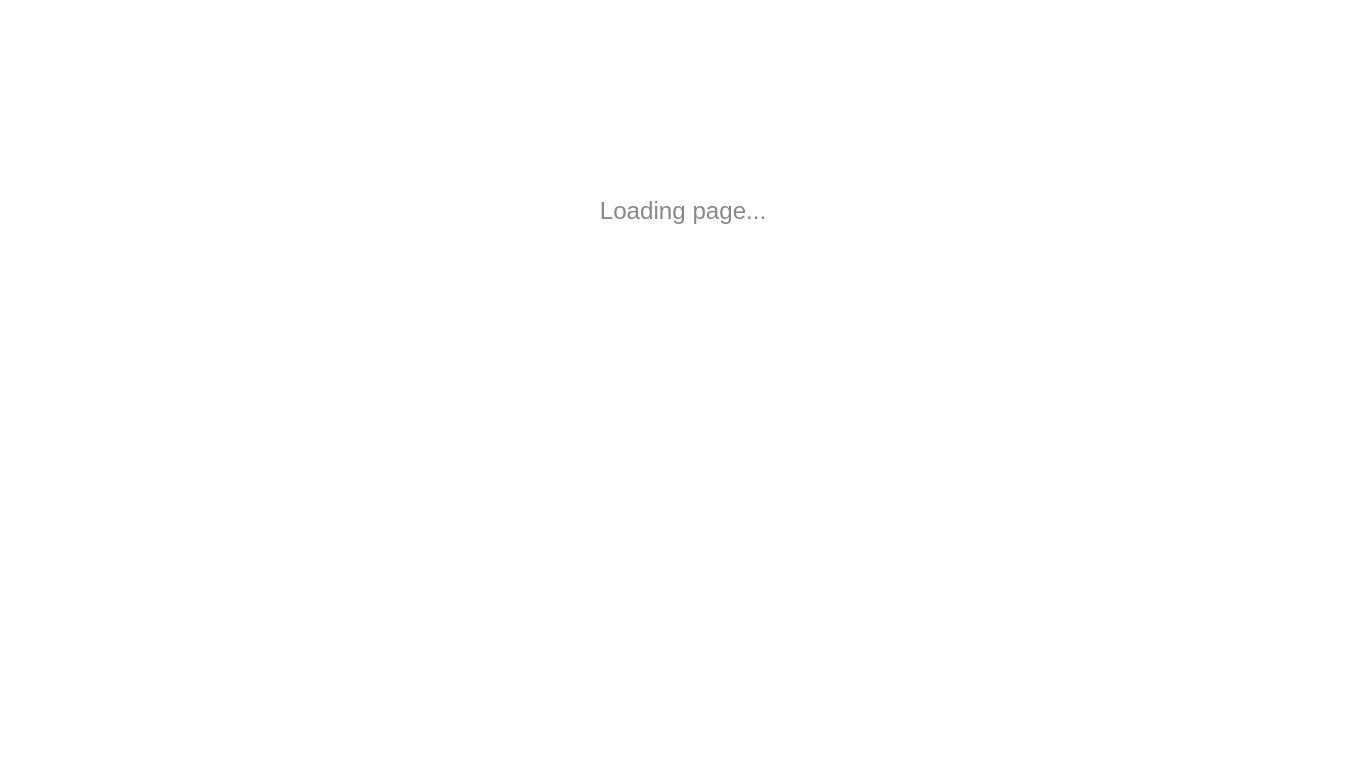 scroll, scrollTop: 0, scrollLeft: 0, axis: both 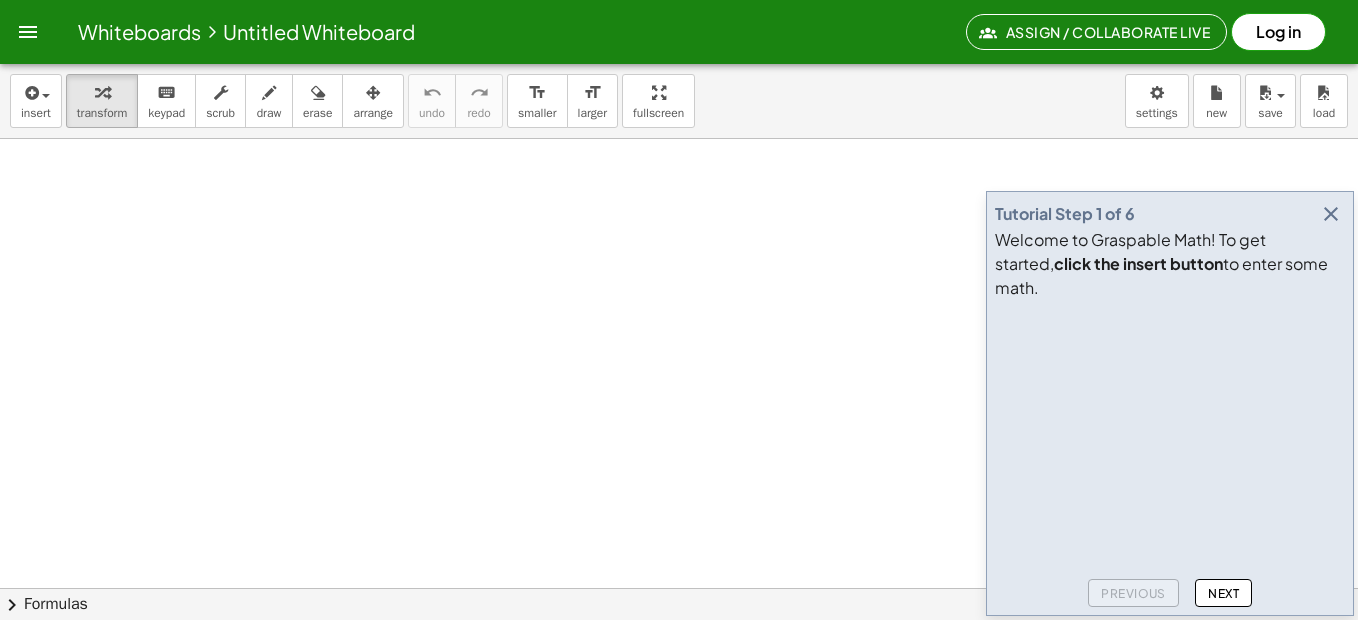 click on "Log in" at bounding box center (1278, 32) 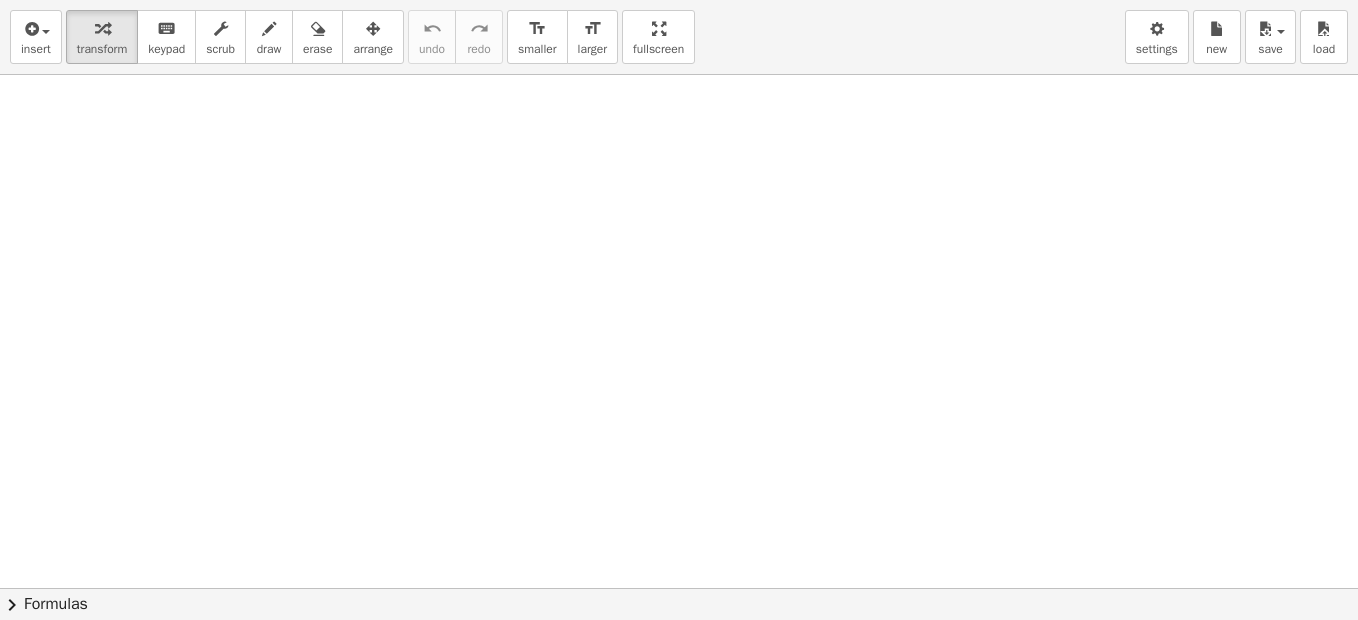 click on "insert select one: Math Expression Function Text Youtube Video Graphing Geometry Geometry 3D transform keyboard keypad scrub draw erase arrange undo undo redo redo format_size smaller format_size larger fullscreen load   save new settings × chevron_right  Formulas
Drag one side of a formula onto a highlighted expression on the canvas to apply it.
Quadratic Formula
+ · a · x 2 + · b · x + c = 0
⇔
x = · ( − b ± 2 √ ( + b 2 − · 4 · a · c ) ) · 2 · a
+ x 2 + · p · x + q = 0
⇔
x = − · p · 2 ± 2 √ ( + ( · p · 2 ) 2 − q )
Manually Factoring a Quadratic
+ x 2 + · b · x + c
⇒" at bounding box center (679, 310) 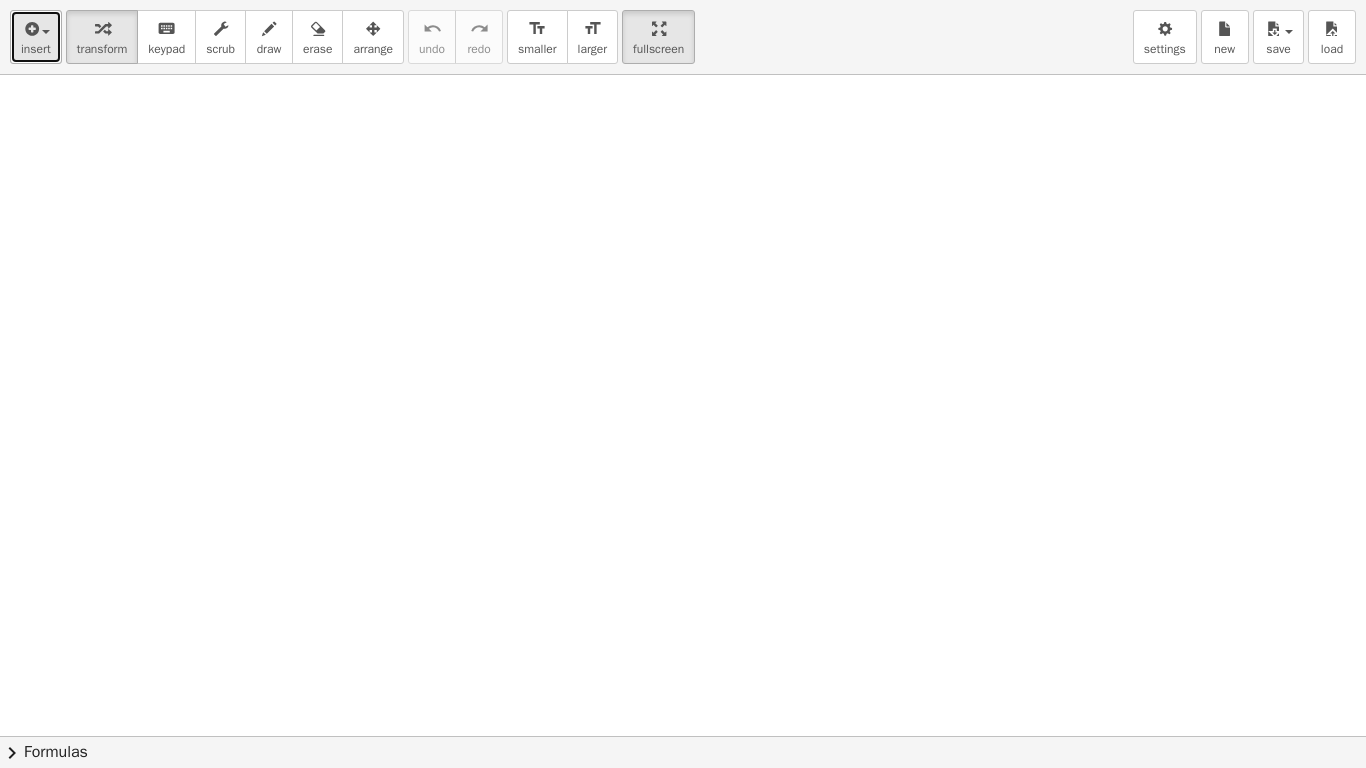 click on "insert" at bounding box center (36, 37) 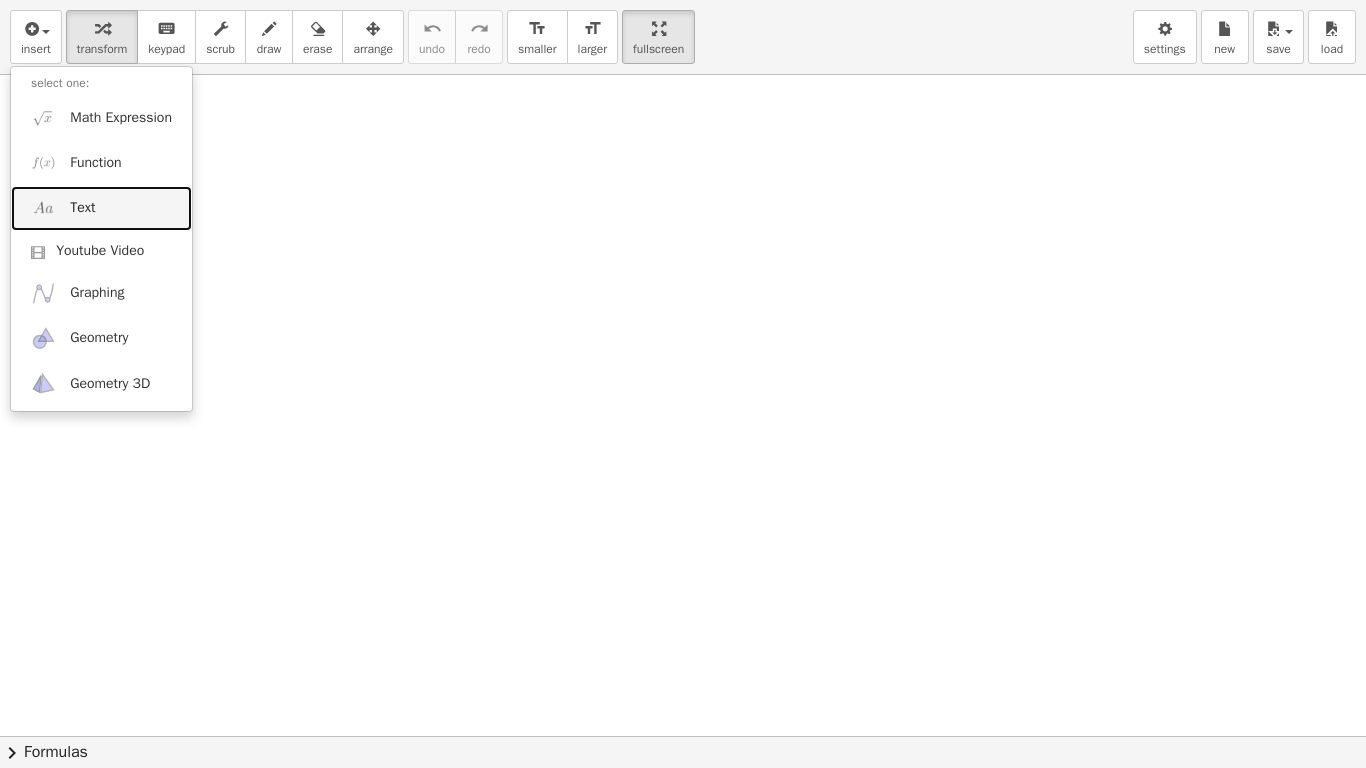 click on "Text" at bounding box center [82, 208] 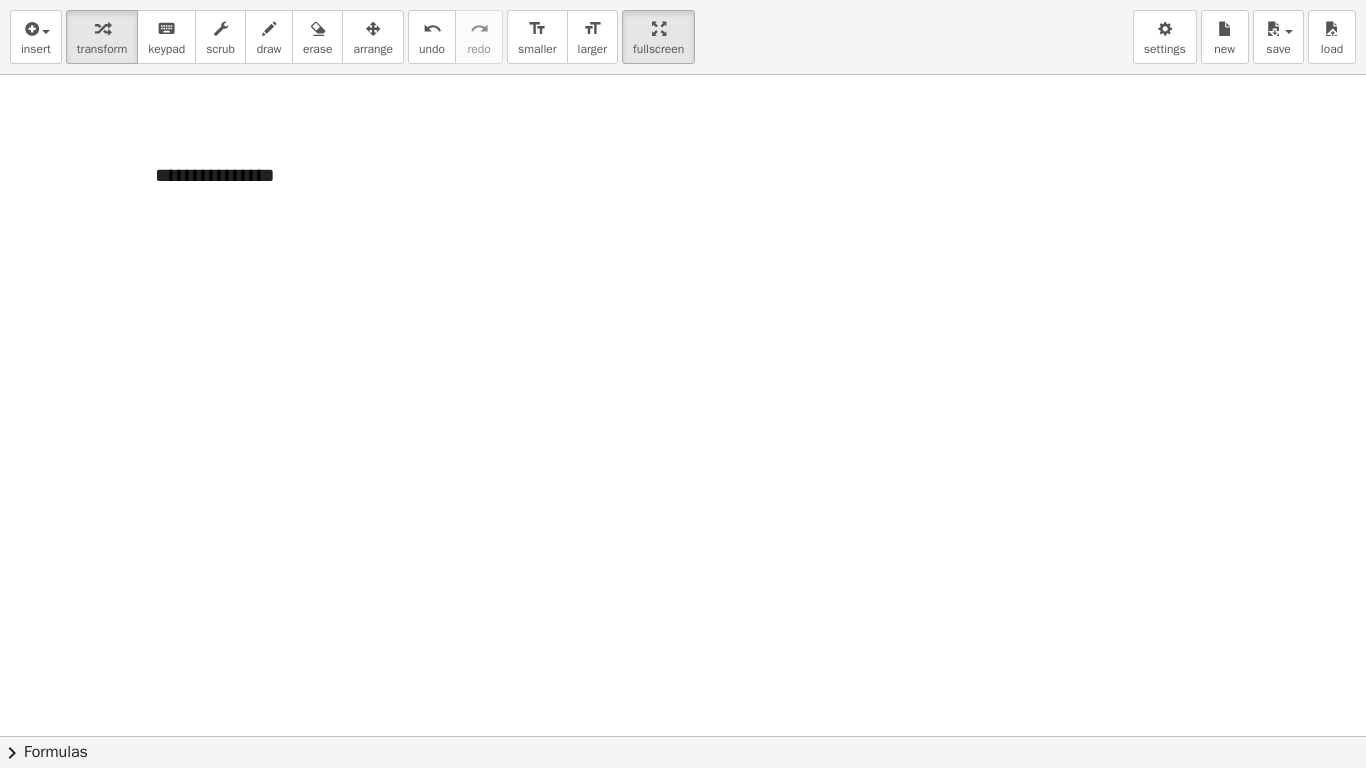 type 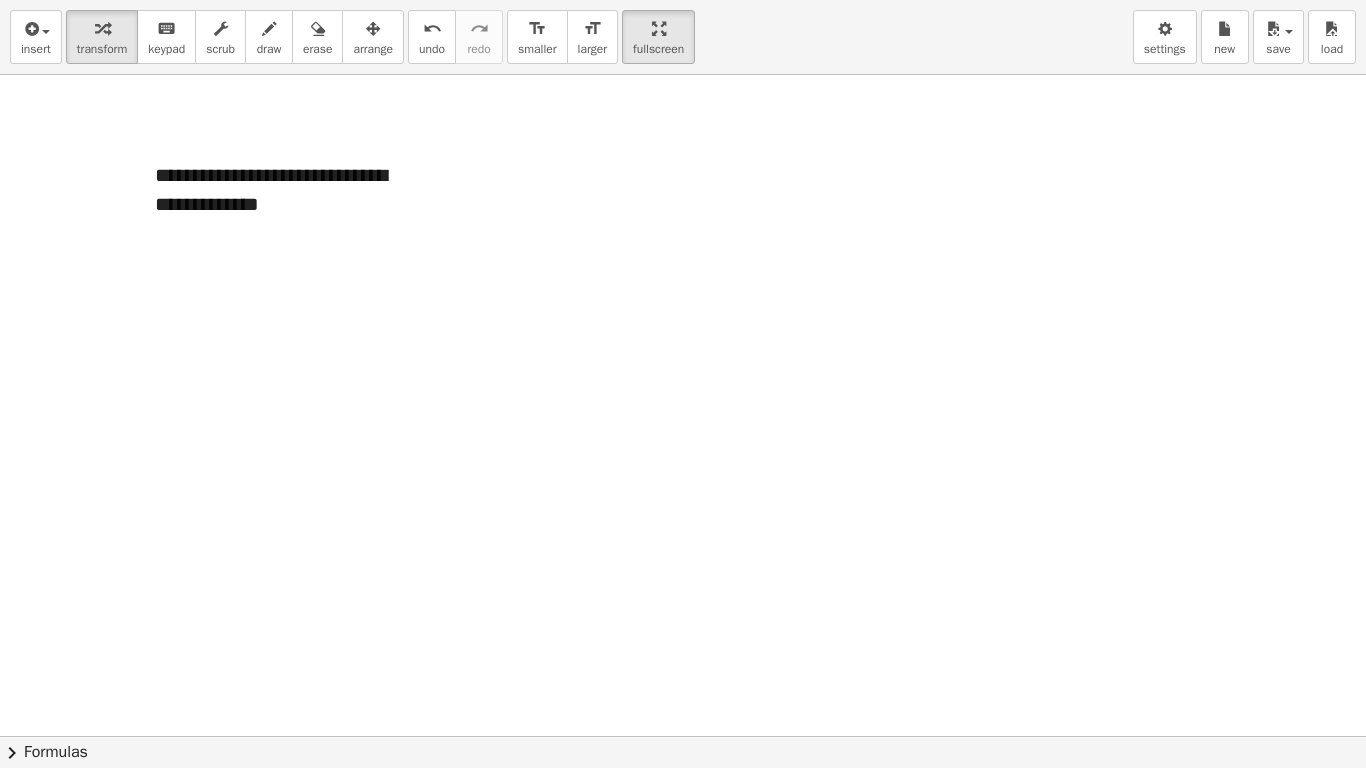drag, startPoint x: 401, startPoint y: 298, endPoint x: 311, endPoint y: 188, distance: 142.12671 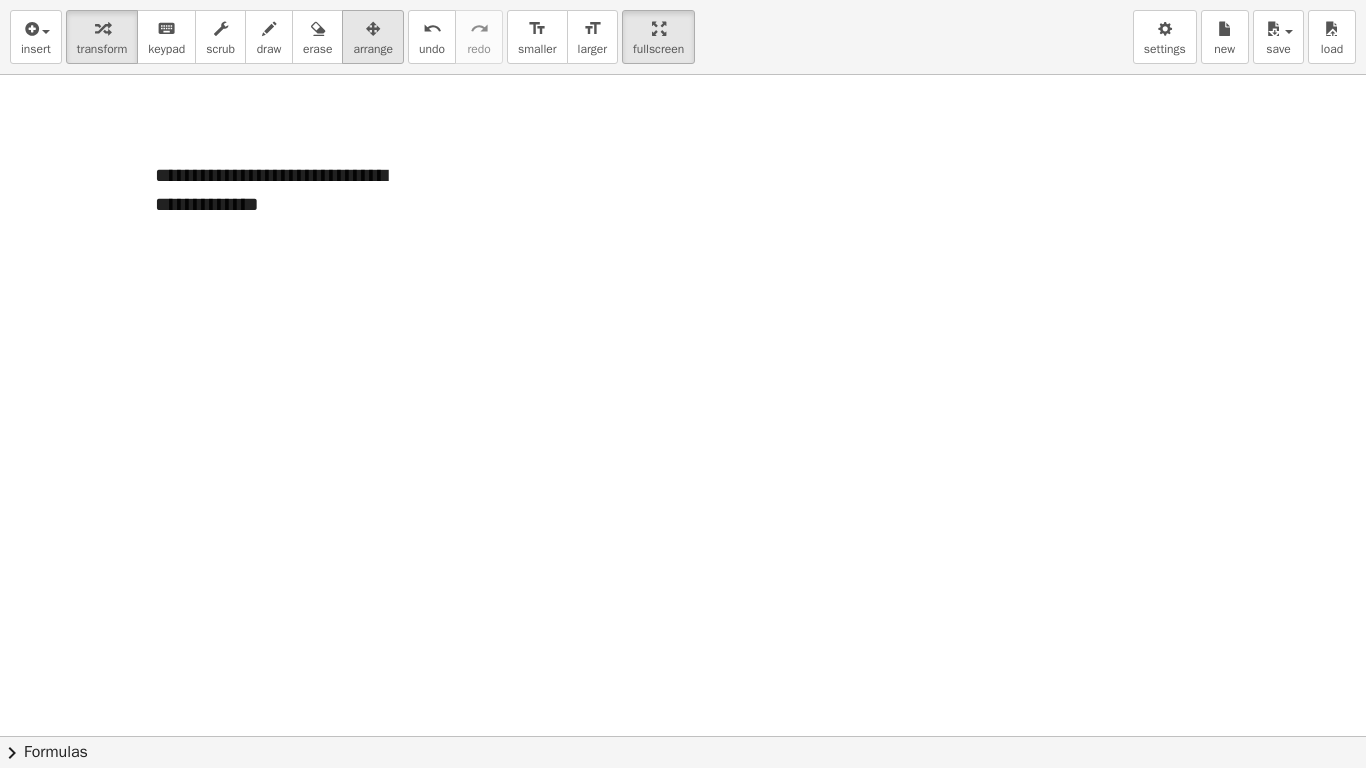 click on "arrange" at bounding box center [373, 49] 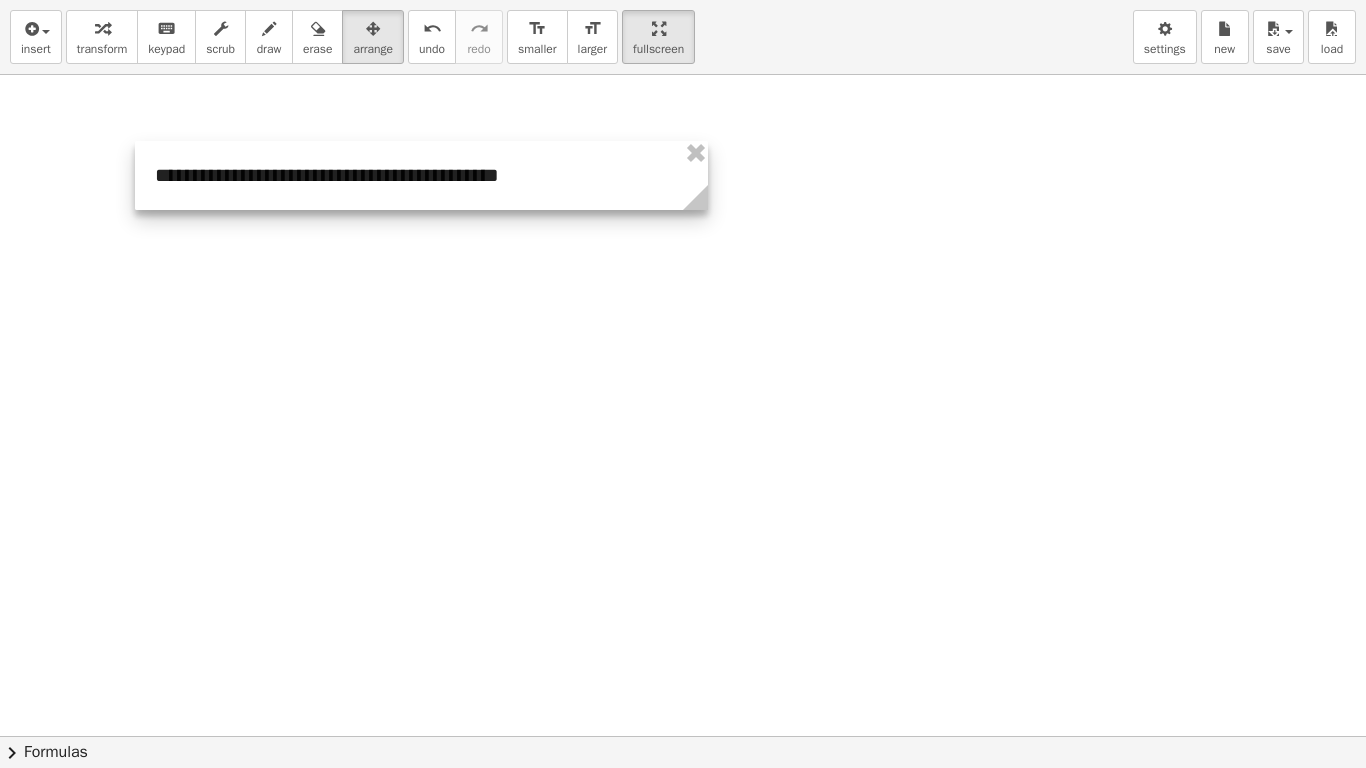 drag, startPoint x: 431, startPoint y: 231, endPoint x: 704, endPoint y: 238, distance: 273.08972 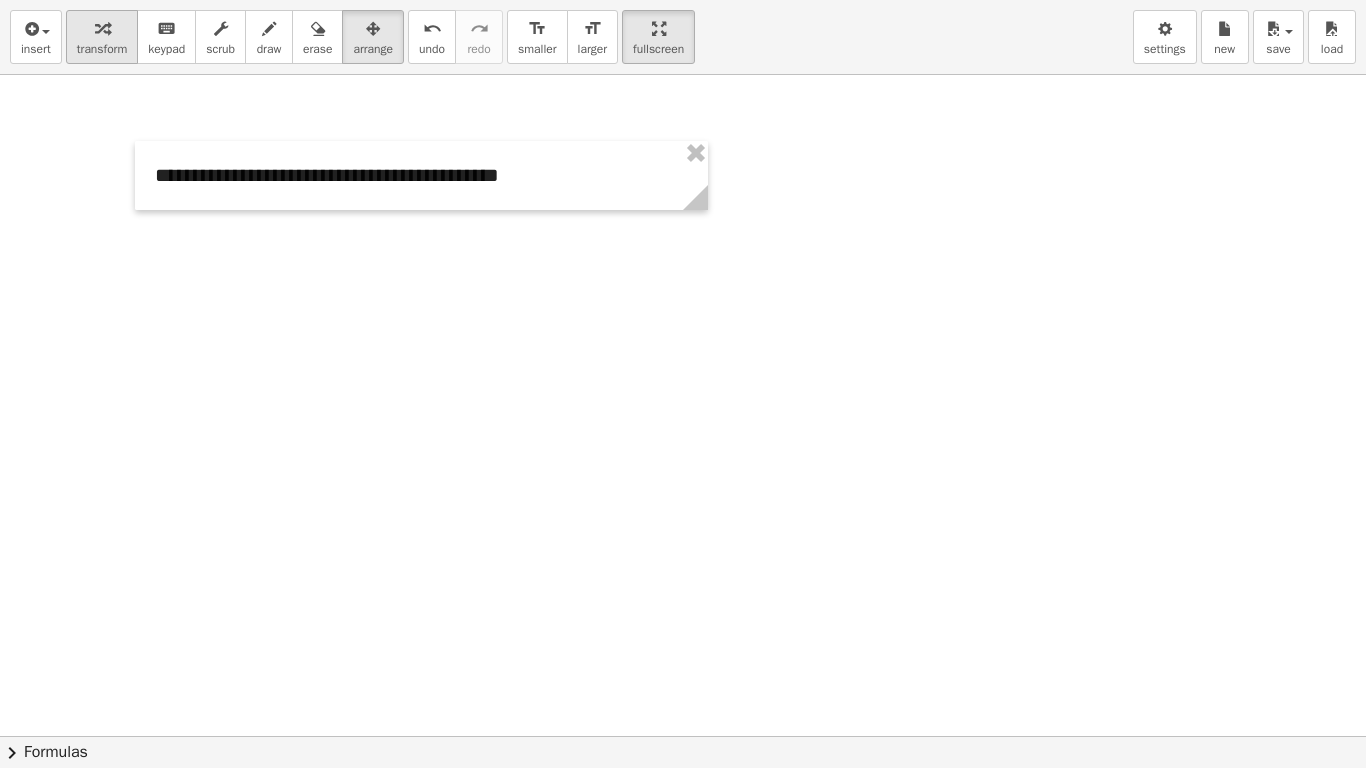 drag, startPoint x: 115, startPoint y: 33, endPoint x: 128, endPoint y: 33, distance: 13 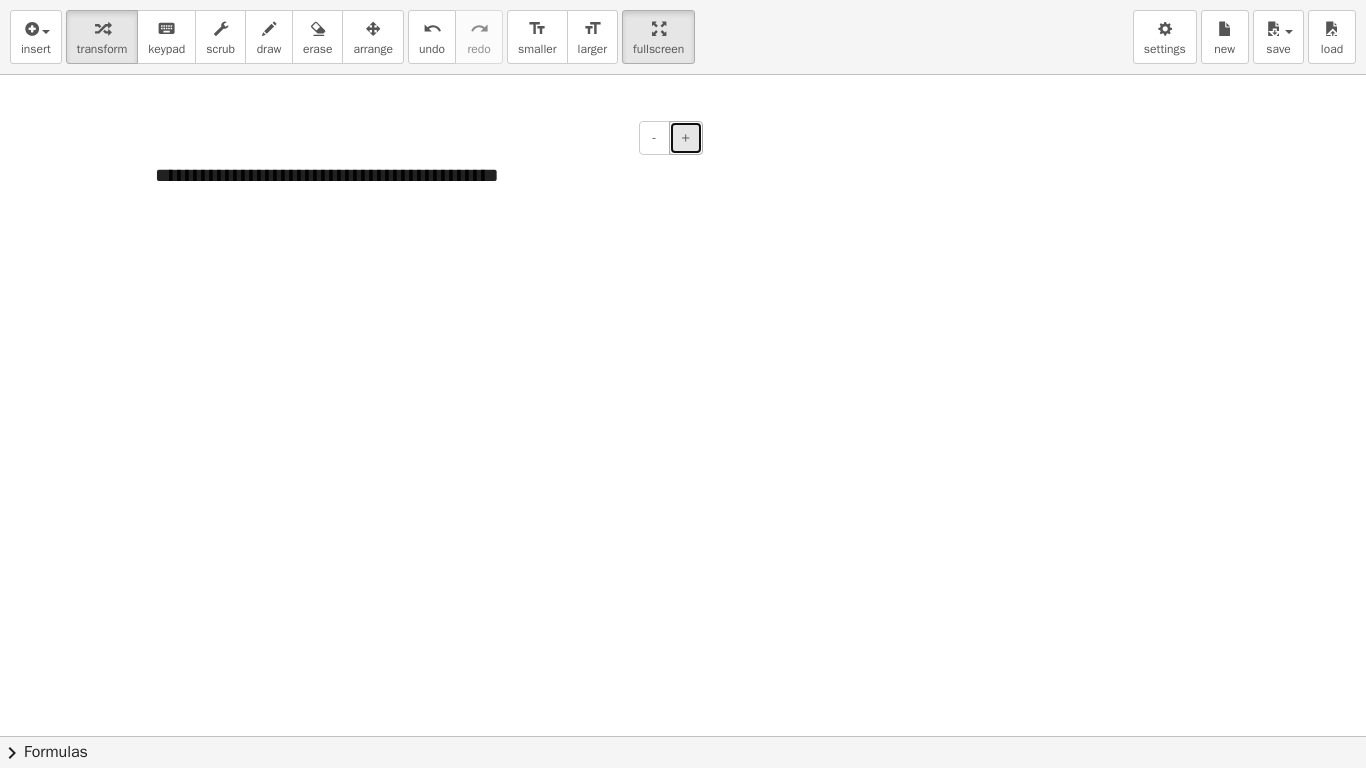 click on "+" at bounding box center (686, 138) 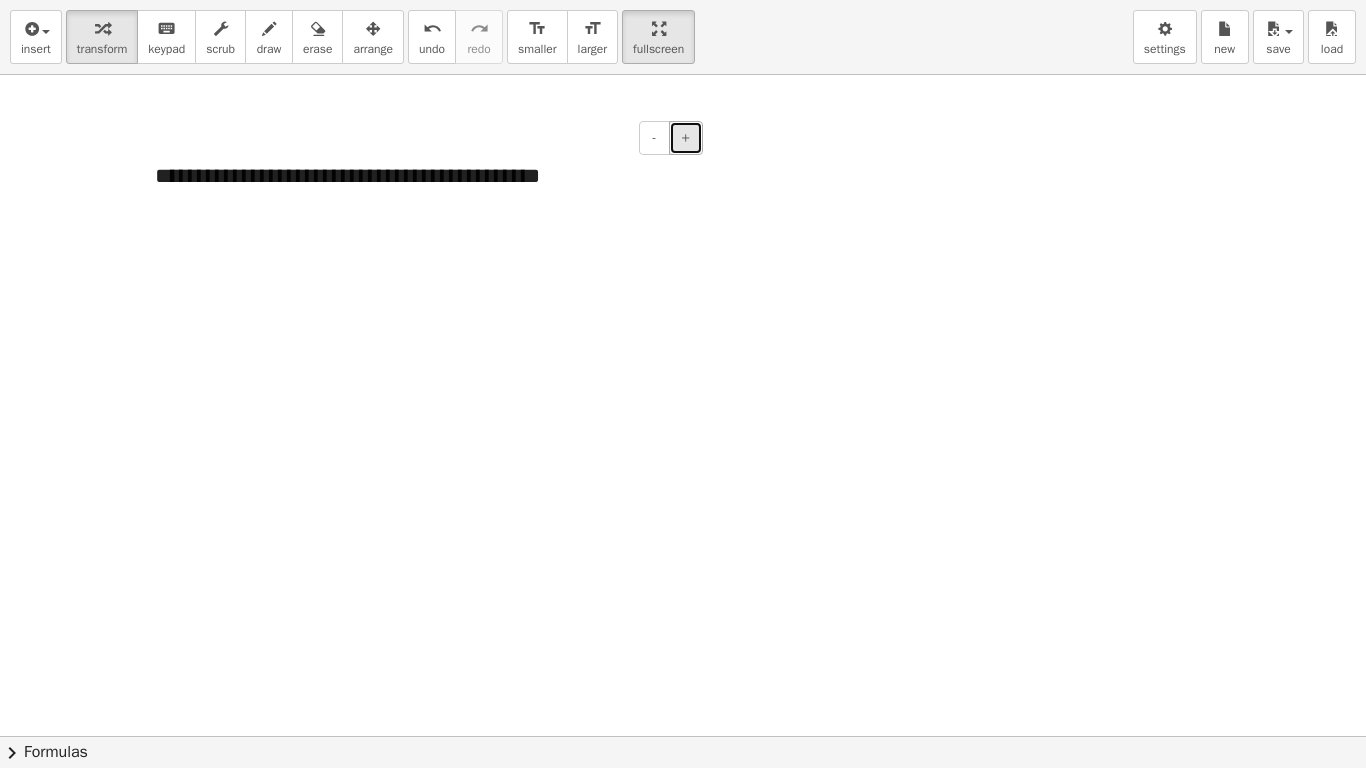 click on "+" at bounding box center [686, 138] 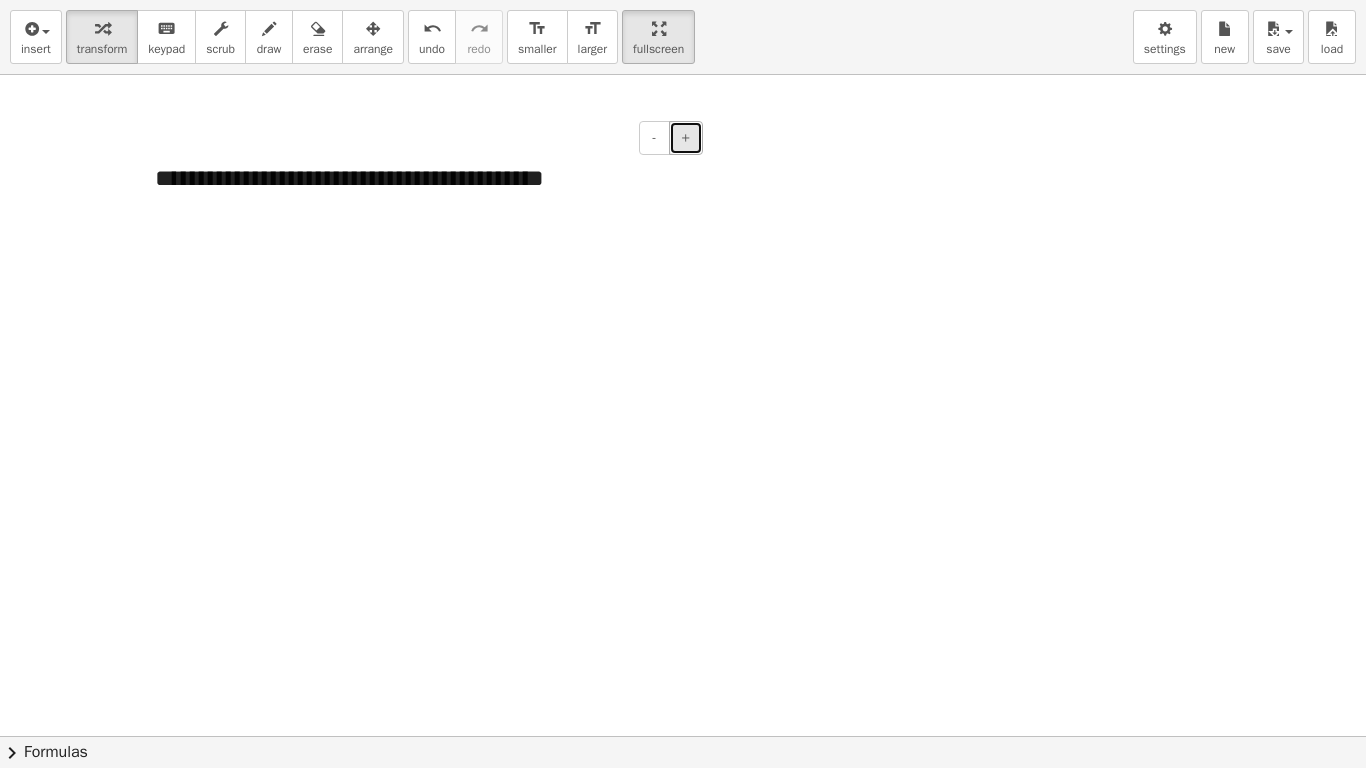 click on "+" at bounding box center [686, 138] 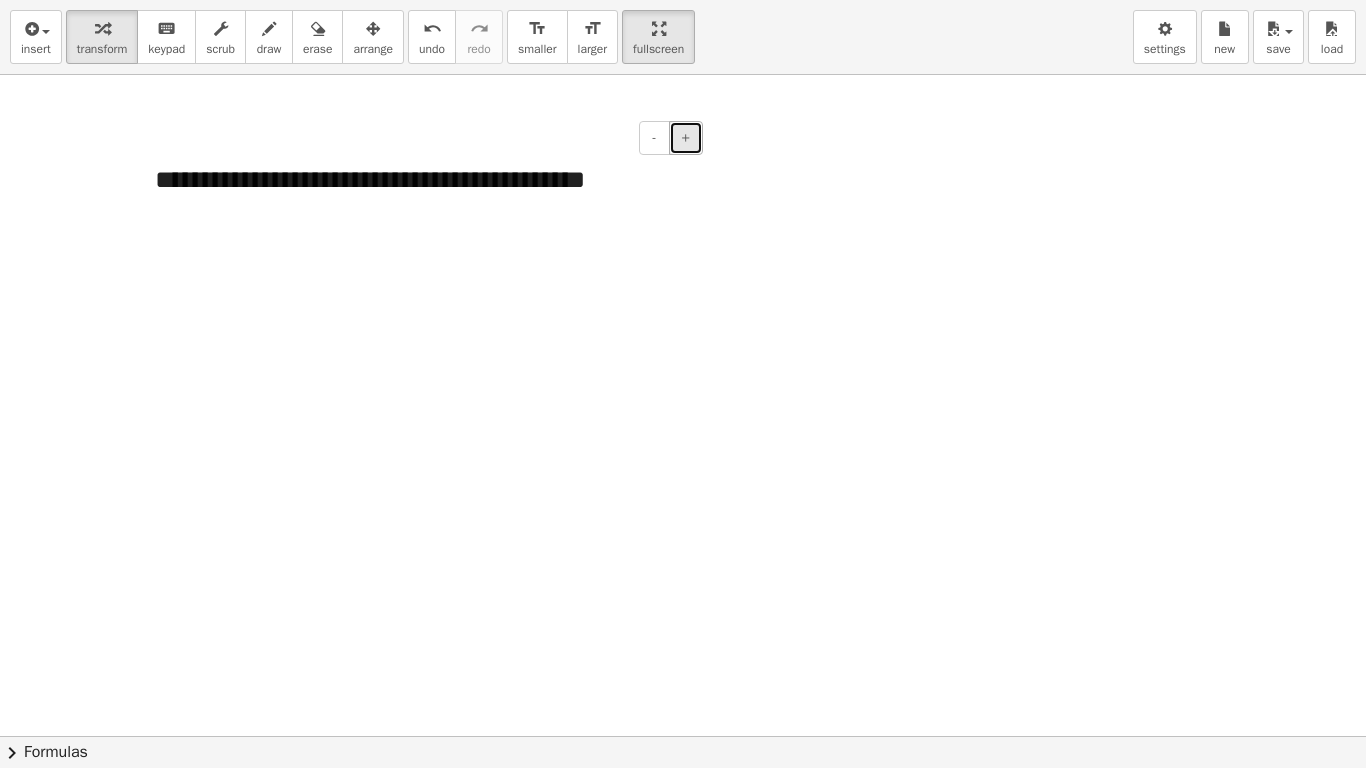 click on "+" at bounding box center (686, 138) 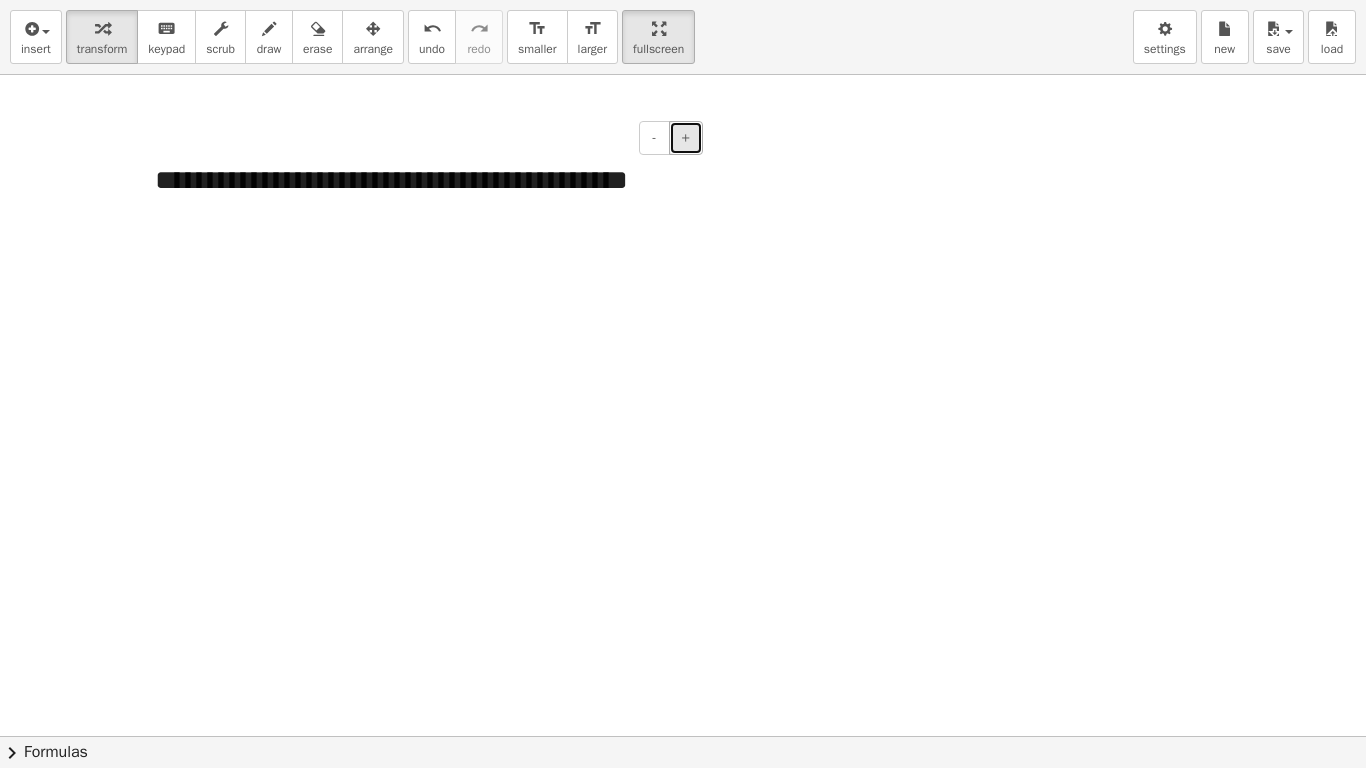 click on "+" at bounding box center (686, 138) 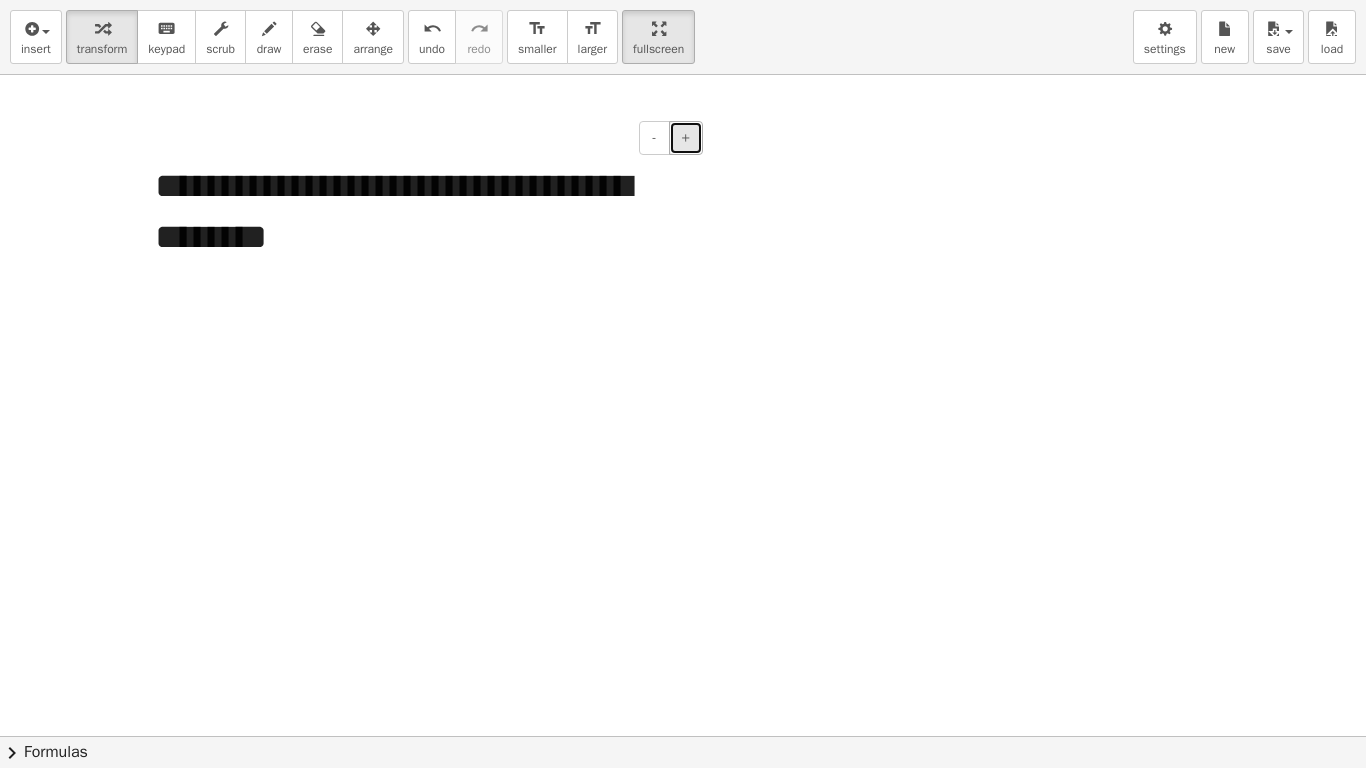 click on "+" at bounding box center (686, 138) 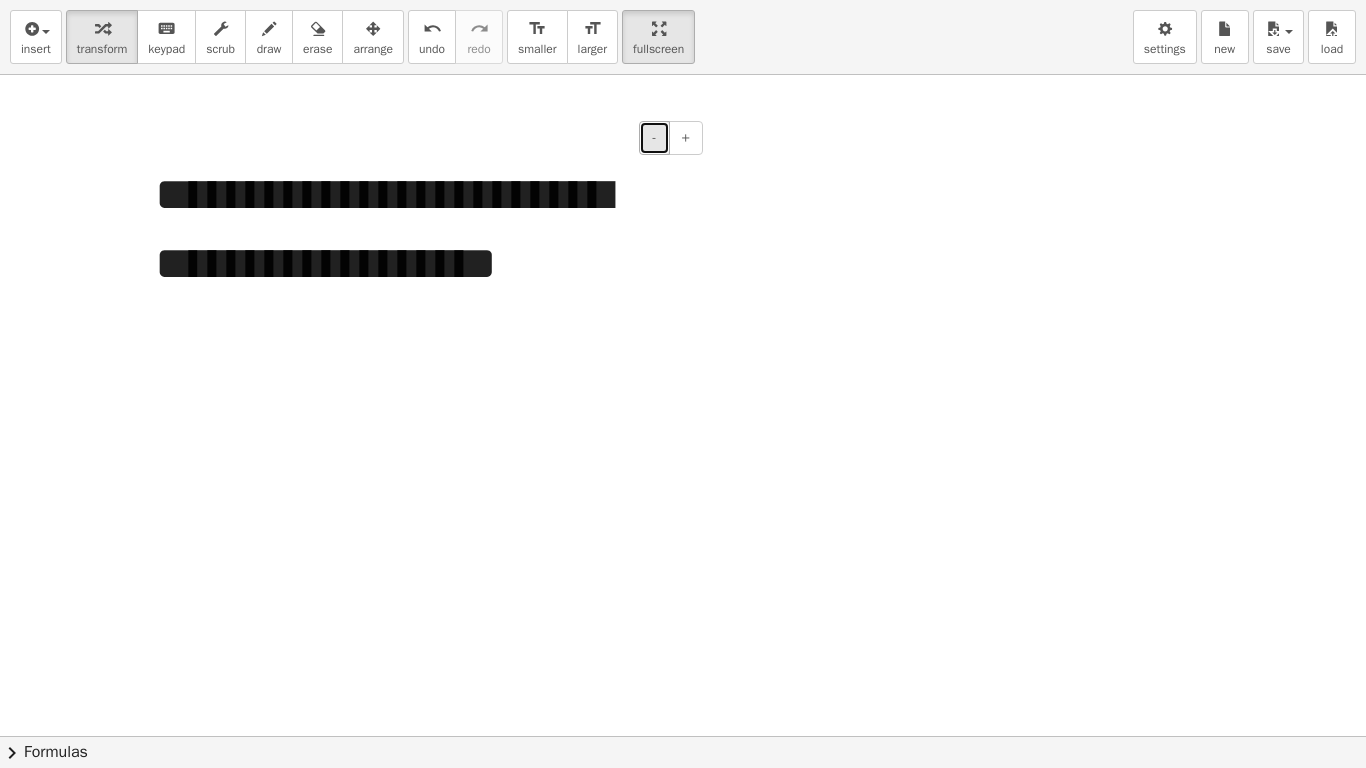 click on "-" at bounding box center (654, 138) 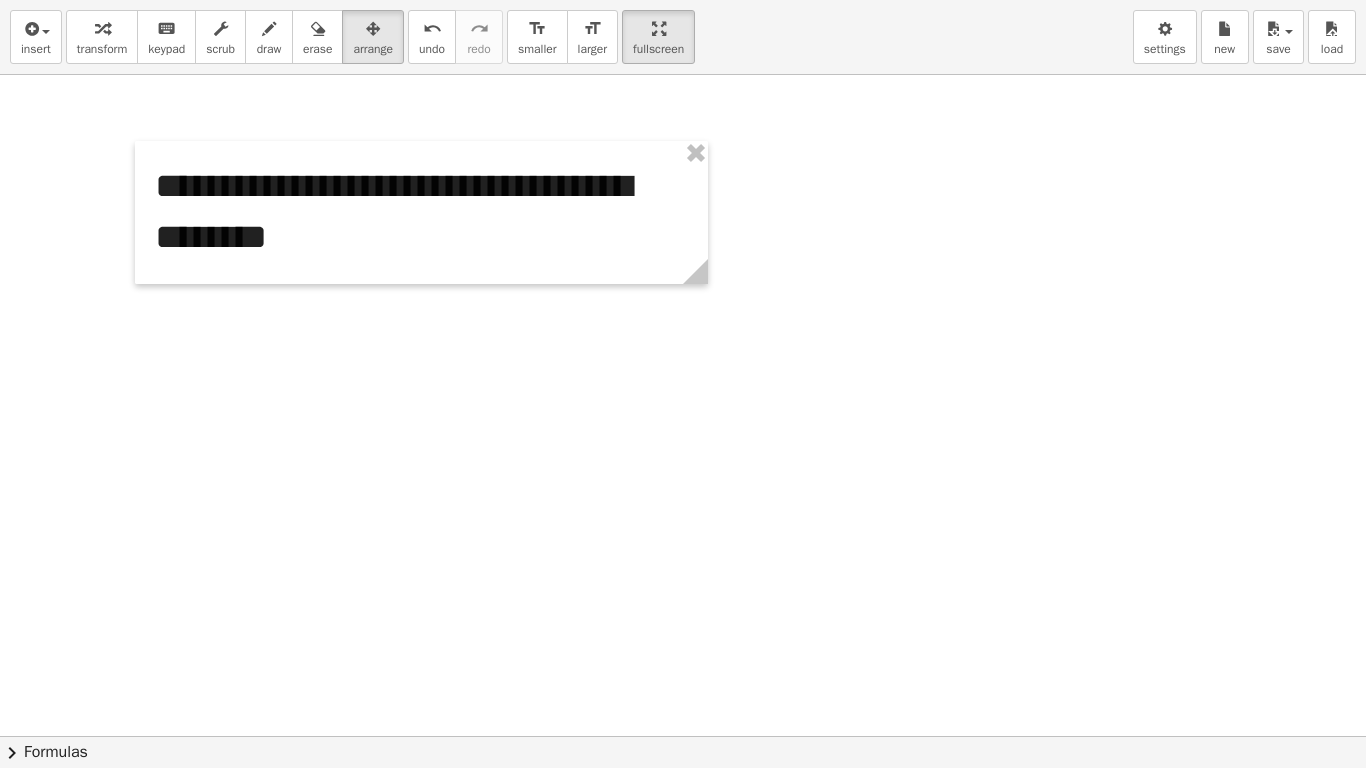 drag, startPoint x: 370, startPoint y: 38, endPoint x: 502, endPoint y: 165, distance: 183.17477 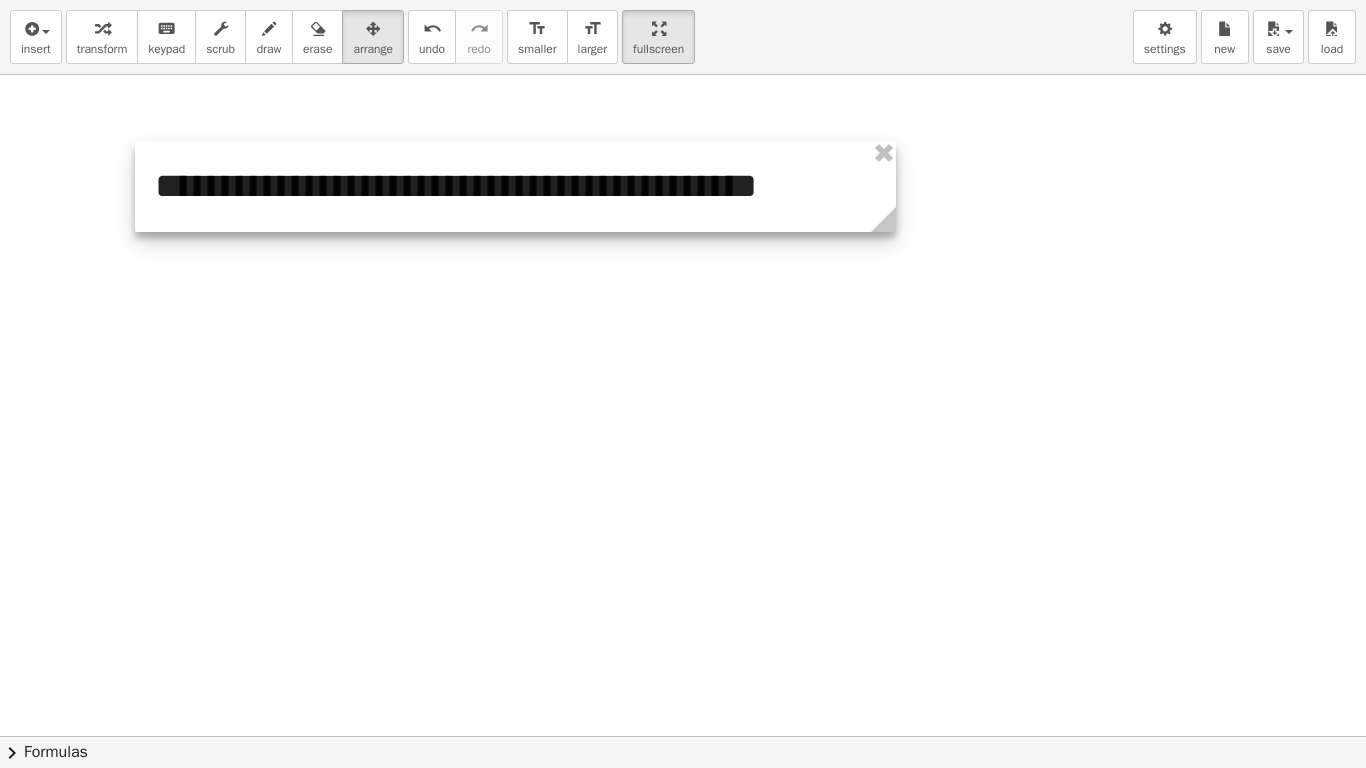 drag, startPoint x: 701, startPoint y: 279, endPoint x: 889, endPoint y: 286, distance: 188.13028 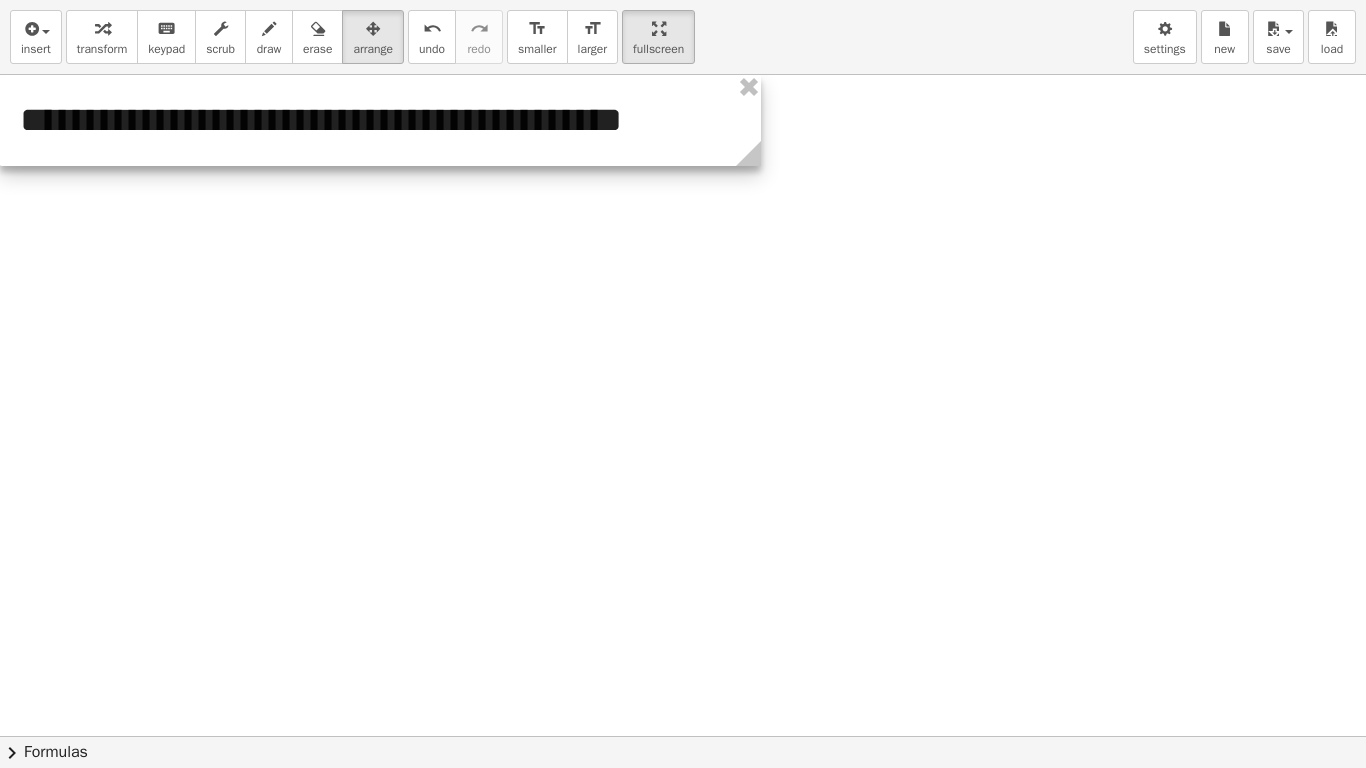 drag, startPoint x: 769, startPoint y: 230, endPoint x: 583, endPoint y: 151, distance: 202.08167 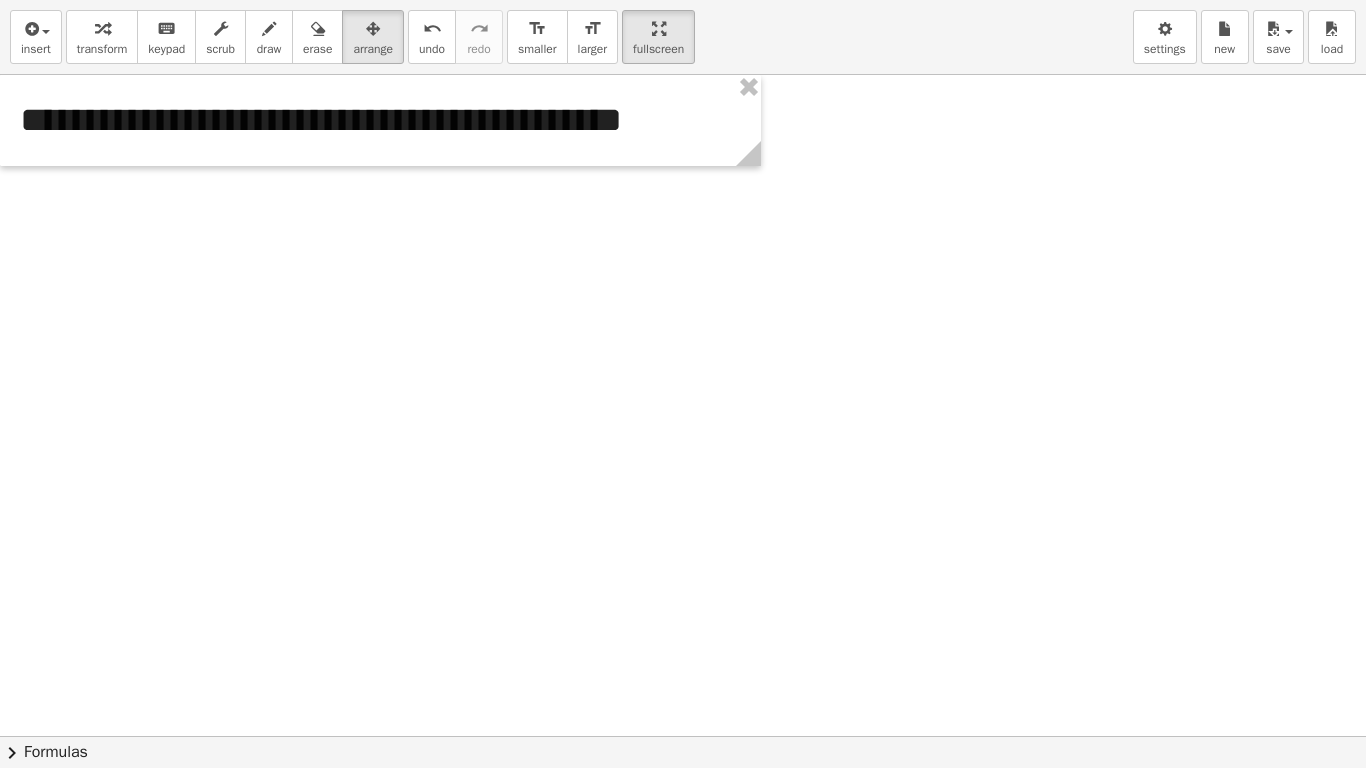 click at bounding box center [683, 736] 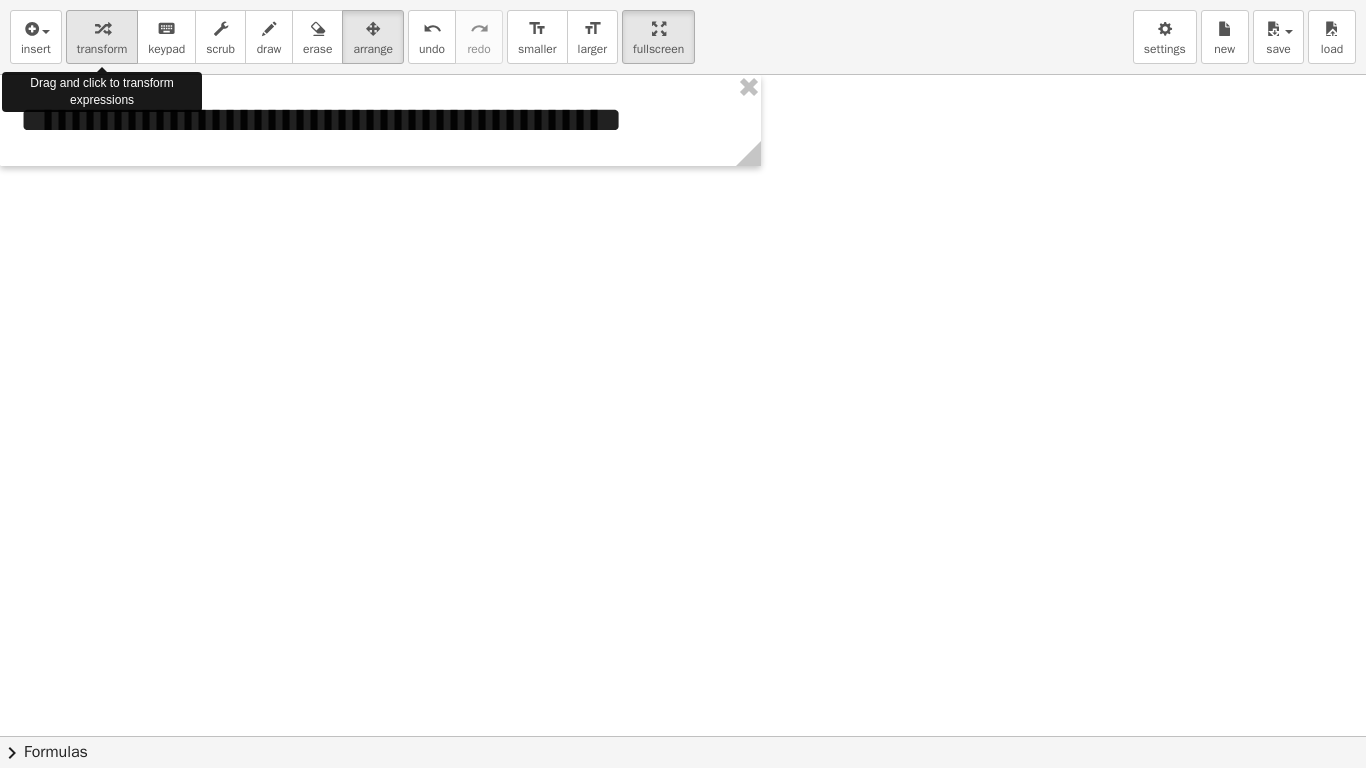 click at bounding box center [102, 29] 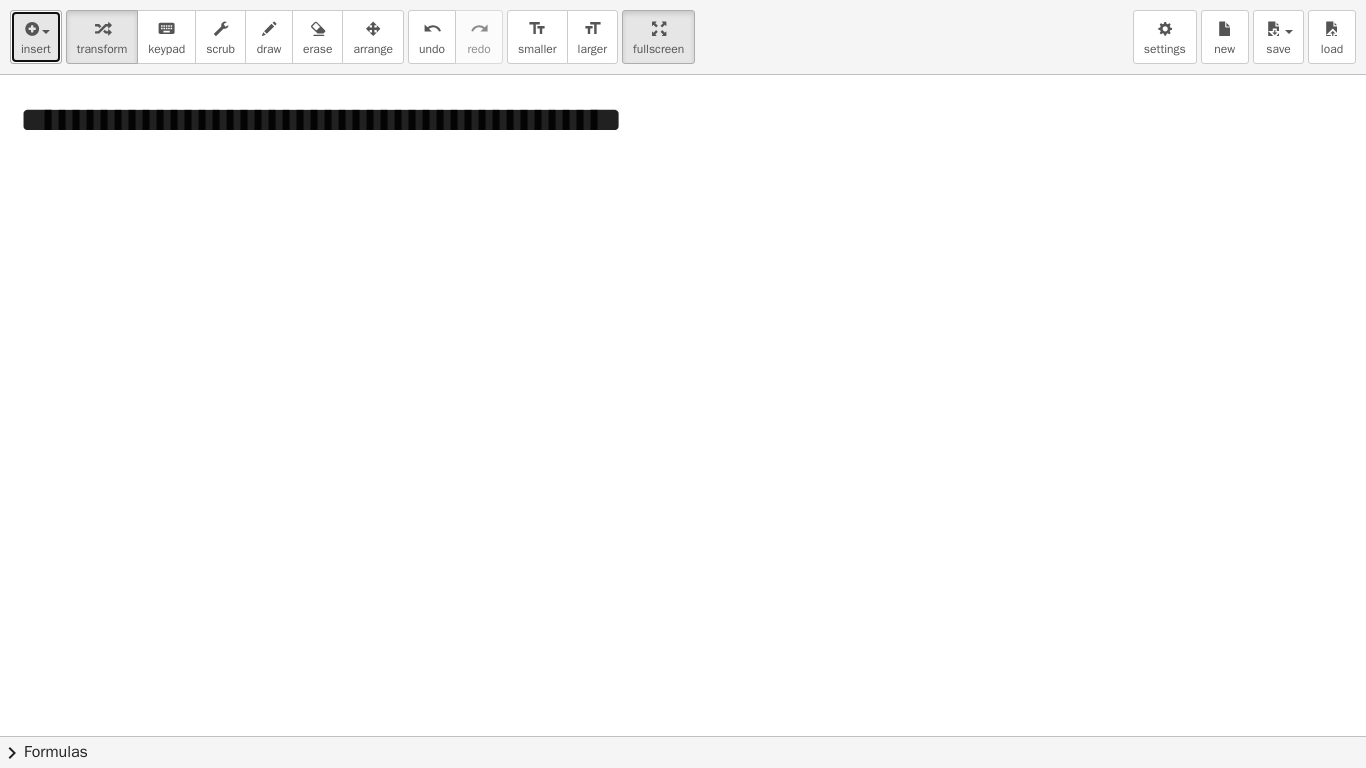 click on "insert" at bounding box center (36, 37) 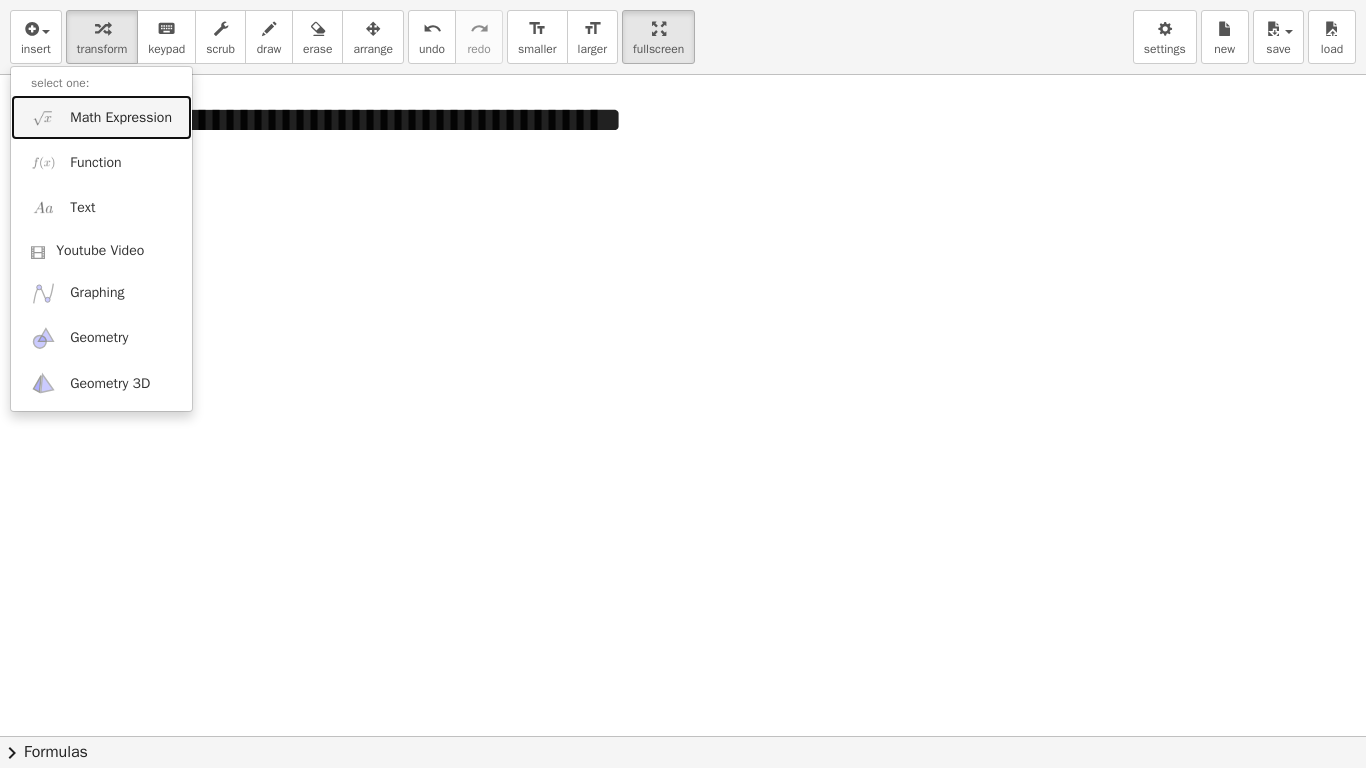 click on "Math Expression" at bounding box center (121, 118) 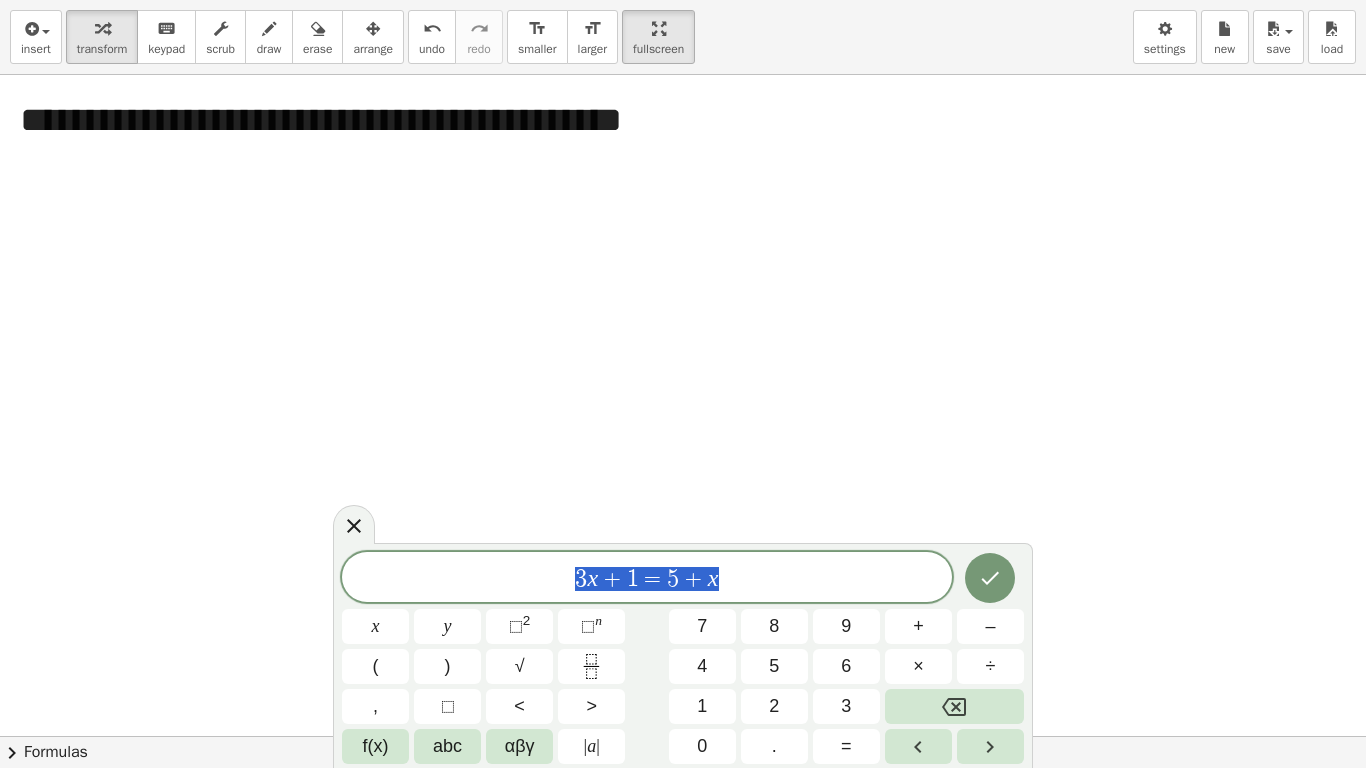 drag, startPoint x: 761, startPoint y: 577, endPoint x: 561, endPoint y: 575, distance: 200.01 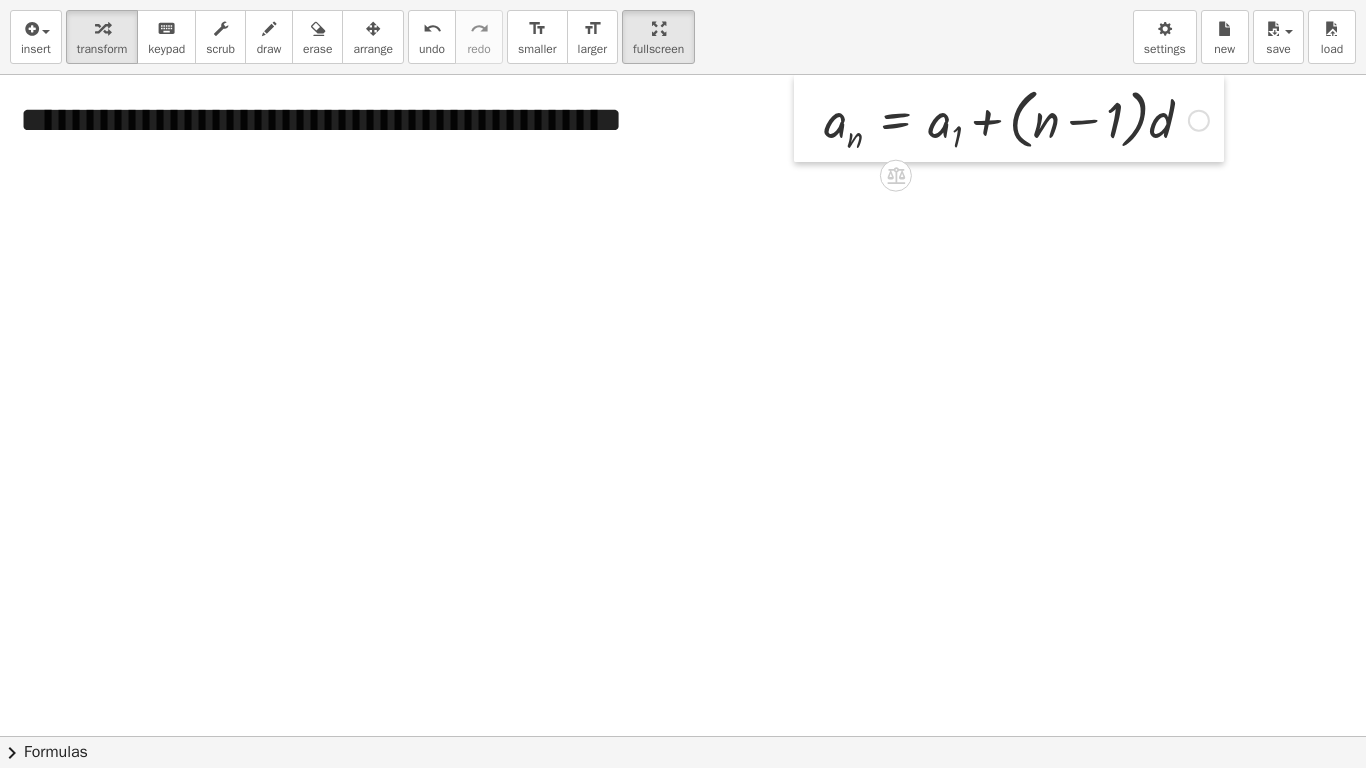 drag, startPoint x: 154, startPoint y: 293, endPoint x: 813, endPoint y: 117, distance: 682.0975 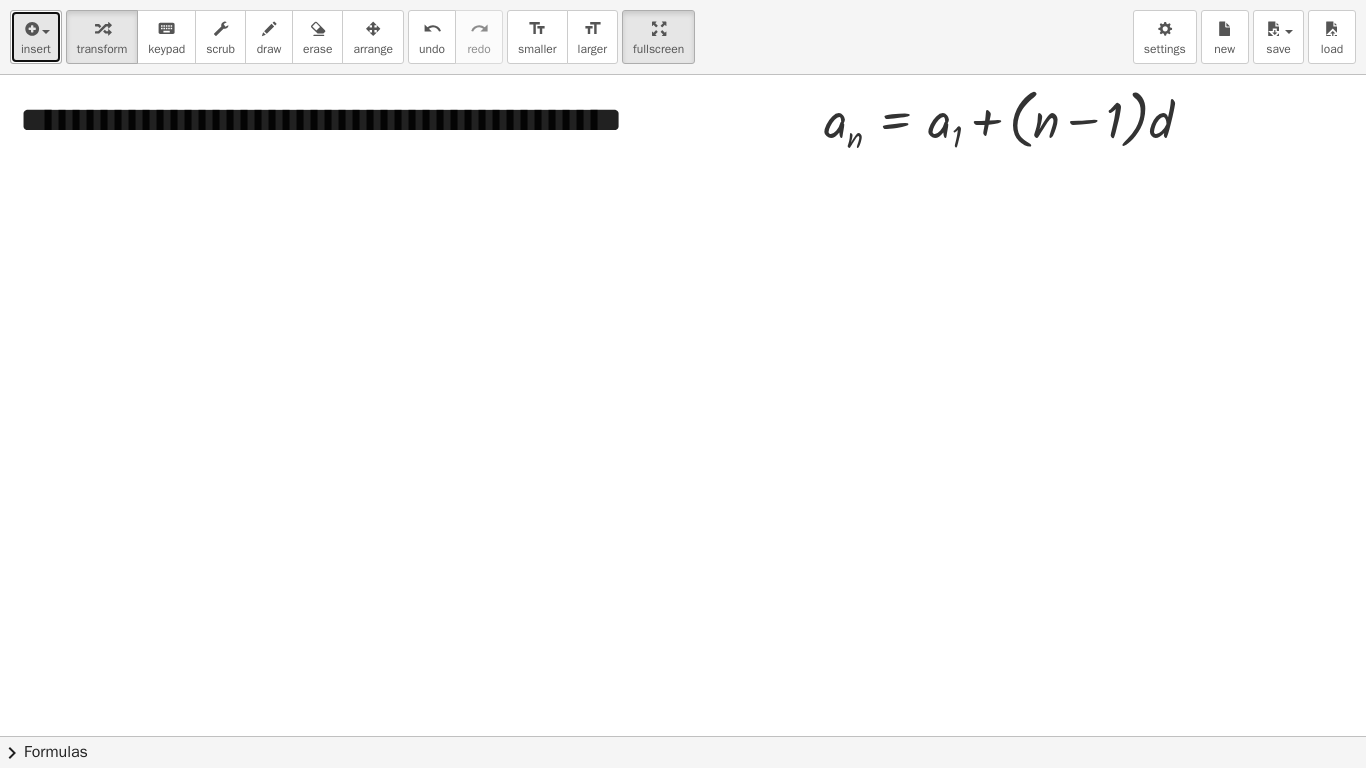 click at bounding box center (36, 28) 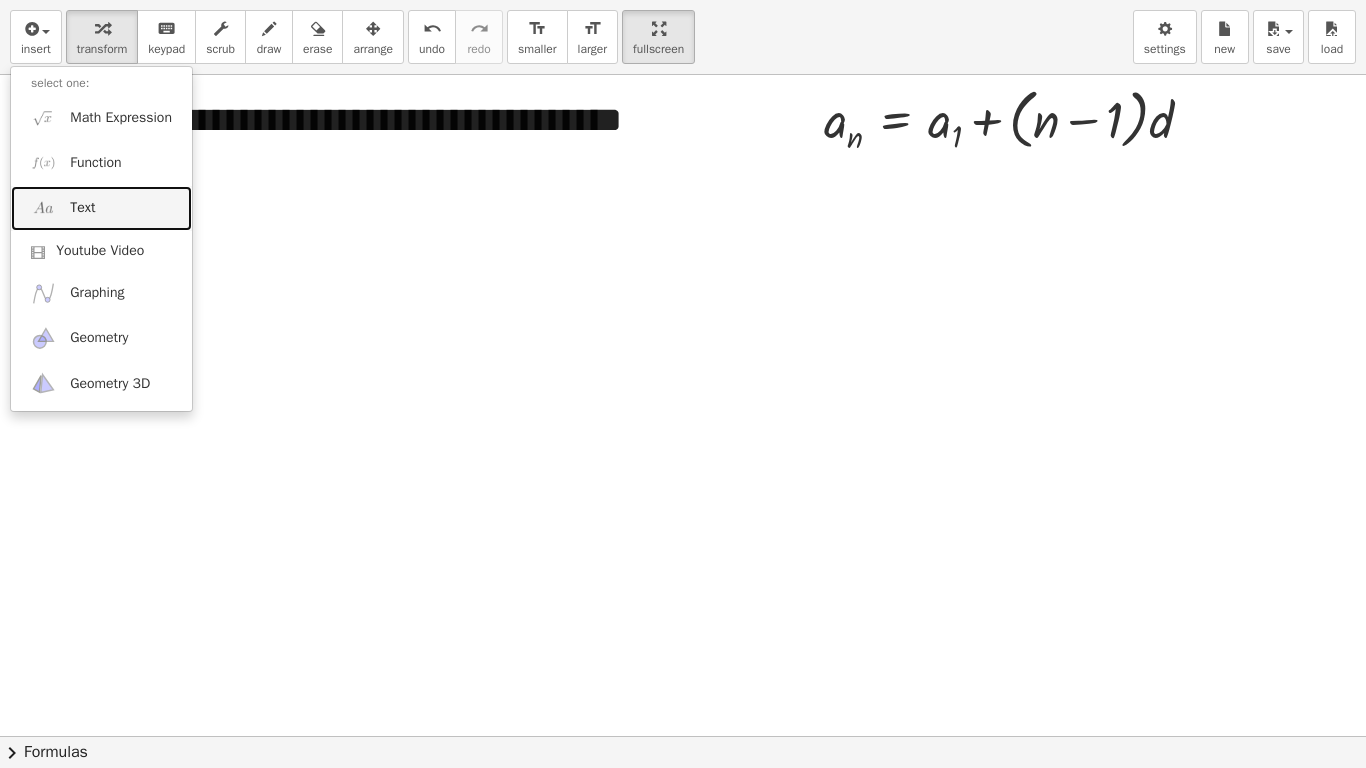 click on "Text" at bounding box center (82, 208) 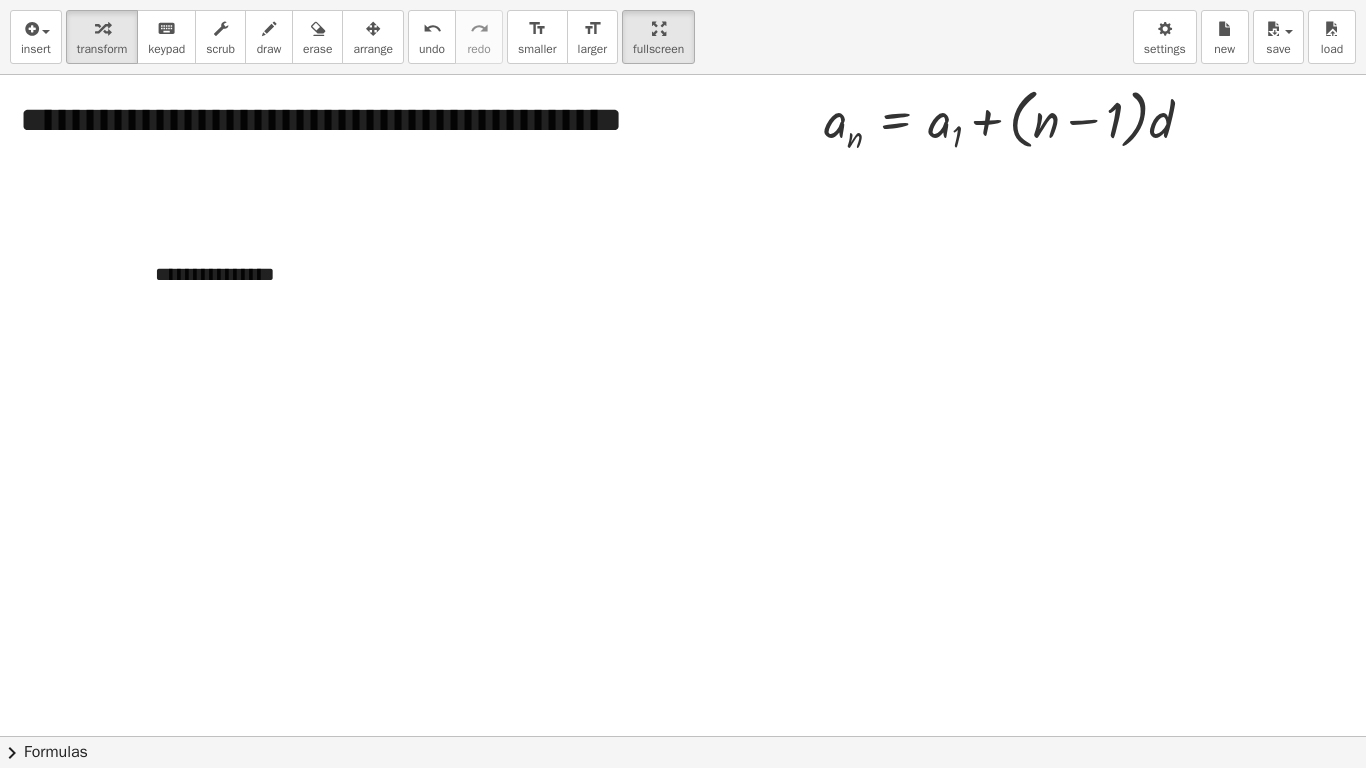 type 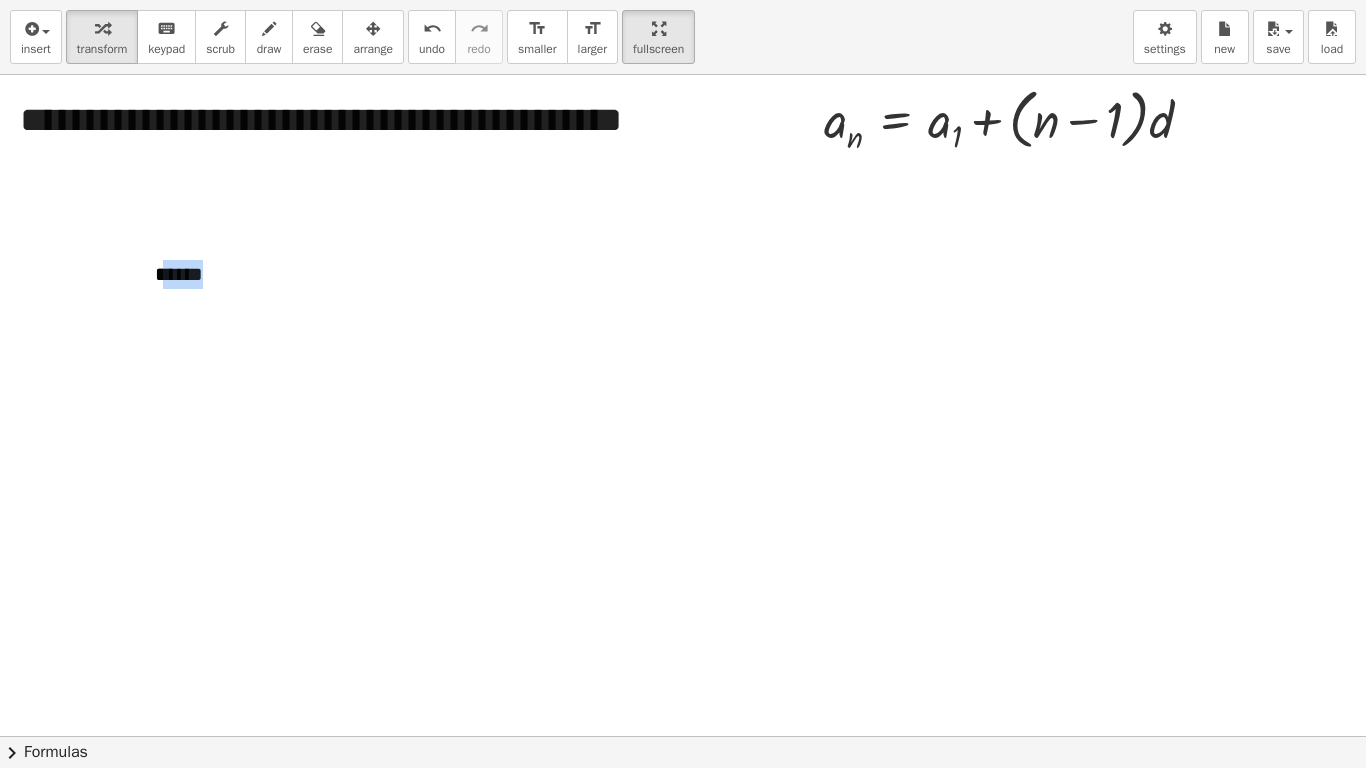 copy on "*****" 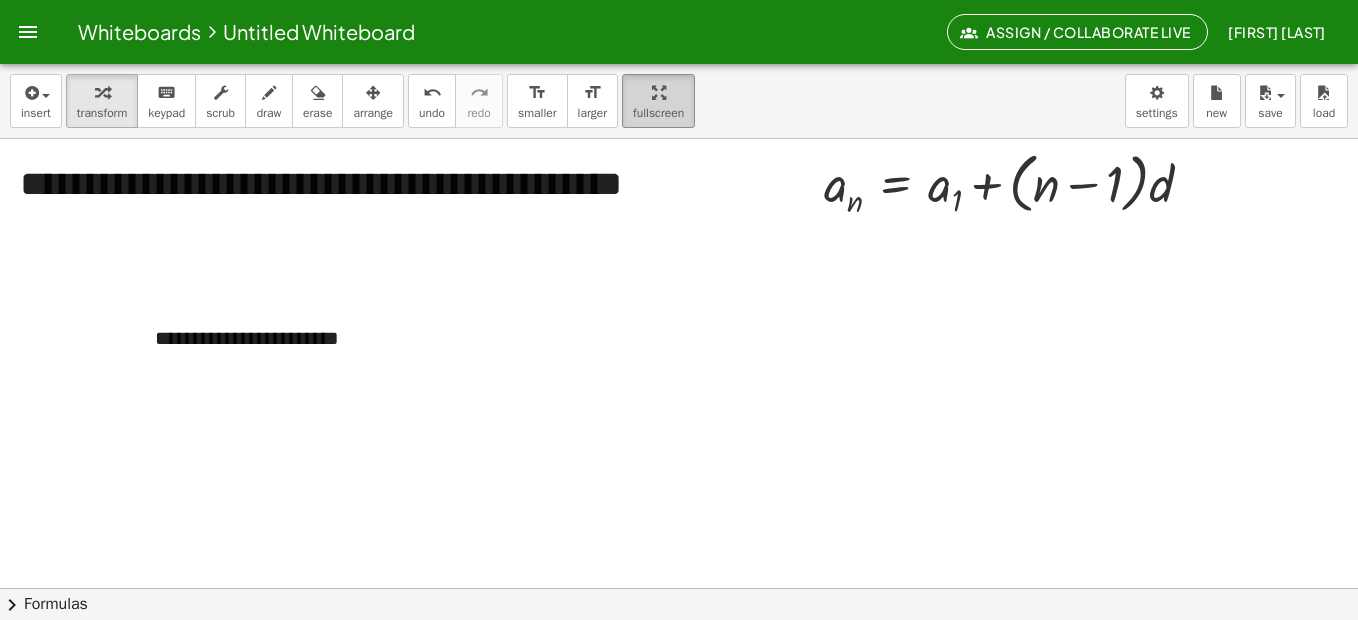 click on "fullscreen" at bounding box center (658, 101) 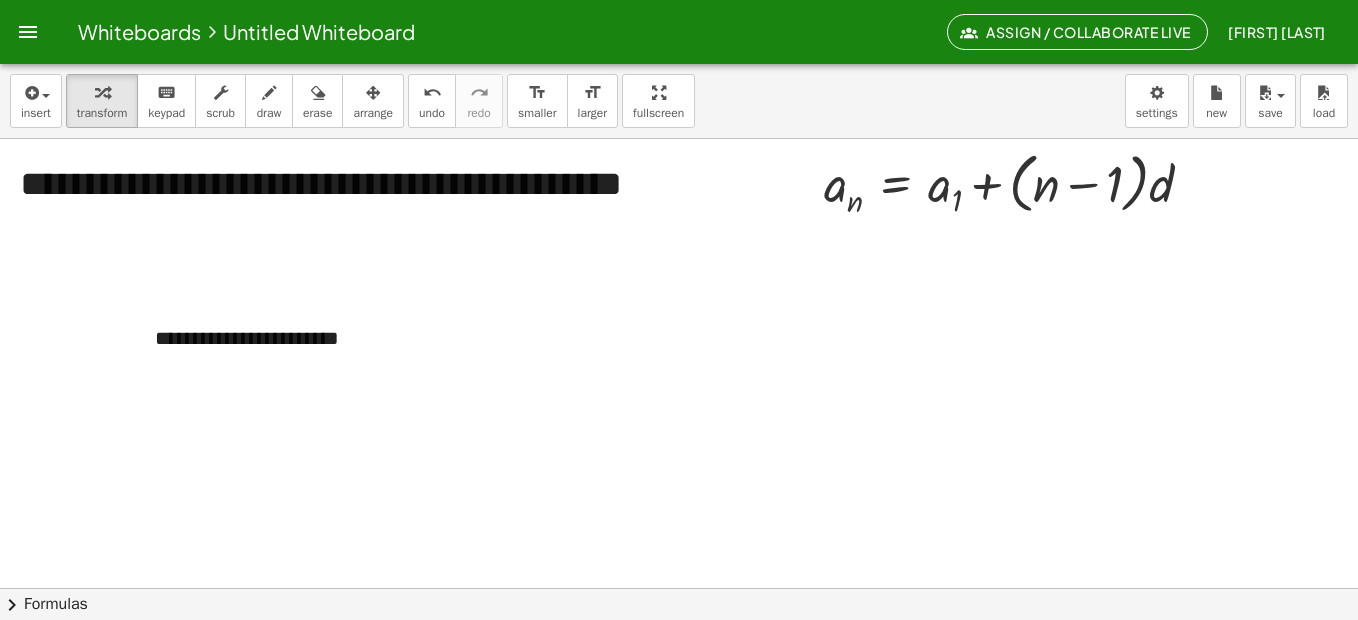 drag, startPoint x: 657, startPoint y: 98, endPoint x: 661, endPoint y: 202, distance: 104.0769 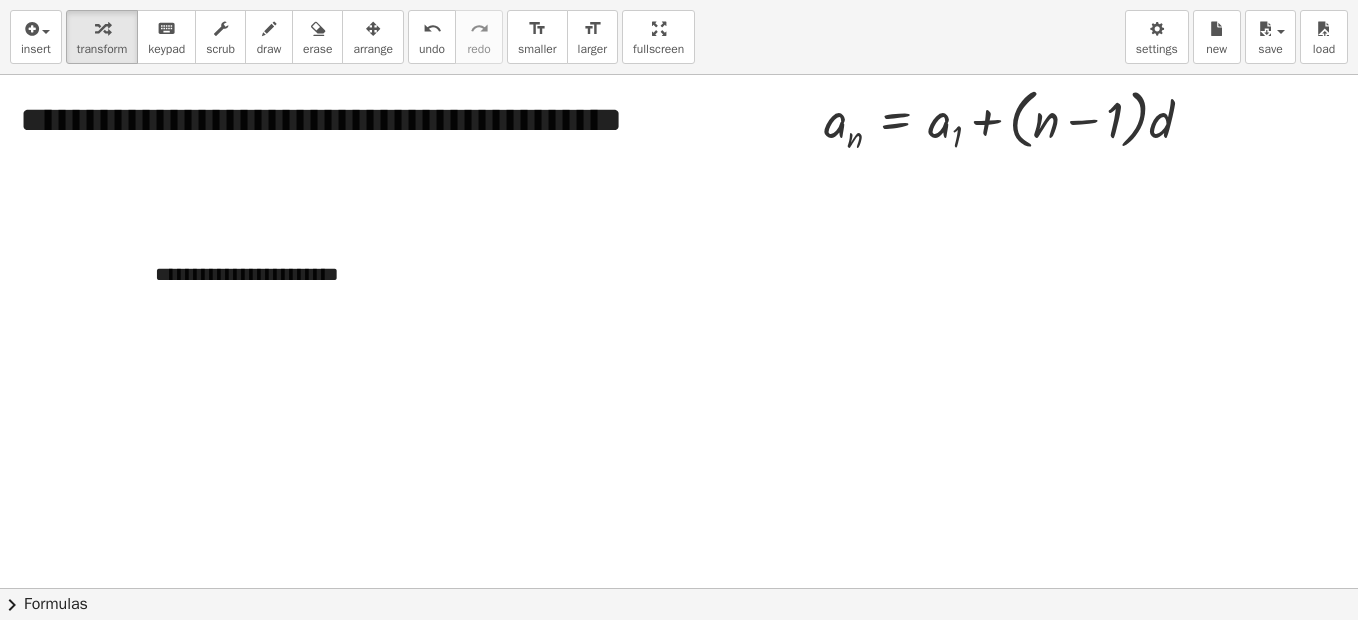 click on "**********" at bounding box center [679, 310] 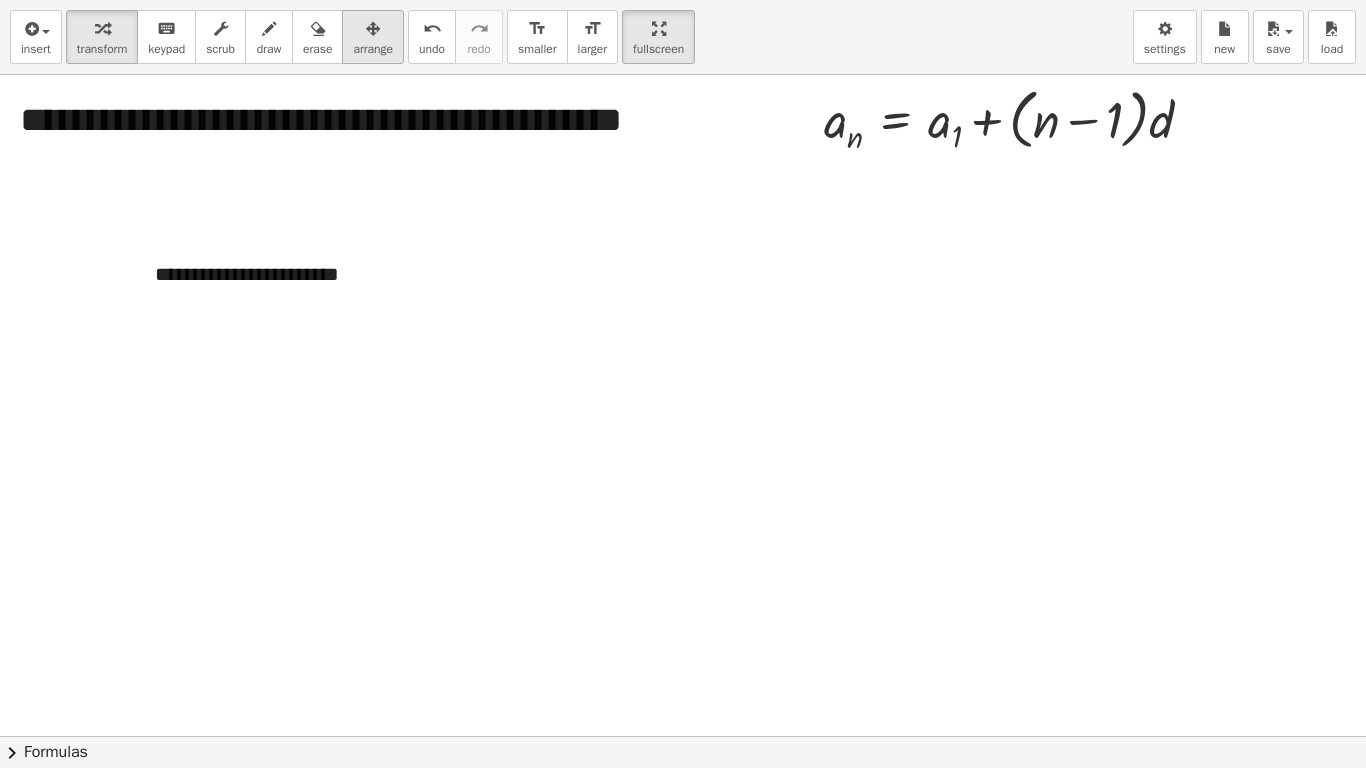click at bounding box center (373, 29) 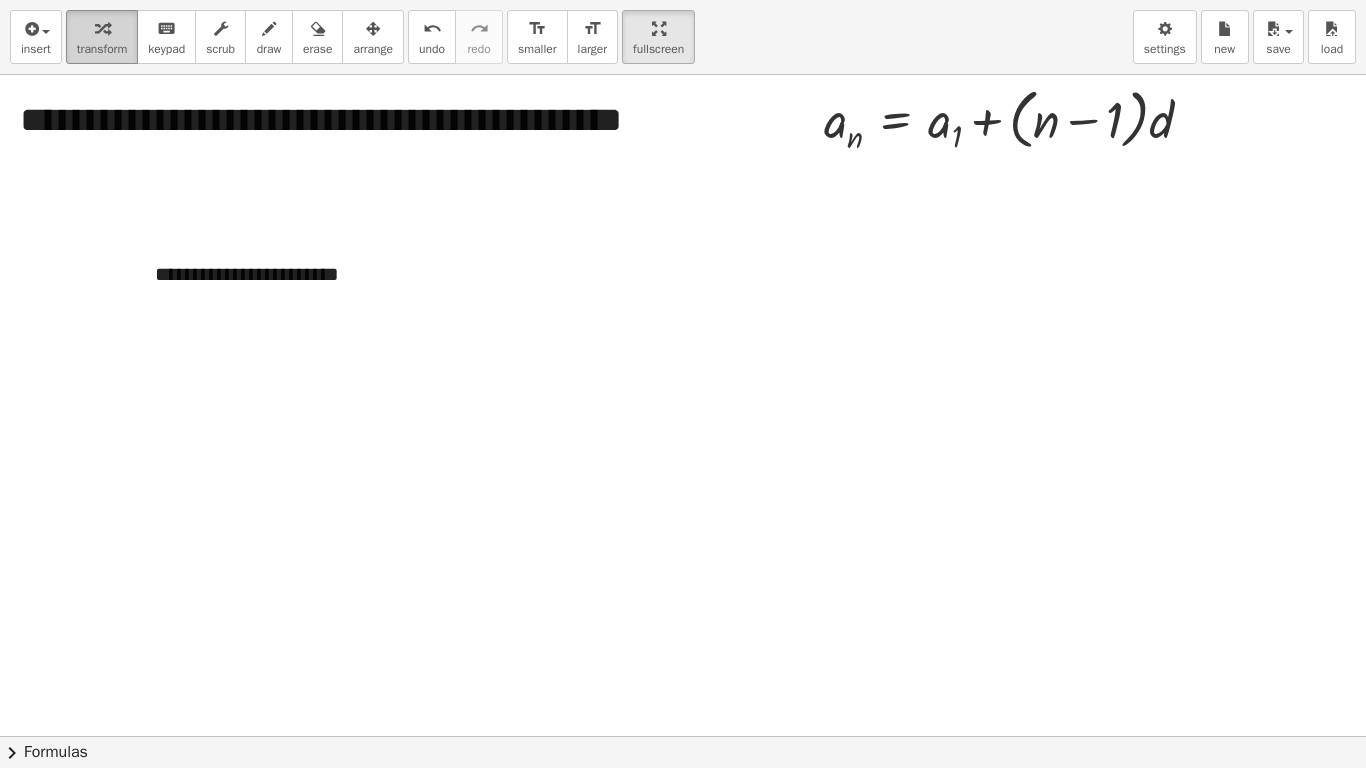 click at bounding box center (102, 29) 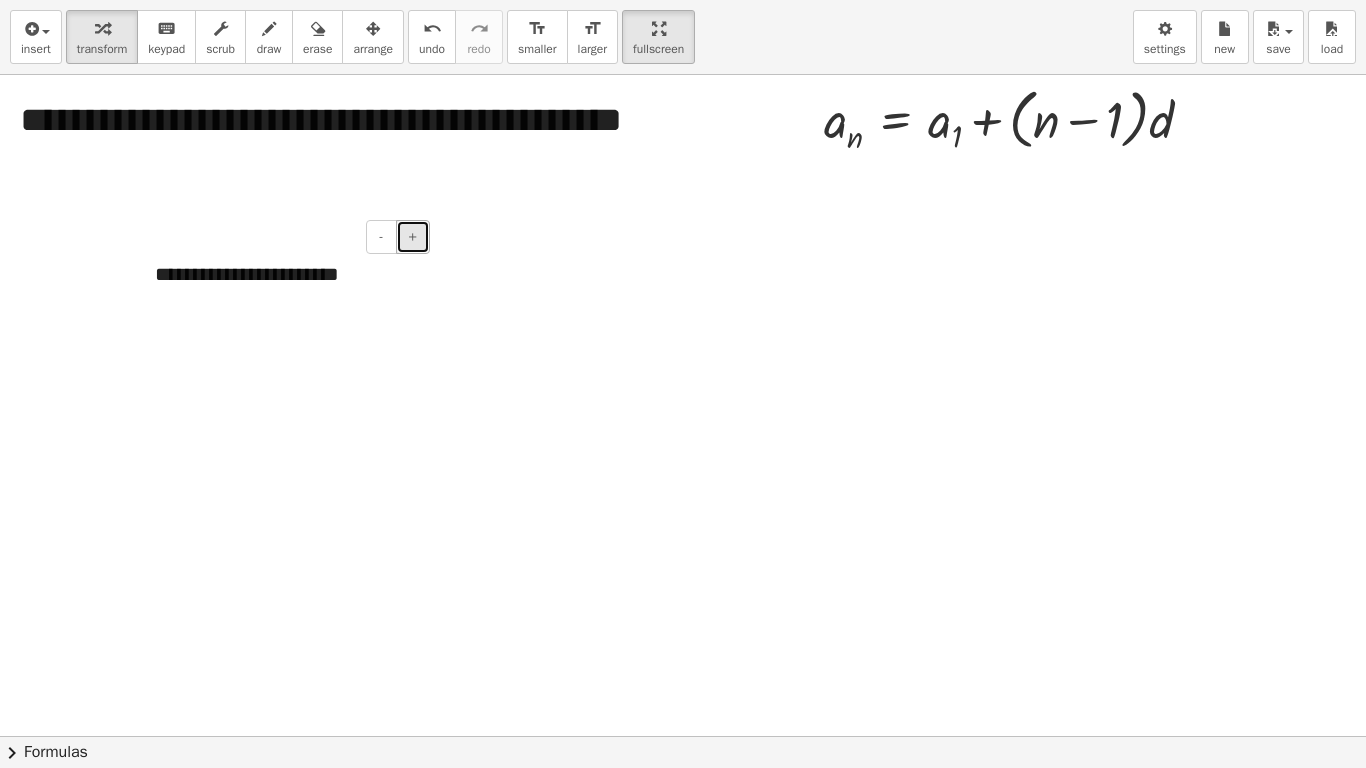 click on "+" at bounding box center [413, 236] 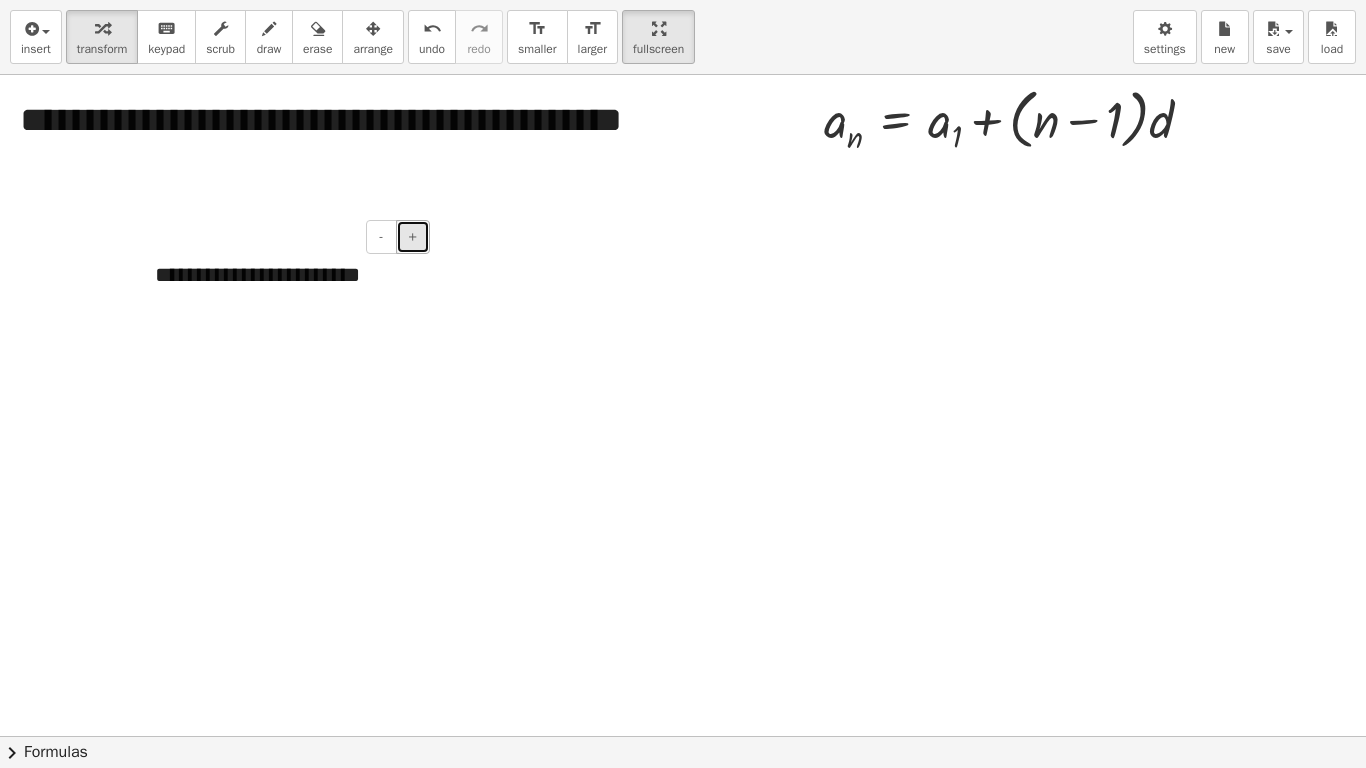 click on "+" at bounding box center (413, 236) 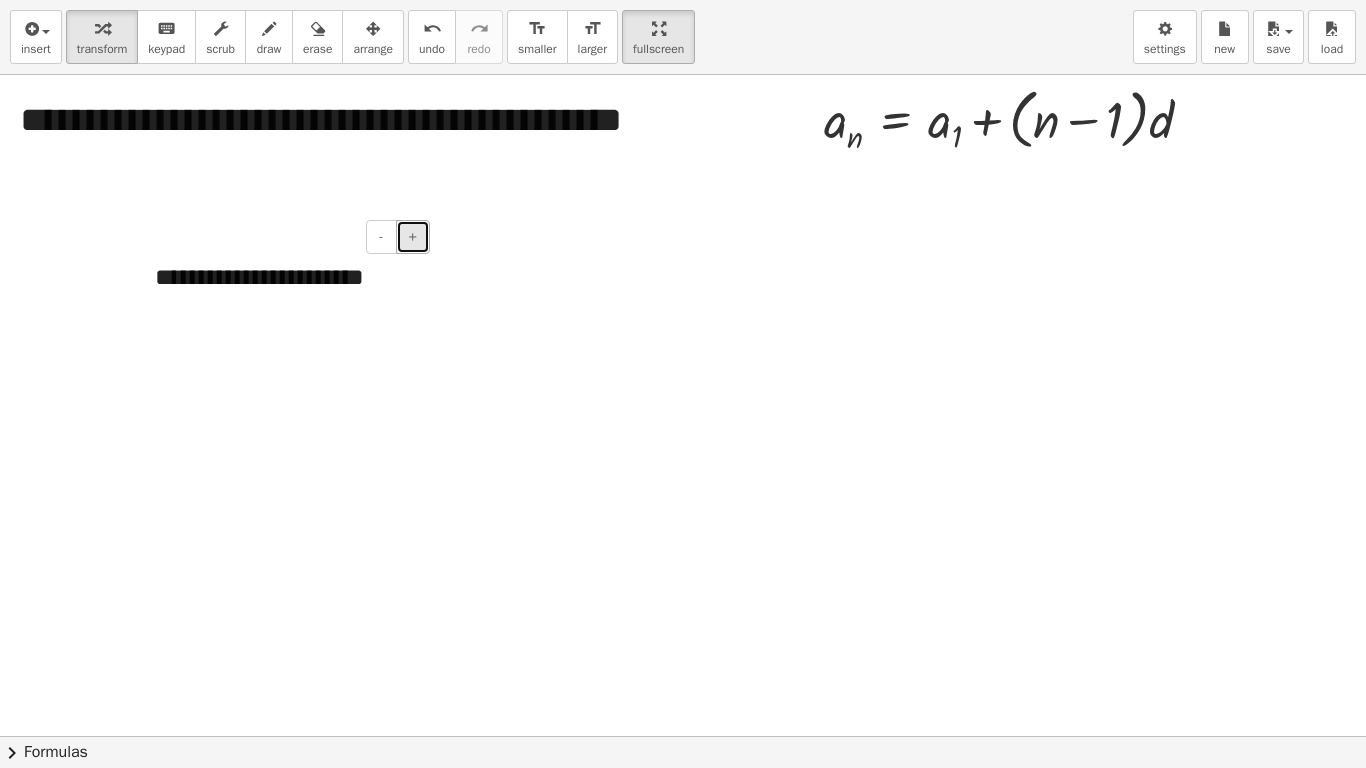click on "+" at bounding box center [413, 236] 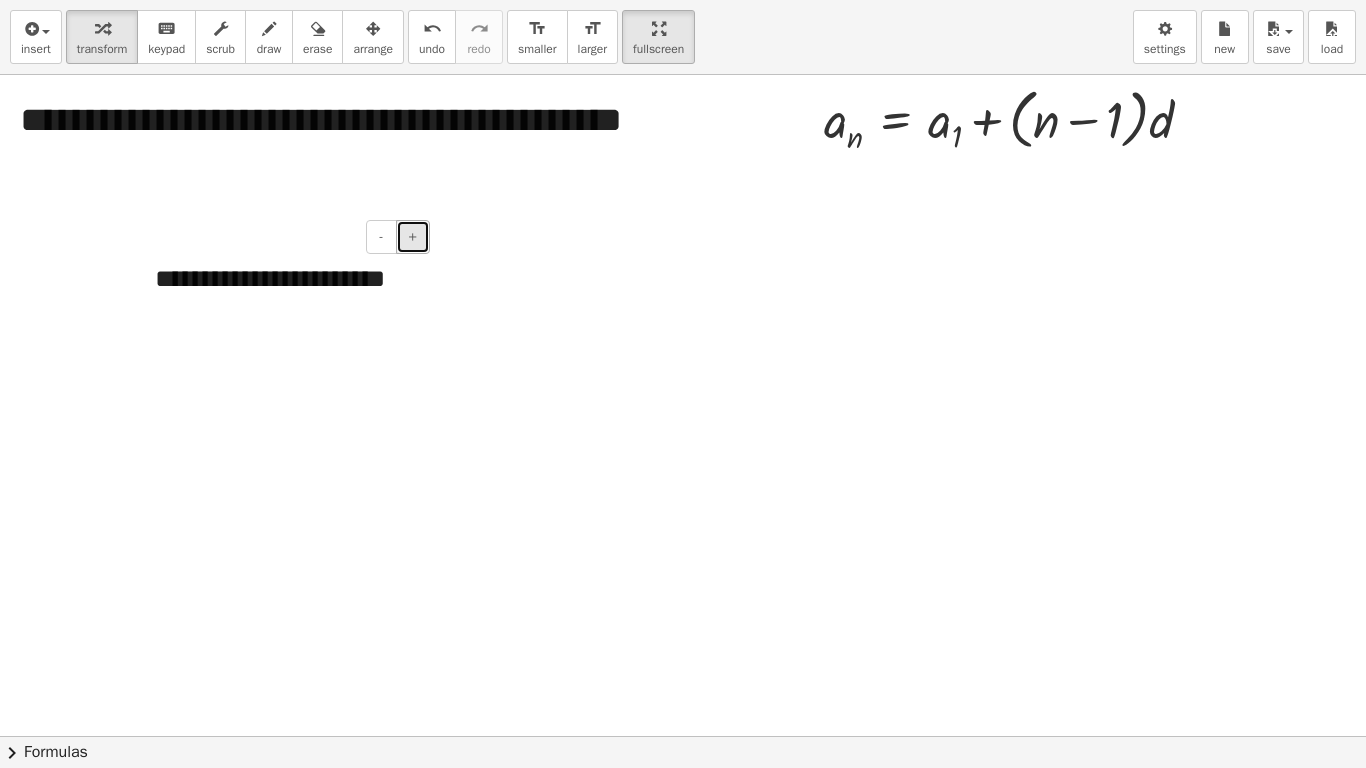 click on "+" at bounding box center (413, 236) 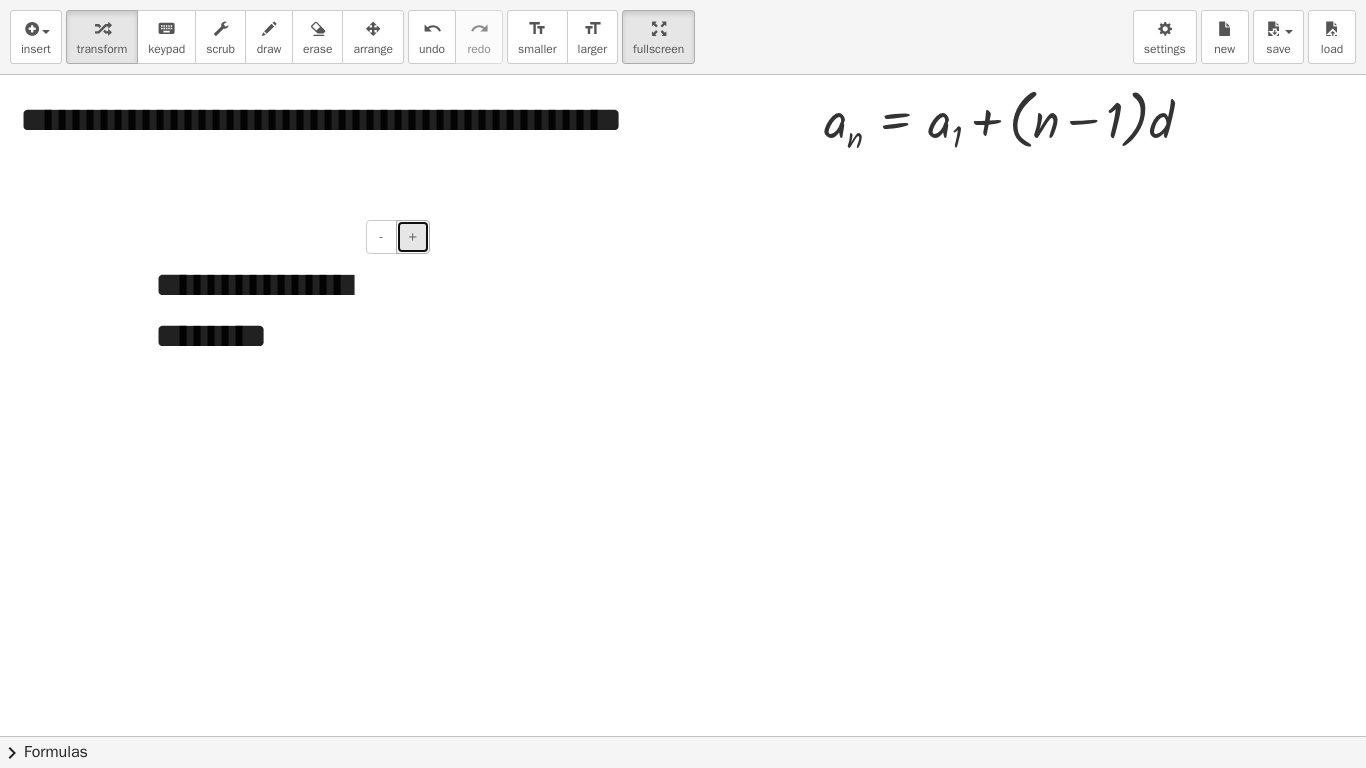 click on "+" at bounding box center [413, 236] 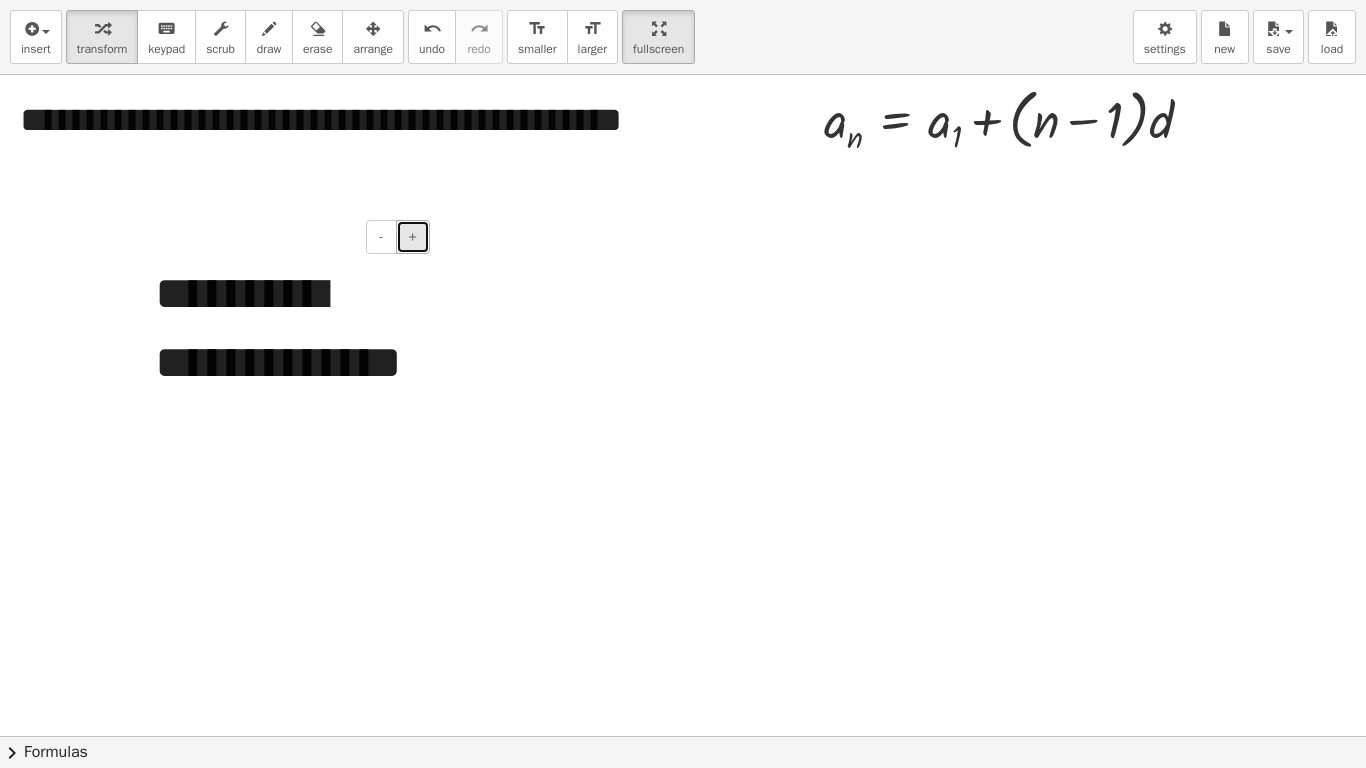 click on "+" at bounding box center (413, 236) 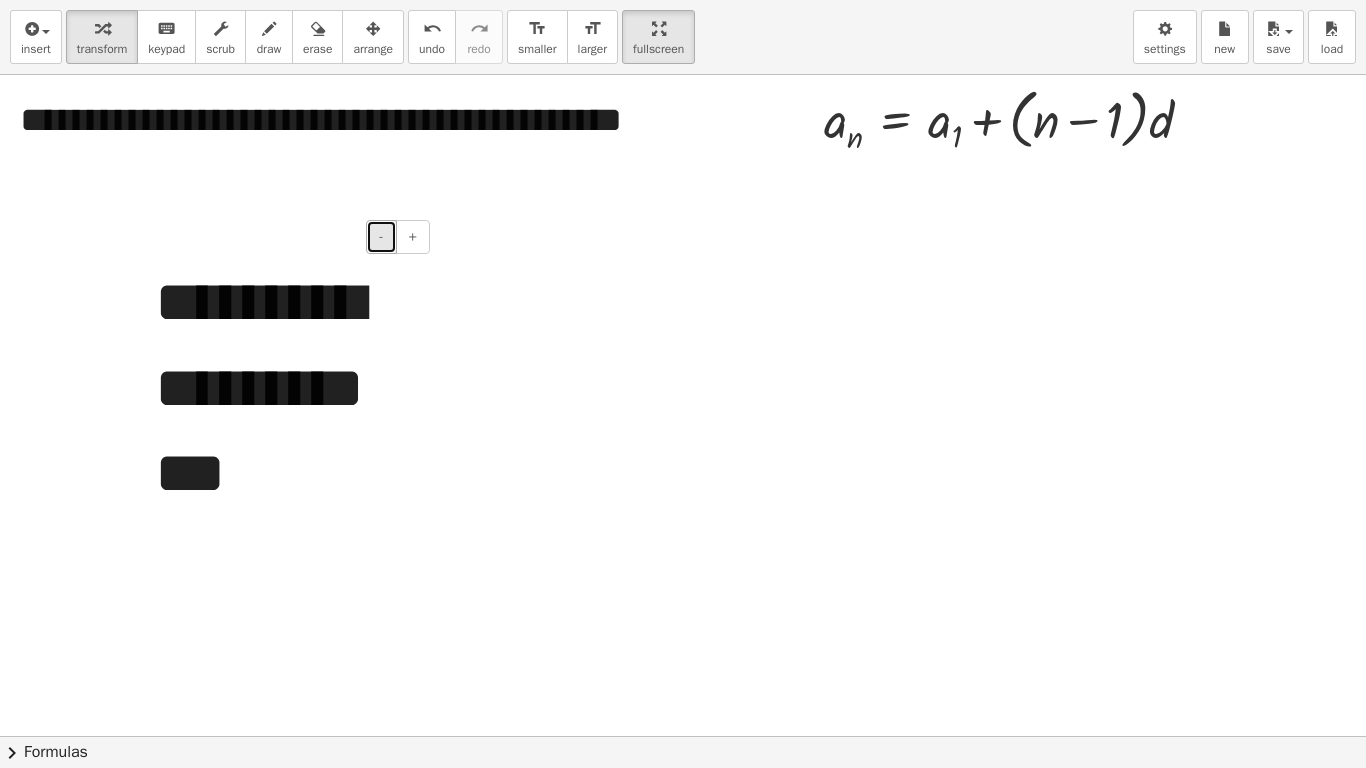 click on "-" at bounding box center [381, 237] 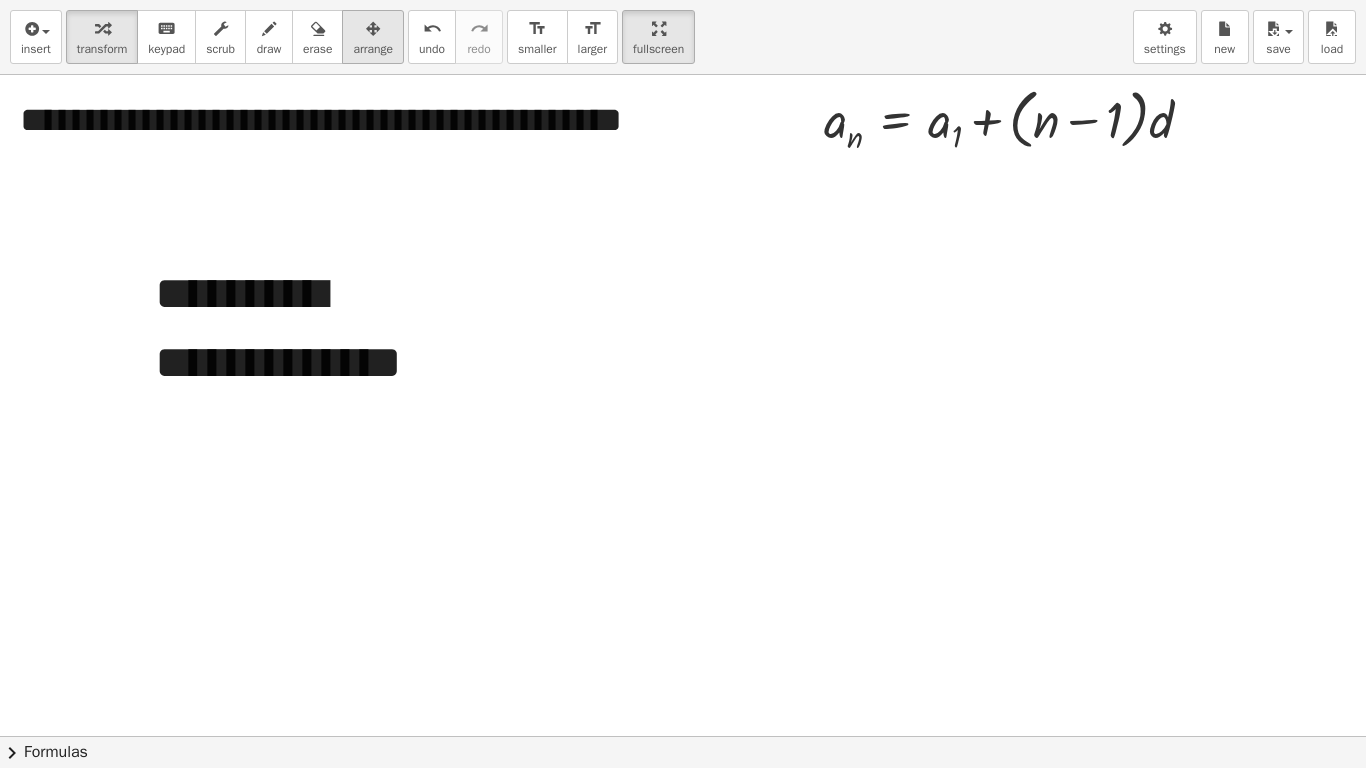 click on "arrange" at bounding box center (373, 49) 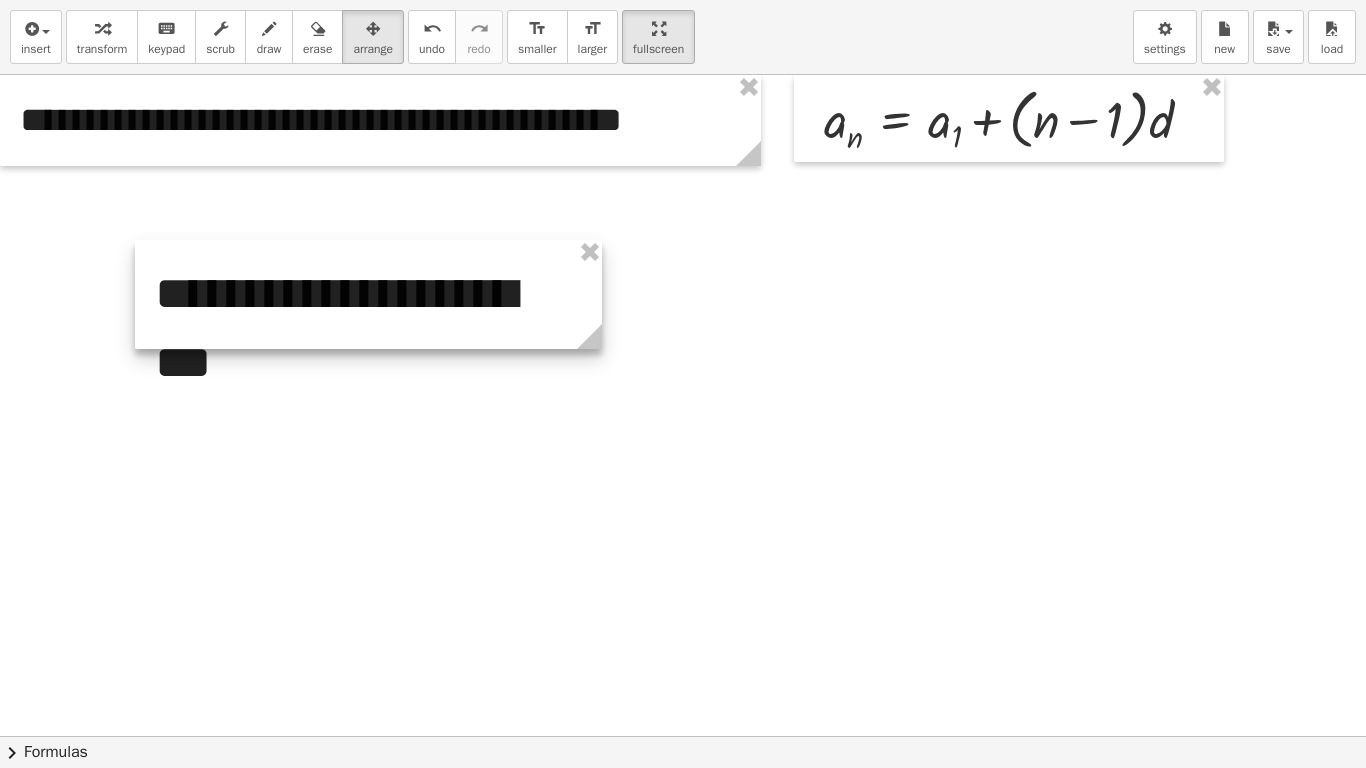 drag, startPoint x: 430, startPoint y: 411, endPoint x: 521, endPoint y: 353, distance: 107.912 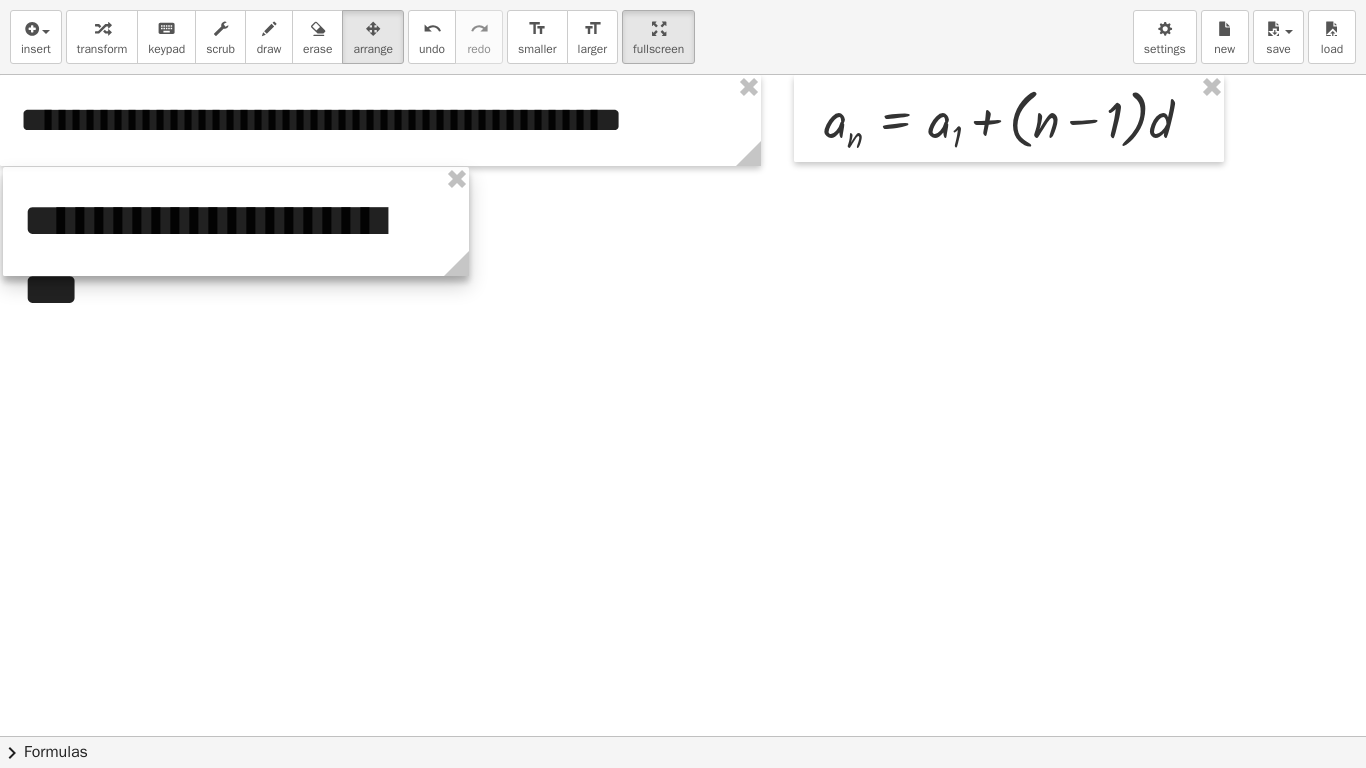 drag, startPoint x: 505, startPoint y: 338, endPoint x: 373, endPoint y: 265, distance: 150.84097 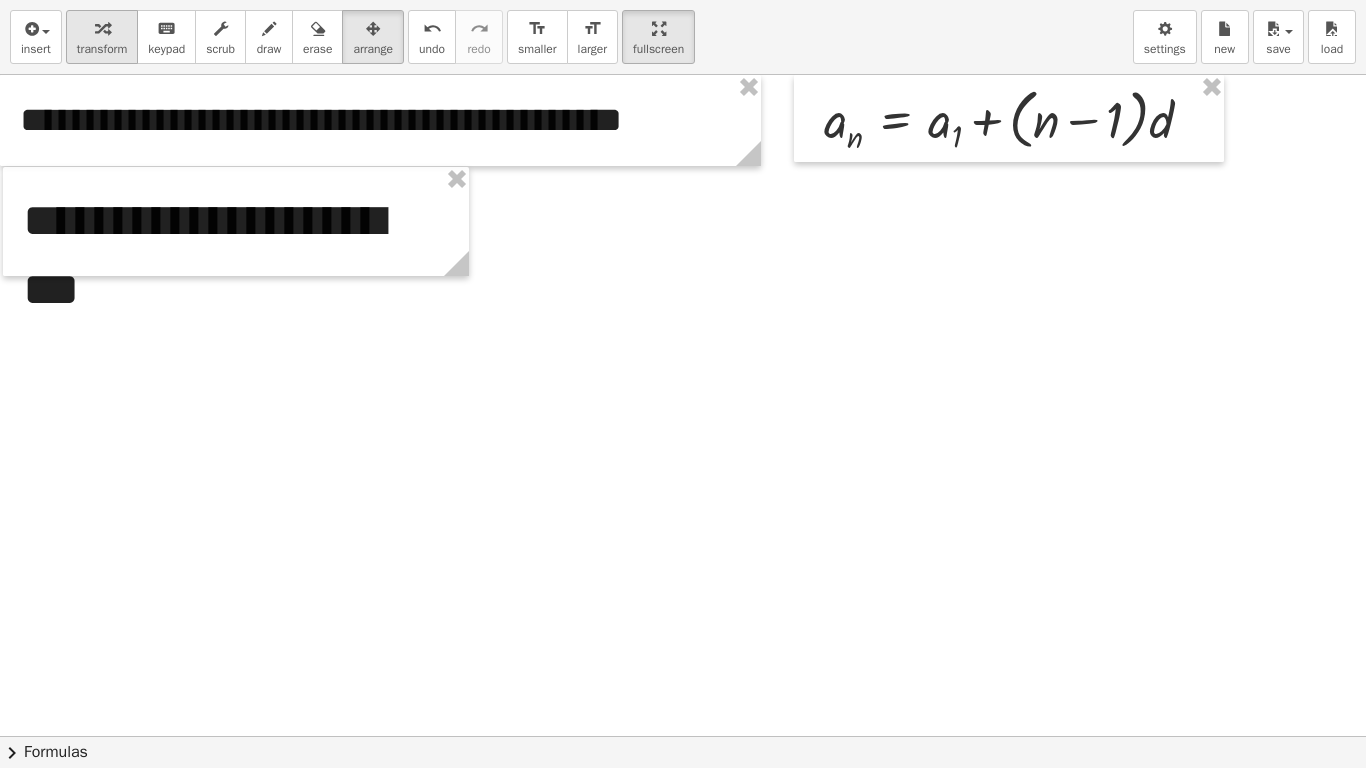 click on "transform" at bounding box center [102, 49] 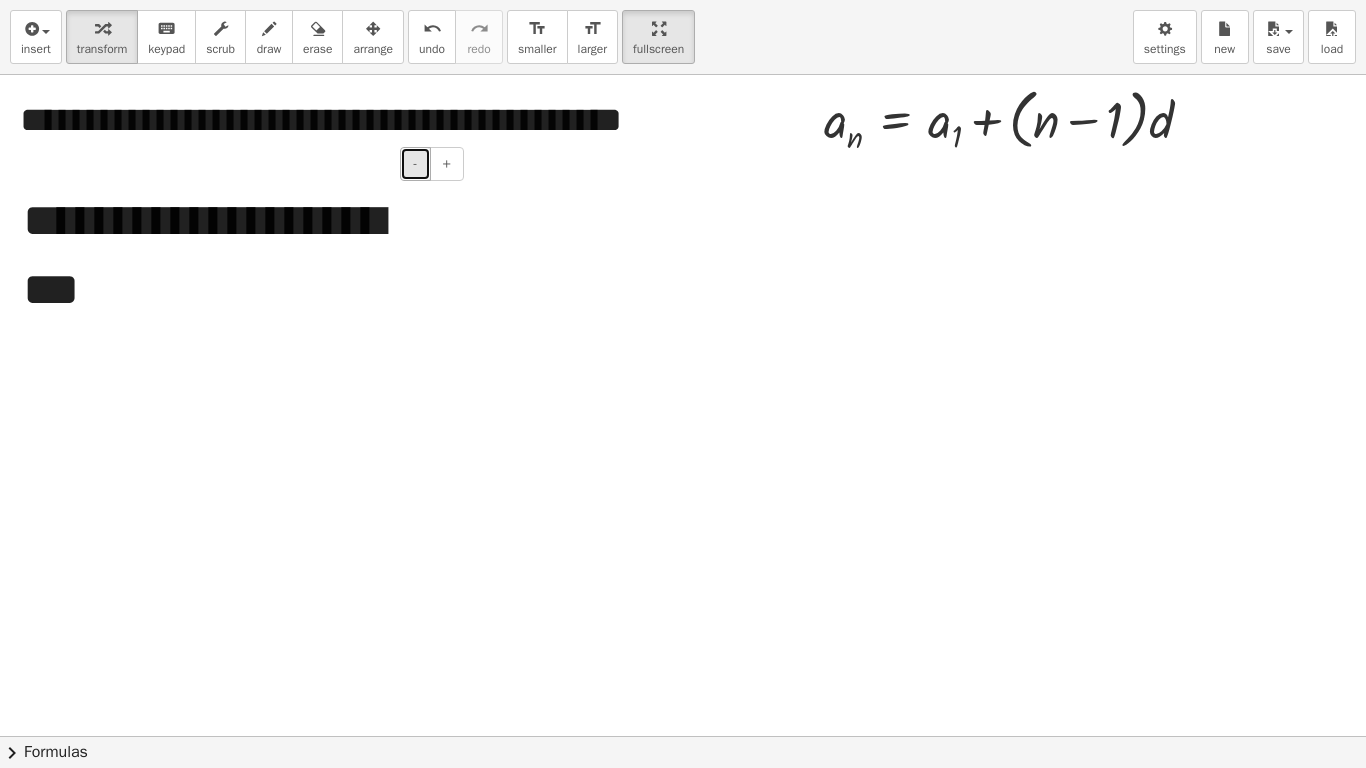 click on "-" at bounding box center [415, 164] 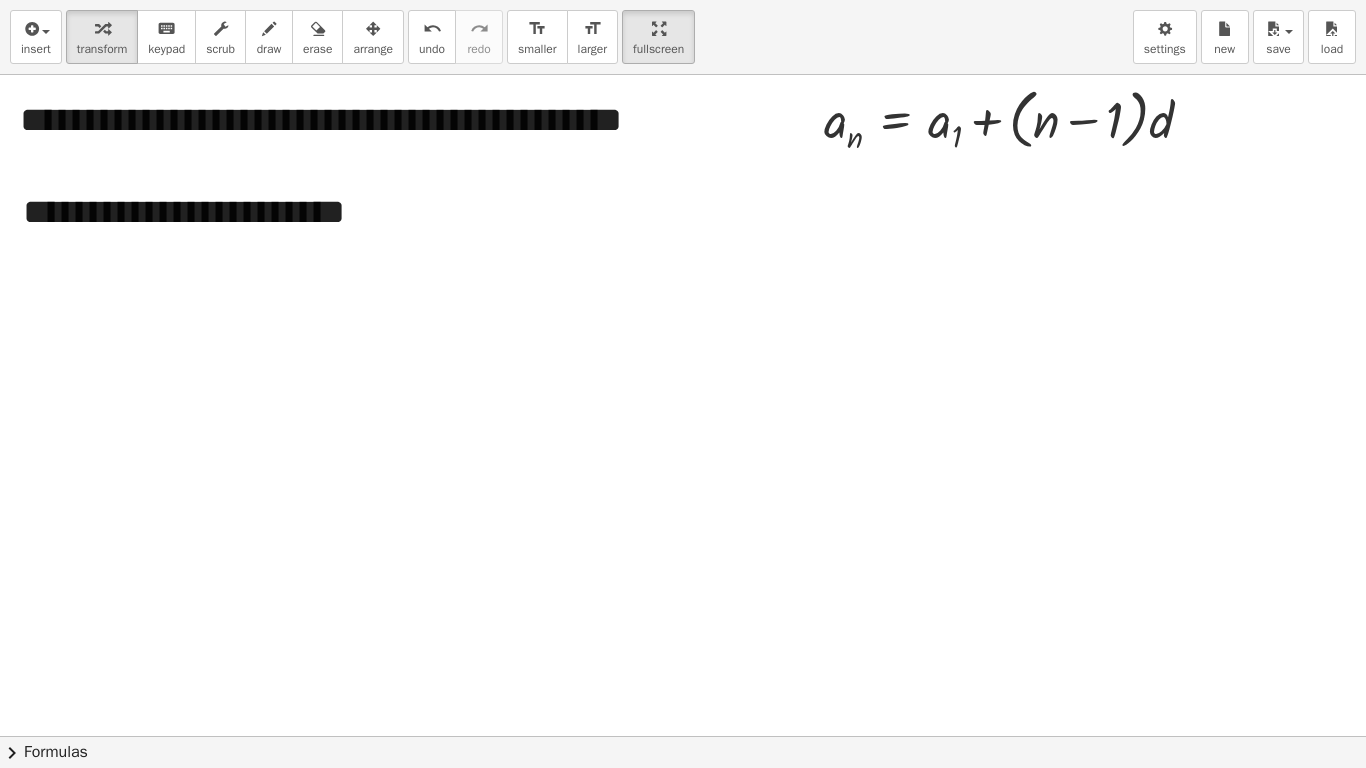 click at bounding box center [683, 736] 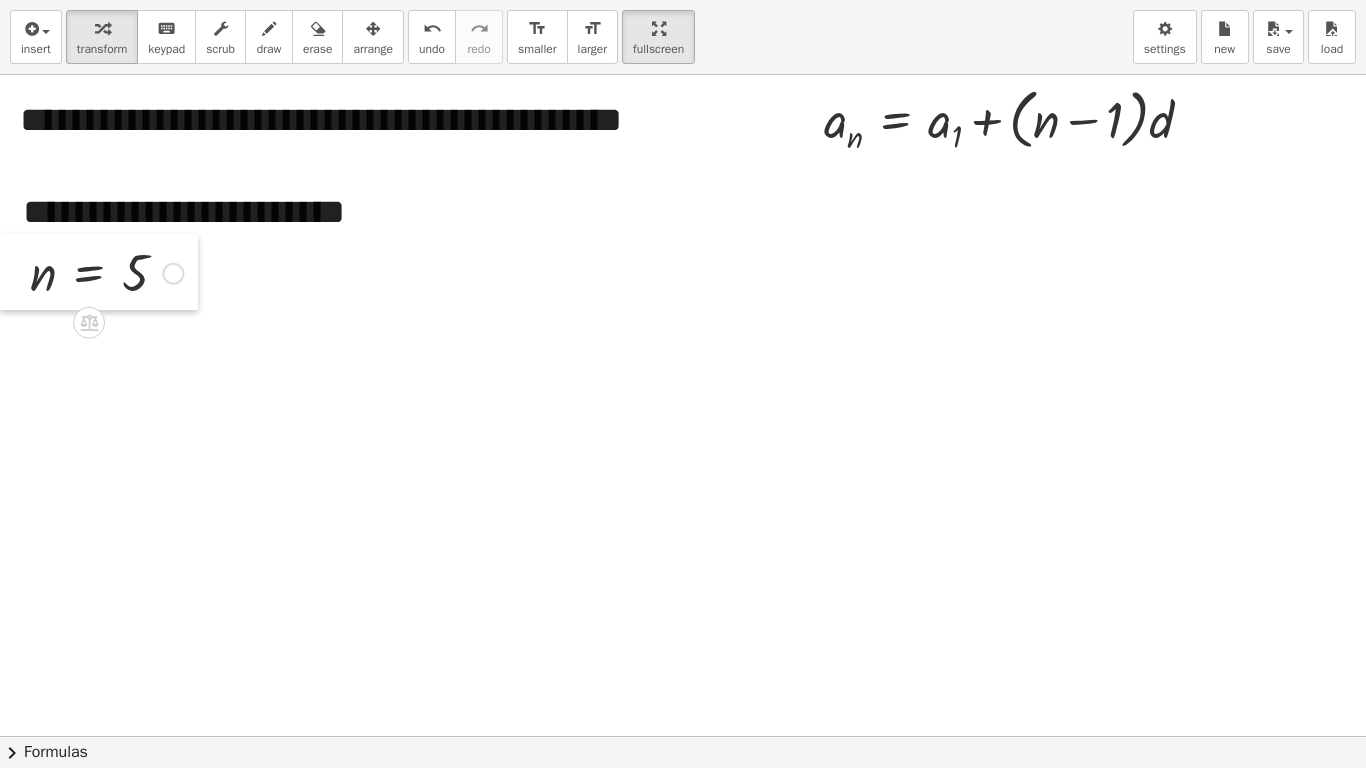 drag, startPoint x: 552, startPoint y: 222, endPoint x: 20, endPoint y: 289, distance: 536.2024 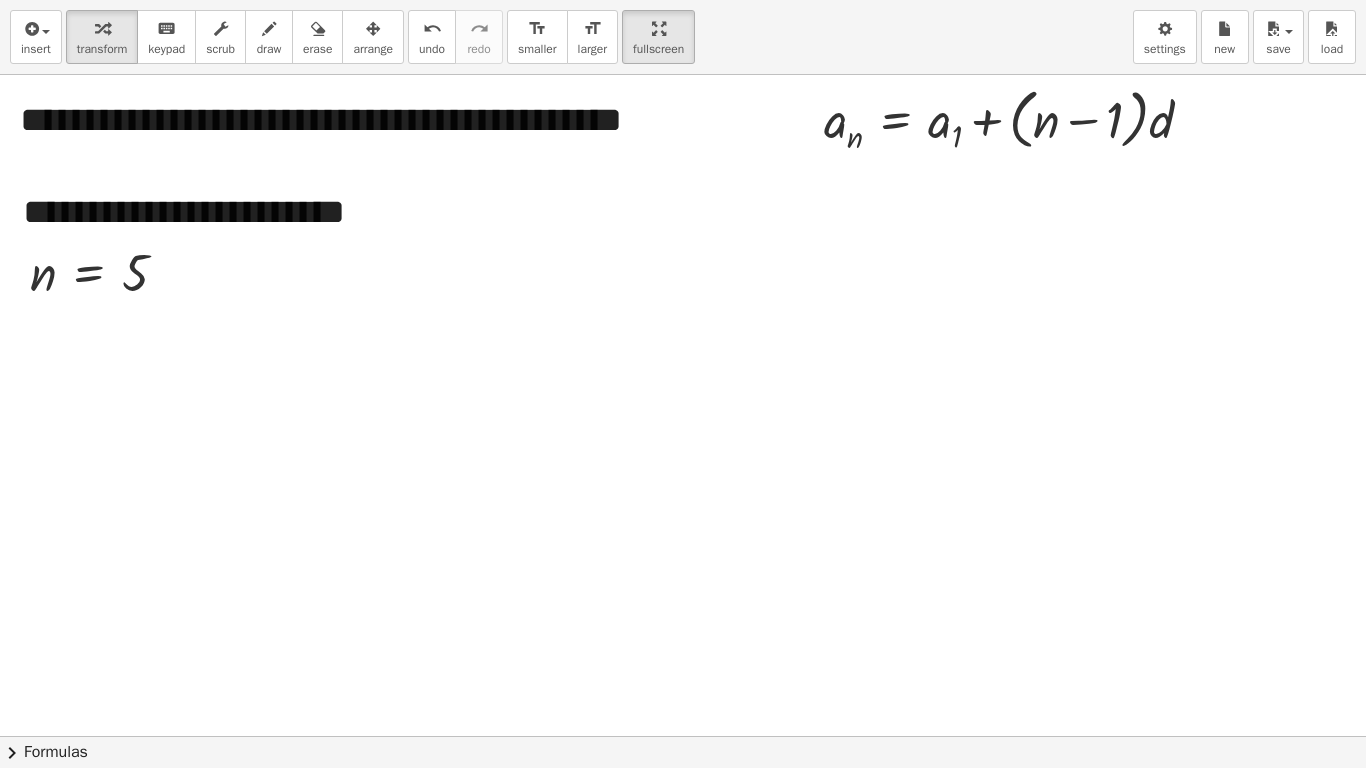 click at bounding box center [683, 736] 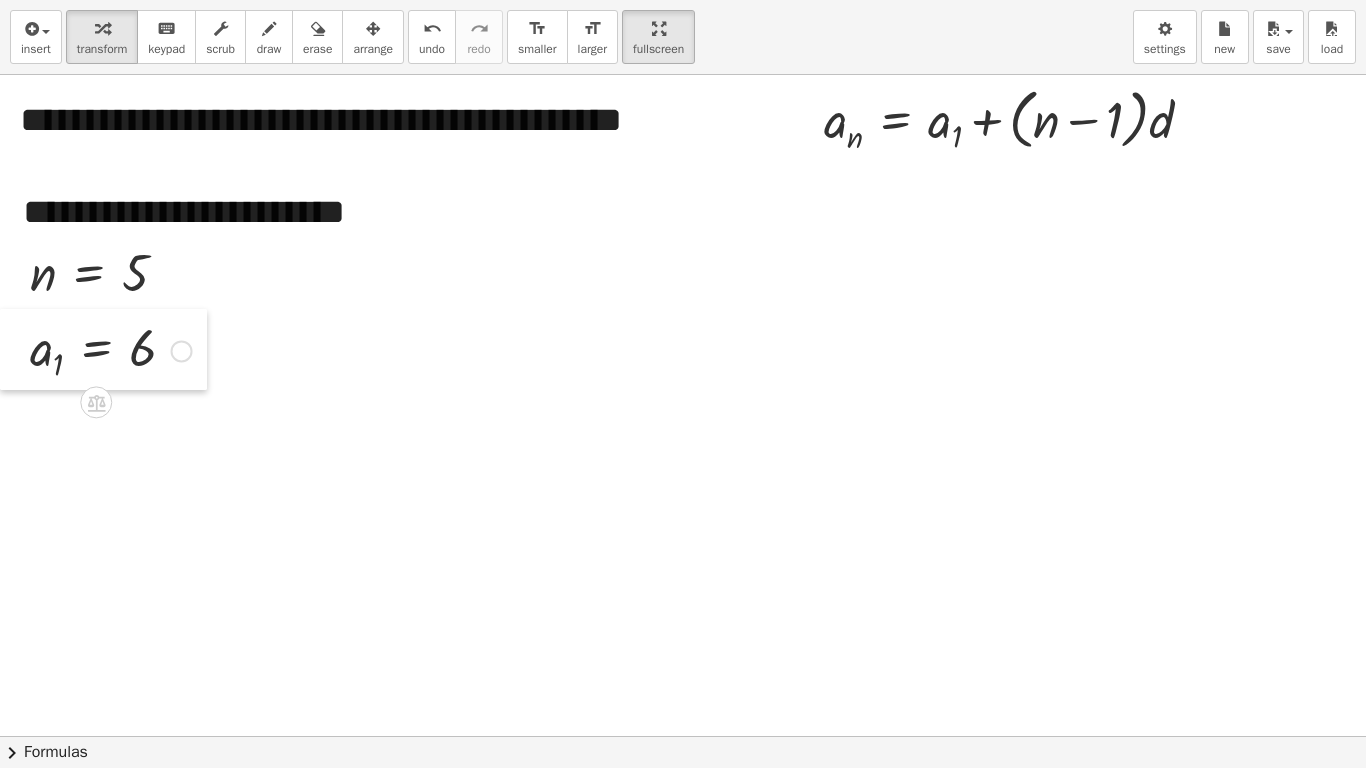 drag, startPoint x: 120, startPoint y: 393, endPoint x: 0, endPoint y: 353, distance: 126.491104 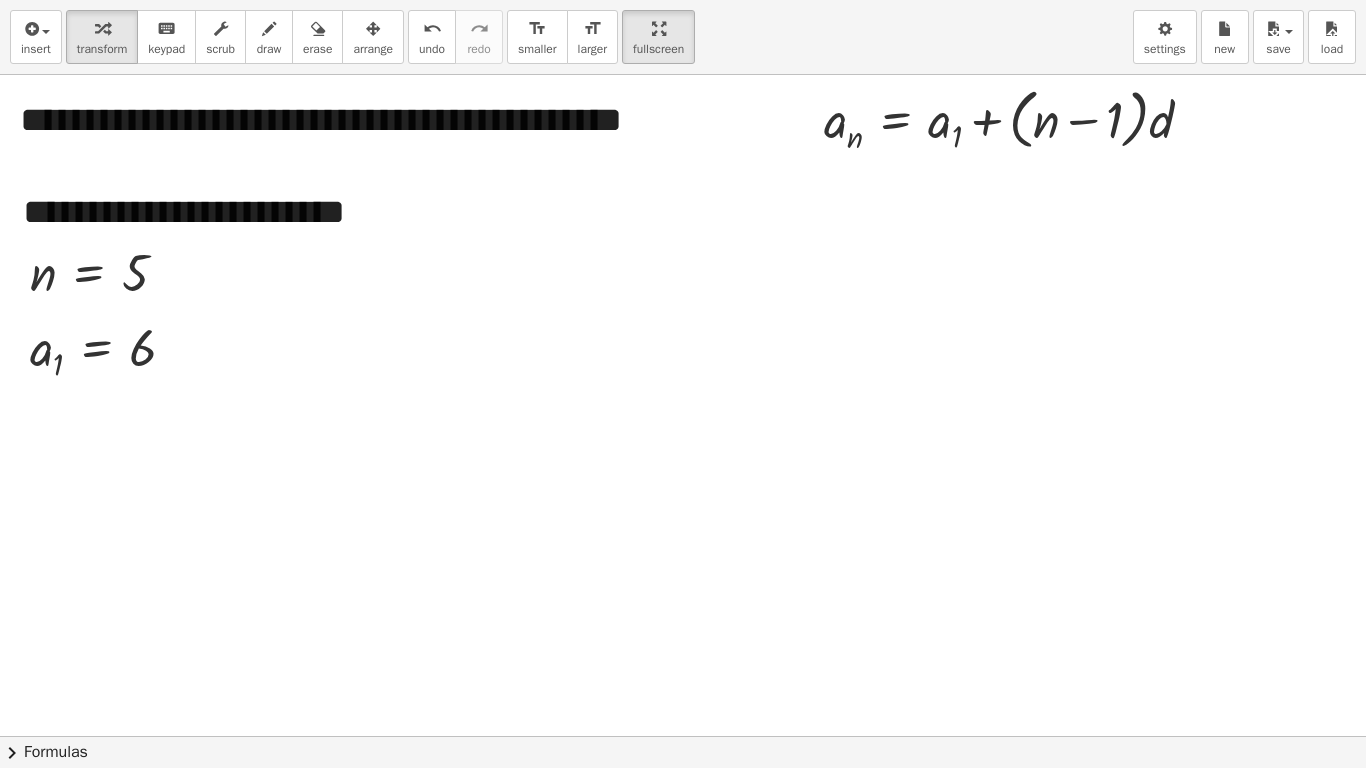 click at bounding box center [683, 736] 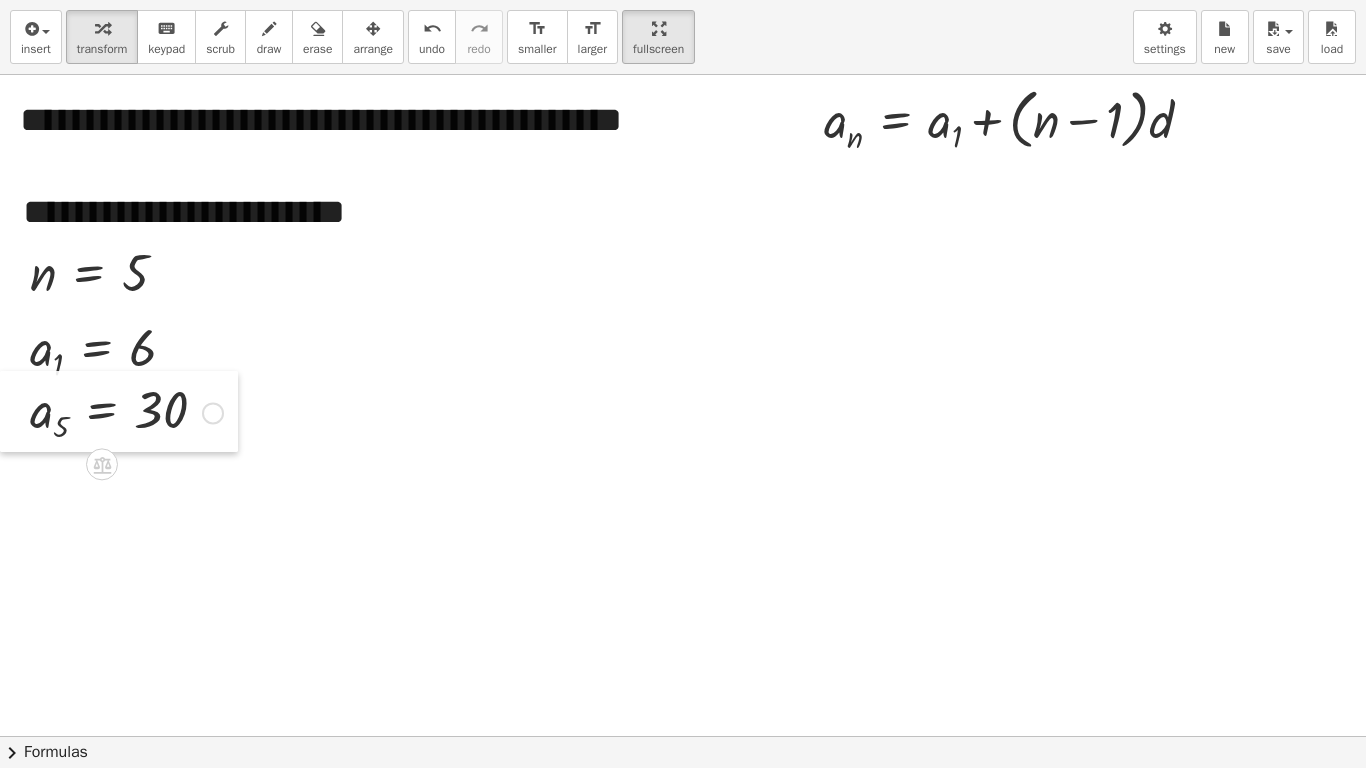 drag, startPoint x: 67, startPoint y: 441, endPoint x: 0, endPoint y: 388, distance: 85.42833 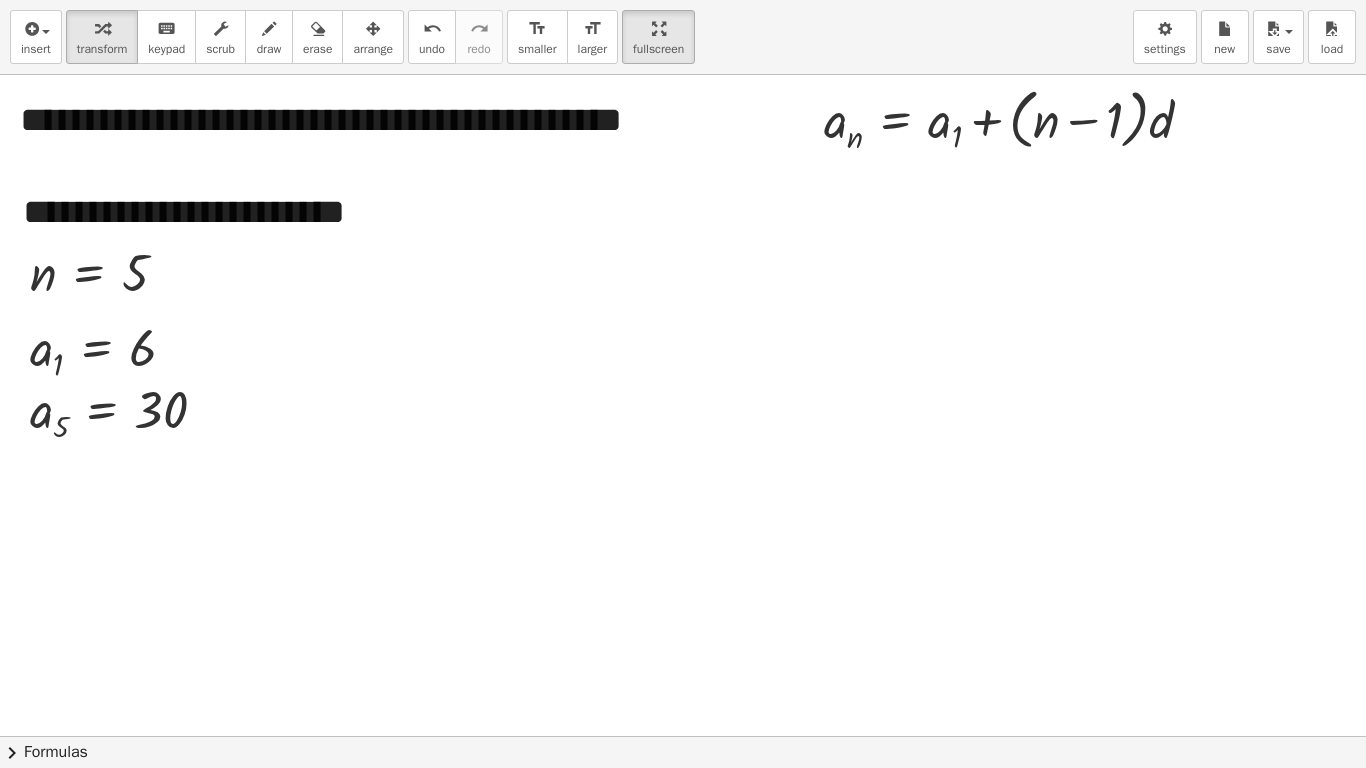 click at bounding box center [683, 736] 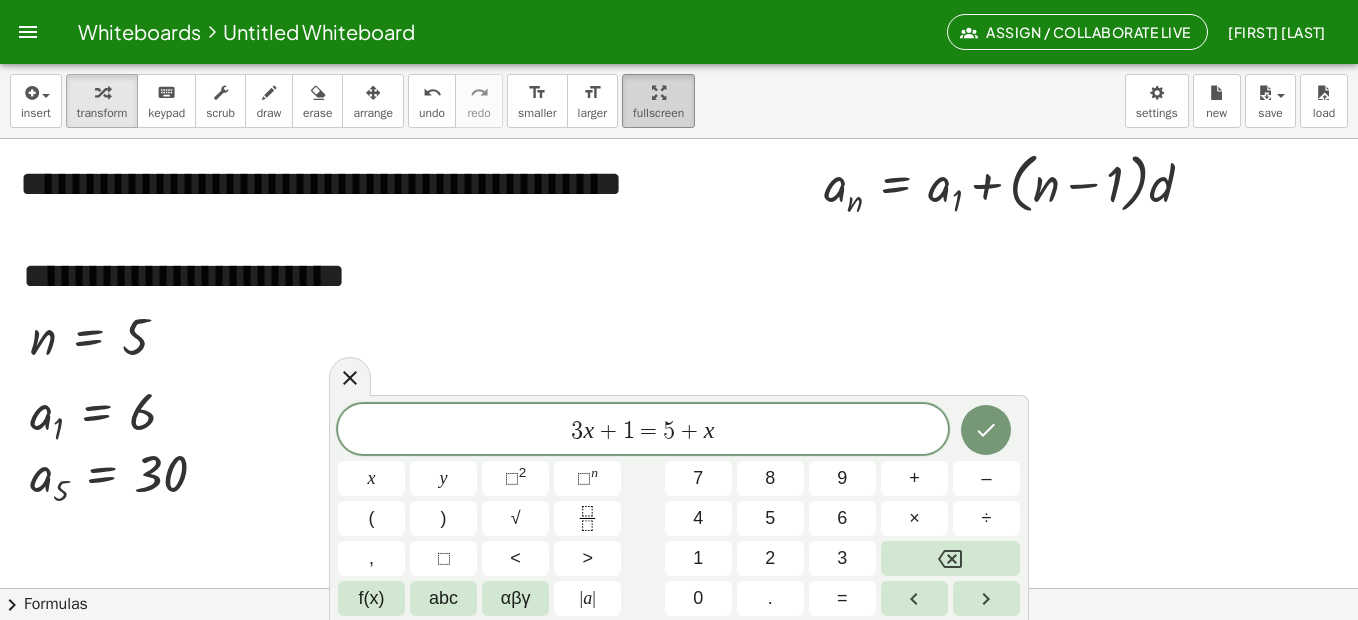 drag, startPoint x: 783, startPoint y: 138, endPoint x: 671, endPoint y: 93, distance: 120.70211 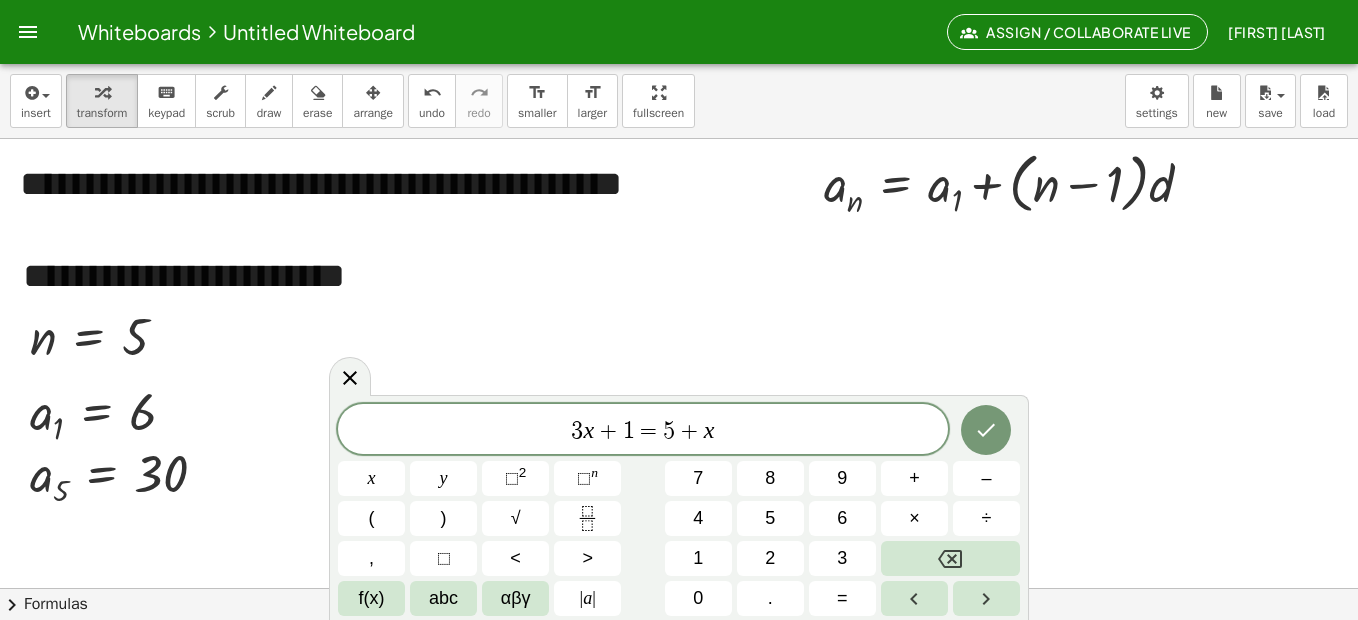 drag, startPoint x: 650, startPoint y: 102, endPoint x: 654, endPoint y: 206, distance: 104.0769 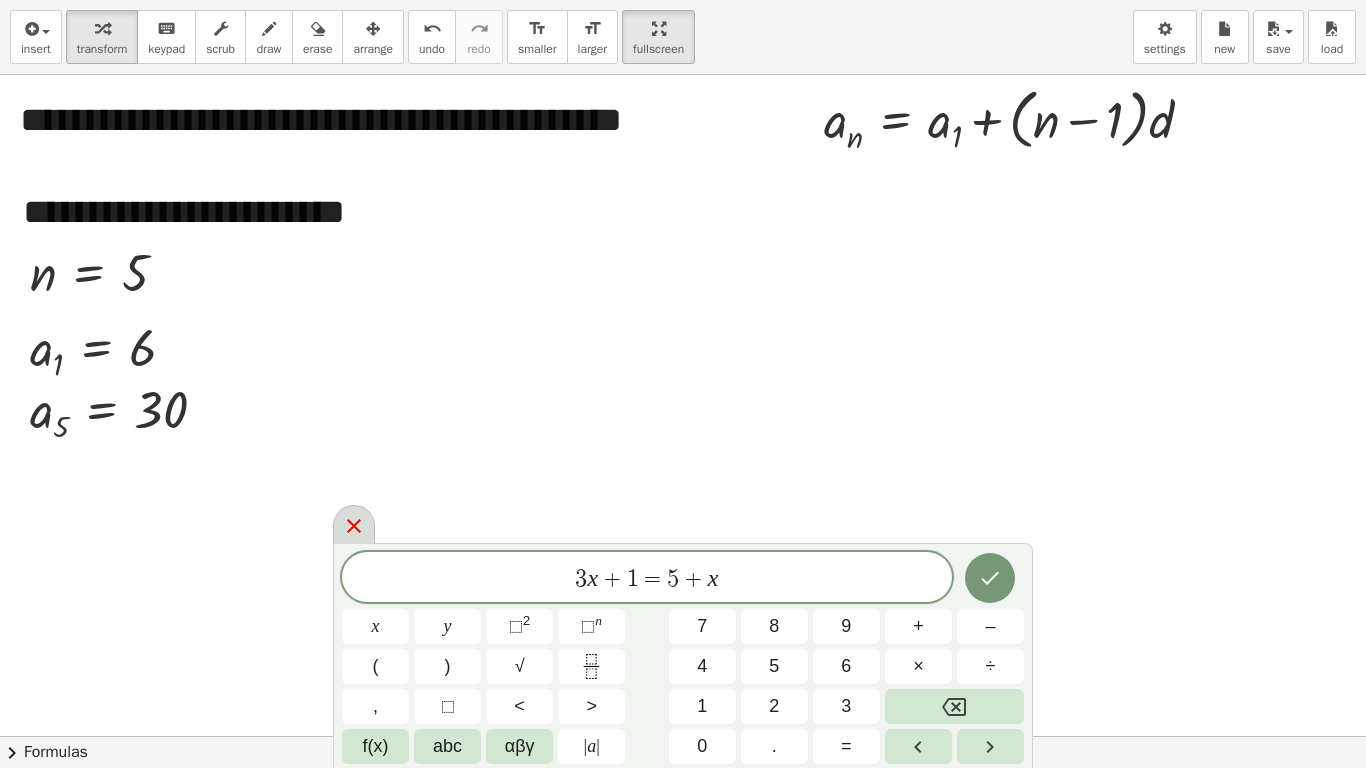 click 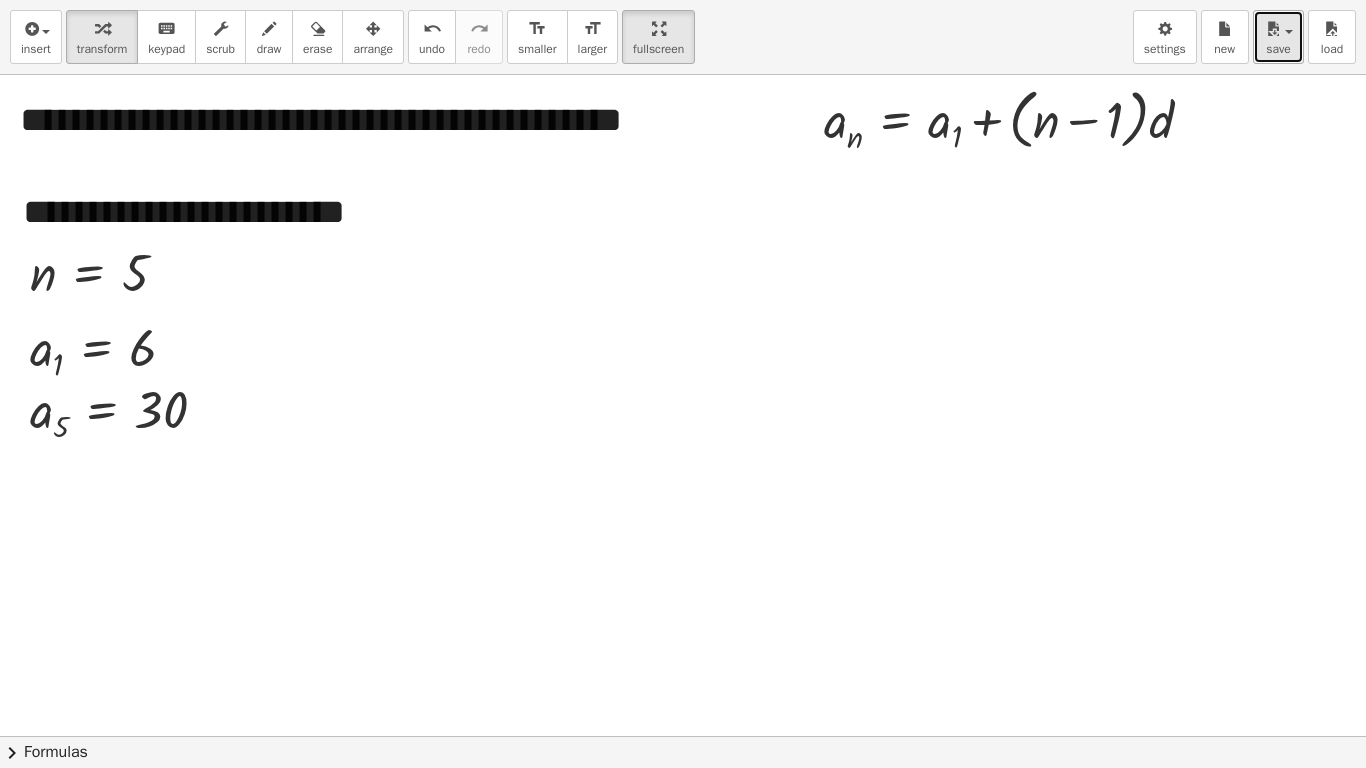 click at bounding box center (1273, 29) 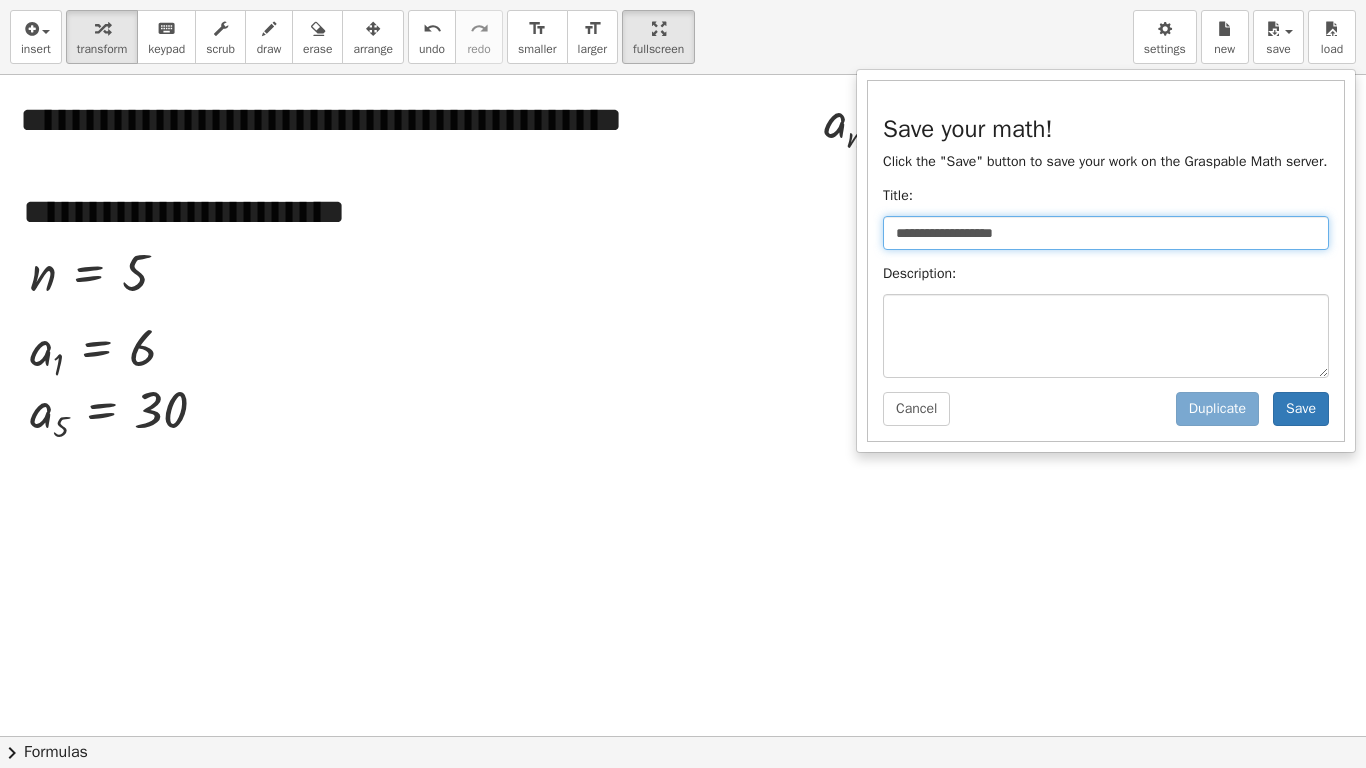 click on "**********" at bounding box center [1106, 233] 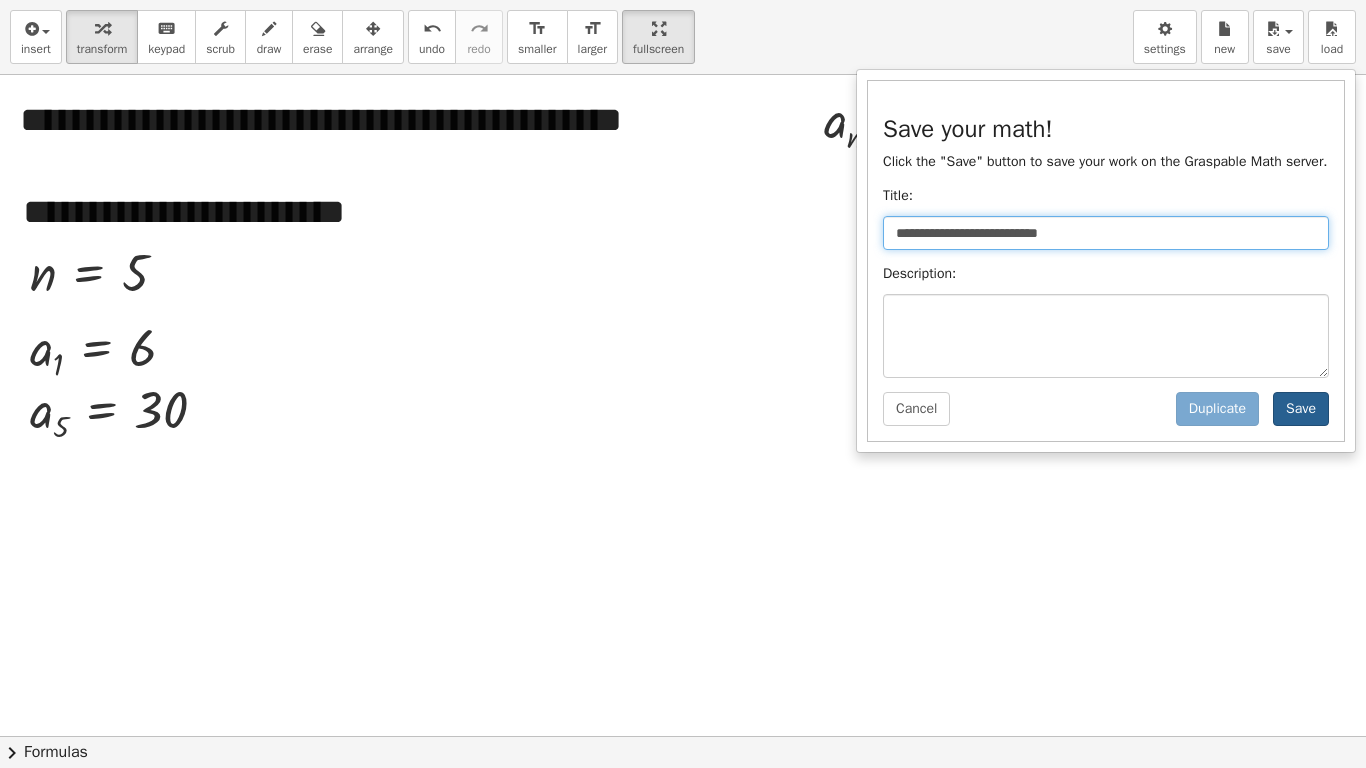 type on "**********" 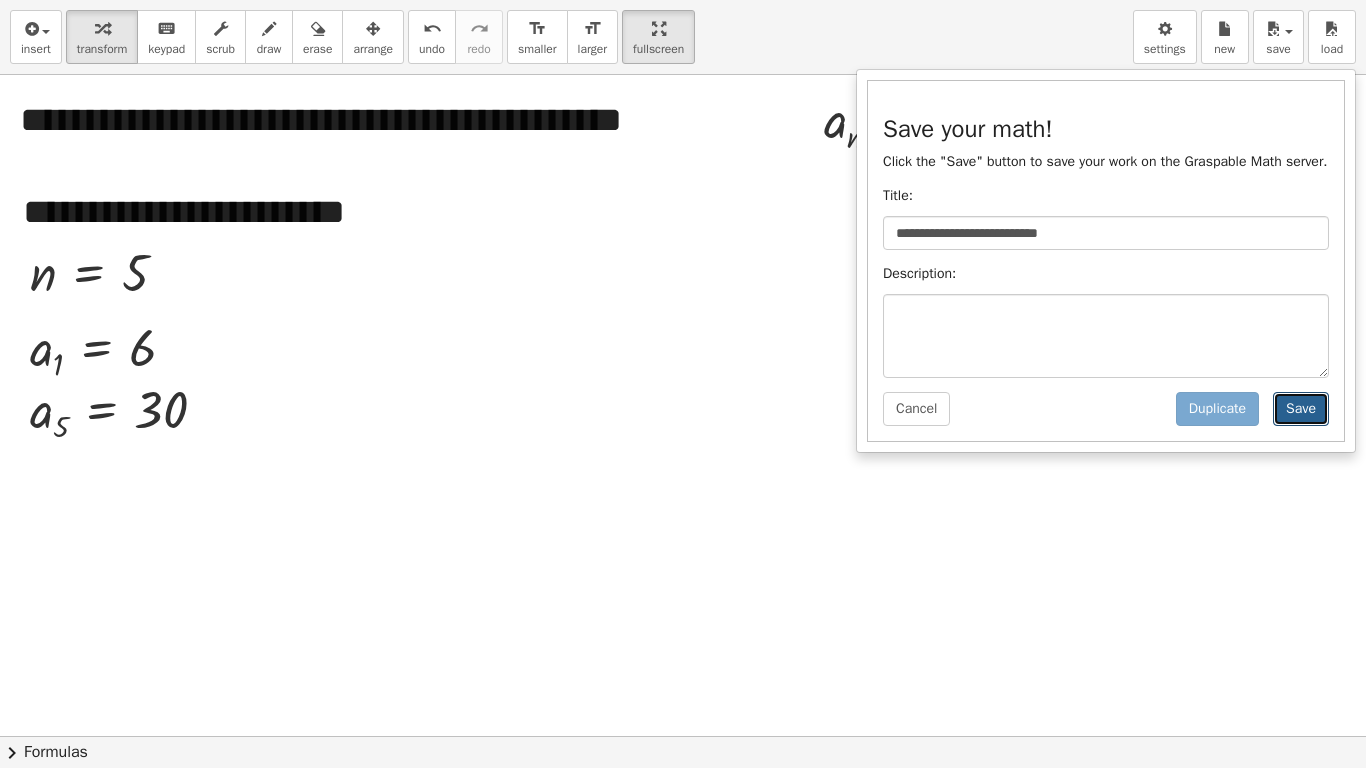 click on "Save" at bounding box center (1301, 409) 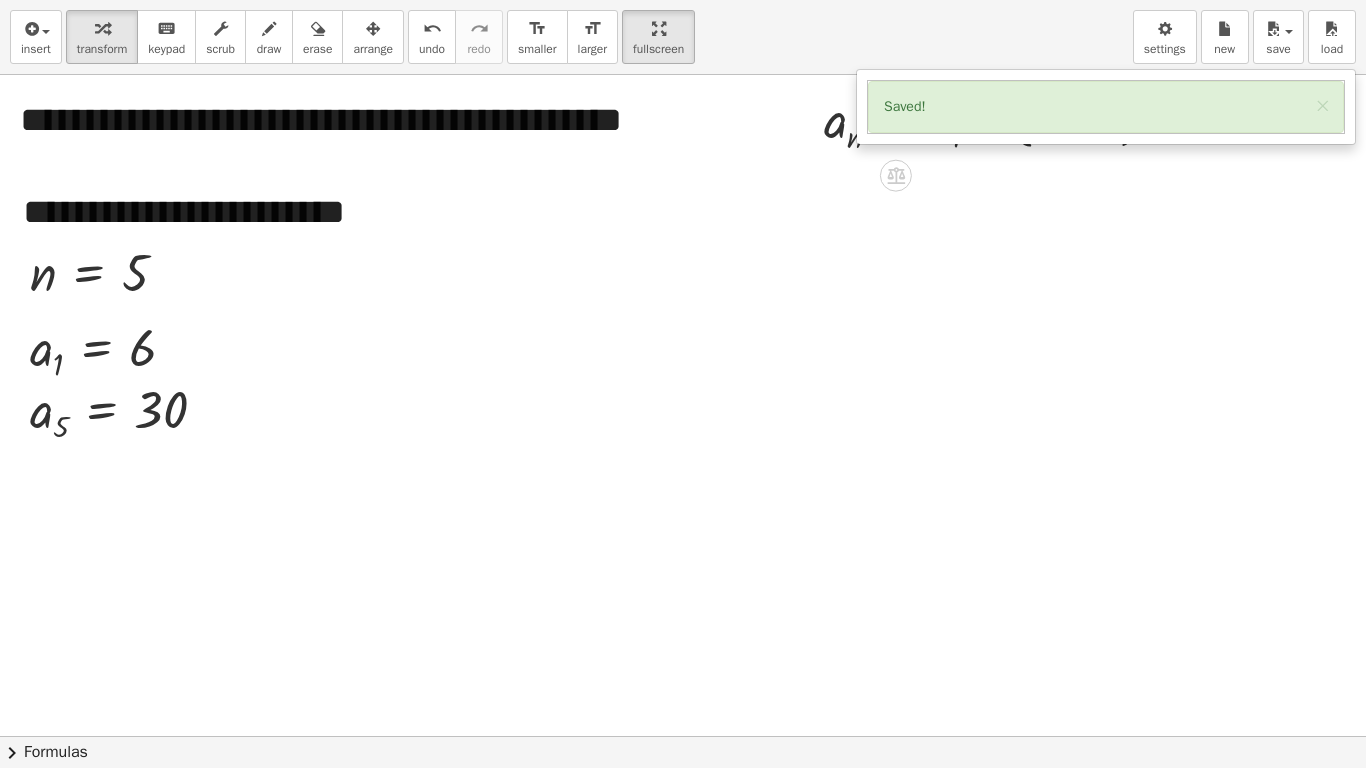 click at bounding box center [1016, 118] 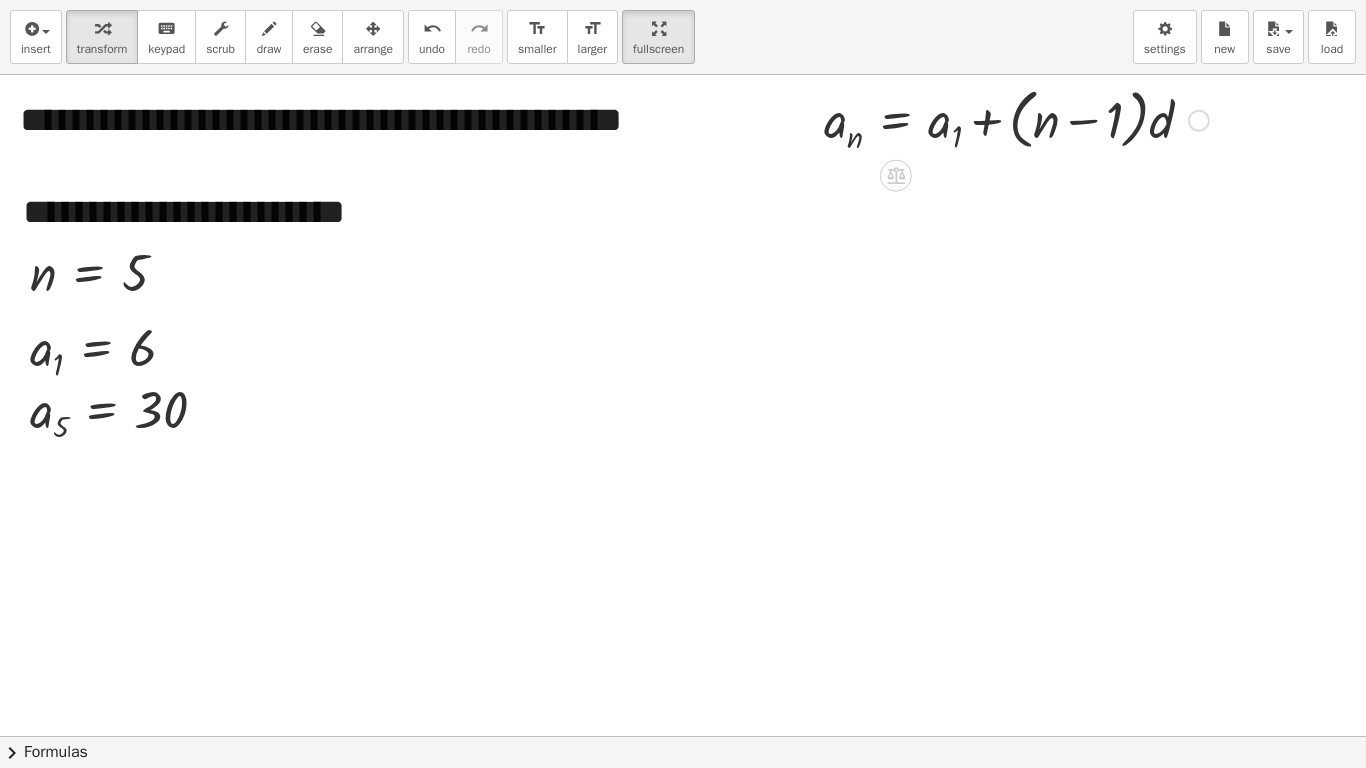 click at bounding box center (1199, 121) 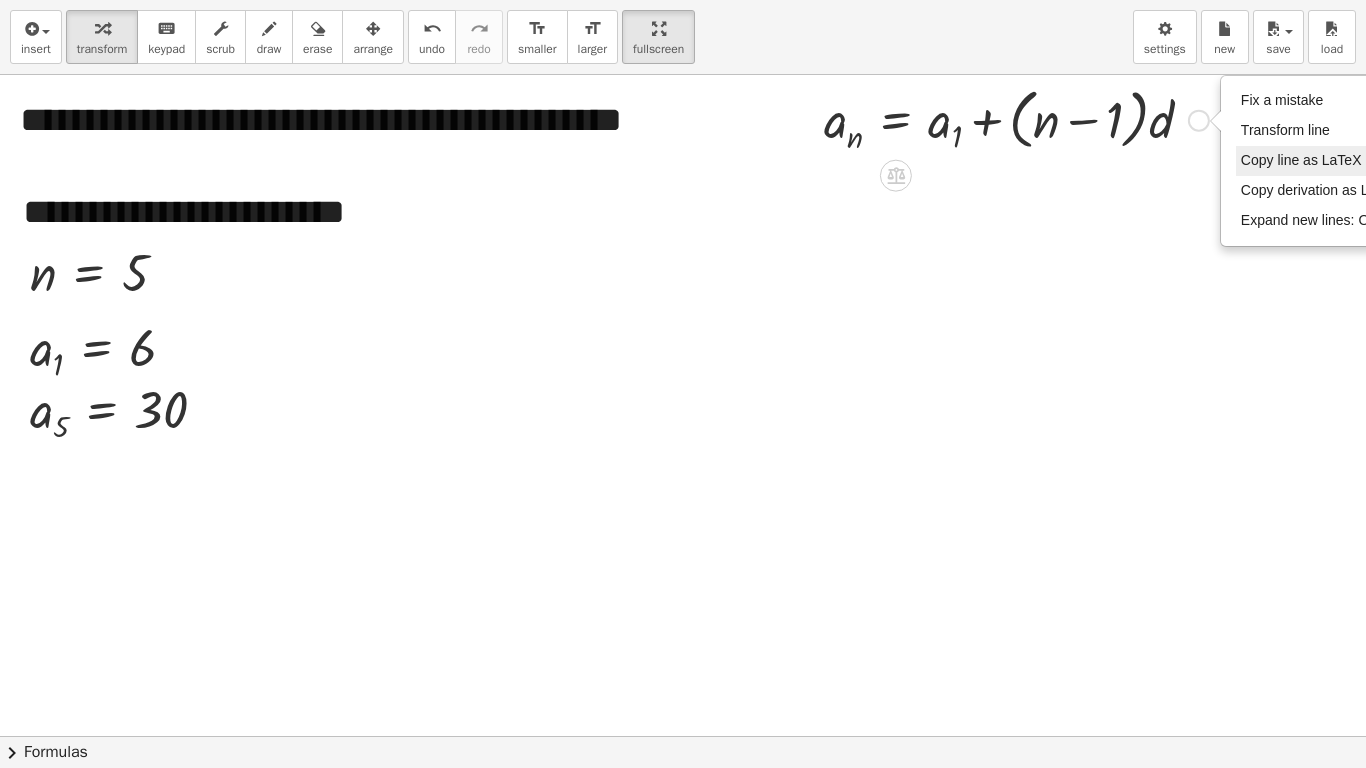 click on "Copy line as LaTeX" at bounding box center [1301, 160] 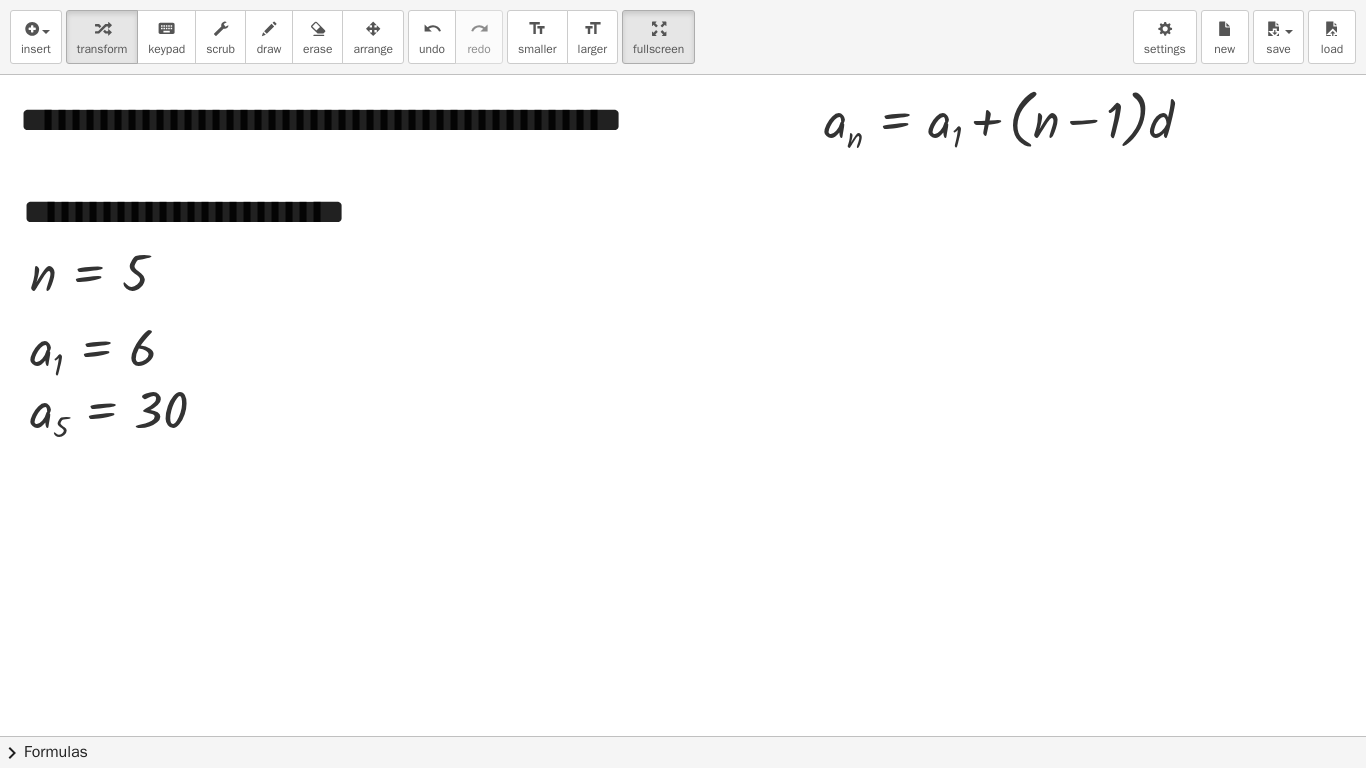 click at bounding box center [683, 736] 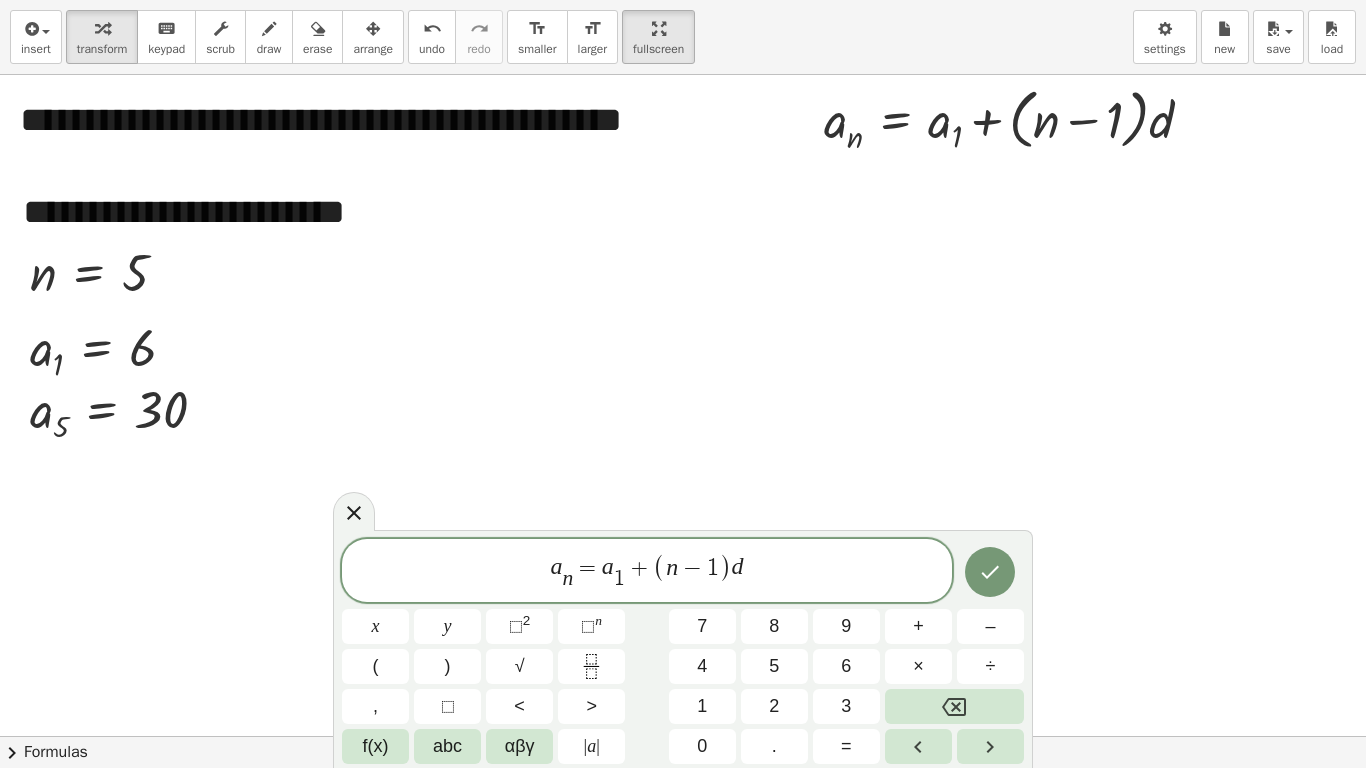 click at bounding box center [683, 736] 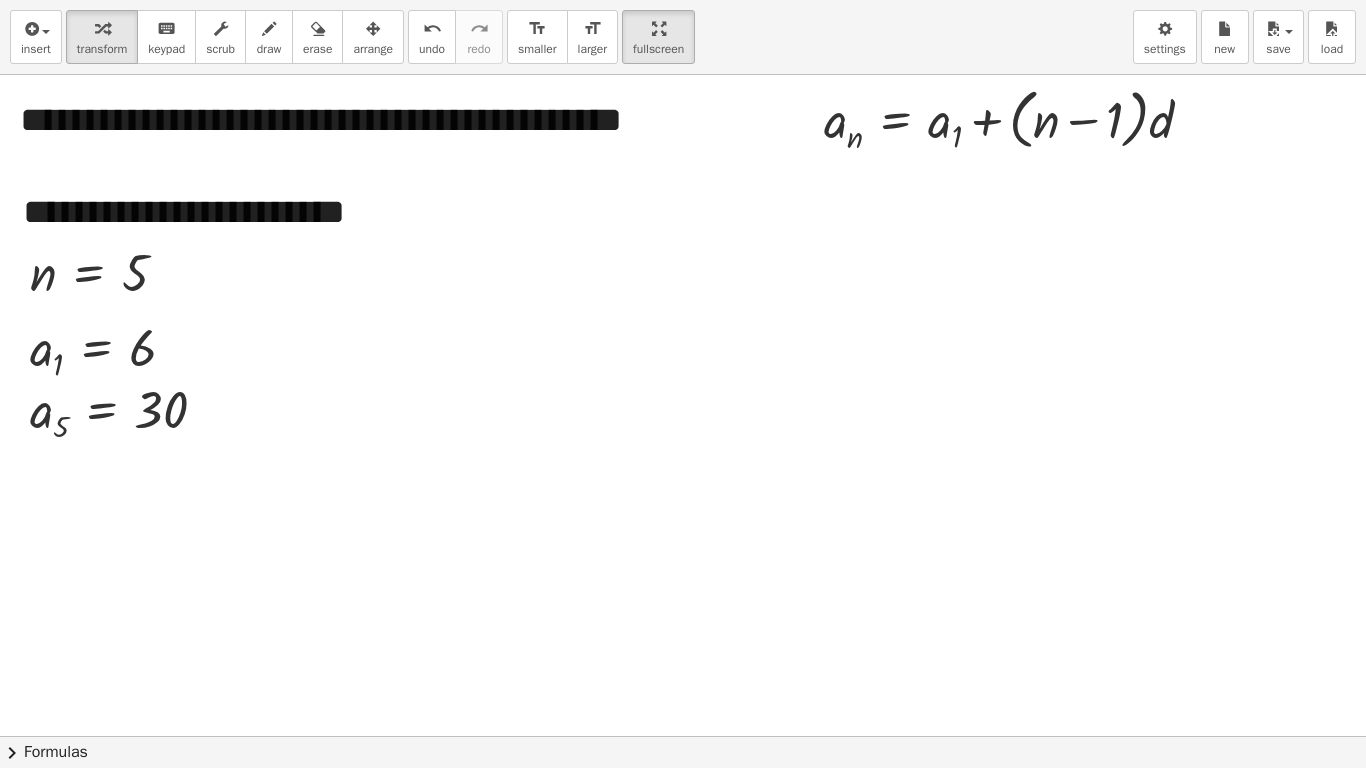 click at bounding box center (683, 736) 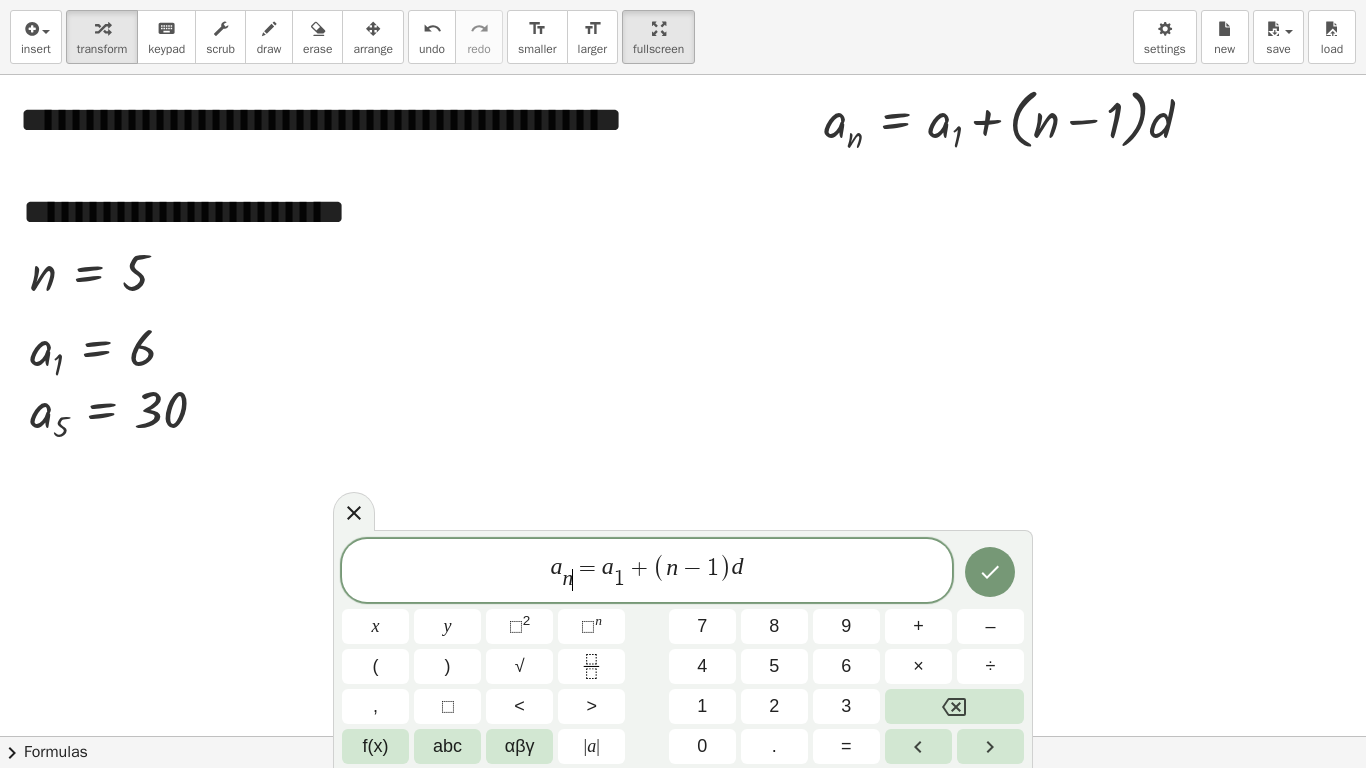 click on "n" at bounding box center (567, 578) 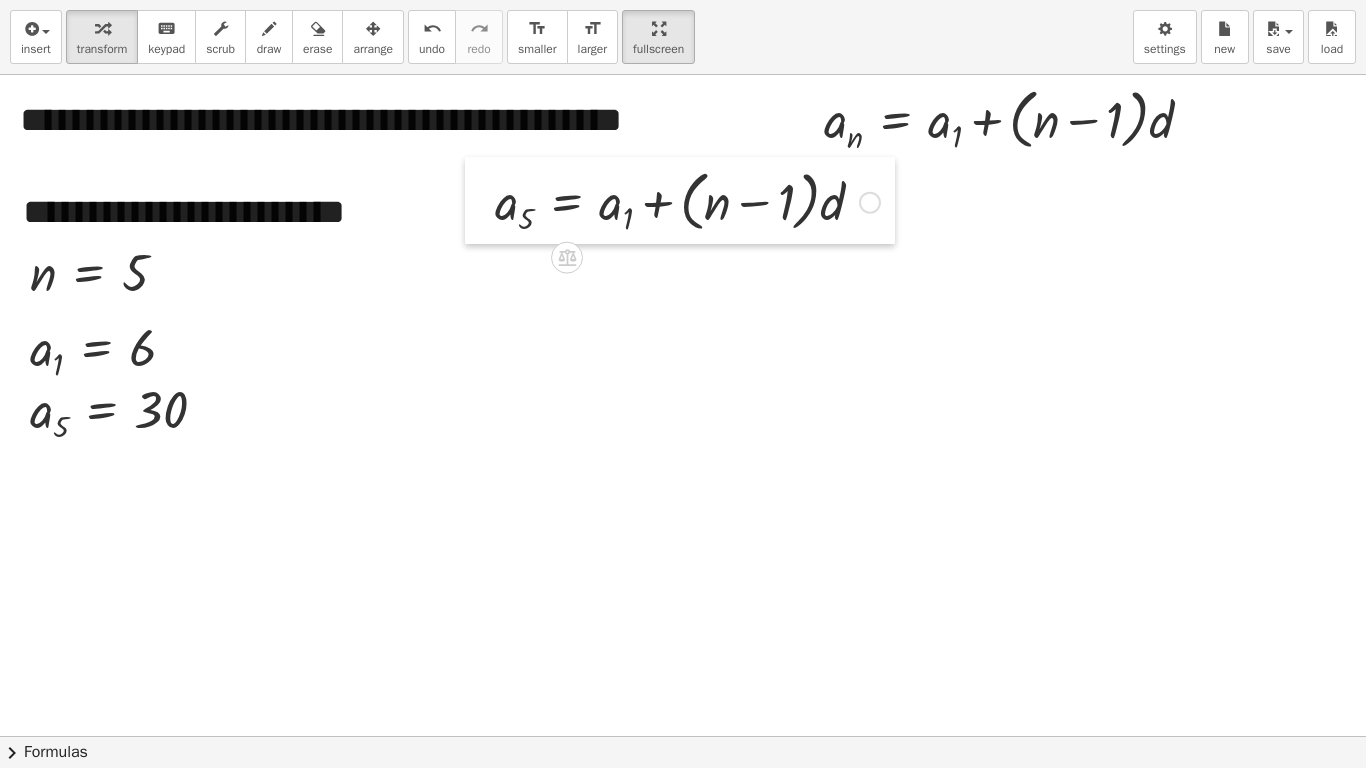 drag, startPoint x: 755, startPoint y: 499, endPoint x: 493, endPoint y: 186, distance: 408.18256 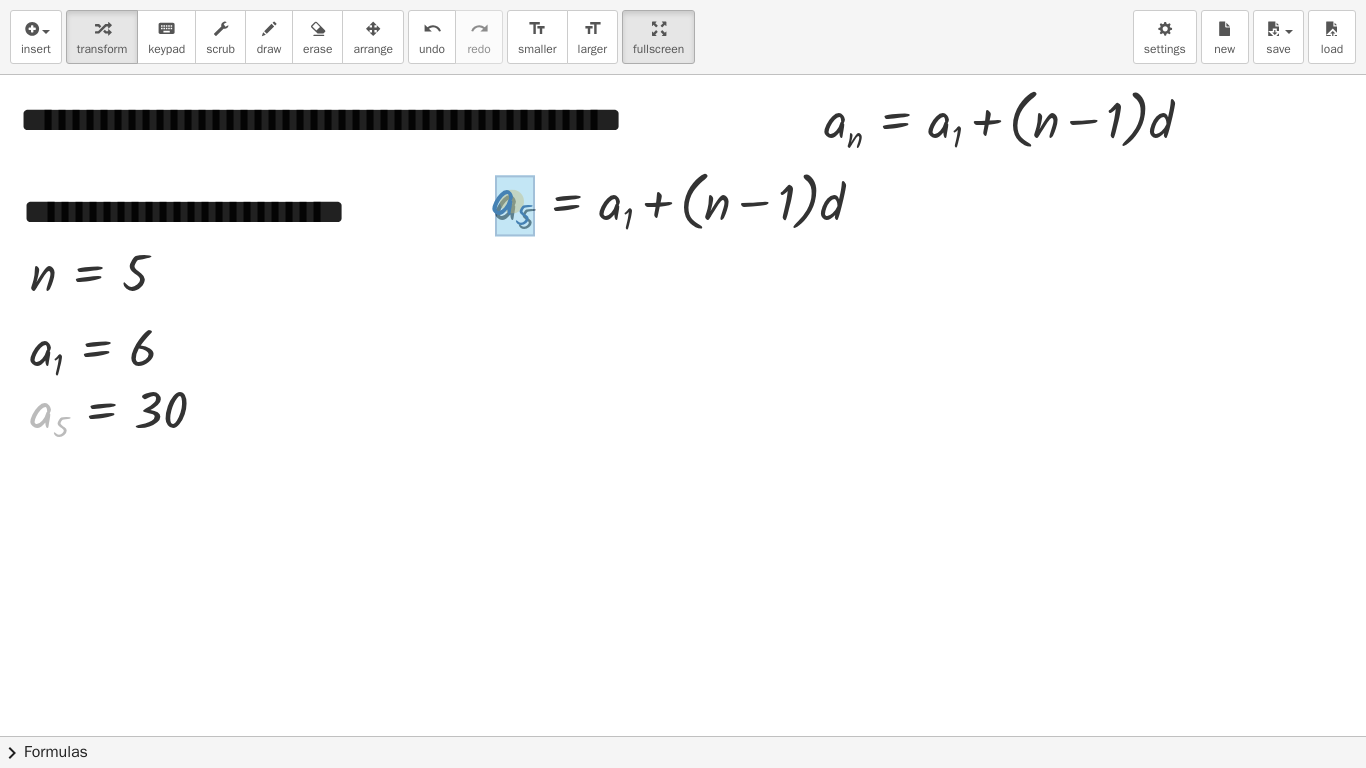 drag, startPoint x: 46, startPoint y: 419, endPoint x: 509, endPoint y: 207, distance: 509.22784 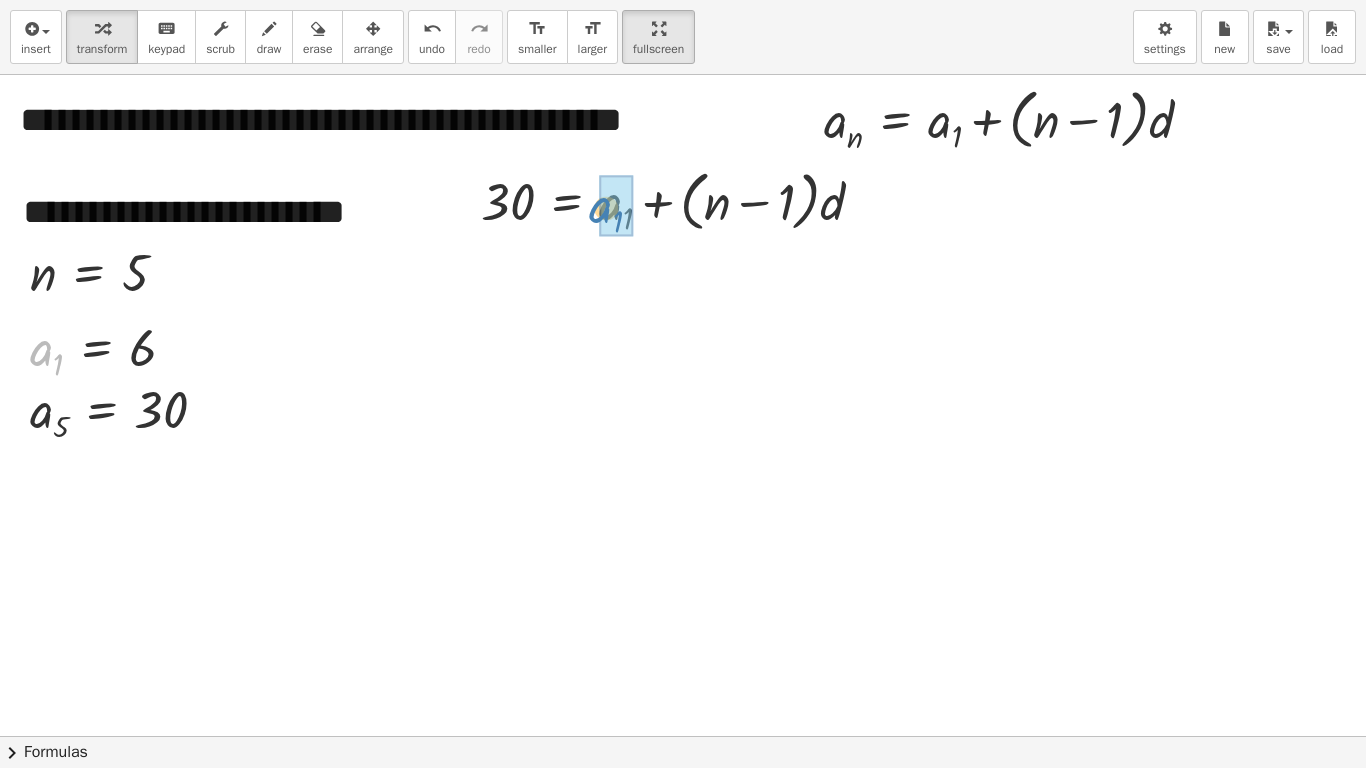 drag, startPoint x: 48, startPoint y: 358, endPoint x: 611, endPoint y: 227, distance: 578.0398 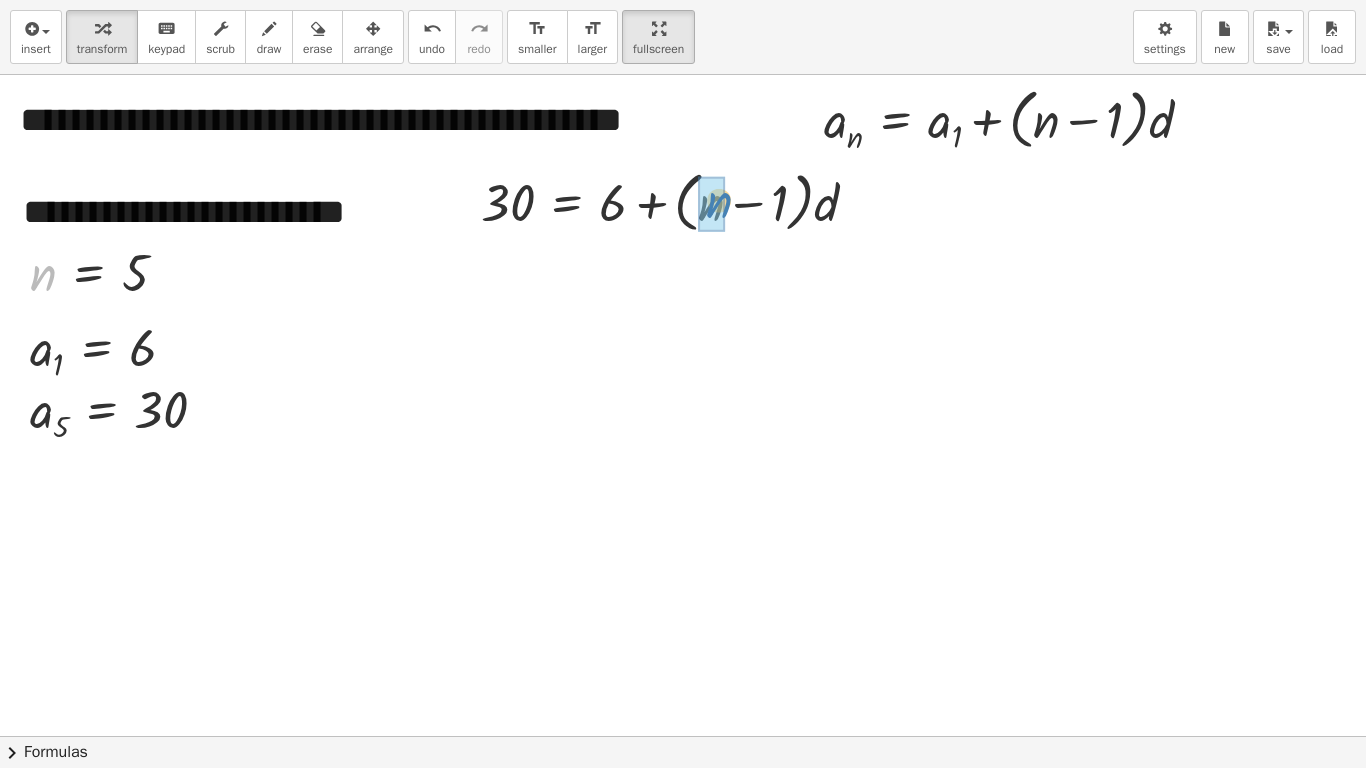 drag, startPoint x: 42, startPoint y: 274, endPoint x: 696, endPoint y: 209, distance: 657.22217 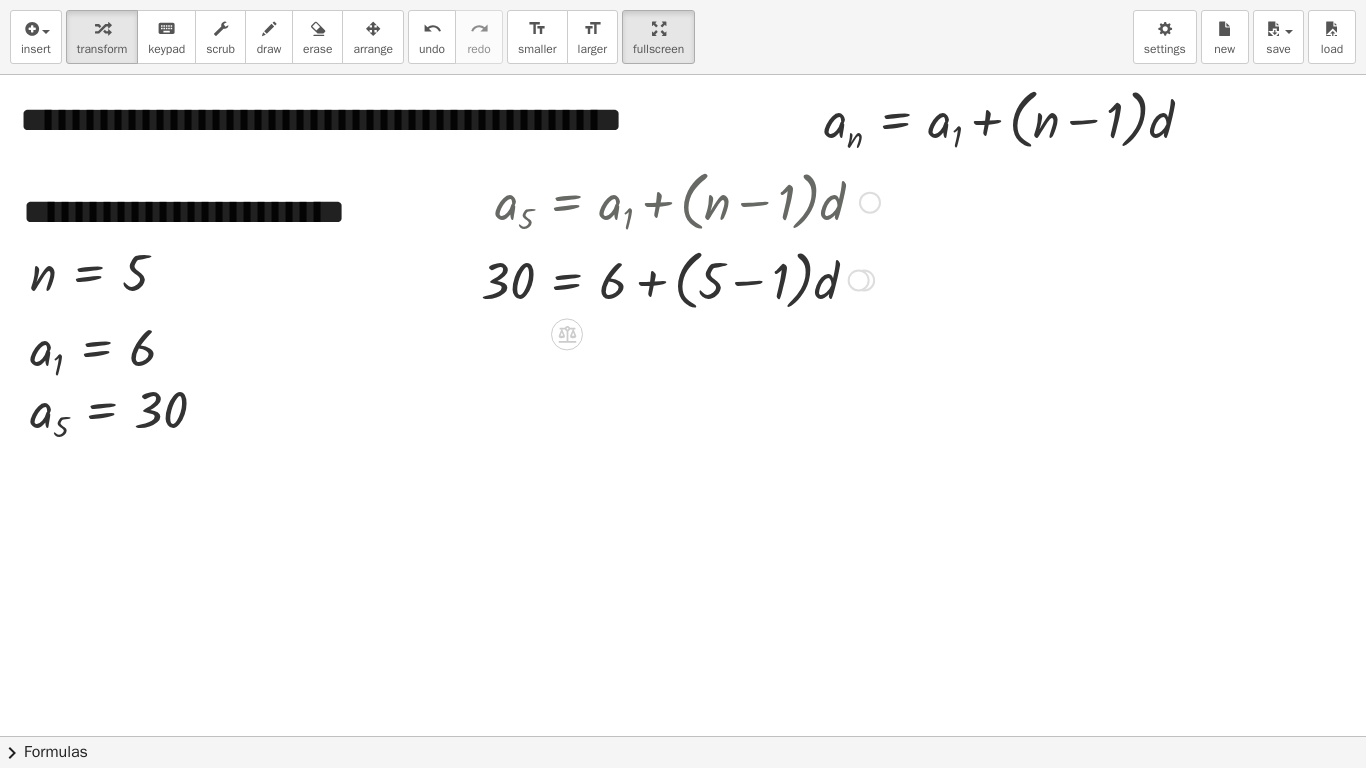 drag, startPoint x: 857, startPoint y: 208, endPoint x: 885, endPoint y: 297, distance: 93.30059 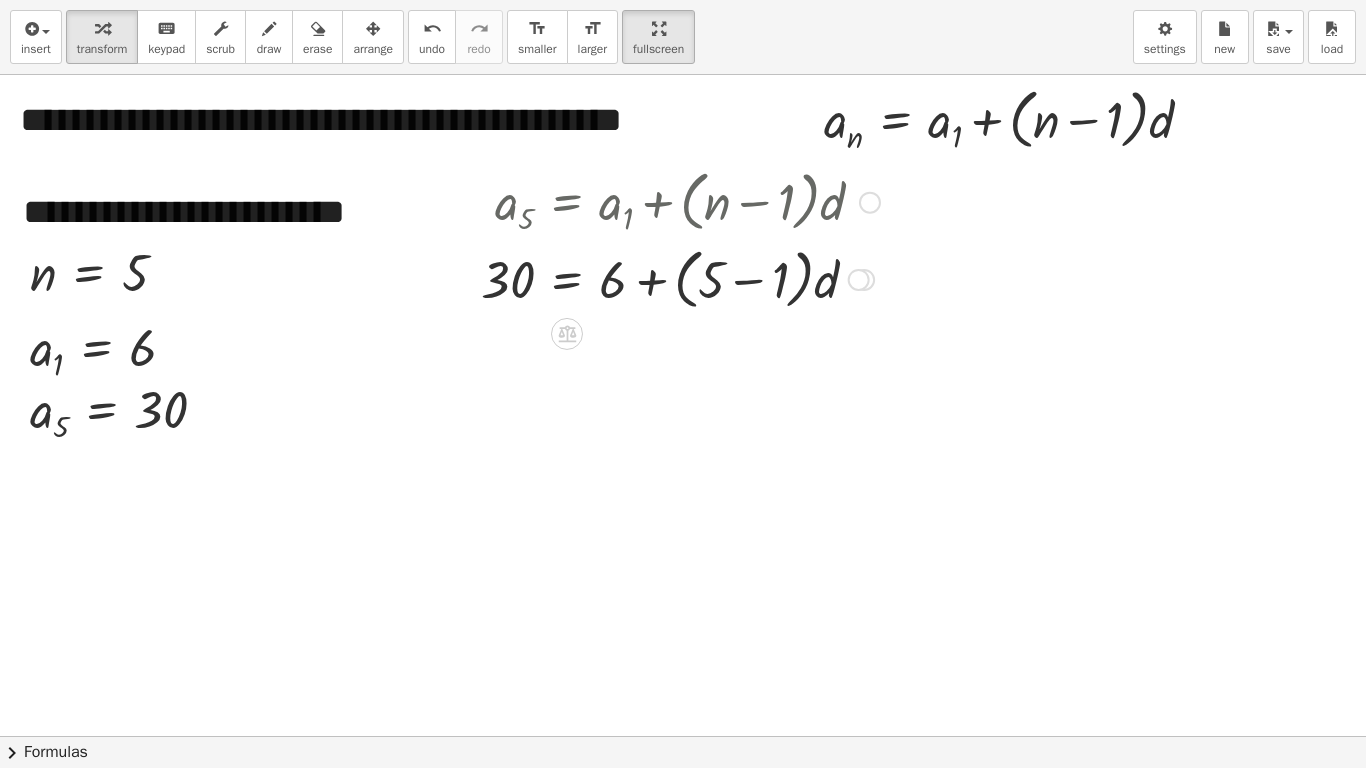 click at bounding box center [680, 278] 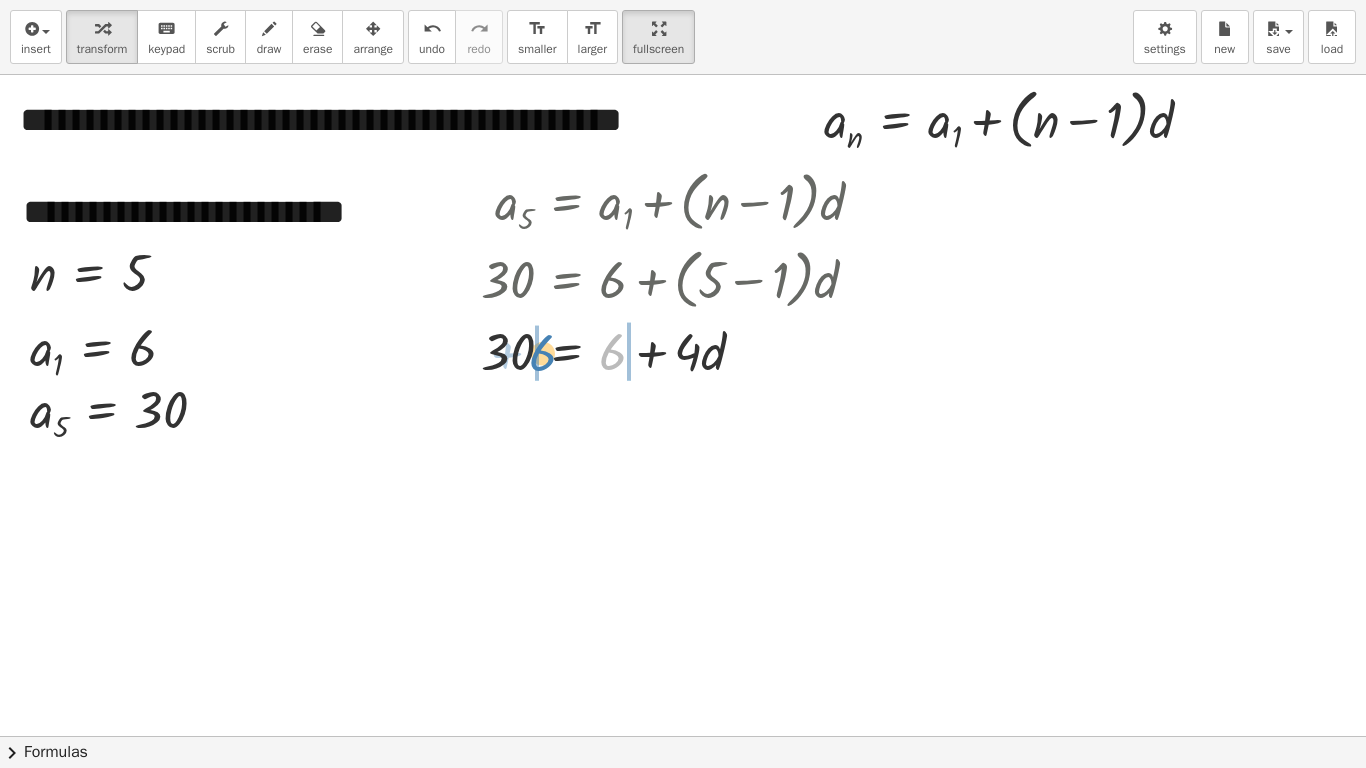 drag, startPoint x: 613, startPoint y: 363, endPoint x: 543, endPoint y: 364, distance: 70.00714 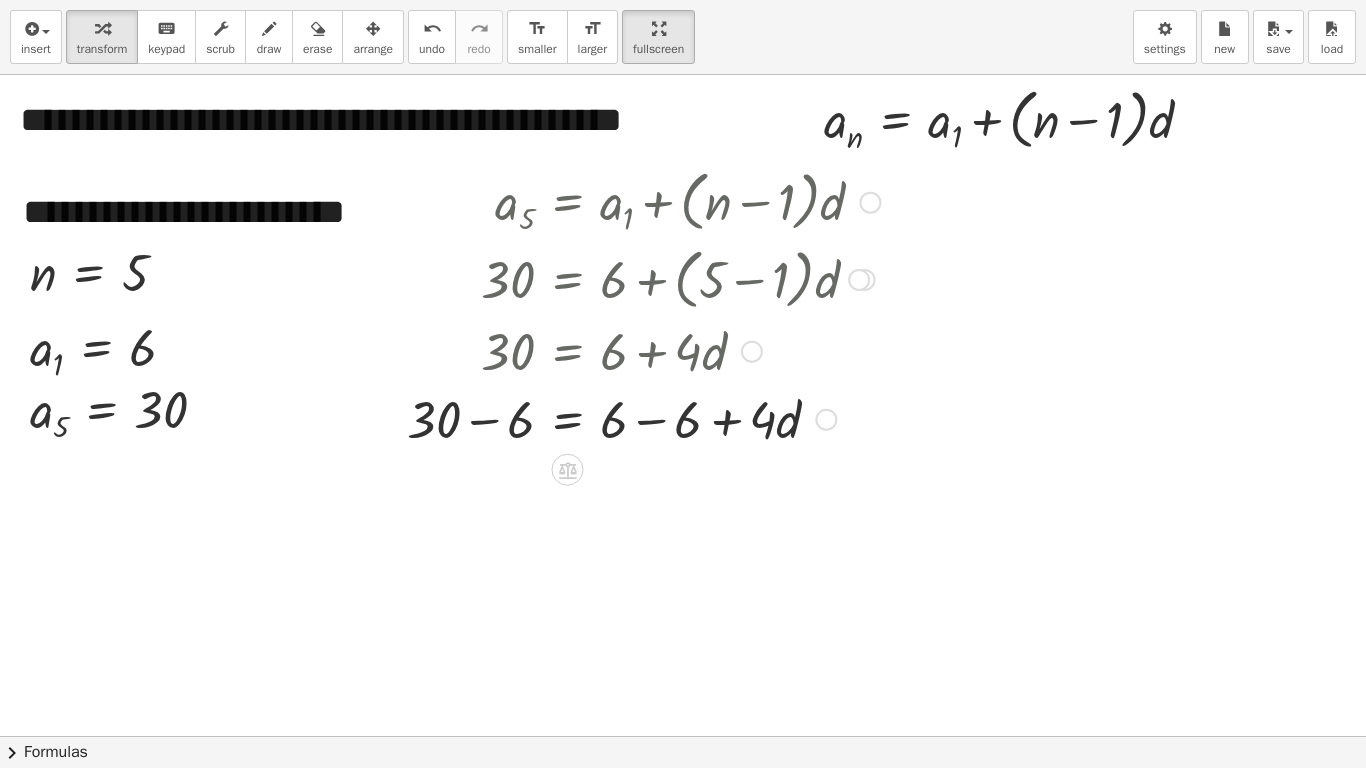 click at bounding box center (643, 418) 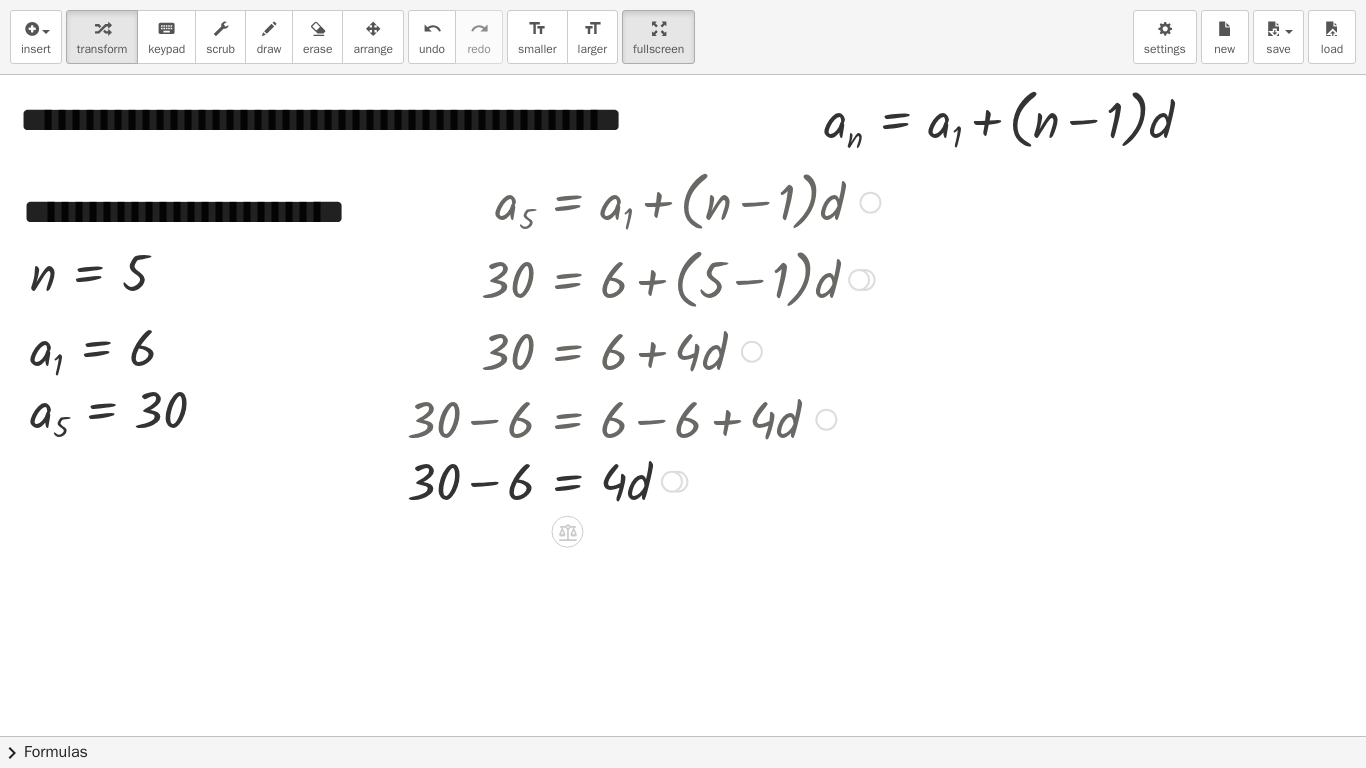 click on "a 5 = + a 1 + · ( + n − 1 ) · d 30 = + a 1 + · ( + n − 1 ) · d 30 = + 6 + · ( + n − 1 ) · d 30 = + 6 + · ( + 5 − 1 ) · d 30 = + 6 + · 4 · d + 30 − 6 = + 6 − 6 + · 4 · d + 30 − 6 = + 0 + · 4 · d = · · d 30 4 + − 6" at bounding box center (567, 203) 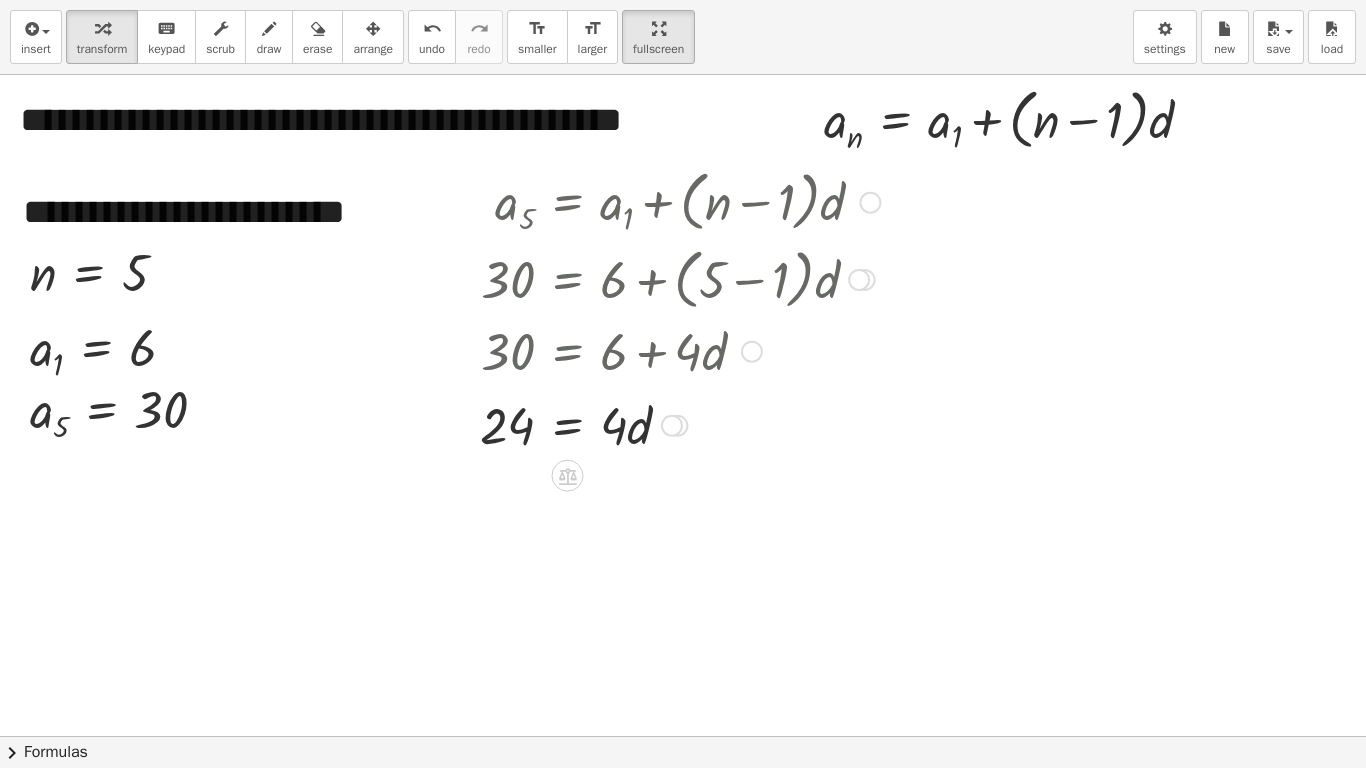 drag, startPoint x: 672, startPoint y: 556, endPoint x: 677, endPoint y: 420, distance: 136.09187 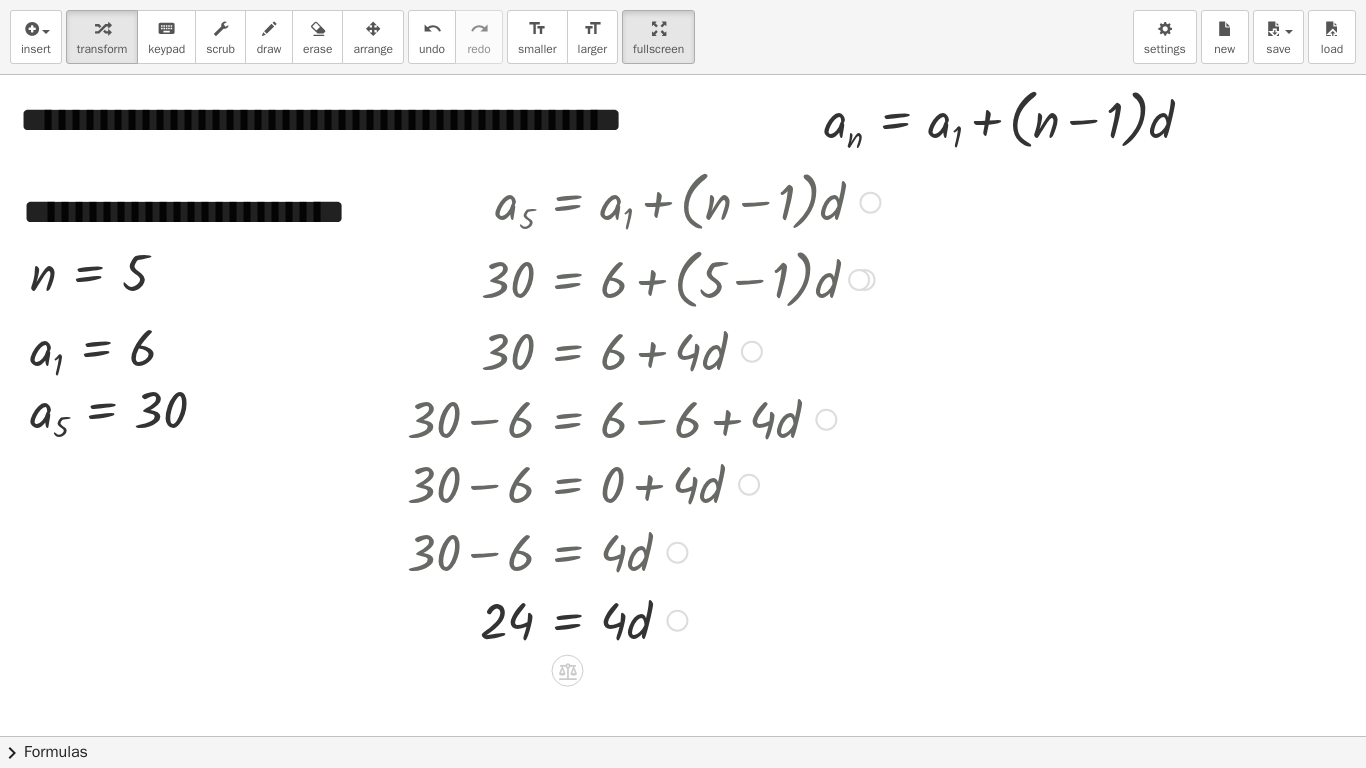 drag, startPoint x: 671, startPoint y: 419, endPoint x: 669, endPoint y: 632, distance: 213.00938 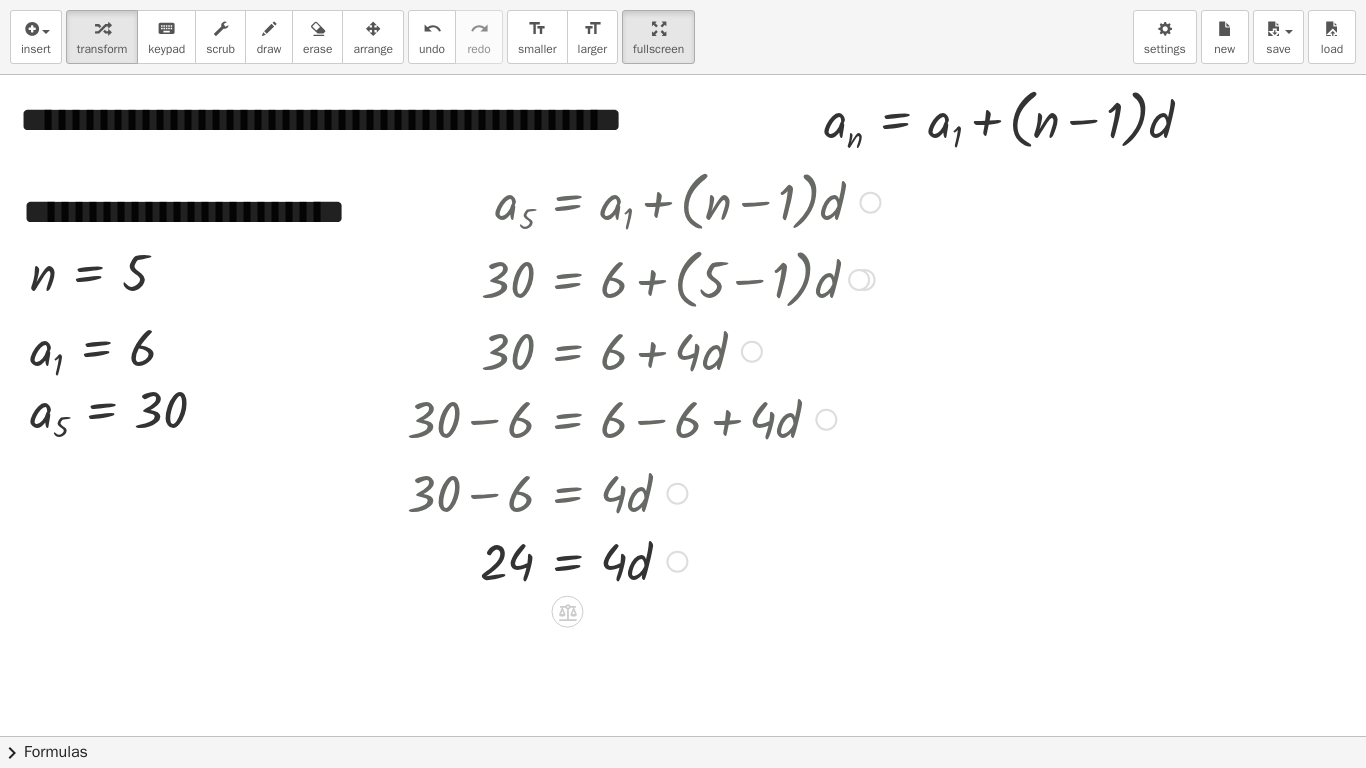 drag, startPoint x: 675, startPoint y: 546, endPoint x: 678, endPoint y: 479, distance: 67.06713 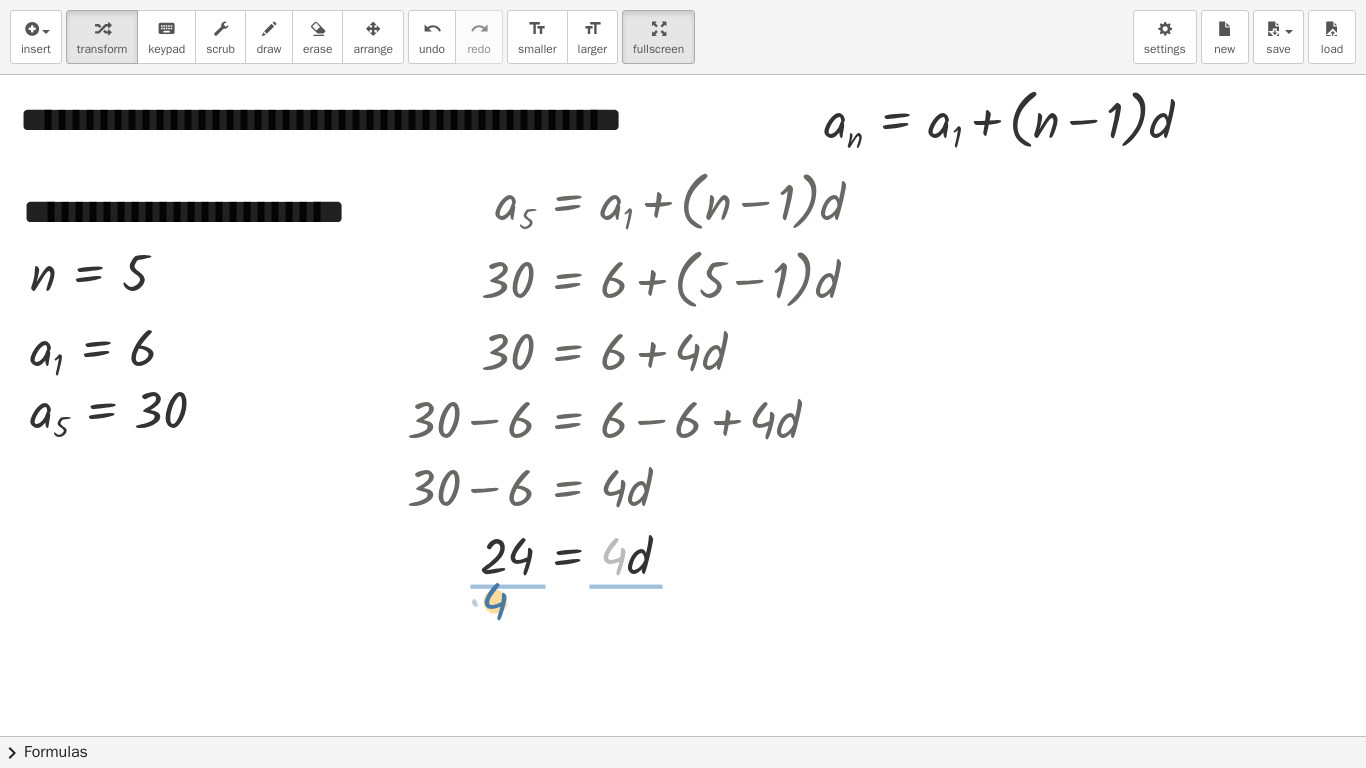 drag, startPoint x: 620, startPoint y: 559, endPoint x: 501, endPoint y: 604, distance: 127.22421 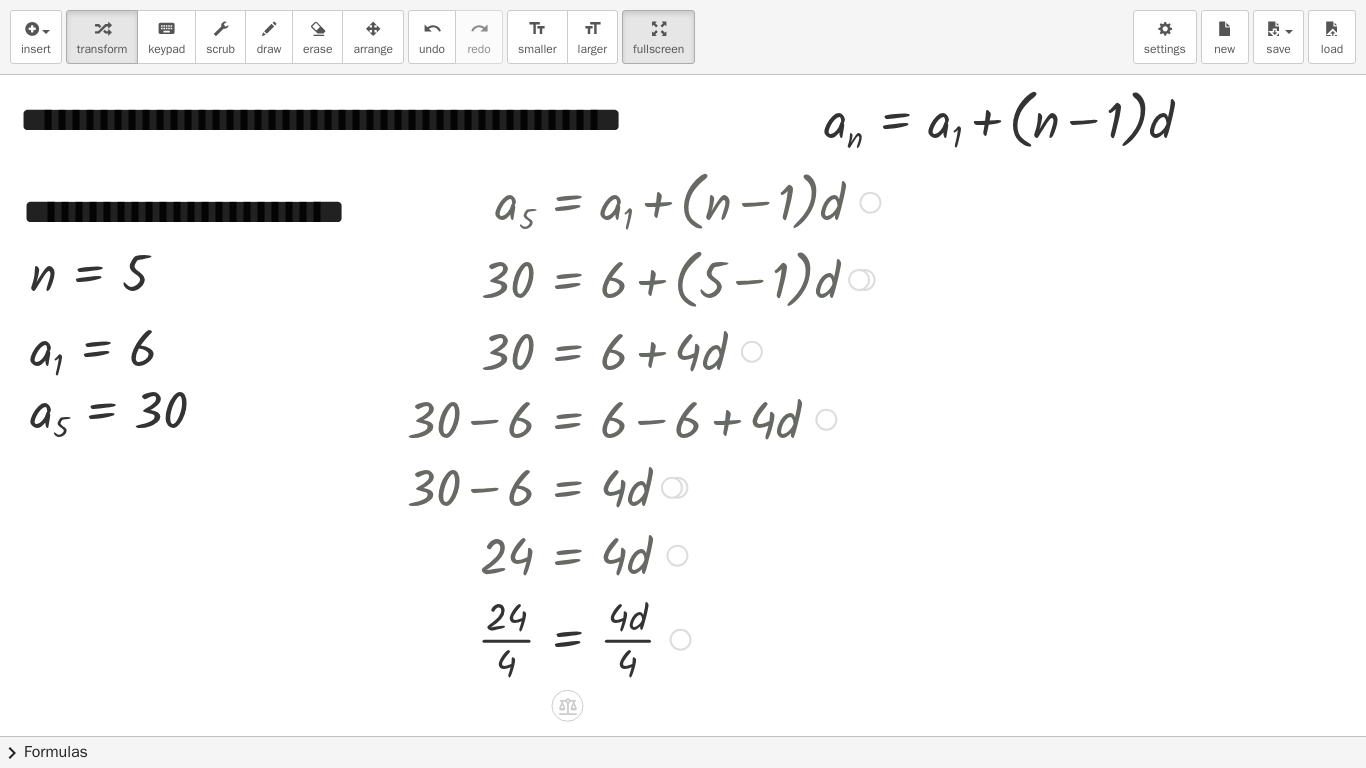 click at bounding box center [643, 638] 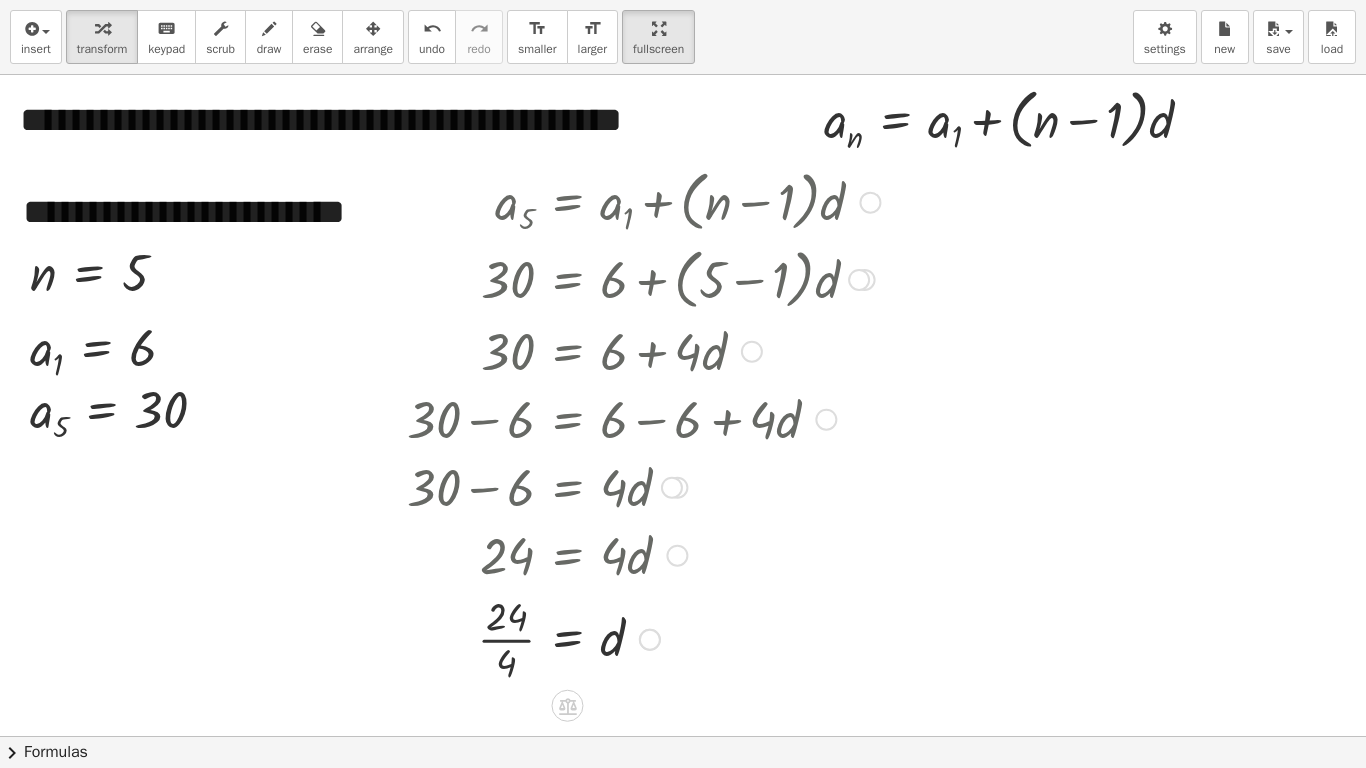click at bounding box center [643, 638] 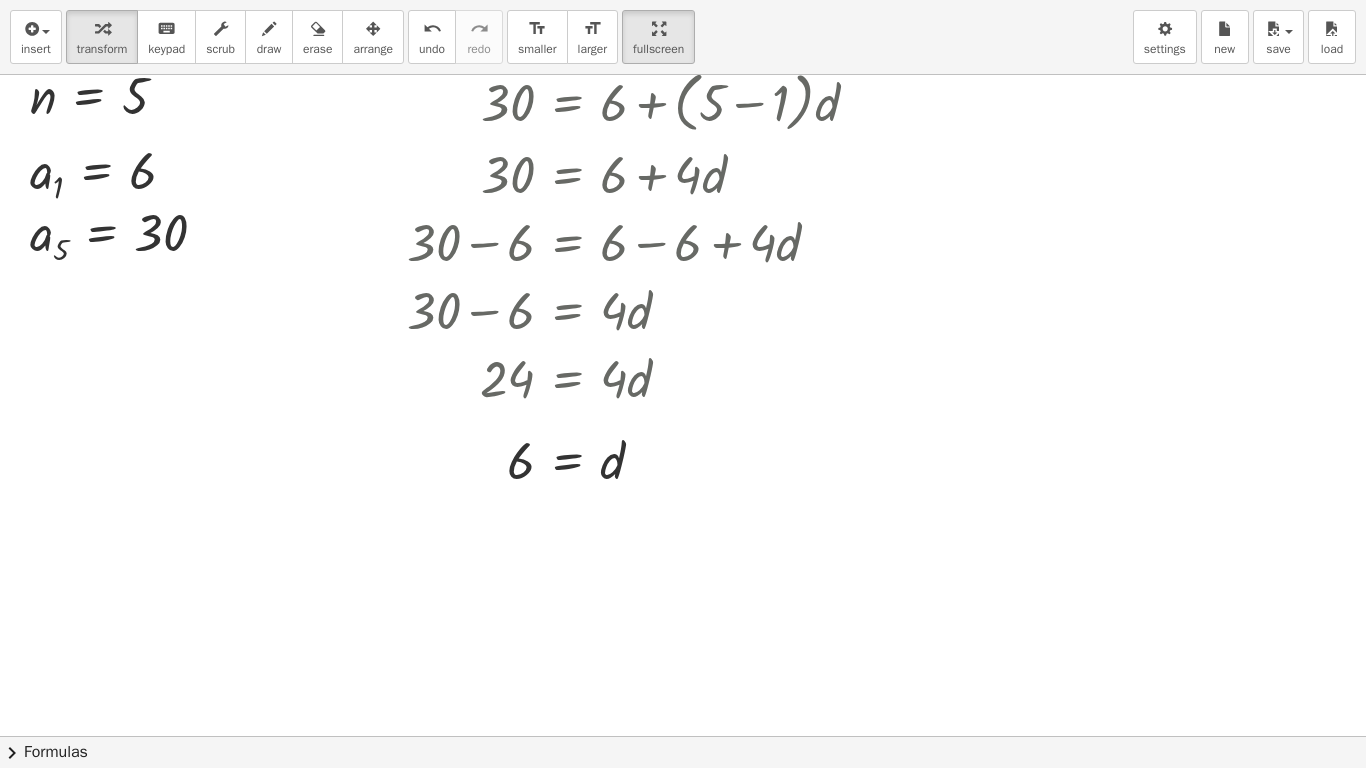 scroll, scrollTop: 200, scrollLeft: 0, axis: vertical 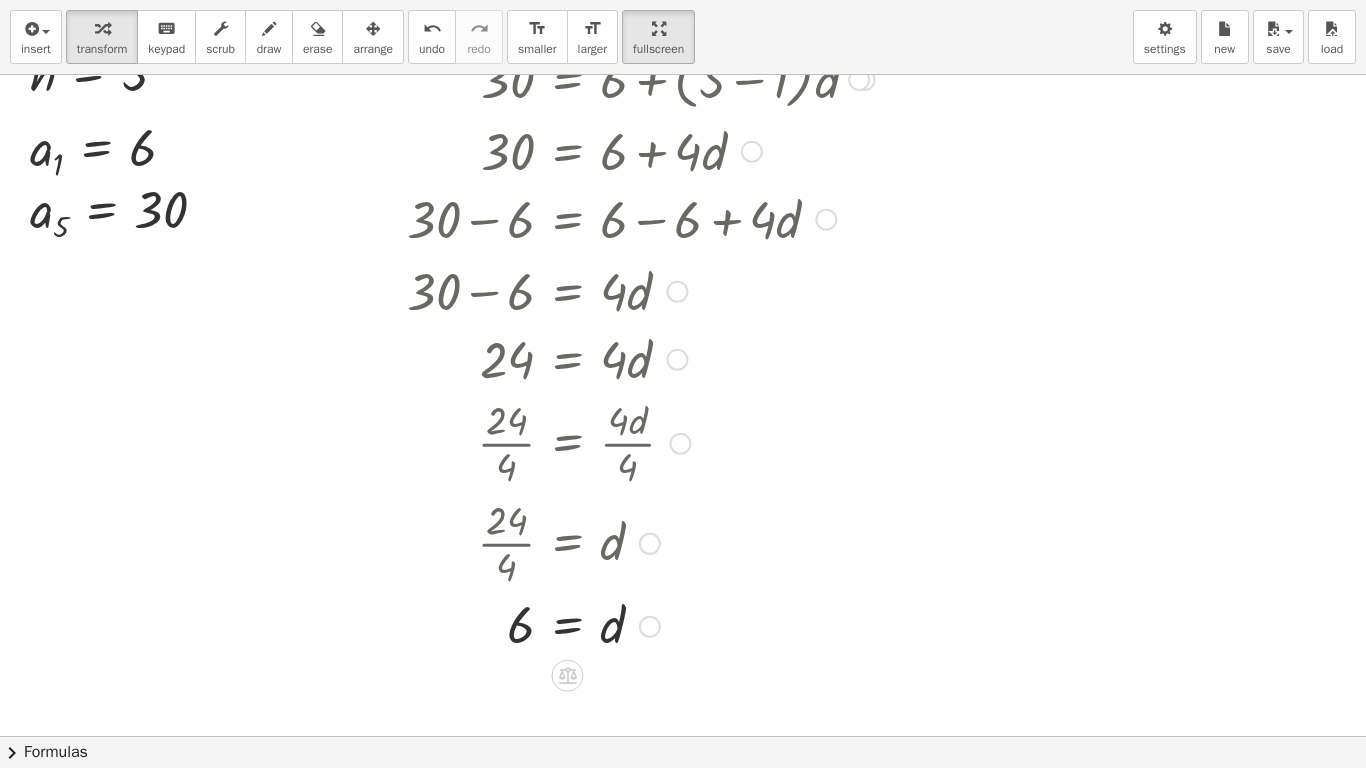 drag, startPoint x: 644, startPoint y: 448, endPoint x: 627, endPoint y: 660, distance: 212.68051 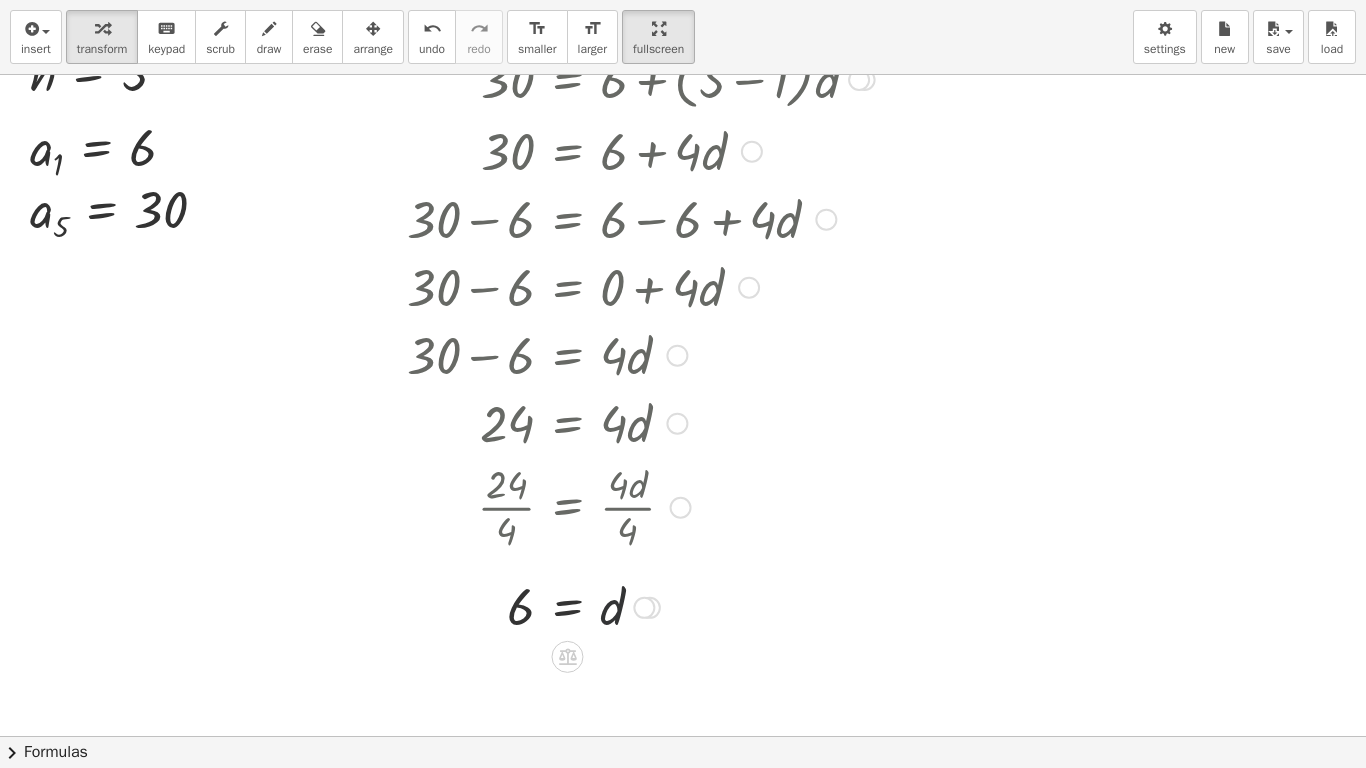 click at bounding box center (643, 606) 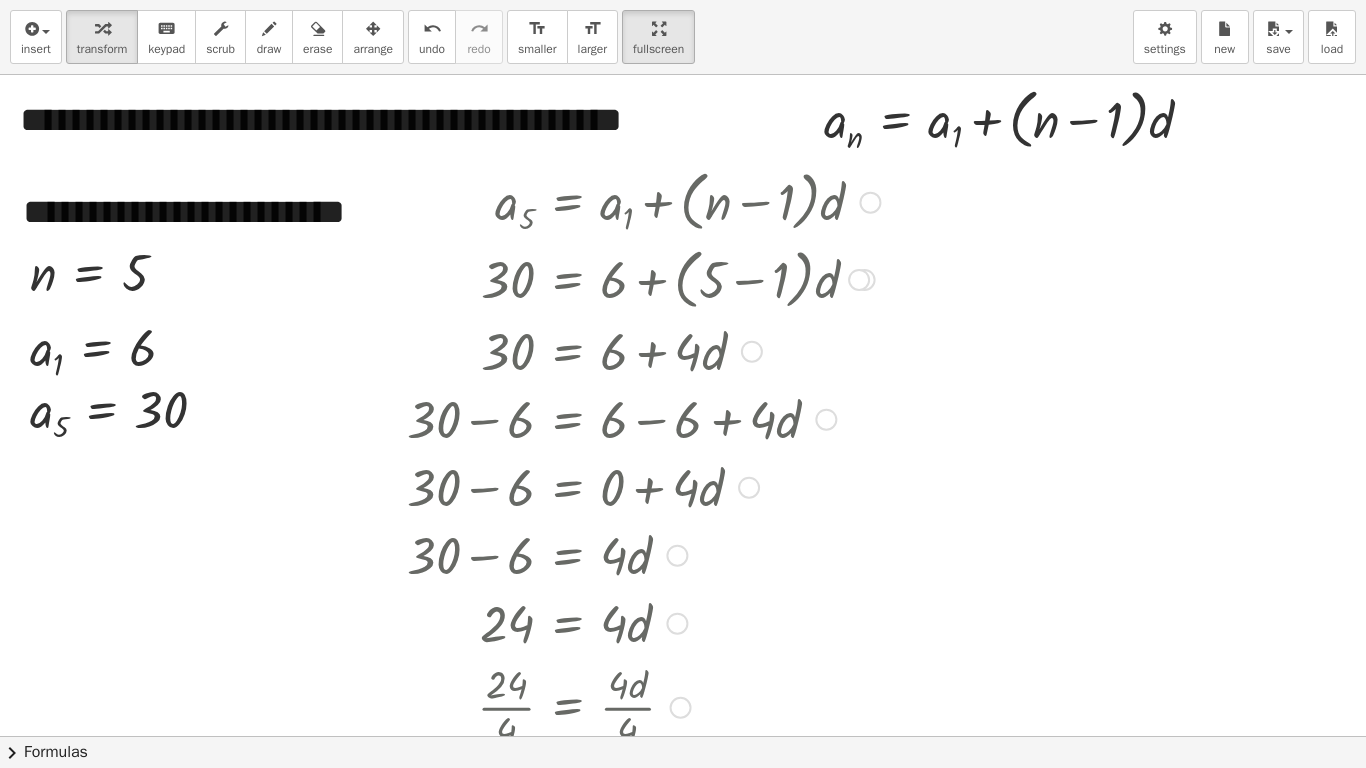 scroll, scrollTop: 100, scrollLeft: 0, axis: vertical 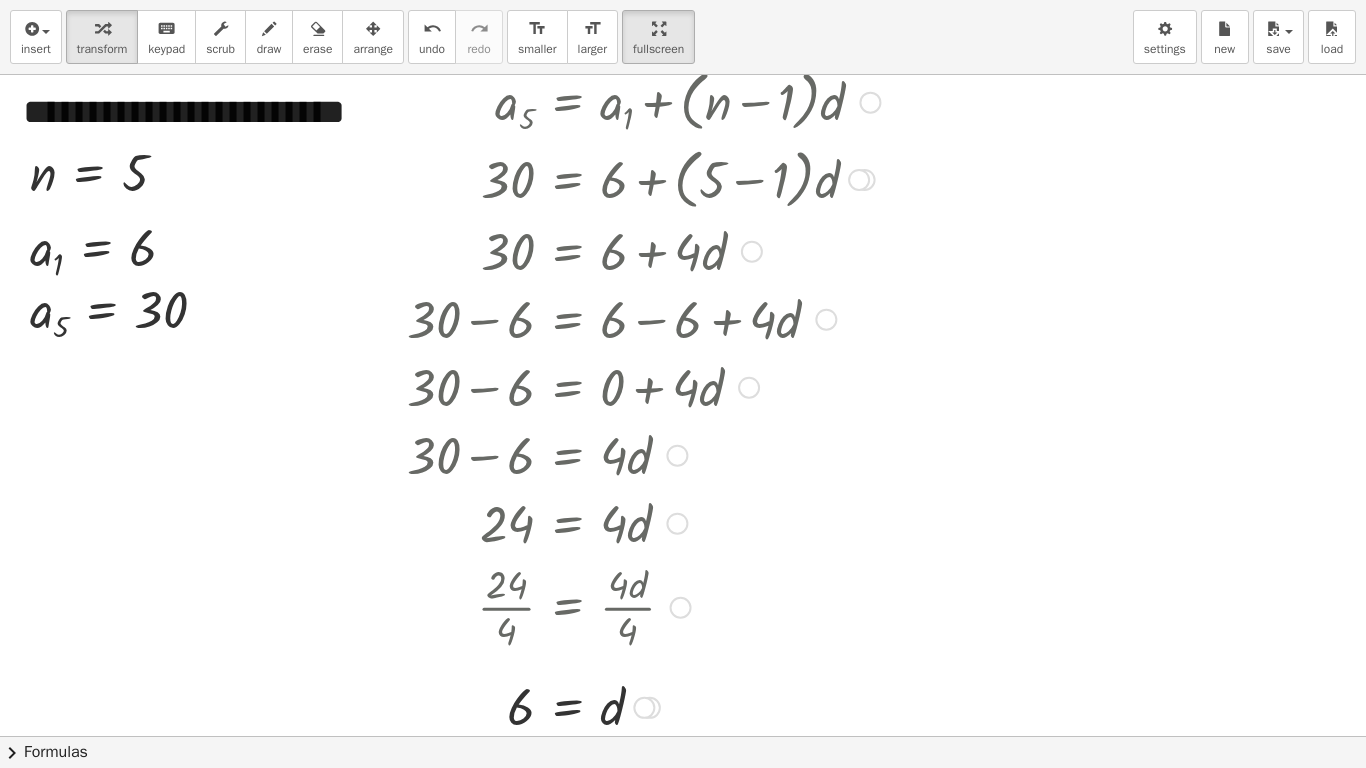 click at bounding box center [392, 400] 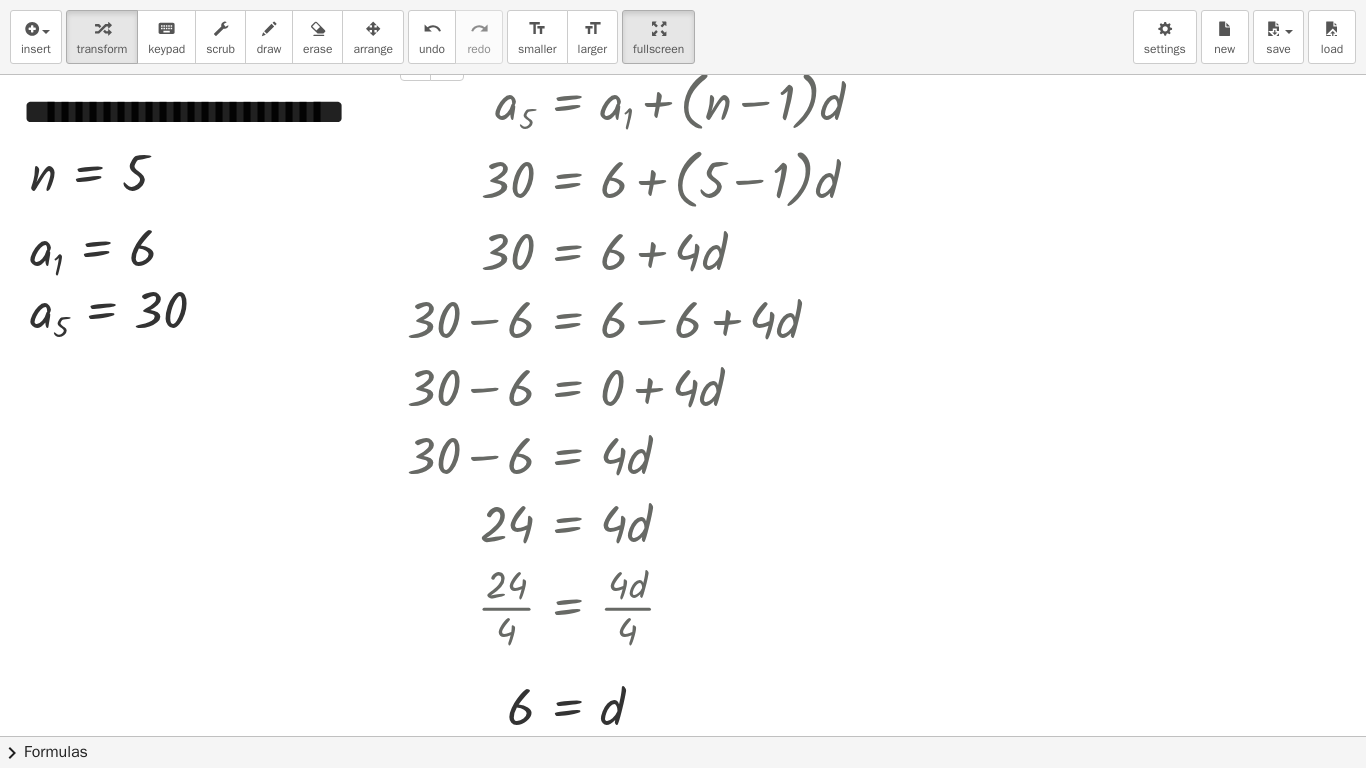 click on "**********" at bounding box center (236, 112) 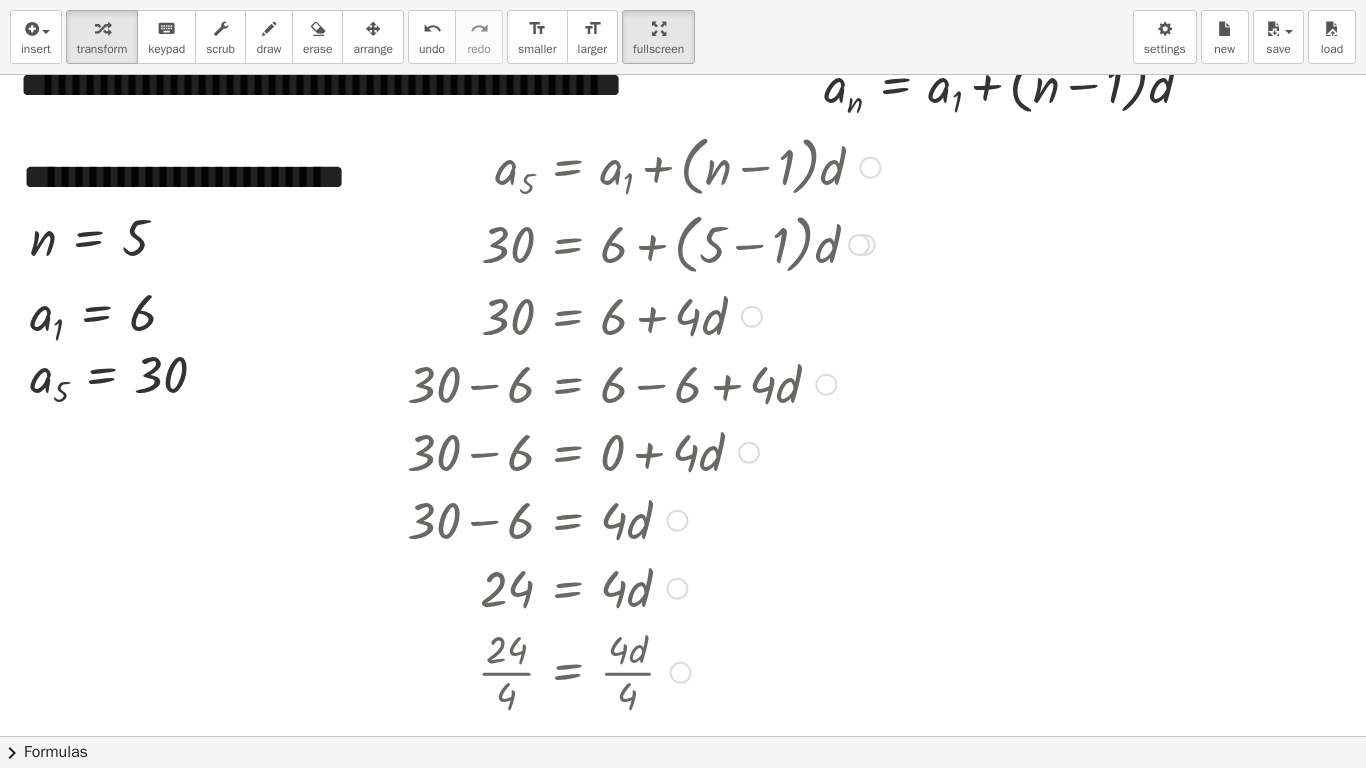 scroll, scrollTop: 0, scrollLeft: 0, axis: both 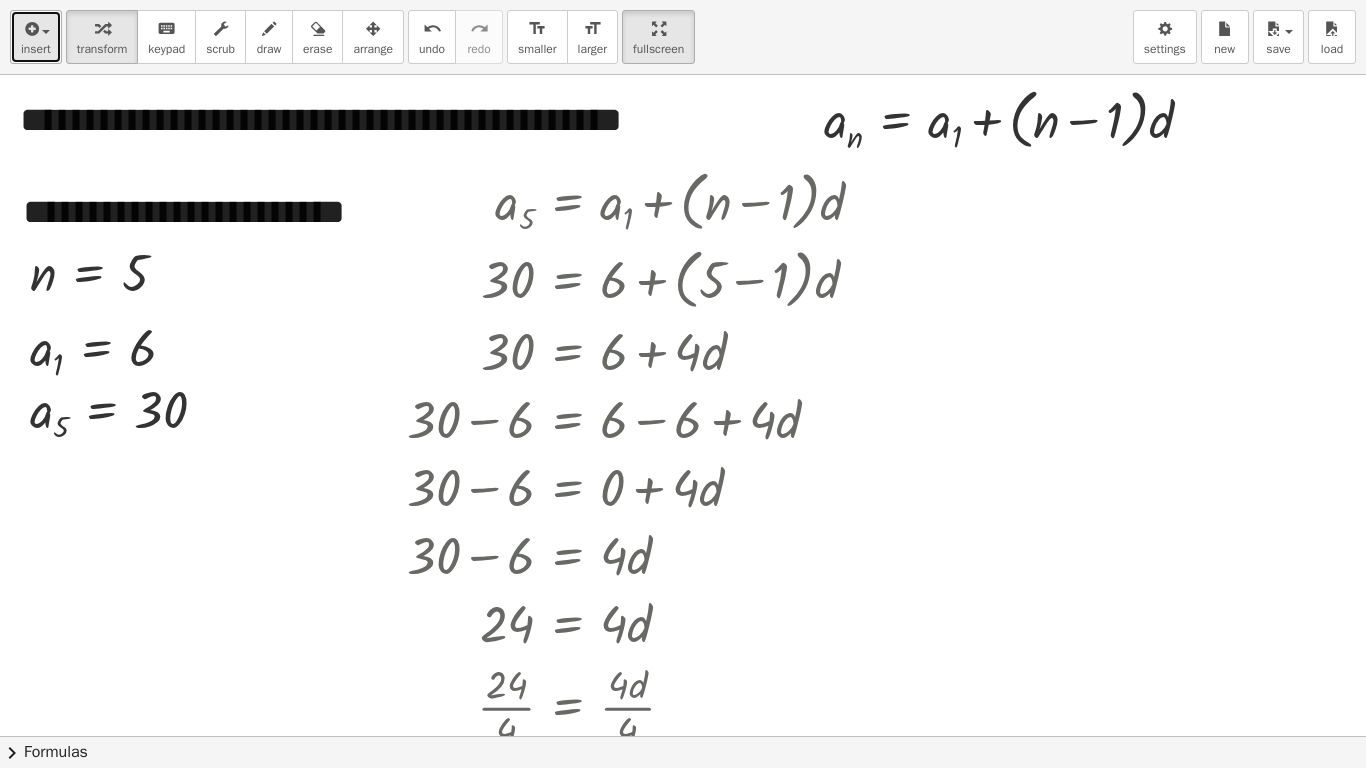 click on "insert" at bounding box center (36, 37) 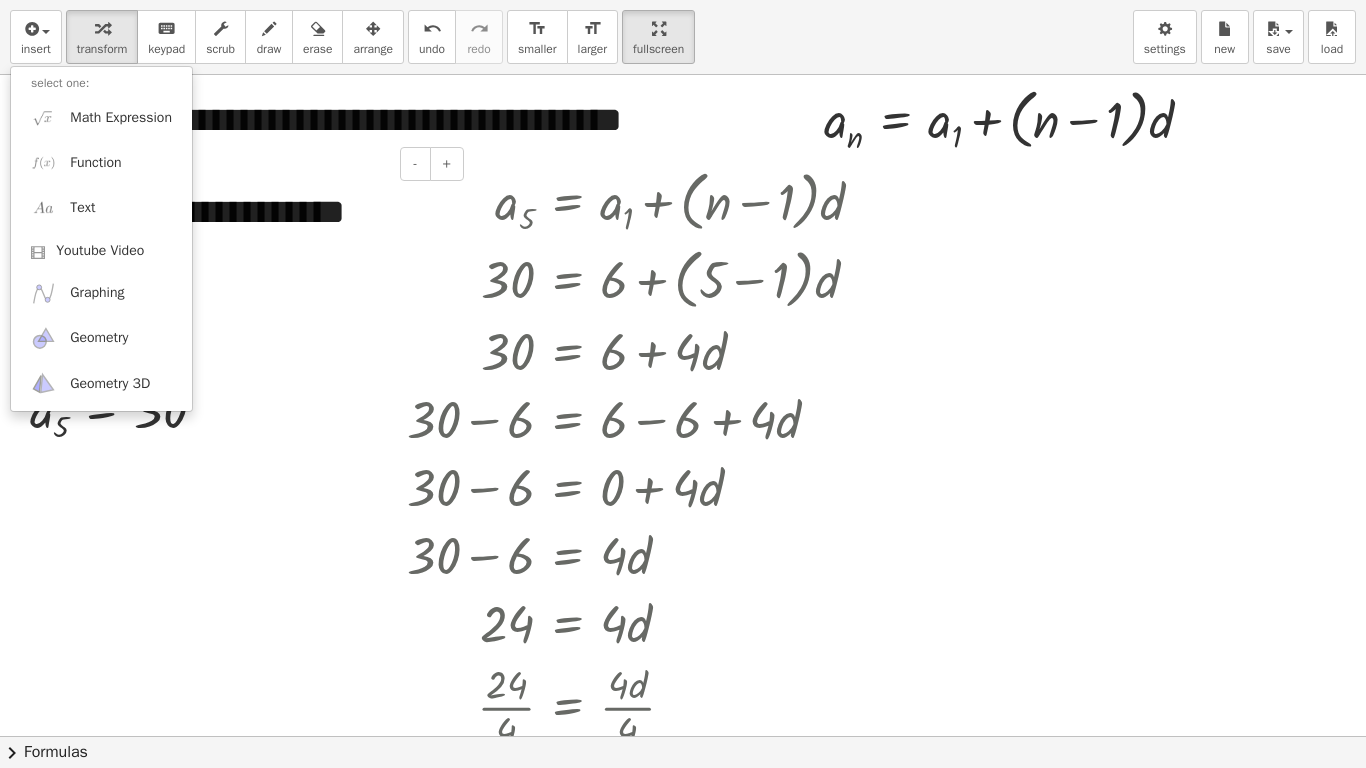 click on "**********" at bounding box center (236, 212) 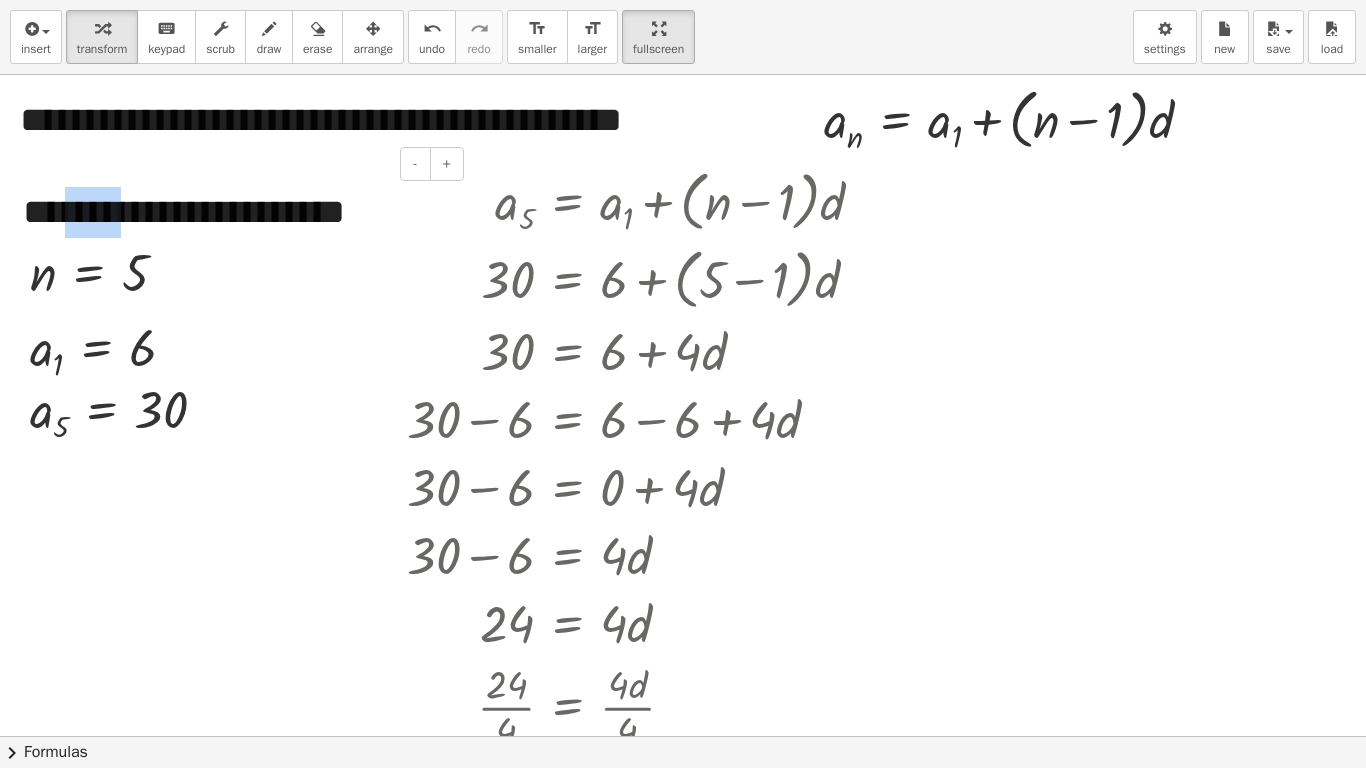 drag, startPoint x: 118, startPoint y: 230, endPoint x: 62, endPoint y: 230, distance: 56 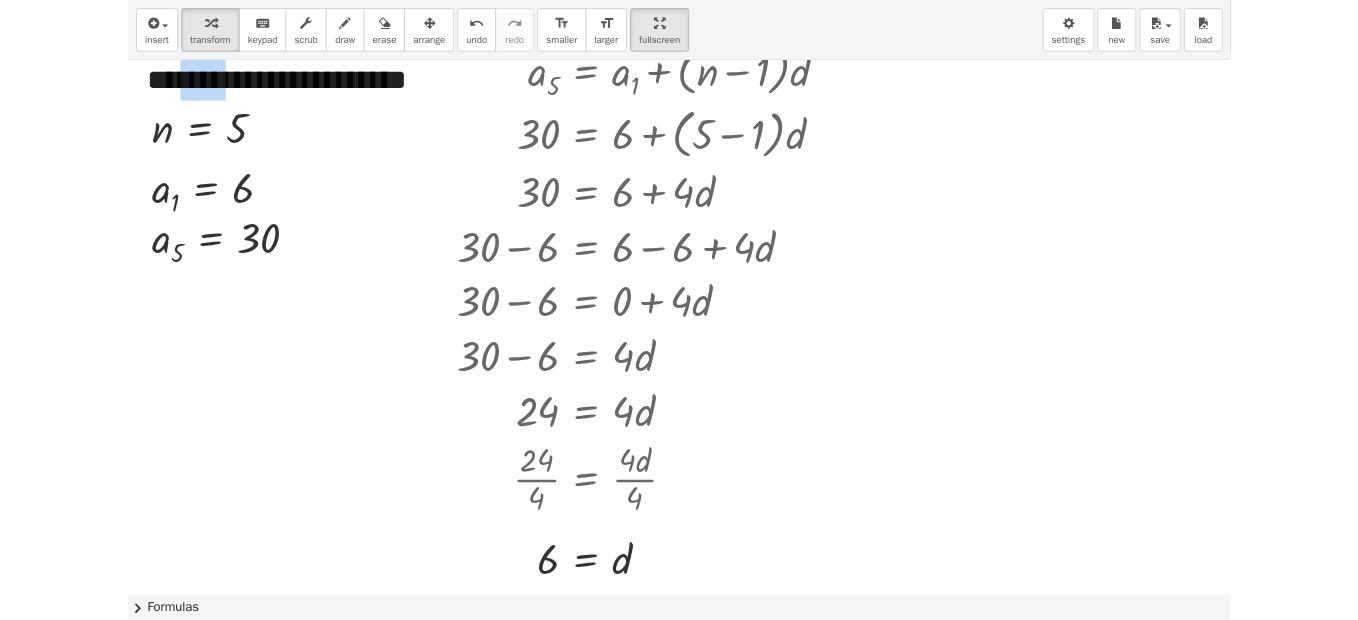 scroll, scrollTop: 0, scrollLeft: 0, axis: both 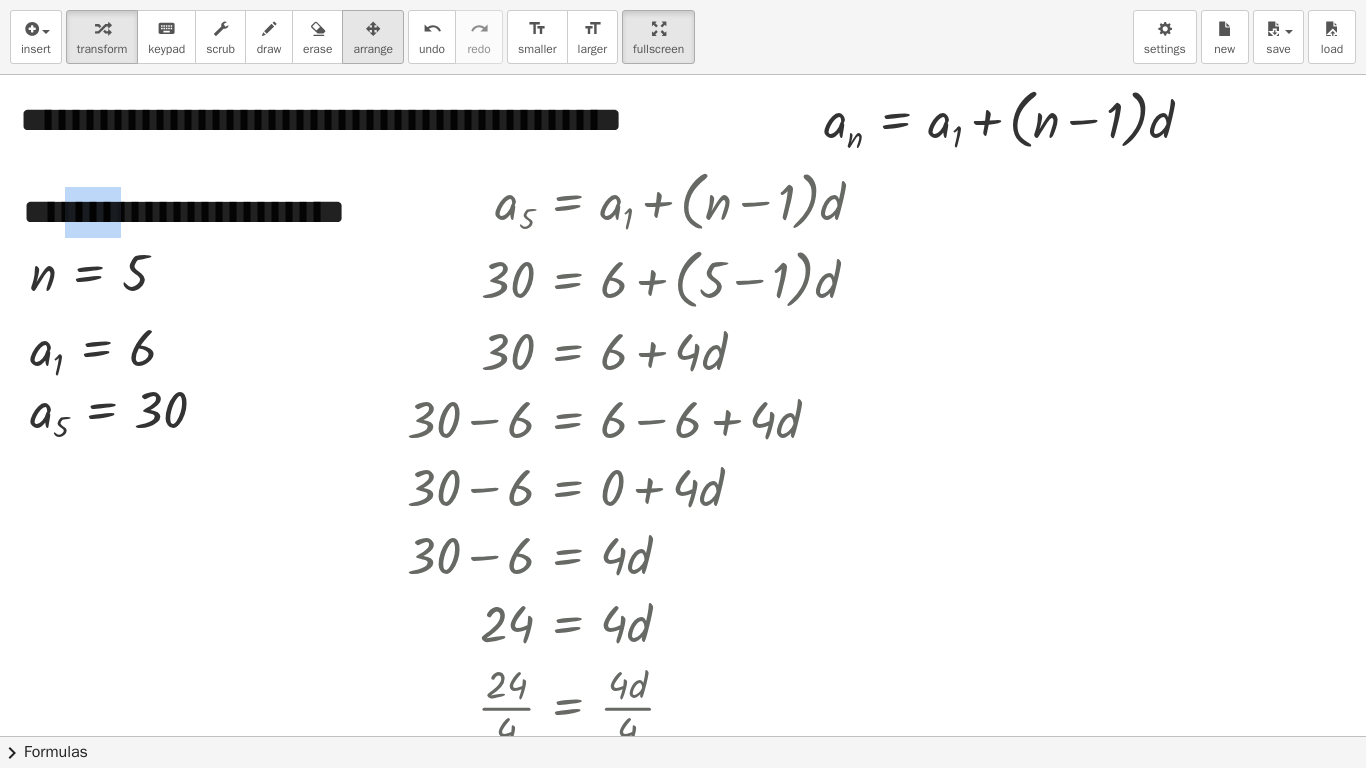 click at bounding box center [373, 29] 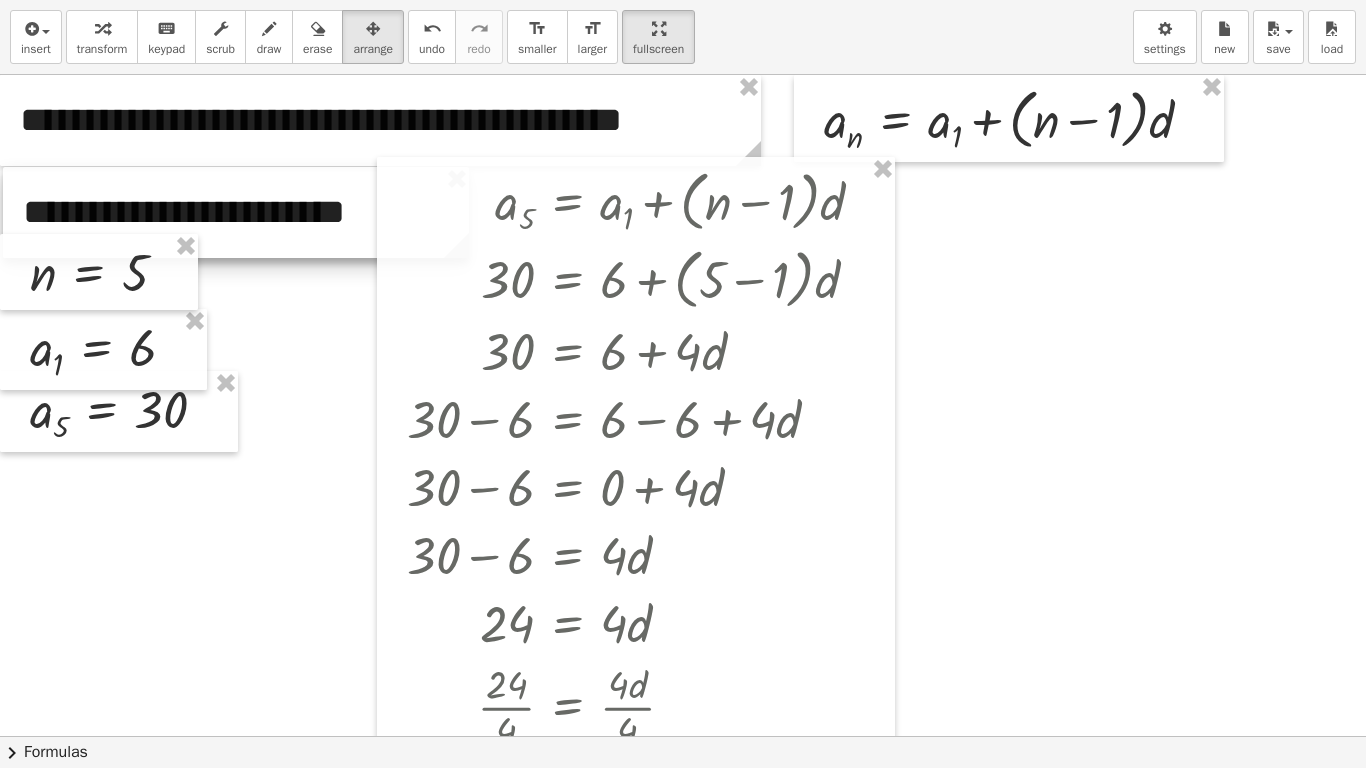 click at bounding box center (236, 212) 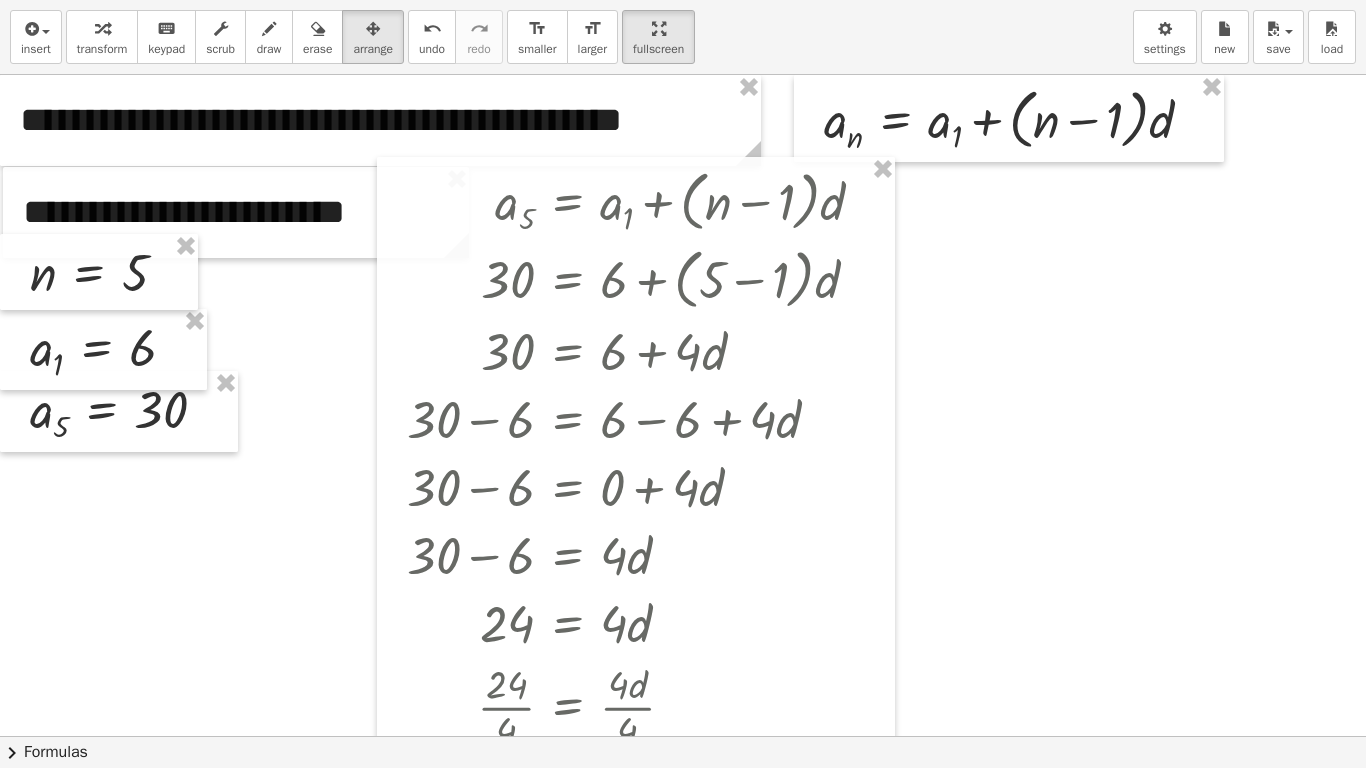 click at bounding box center [683, 736] 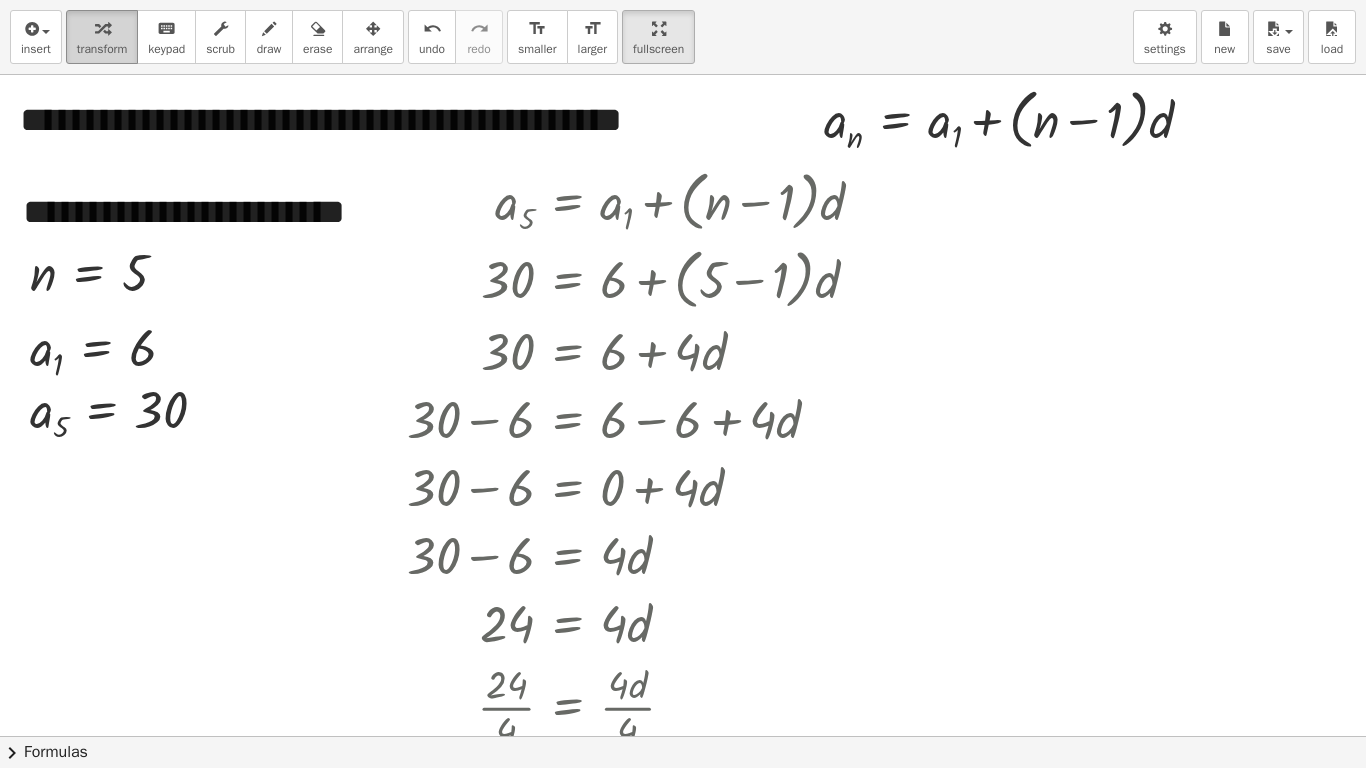 click at bounding box center (102, 29) 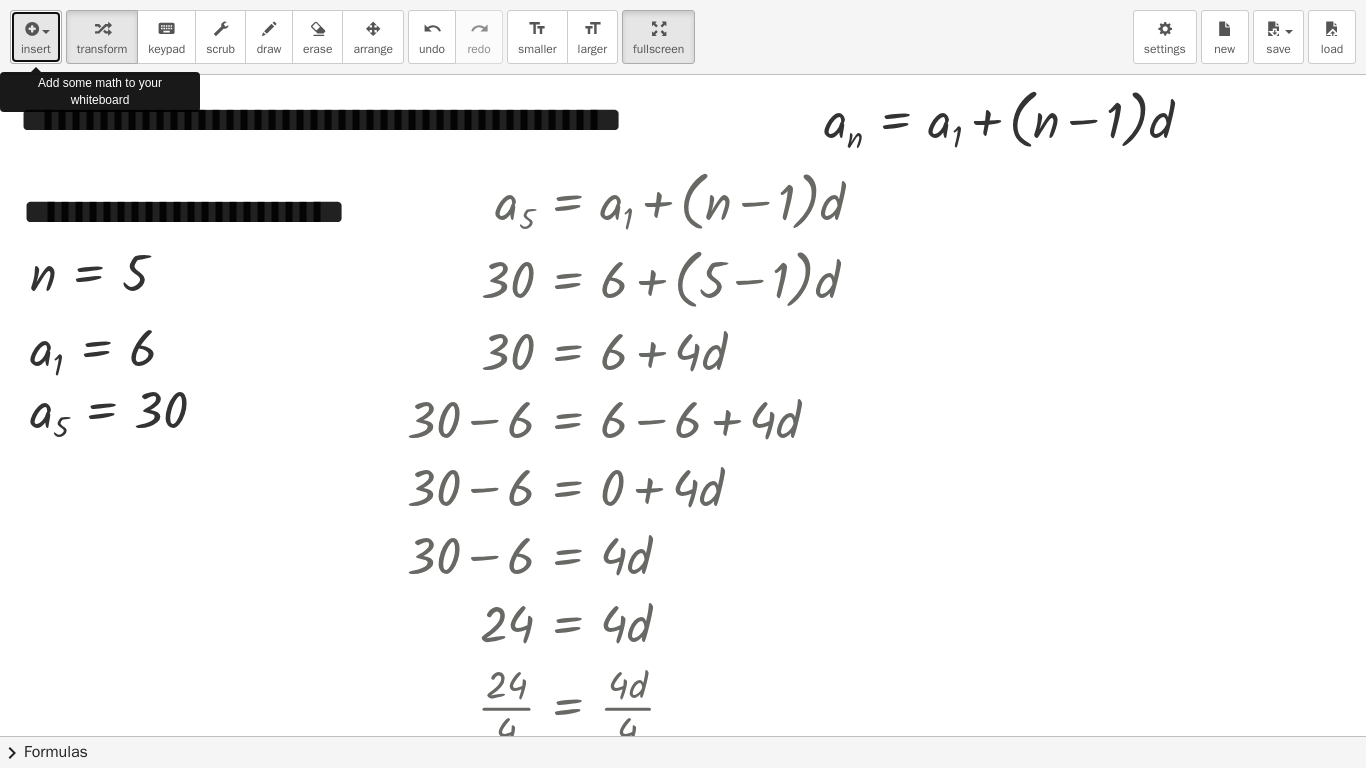 click on "insert" at bounding box center (36, 37) 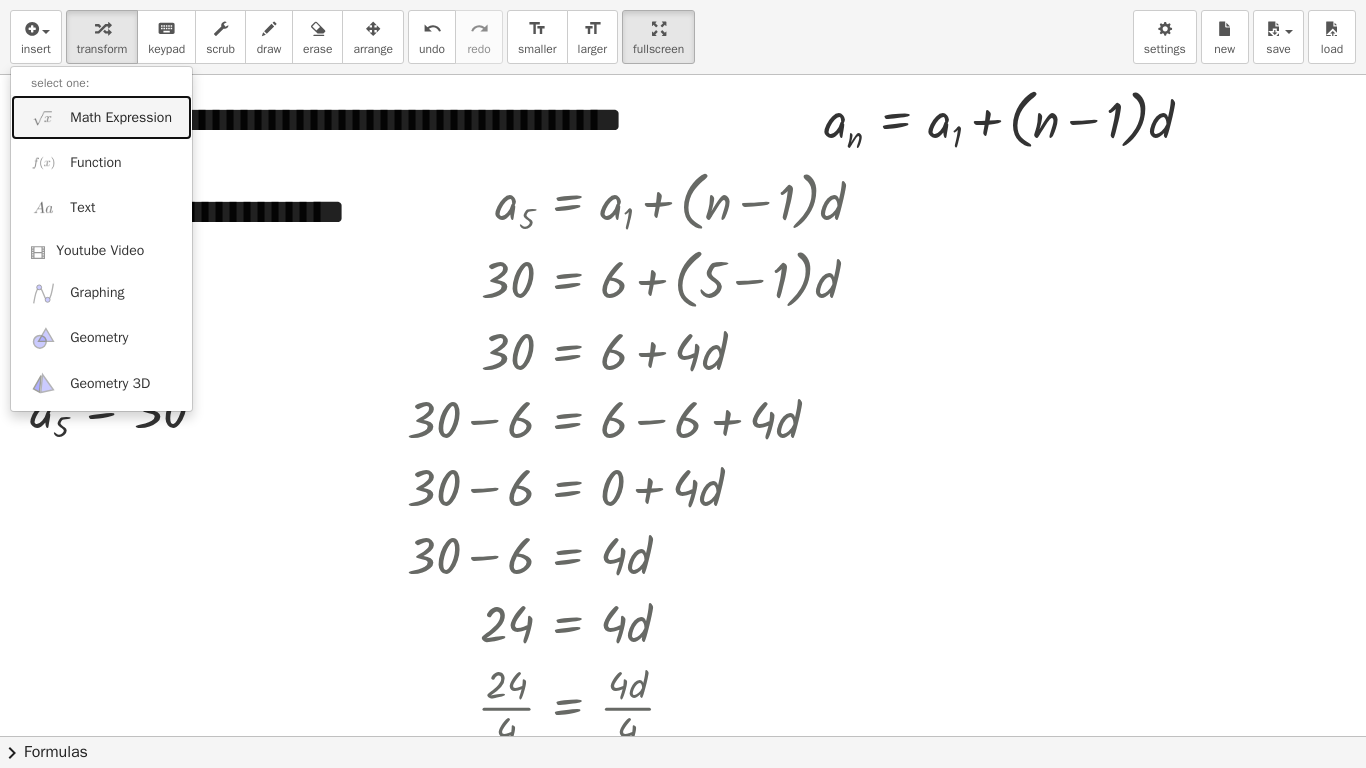 click on "Math Expression" at bounding box center [101, 117] 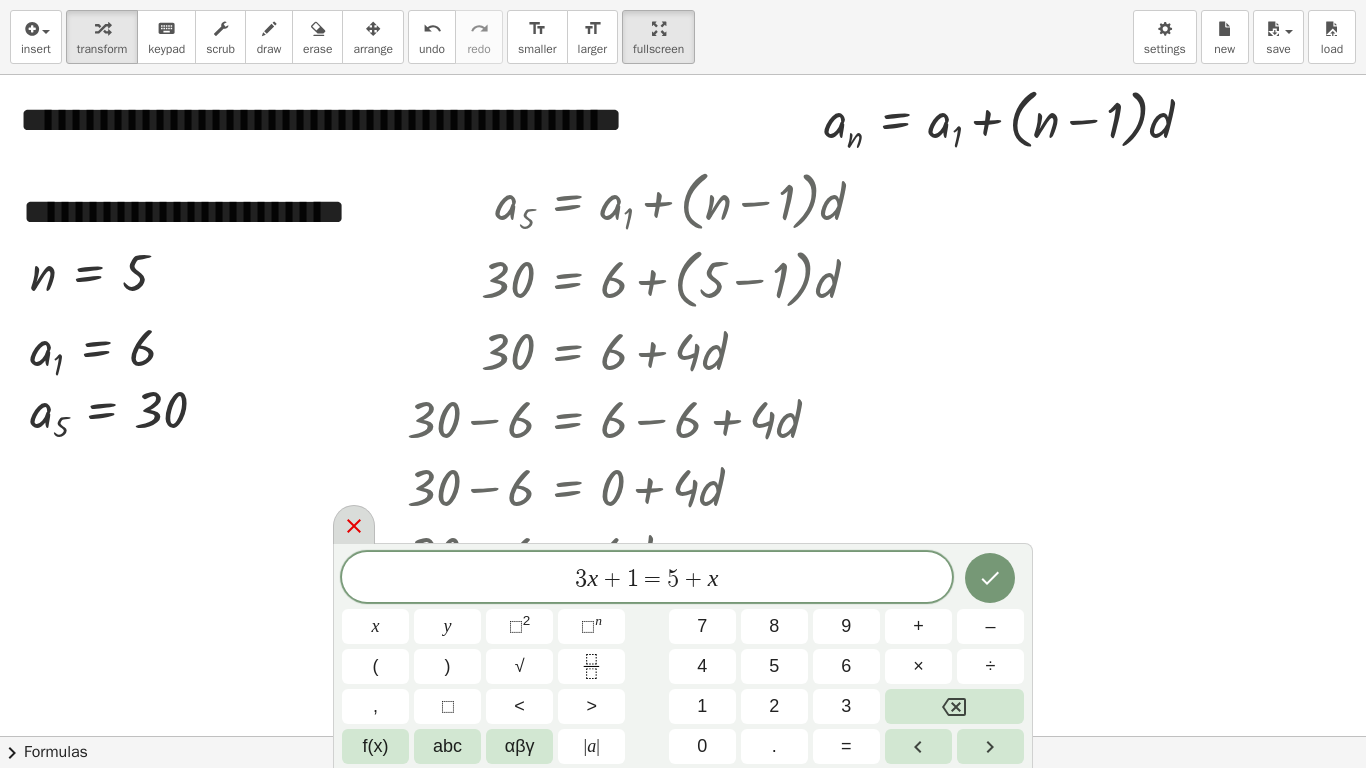 click 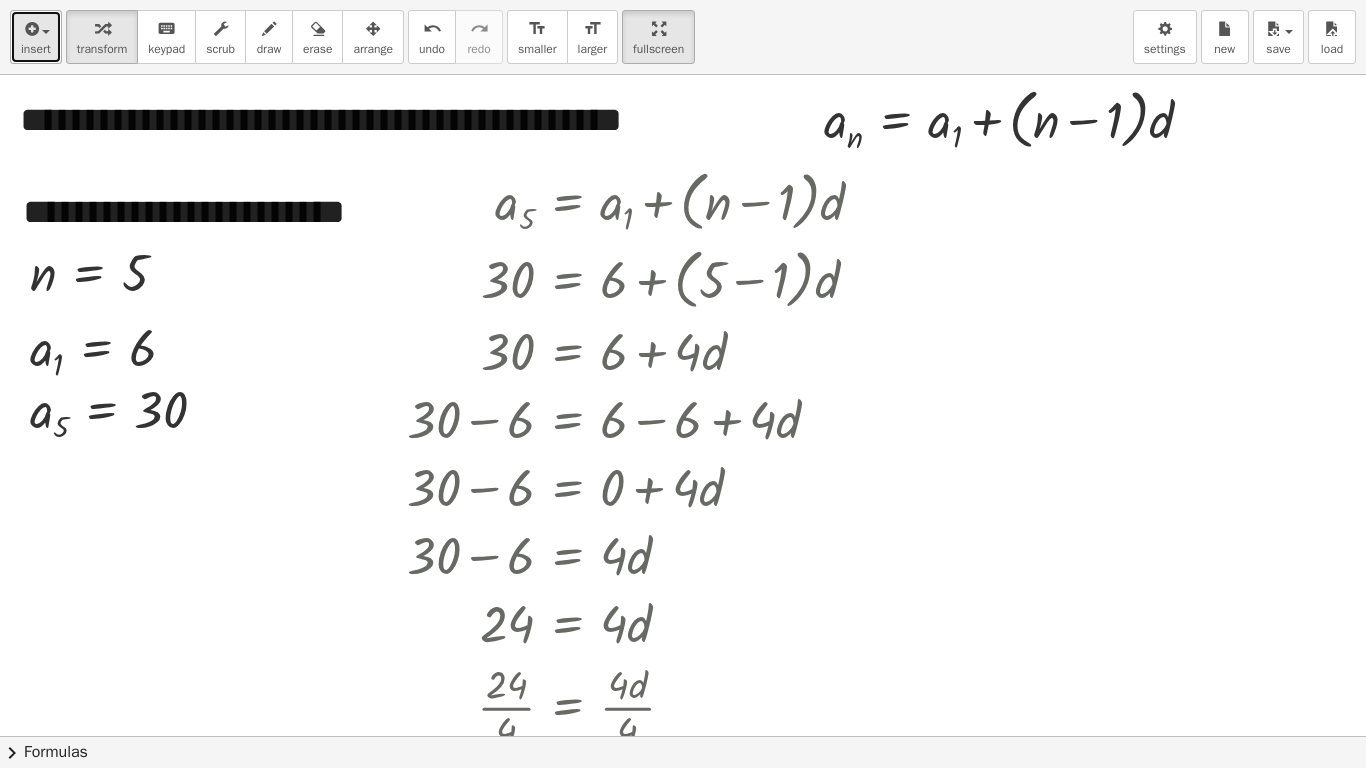click at bounding box center [30, 29] 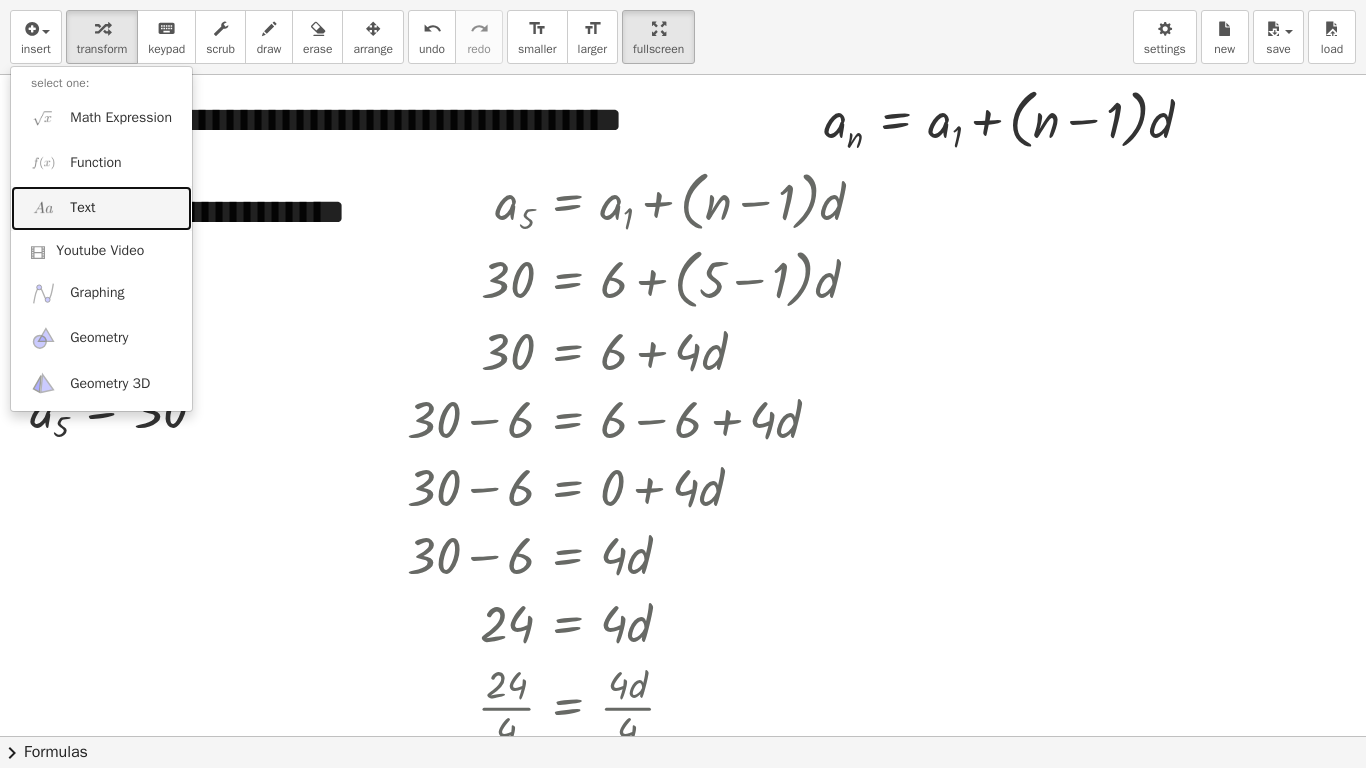 click on "Text" at bounding box center [82, 208] 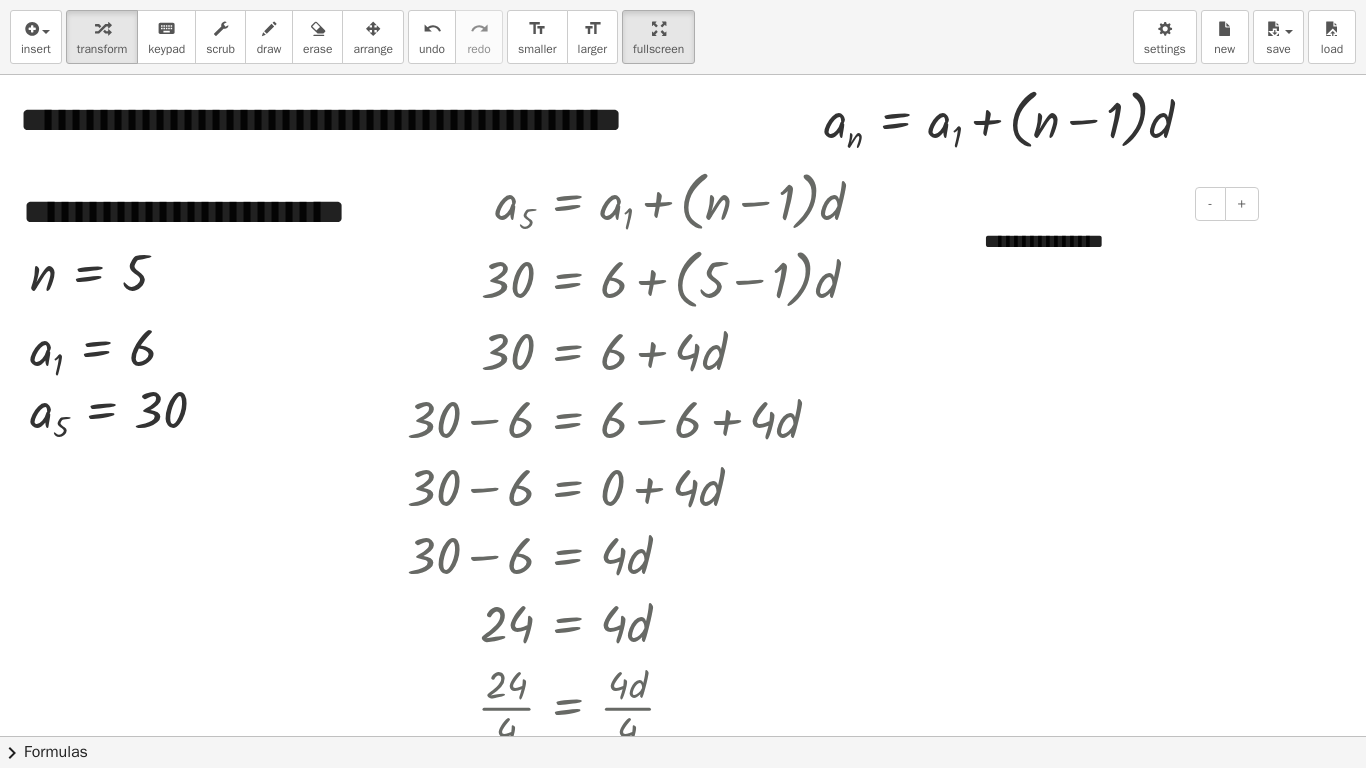 type 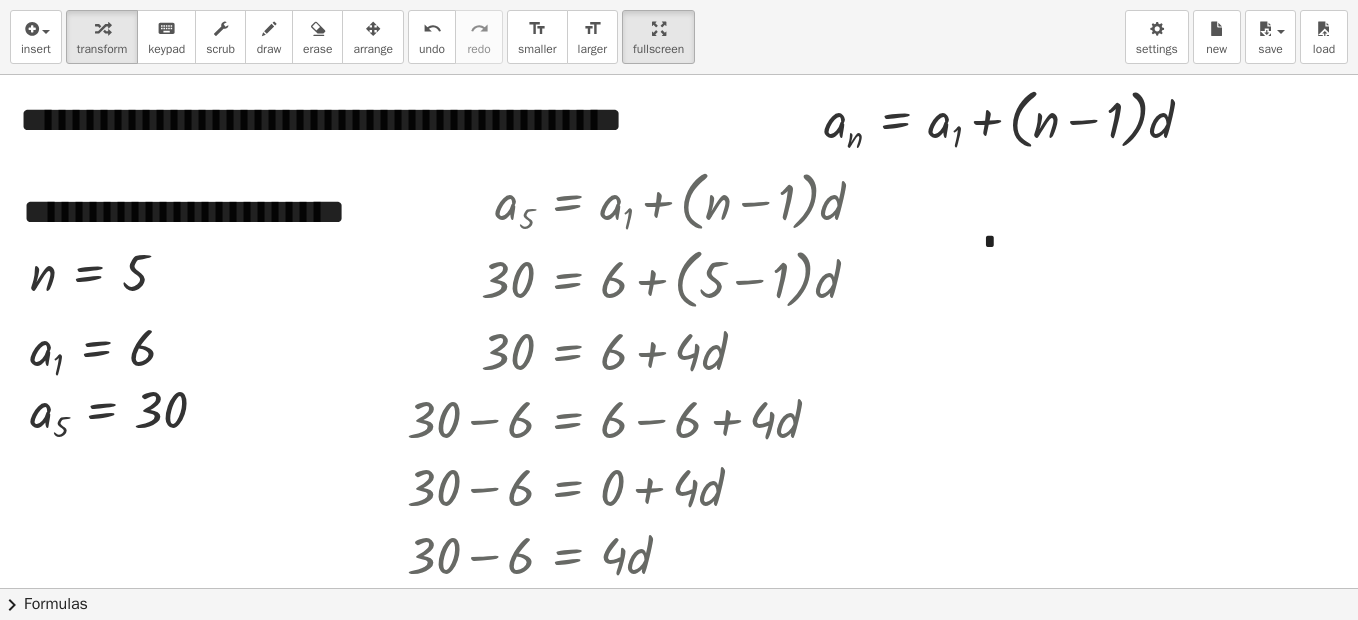 drag, startPoint x: 369, startPoint y: 108, endPoint x: 457, endPoint y: 134, distance: 91.76056 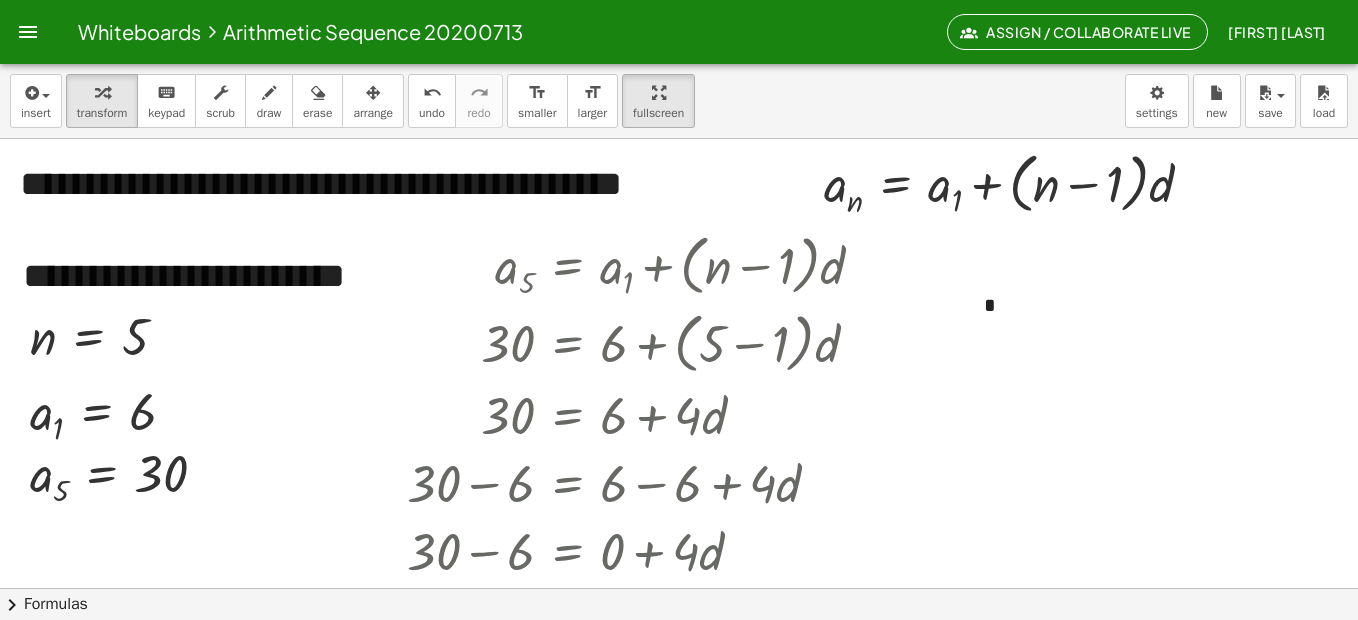 click on "arrange" at bounding box center [373, 113] 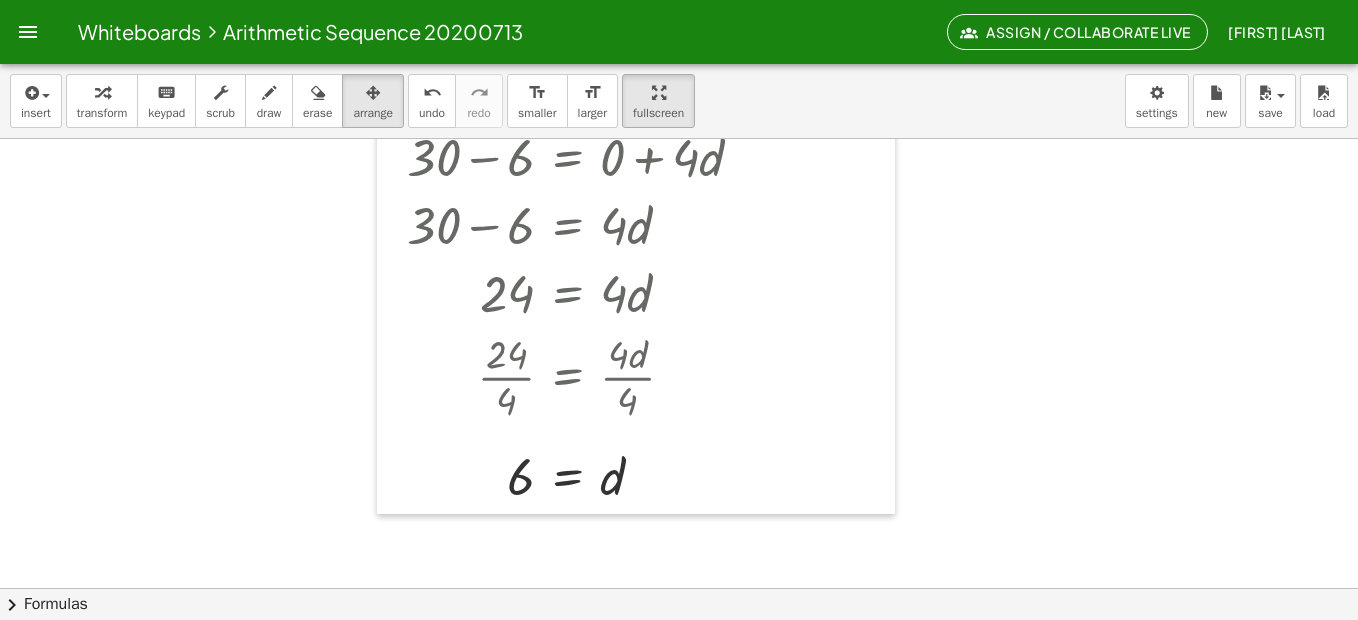 scroll, scrollTop: 400, scrollLeft: 0, axis: vertical 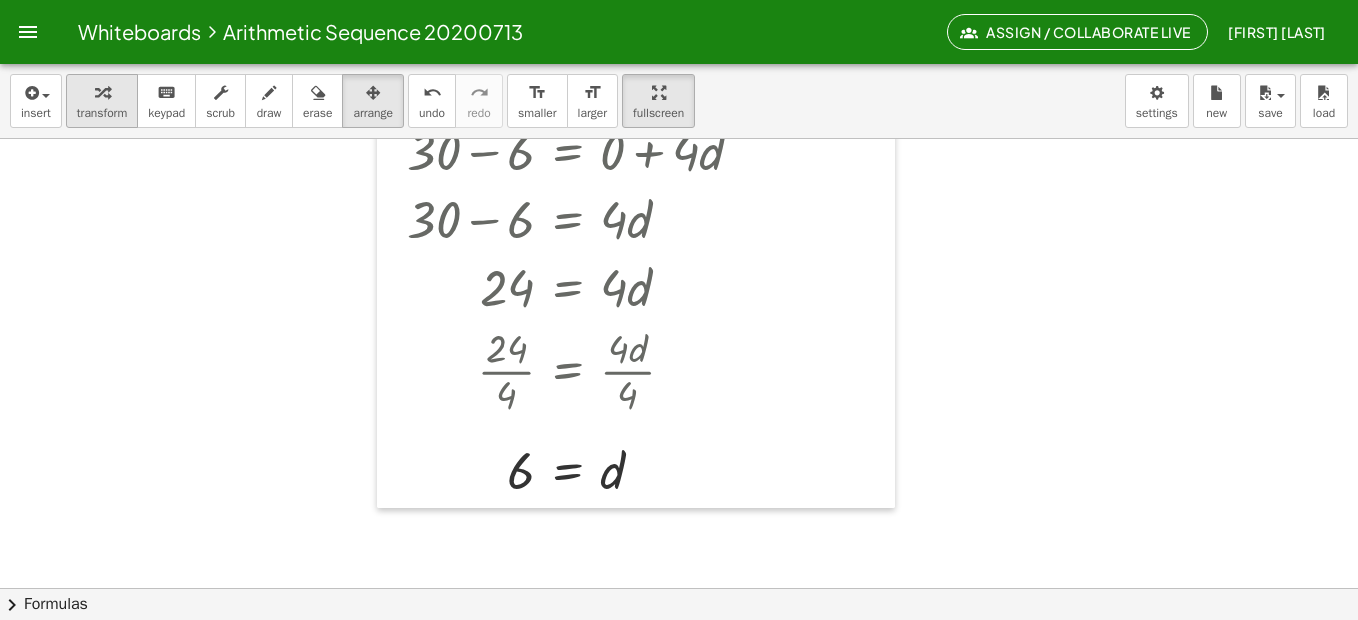 click on "transform" at bounding box center (102, 113) 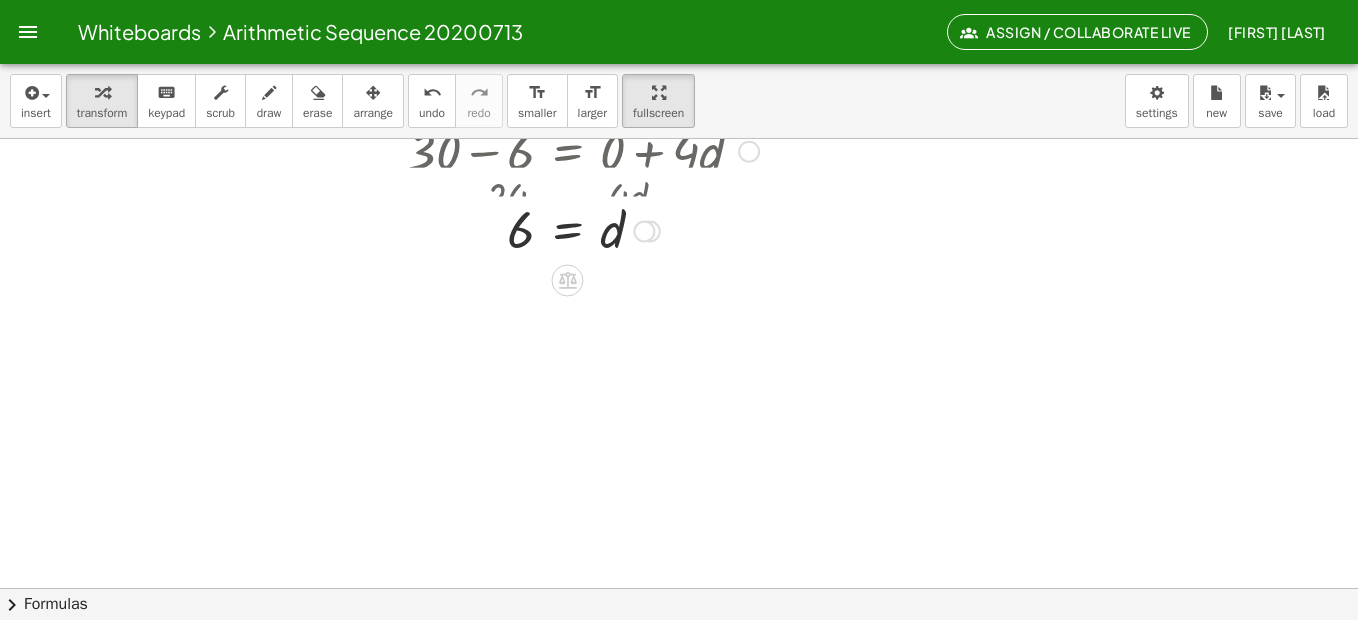 drag, startPoint x: 652, startPoint y: 471, endPoint x: 686, endPoint y: 232, distance: 241.4063 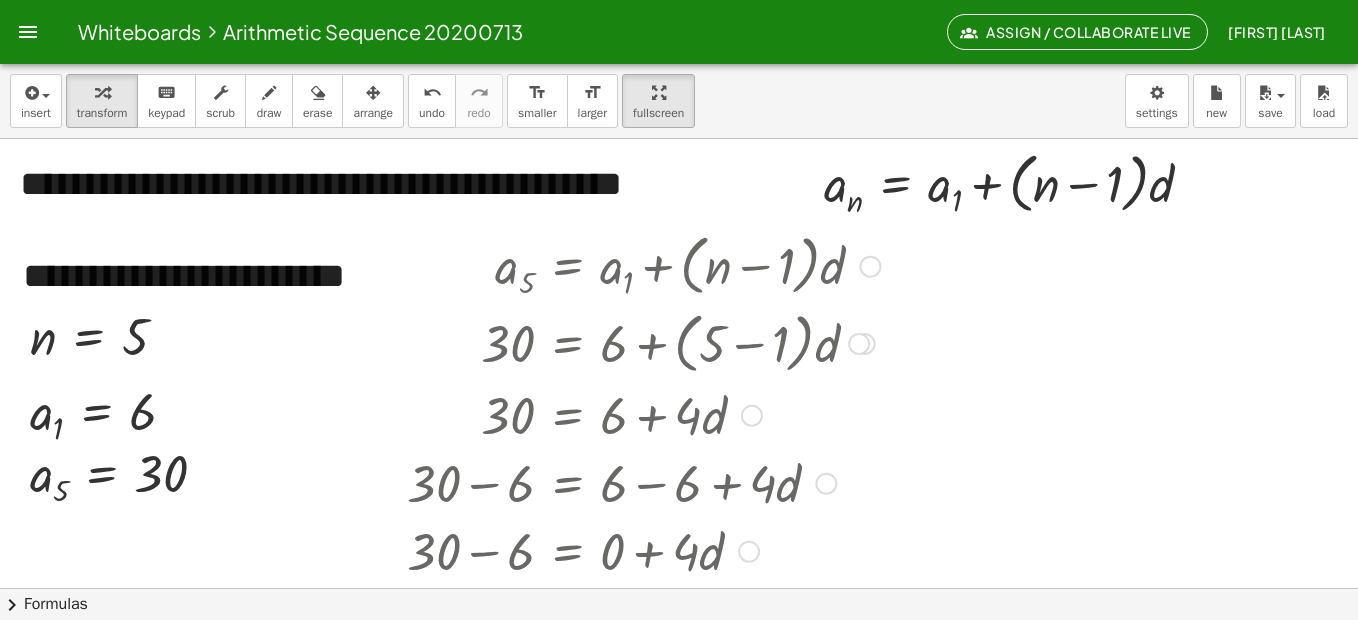 scroll, scrollTop: 100, scrollLeft: 0, axis: vertical 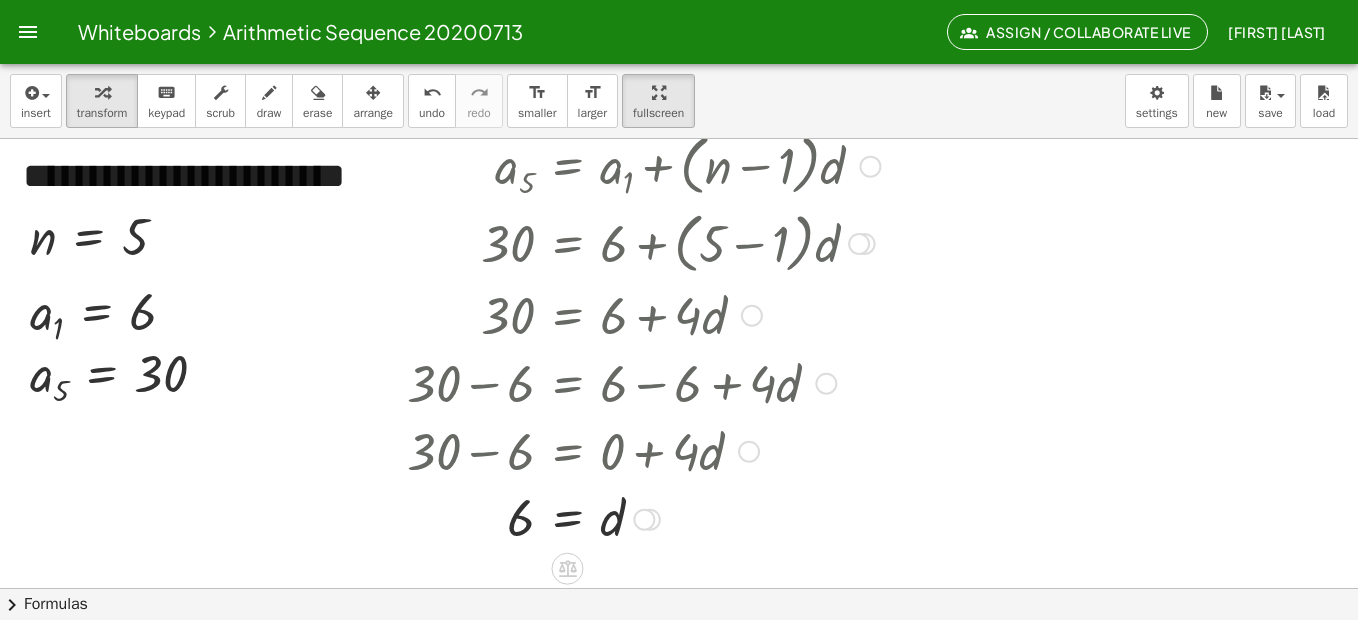 drag, startPoint x: 858, startPoint y: 245, endPoint x: 855, endPoint y: 270, distance: 25.179358 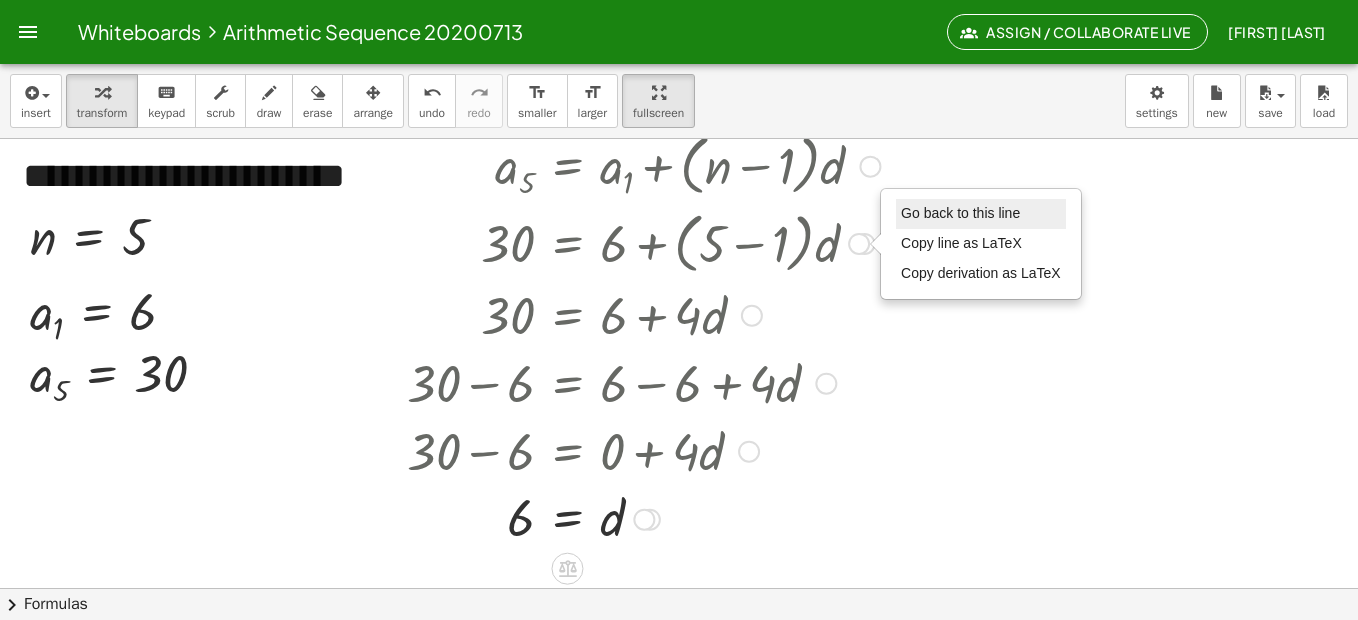 click on "Go back to this line" at bounding box center (960, 213) 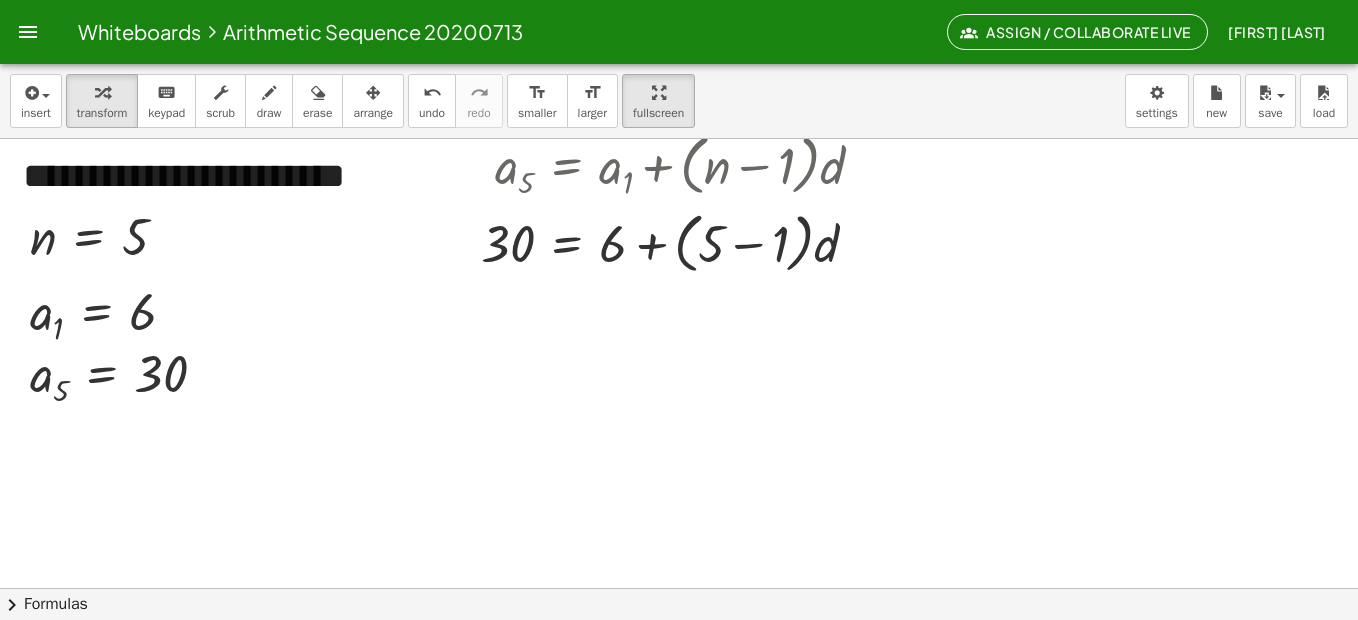 click at bounding box center (679, 552) 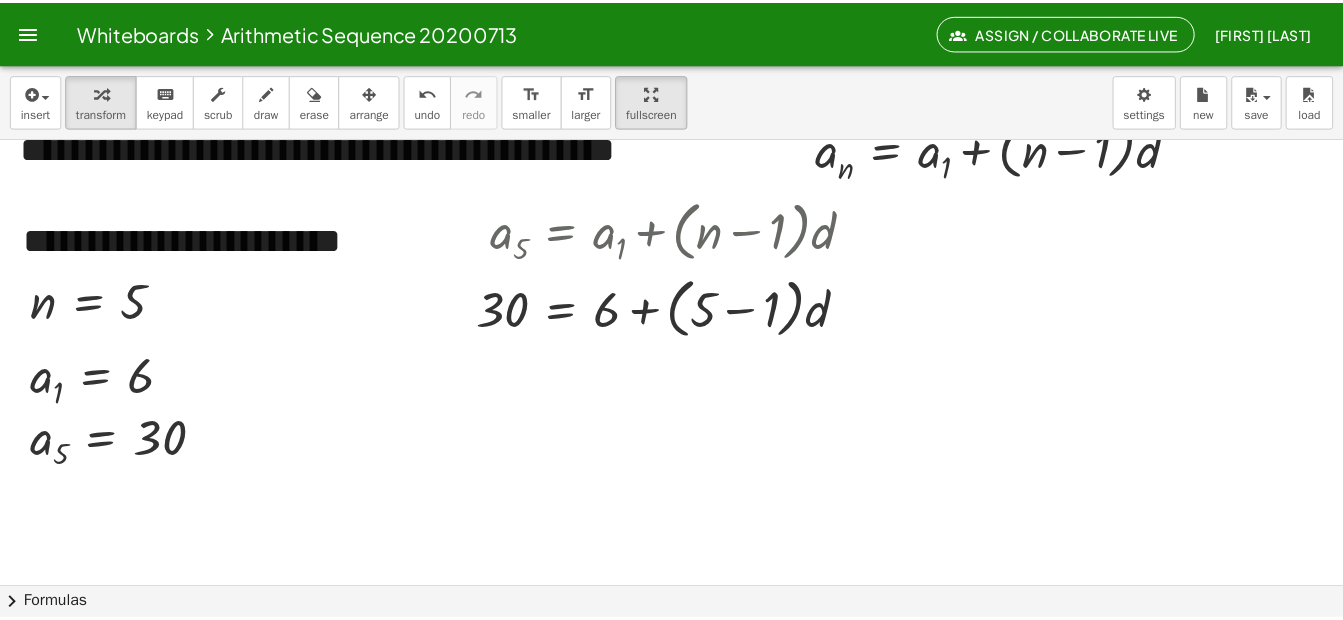 scroll, scrollTop: 0, scrollLeft: 0, axis: both 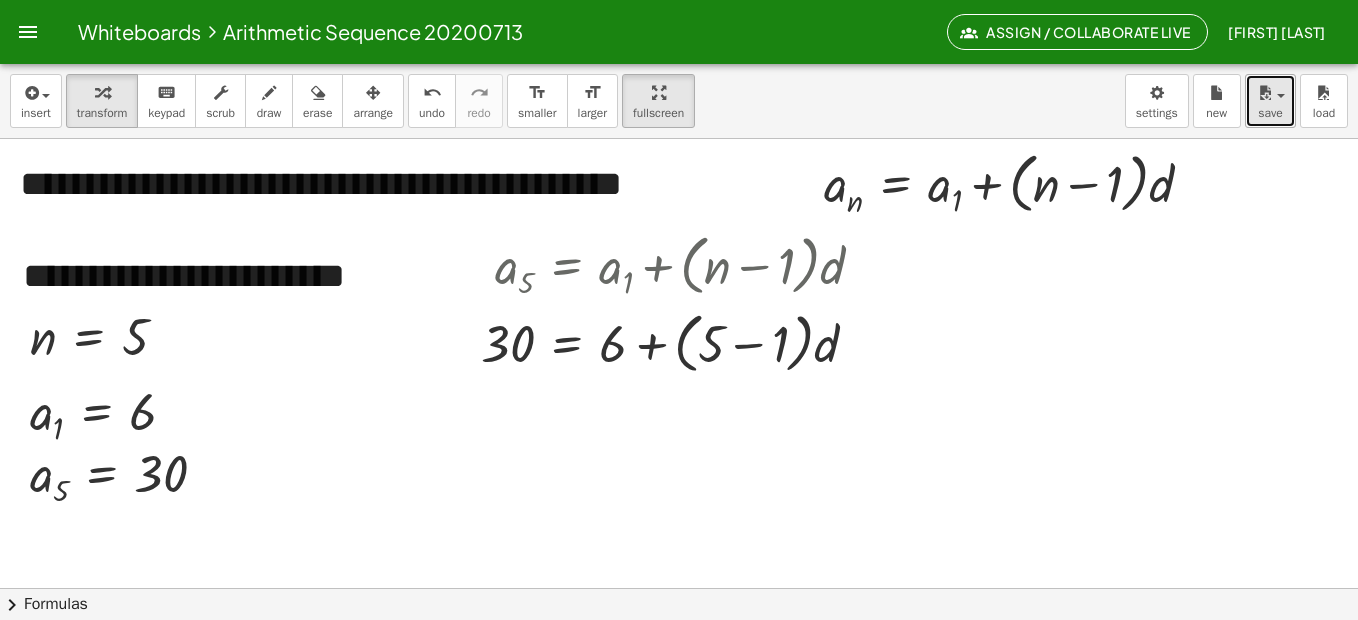 click at bounding box center [1275, 95] 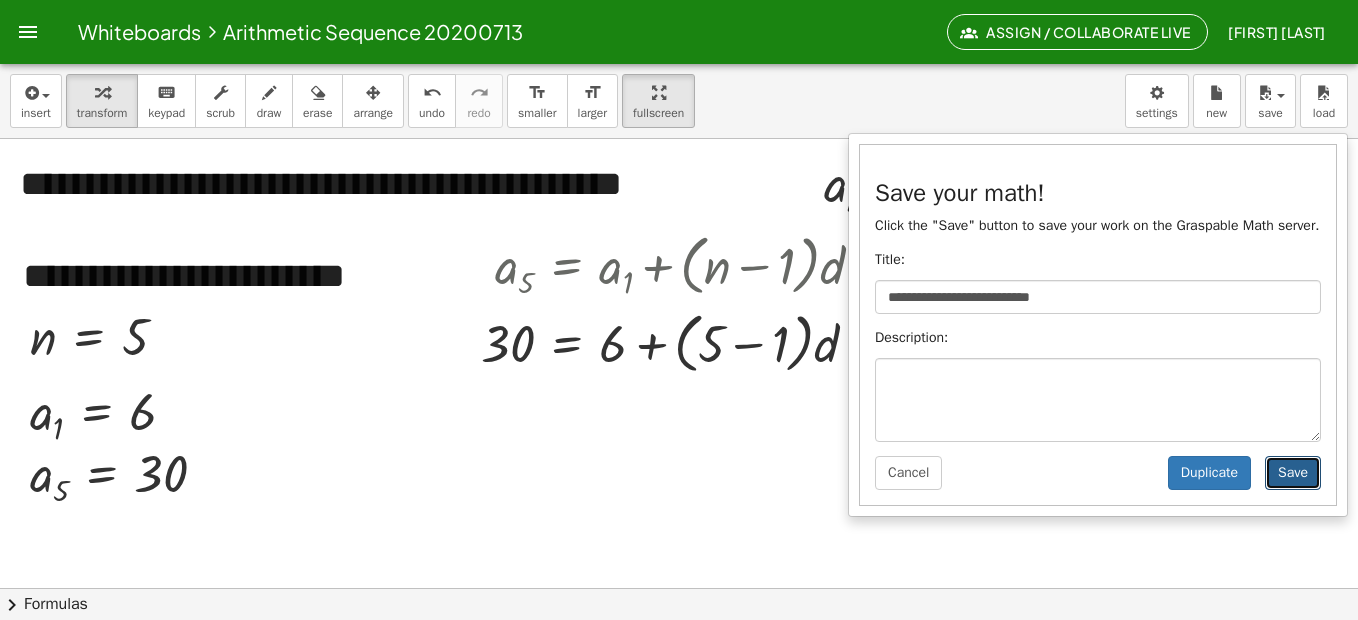 click on "Save" at bounding box center [1293, 473] 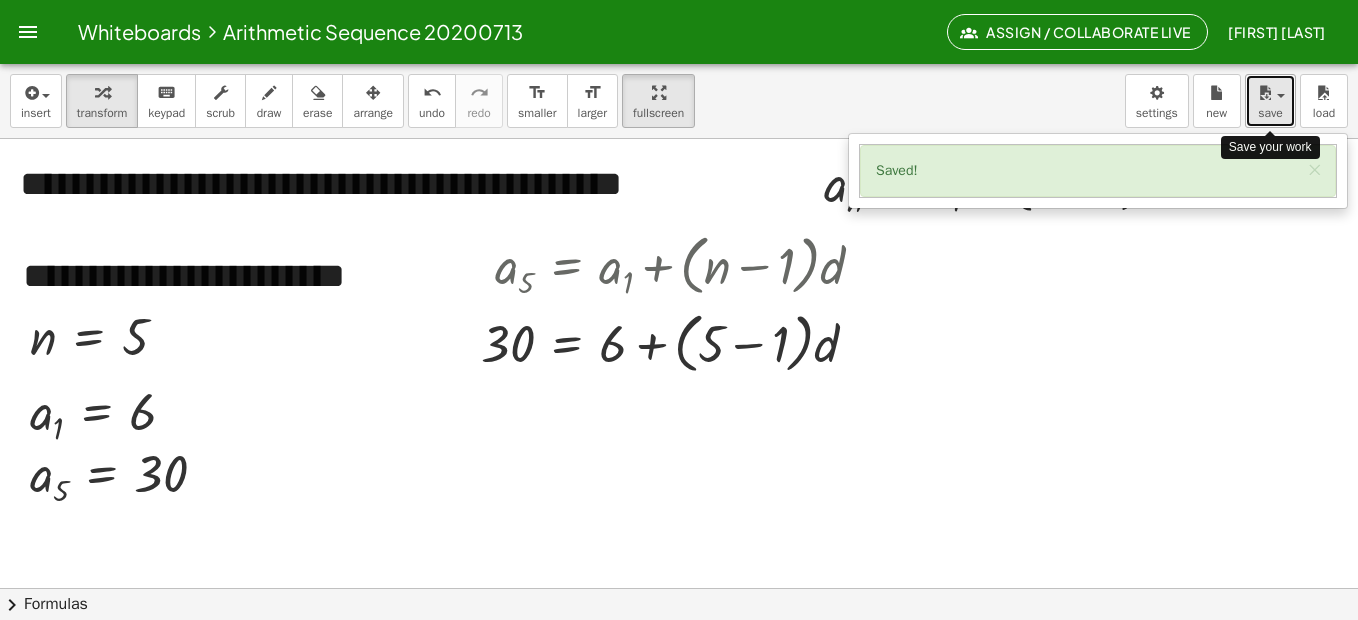 click on "save" at bounding box center [1270, 101] 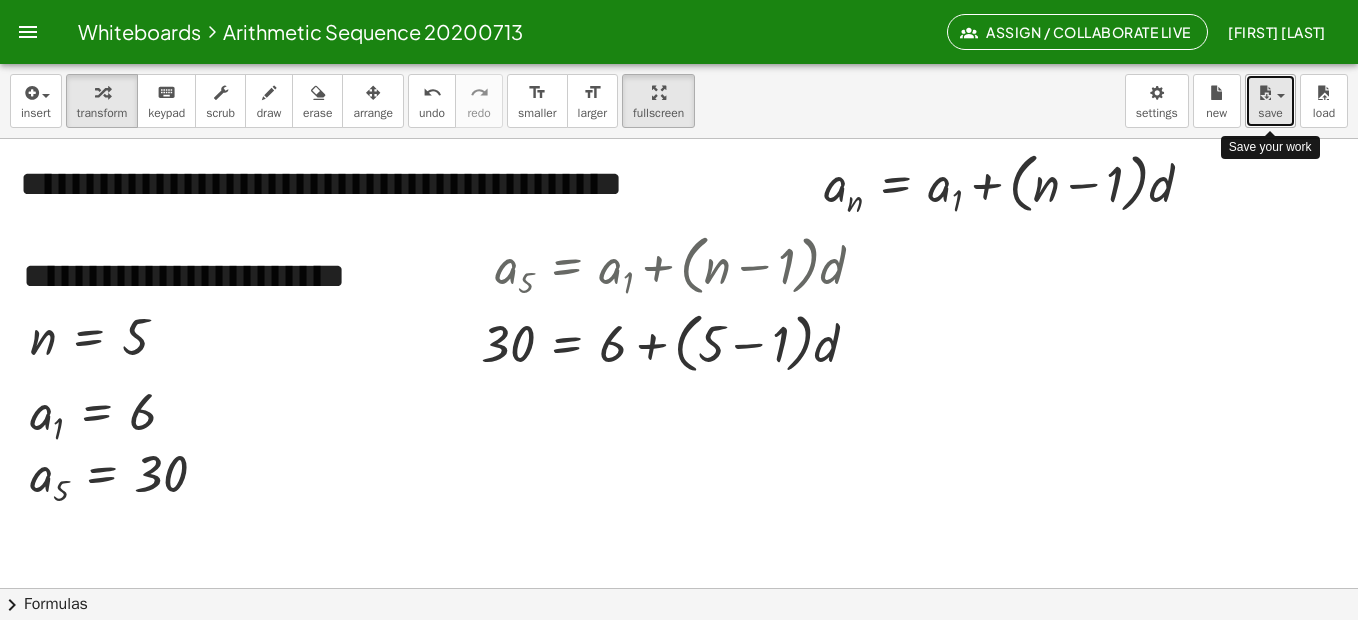 click on "save" at bounding box center (1270, 113) 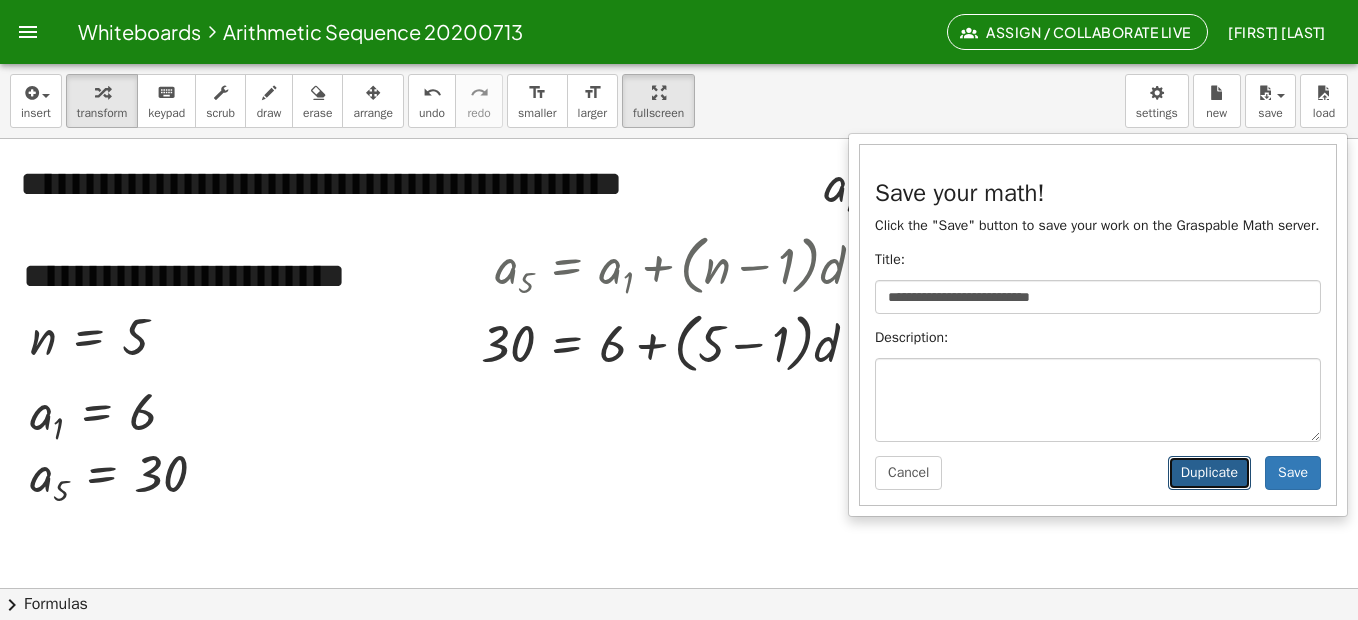 click on "Duplicate" at bounding box center (1209, 473) 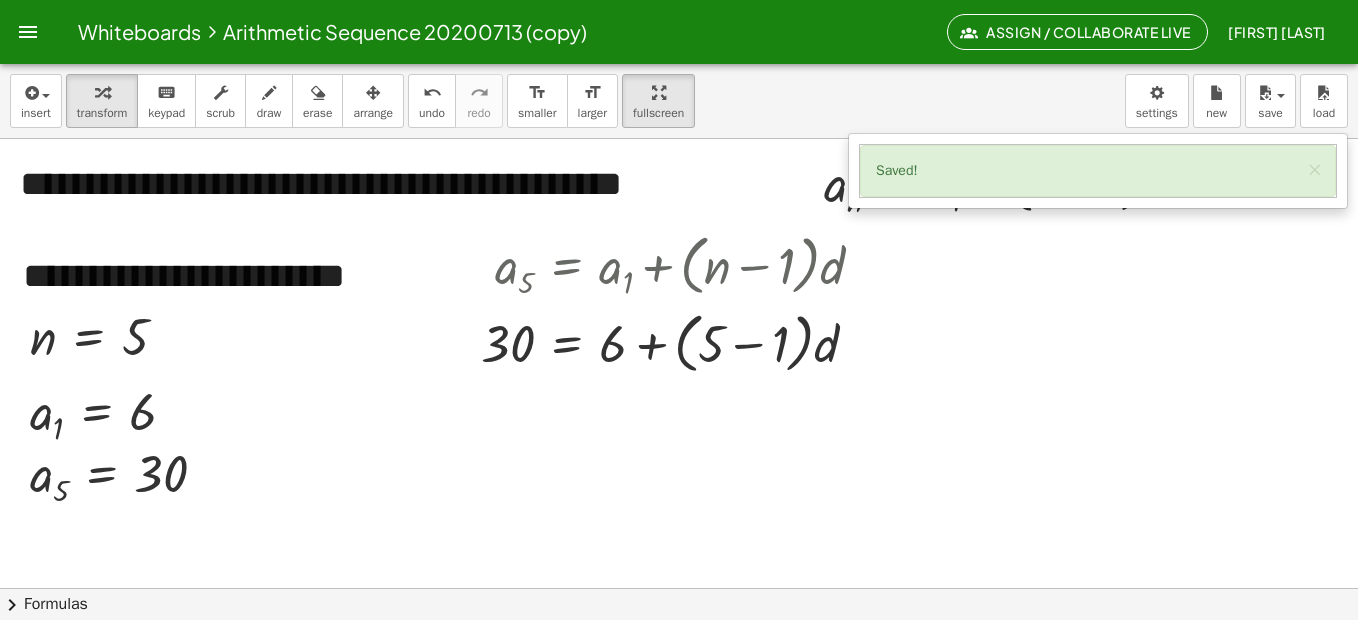 click at bounding box center [28, 32] 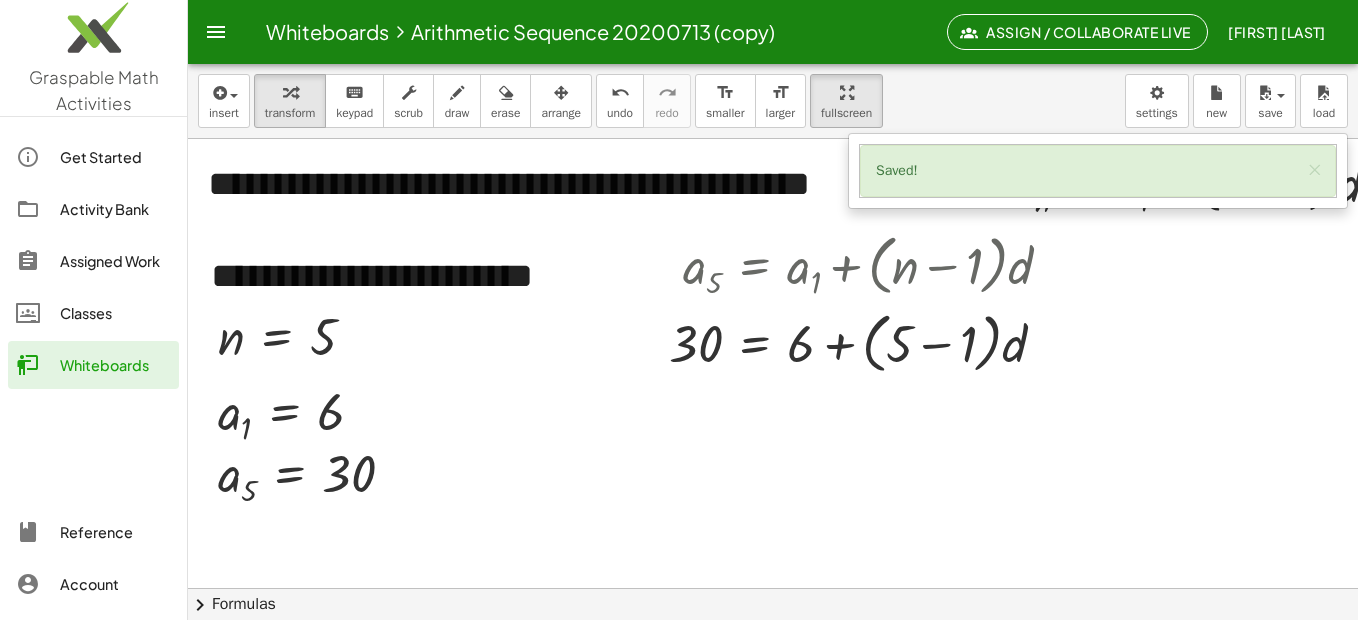 click on "Whiteboards" 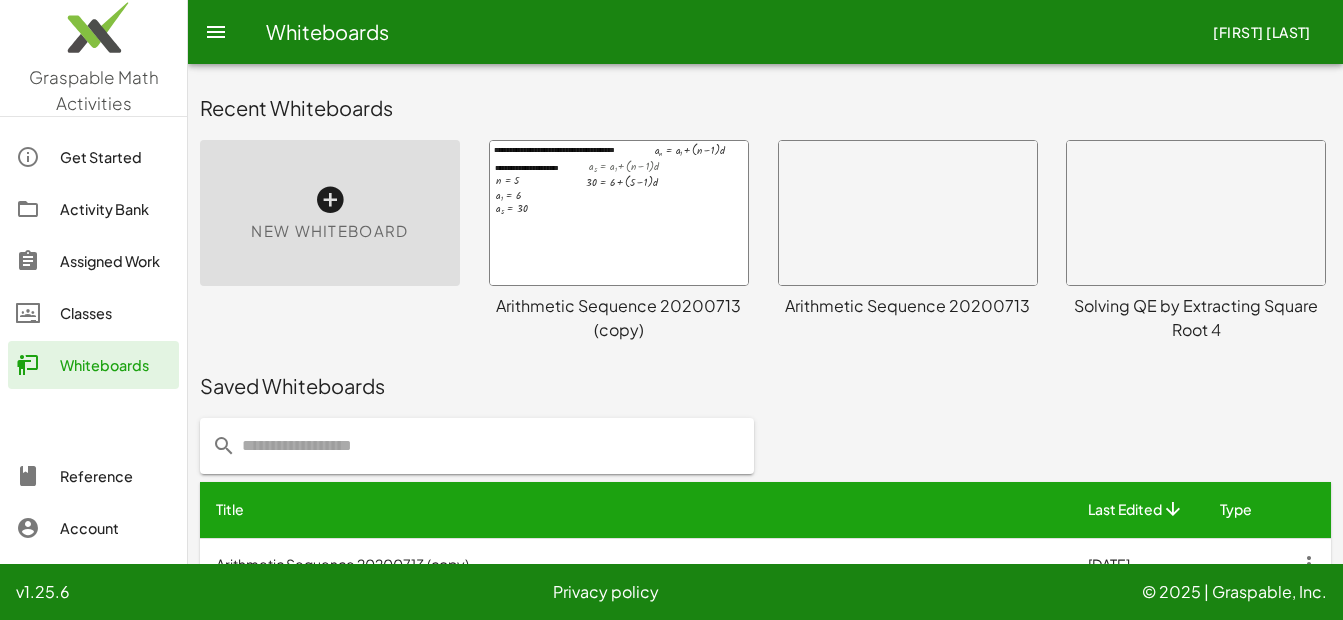 scroll, scrollTop: 145, scrollLeft: 0, axis: vertical 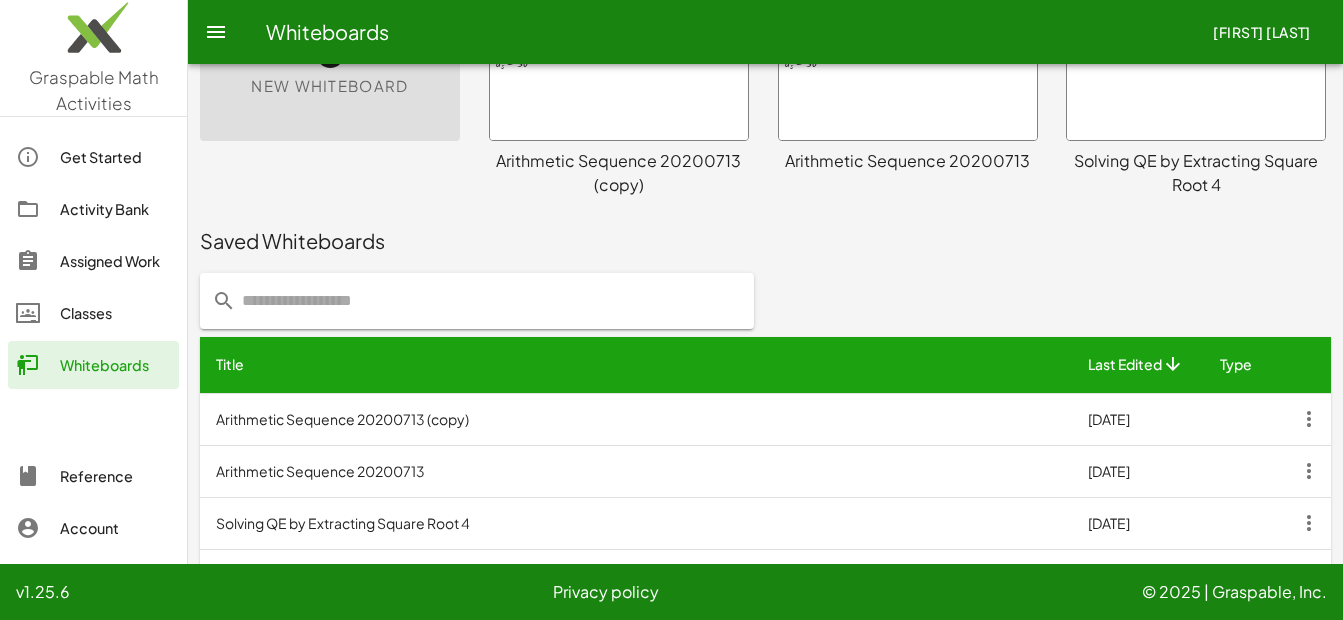 click at bounding box center [1246, 419] 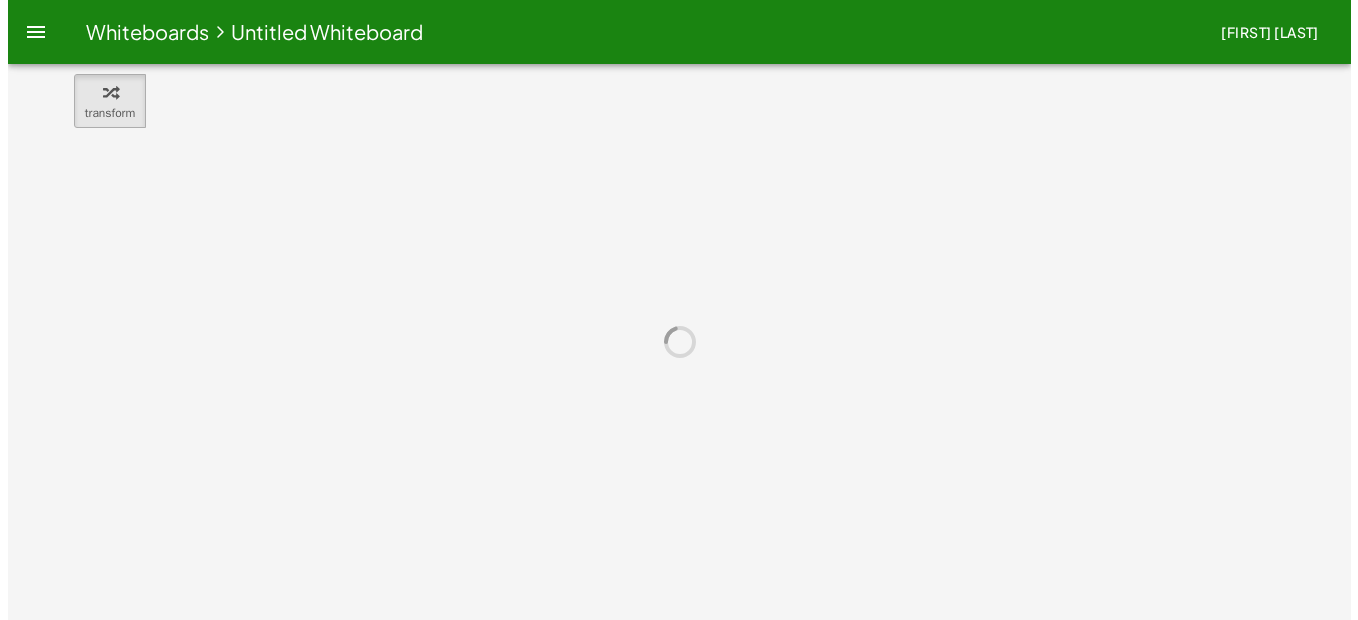 scroll, scrollTop: 0, scrollLeft: 0, axis: both 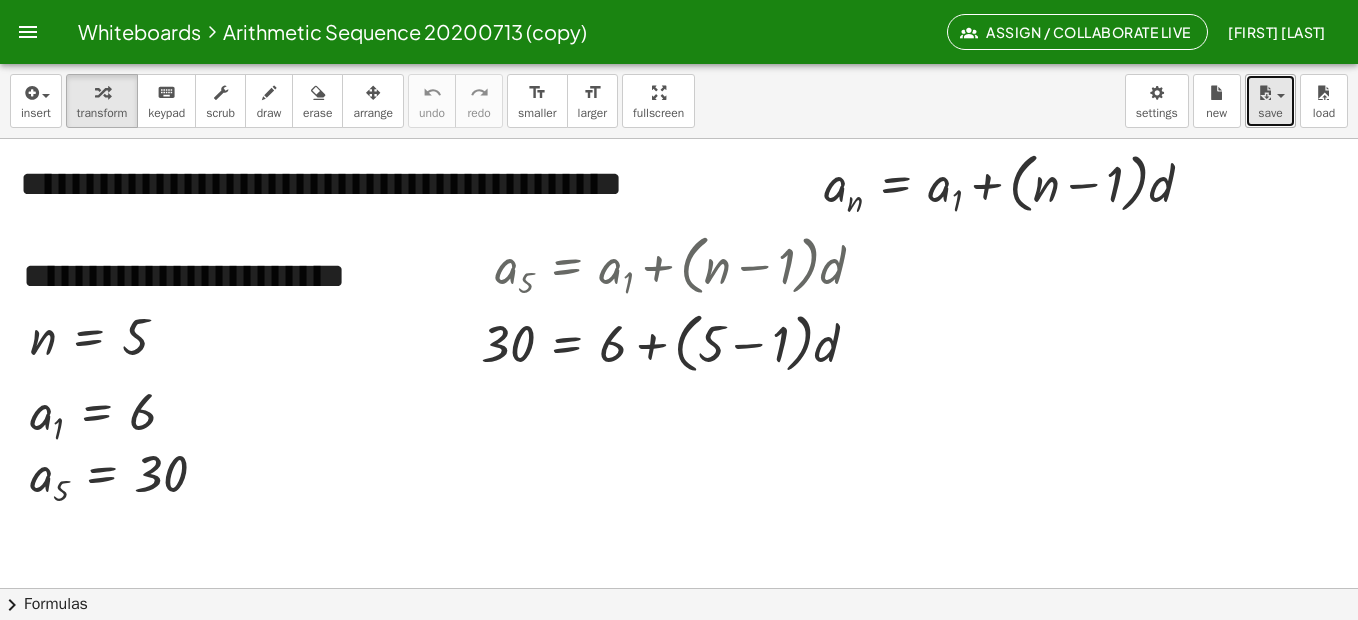 click at bounding box center (1265, 93) 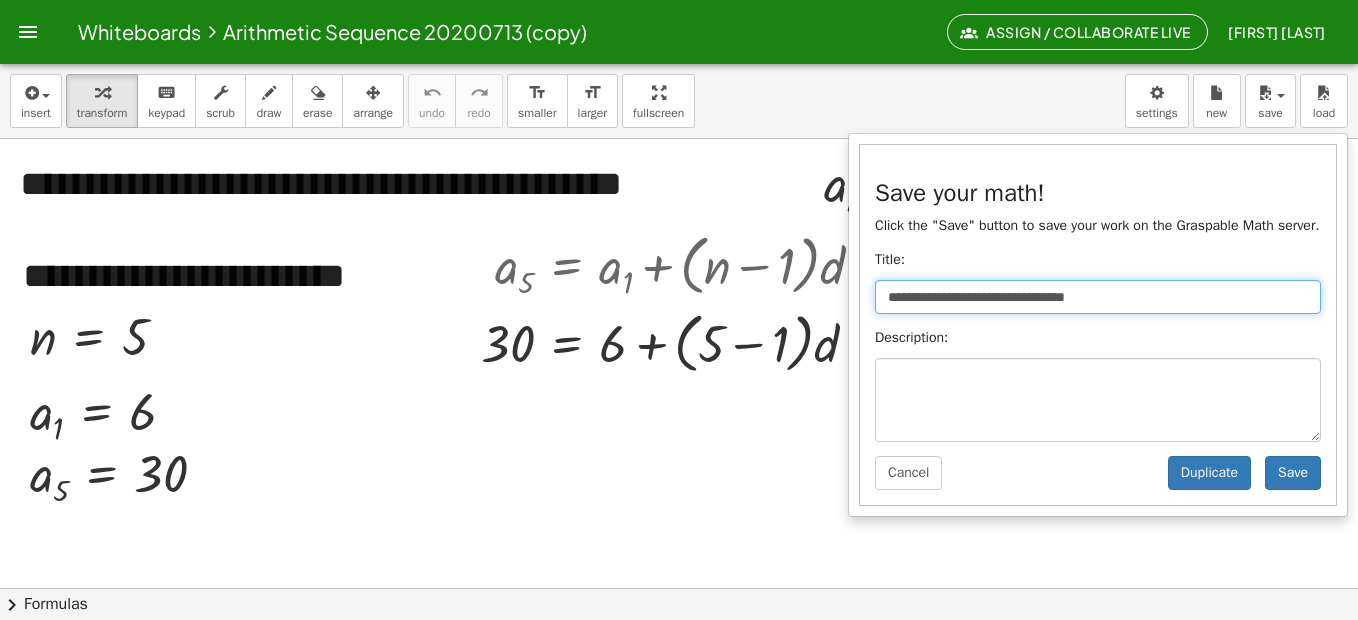drag, startPoint x: 1083, startPoint y: 299, endPoint x: 1208, endPoint y: 293, distance: 125.14392 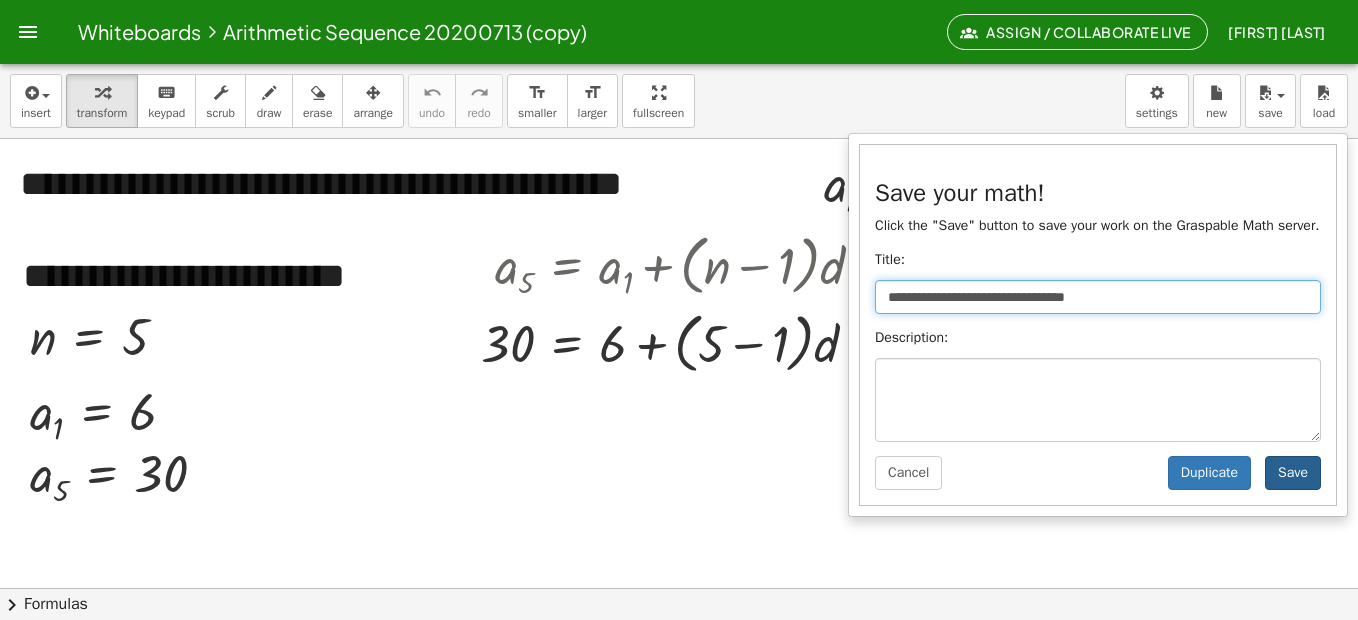 type on "**********" 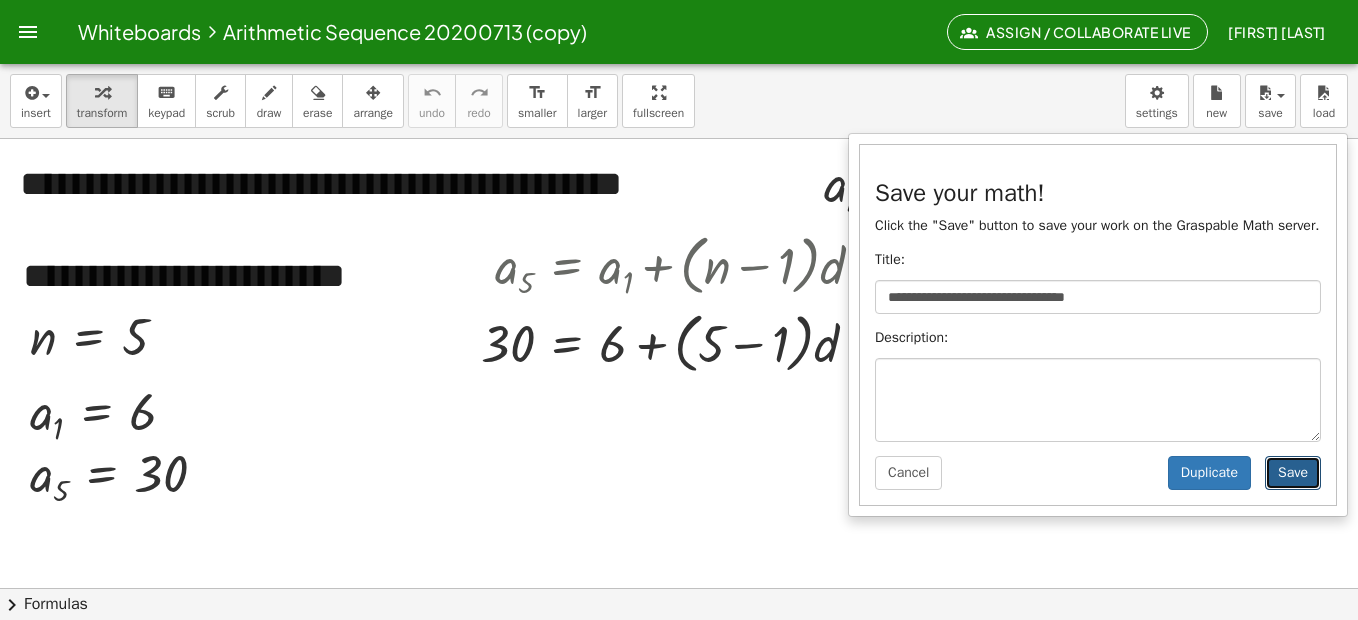 click on "Save" at bounding box center [1293, 473] 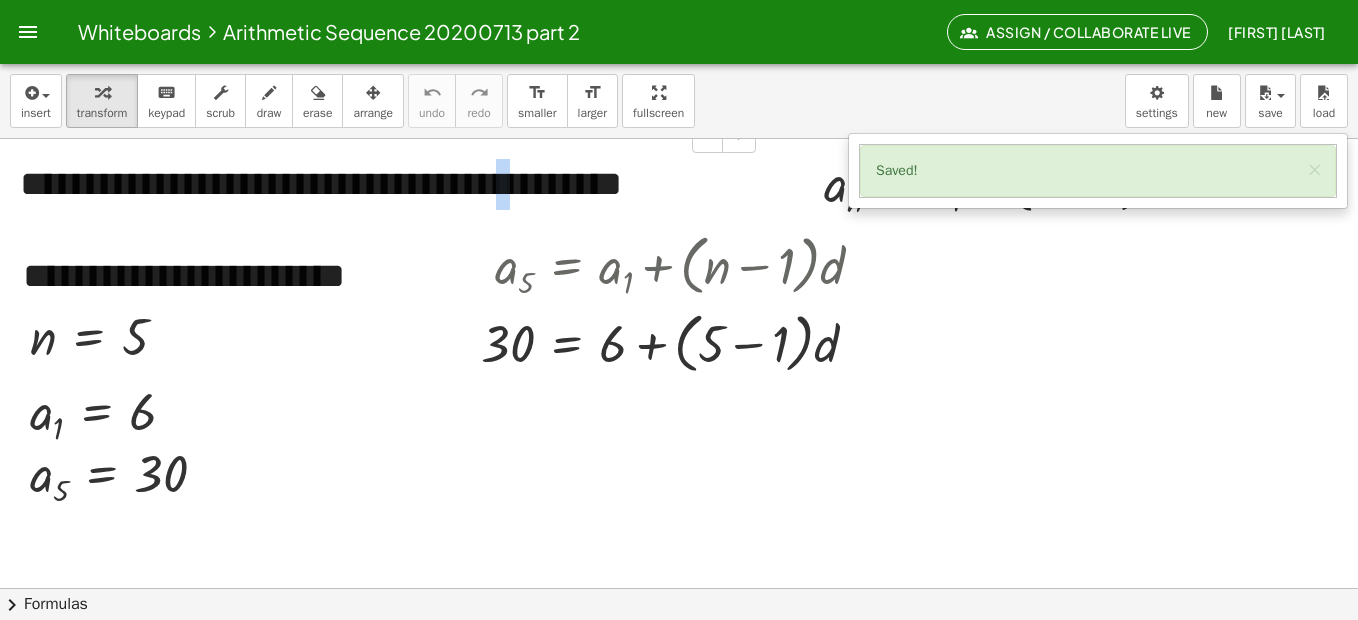 click on "**********" at bounding box center (380, 184) 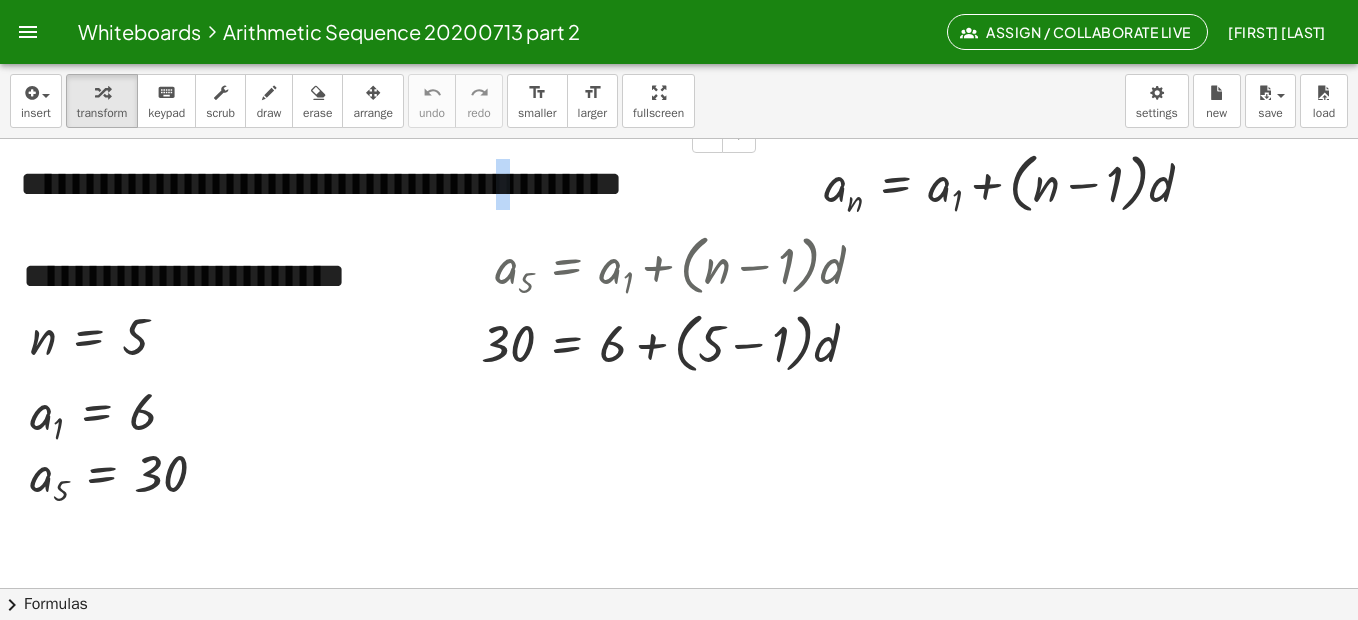 type 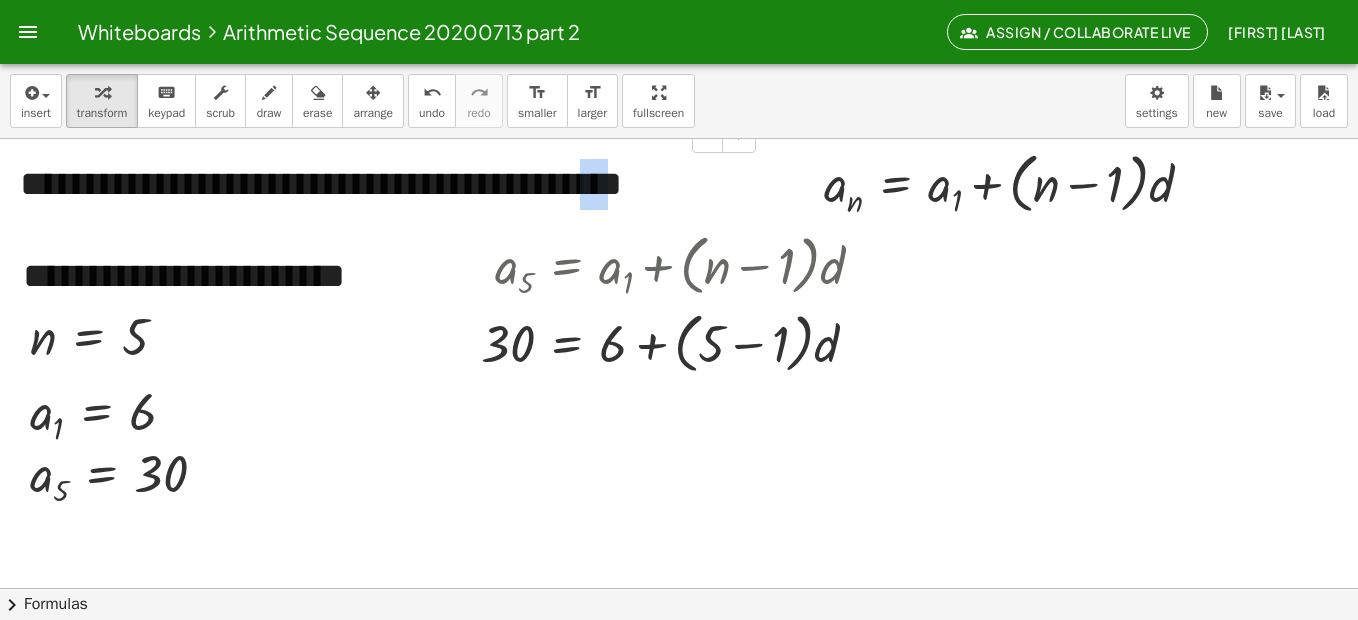 drag, startPoint x: 683, startPoint y: 191, endPoint x: 709, endPoint y: 194, distance: 26.172504 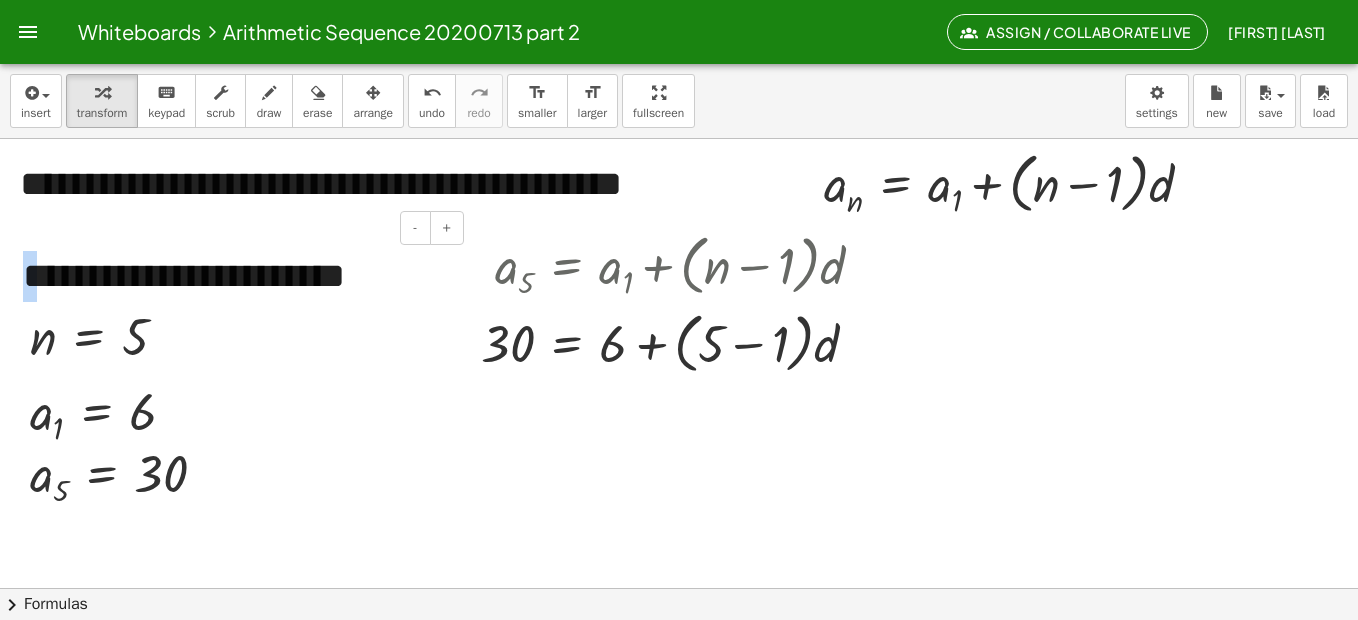 drag, startPoint x: 39, startPoint y: 277, endPoint x: 29, endPoint y: 278, distance: 10.049875 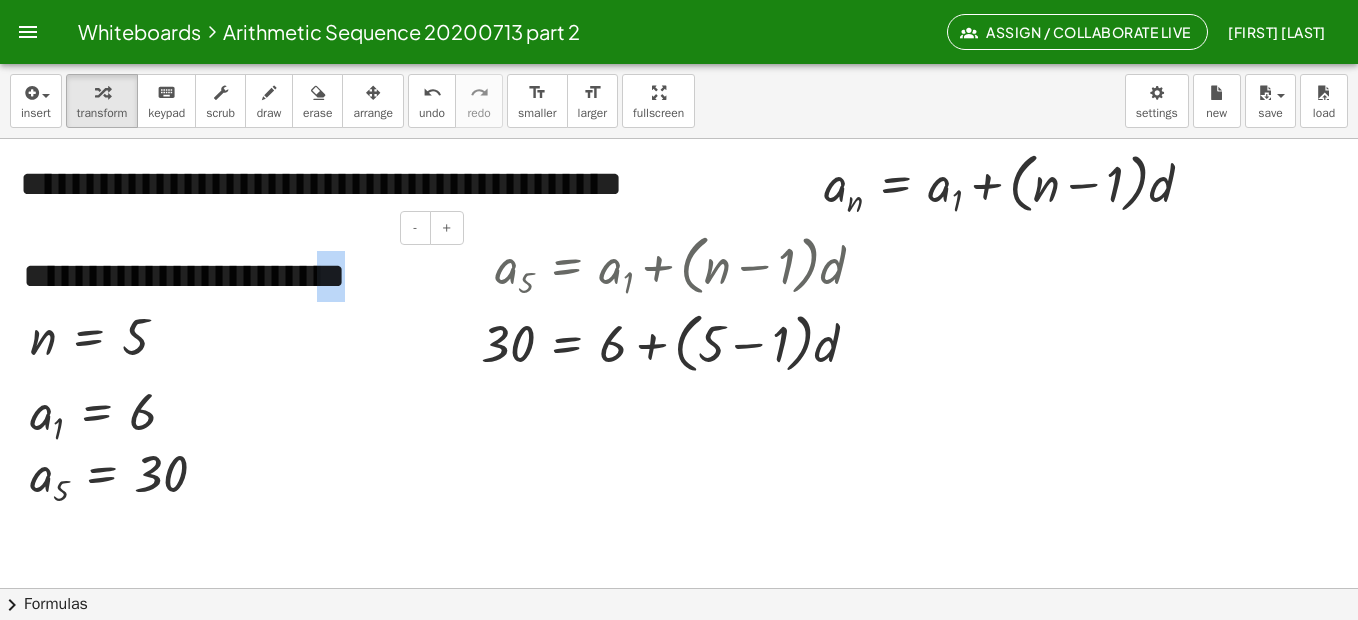drag, startPoint x: 297, startPoint y: 275, endPoint x: 324, endPoint y: 277, distance: 27.073973 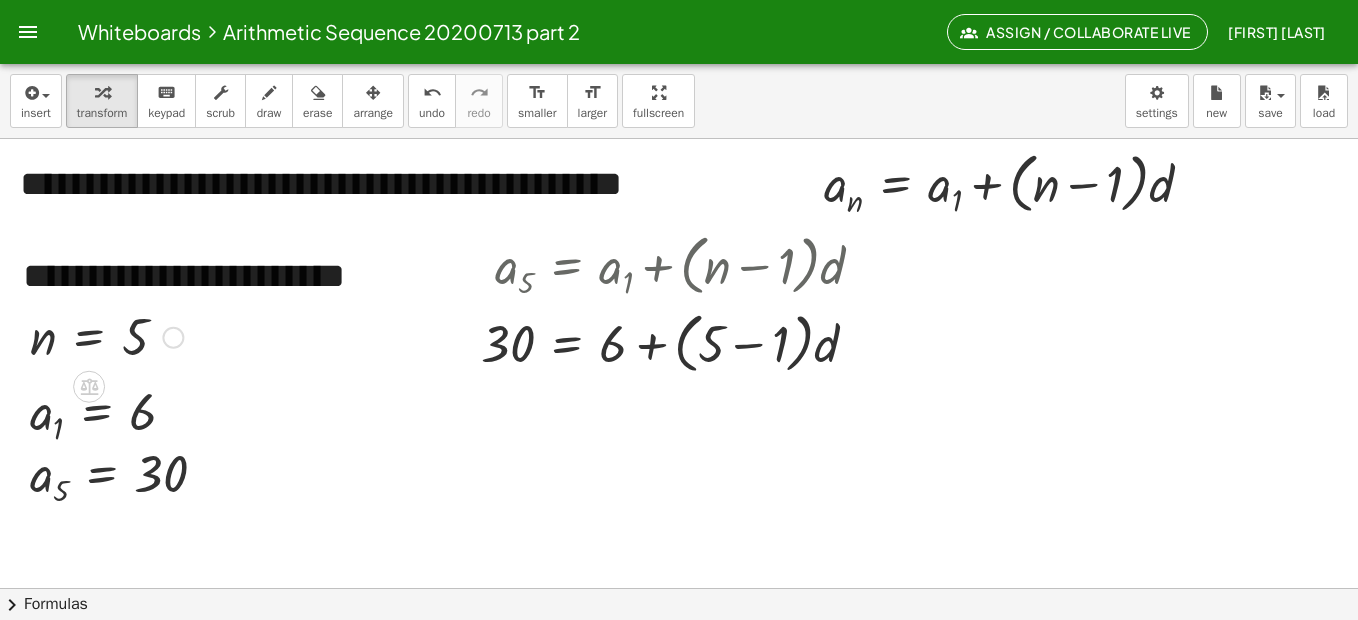 click at bounding box center (106, 336) 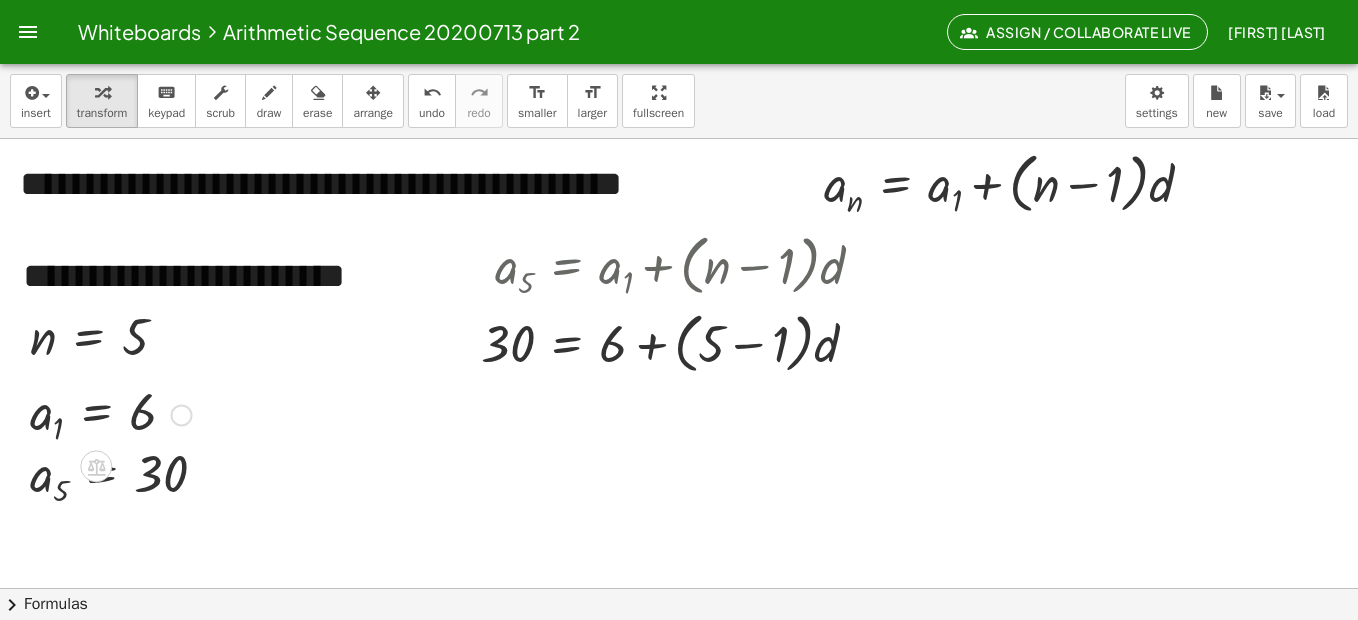 click at bounding box center [111, 413] 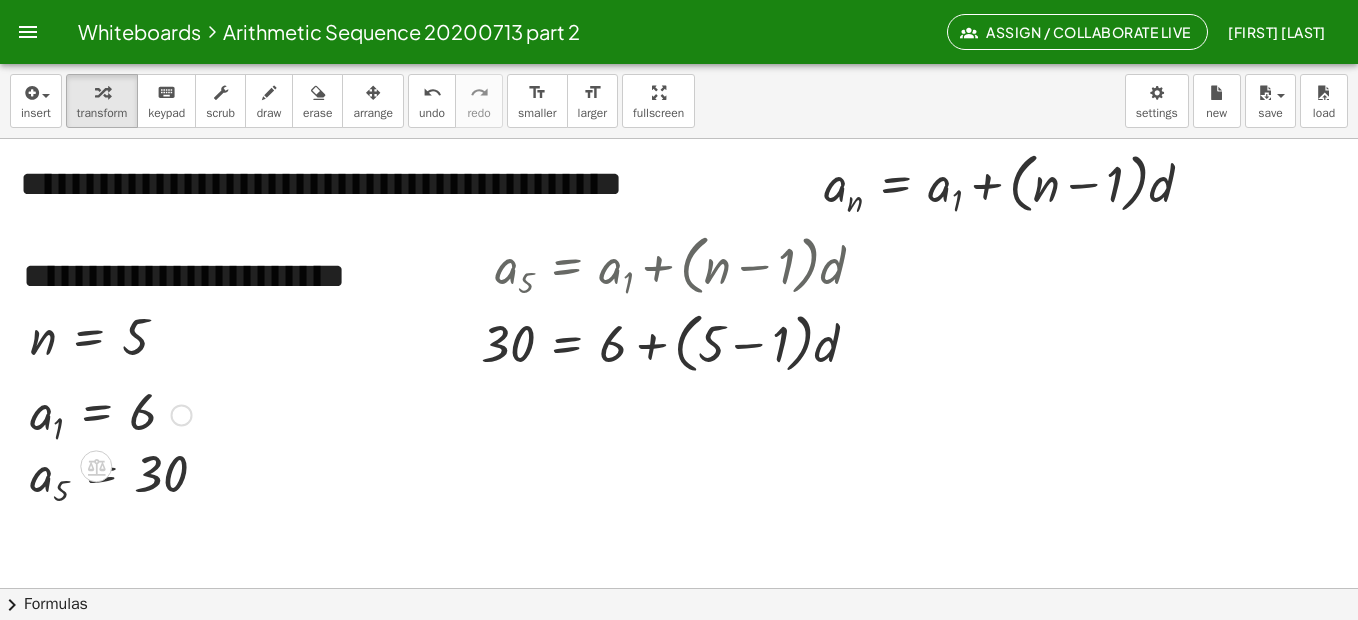 click at bounding box center [111, 413] 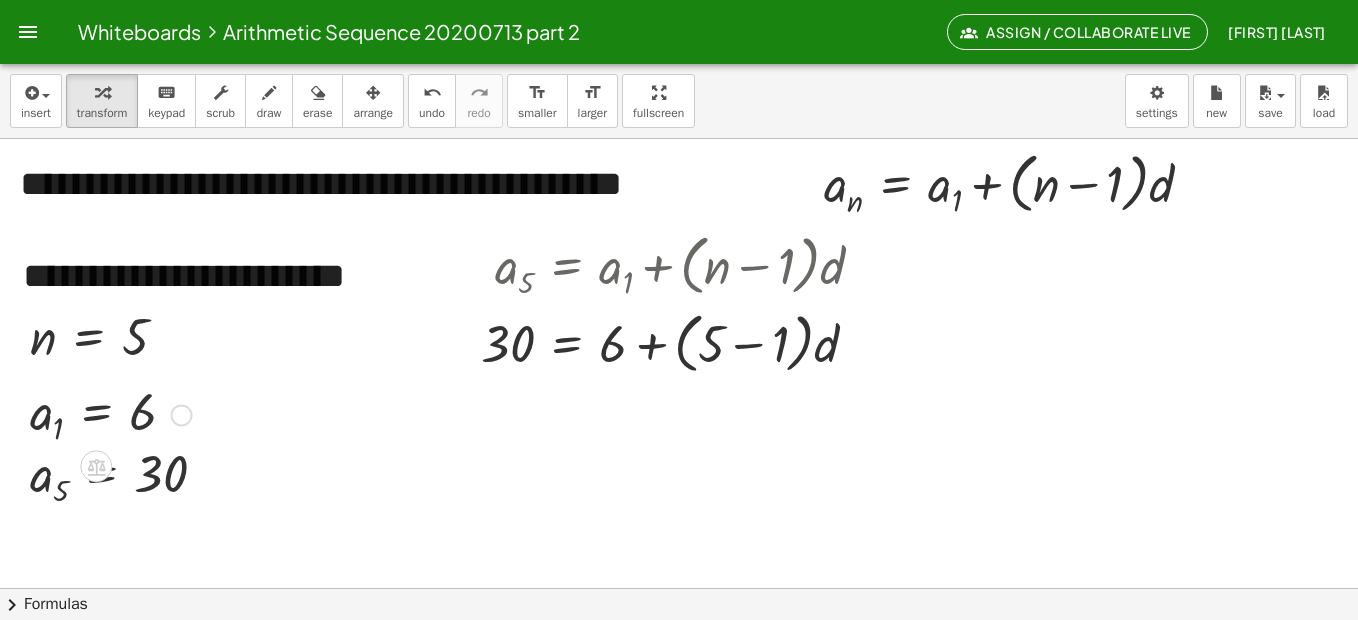 click at bounding box center (111, 413) 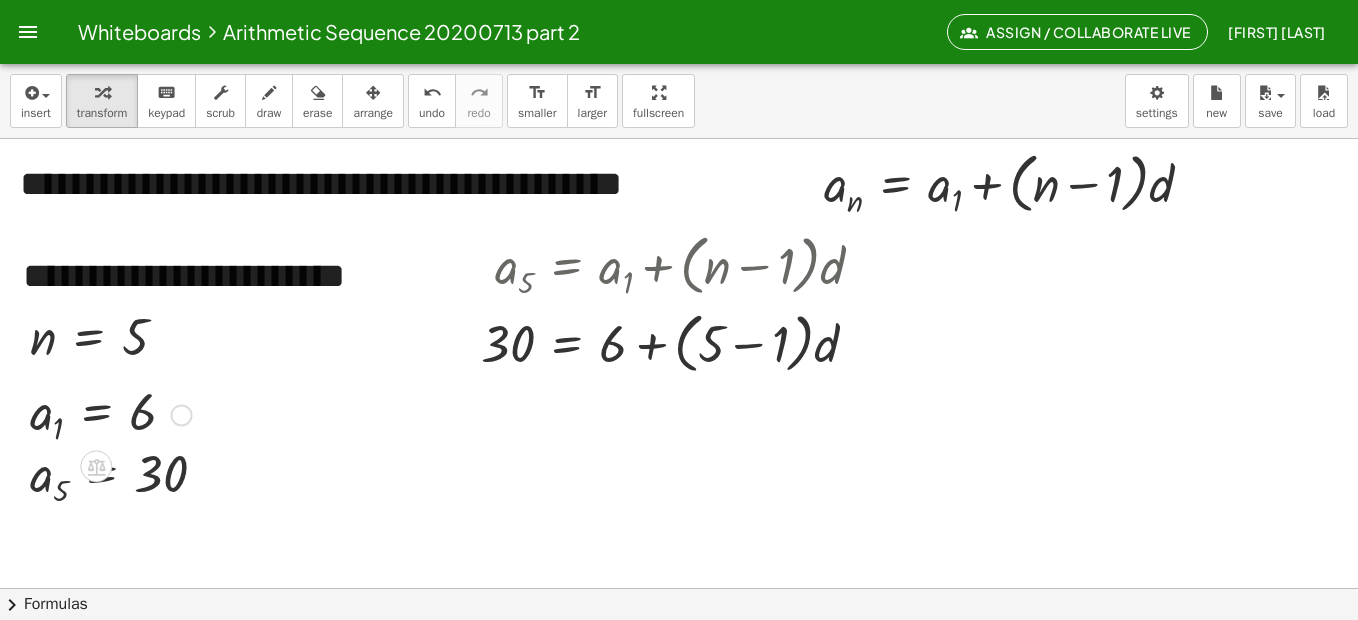 click at bounding box center [111, 413] 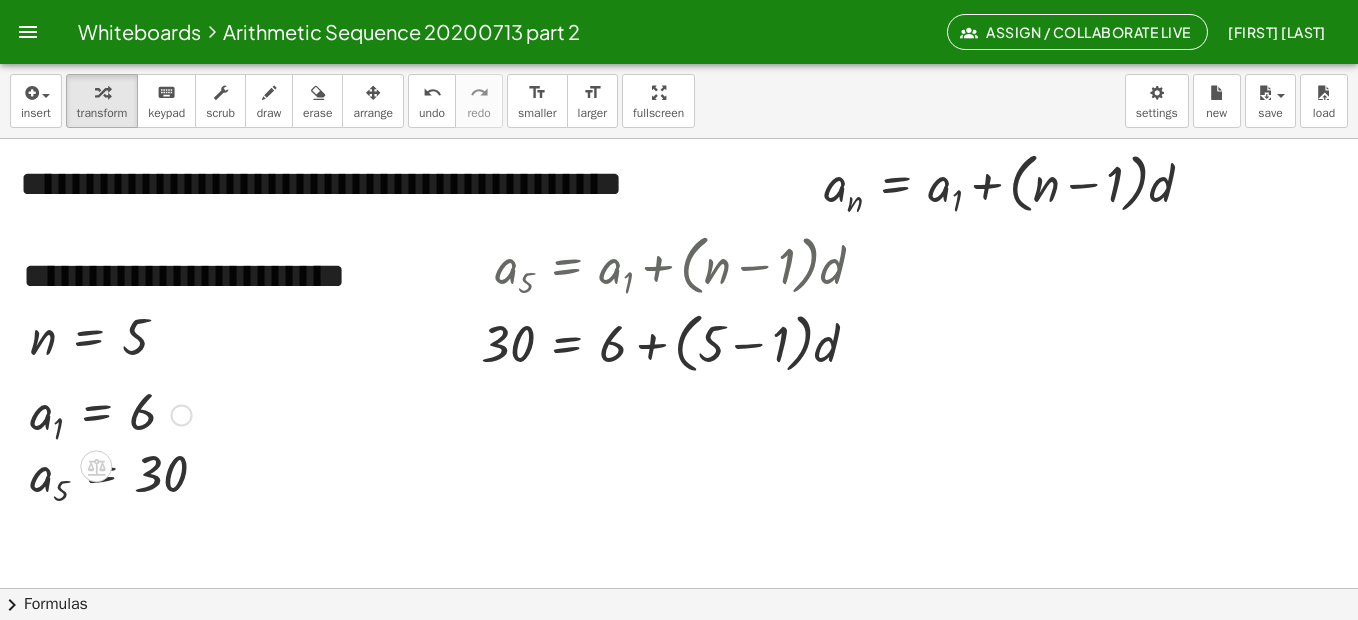 click at bounding box center (111, 413) 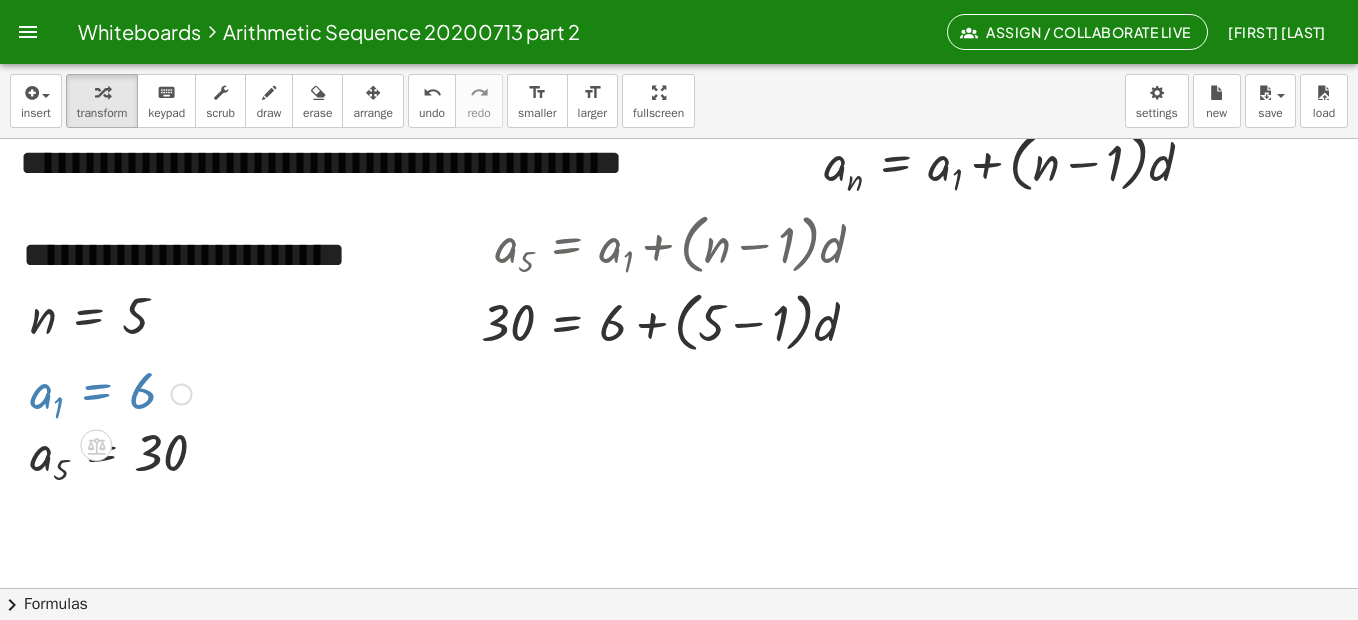 click at bounding box center [111, 392] 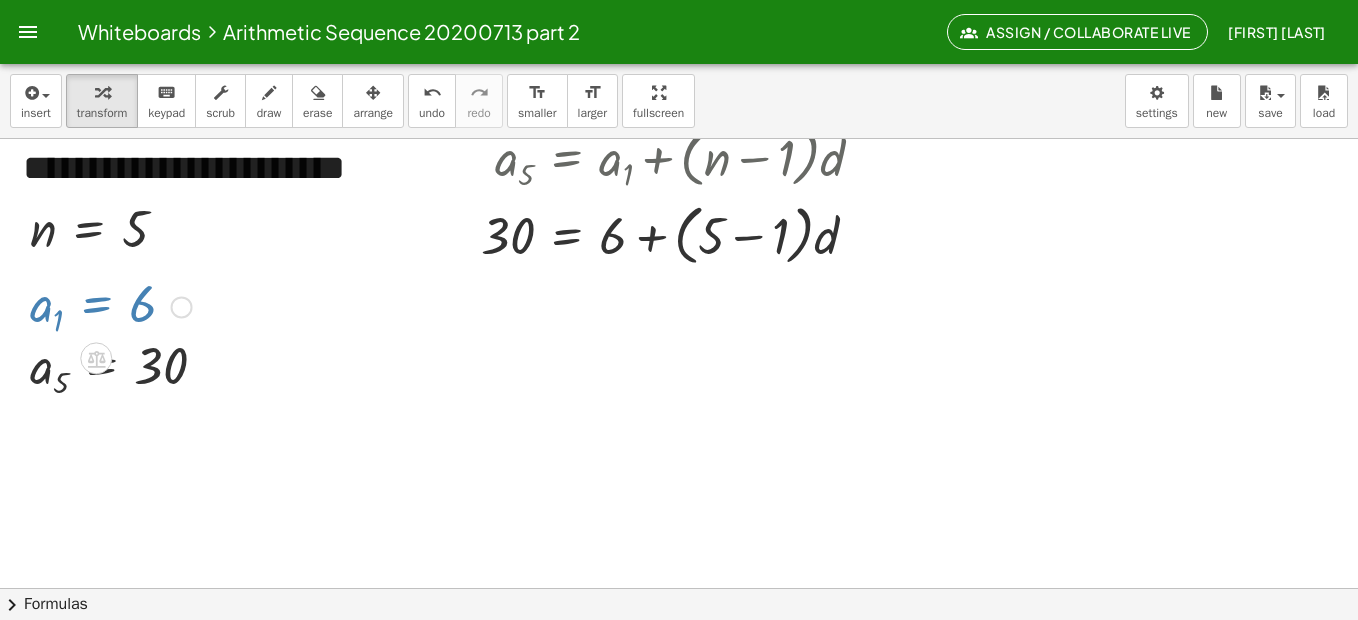 scroll, scrollTop: 109, scrollLeft: 0, axis: vertical 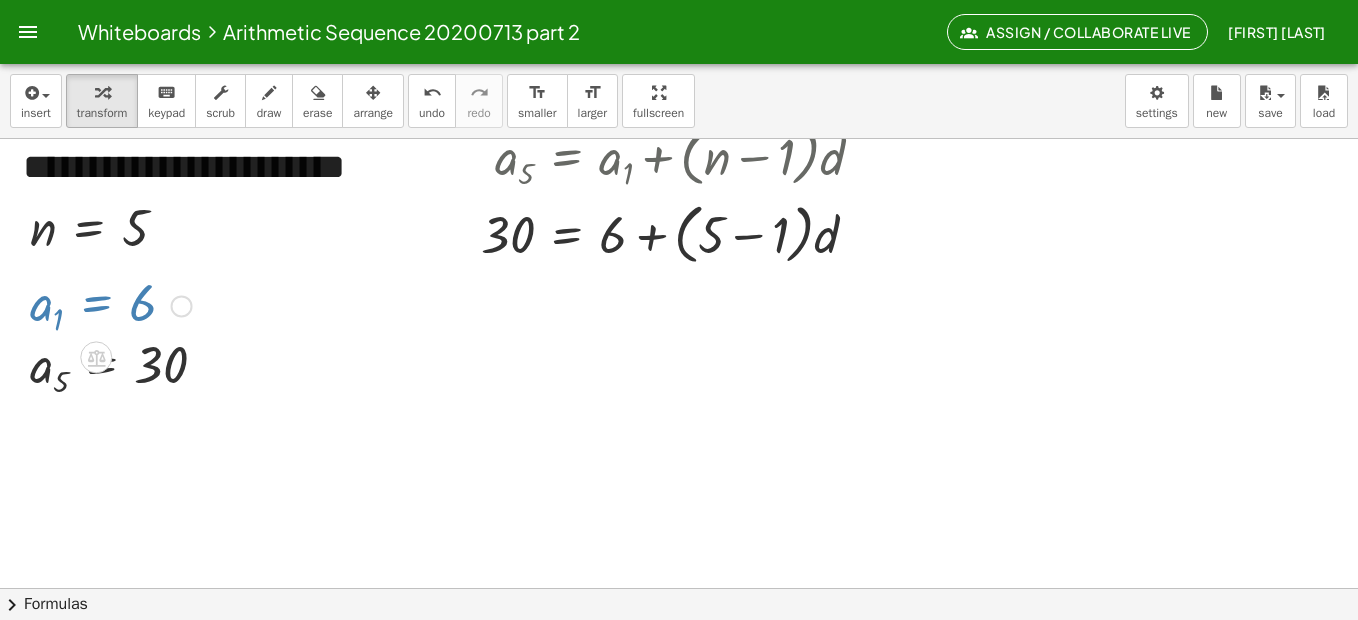 click at bounding box center [111, 304] 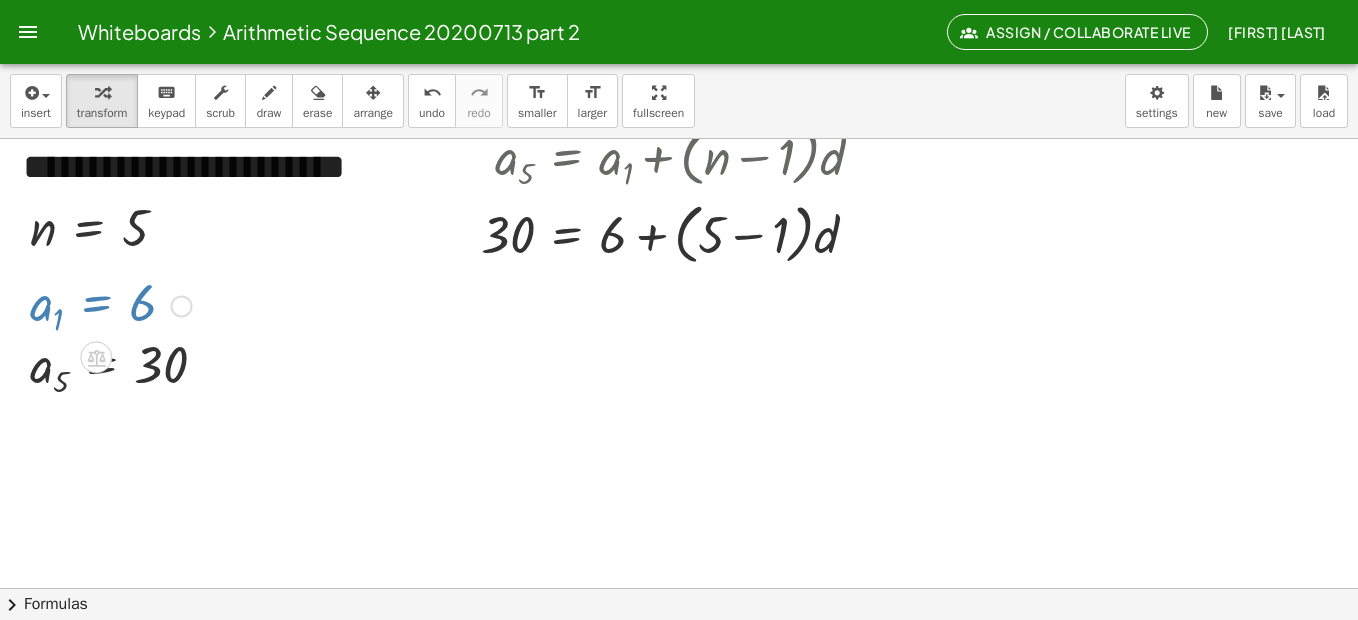click at bounding box center [182, 306] 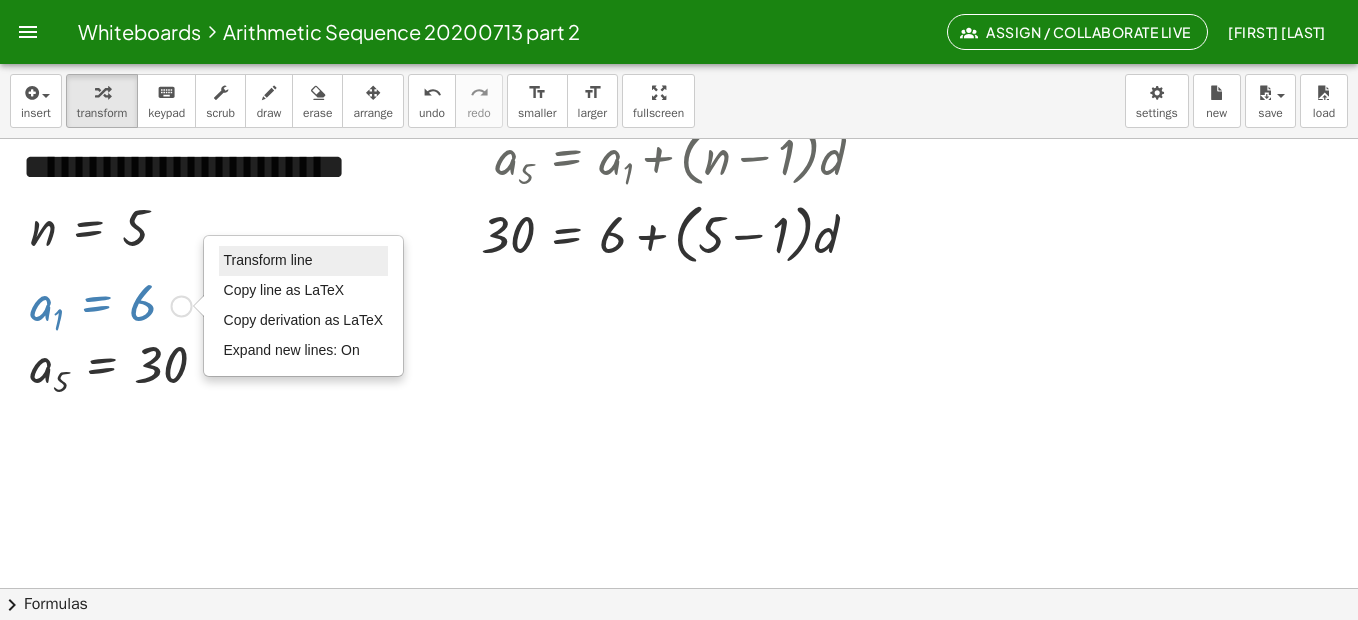 click on "Transform line" at bounding box center (268, 260) 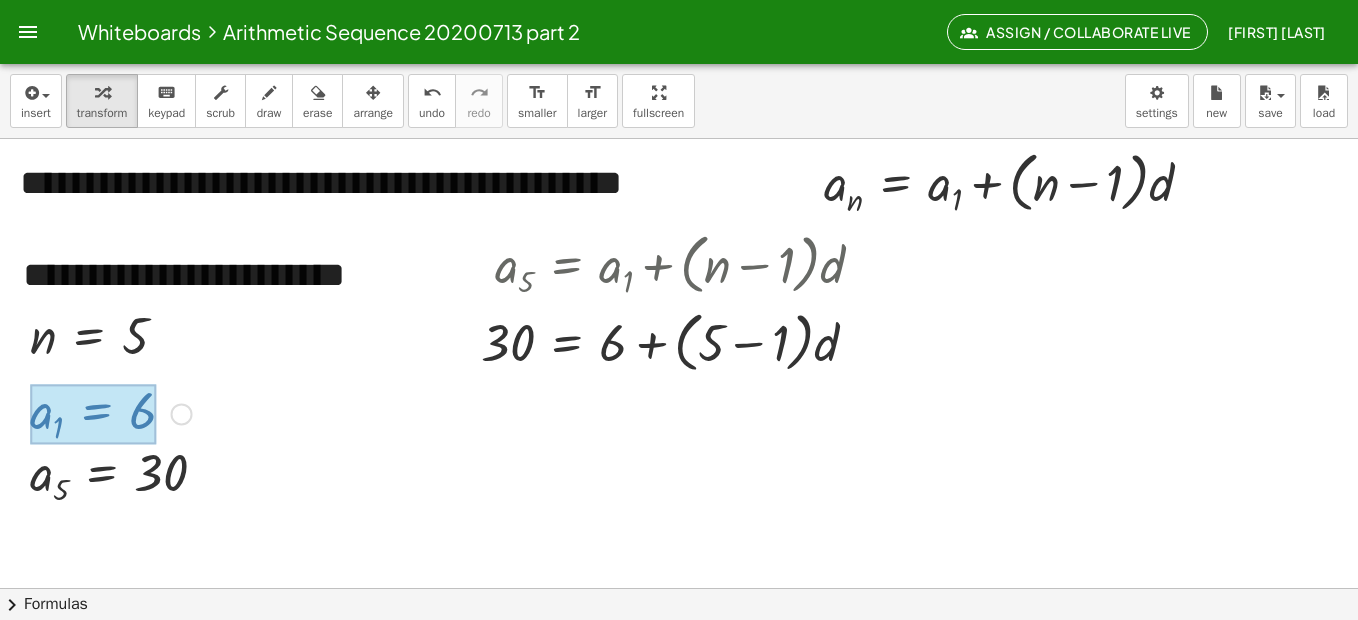 scroll, scrollTop: 0, scrollLeft: 0, axis: both 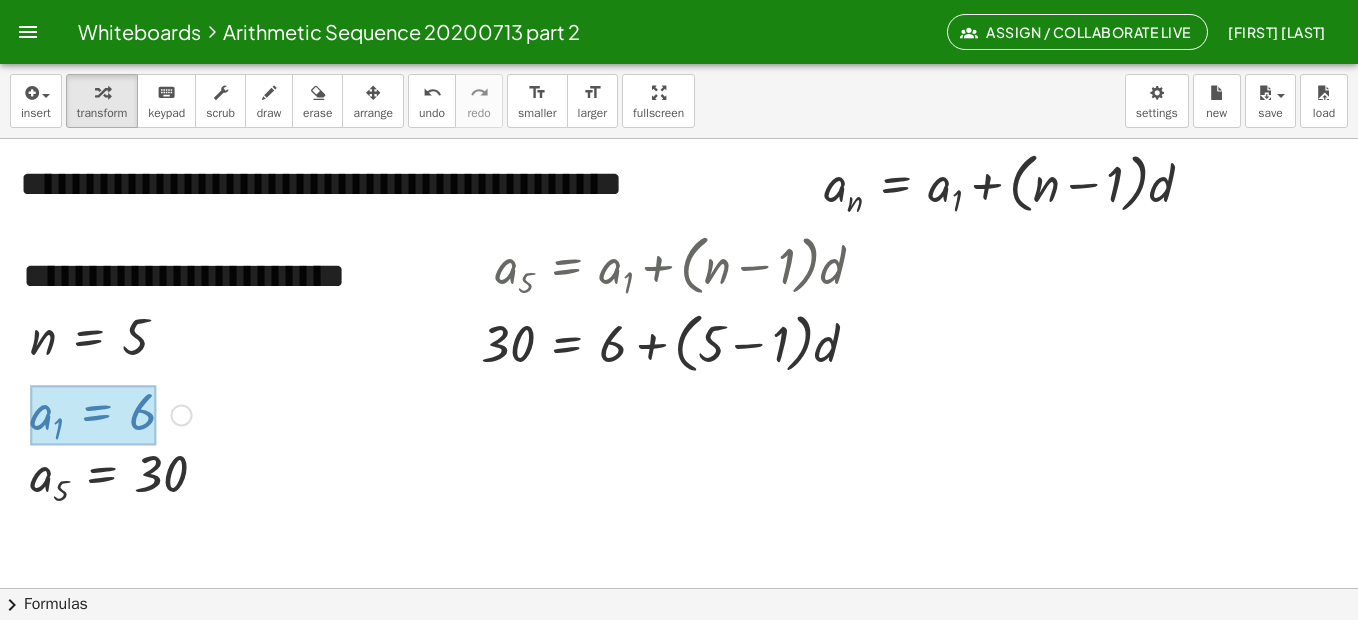click on "Transform line Copy line as LaTeX Copy derivation as LaTeX Expand new lines: On" at bounding box center (182, 415) 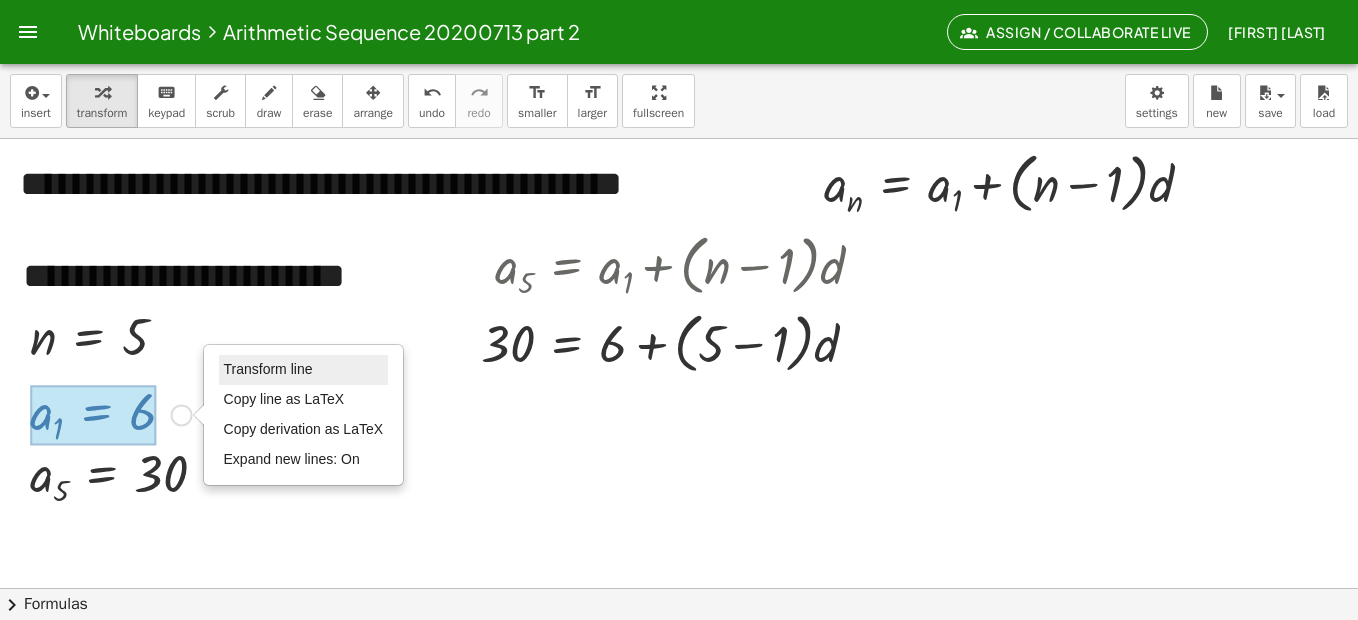 click on "Transform line" at bounding box center (268, 369) 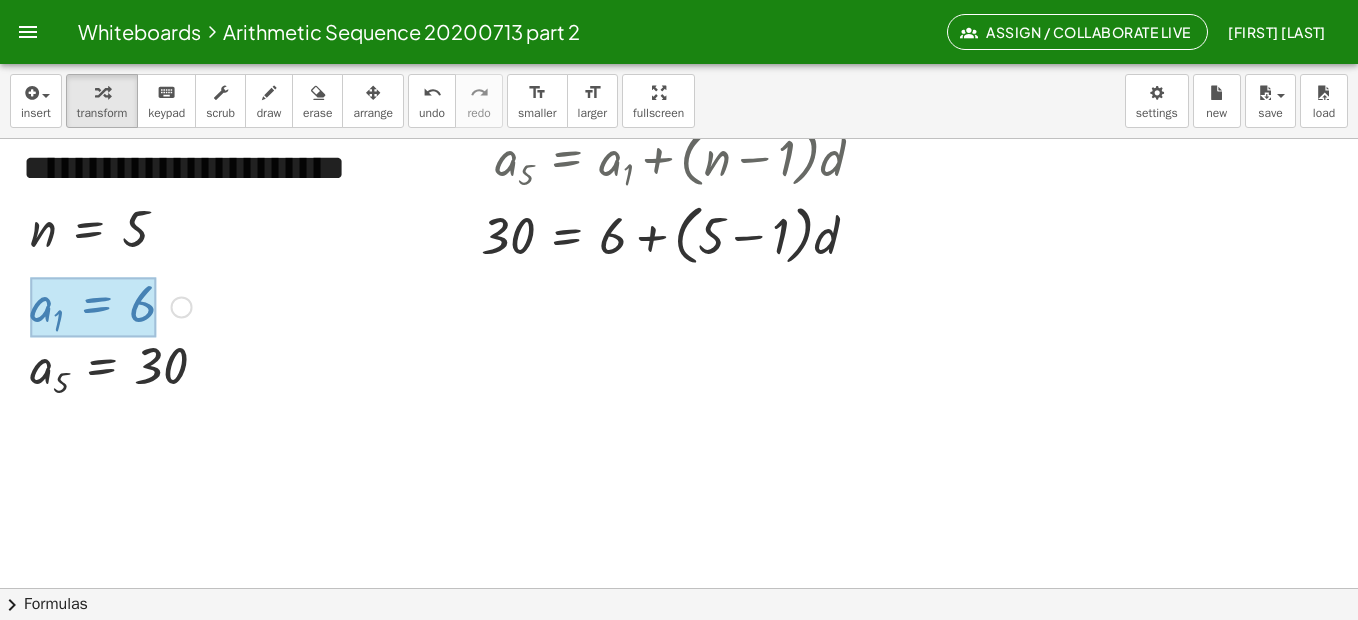 scroll, scrollTop: 109, scrollLeft: 0, axis: vertical 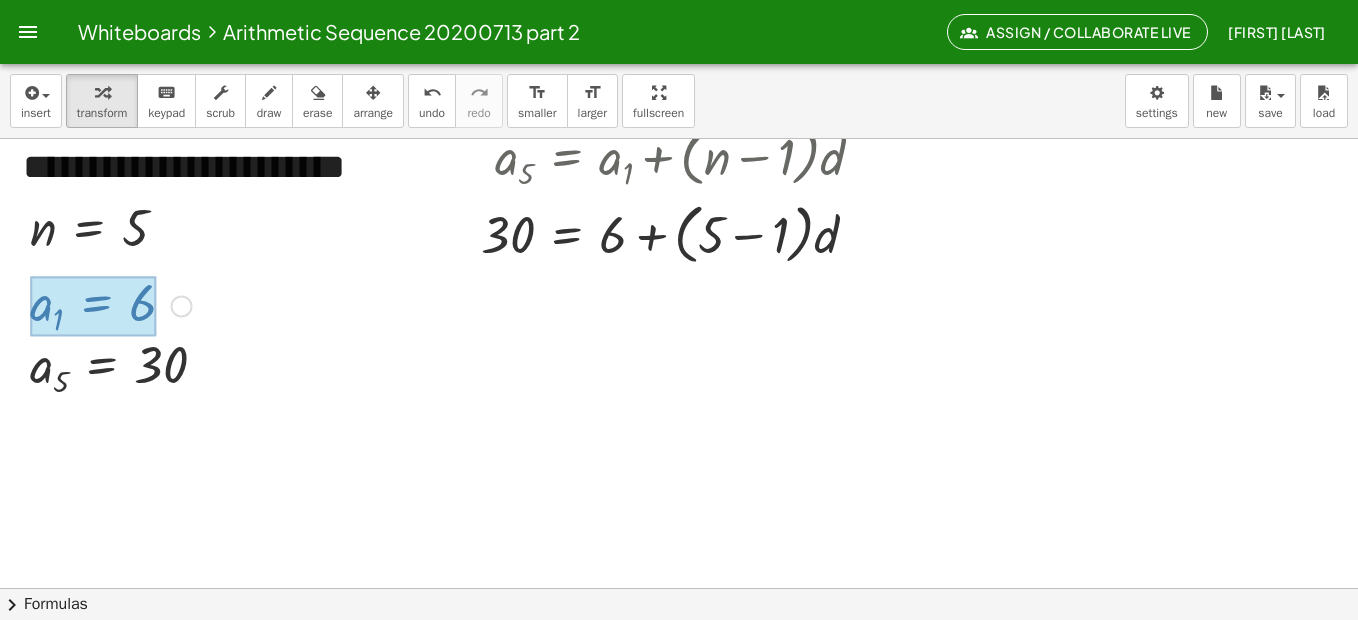 click at bounding box center [93, 306] 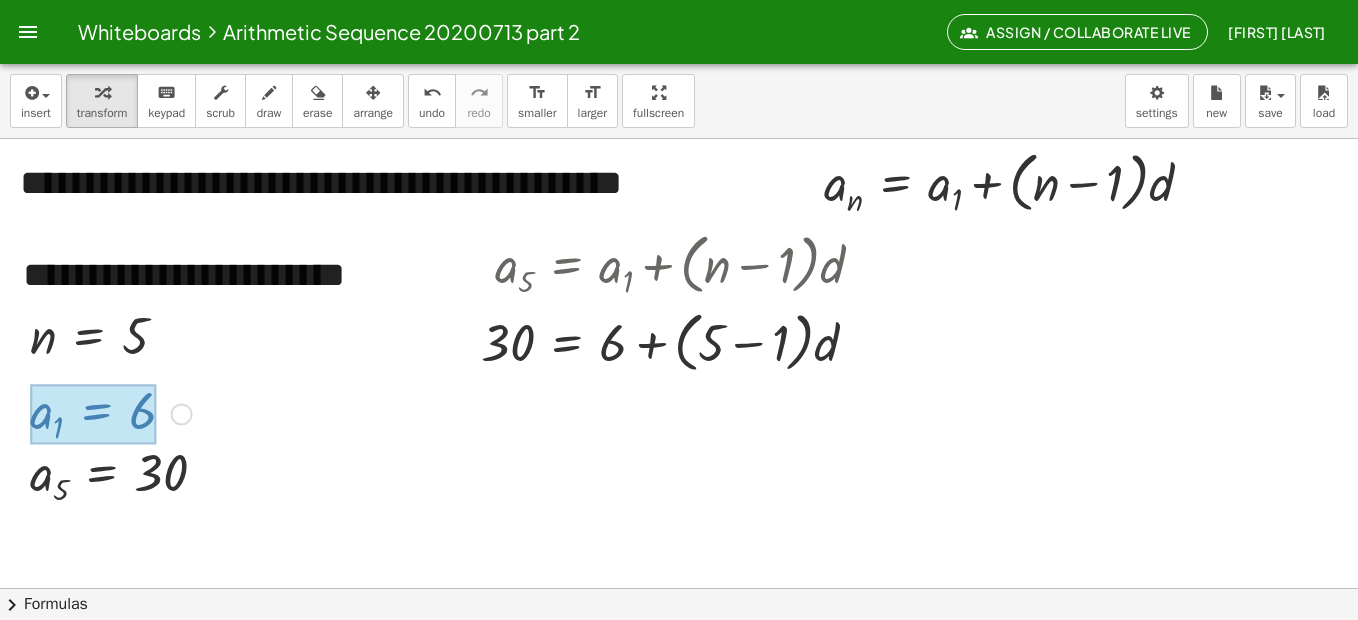 scroll, scrollTop: 0, scrollLeft: 0, axis: both 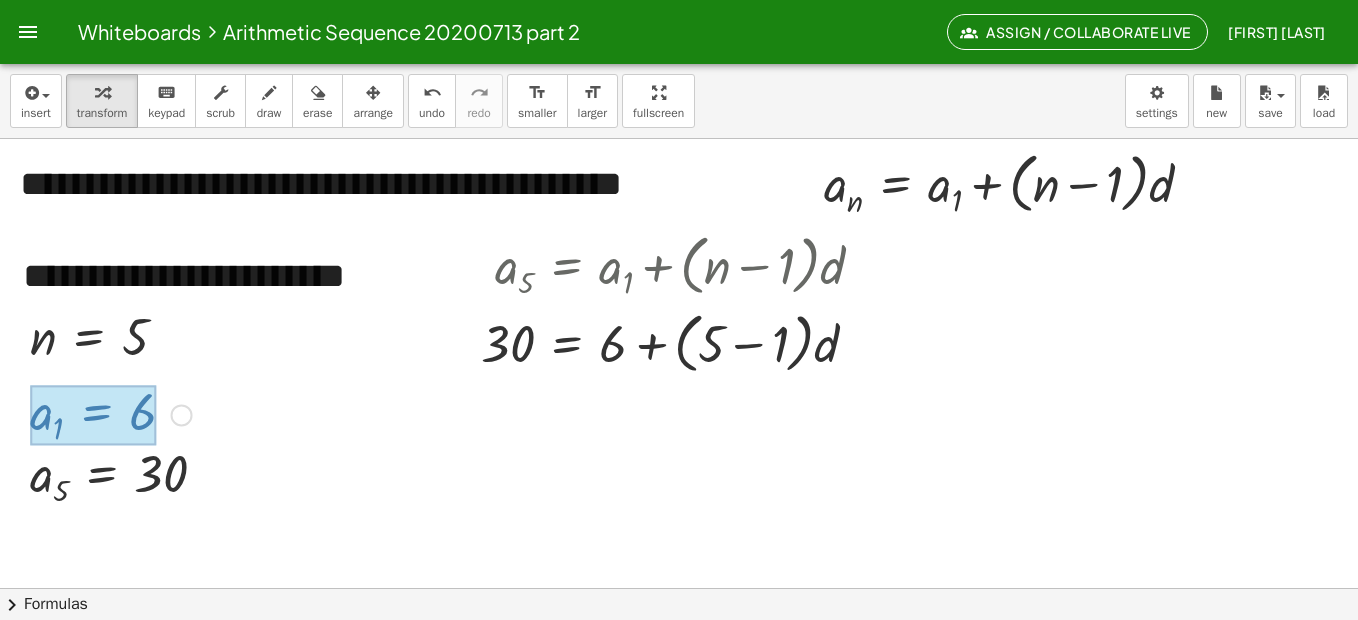 click at bounding box center (680, 264) 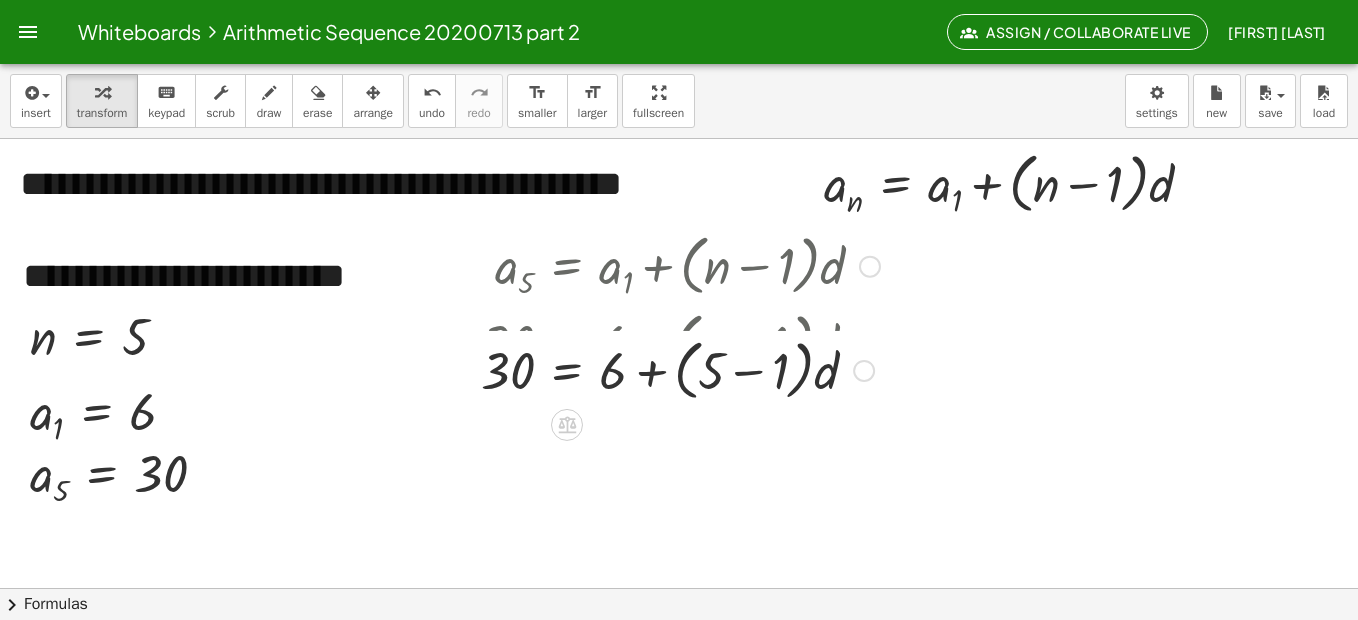 drag, startPoint x: 865, startPoint y: 348, endPoint x: 875, endPoint y: 341, distance: 12.206555 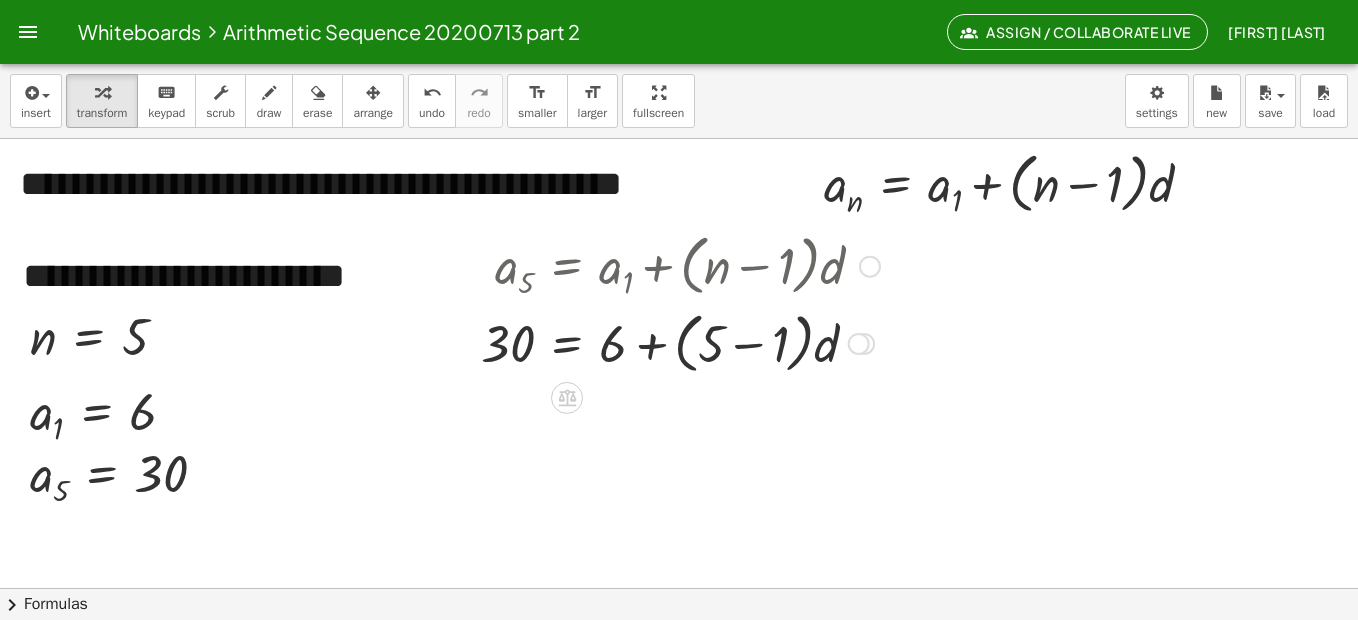 click at bounding box center [870, 267] 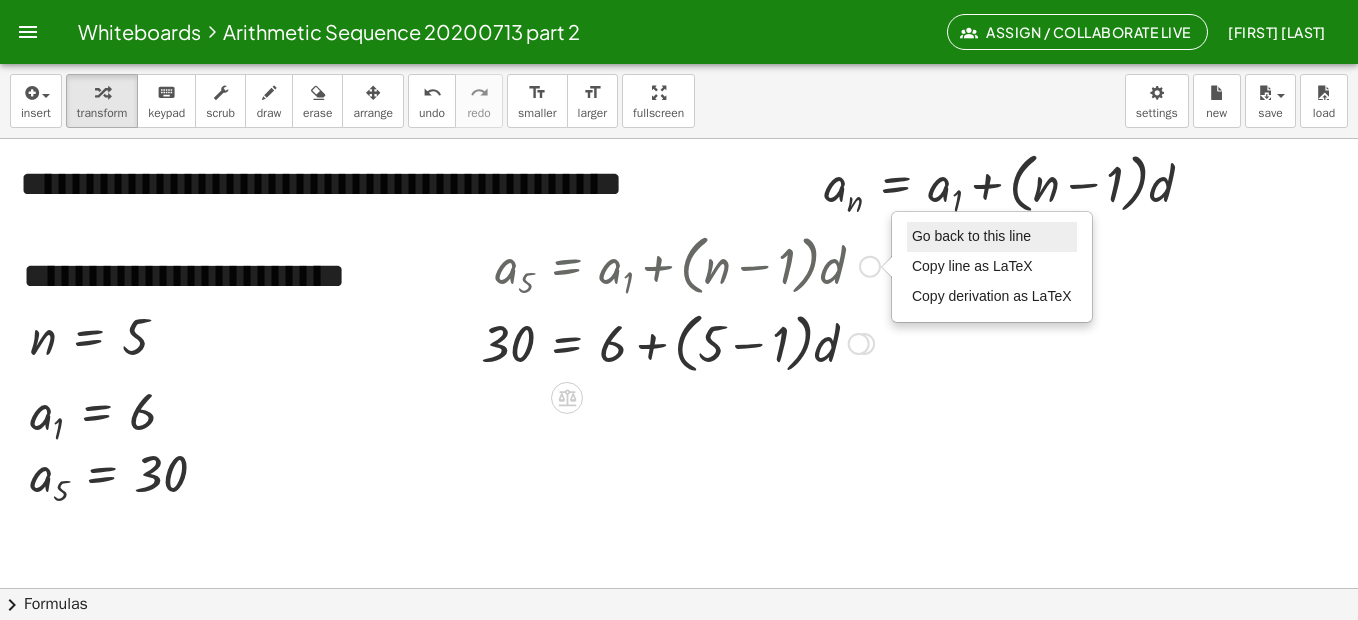 click on "Go back to this line" at bounding box center (971, 236) 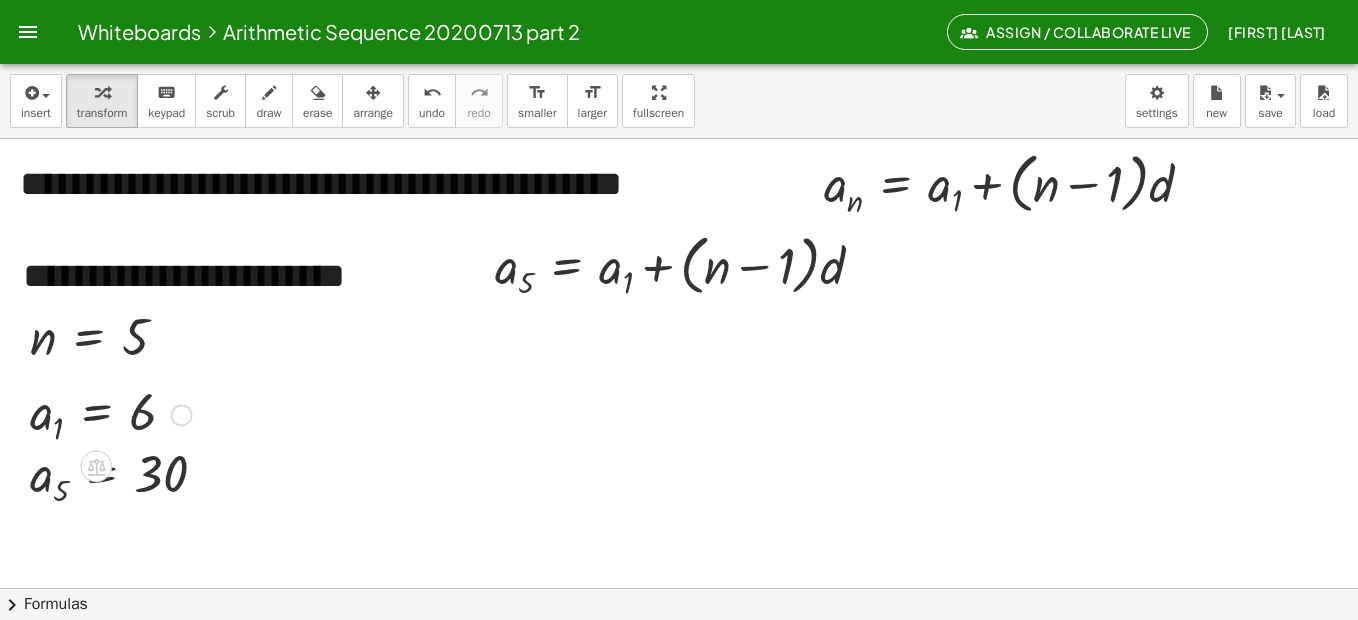 click at bounding box center [111, 413] 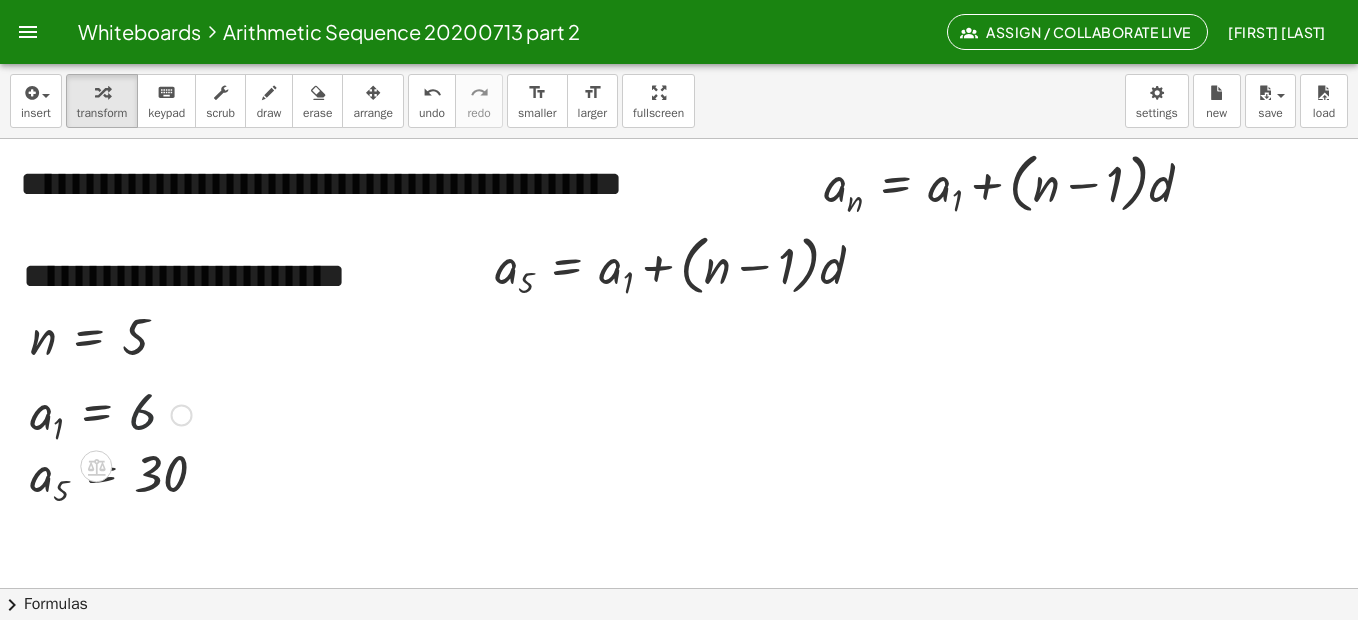 click at bounding box center (111, 413) 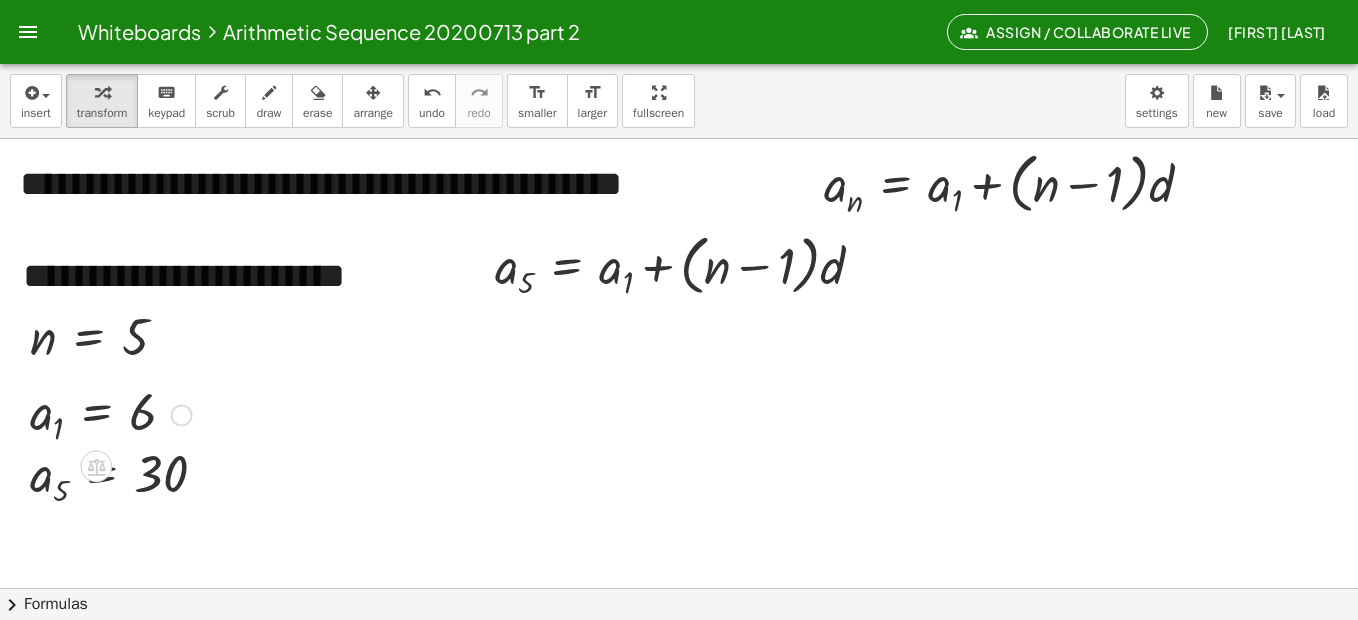 click at bounding box center [111, 413] 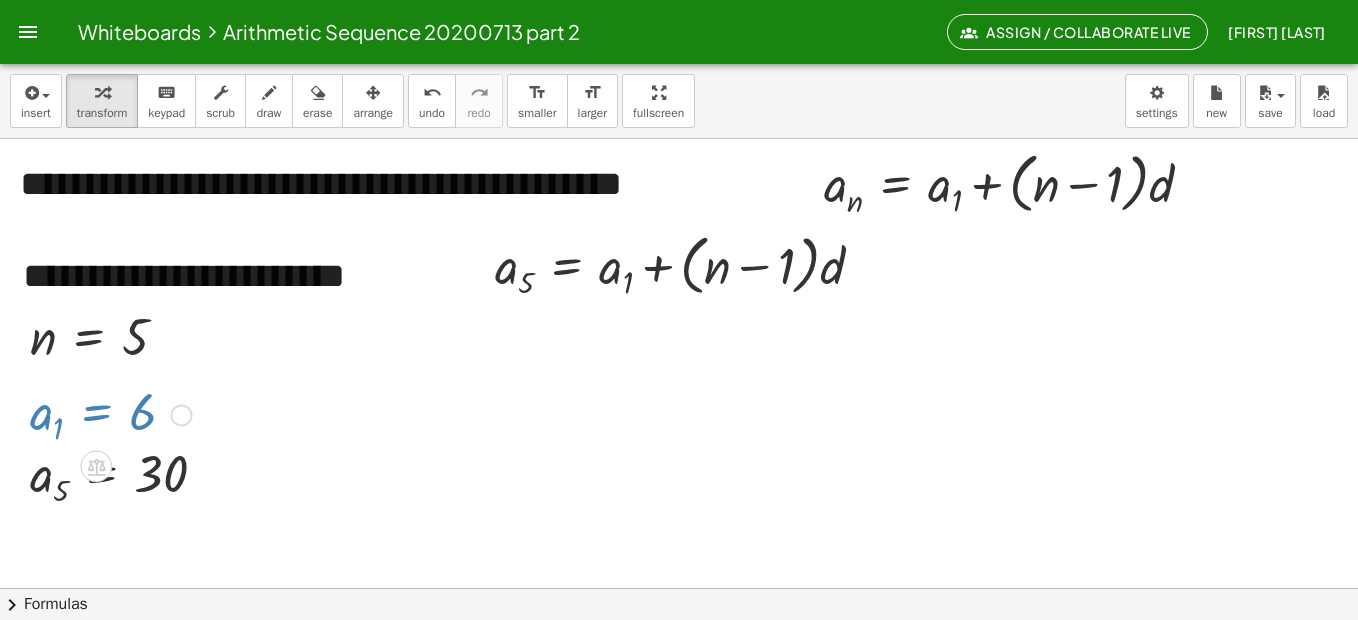 click at bounding box center [111, 413] 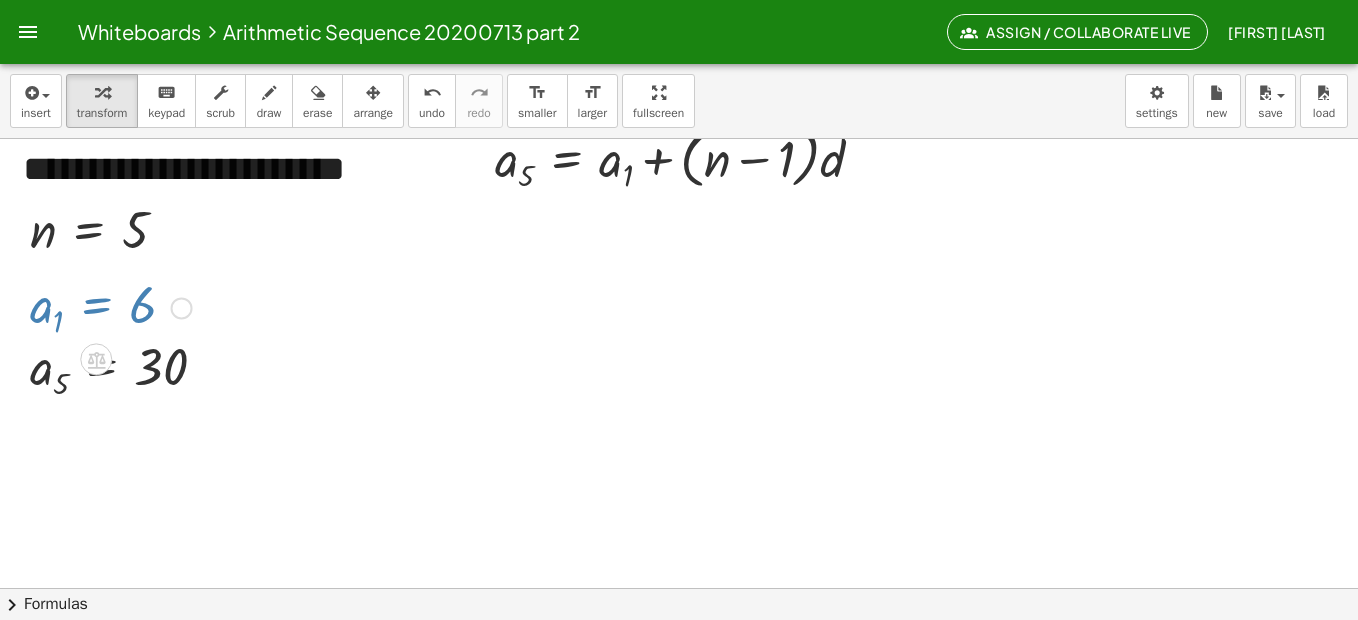 scroll, scrollTop: 109, scrollLeft: 0, axis: vertical 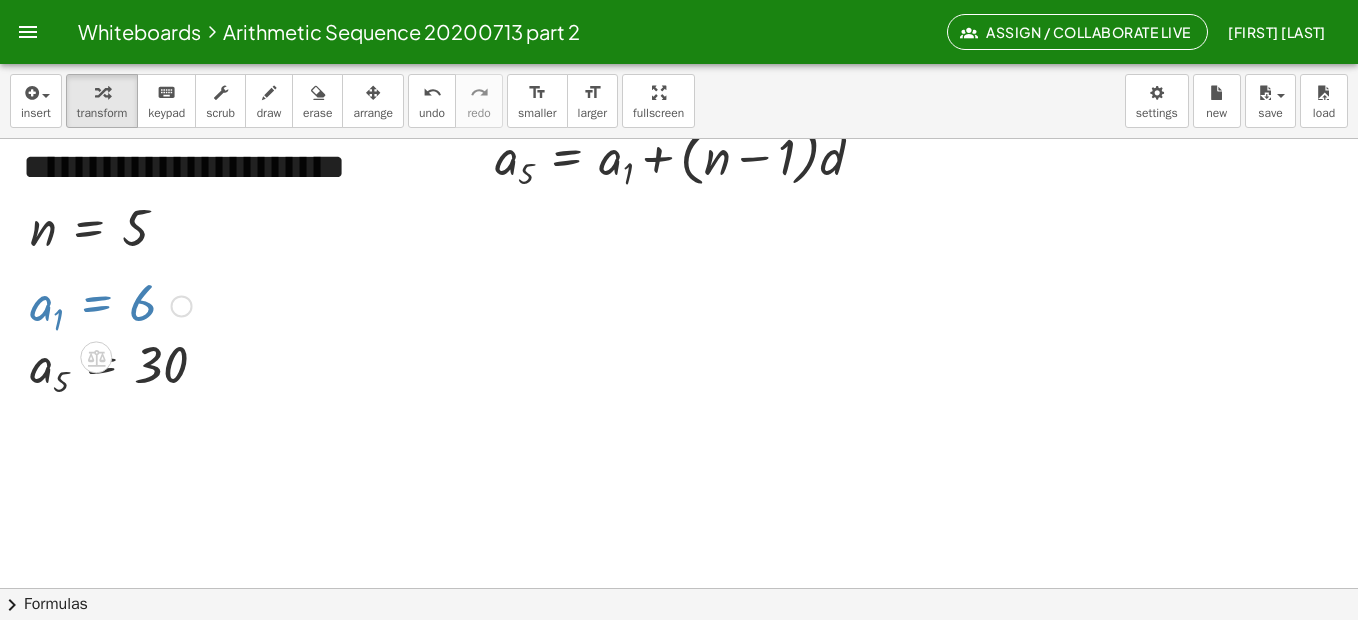 click at bounding box center (111, 304) 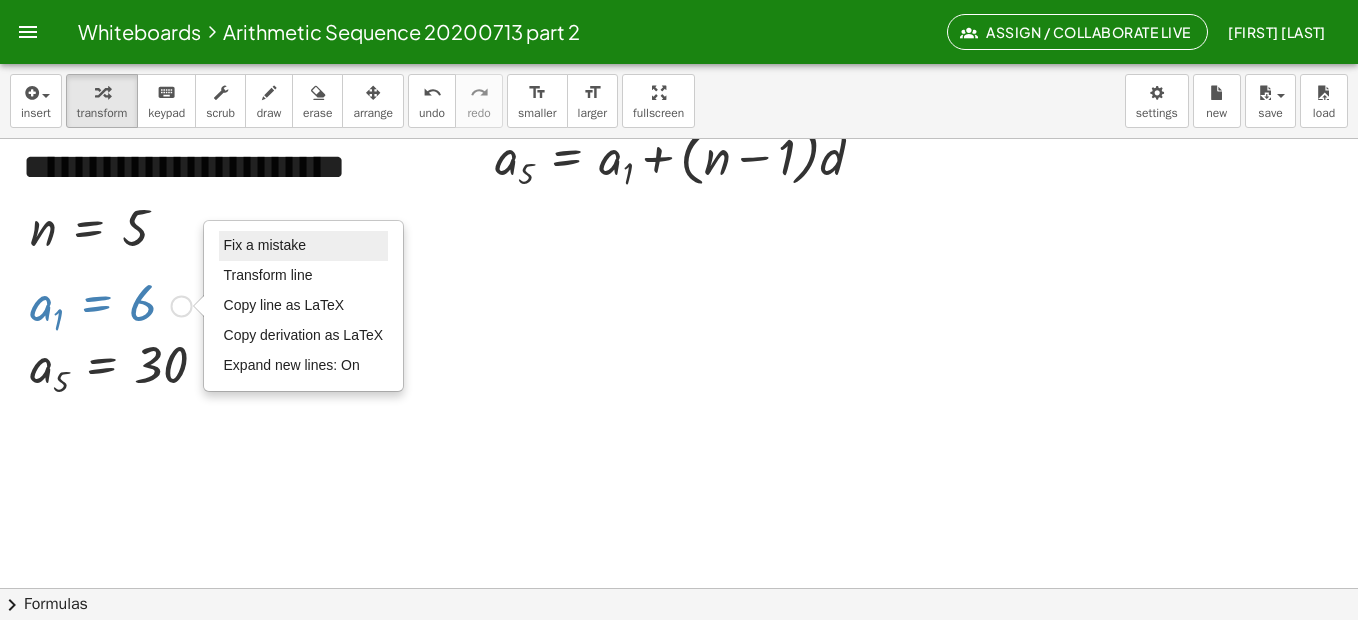 click on "Fix a mistake" at bounding box center (265, 245) 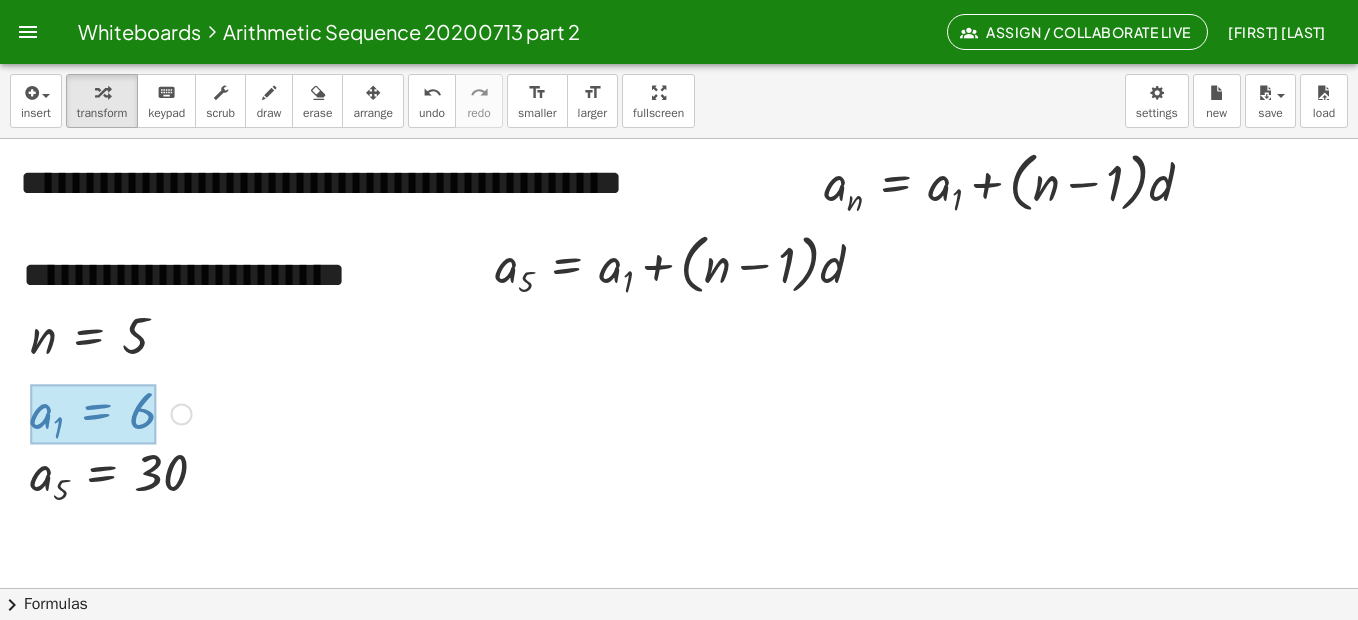 scroll, scrollTop: 0, scrollLeft: 0, axis: both 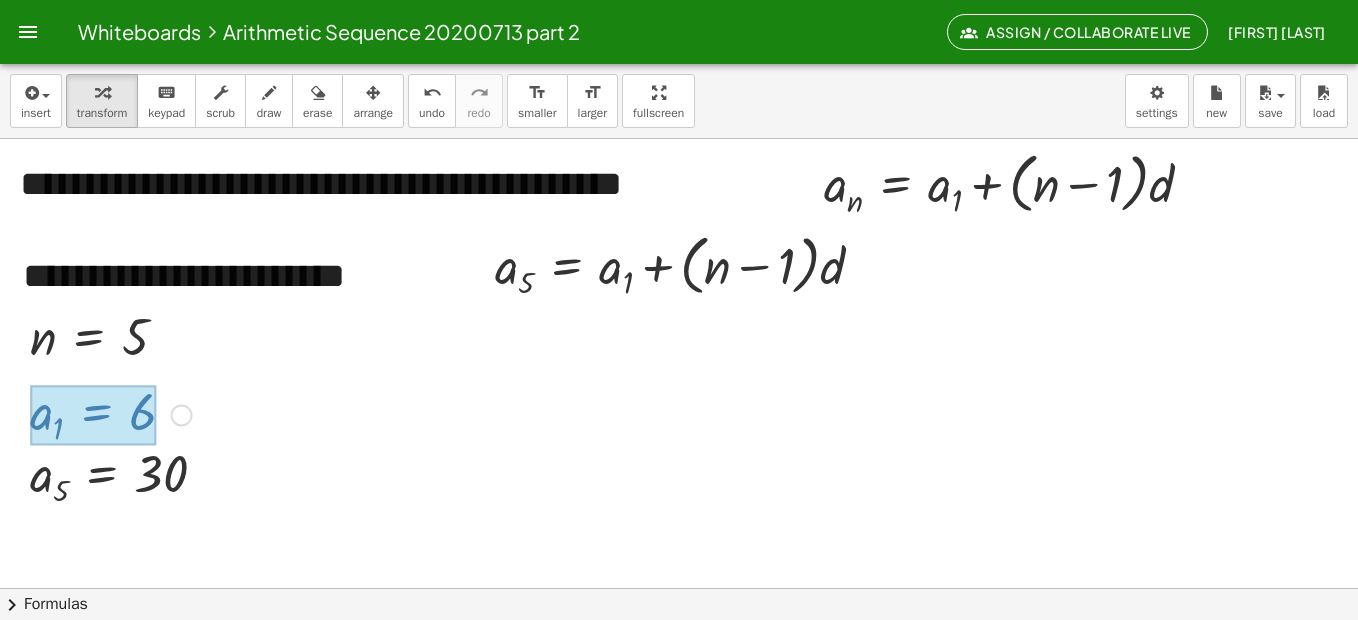 click on "Fix a mistake Transform line Copy line as LaTeX Copy derivation as LaTeX Expand new lines: On" at bounding box center (182, 415) 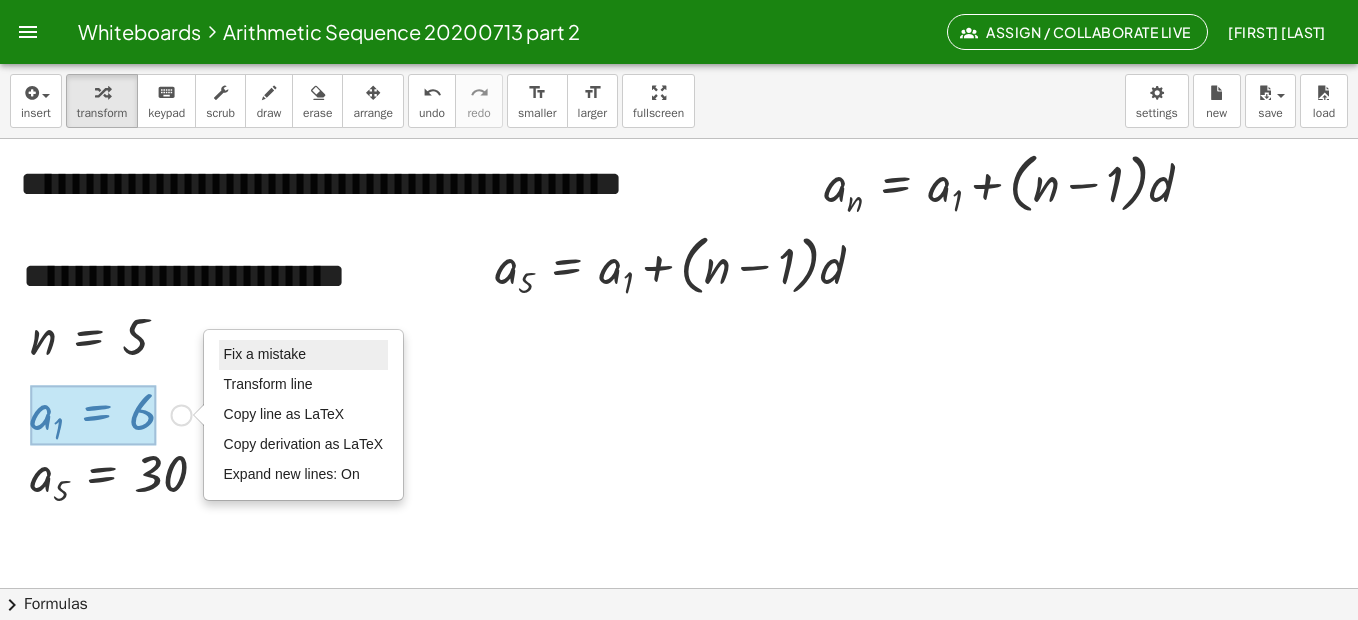 click on "Fix a mistake" at bounding box center (265, 354) 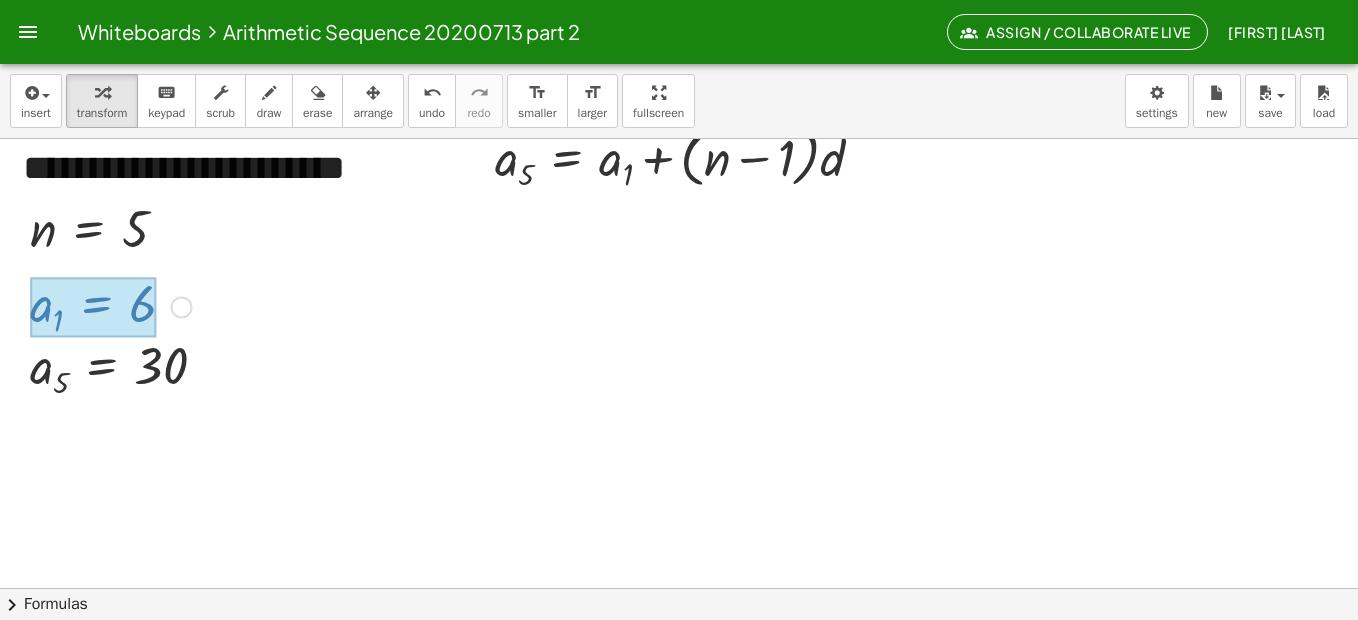 scroll, scrollTop: 109, scrollLeft: 0, axis: vertical 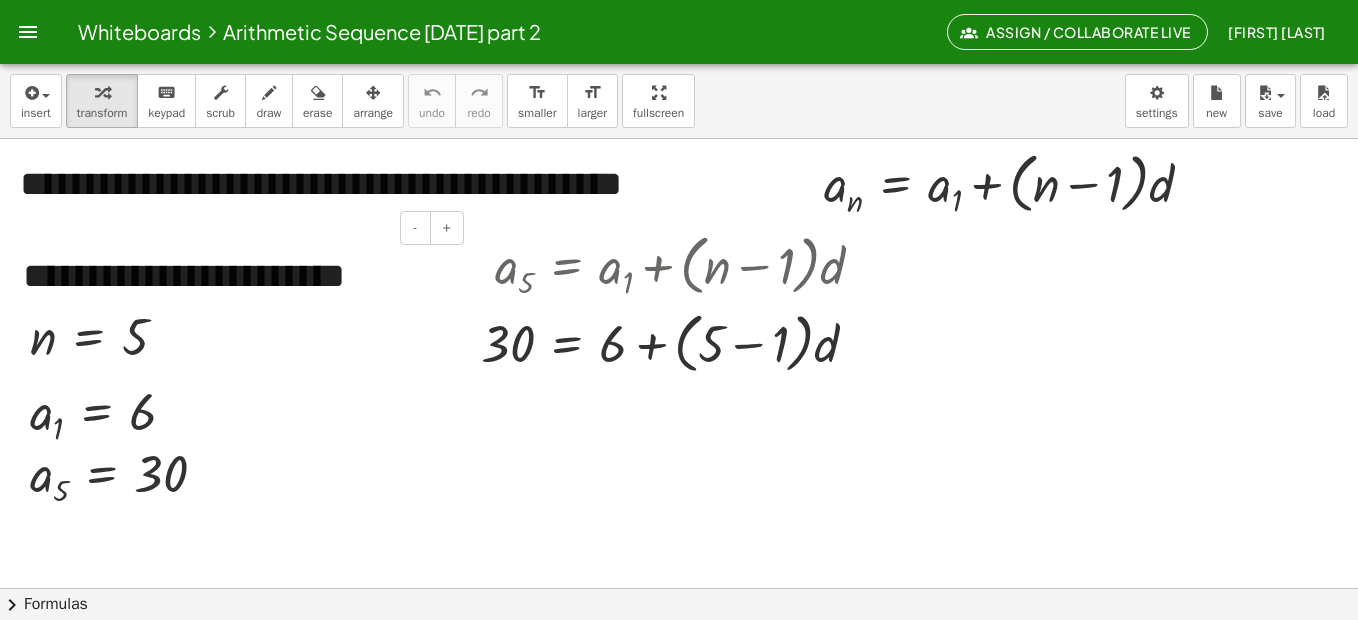 click on "**********" at bounding box center (236, 276) 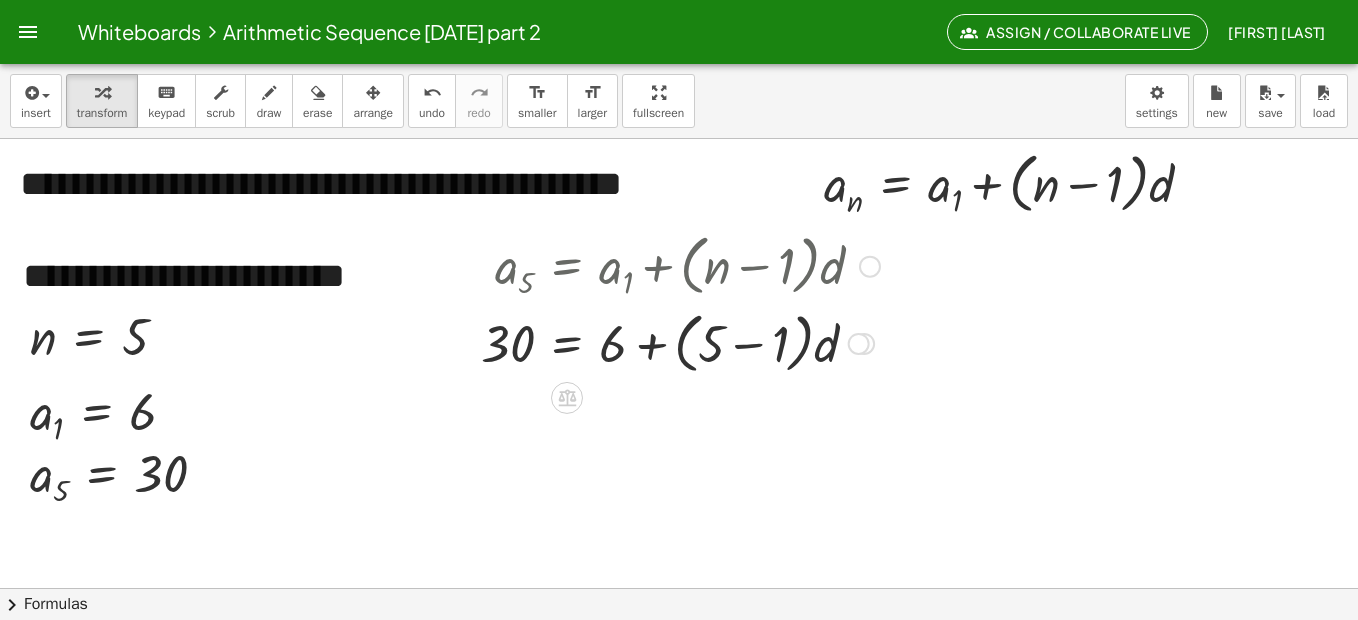 click at bounding box center (870, 267) 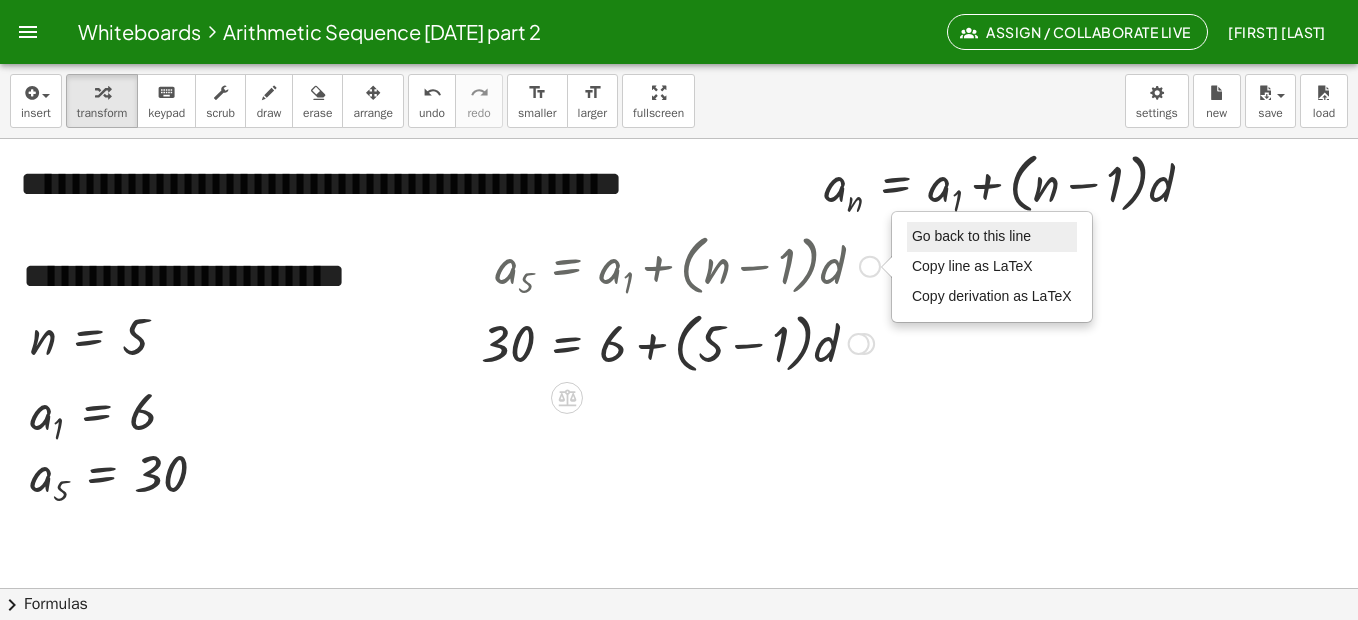 click on "Go back to this line" at bounding box center (971, 236) 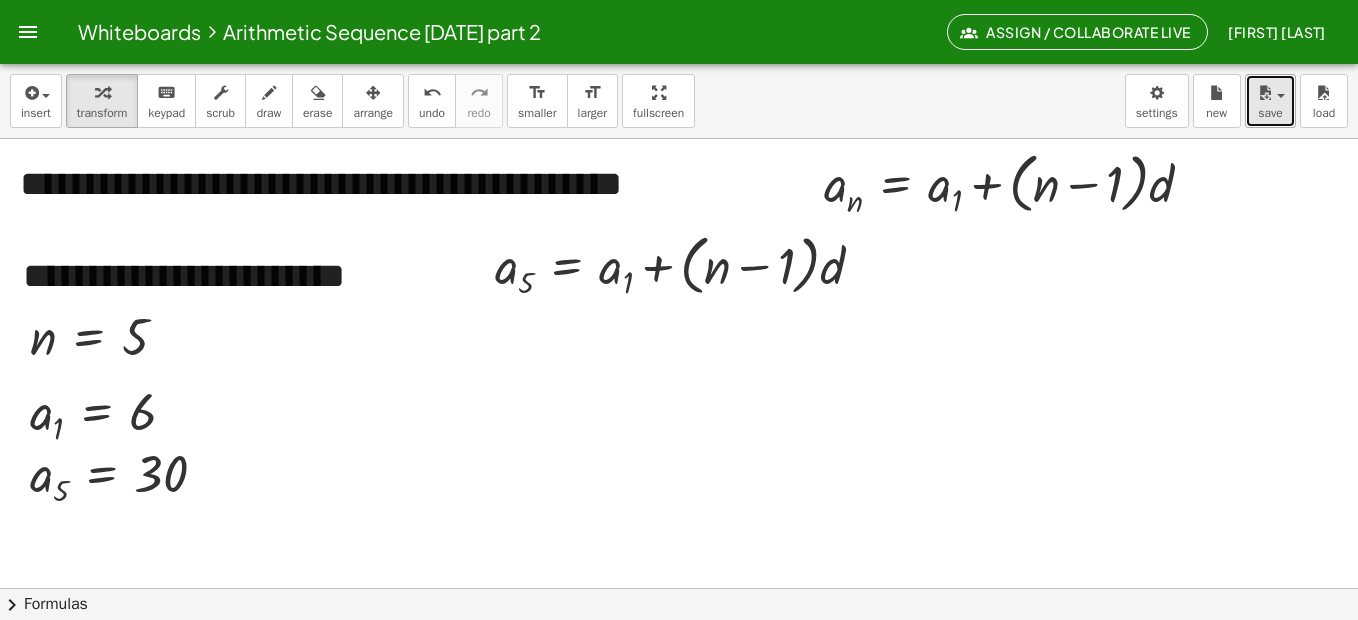 click on "save" at bounding box center (1270, 113) 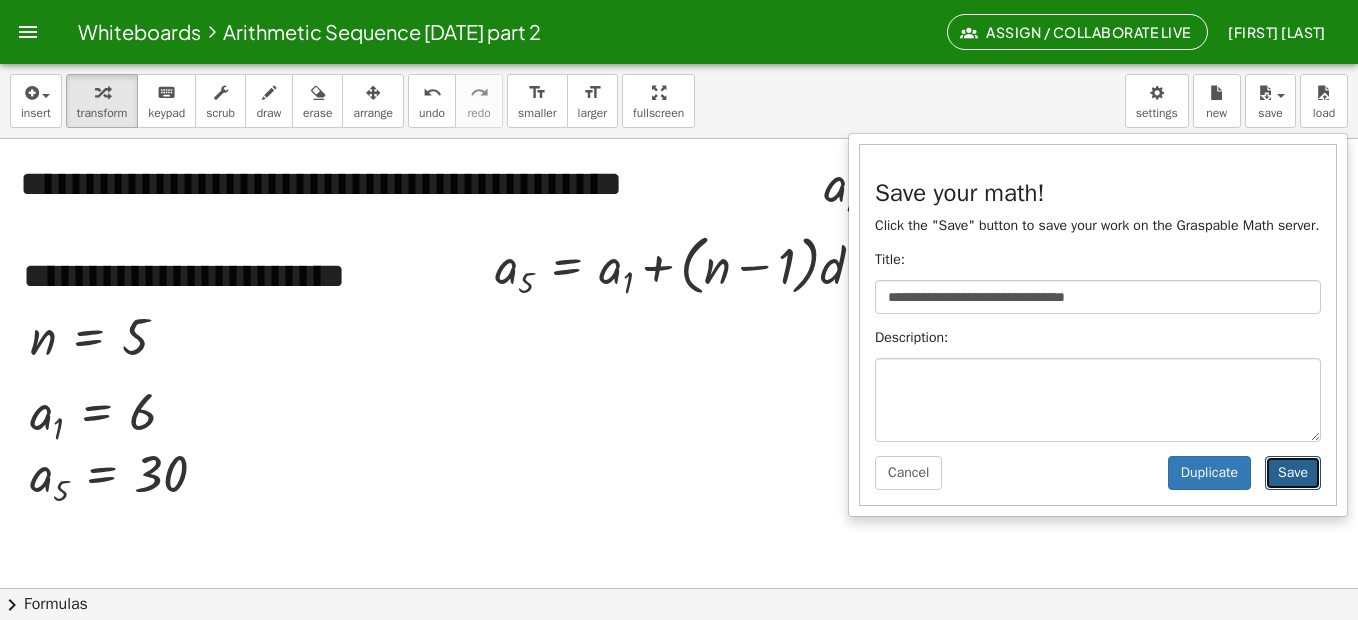 click on "Save" at bounding box center [1293, 473] 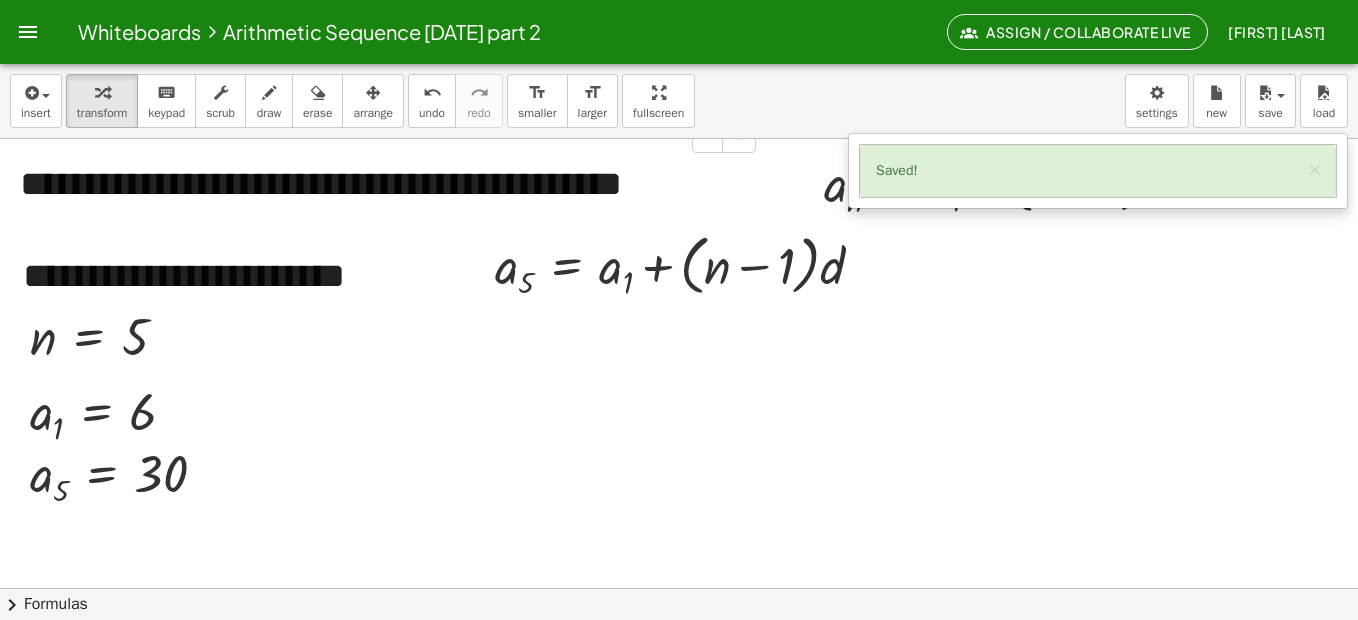 click on "**********" at bounding box center (380, 184) 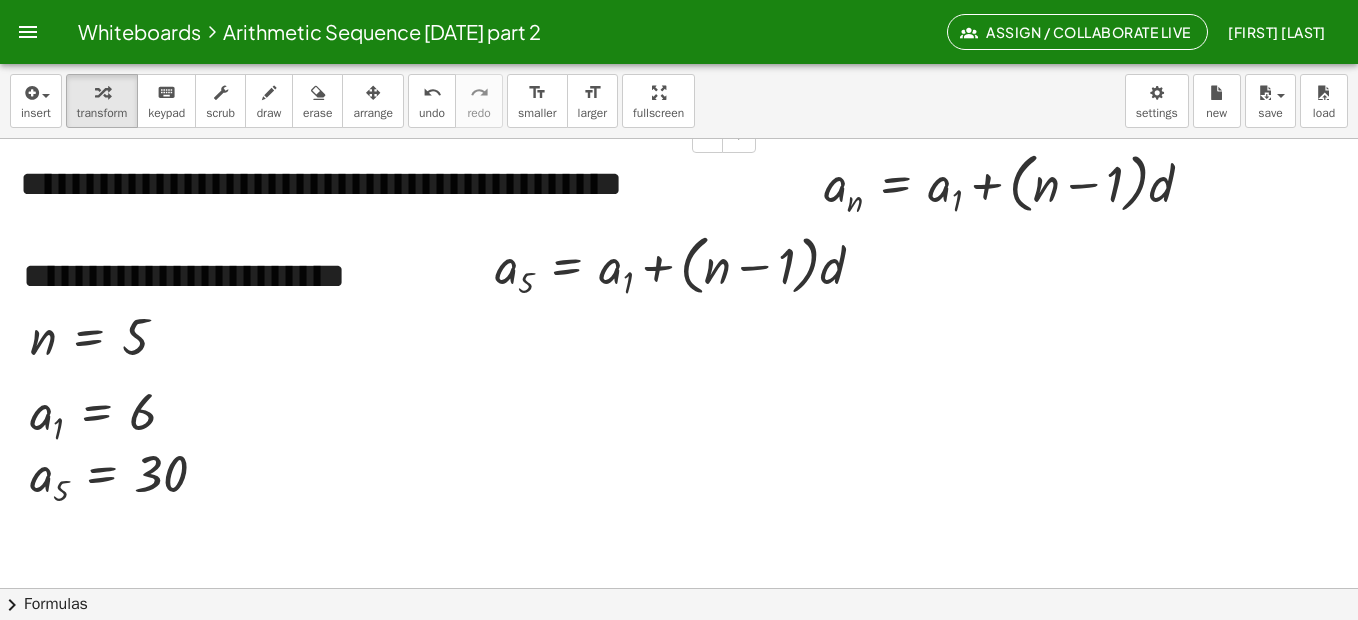 type 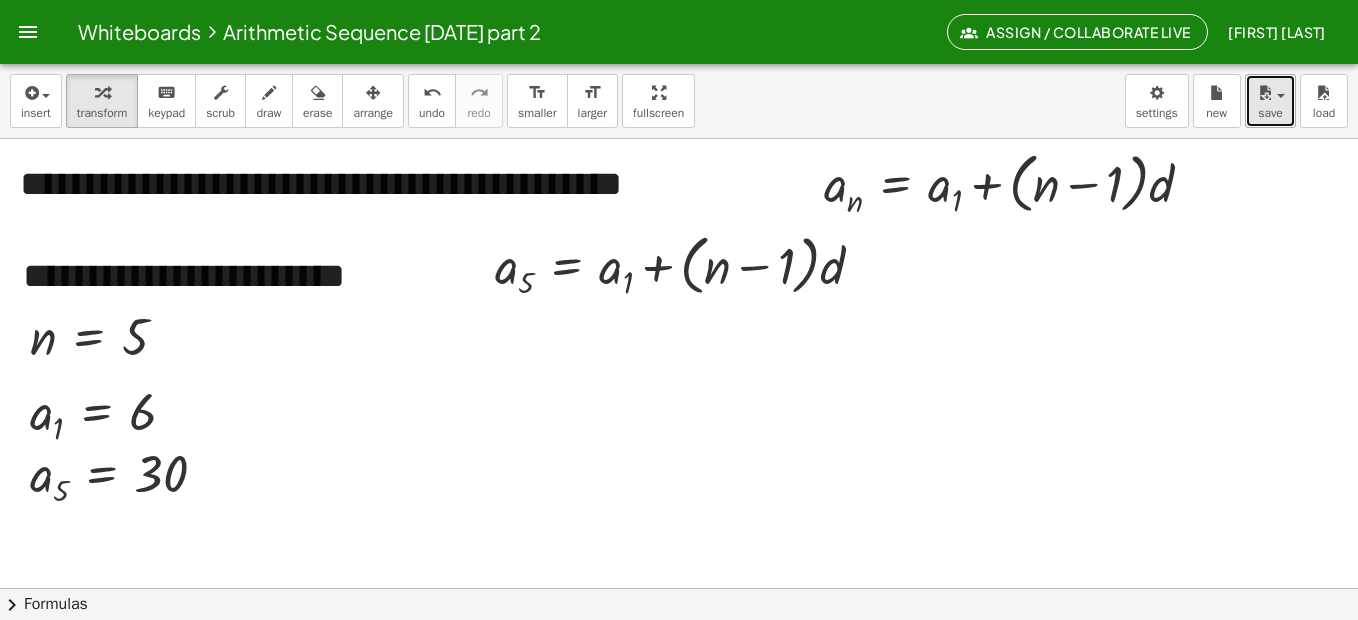 click on "save" at bounding box center (1270, 101) 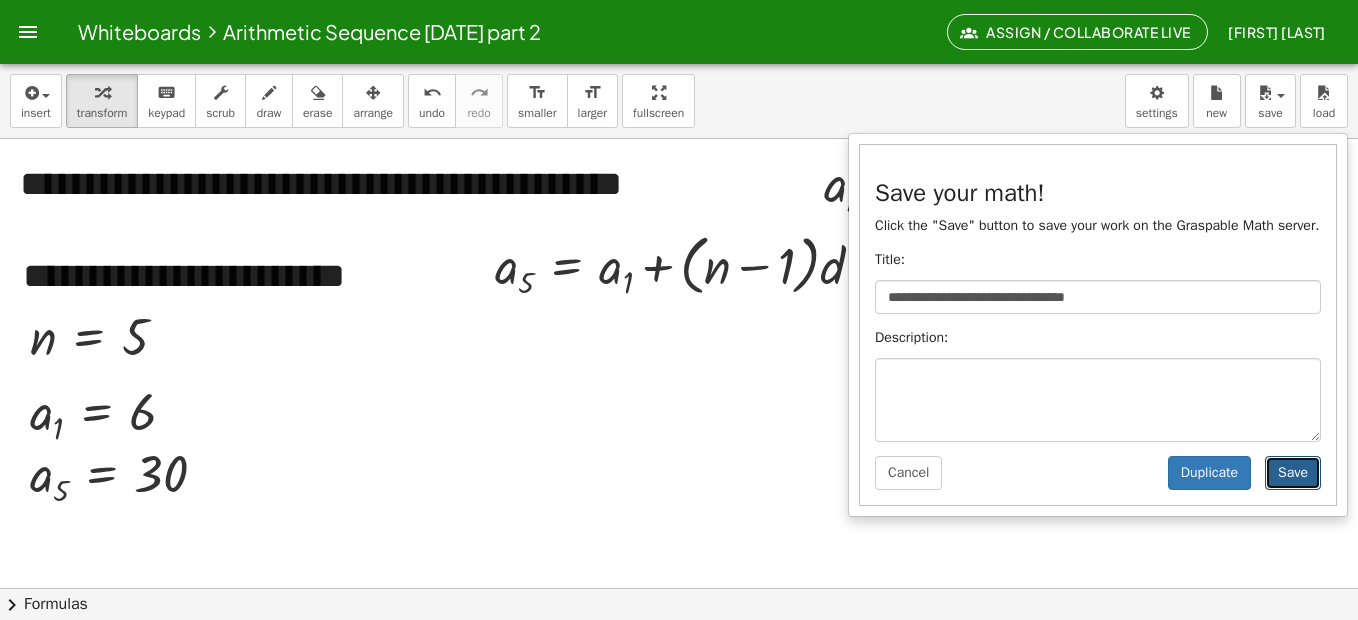 click on "Save" at bounding box center [1293, 473] 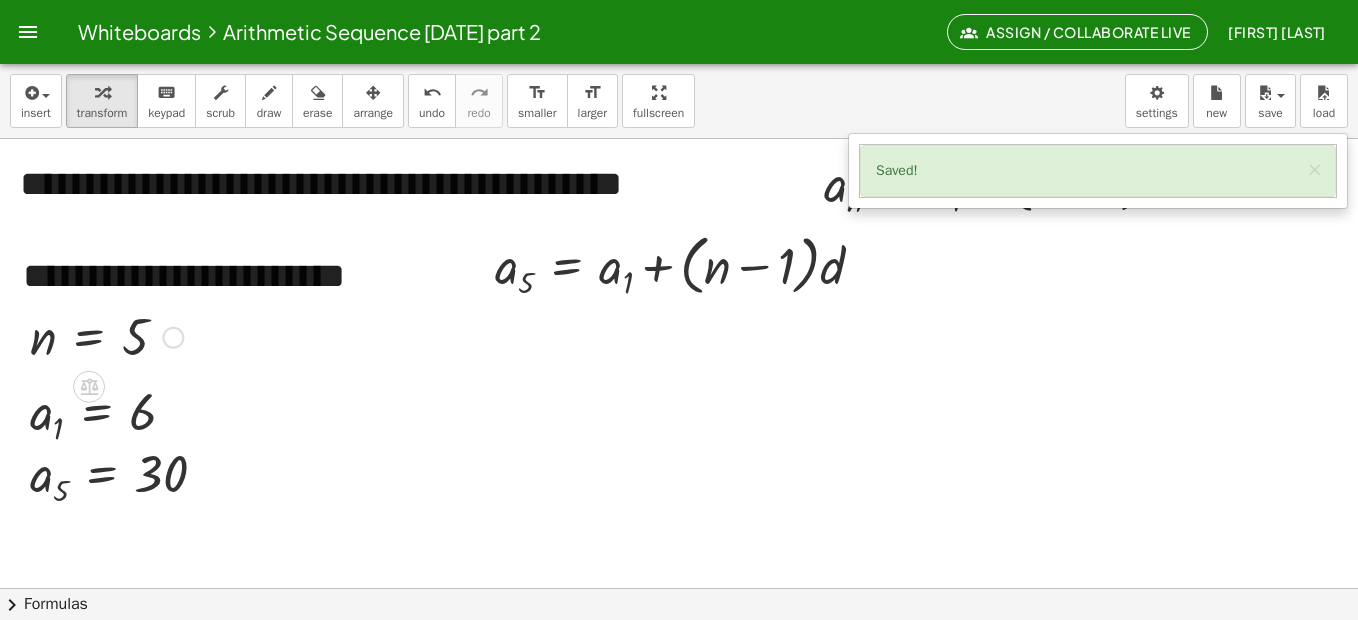 click at bounding box center [106, 336] 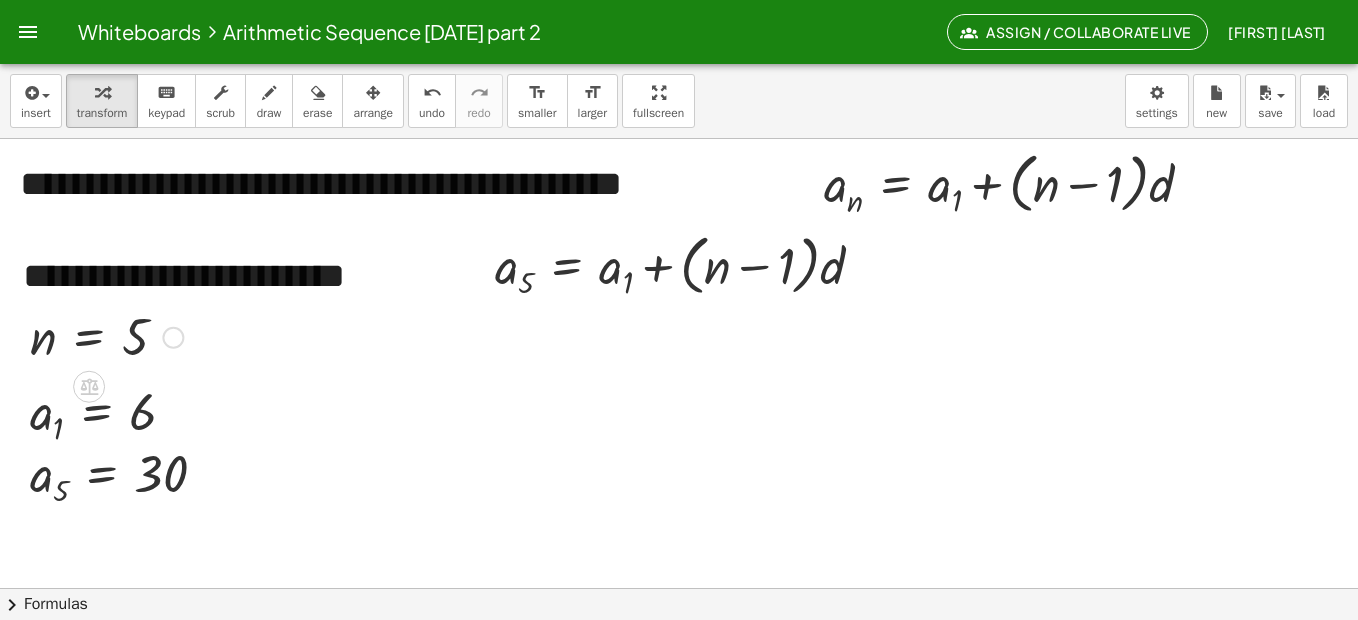 click at bounding box center (173, 338) 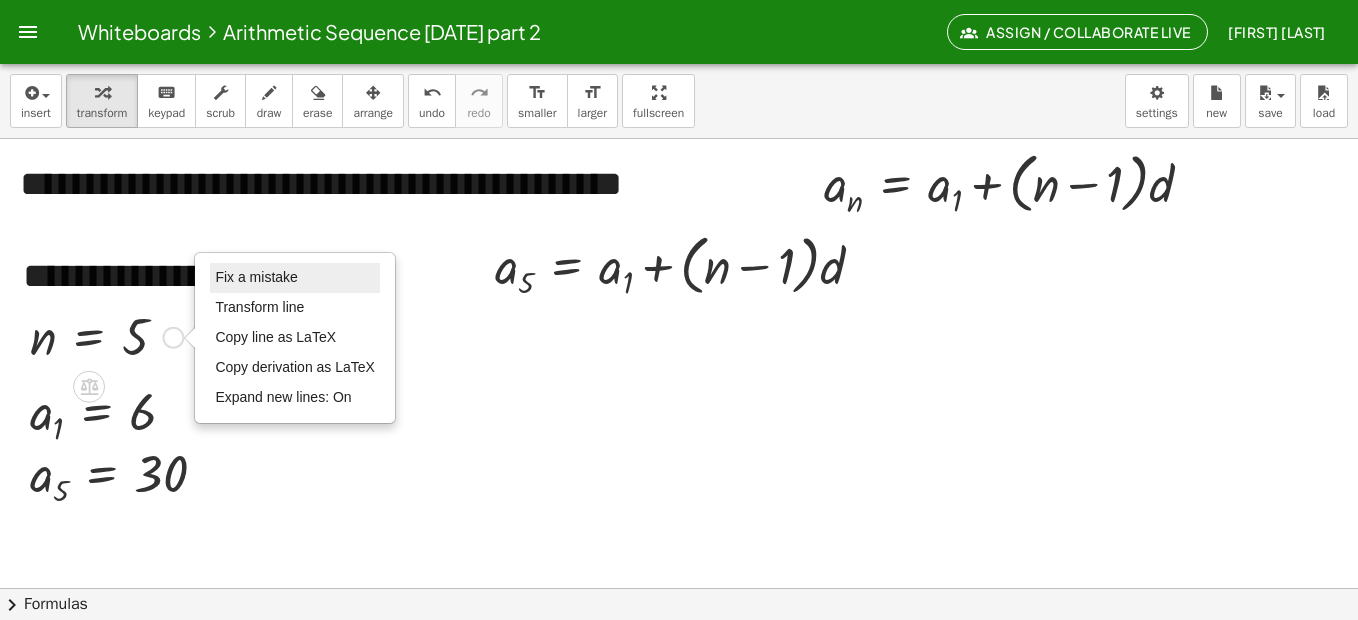 click on "Fix a mistake" at bounding box center (256, 277) 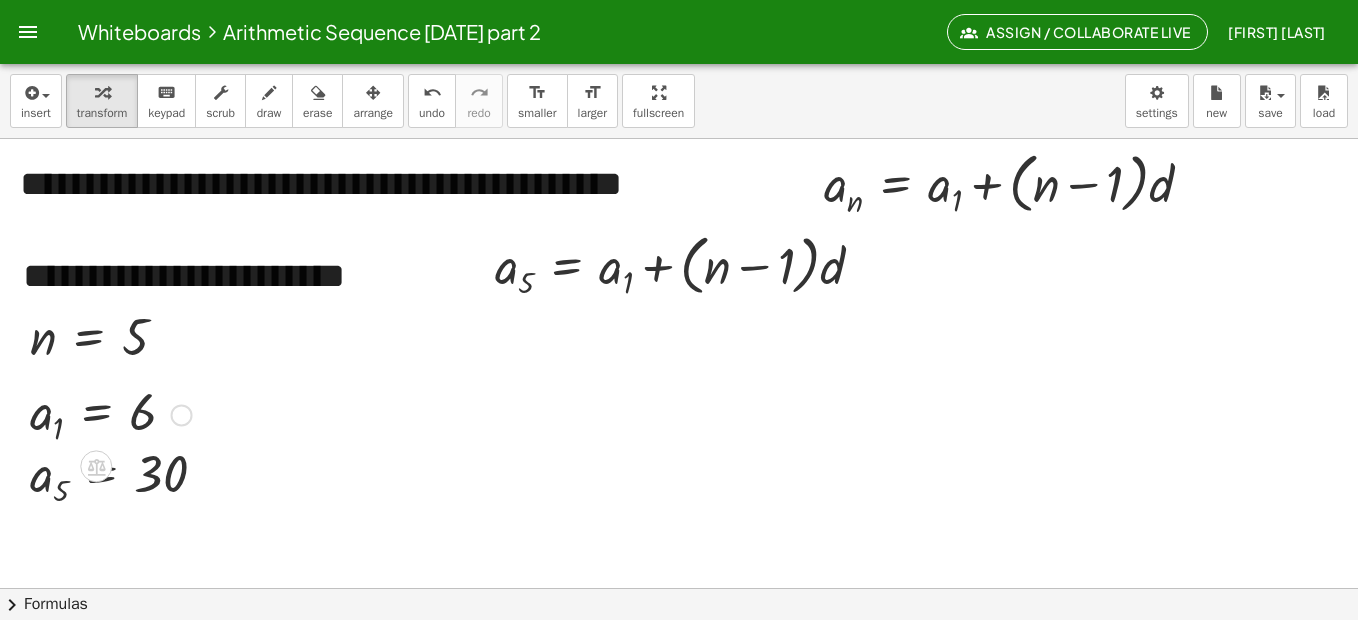 click at bounding box center (182, 415) 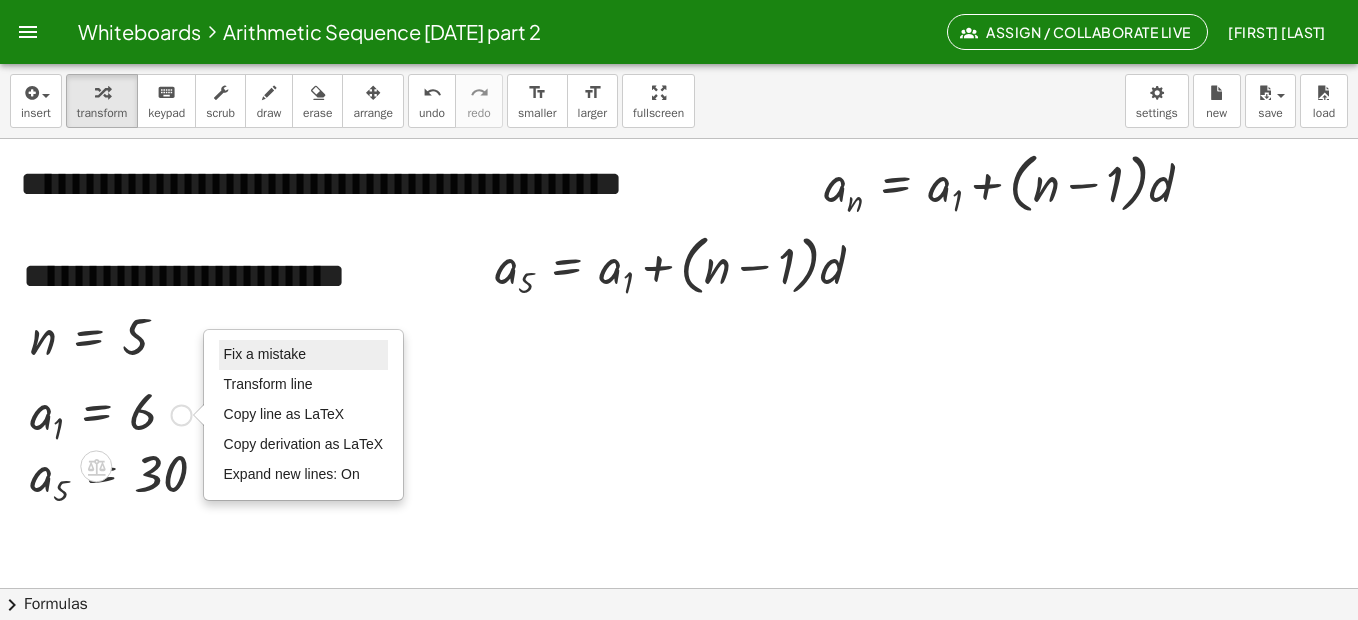 click on "Fix a mistake" at bounding box center (304, 355) 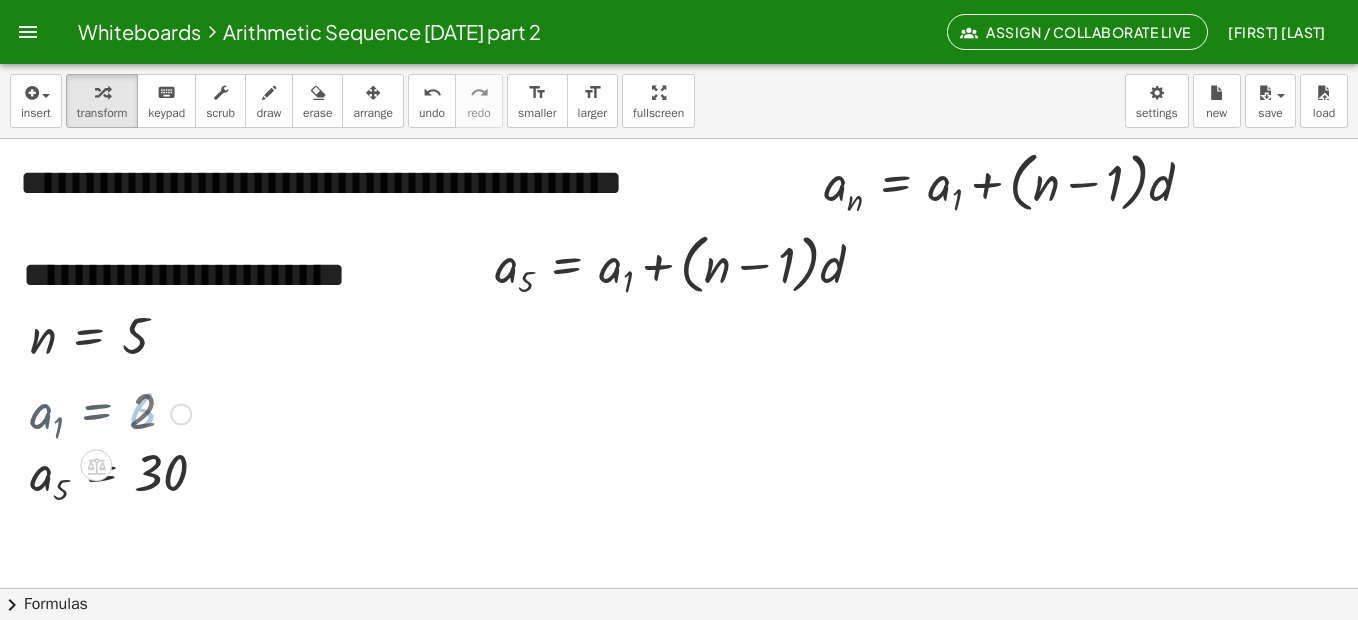 scroll, scrollTop: 0, scrollLeft: 0, axis: both 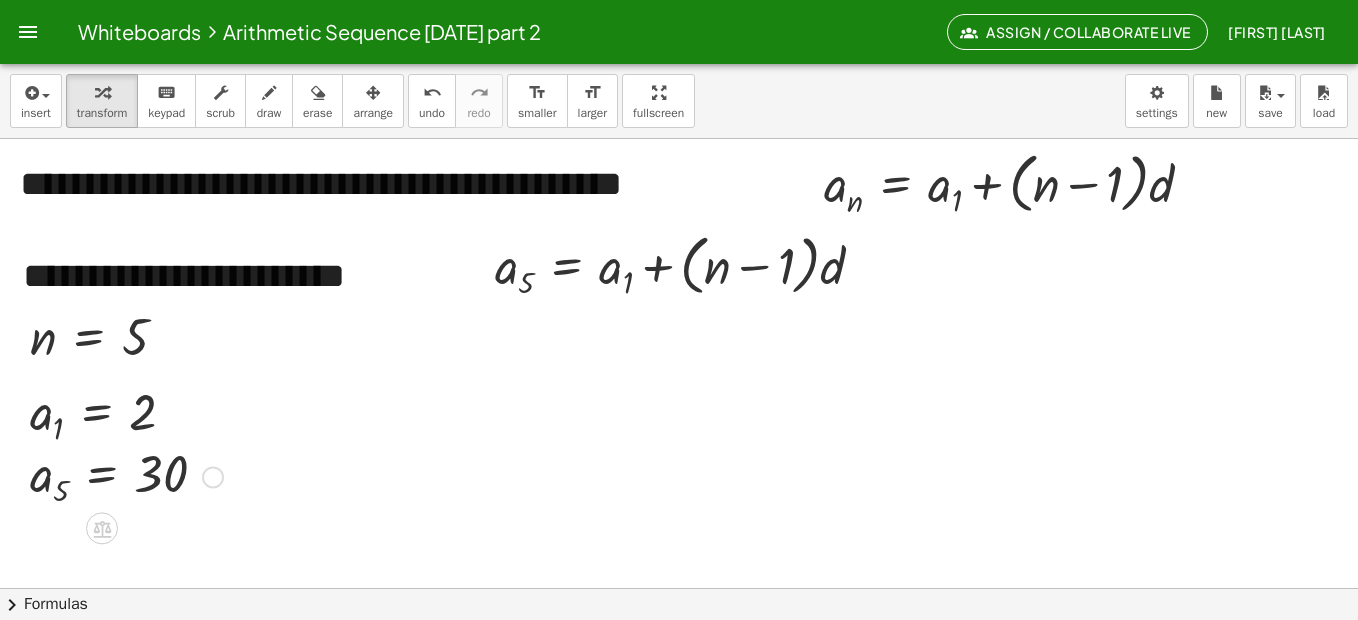 click at bounding box center [213, 477] 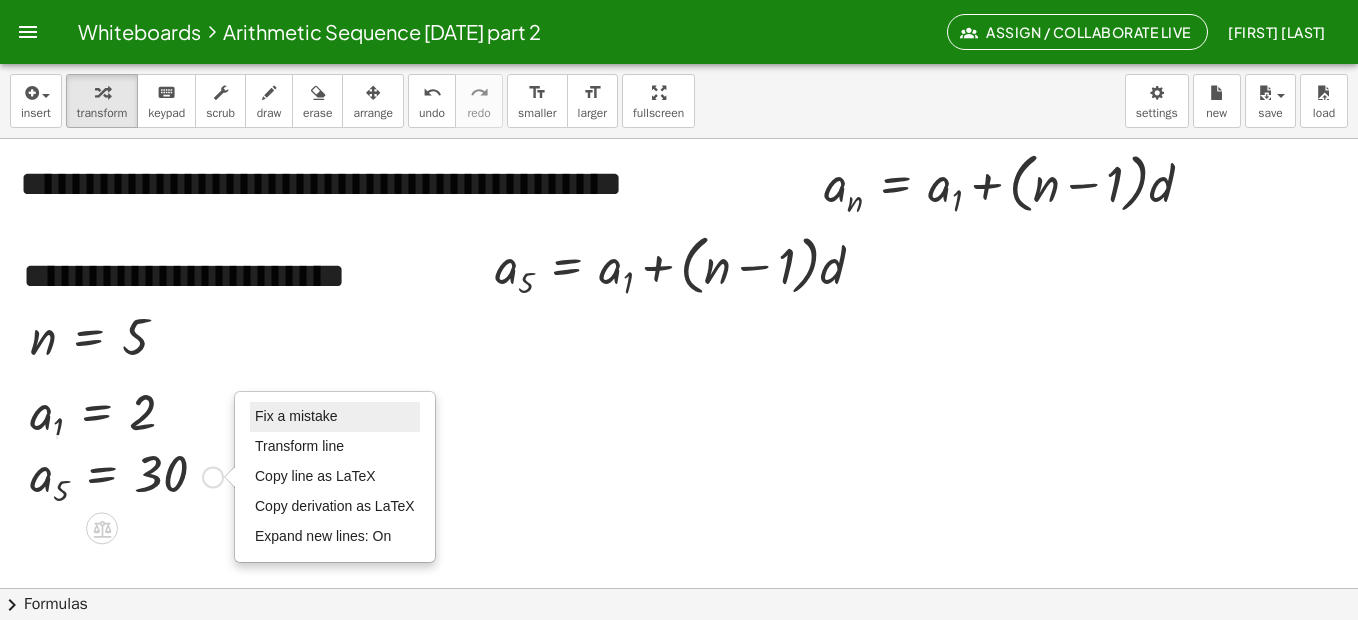 click on "Fix a mistake" at bounding box center [296, 416] 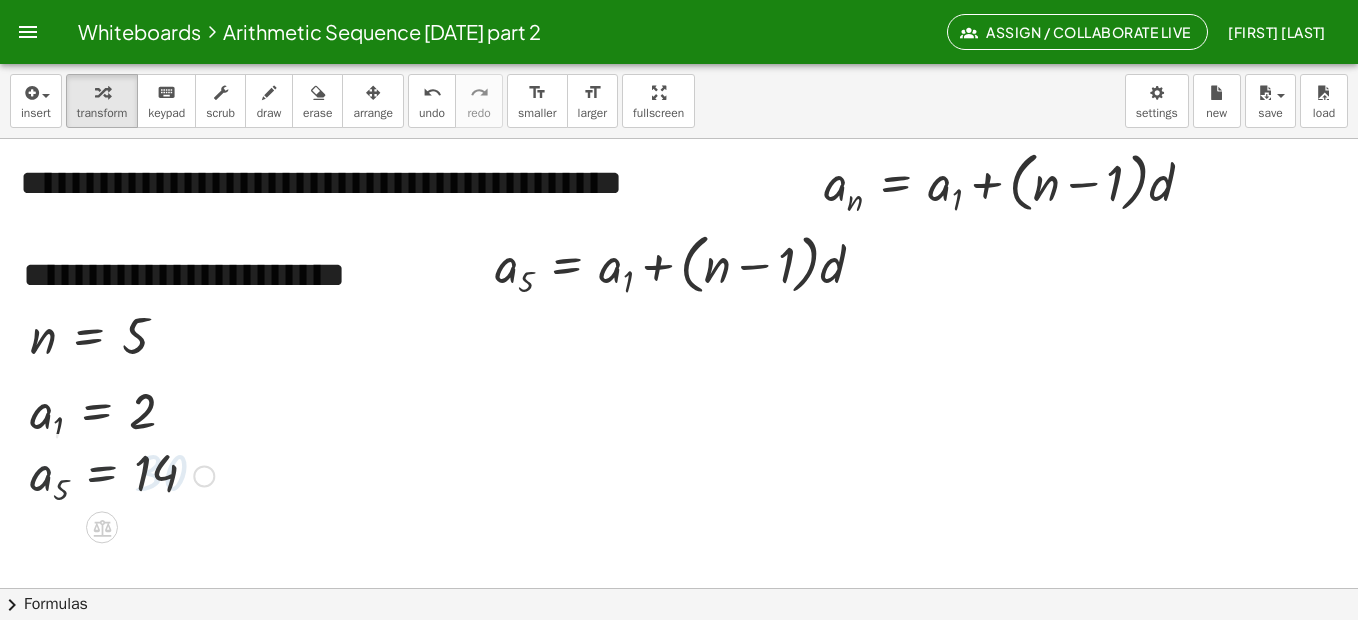 scroll, scrollTop: 0, scrollLeft: 0, axis: both 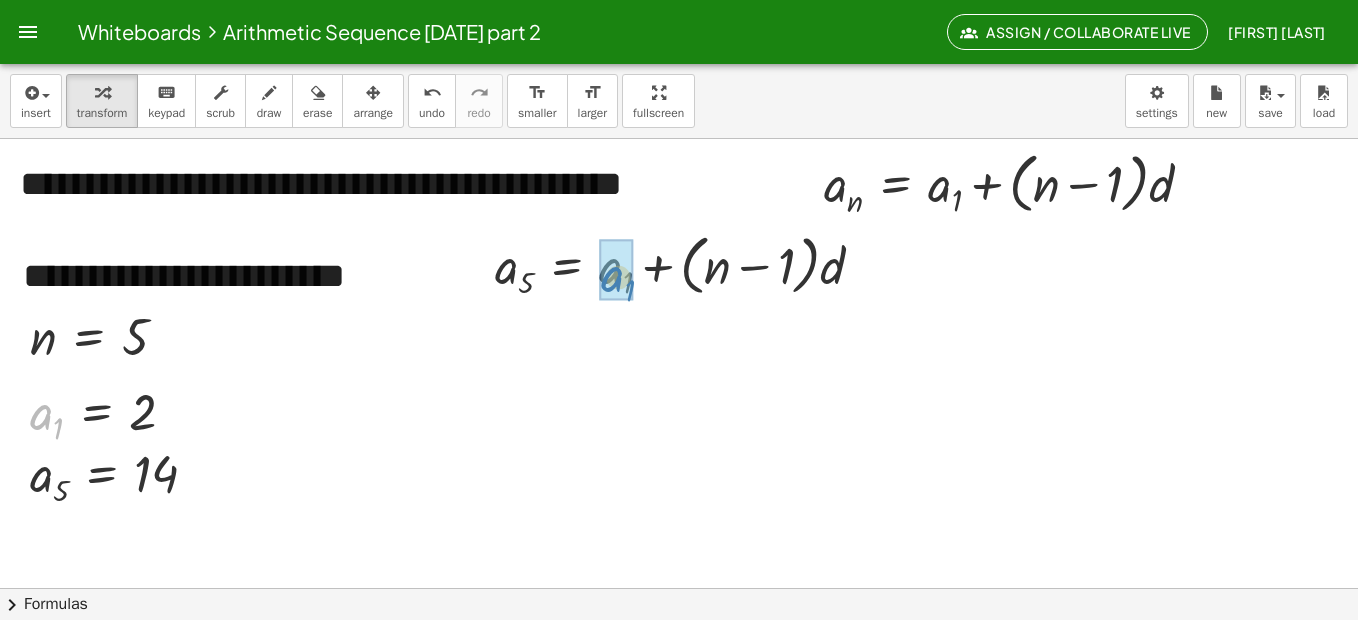 drag, startPoint x: 47, startPoint y: 424, endPoint x: 618, endPoint y: 286, distance: 587.43933 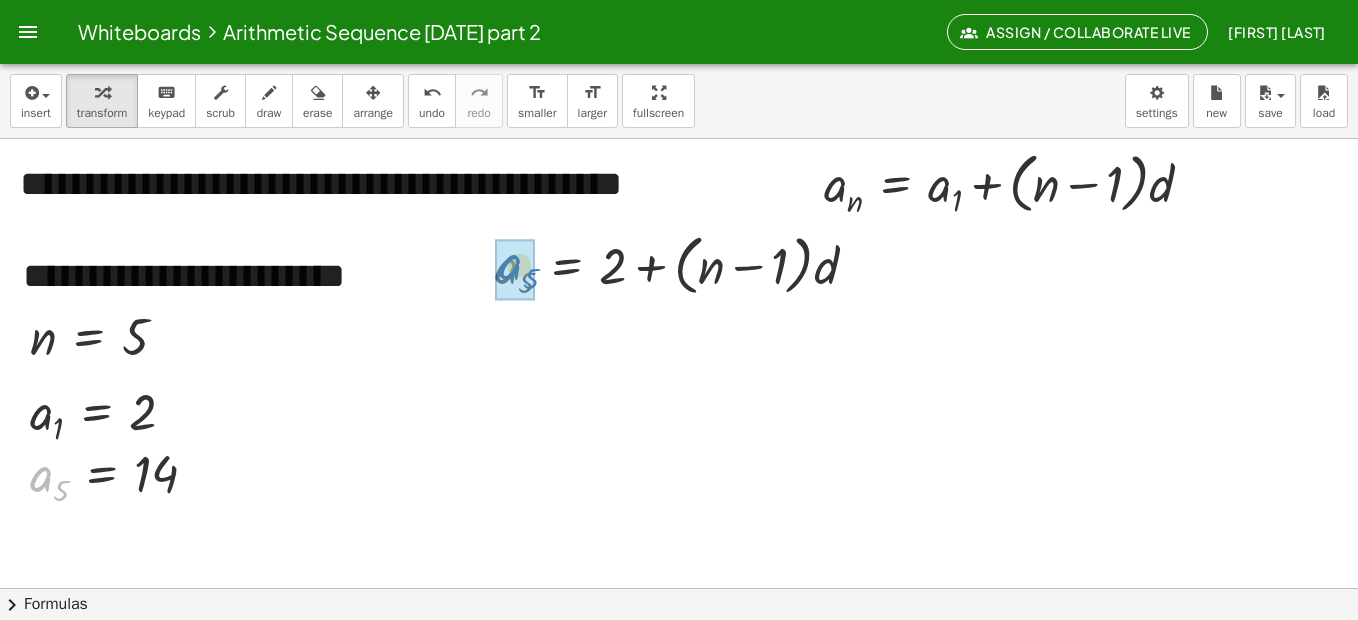 drag, startPoint x: 55, startPoint y: 480, endPoint x: 525, endPoint y: 268, distance: 515.60065 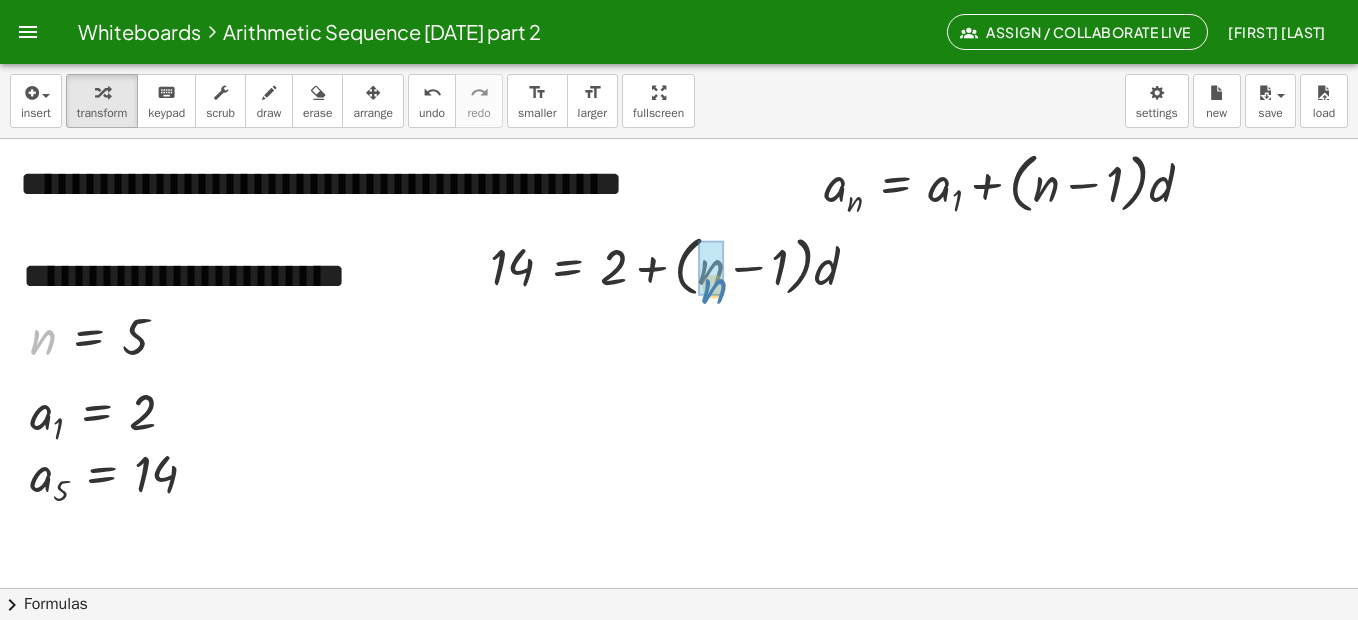 drag, startPoint x: 49, startPoint y: 344, endPoint x: 720, endPoint y: 290, distance: 673.1694 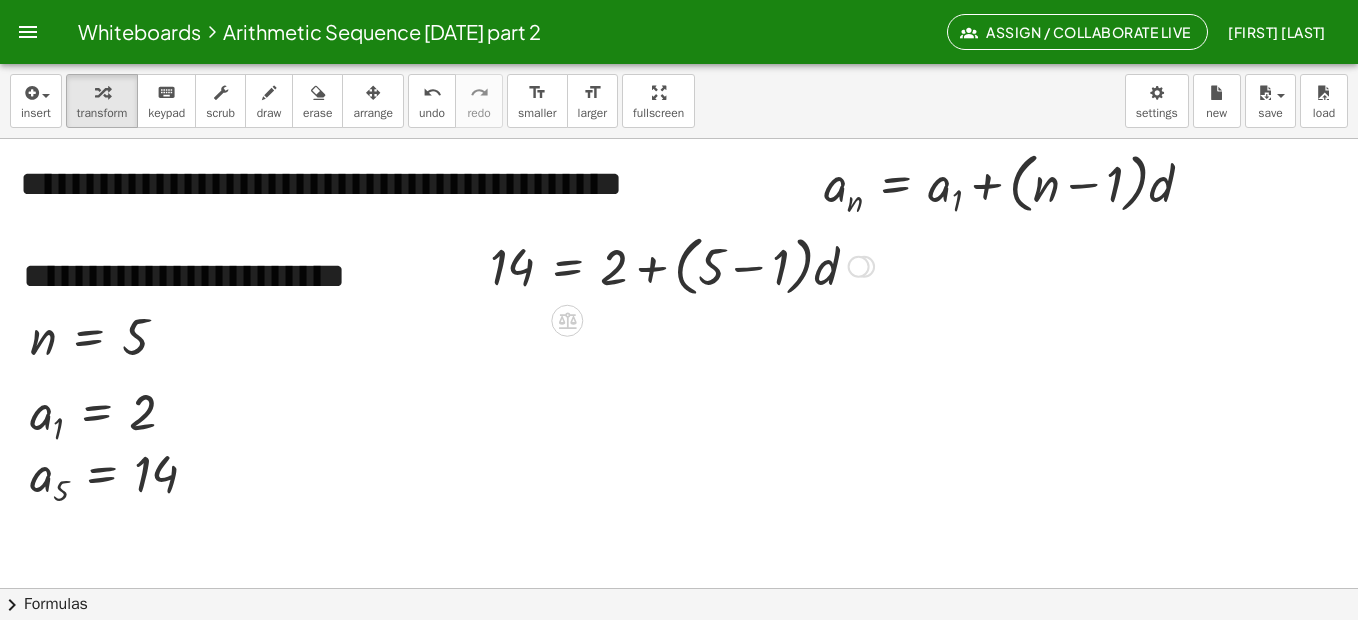 click at bounding box center (682, 265) 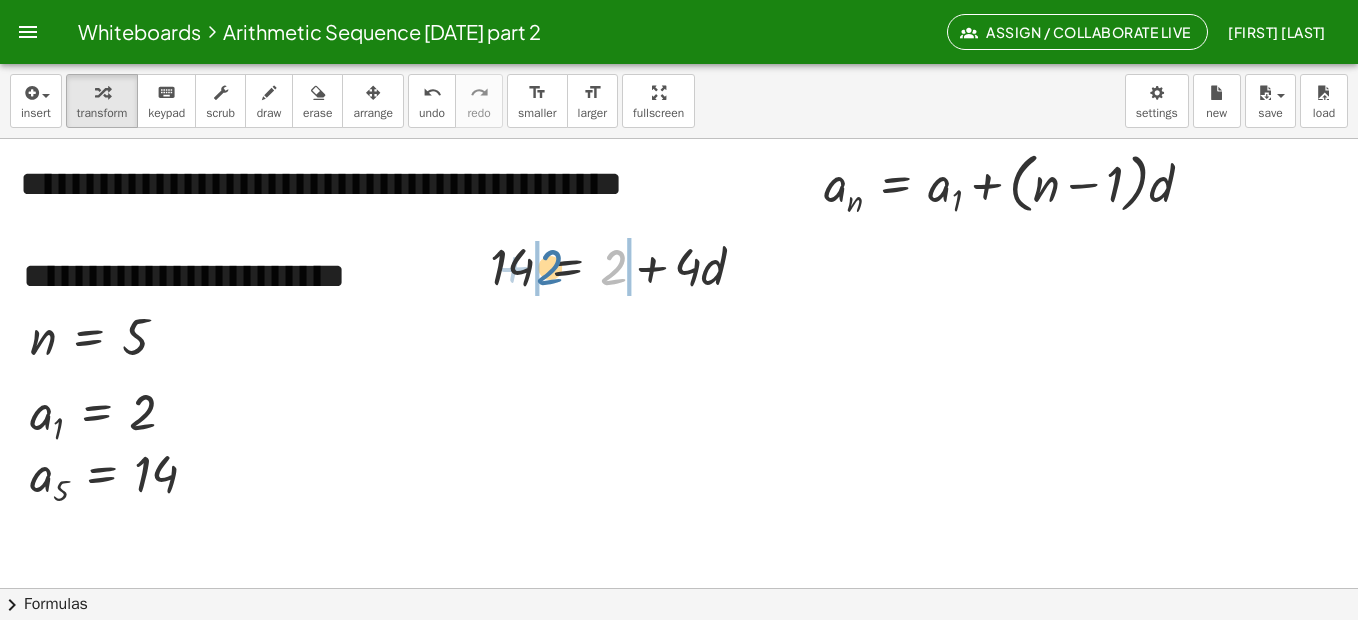 drag, startPoint x: 609, startPoint y: 285, endPoint x: 545, endPoint y: 285, distance: 64 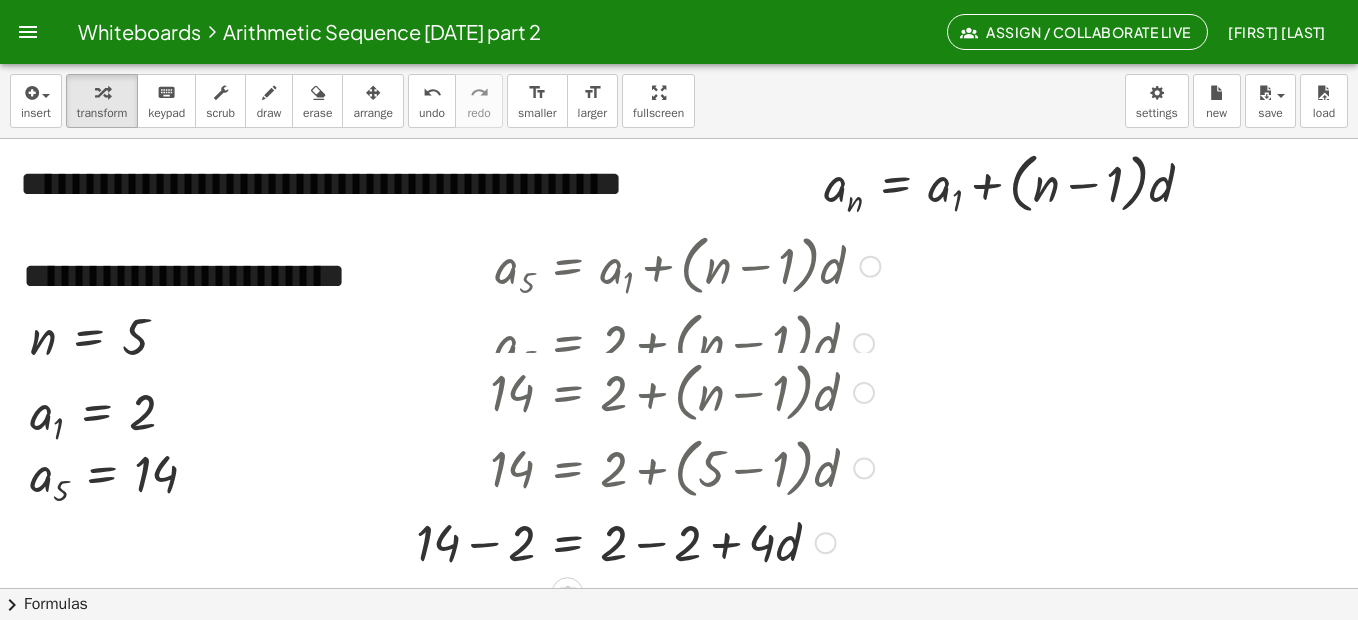drag, startPoint x: 823, startPoint y: 270, endPoint x: 802, endPoint y: 560, distance: 290.75934 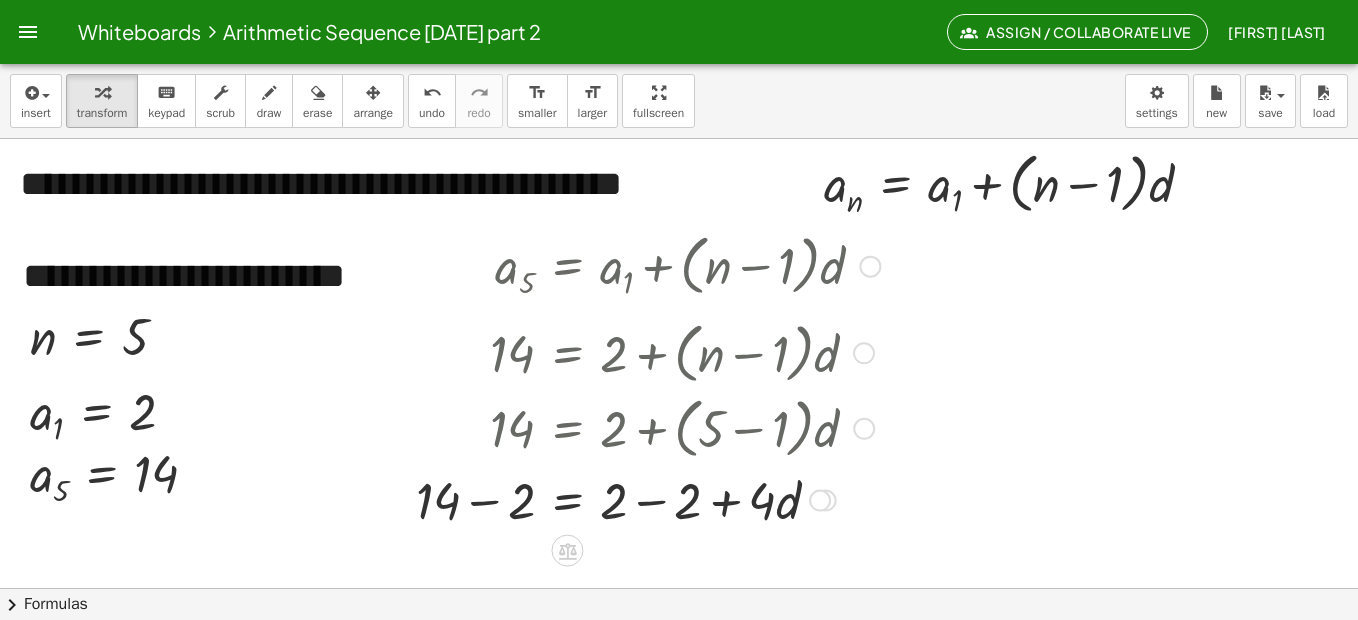 drag, startPoint x: 864, startPoint y: 419, endPoint x: 870, endPoint y: 342, distance: 77.23341 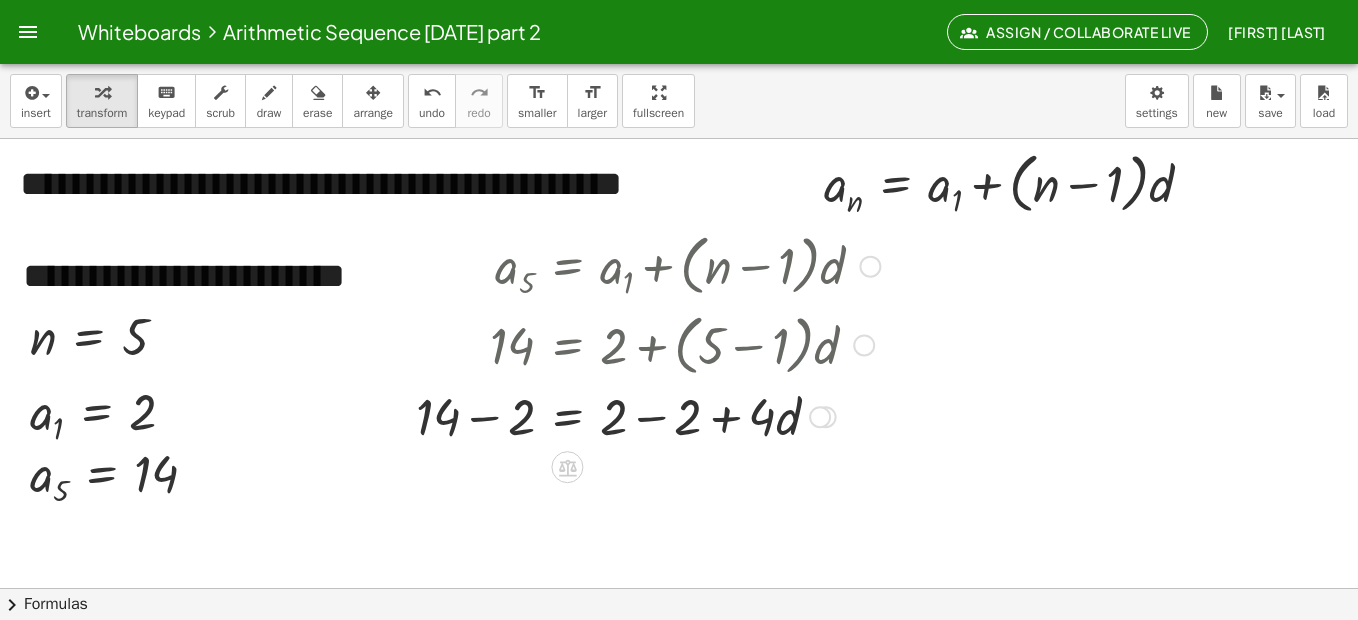 drag, startPoint x: 864, startPoint y: 419, endPoint x: 868, endPoint y: 340, distance: 79.101204 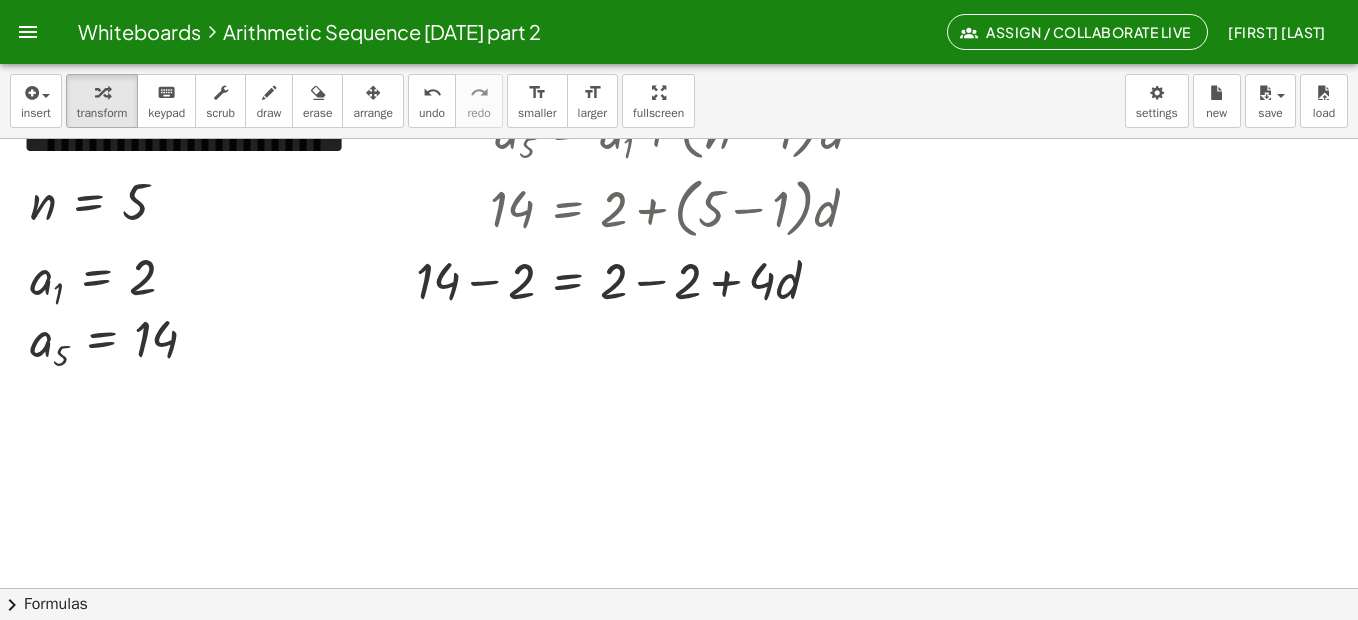 scroll, scrollTop: 100, scrollLeft: 0, axis: vertical 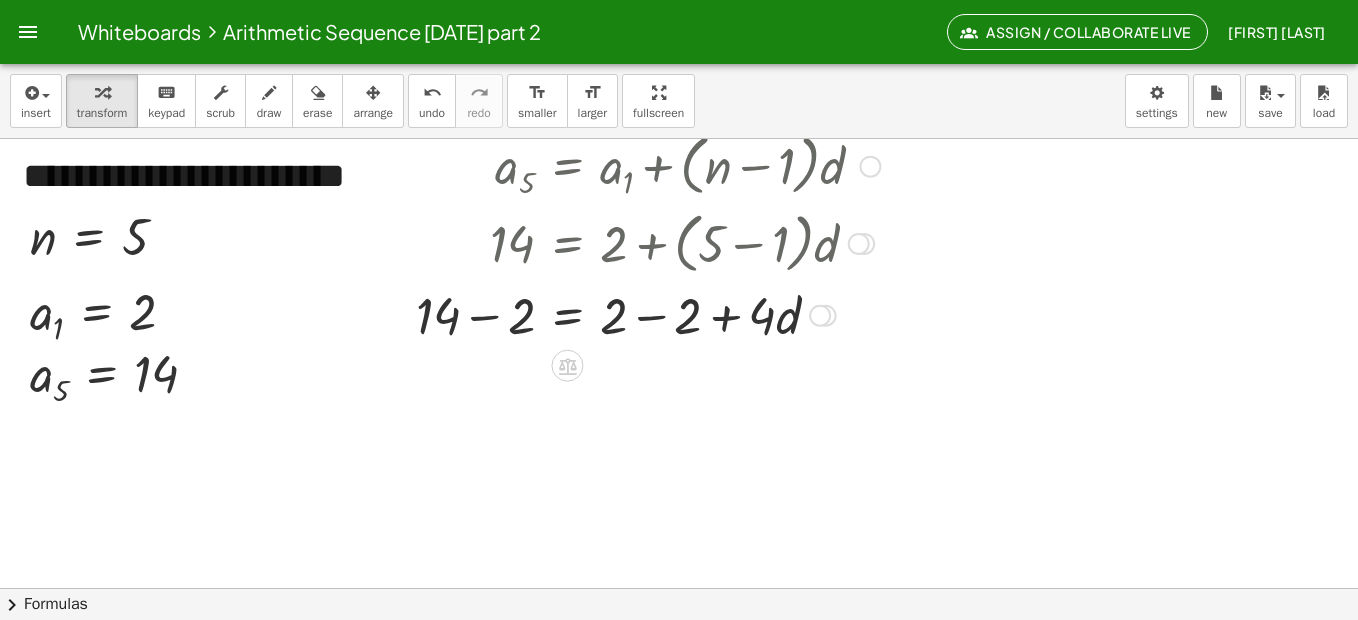 click at bounding box center (648, 314) 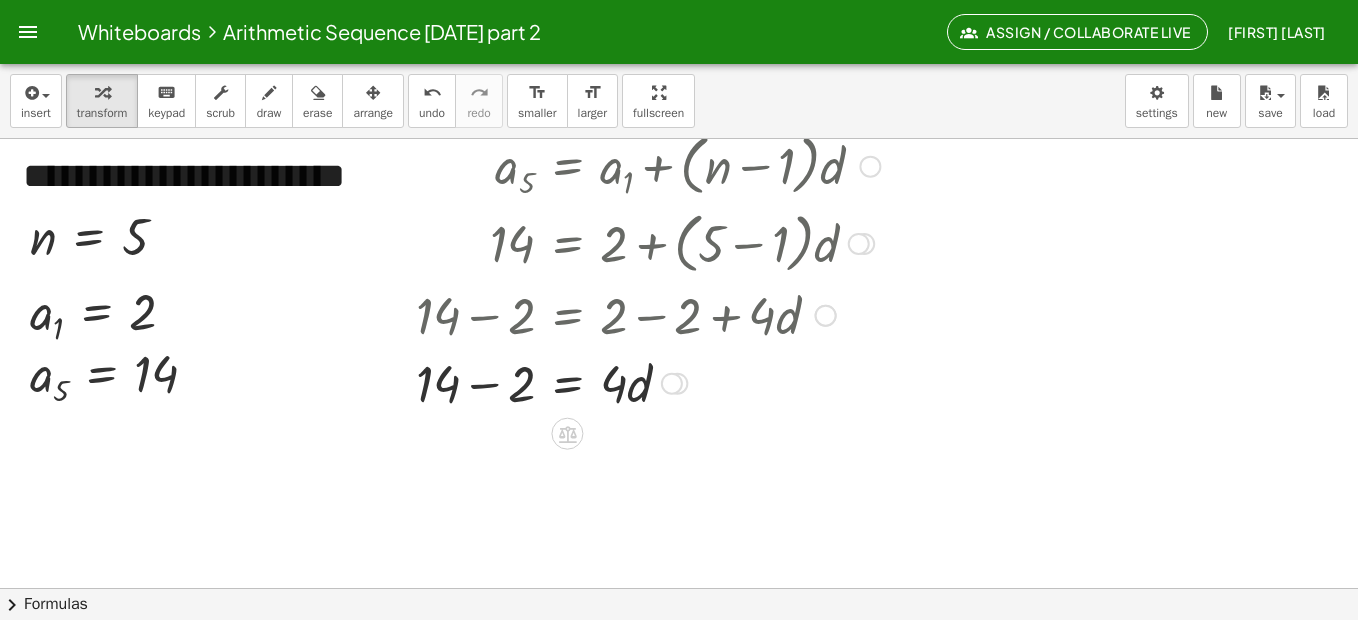 click at bounding box center [648, 382] 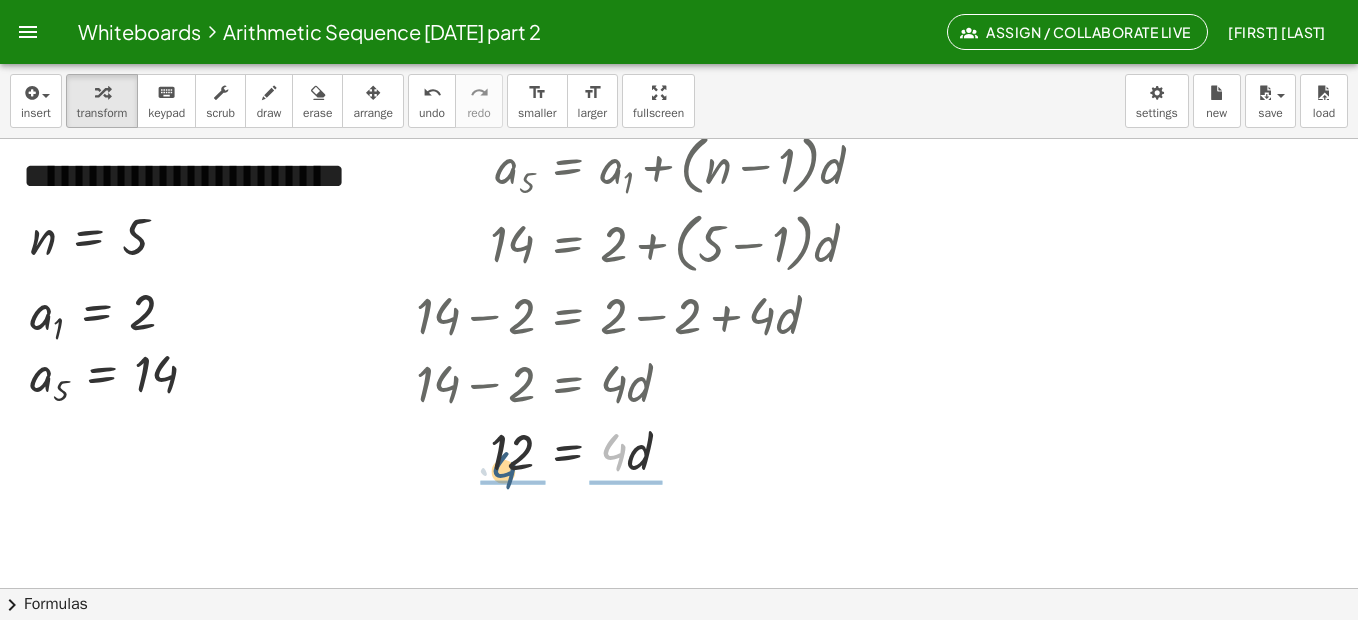 drag, startPoint x: 621, startPoint y: 468, endPoint x: 509, endPoint y: 487, distance: 113.600174 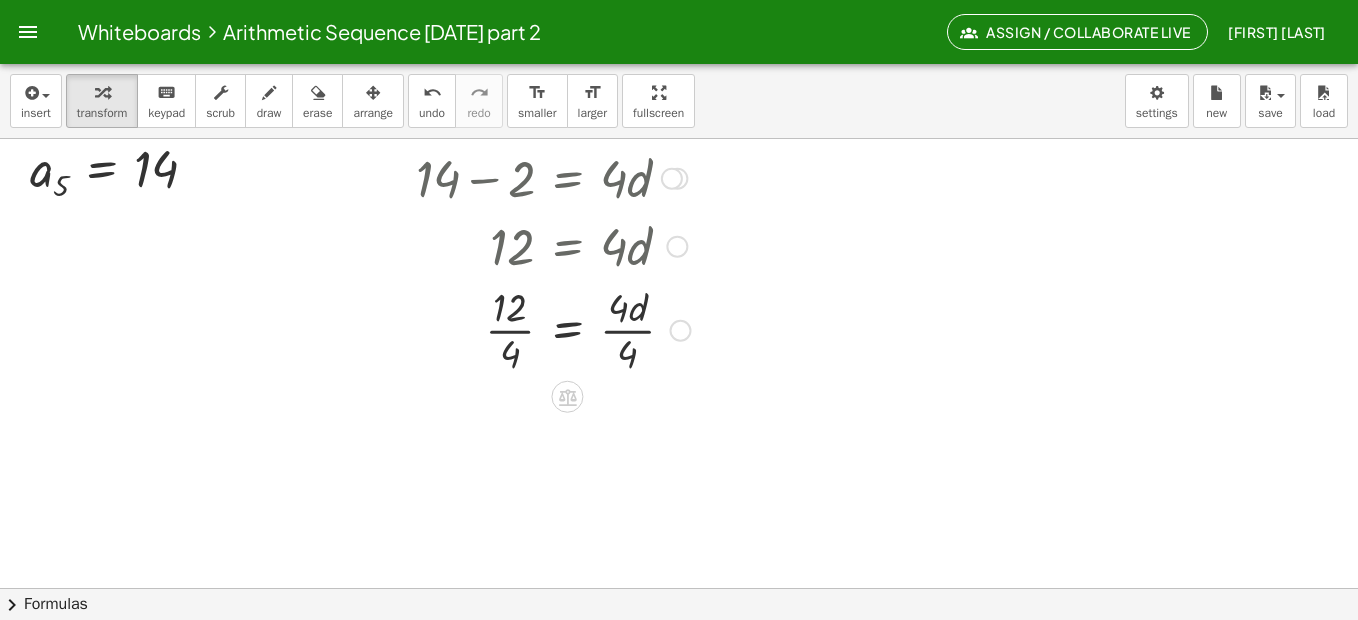 scroll, scrollTop: 400, scrollLeft: 0, axis: vertical 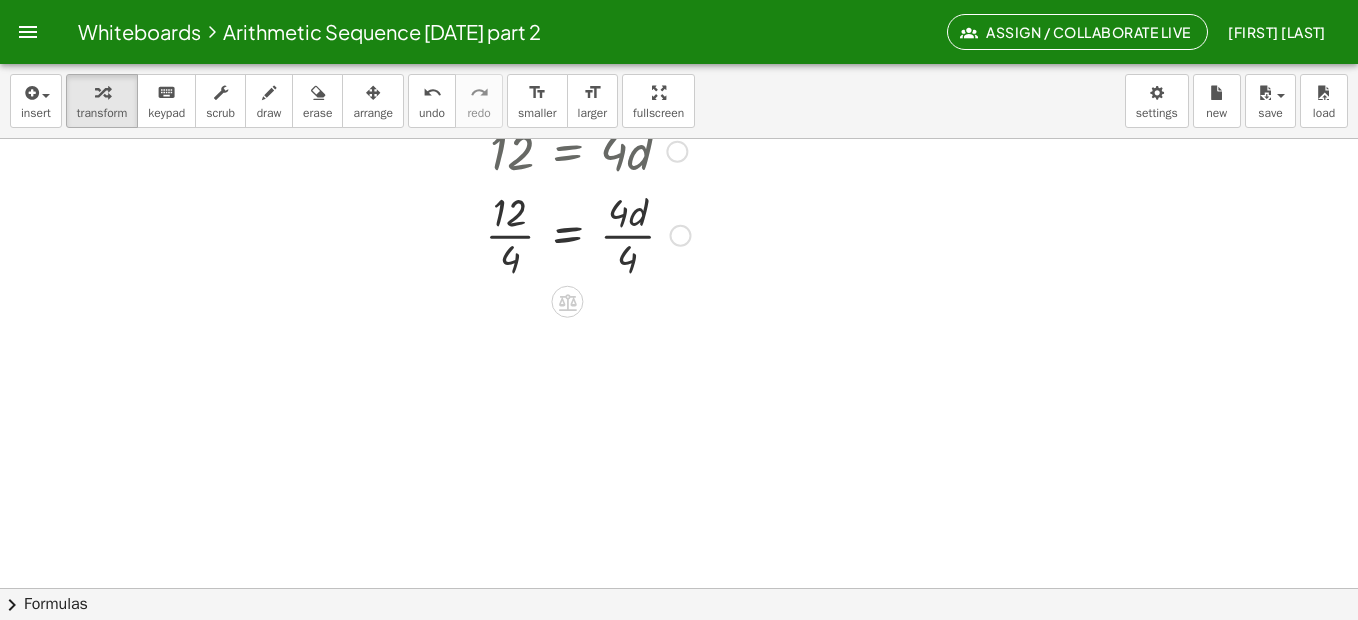 click at bounding box center [648, 234] 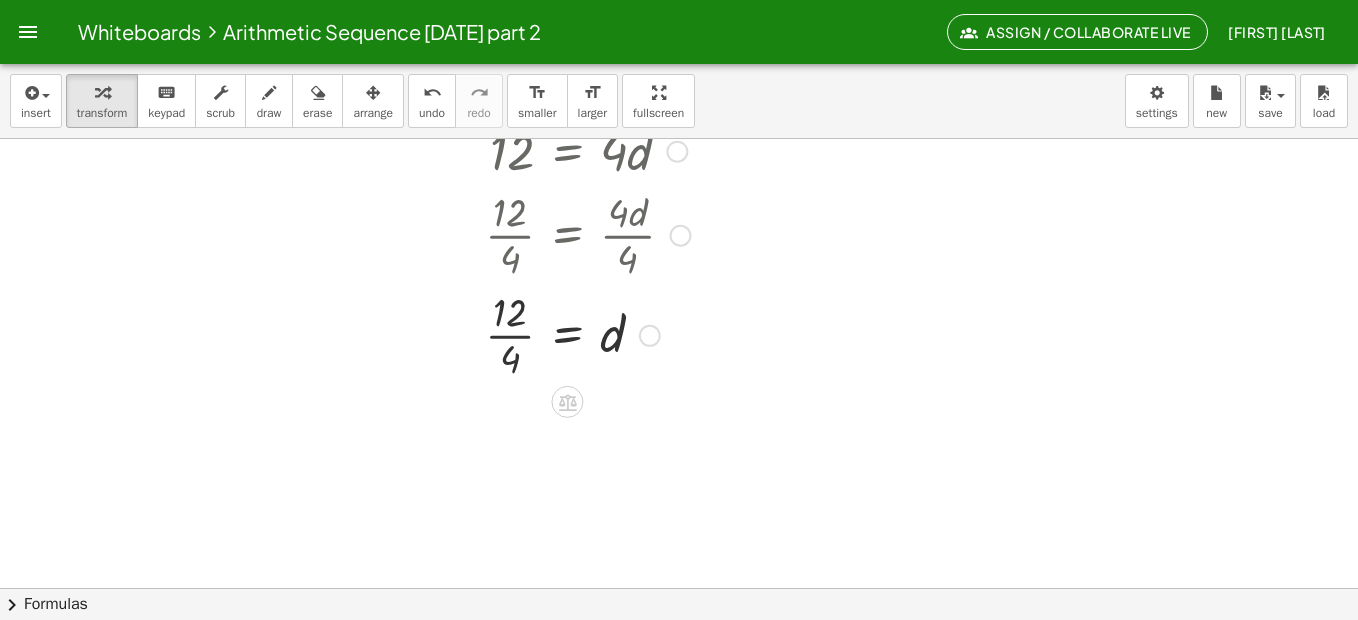 click at bounding box center [648, 334] 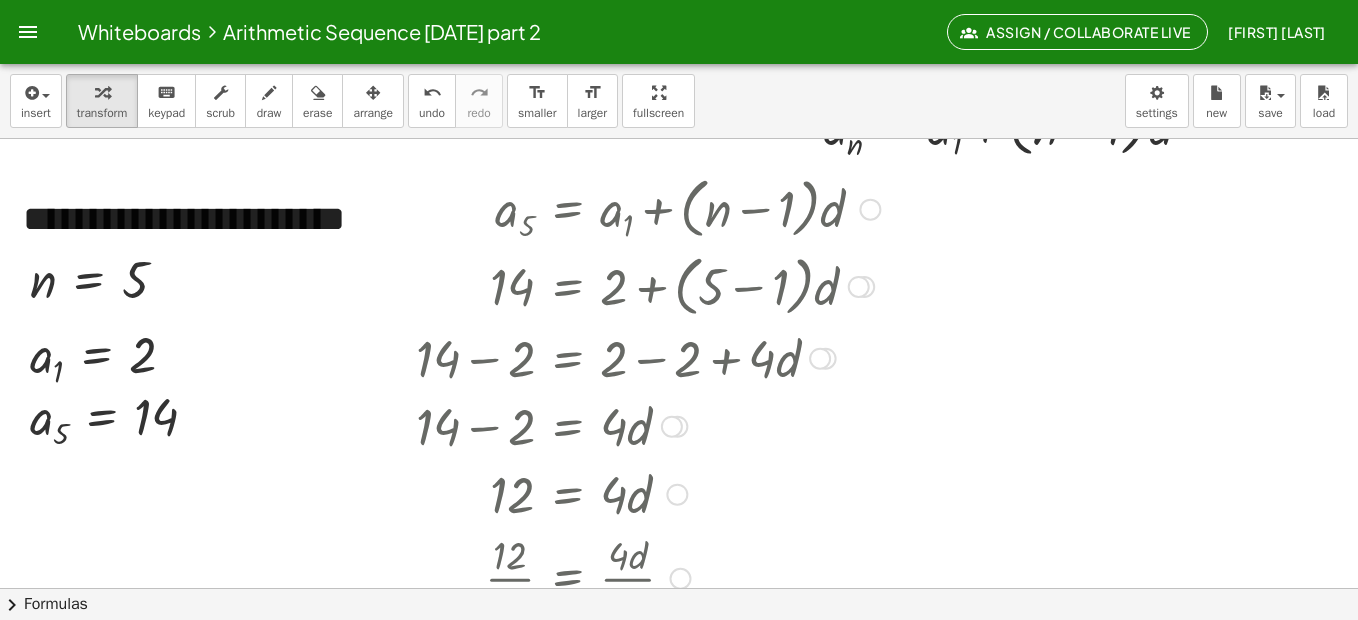 scroll, scrollTop: 100, scrollLeft: 0, axis: vertical 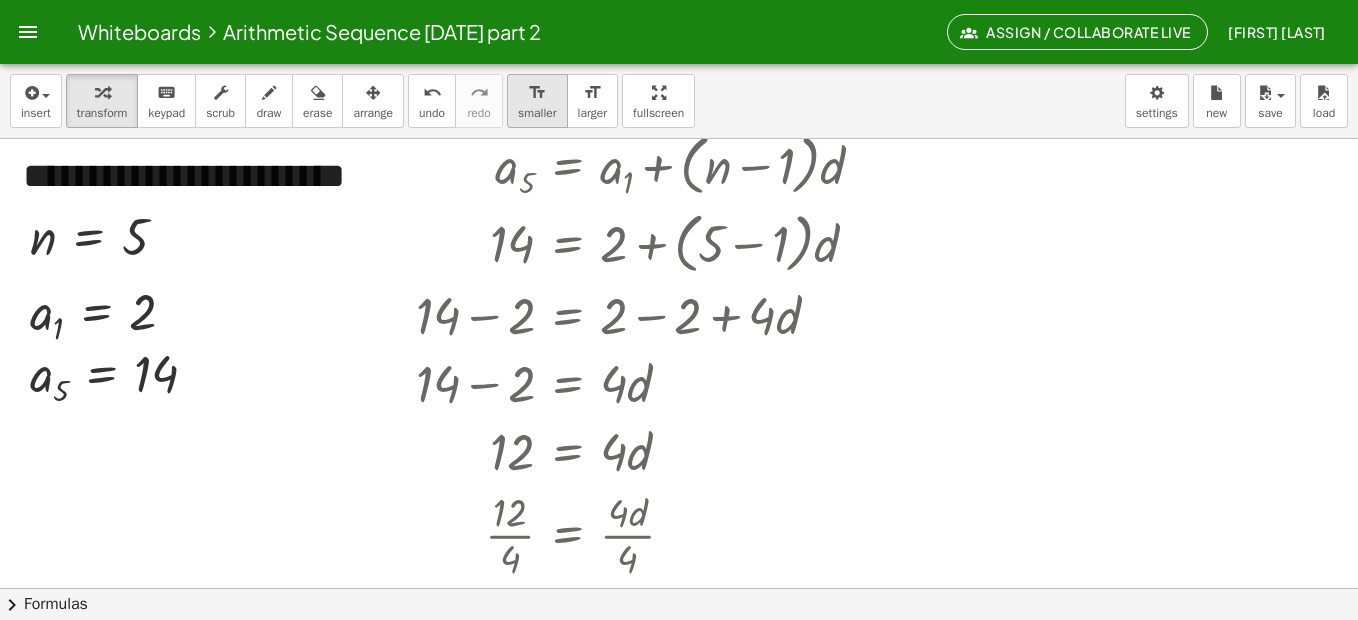 click on "smaller" at bounding box center [537, 113] 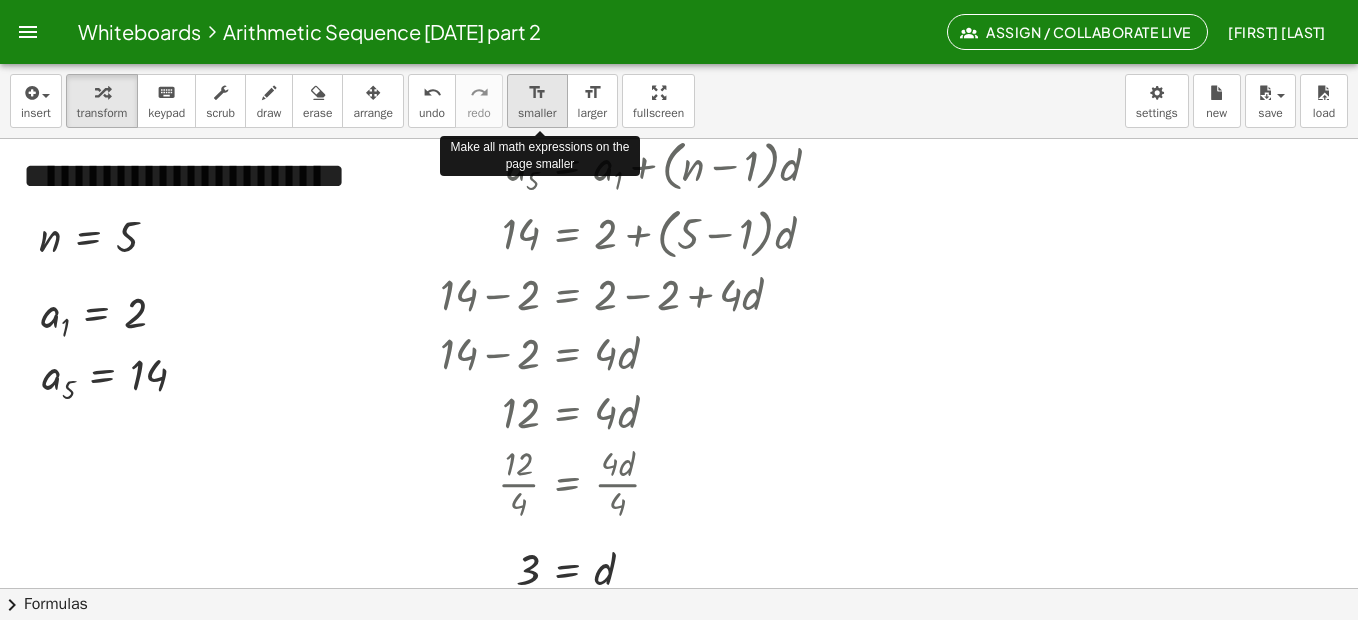 click on "smaller" at bounding box center (537, 113) 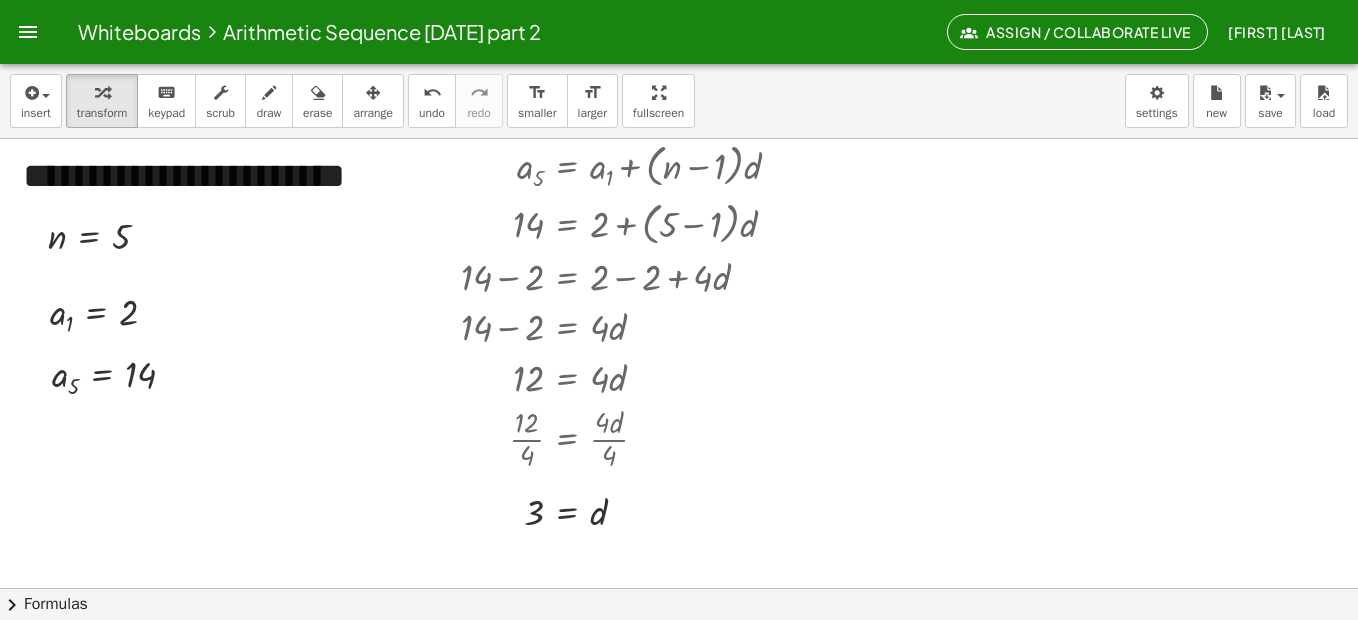 scroll, scrollTop: 0, scrollLeft: 0, axis: both 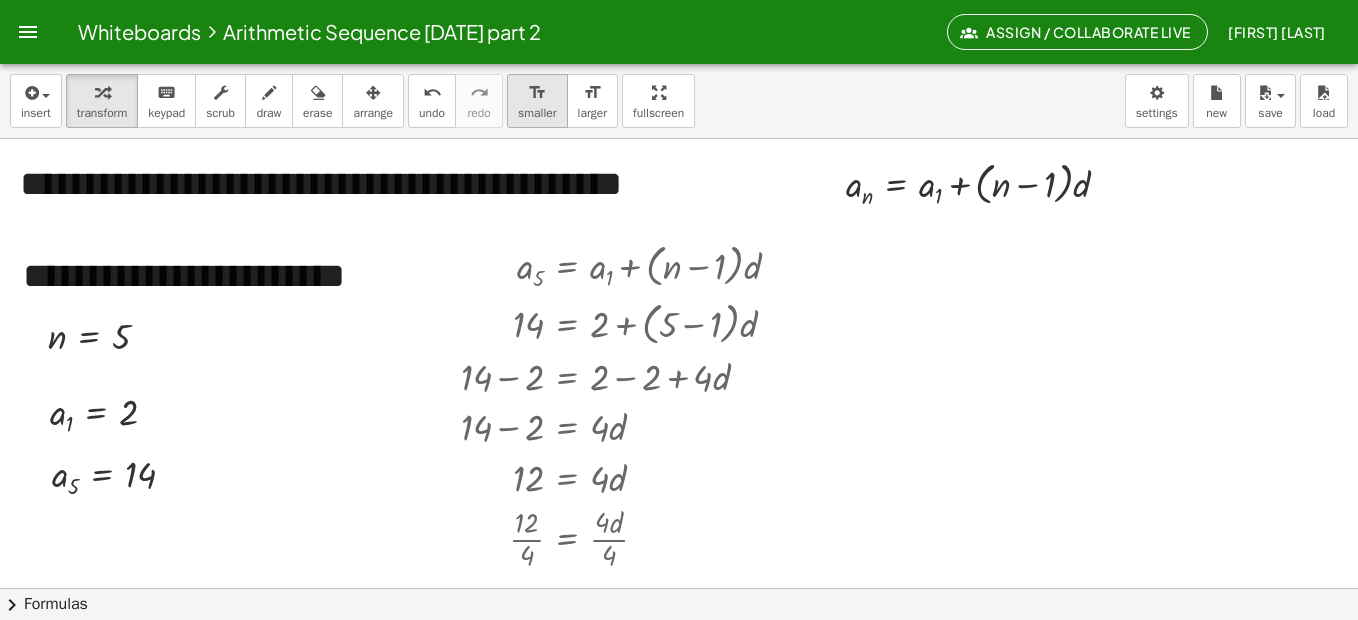 click on "smaller" at bounding box center [537, 113] 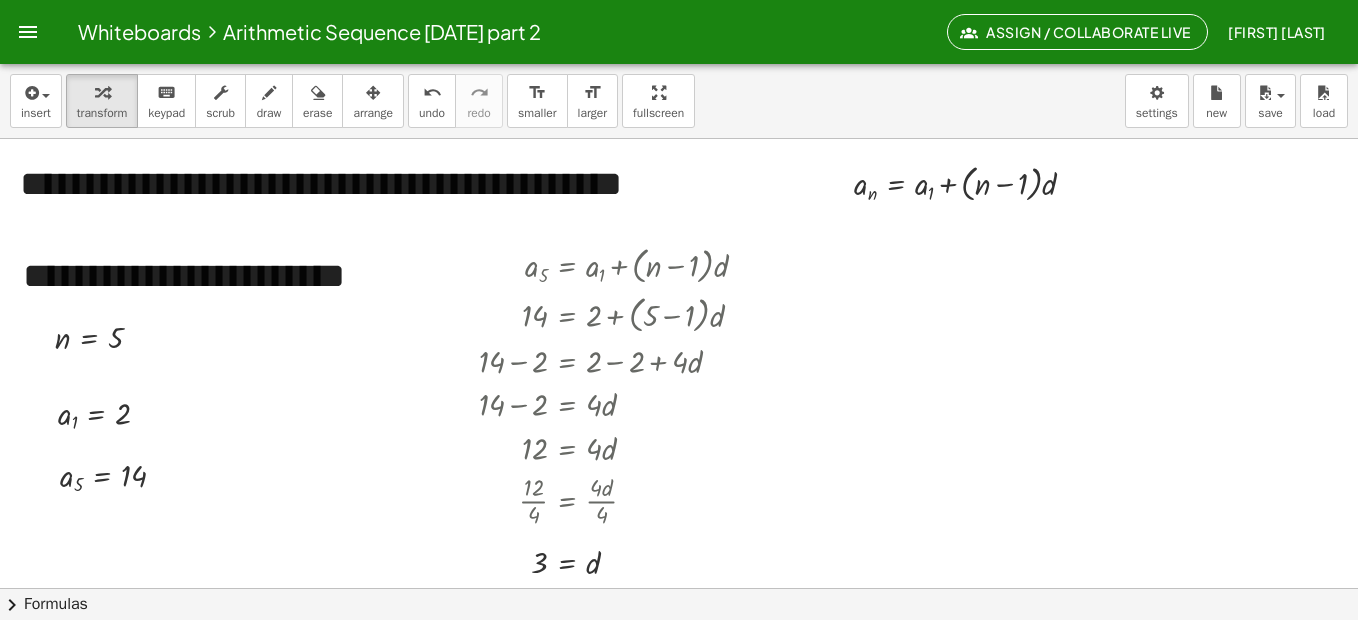 drag, startPoint x: 652, startPoint y: 106, endPoint x: 657, endPoint y: 213, distance: 107.11676 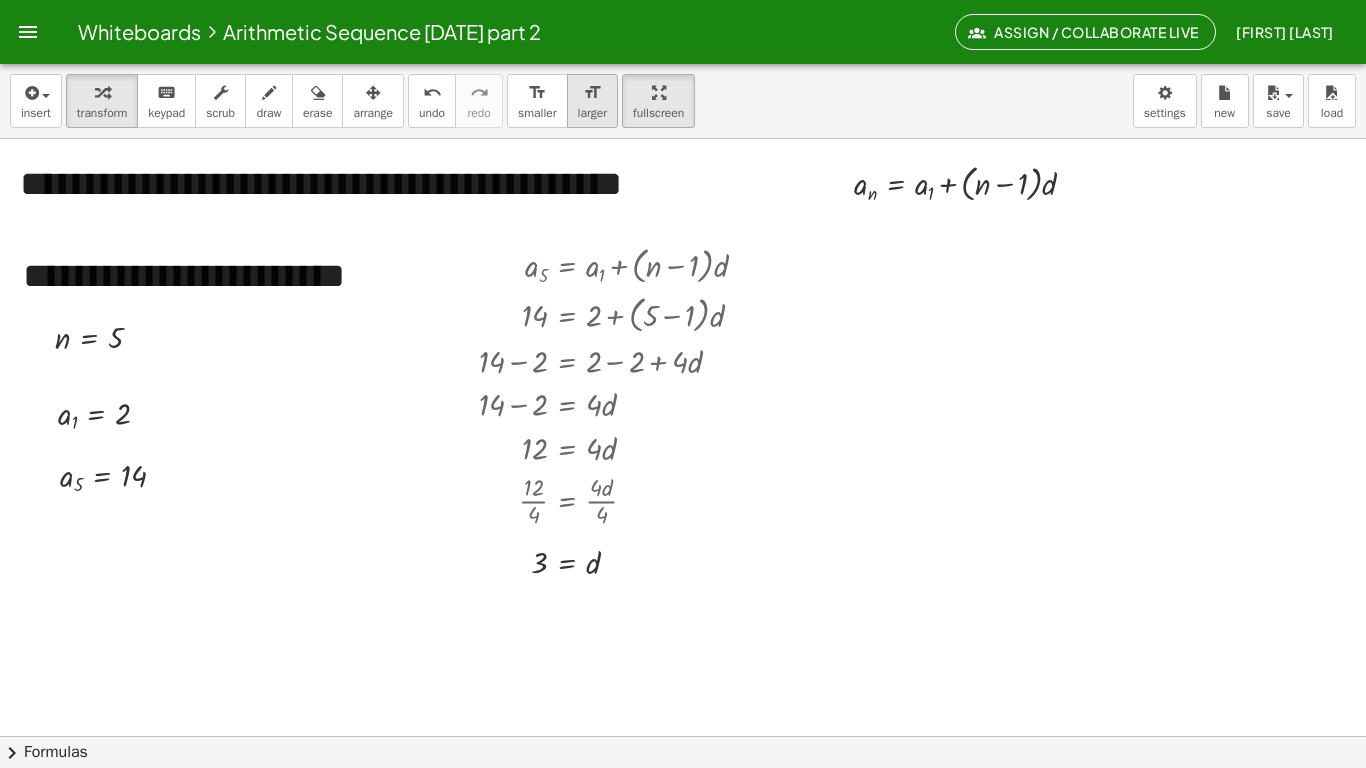 click on "format_size" at bounding box center (592, 93) 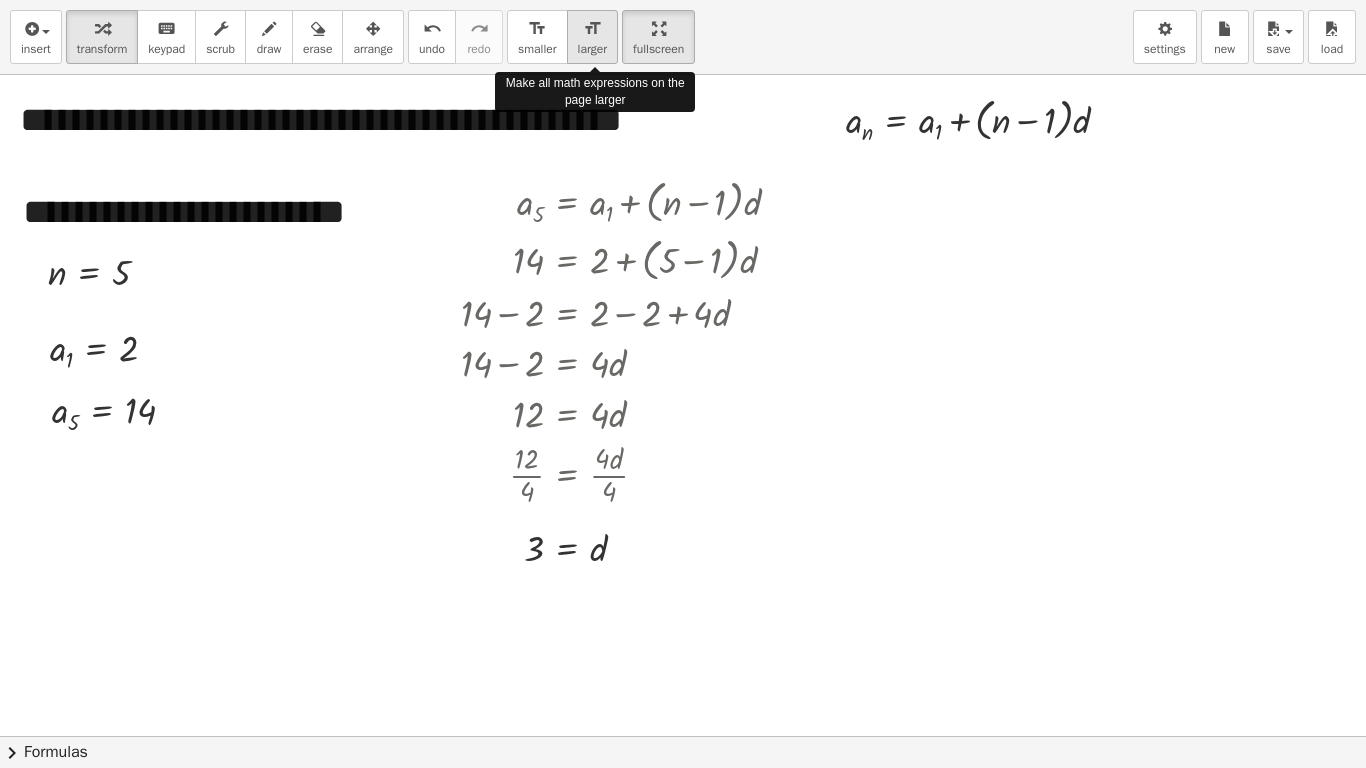click on "format_size" at bounding box center (592, 29) 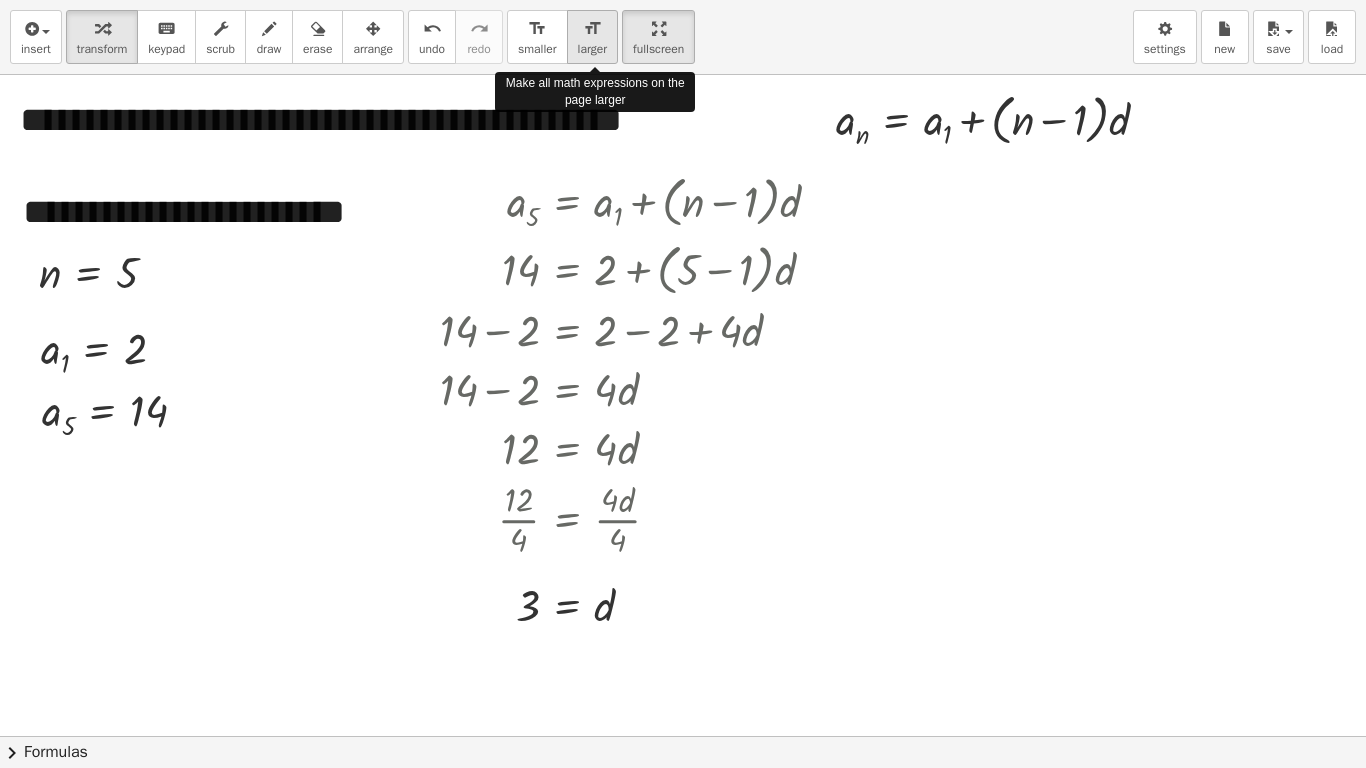 click on "format_size" at bounding box center [592, 29] 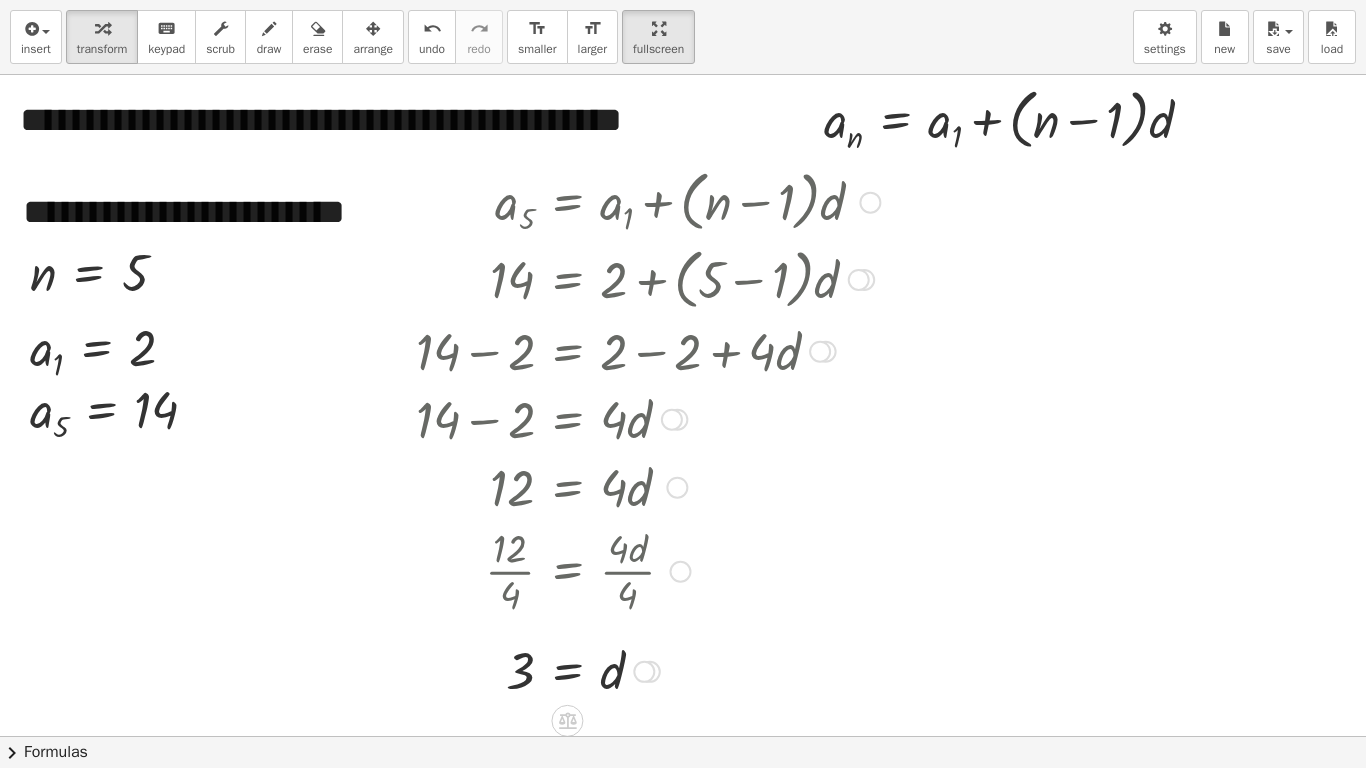 click at bounding box center [870, 203] 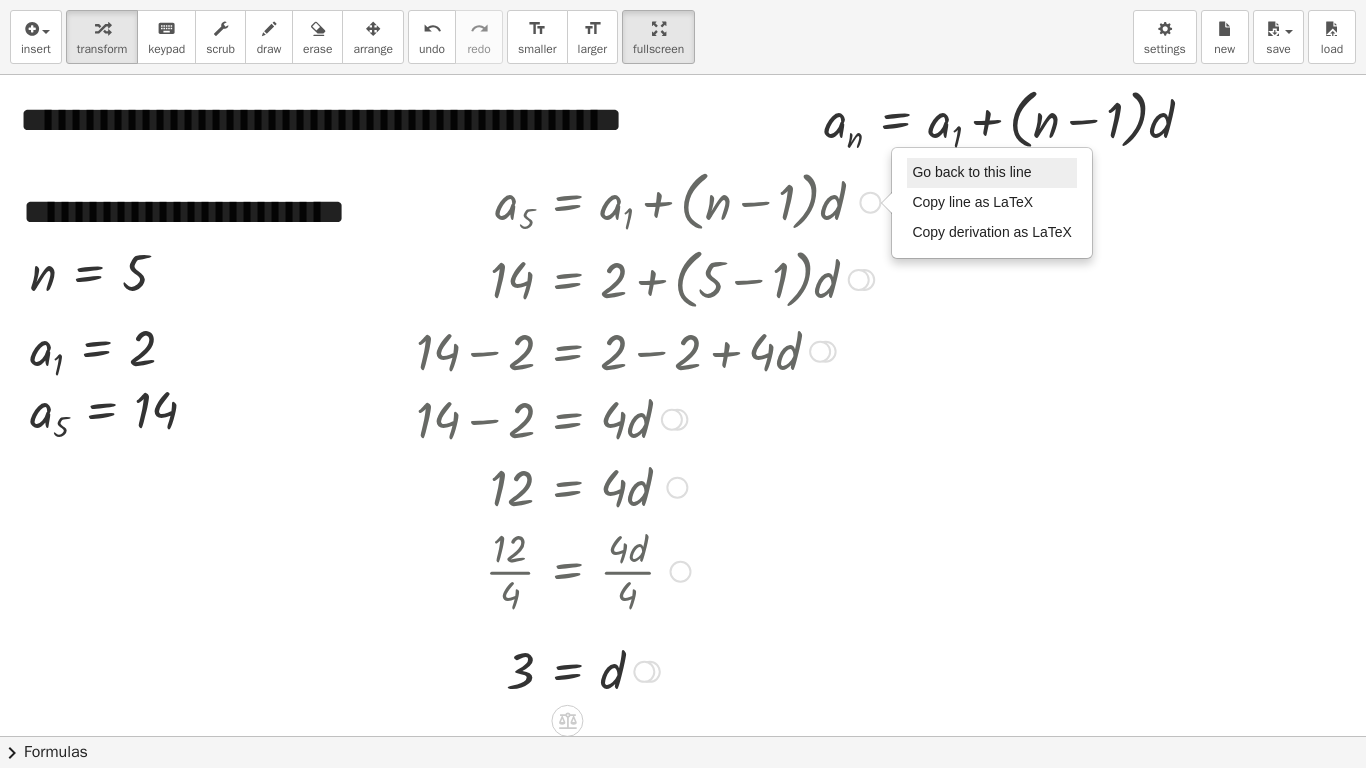 click on "Go back to this line" at bounding box center [971, 172] 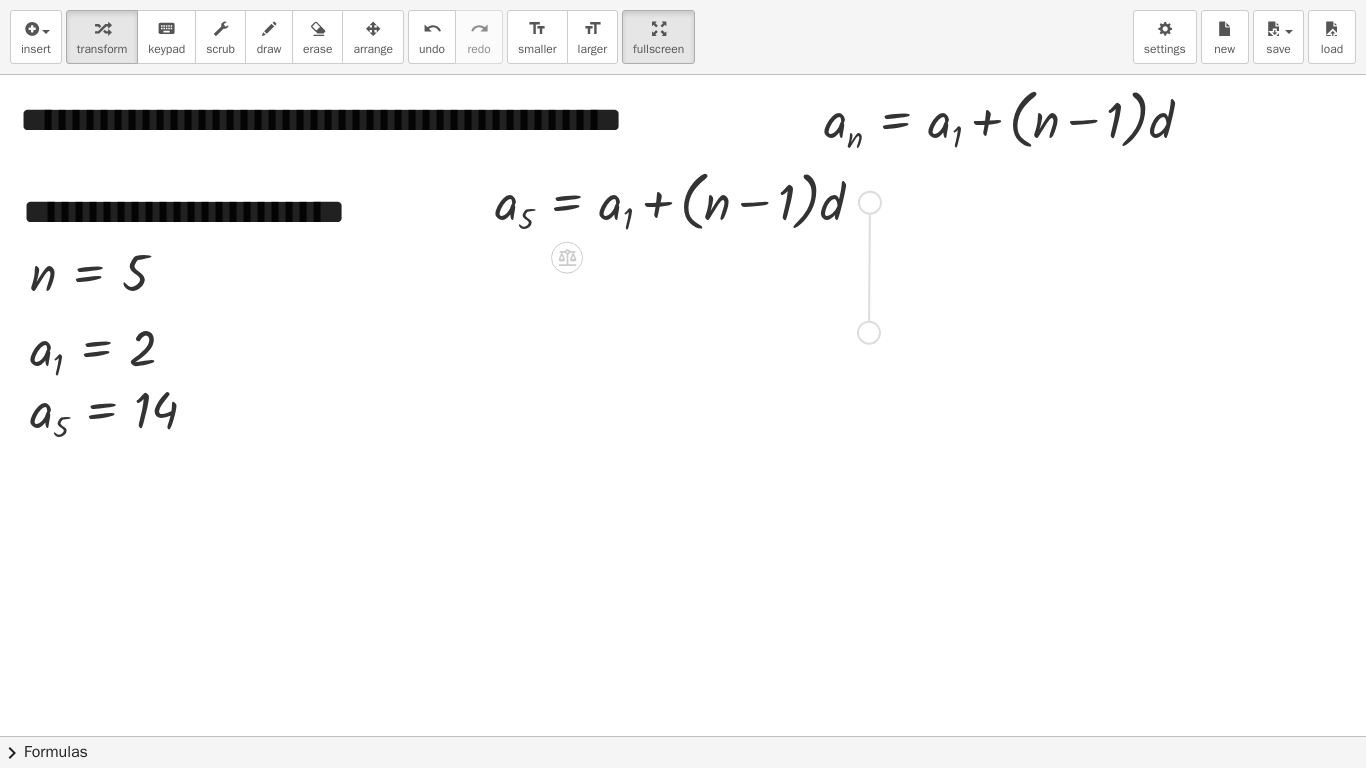 drag, startPoint x: 872, startPoint y: 202, endPoint x: 871, endPoint y: 336, distance: 134.00374 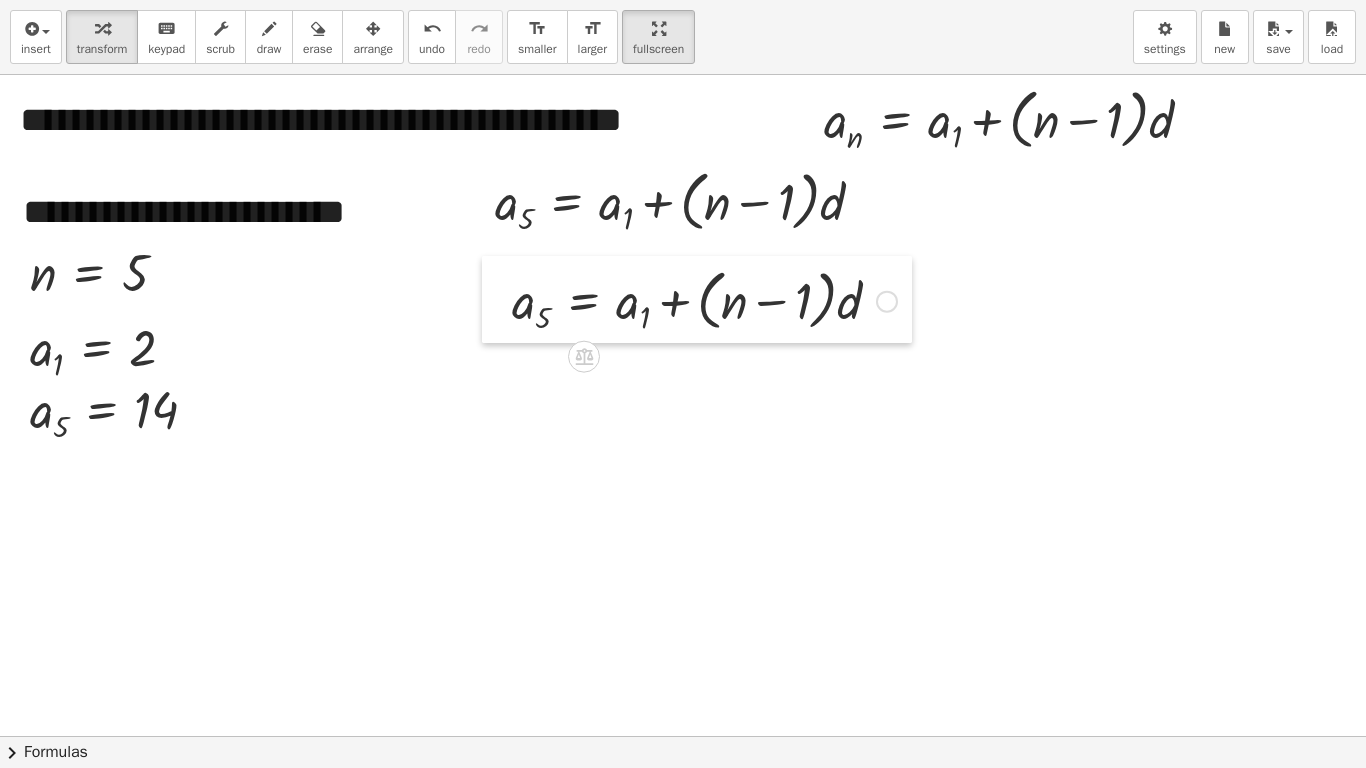 drag, startPoint x: 449, startPoint y: 292, endPoint x: 482, endPoint y: 270, distance: 39.661064 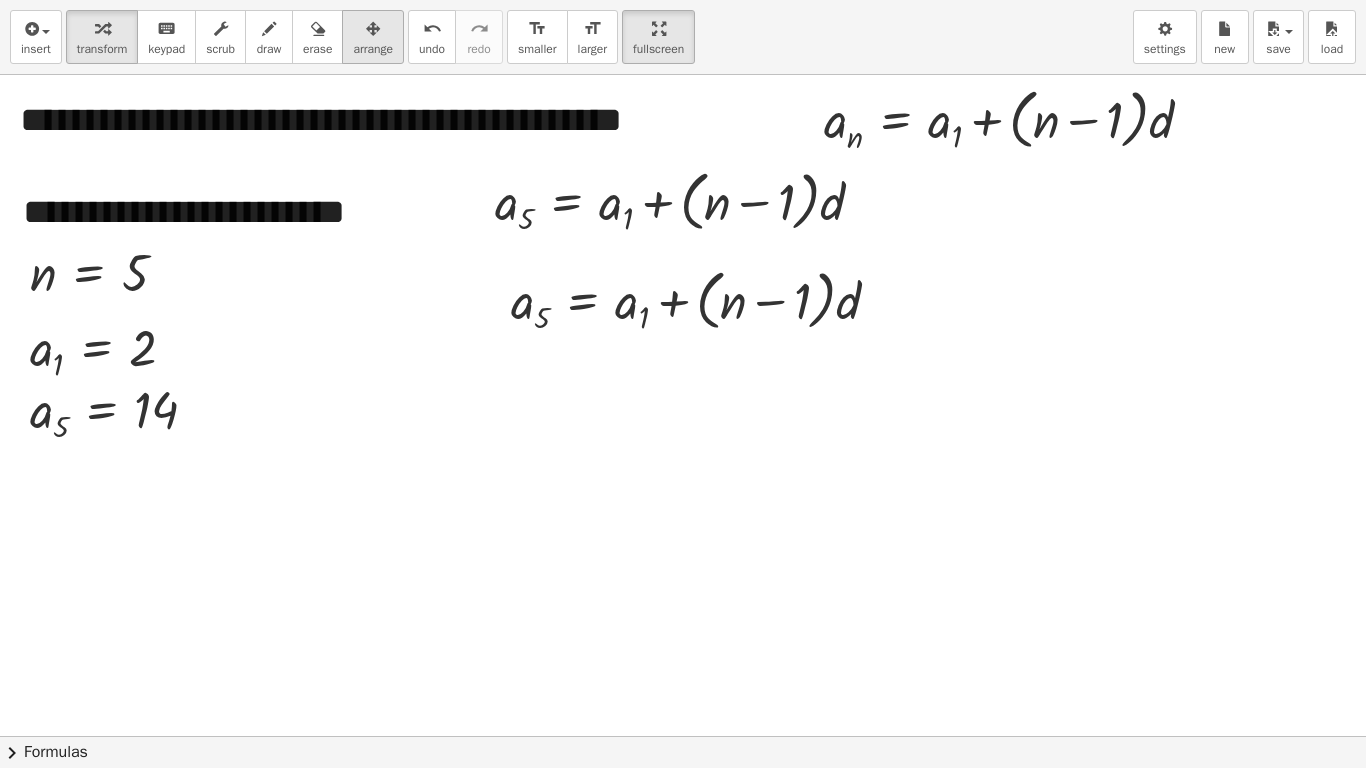 click on "arrange" at bounding box center (373, 49) 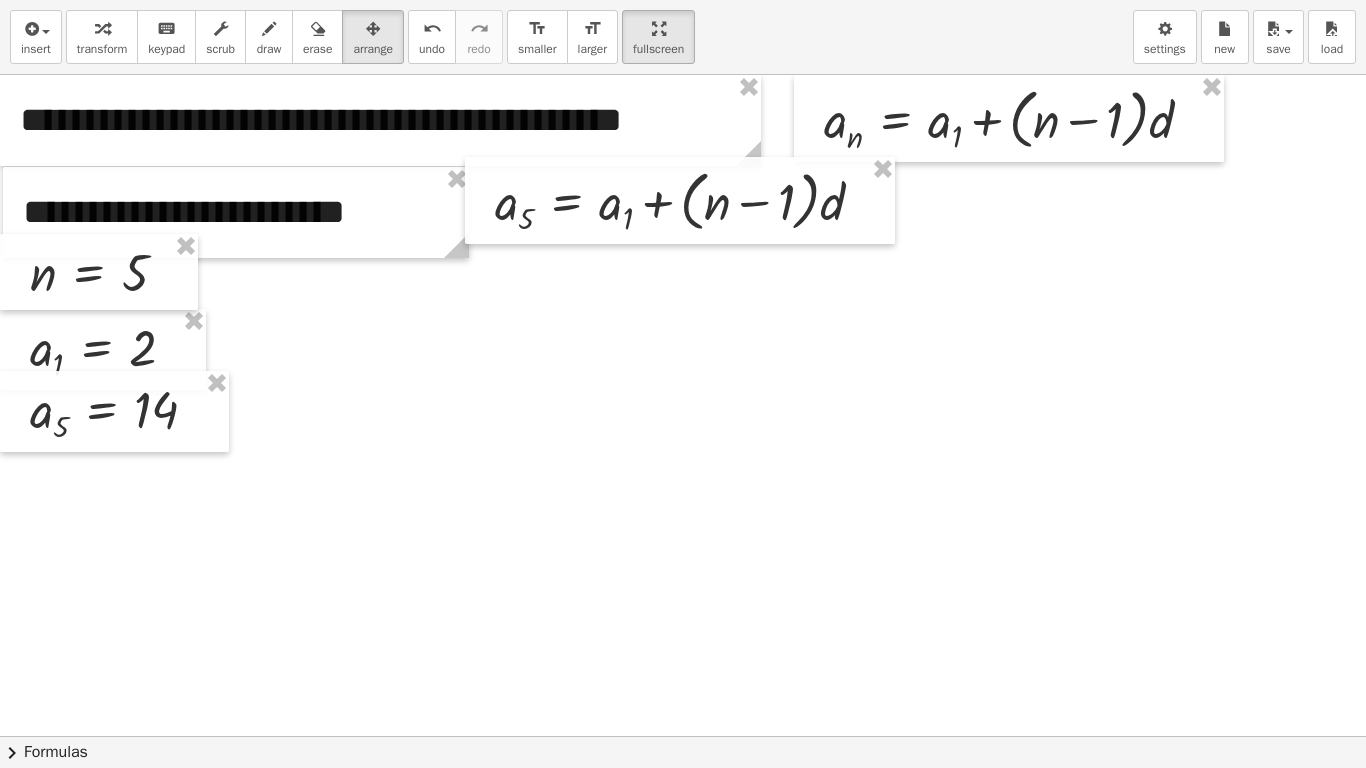 click at bounding box center [683, 736] 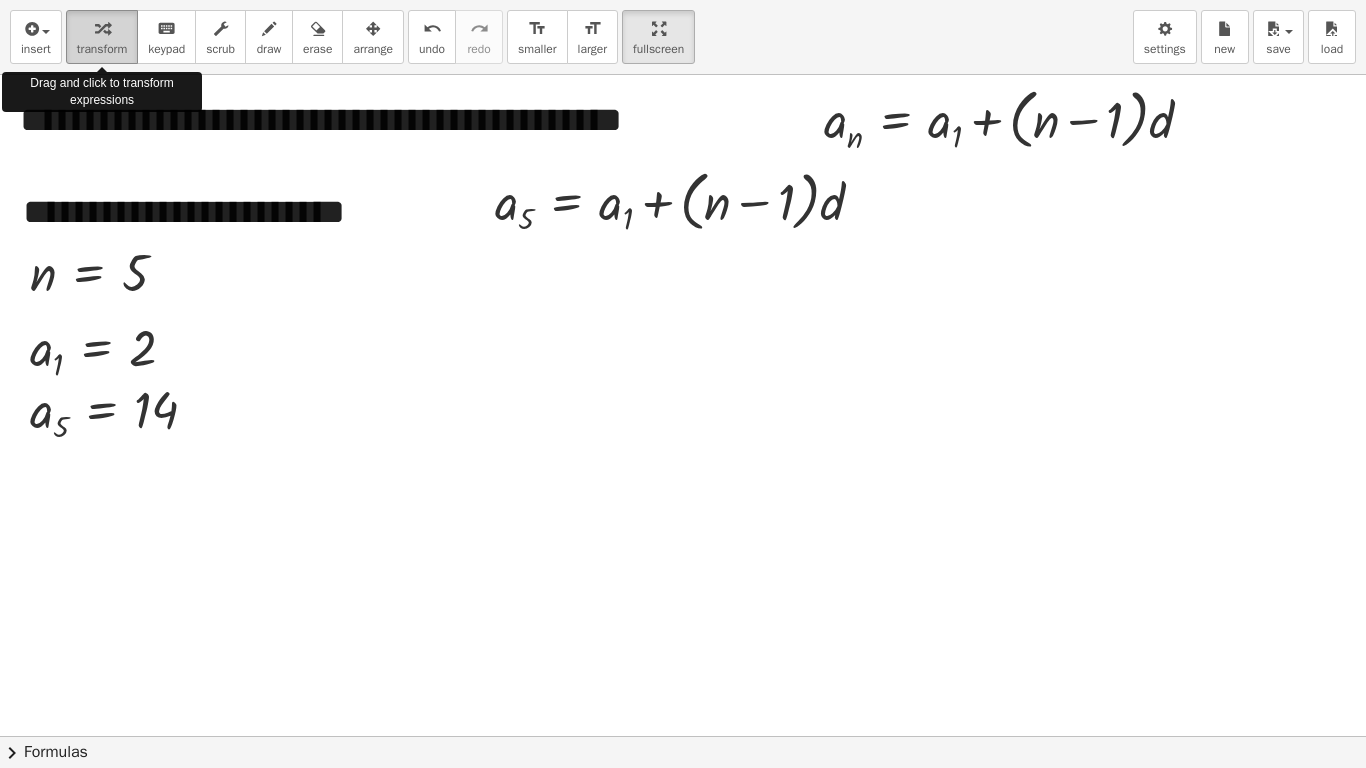 click on "transform" at bounding box center (102, 49) 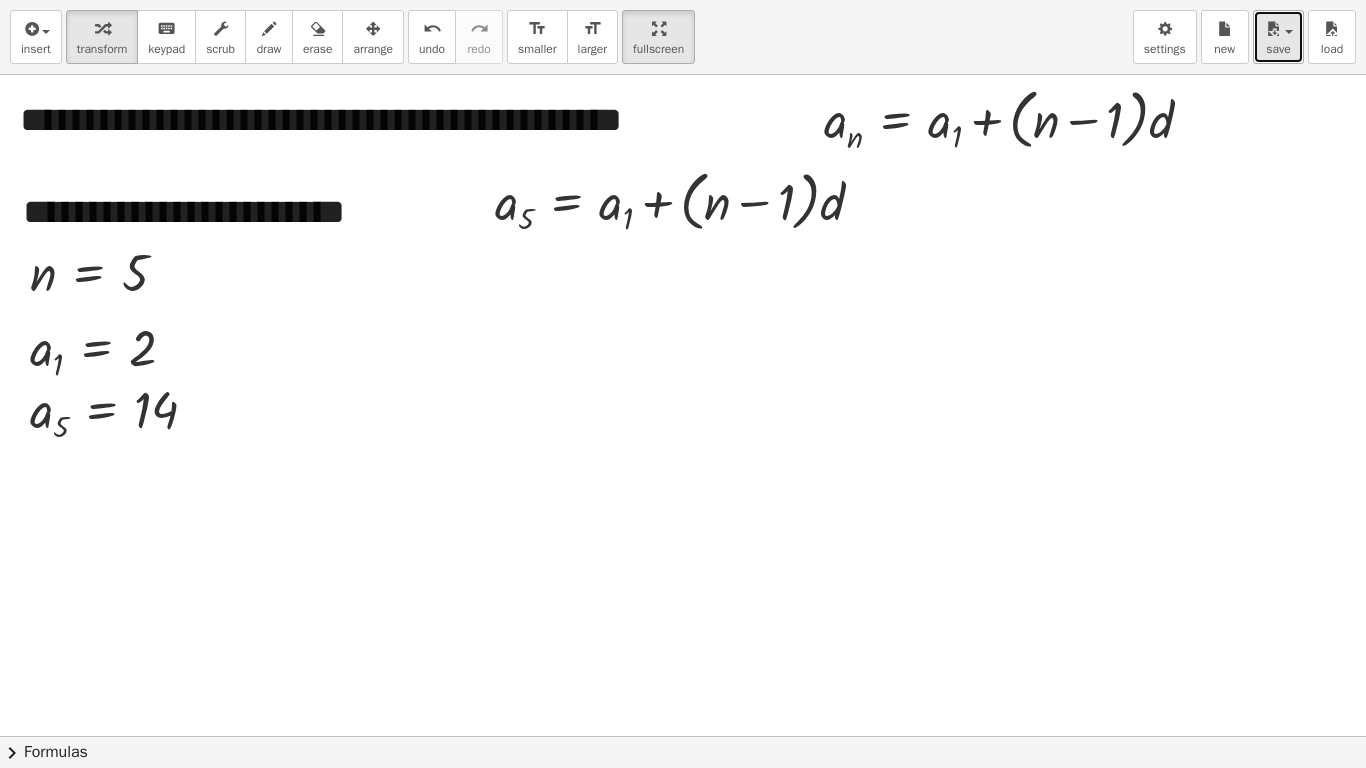 click on "save" at bounding box center [1278, 49] 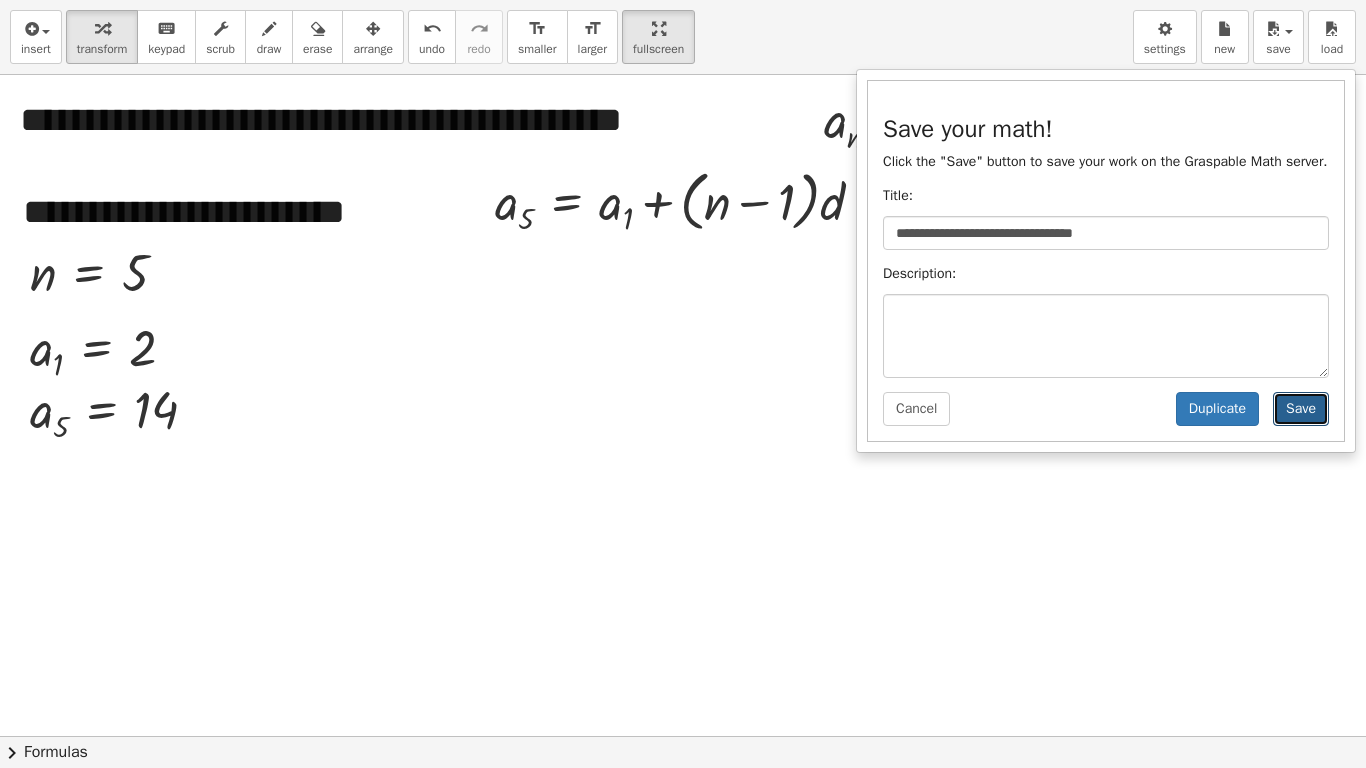 click on "Save" at bounding box center (1301, 409) 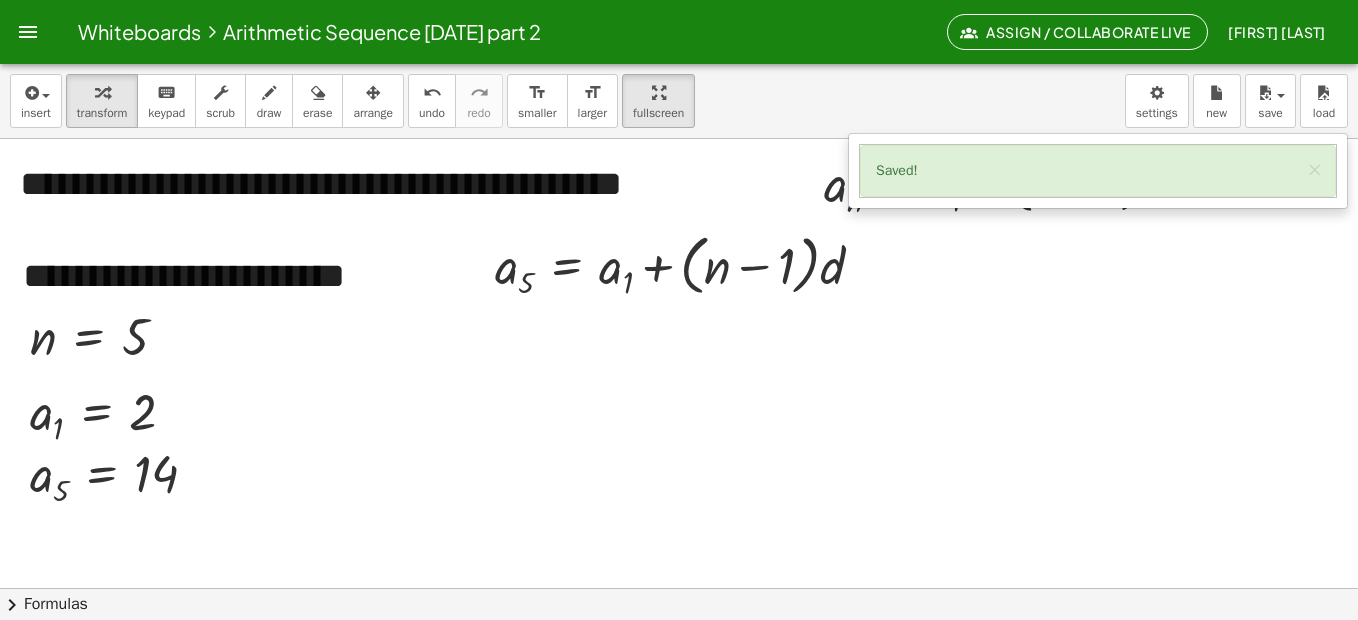 click at bounding box center [28, 32] 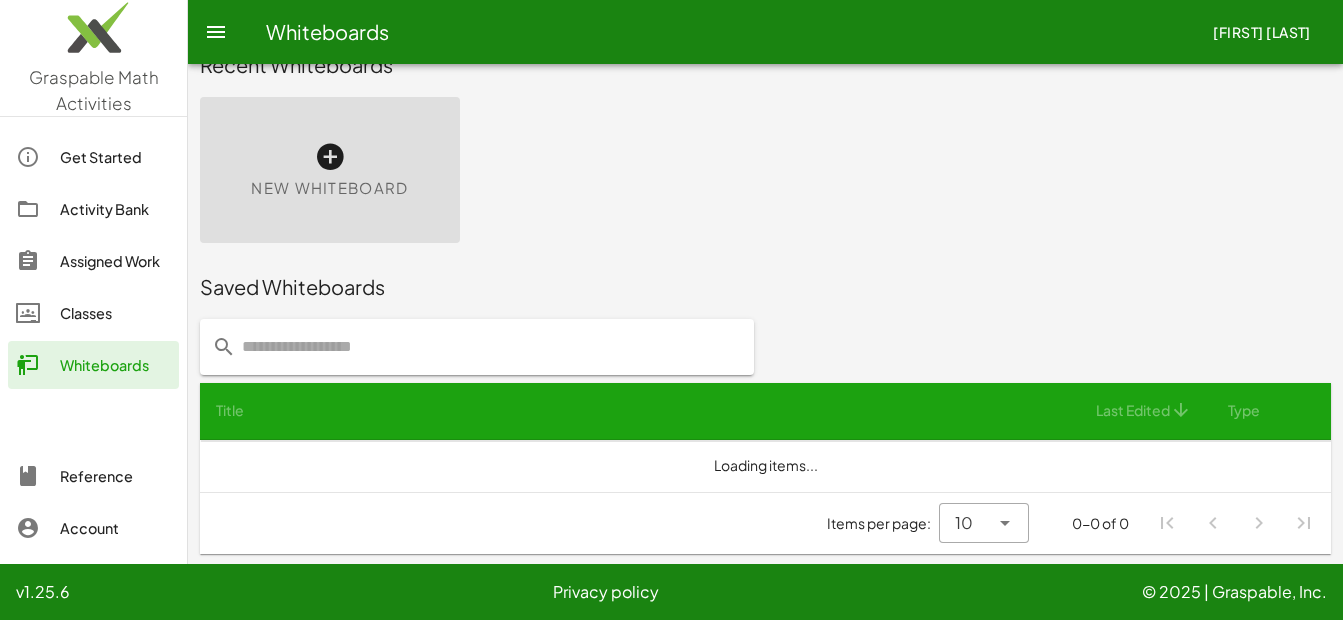 scroll, scrollTop: 45, scrollLeft: 0, axis: vertical 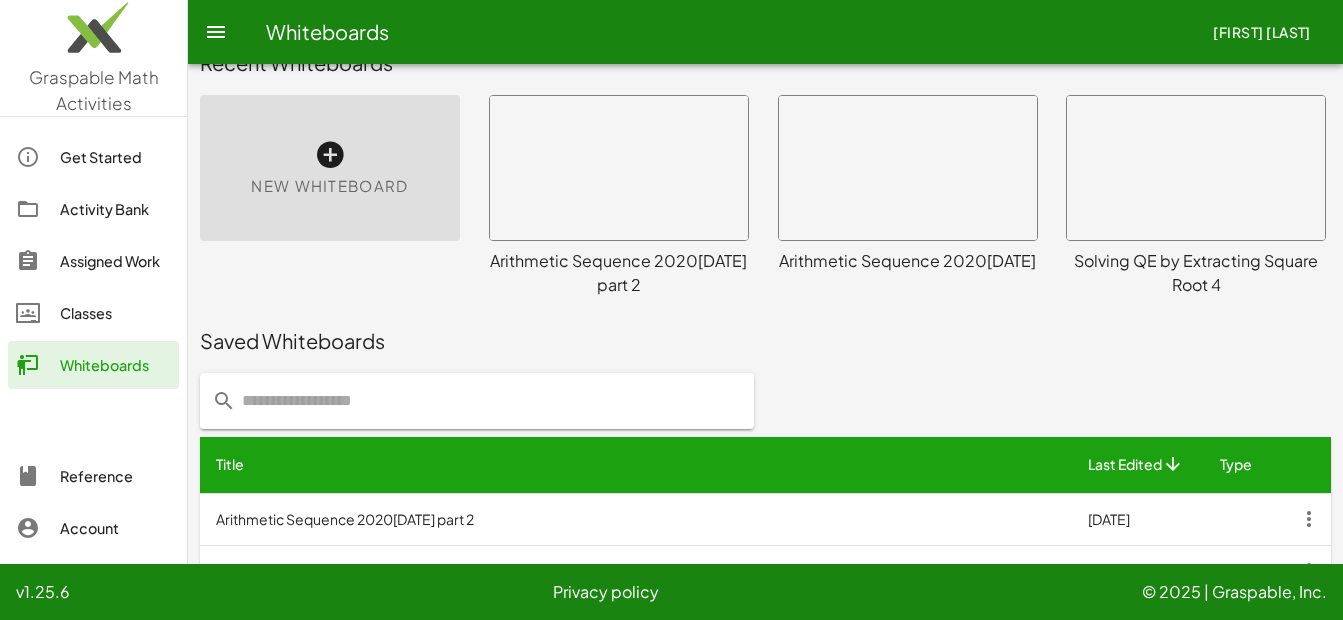 click on "Title Last Edited Type Arithmetic Sequence 2020[DATE] part 2 [DATE] Arithmetic Sequence 2020[DATE] [DATE] Solving QE by Extracting Square Root 4 [DATE] Solving QE by Extracting Square Root 3 [DATE] Solving QE by Extracting Square Root 2 [DATE] Solving QE by Extracting Square Root 1 [DATE] Arithmetic Sequence Formula [DATE] Sequence 1 [DATE] Generating Patterns 1 [DATE] Illustrations of Quadratic Equations [DATE] Items per page: 10 ** 1-10 of 10" at bounding box center (765, 718) 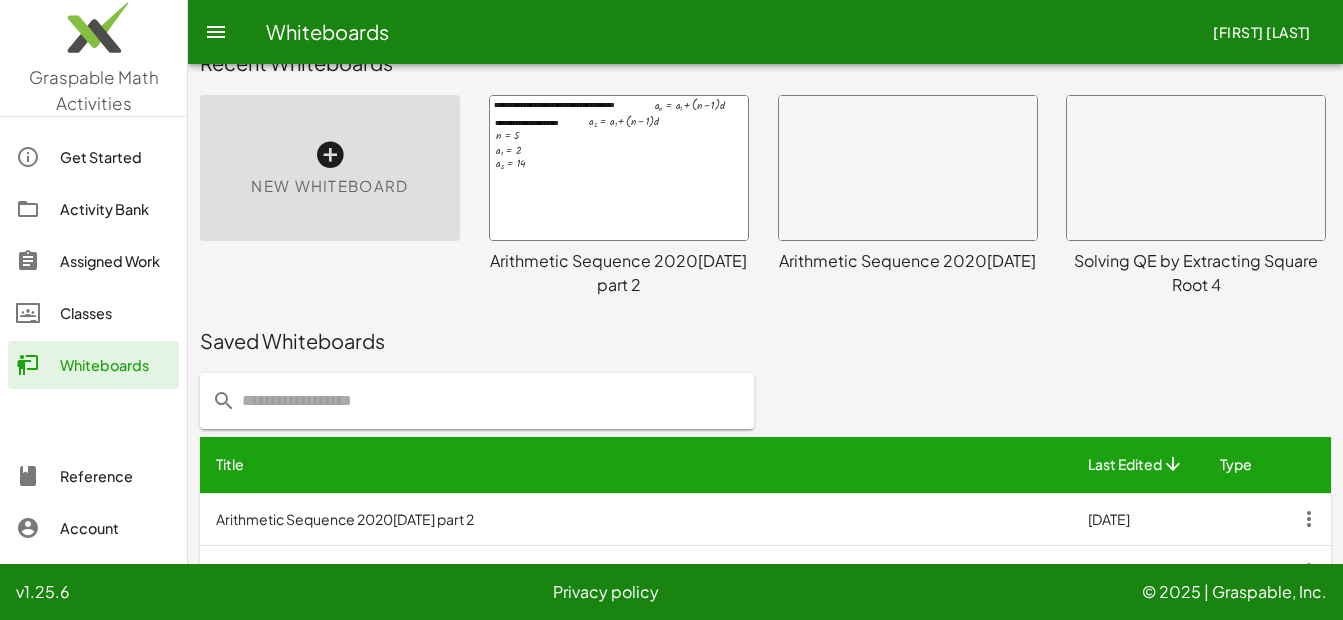 scroll, scrollTop: 245, scrollLeft: 0, axis: vertical 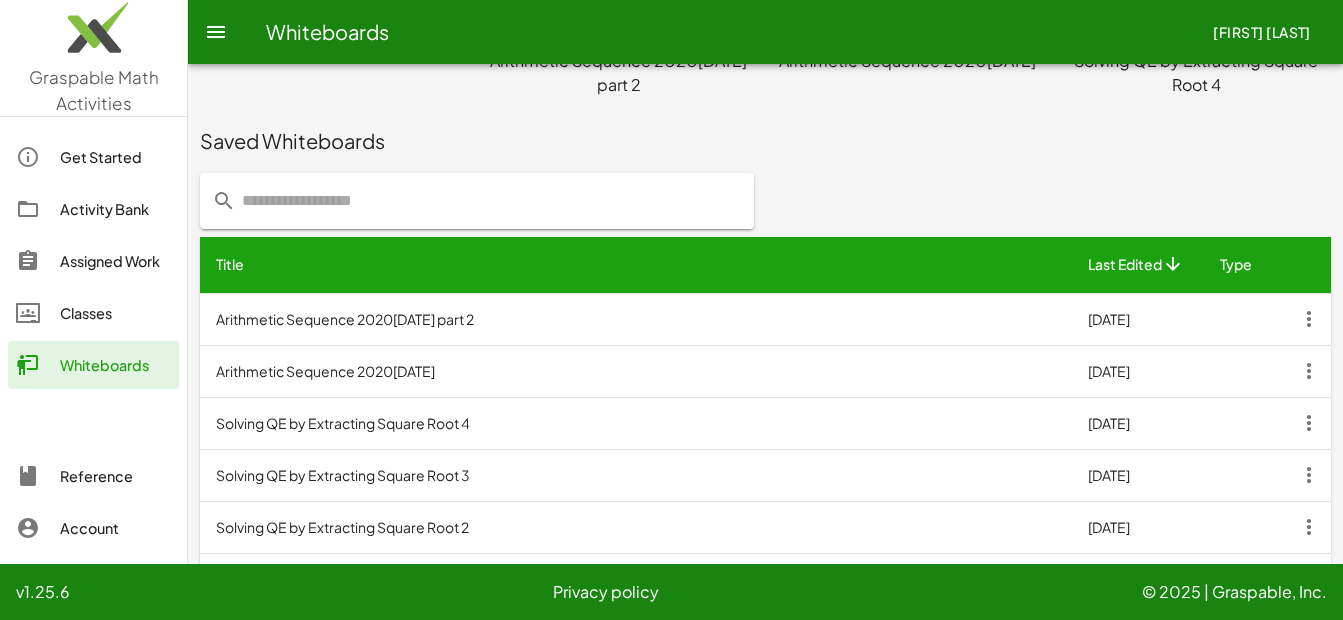 click on "Arithmetic Sequence 20200713" at bounding box center (636, 371) 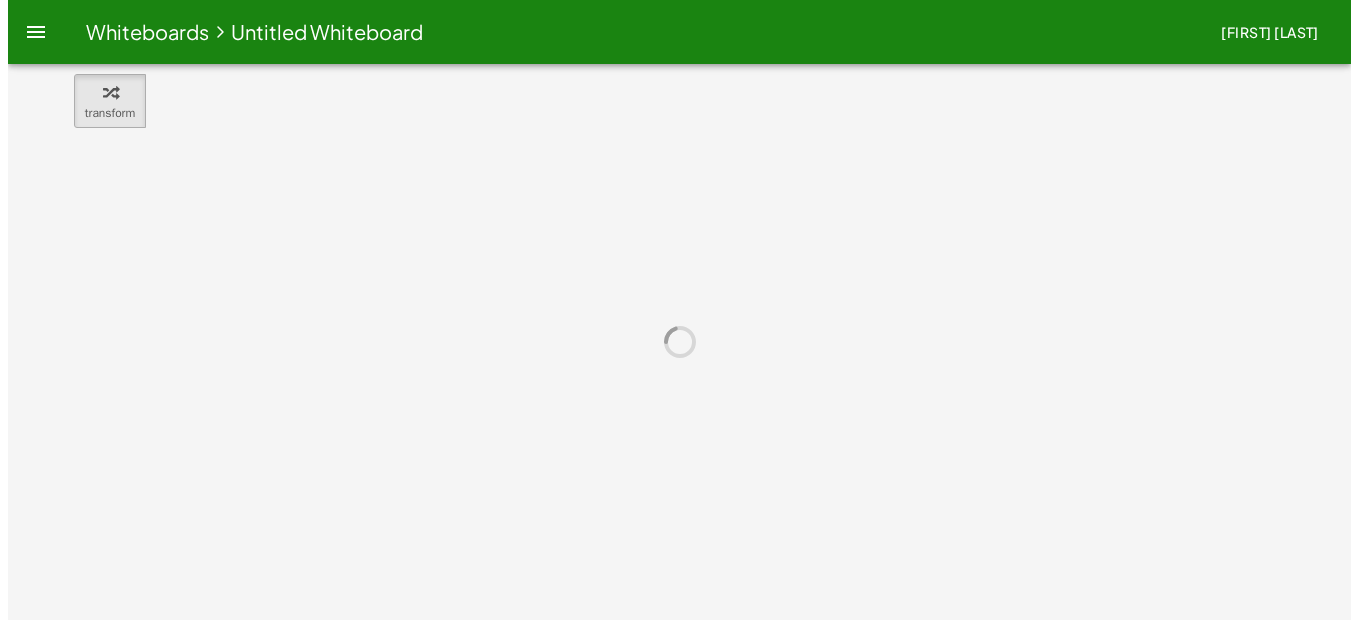 scroll, scrollTop: 0, scrollLeft: 0, axis: both 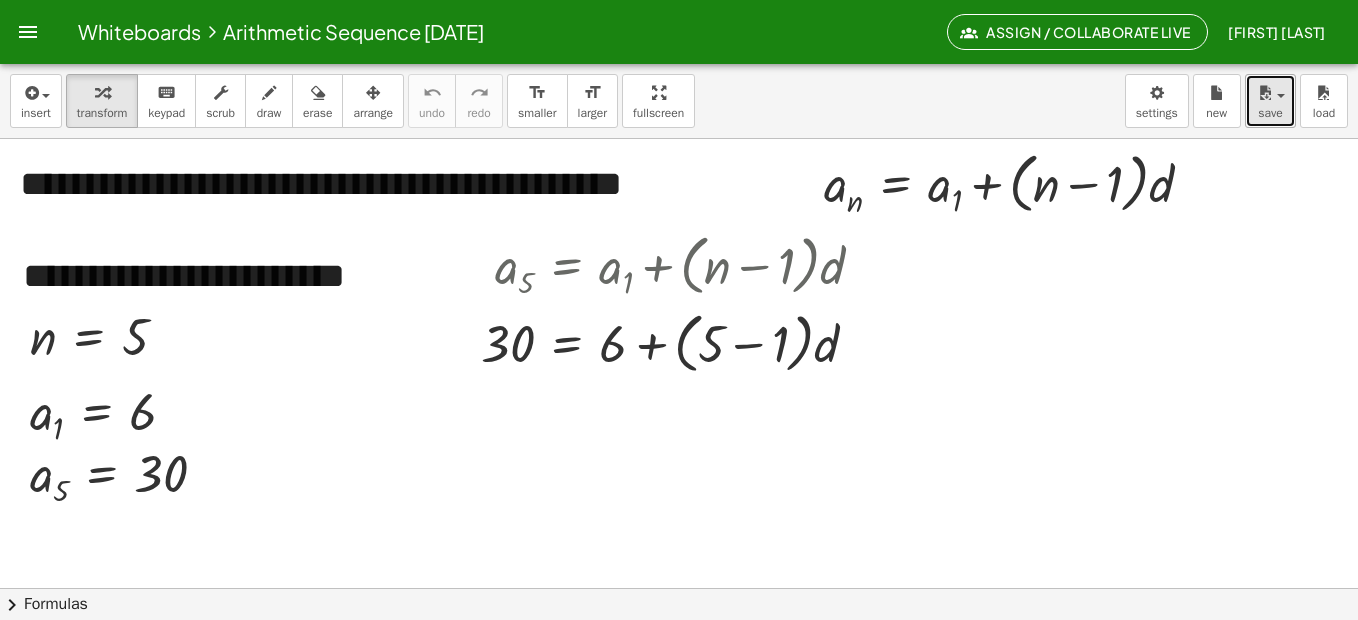 click at bounding box center (1265, 93) 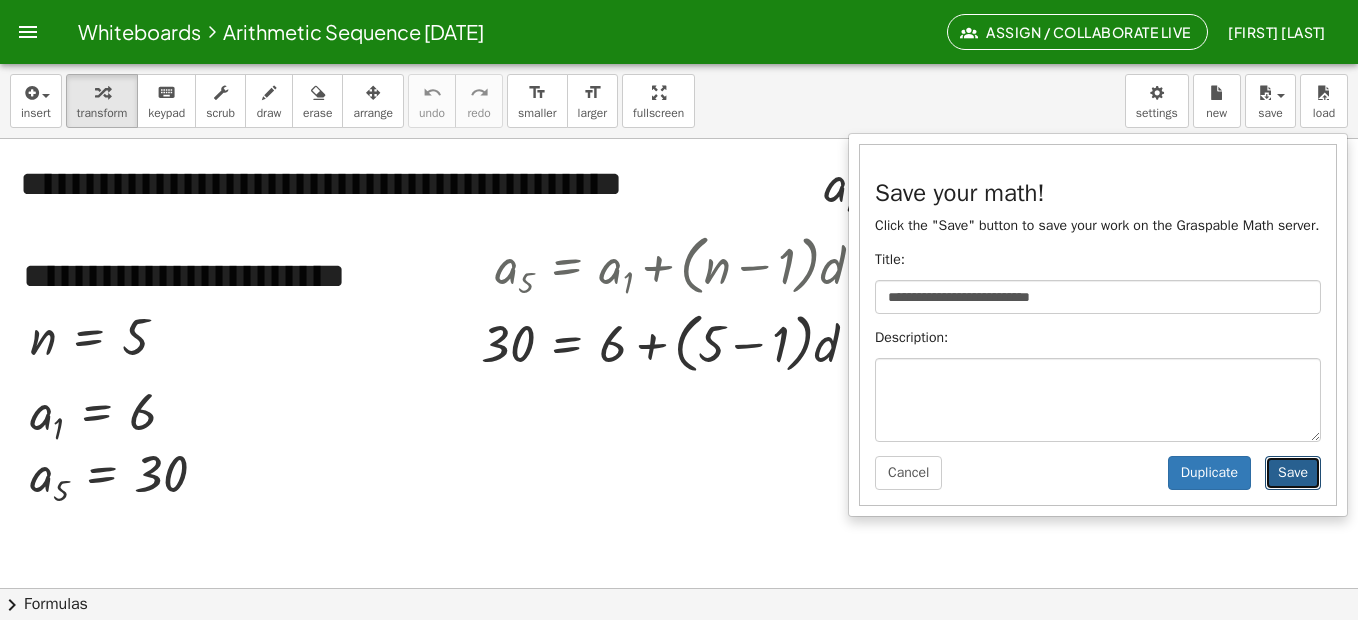 click on "Save" at bounding box center (1293, 473) 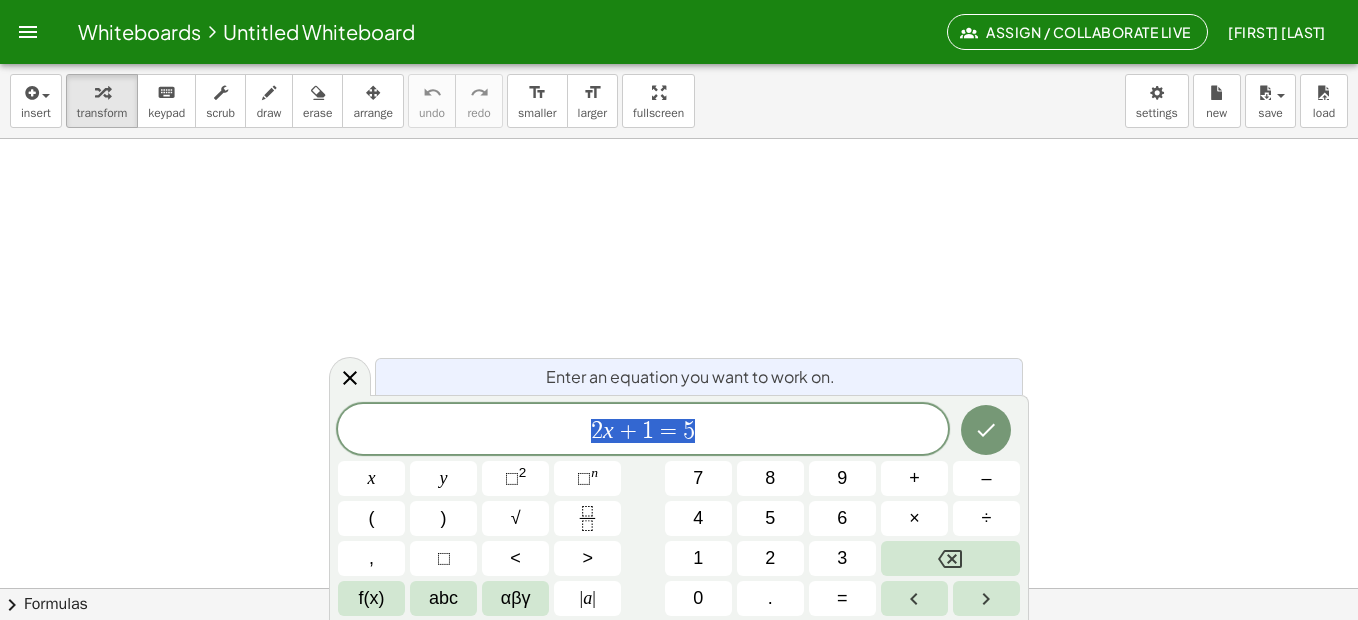 scroll, scrollTop: 0, scrollLeft: 0, axis: both 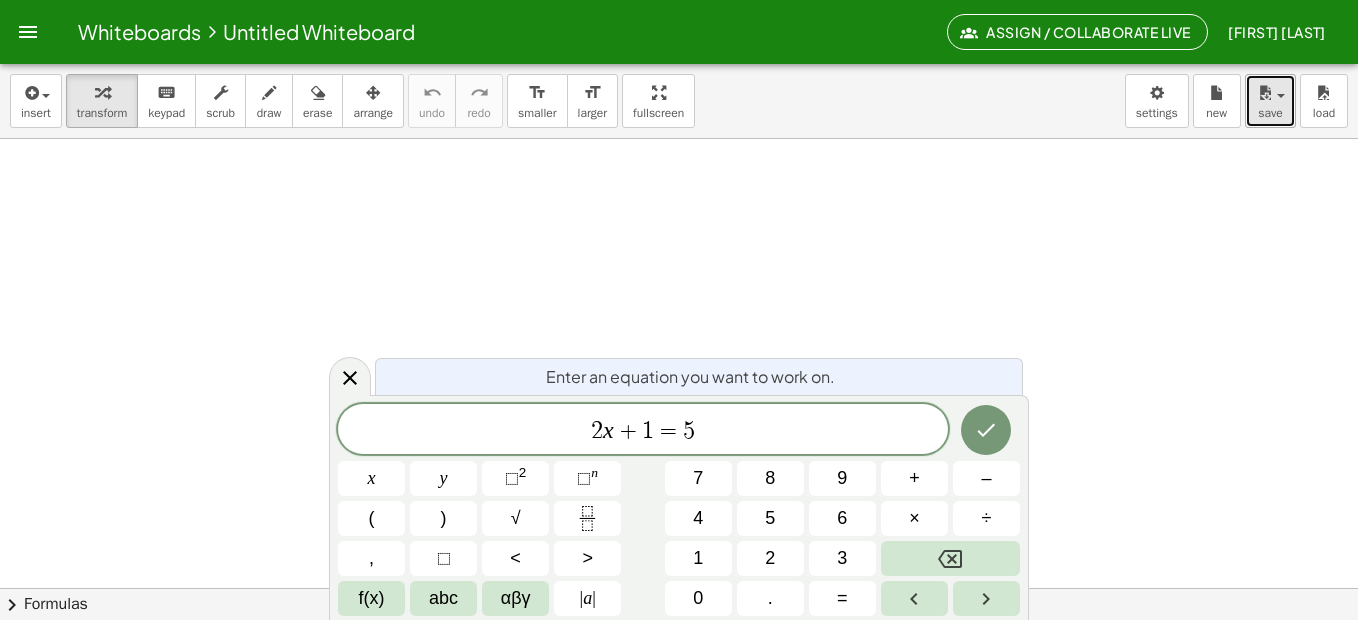 click on "save" at bounding box center (1270, 113) 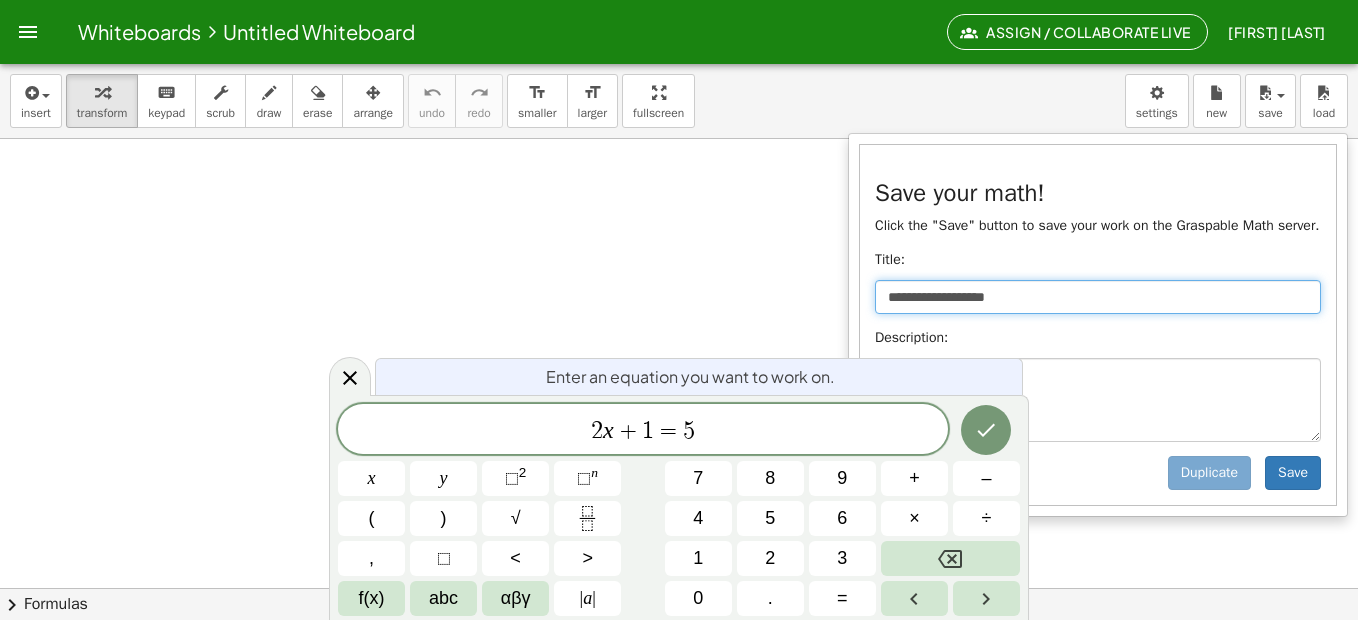 drag, startPoint x: 1042, startPoint y: 300, endPoint x: 772, endPoint y: 291, distance: 270.14996 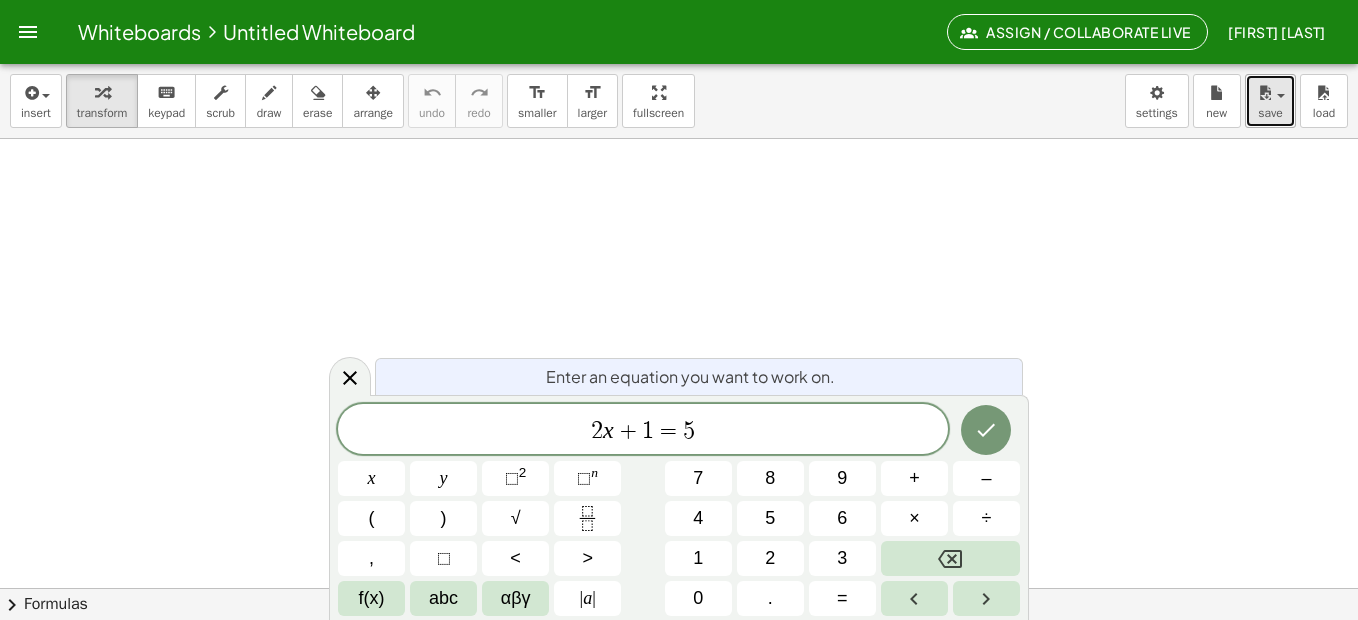click on "save" at bounding box center (1270, 113) 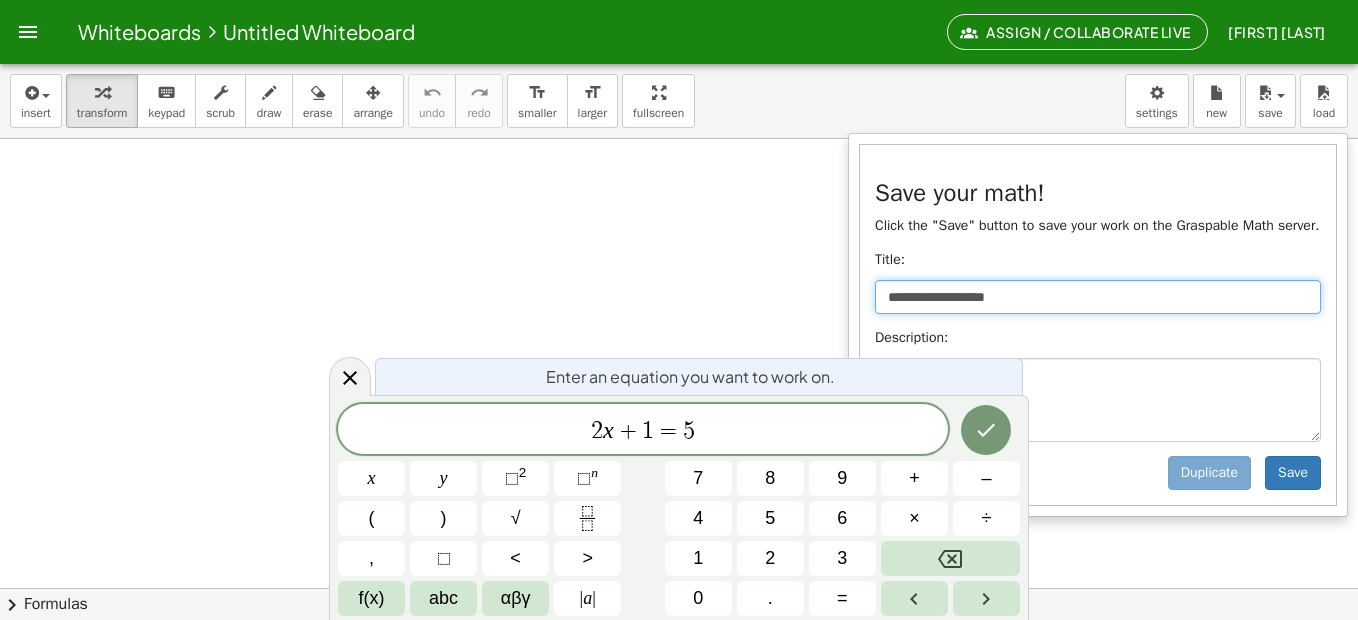 click on "**********" at bounding box center [1098, 297] 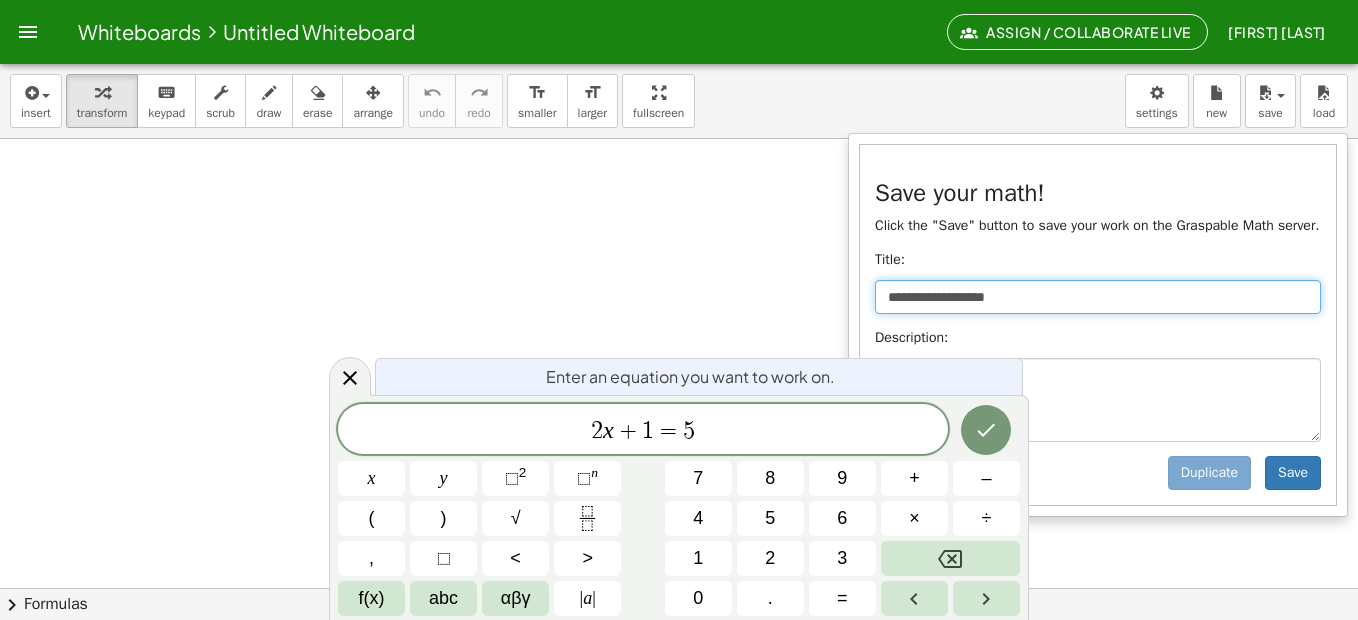 type on "*" 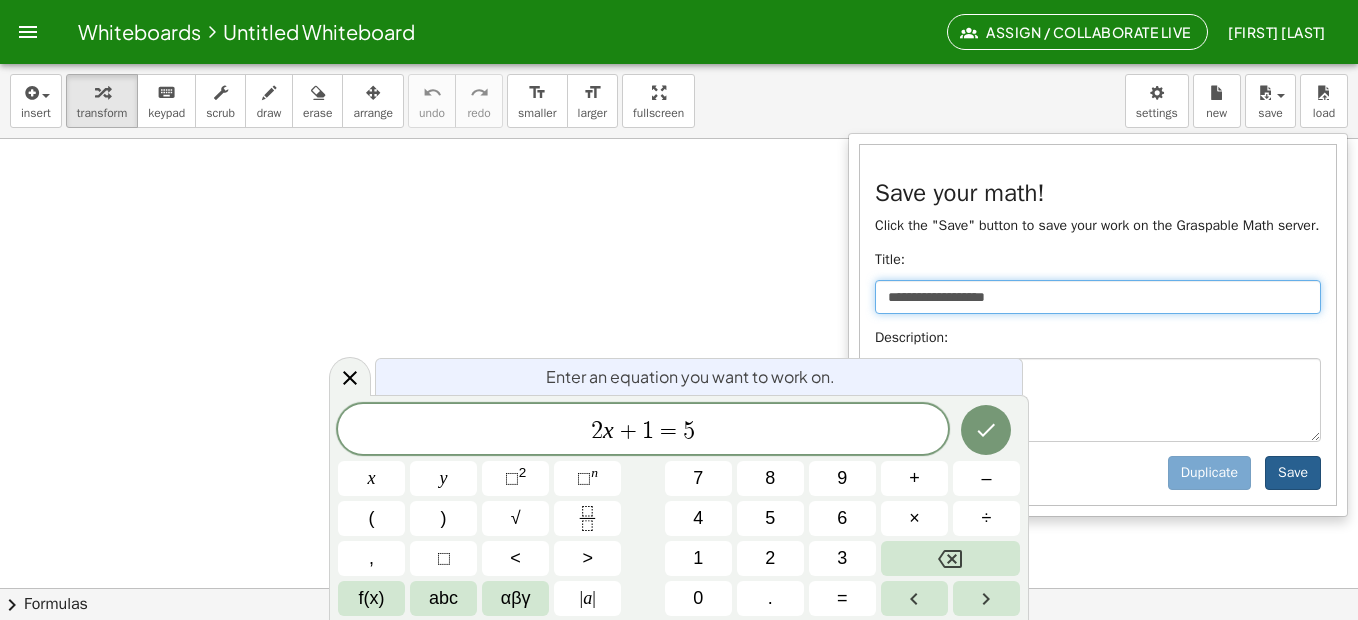 type on "**********" 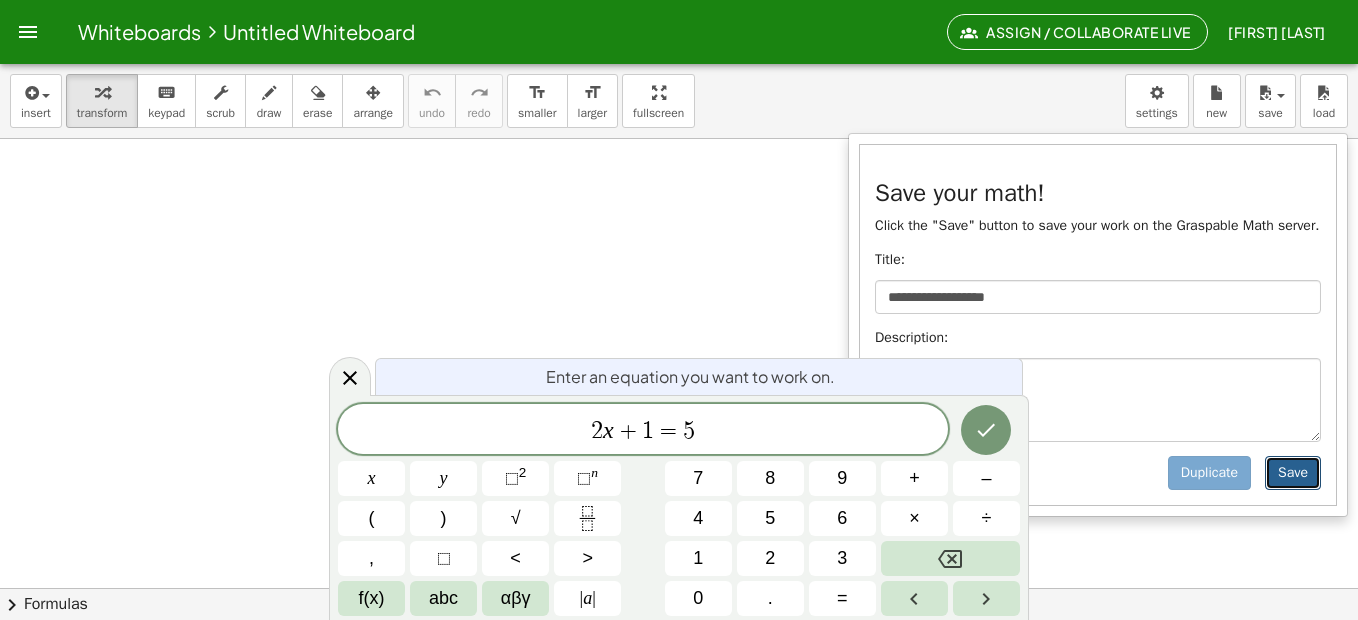 click on "Save" at bounding box center (1293, 473) 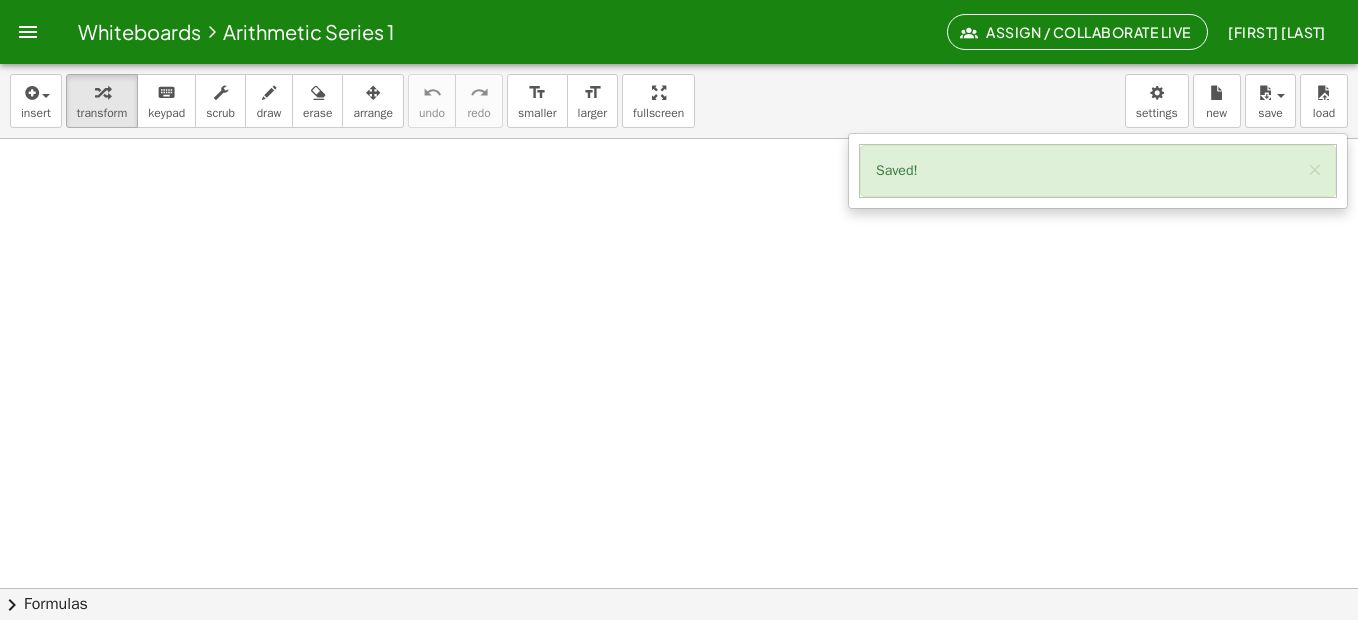 click at bounding box center (679, 652) 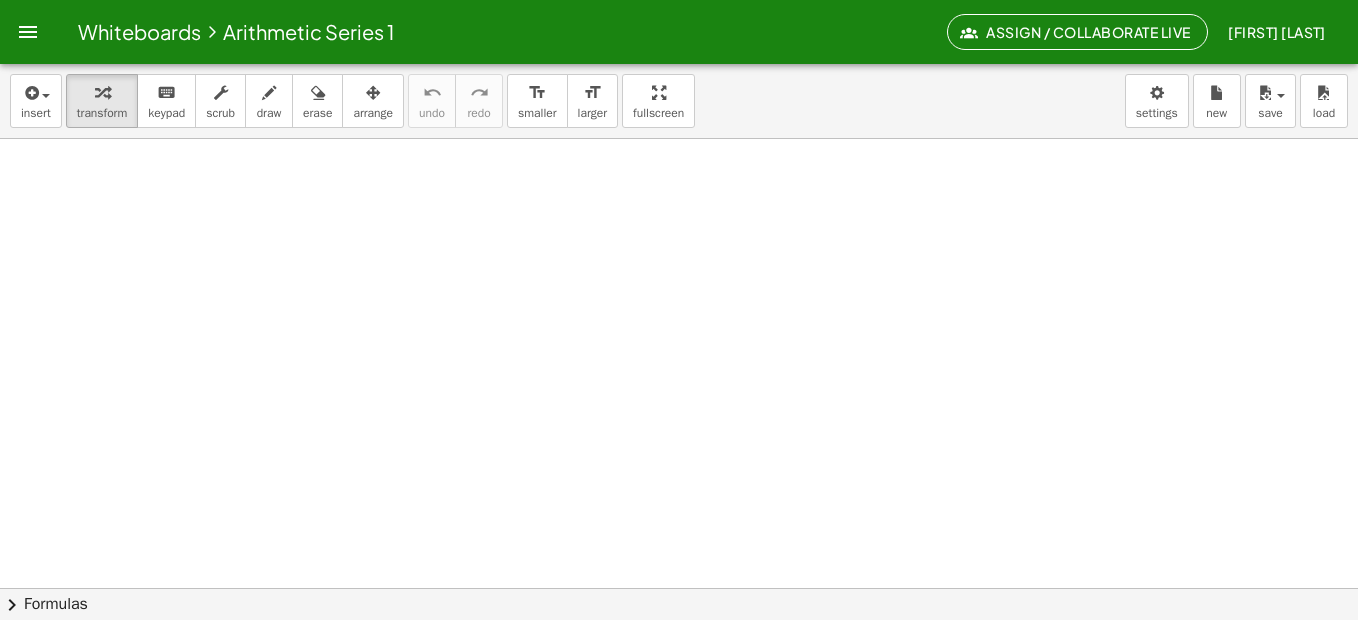 click at bounding box center [679, 652] 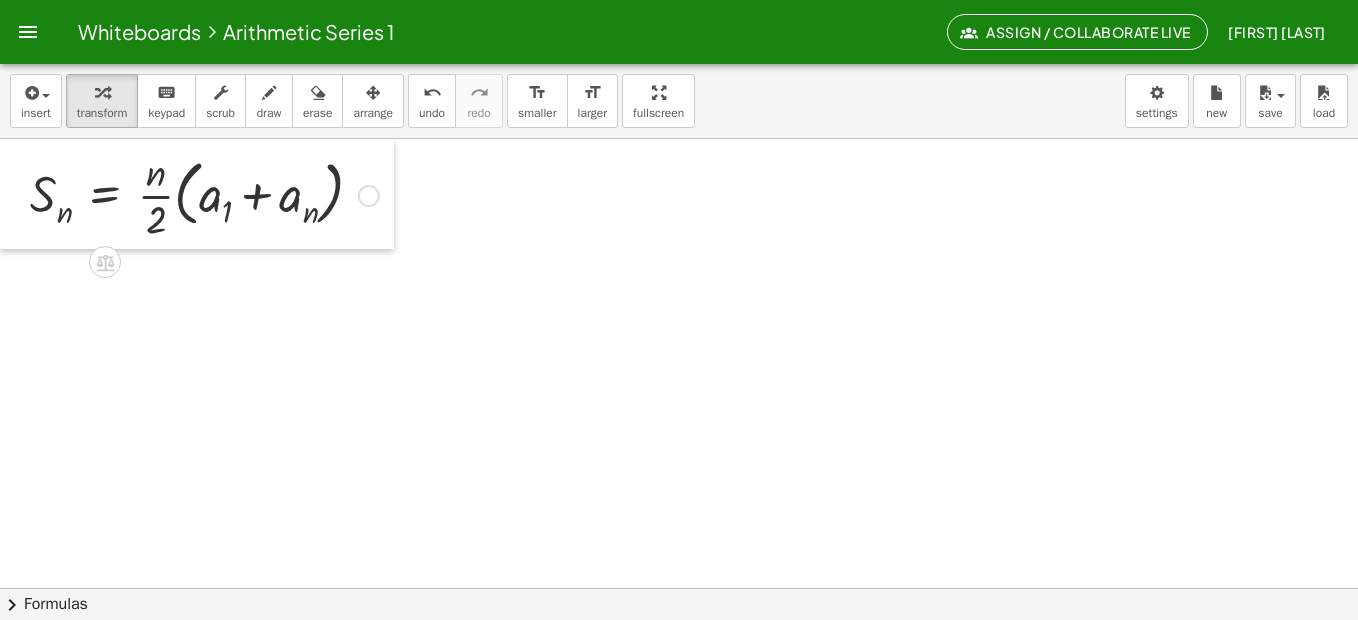 drag, startPoint x: 116, startPoint y: 228, endPoint x: -4, endPoint y: 146, distance: 145.34097 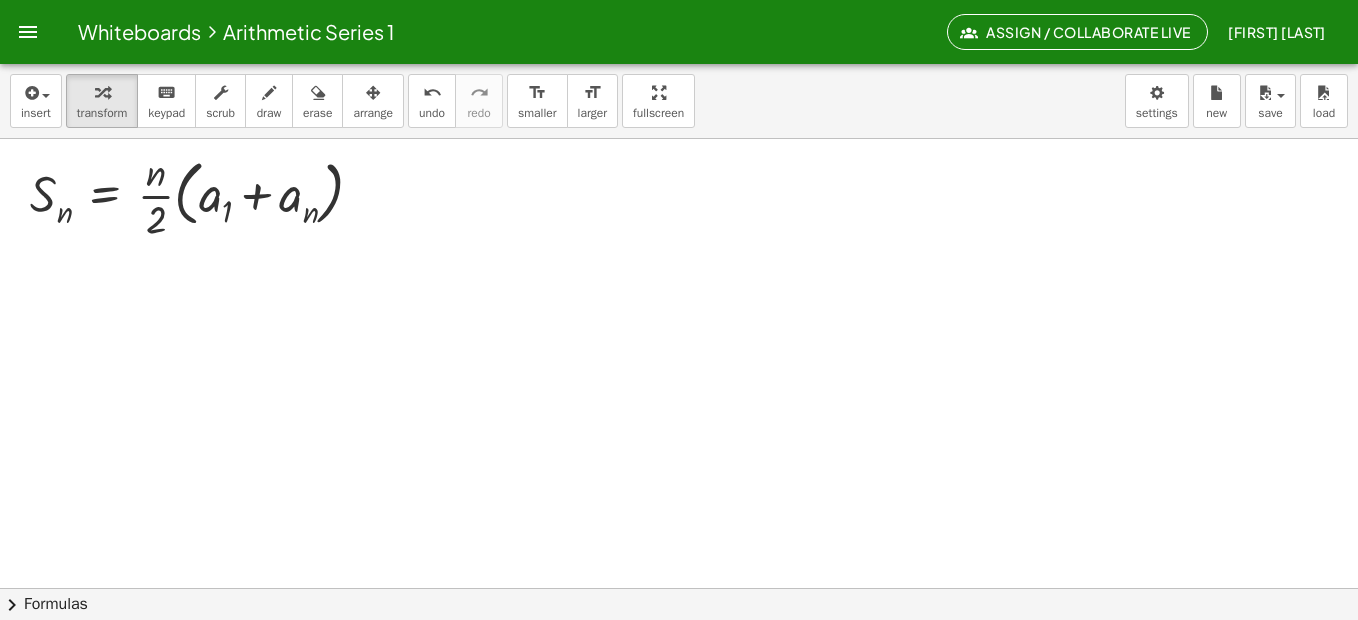 click at bounding box center (679, 652) 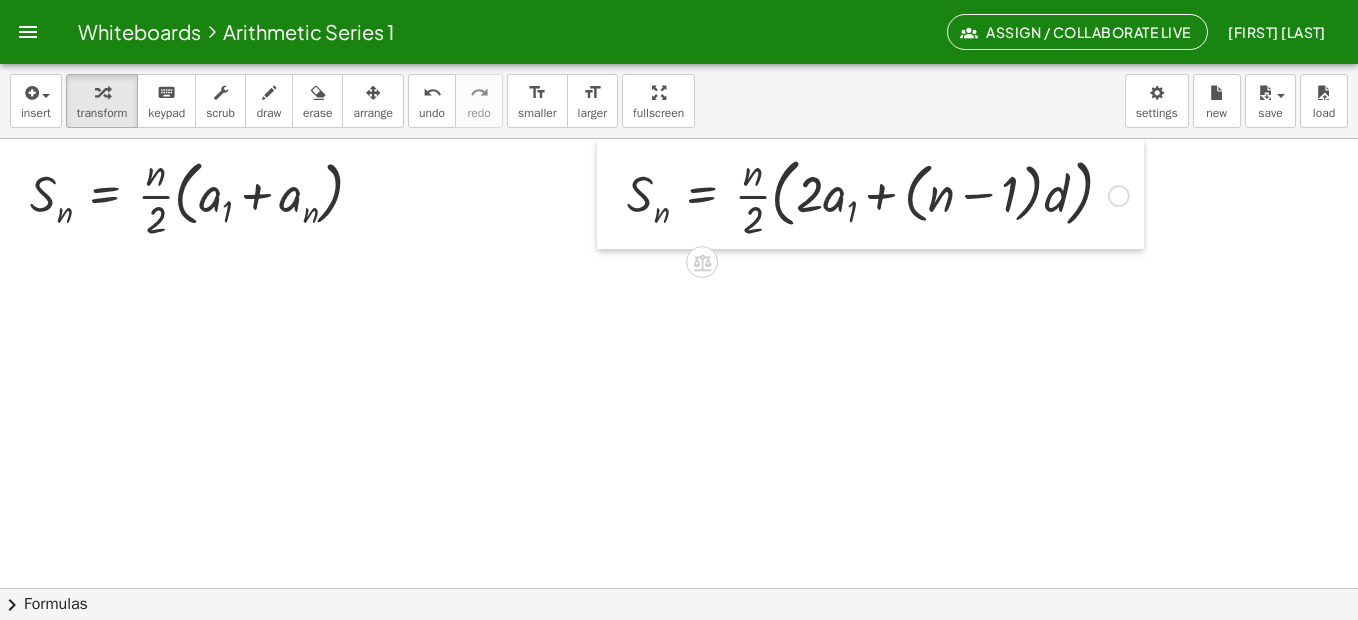 drag, startPoint x: 668, startPoint y: 253, endPoint x: 621, endPoint y: 128, distance: 133.544 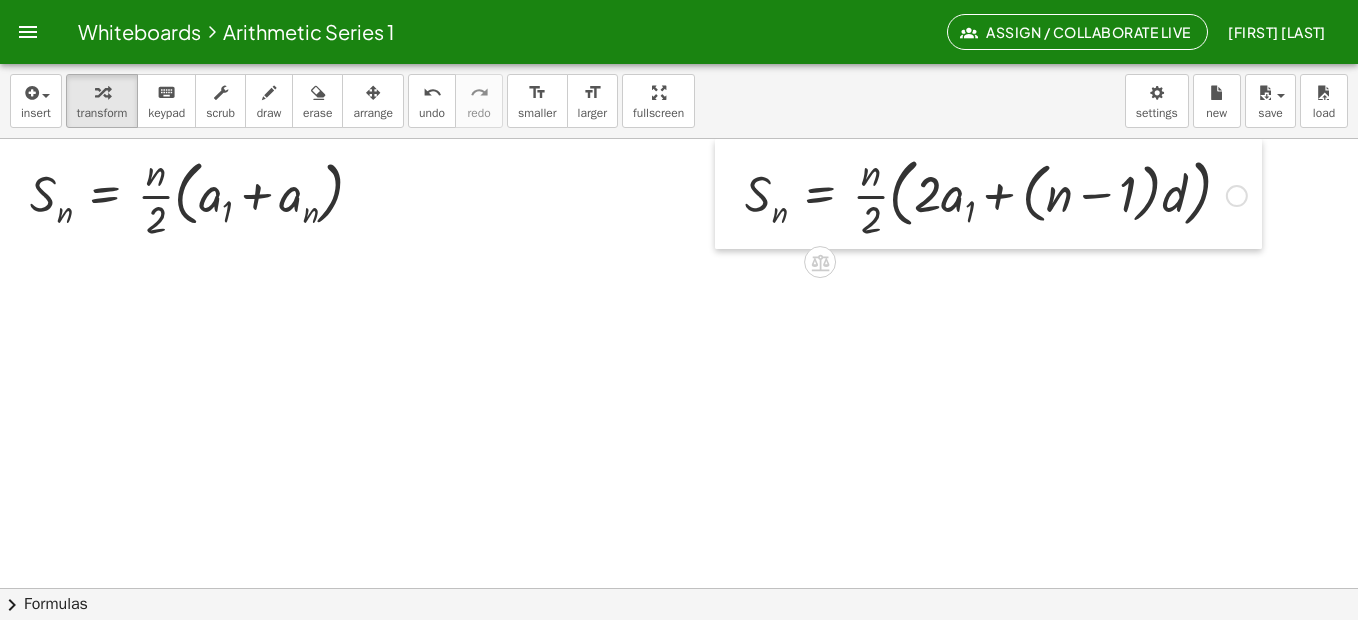 drag, startPoint x: 620, startPoint y: 160, endPoint x: 738, endPoint y: 149, distance: 118.511604 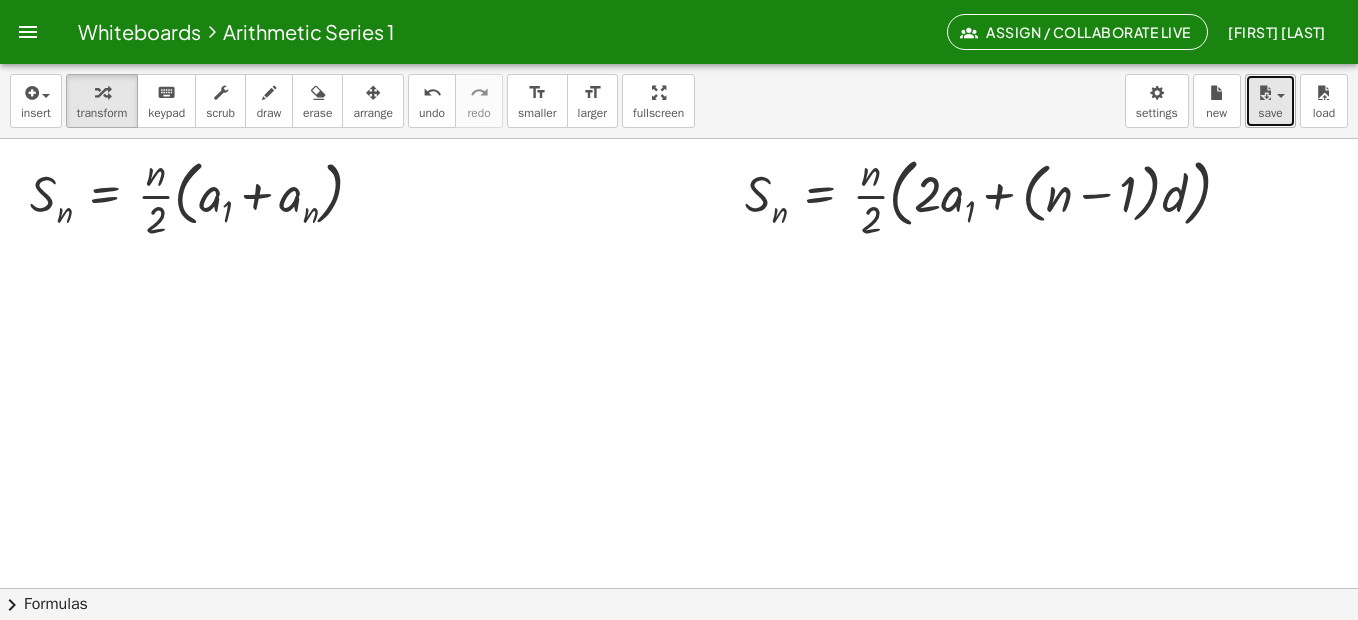 click on "save" at bounding box center [1270, 113] 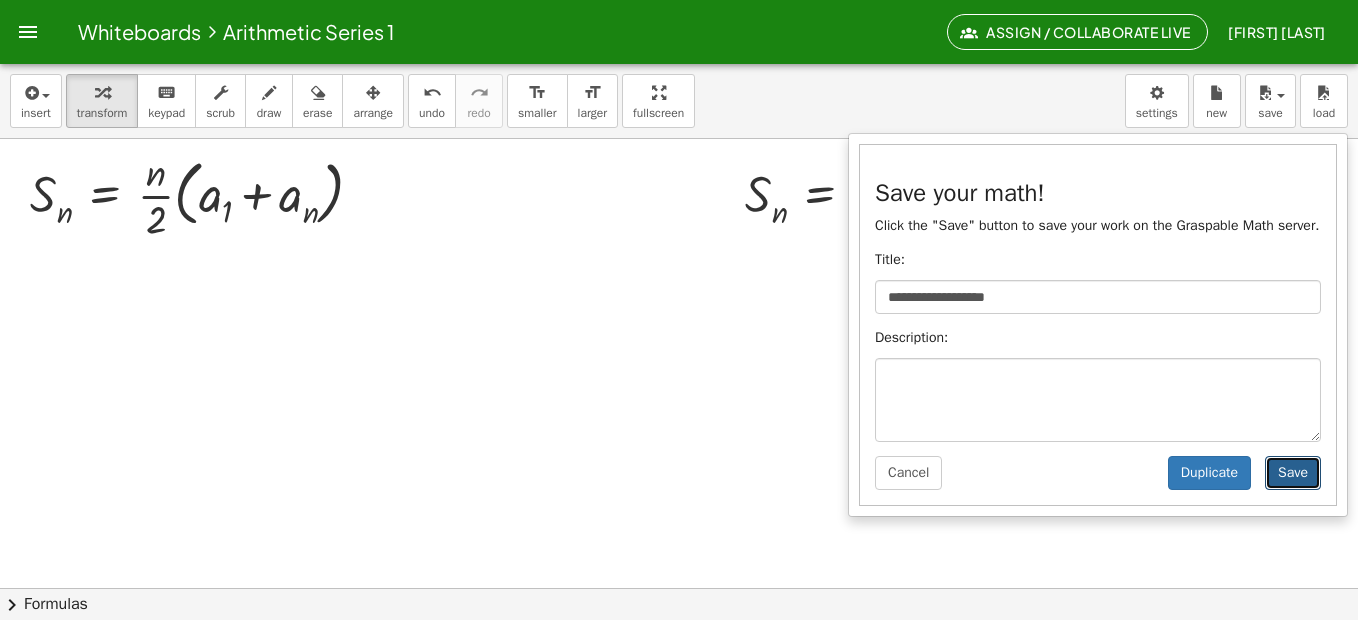 click on "Save" at bounding box center (1293, 473) 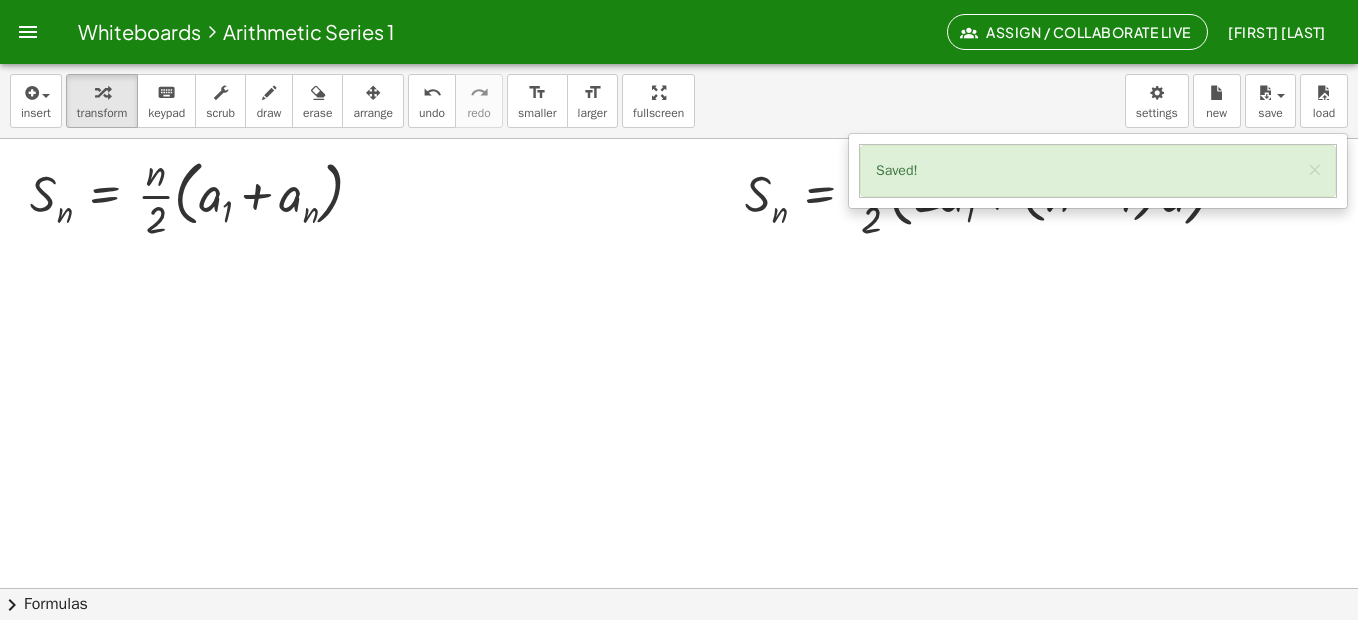 click at bounding box center (679, 652) 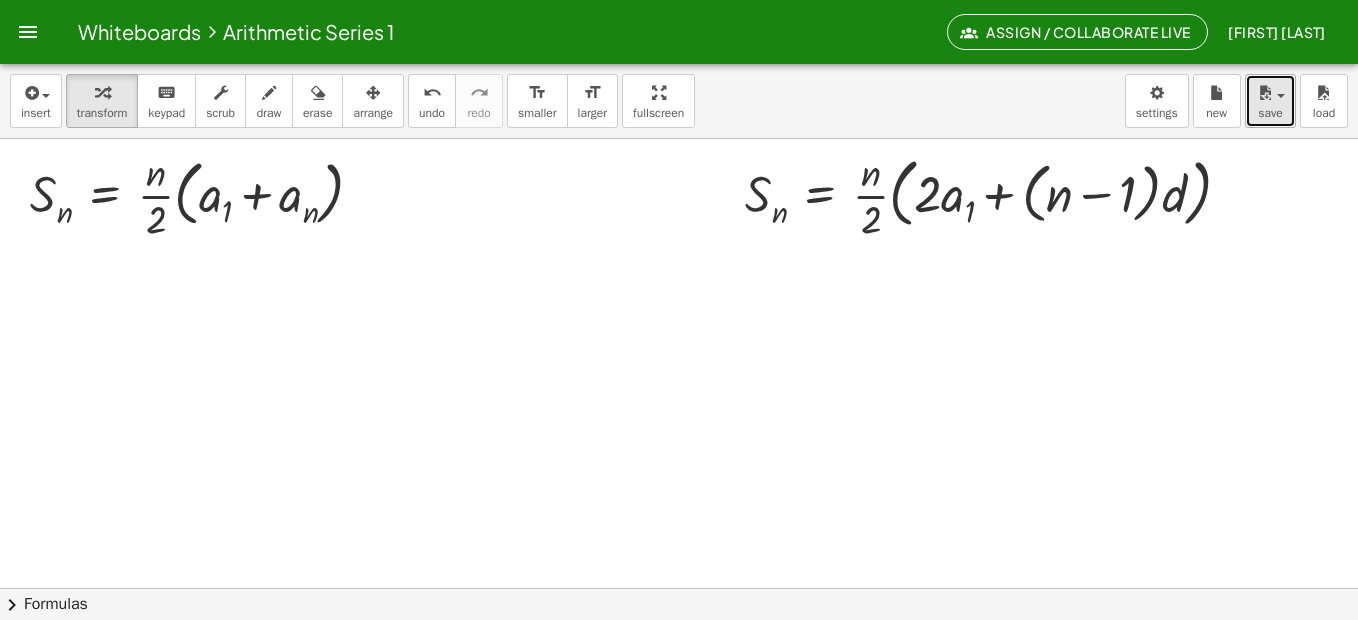 click on "save" at bounding box center [1270, 101] 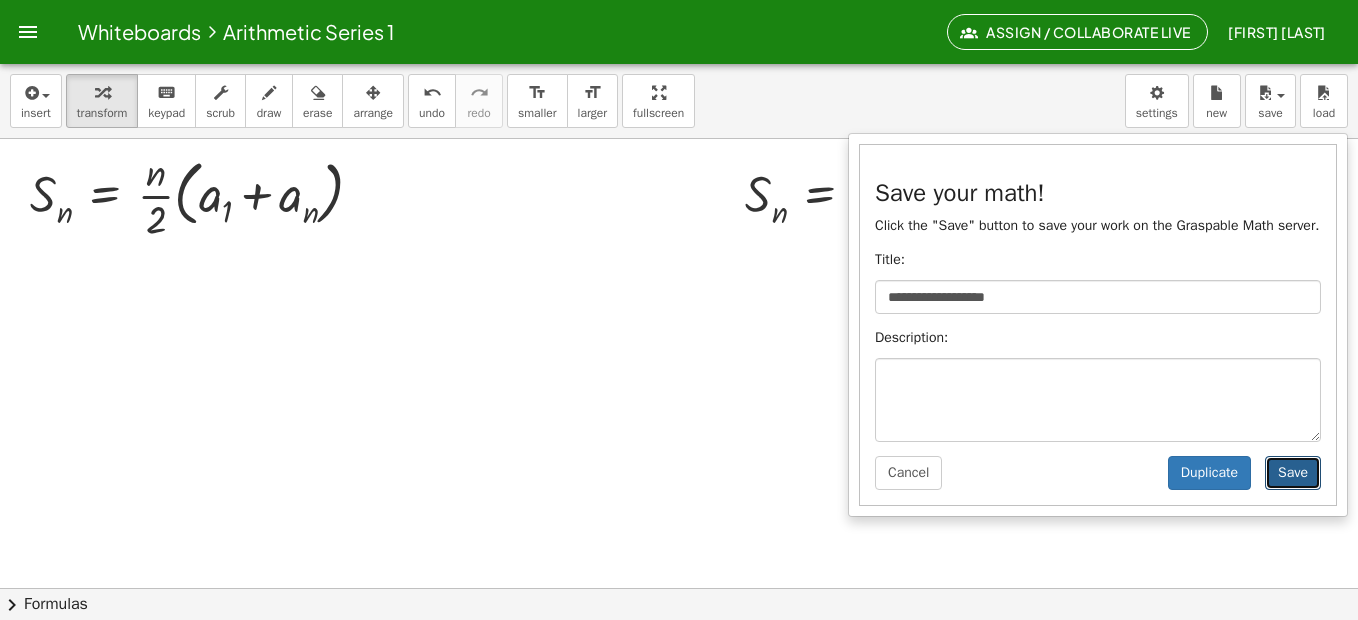 click on "Save" at bounding box center [1293, 473] 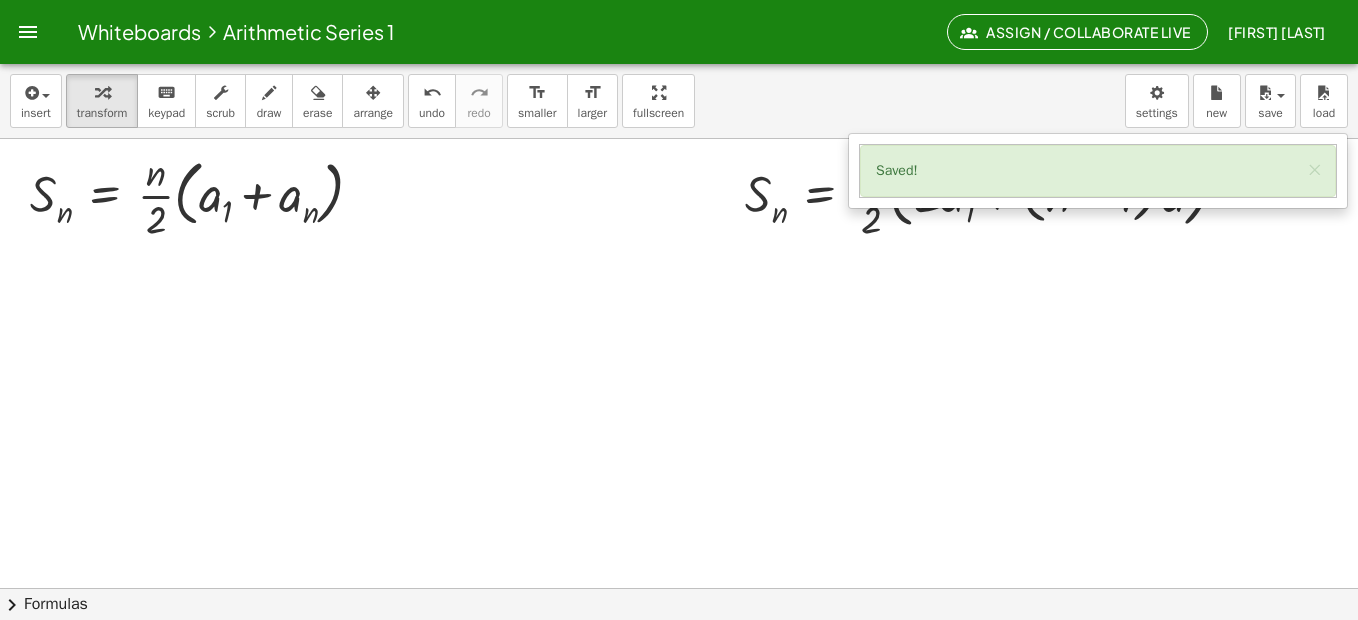 click at bounding box center (679, 652) 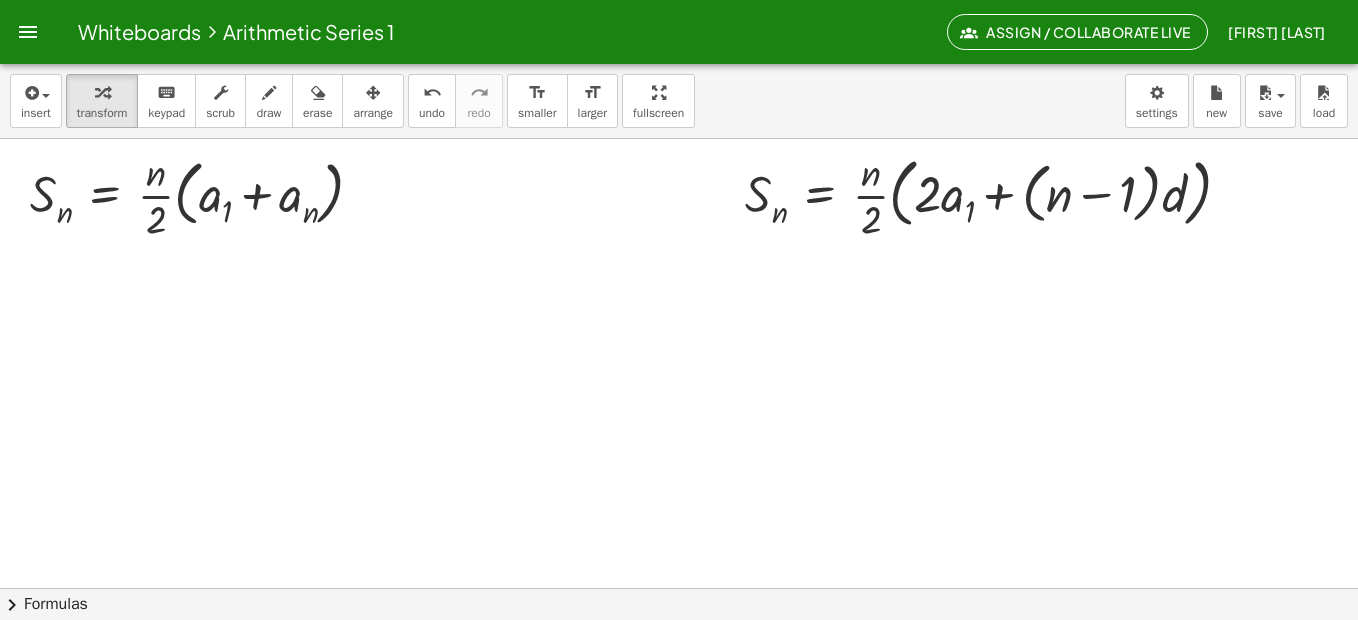 click at bounding box center [679, 652] 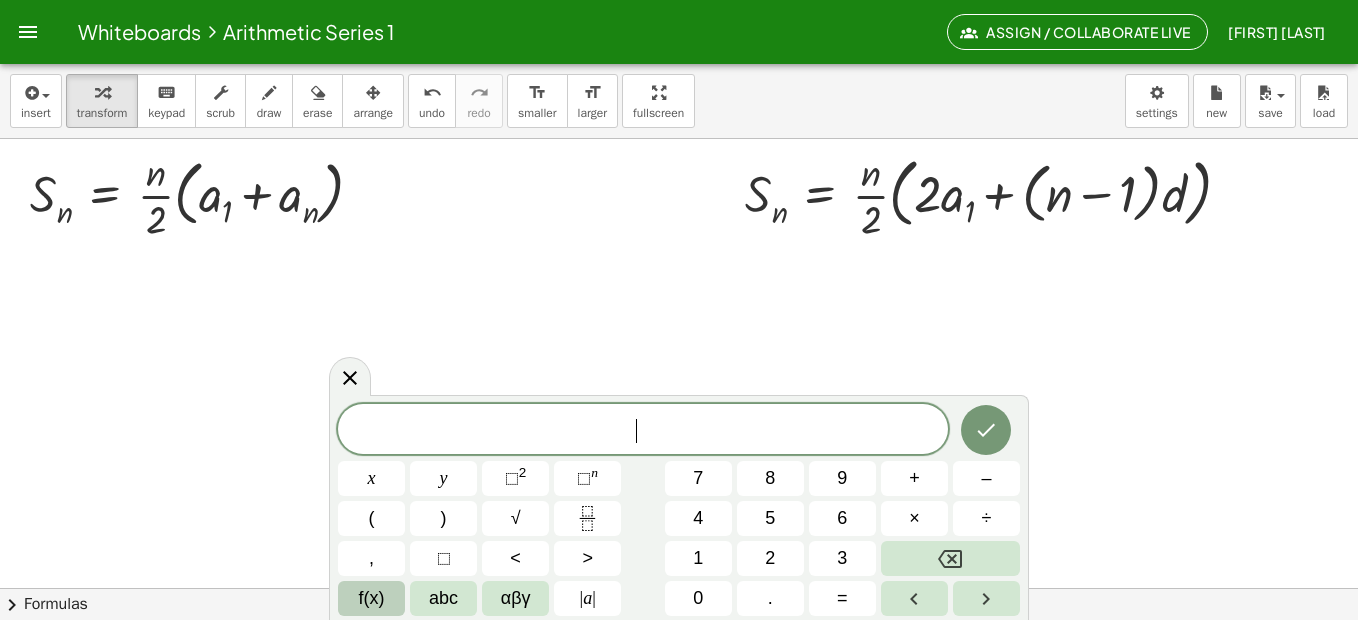 click on "f(x)" at bounding box center (371, 598) 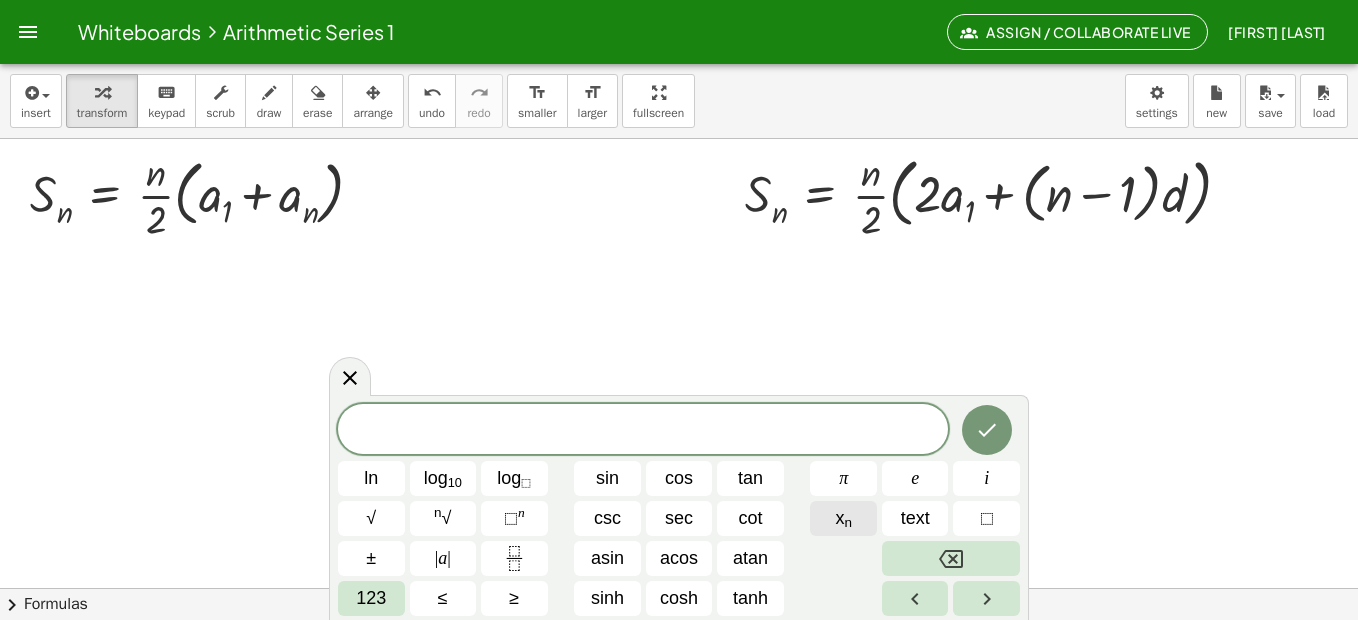 click on "x n" 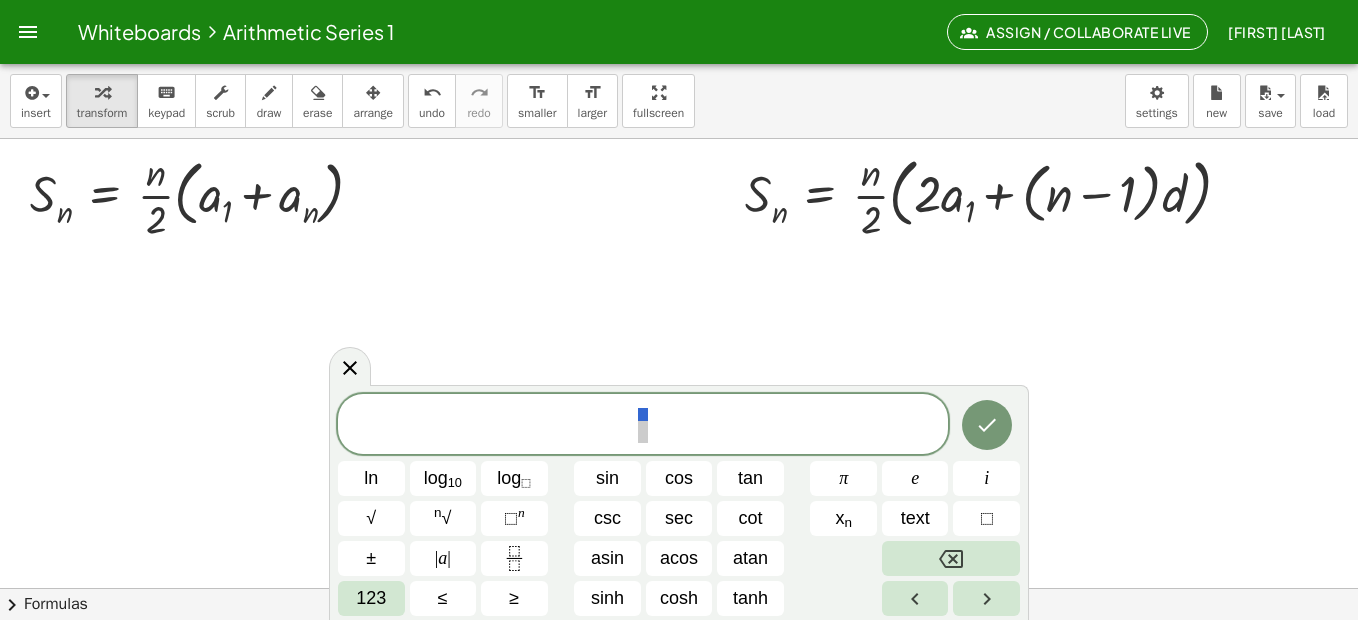drag, startPoint x: 838, startPoint y: 425, endPoint x: 523, endPoint y: 407, distance: 315.51385 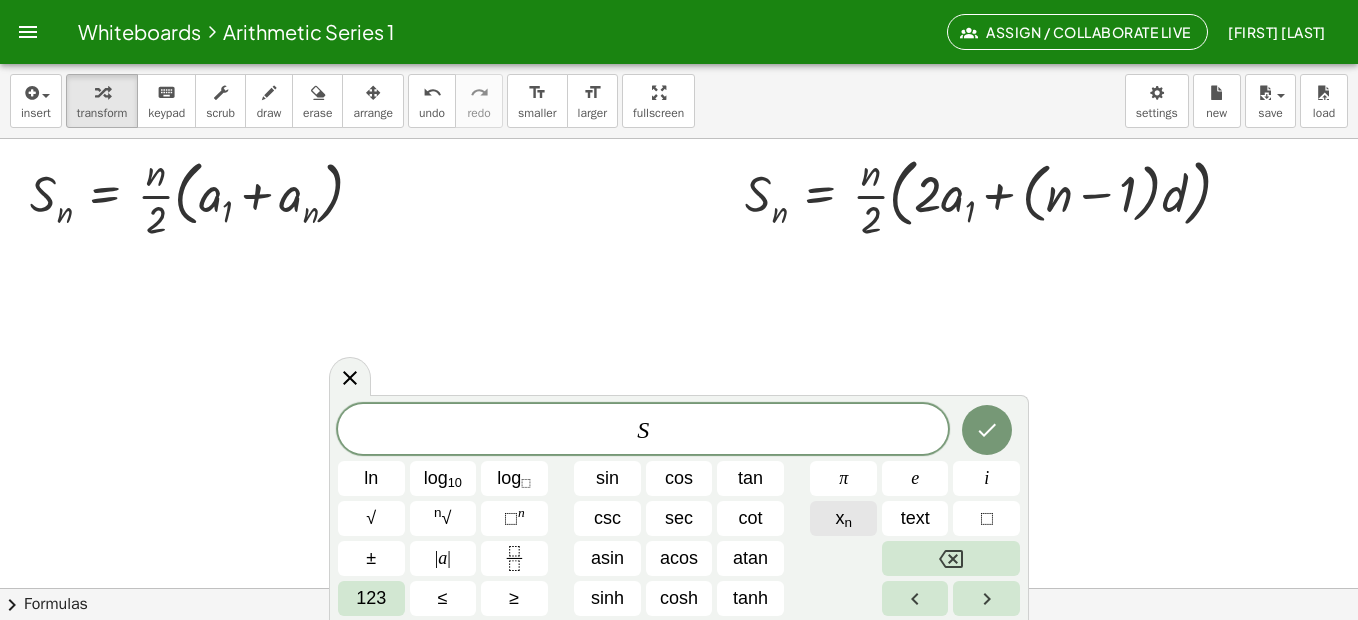 click on "x n" at bounding box center (843, 518) 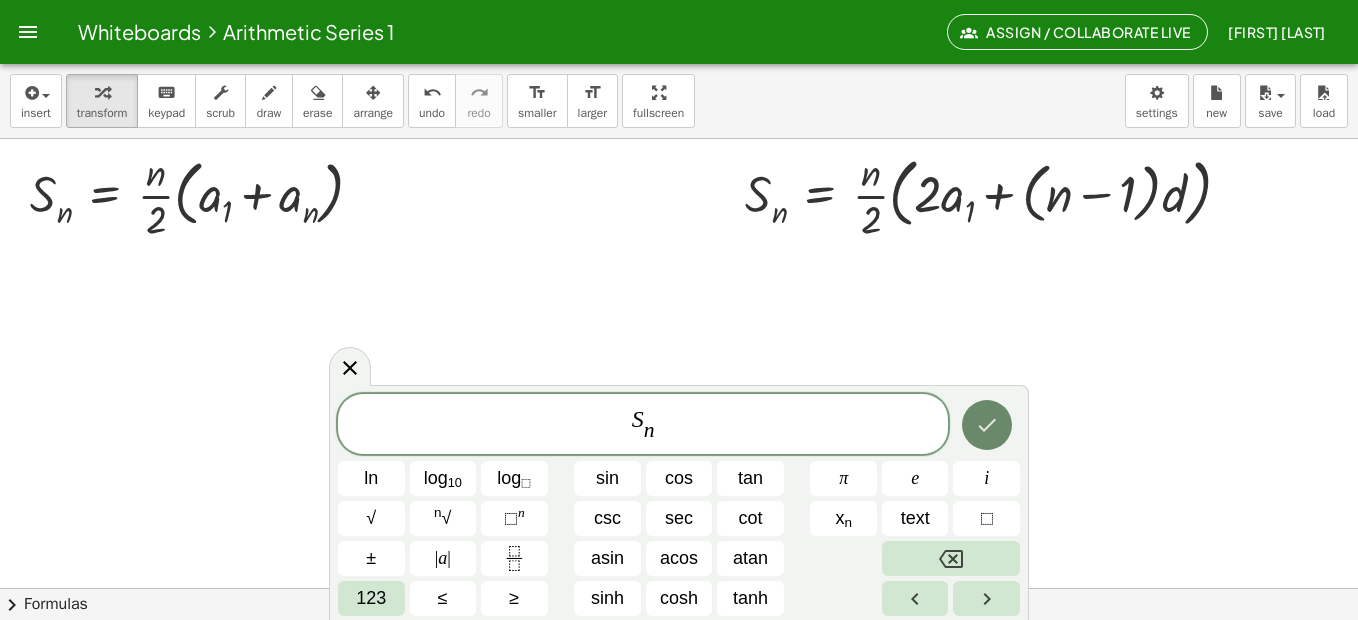 click at bounding box center (987, 425) 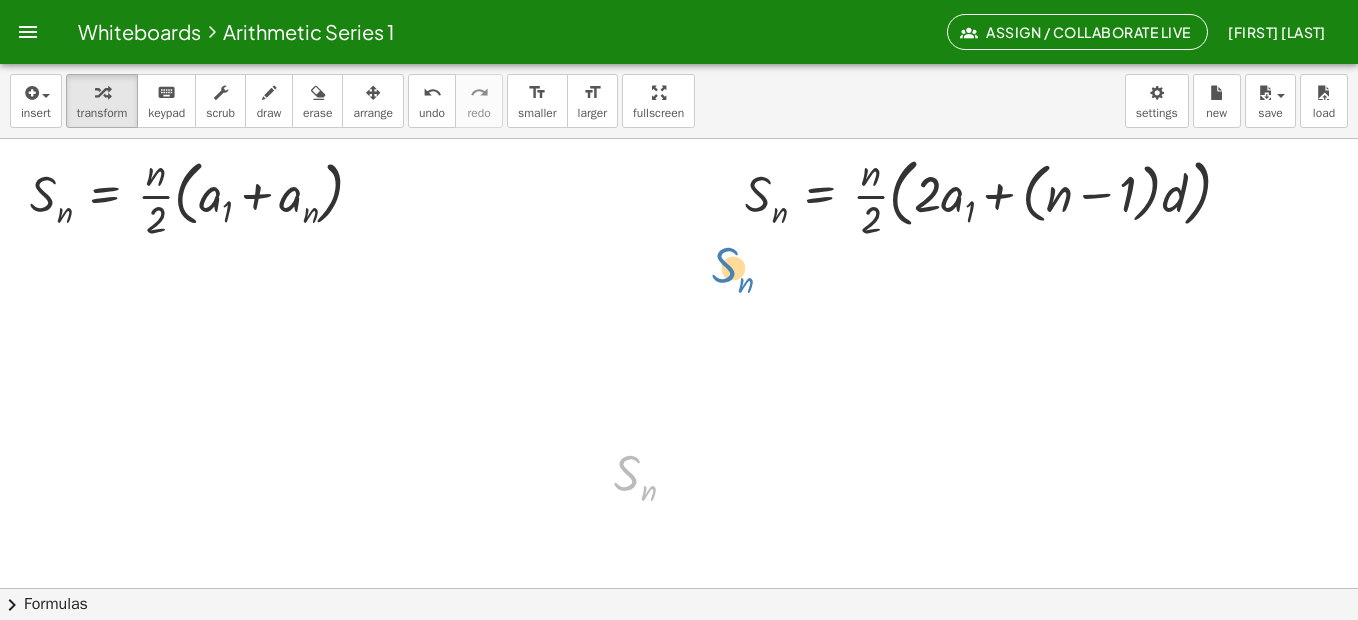 drag, startPoint x: 635, startPoint y: 483, endPoint x: 722, endPoint y: 288, distance: 213.52751 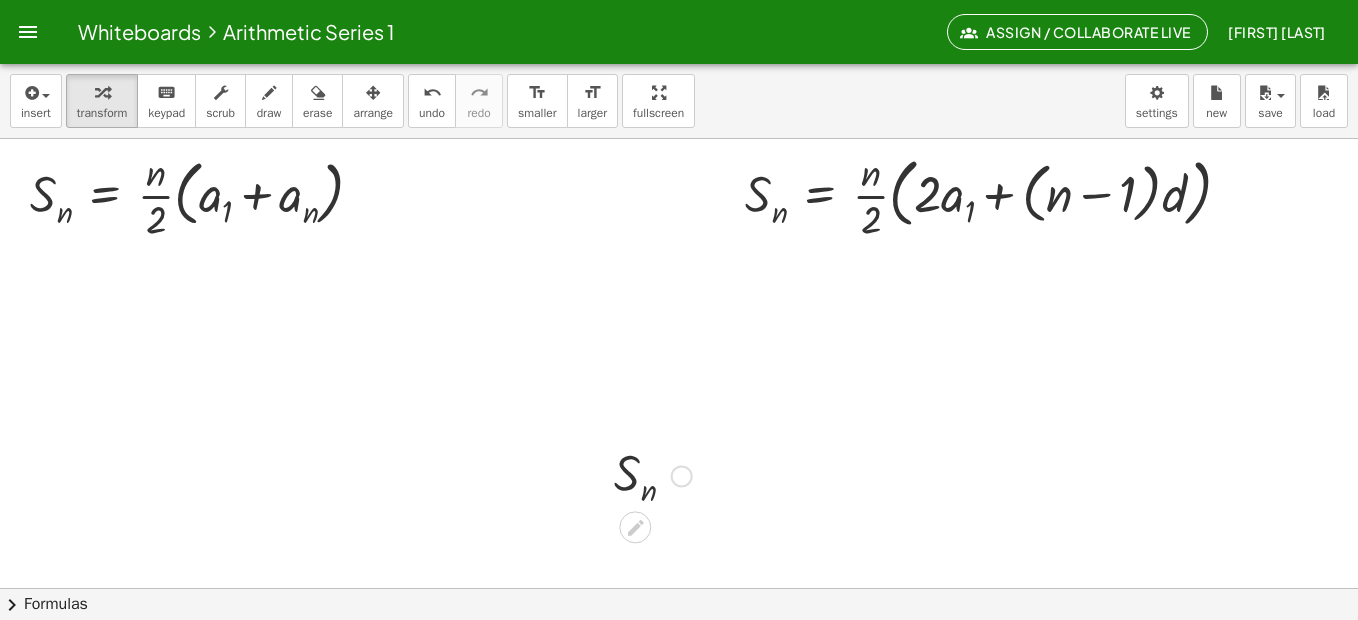 click at bounding box center (653, 474) 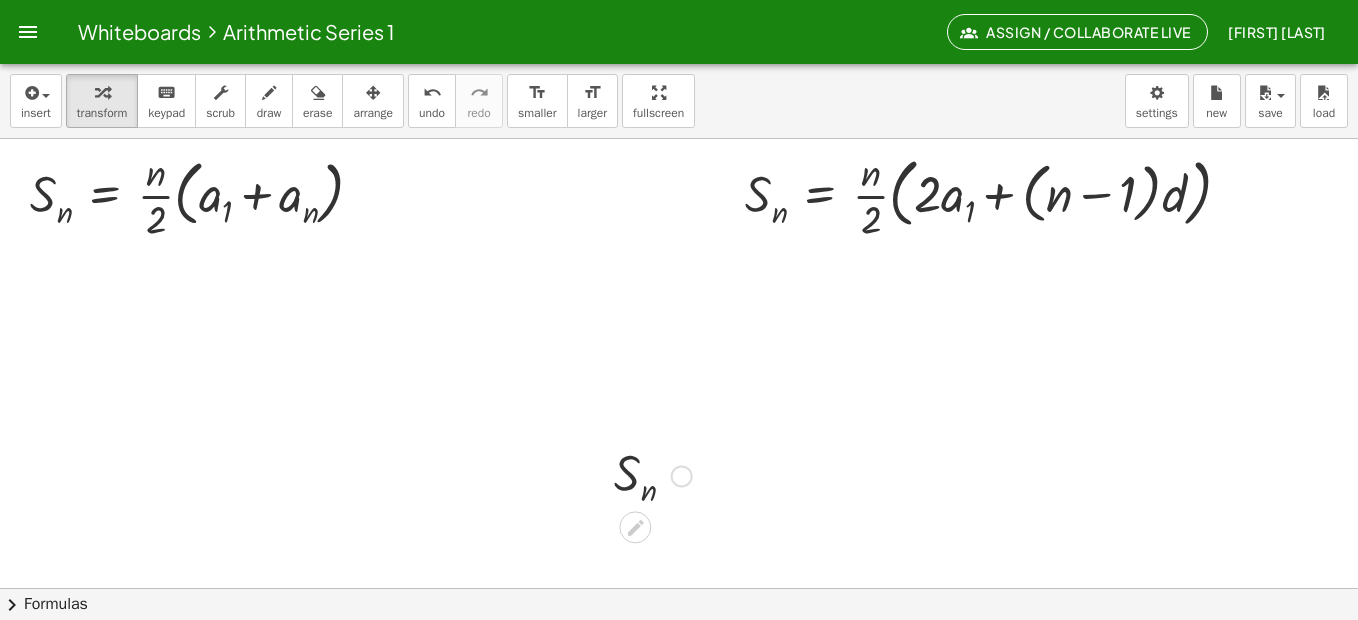 click at bounding box center [653, 474] 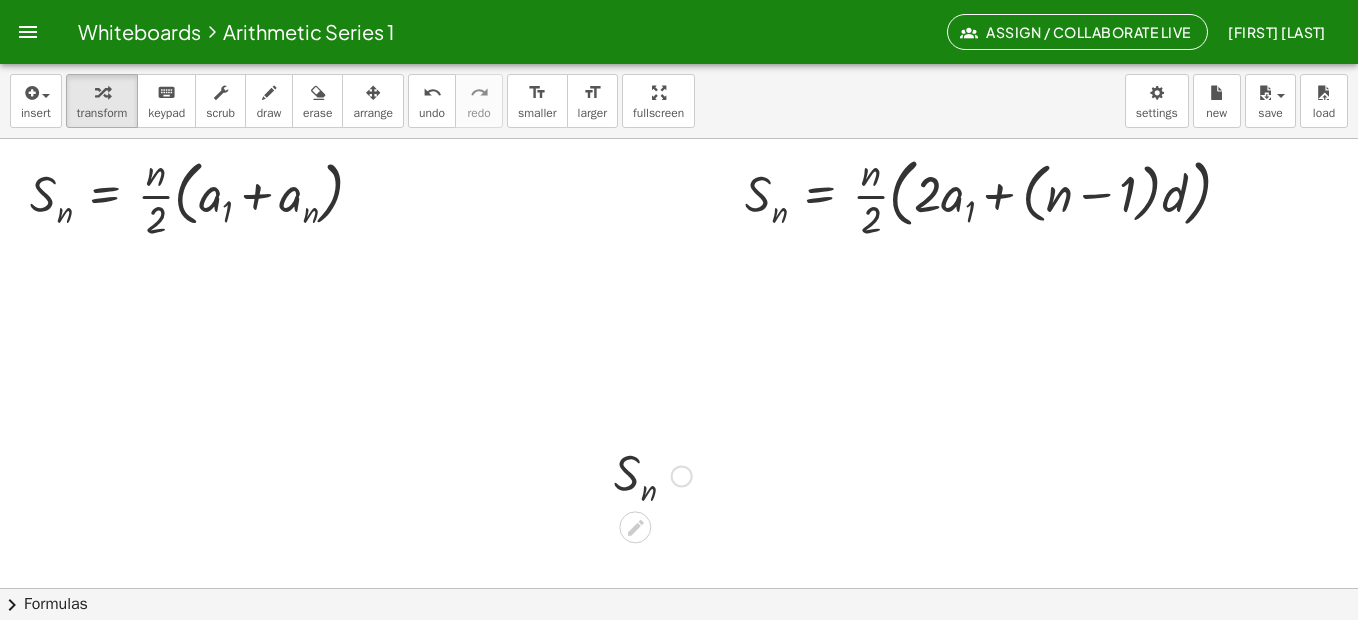 click at bounding box center (653, 474) 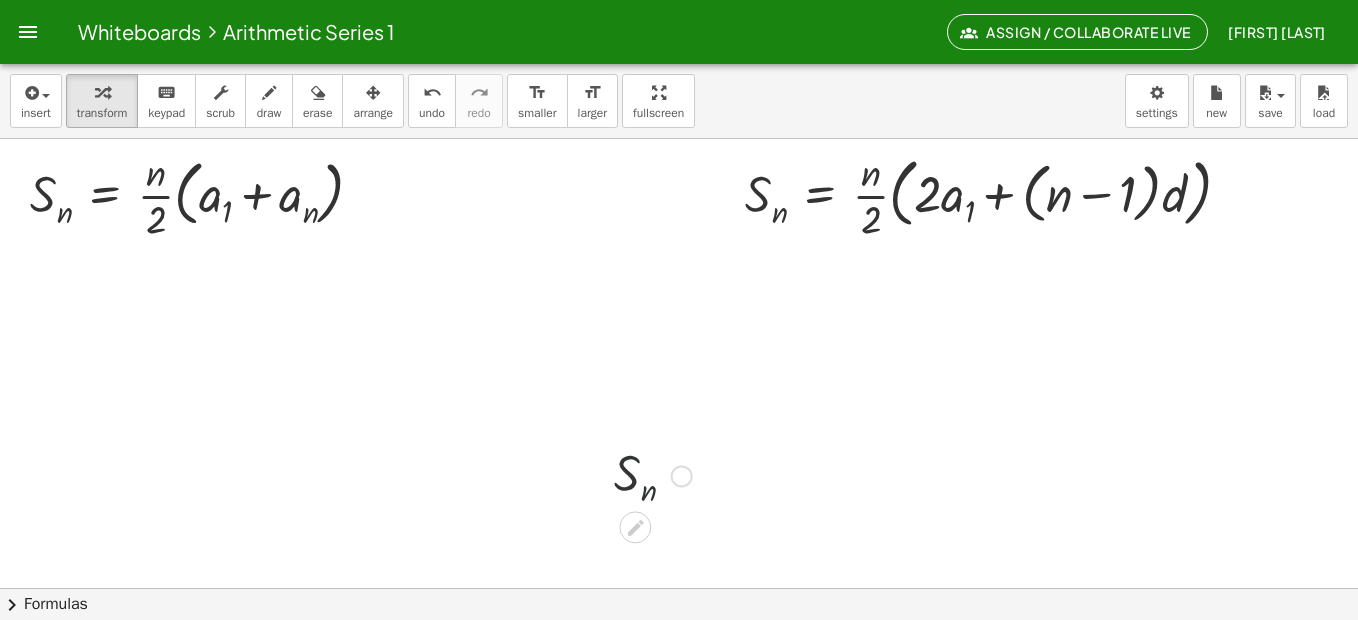 click at bounding box center (653, 474) 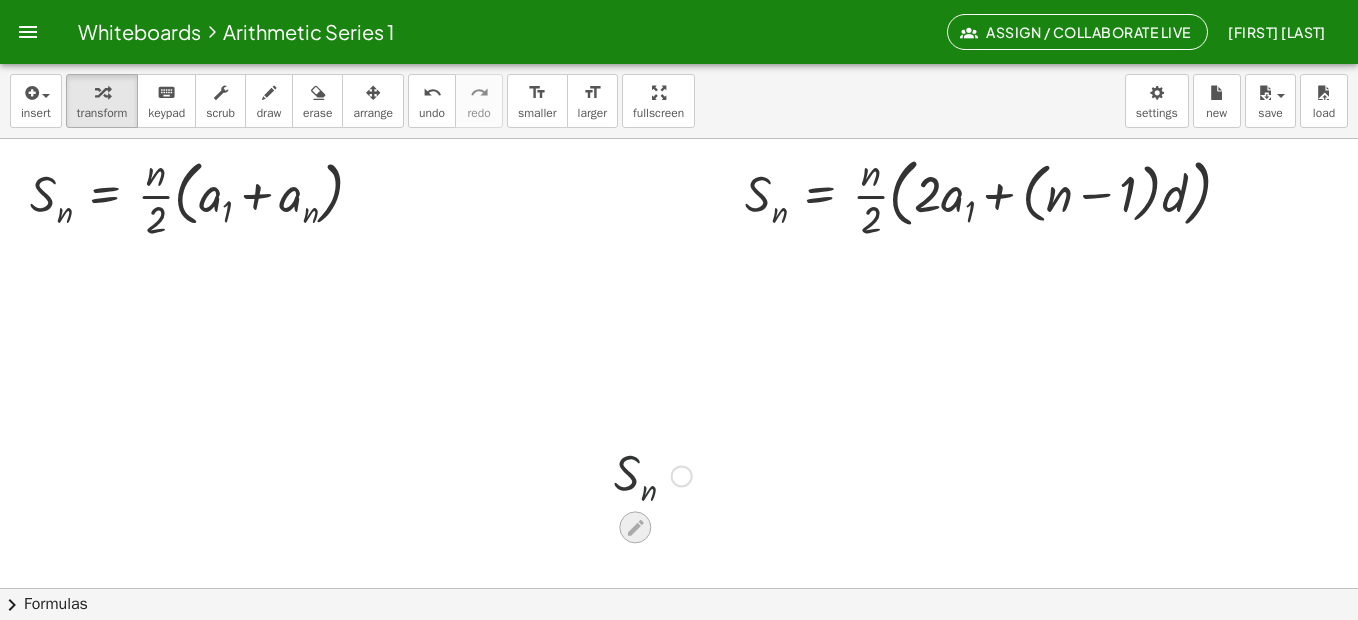 click 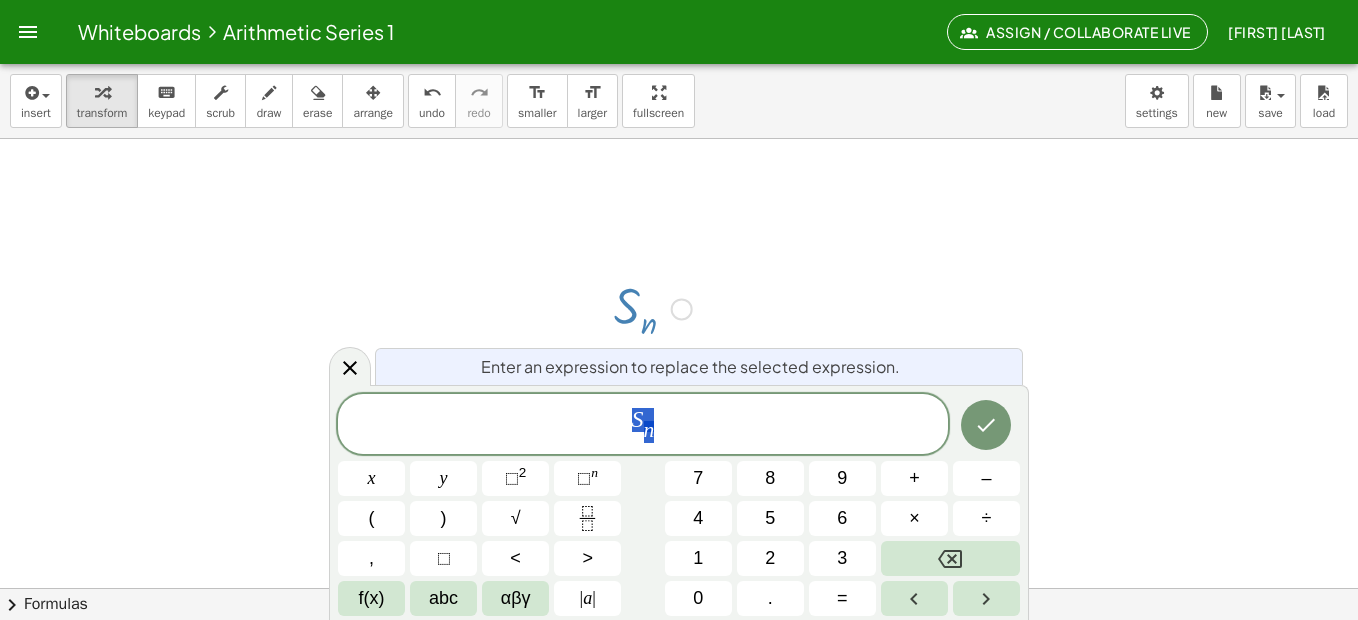 scroll, scrollTop: 170, scrollLeft: 0, axis: vertical 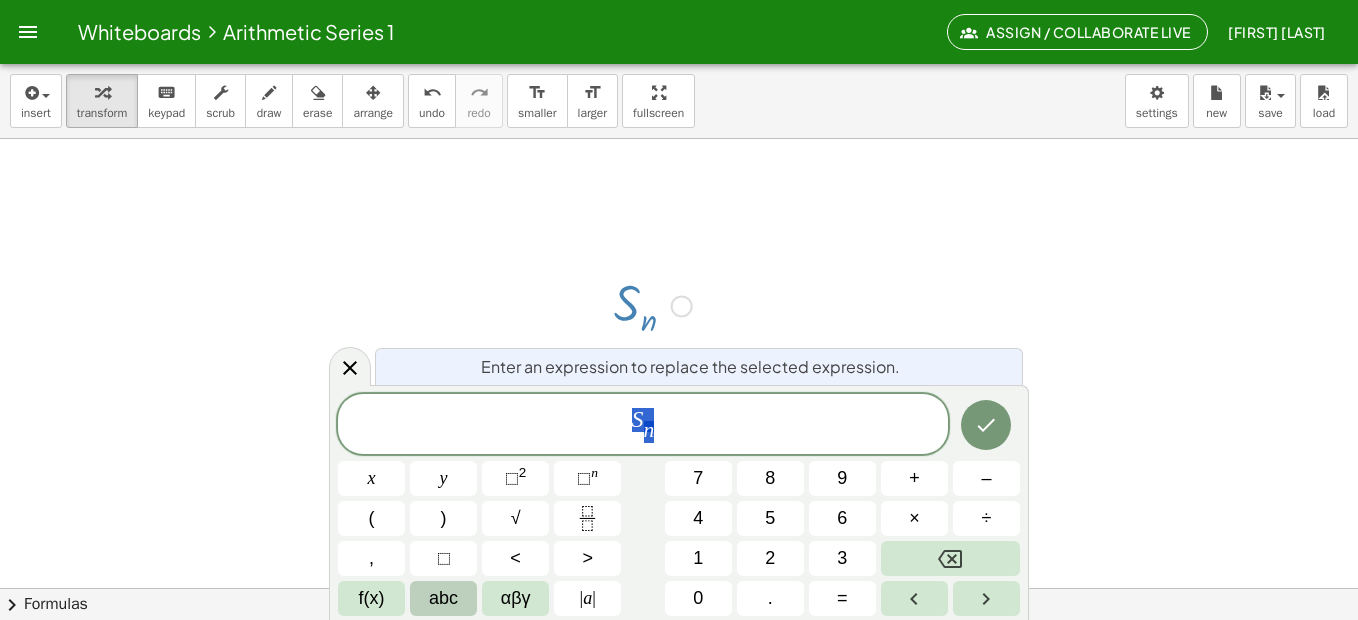 click on "abc" at bounding box center [443, 598] 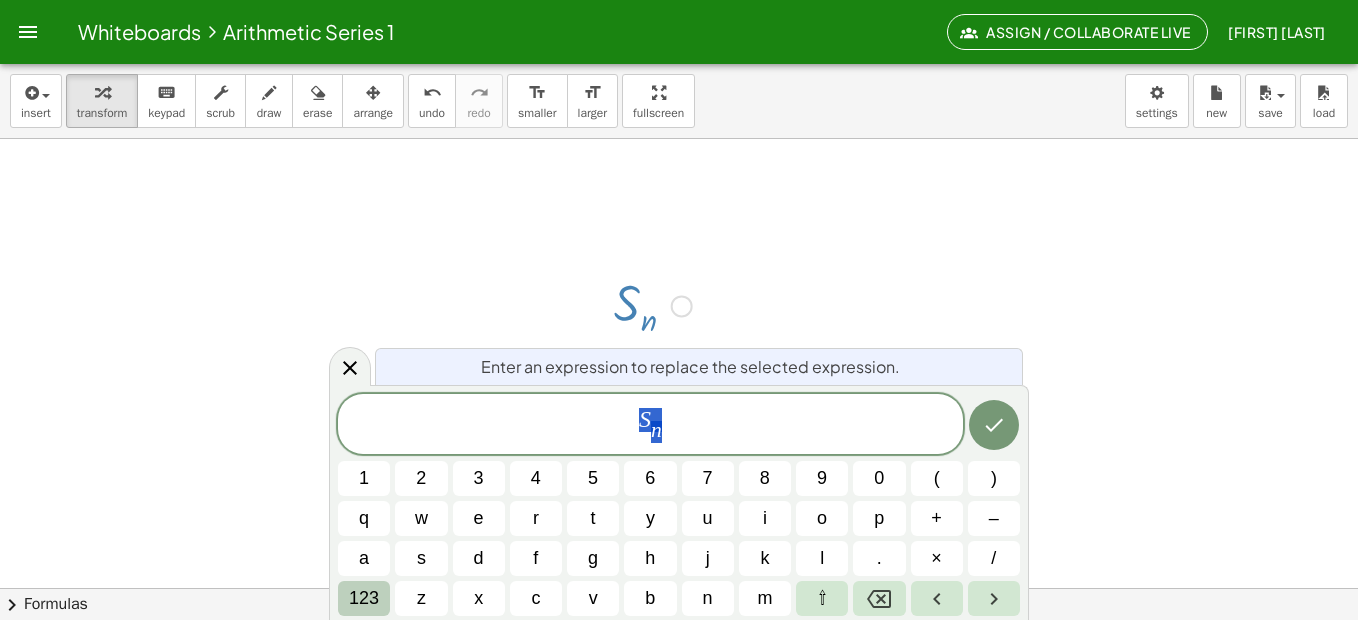 click on "123" at bounding box center [364, 598] 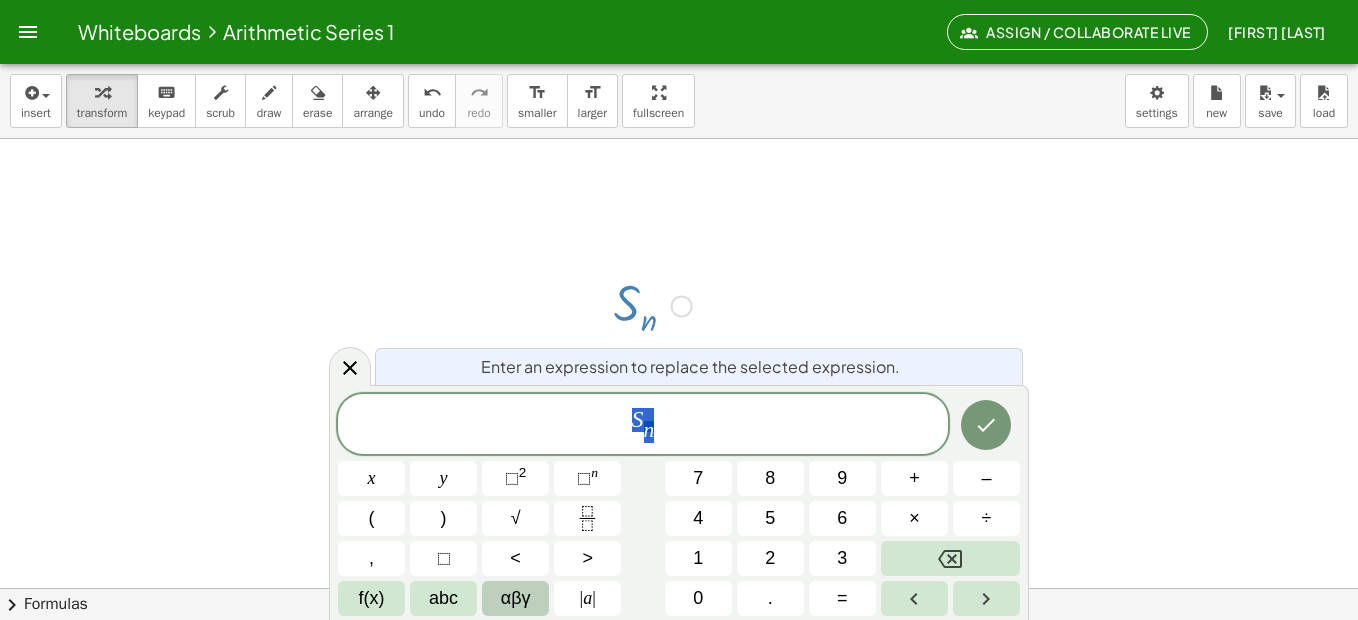 click on "αβγ" at bounding box center [516, 598] 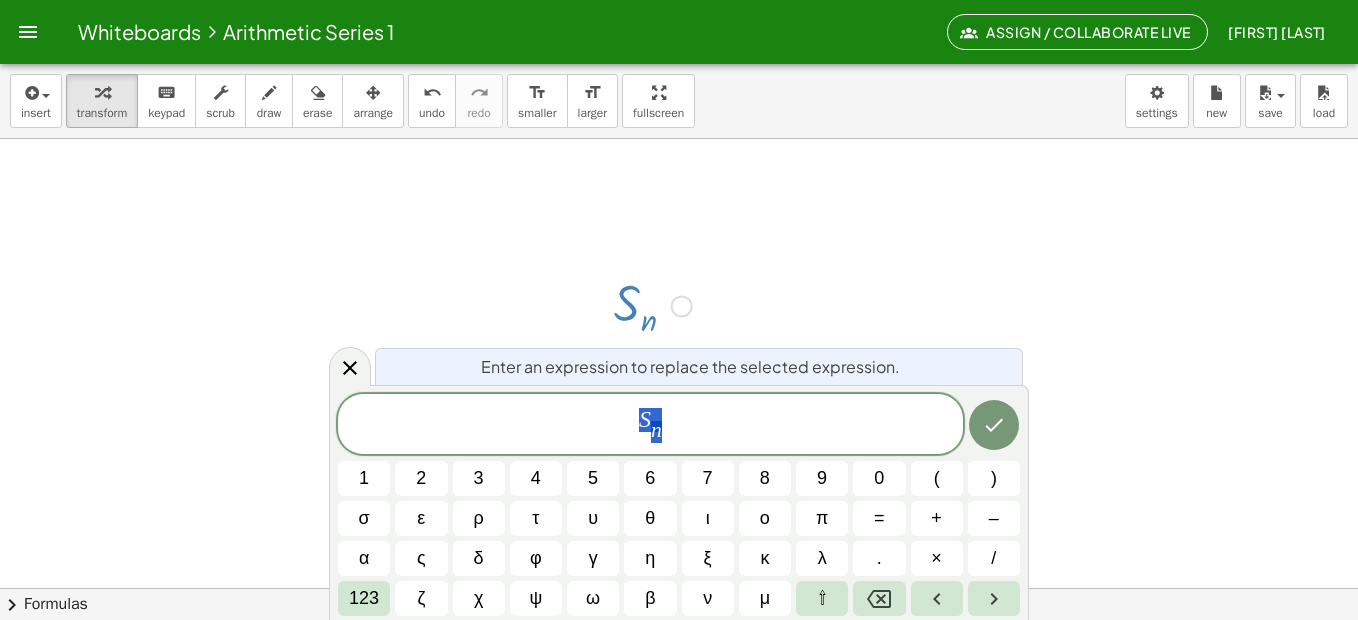 click 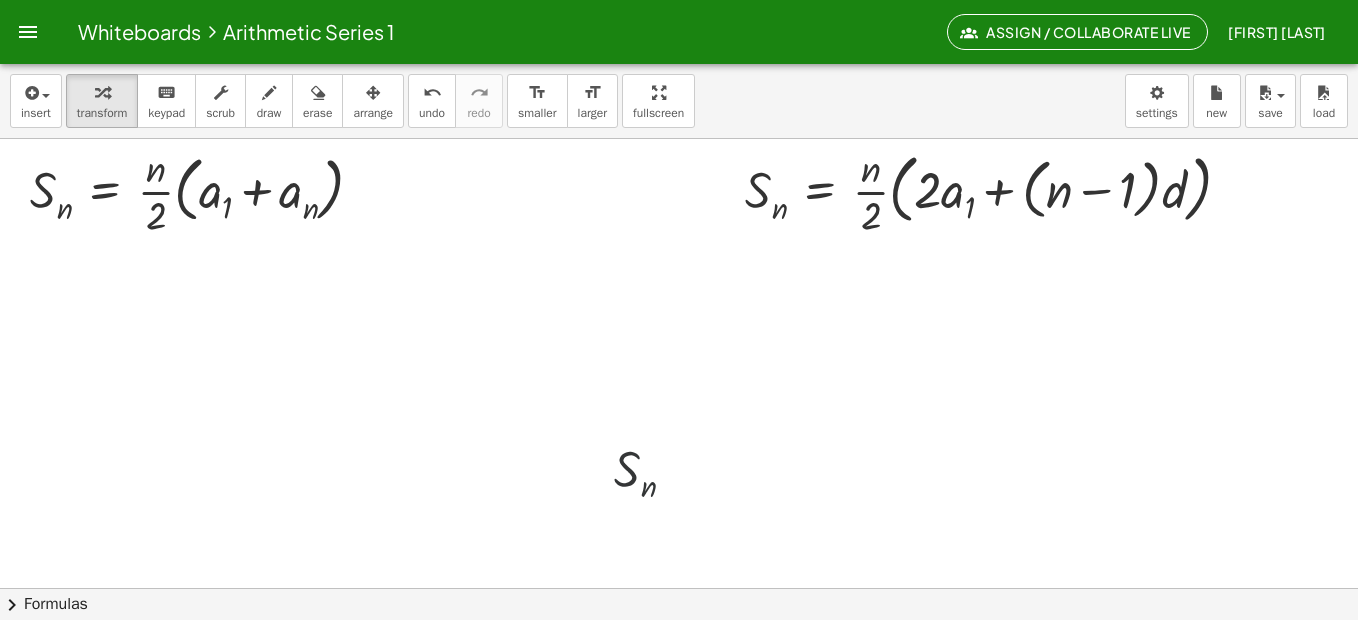 scroll, scrollTop: 0, scrollLeft: 0, axis: both 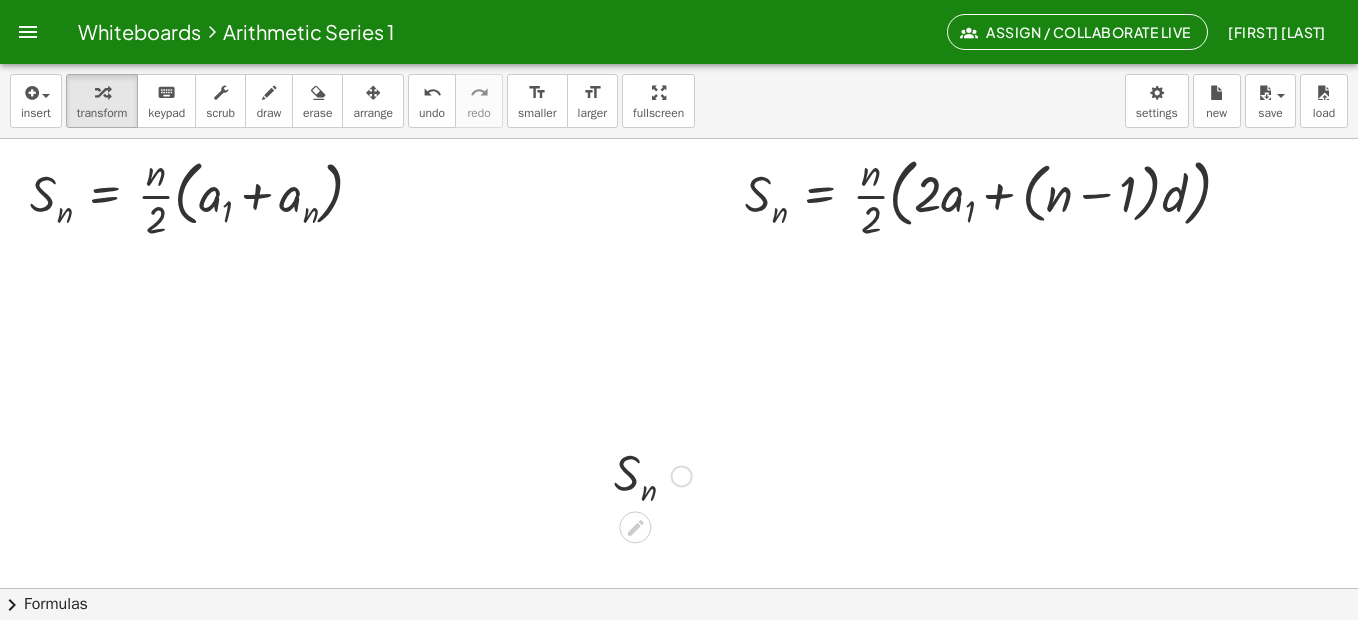 click at bounding box center [653, 474] 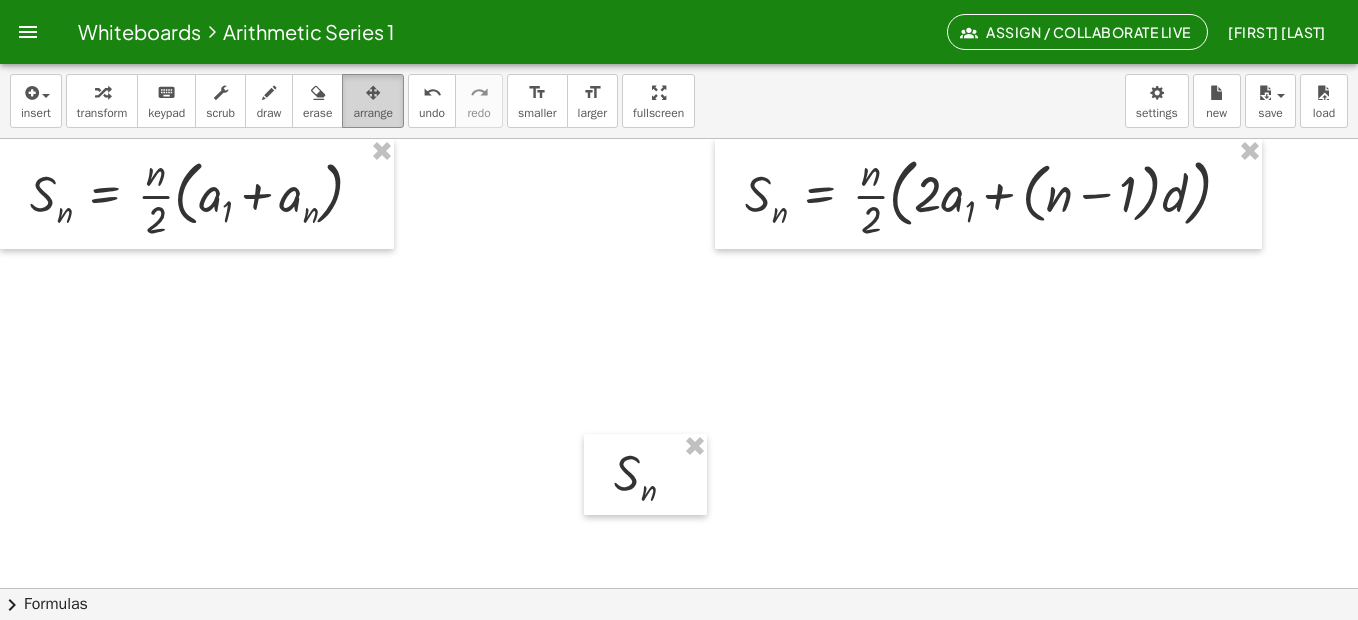 click at bounding box center (373, 93) 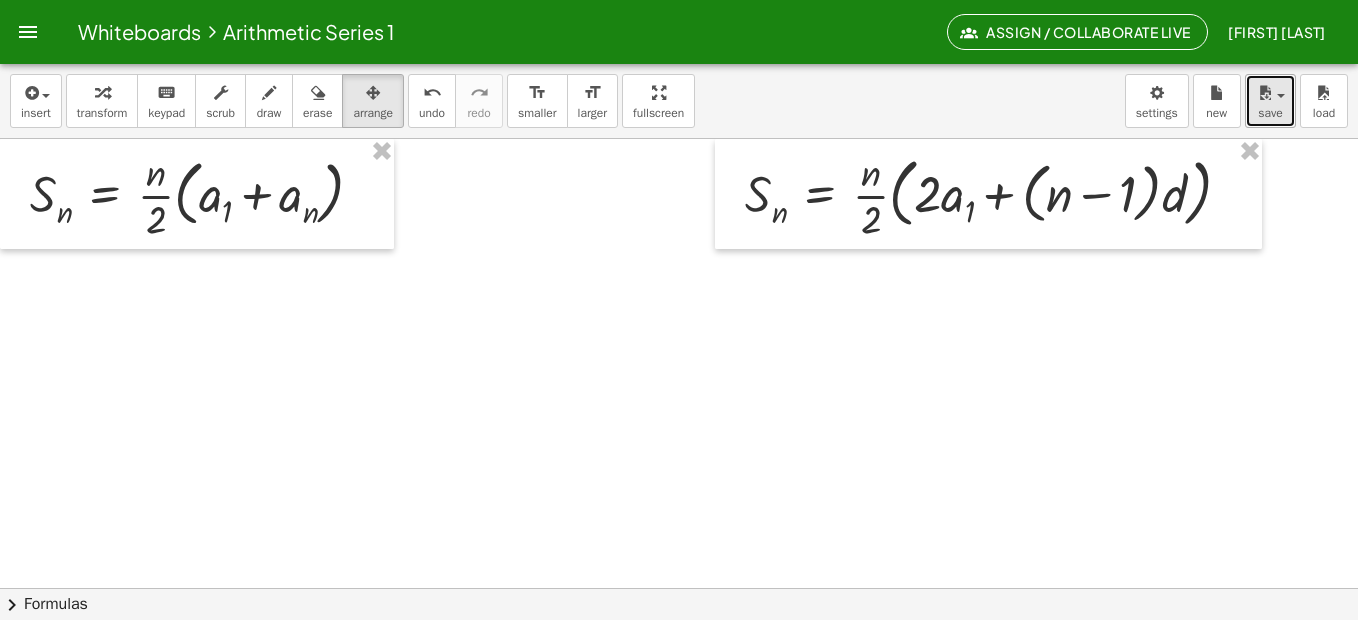 click on "save" at bounding box center [1270, 101] 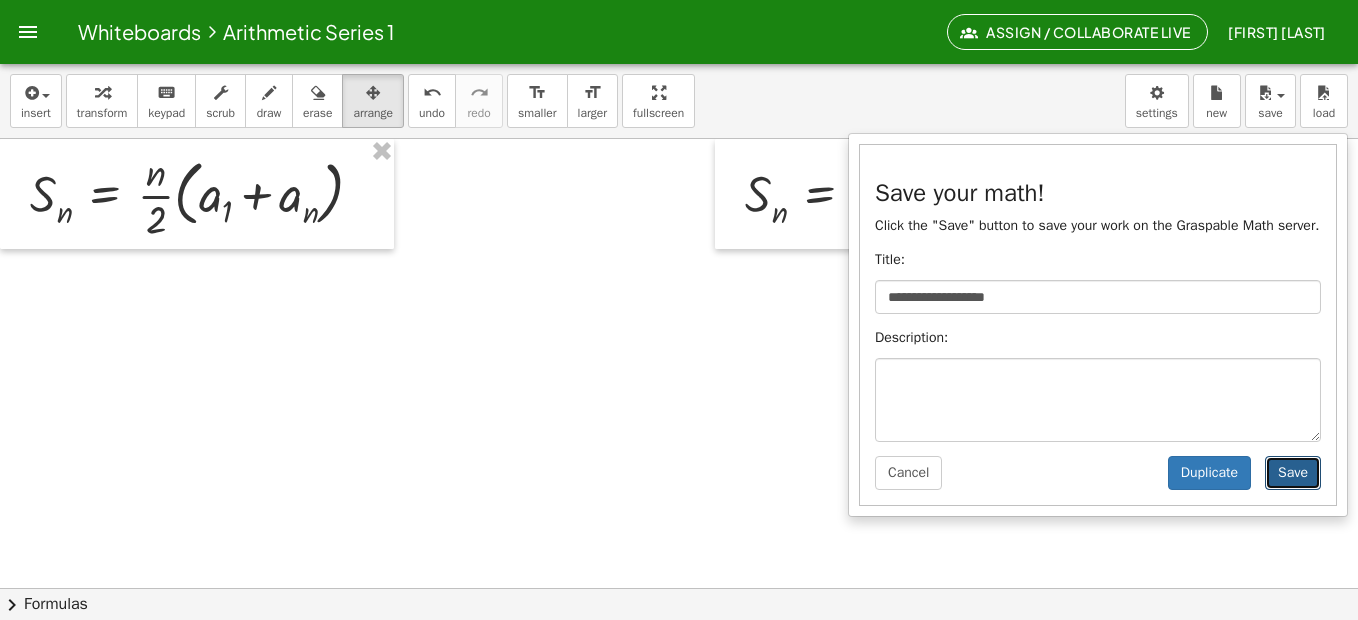 click on "Save" at bounding box center (1293, 473) 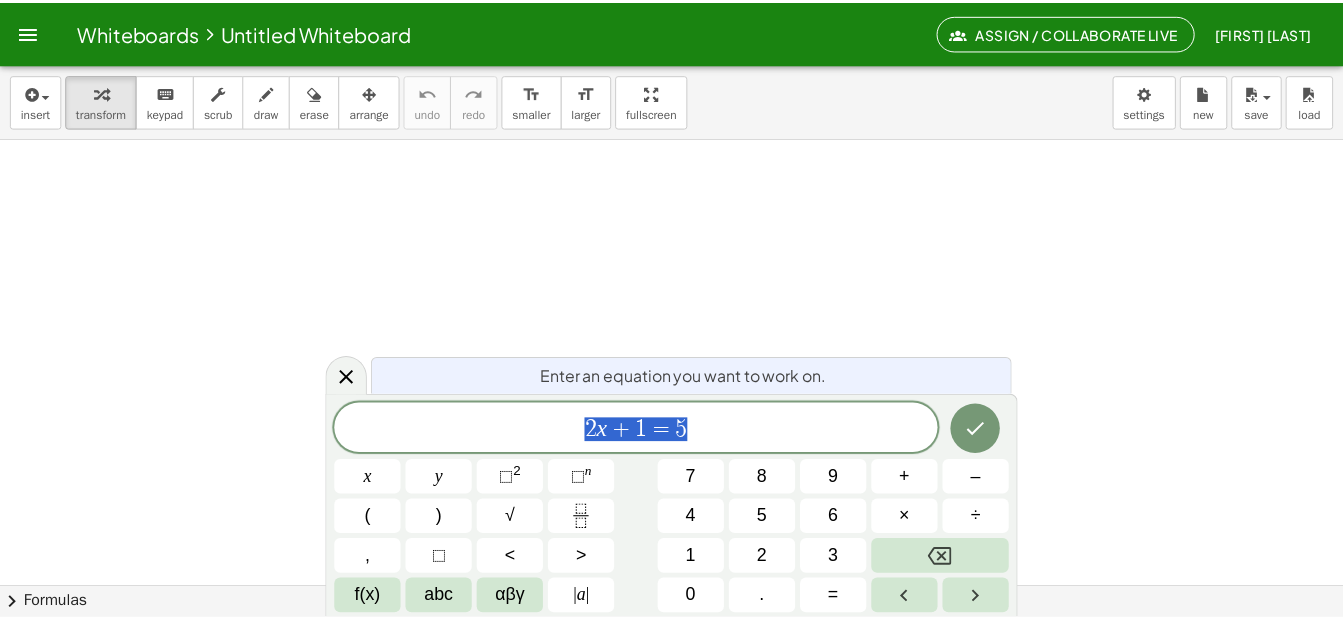 scroll, scrollTop: 0, scrollLeft: 0, axis: both 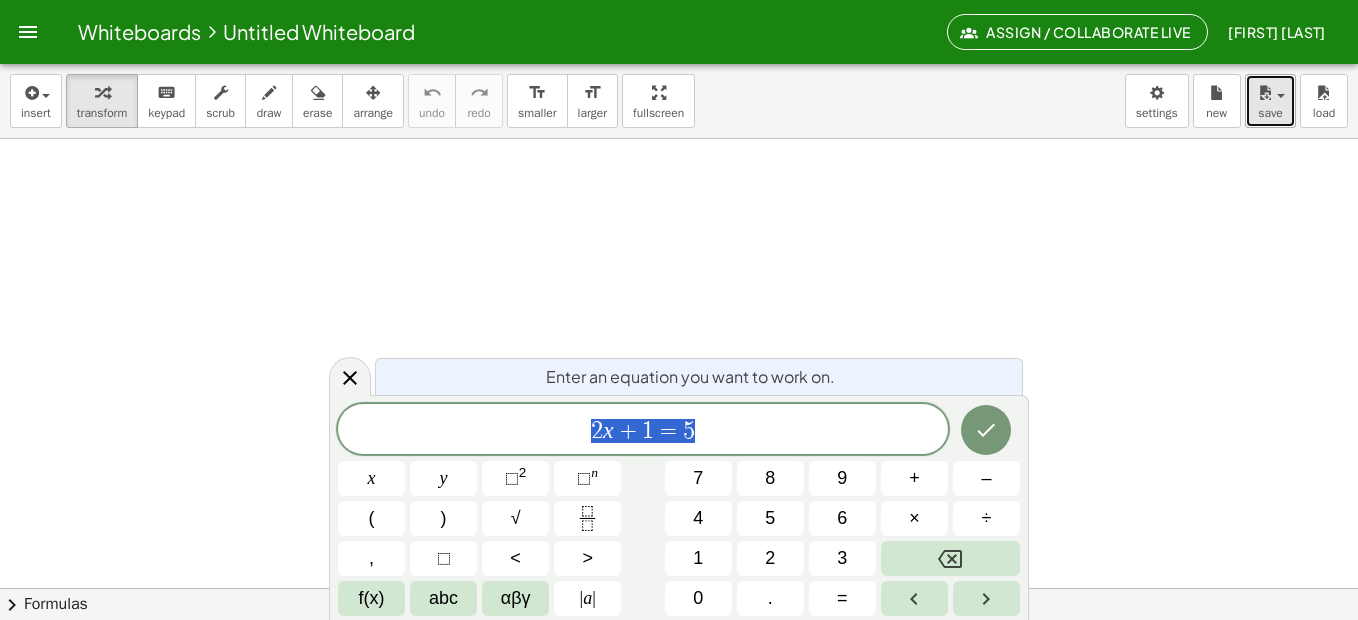 click at bounding box center (1265, 93) 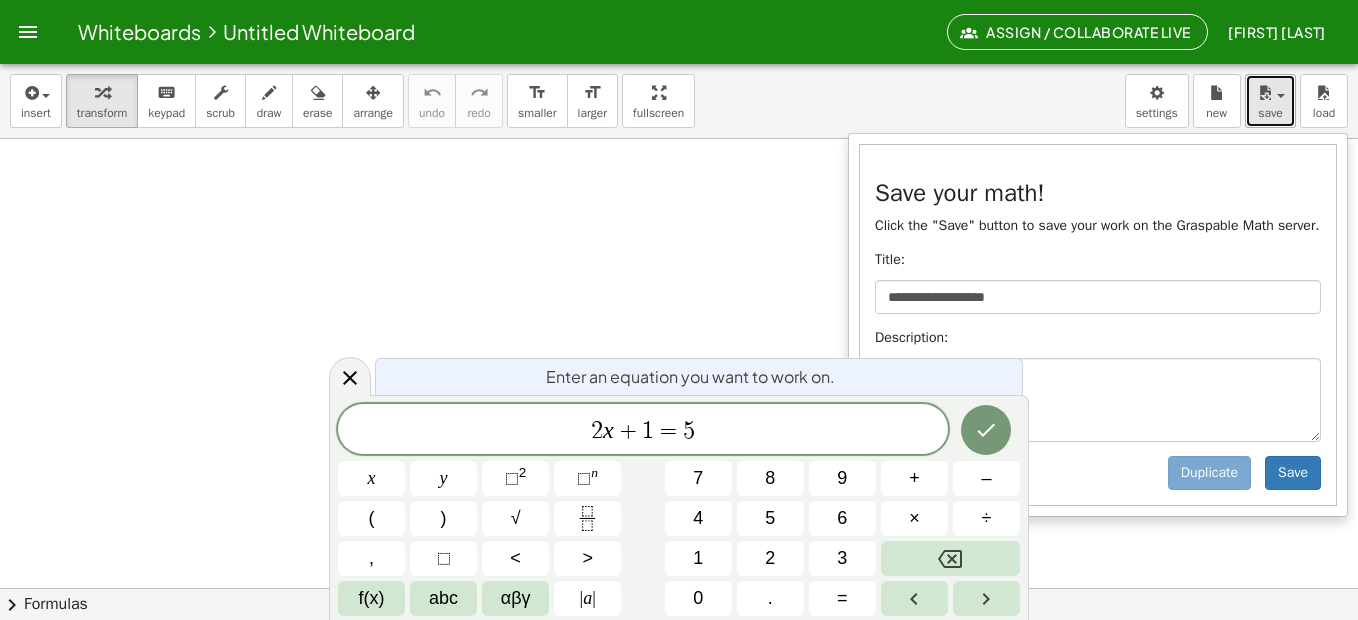 click on "save" at bounding box center [1270, 113] 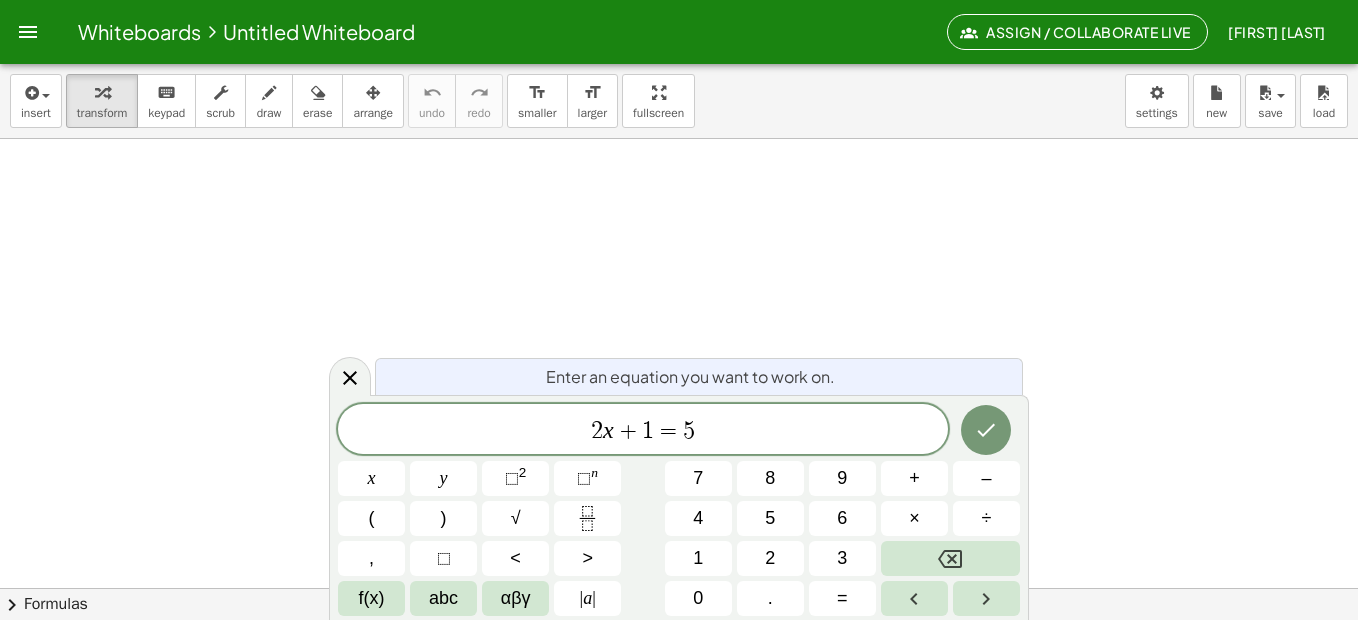 click on "Whiteboards" at bounding box center [139, 31] 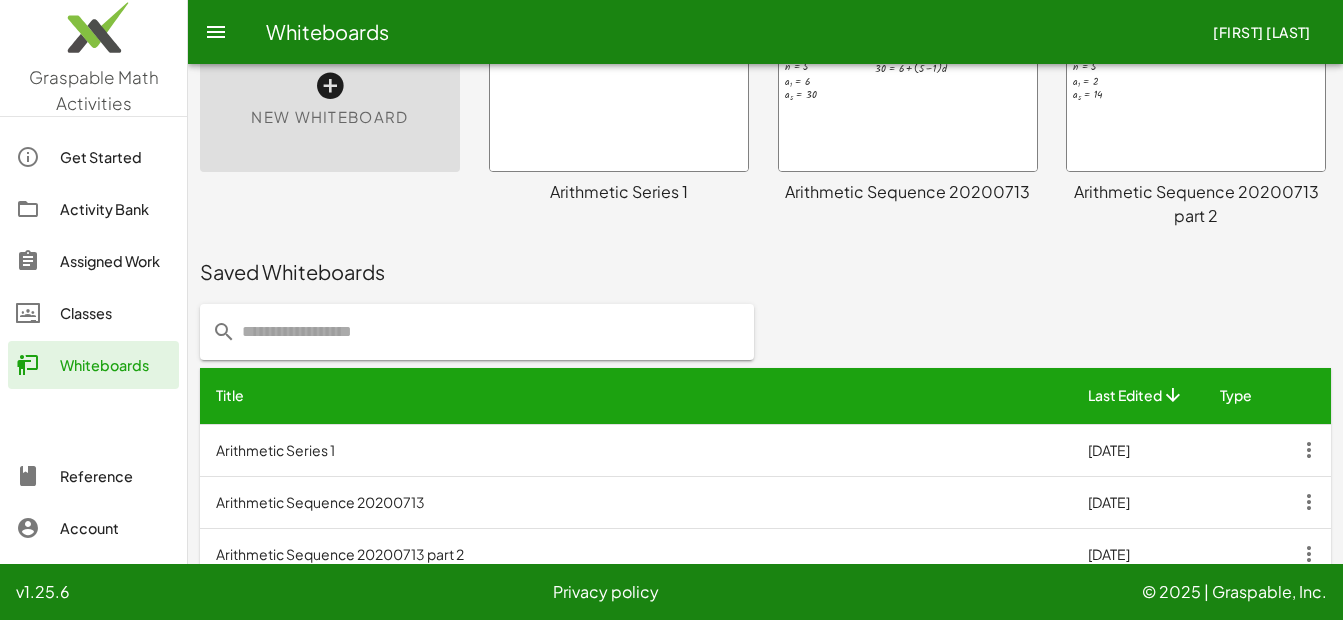 scroll, scrollTop: 145, scrollLeft: 0, axis: vertical 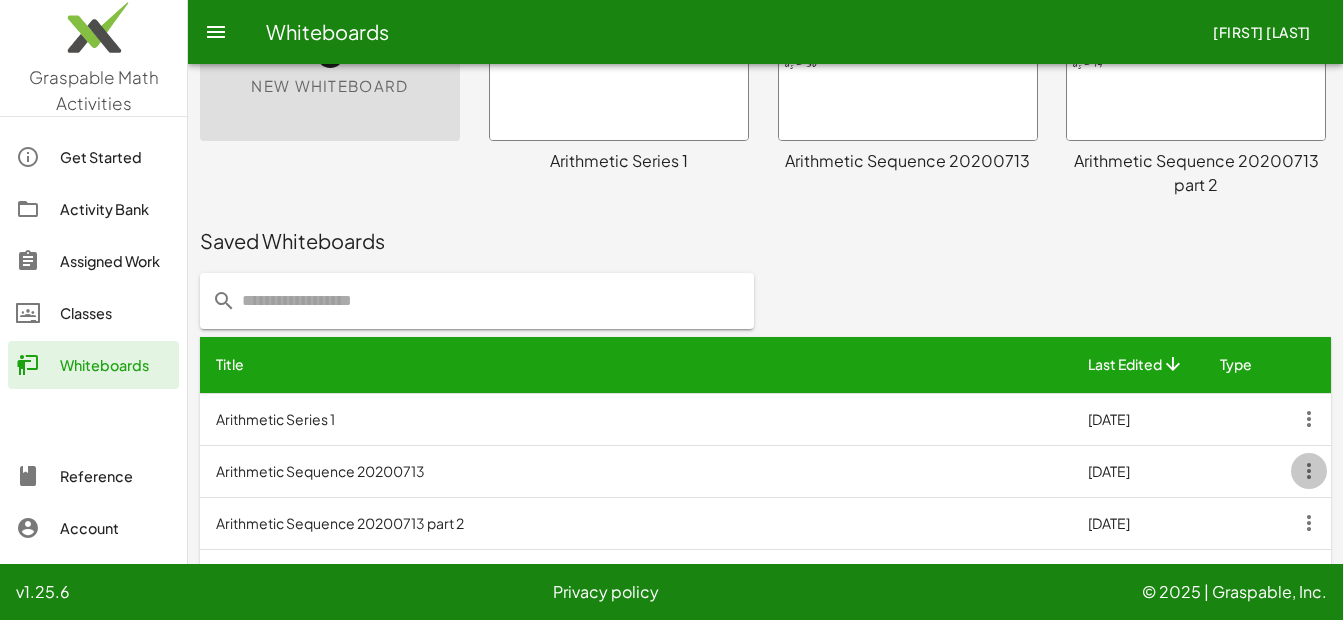 click 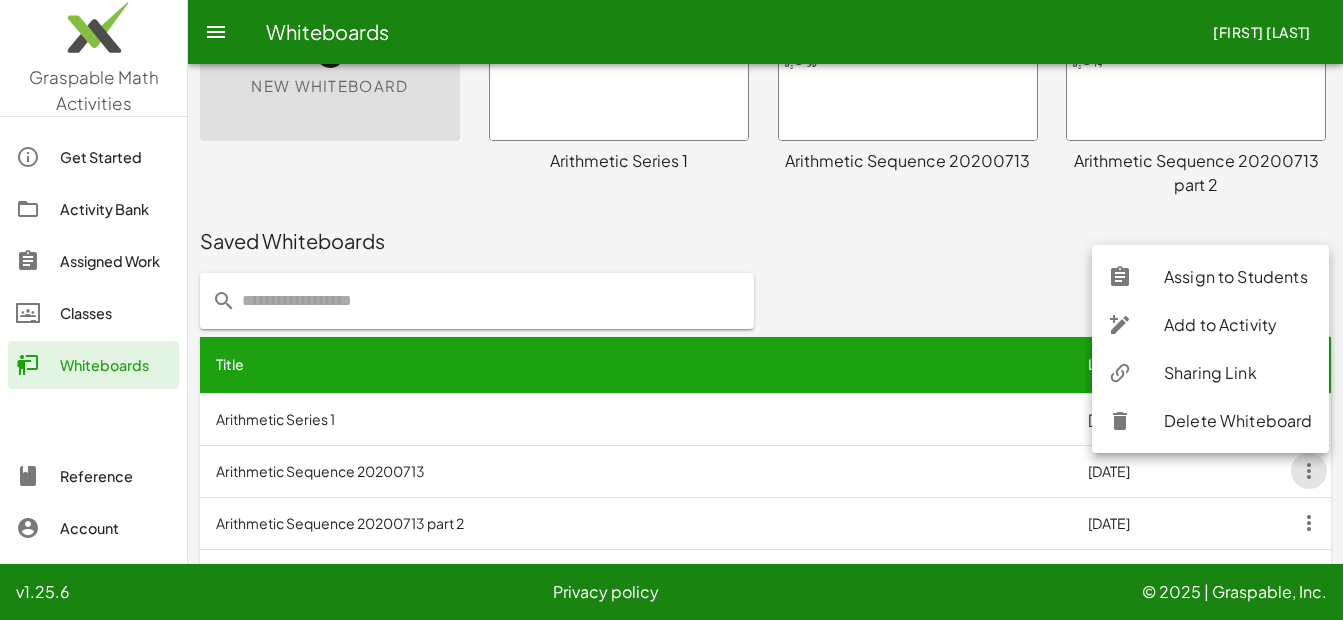 click on "Arithmetic Sequence 20200713" at bounding box center [636, 471] 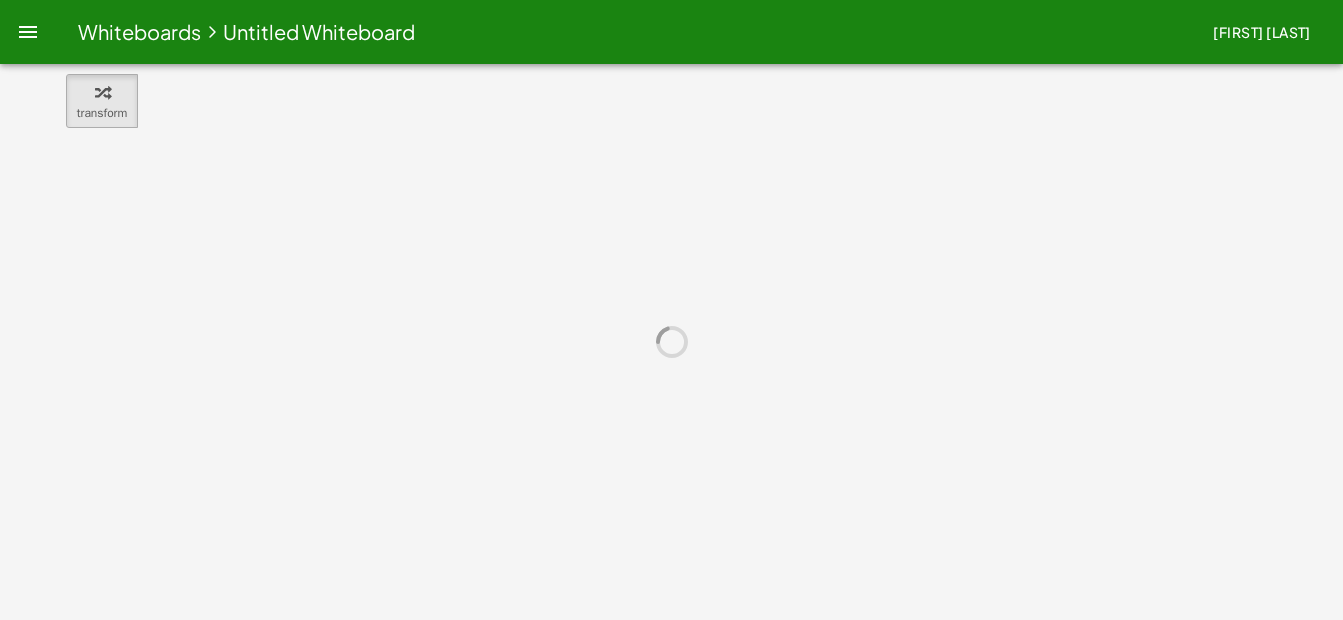 scroll, scrollTop: 0, scrollLeft: 0, axis: both 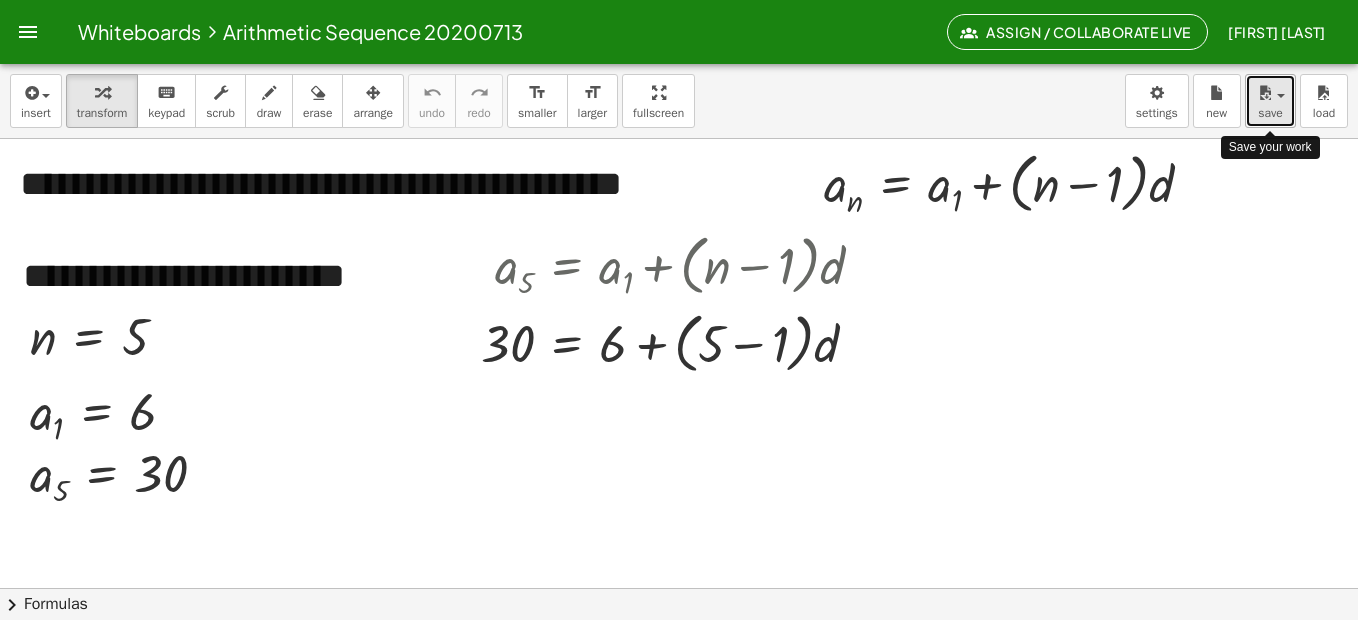 click on "save" at bounding box center (1270, 113) 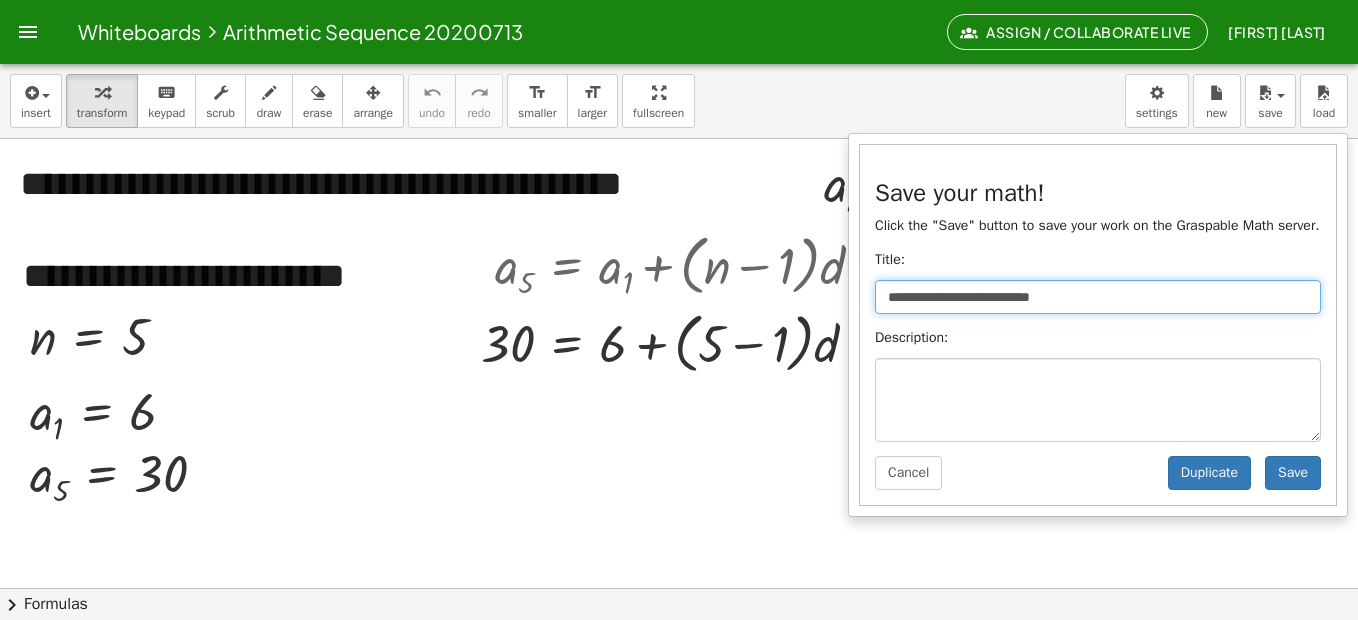 click on "**********" at bounding box center (1098, 297) 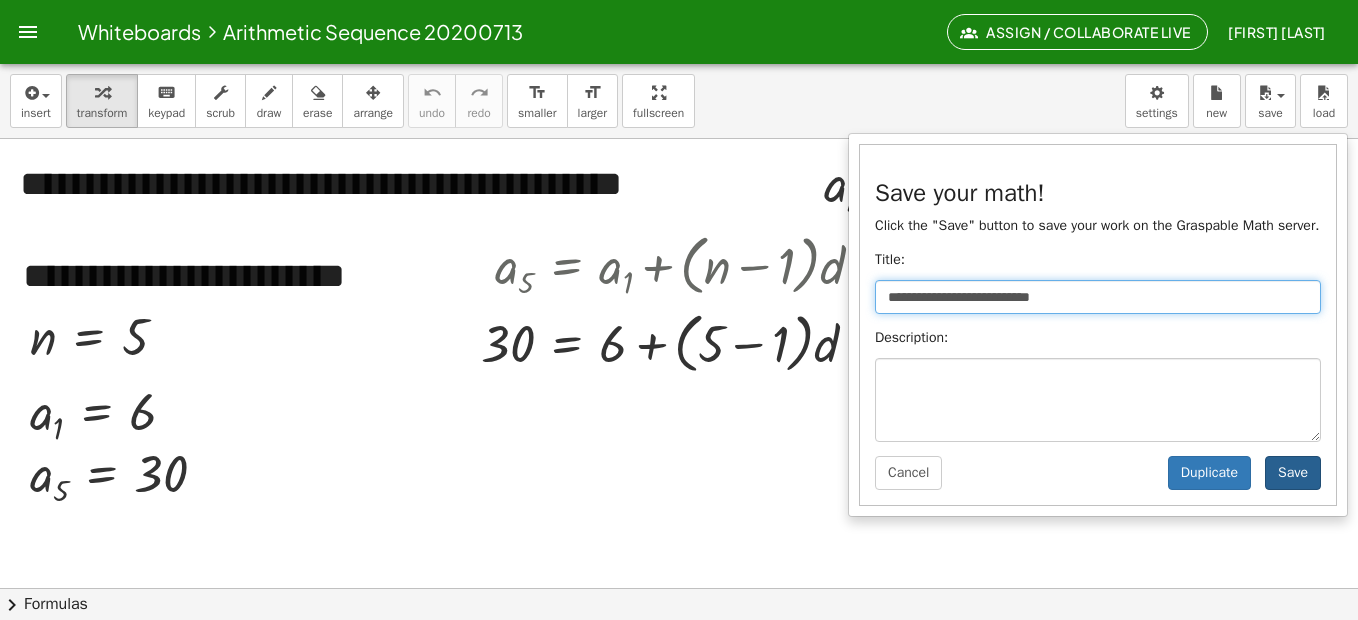 type on "**********" 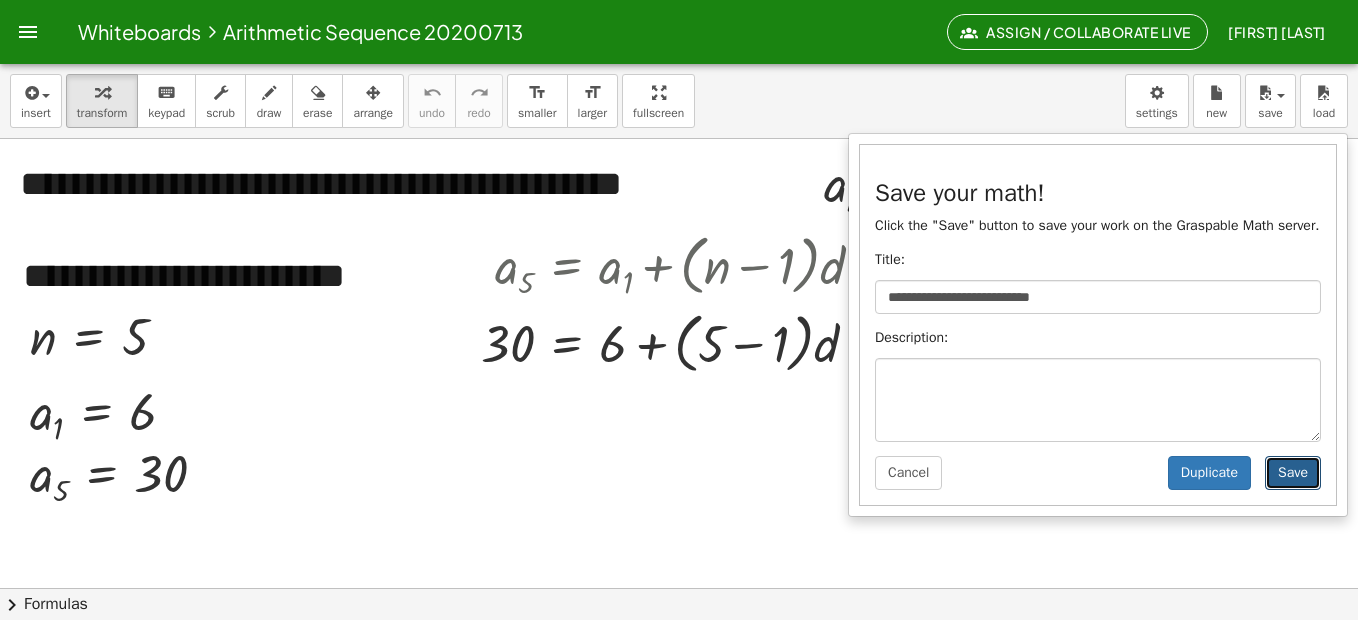 click on "Save" at bounding box center [1293, 473] 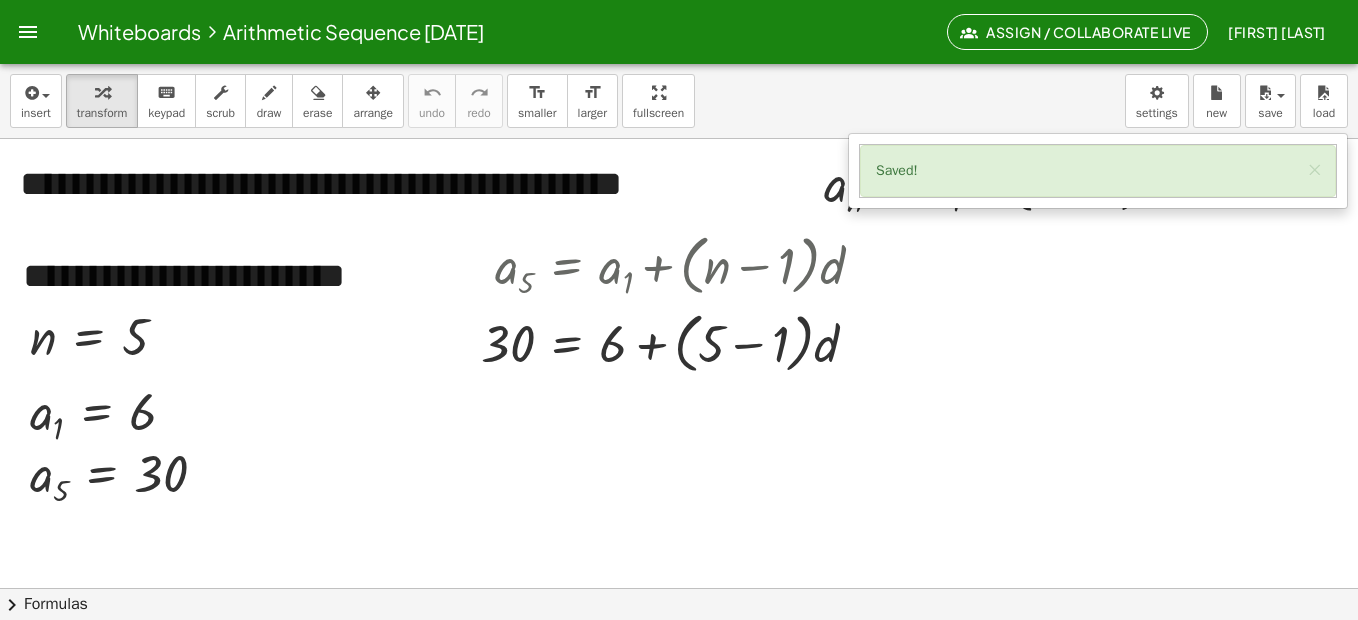 click on "Whiteboards" at bounding box center (139, 31) 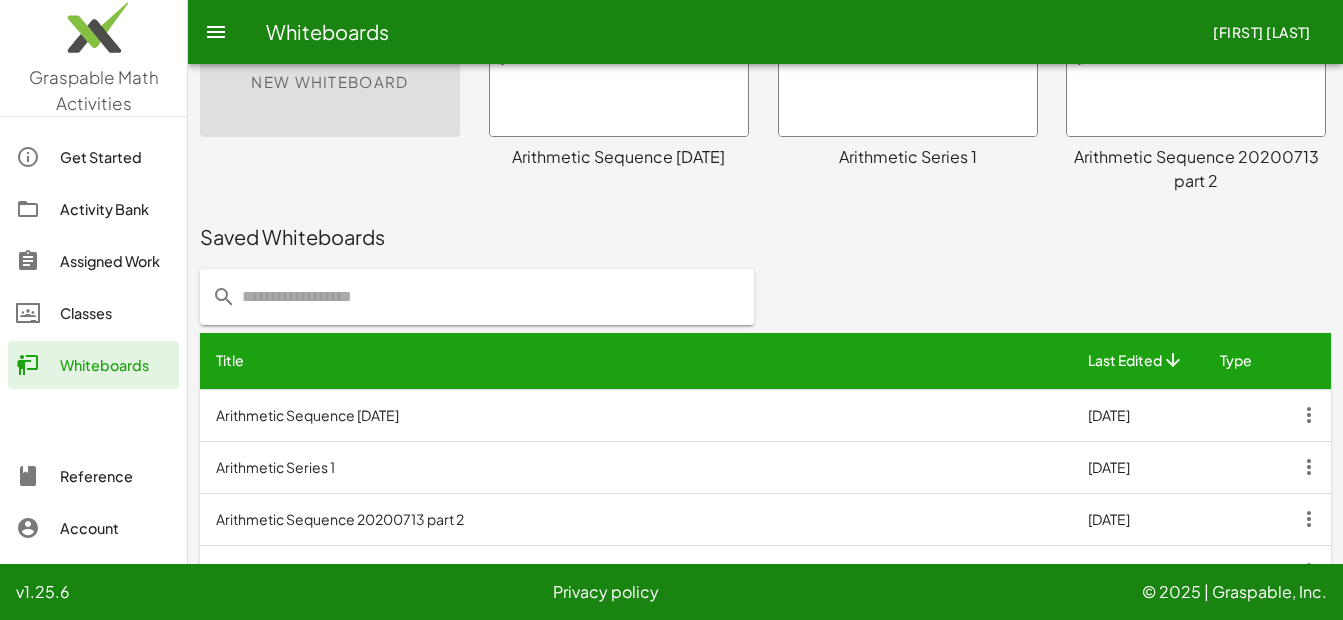scroll, scrollTop: 145, scrollLeft: 0, axis: vertical 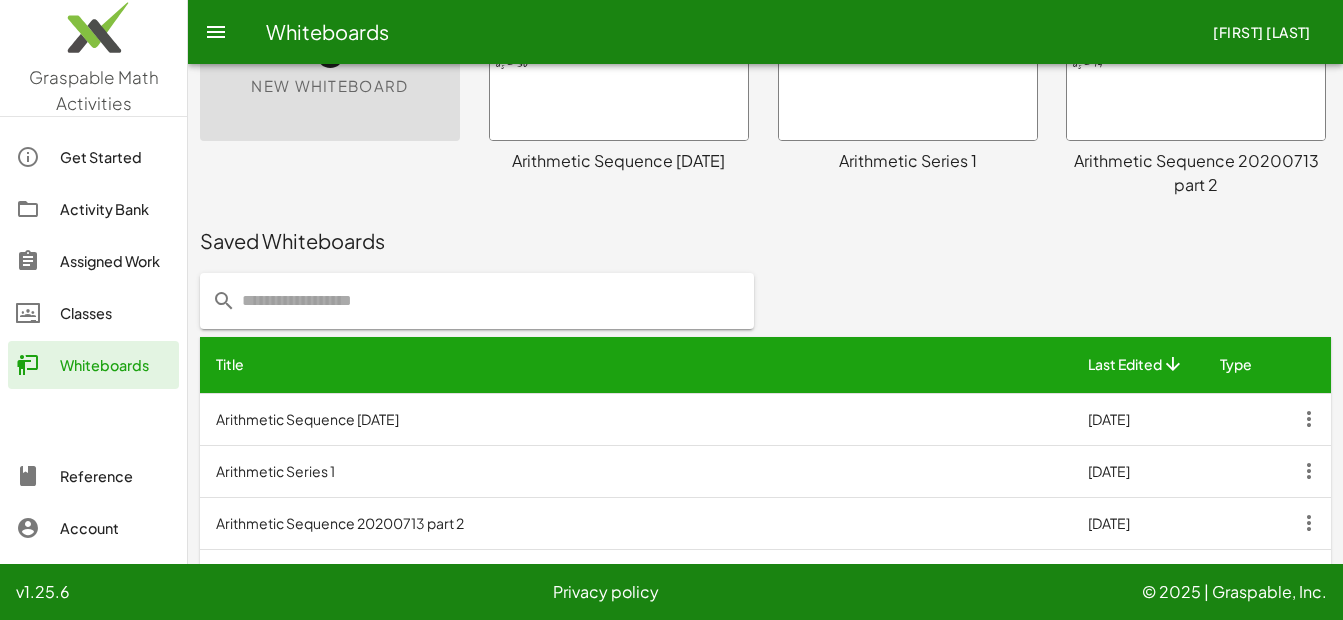 click on "Arithmetic Sequence 20200713 part 2" at bounding box center (636, 523) 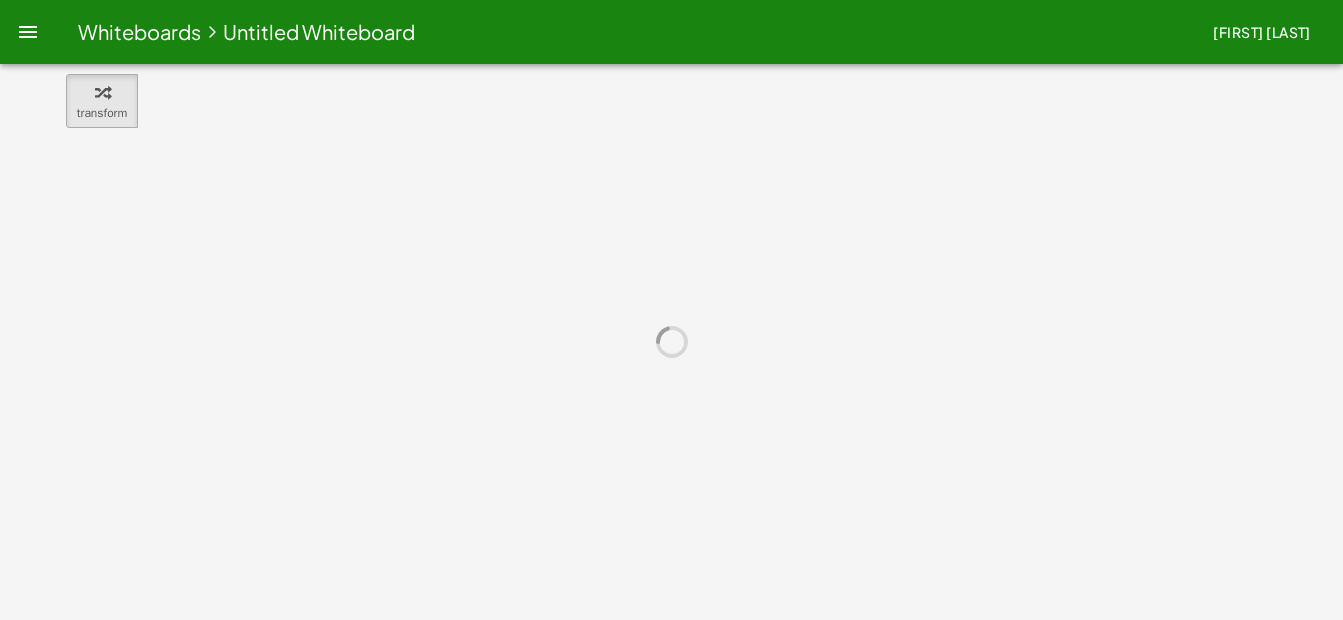 scroll, scrollTop: 0, scrollLeft: 0, axis: both 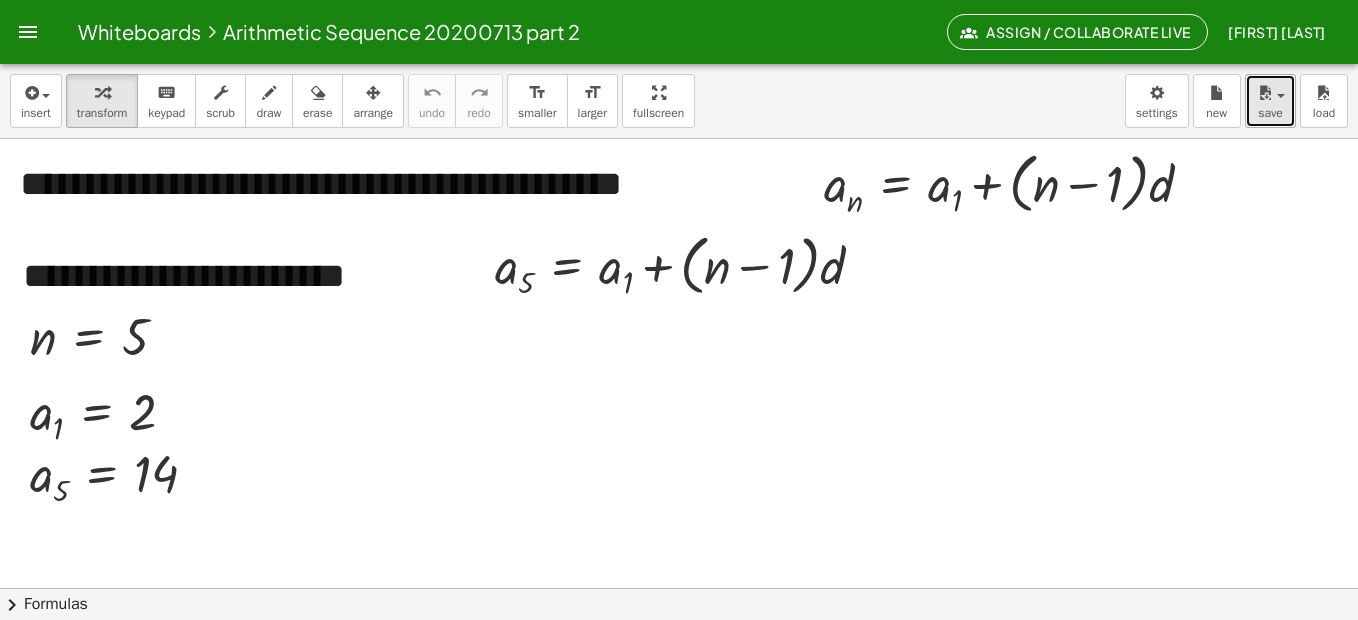 click at bounding box center [1265, 93] 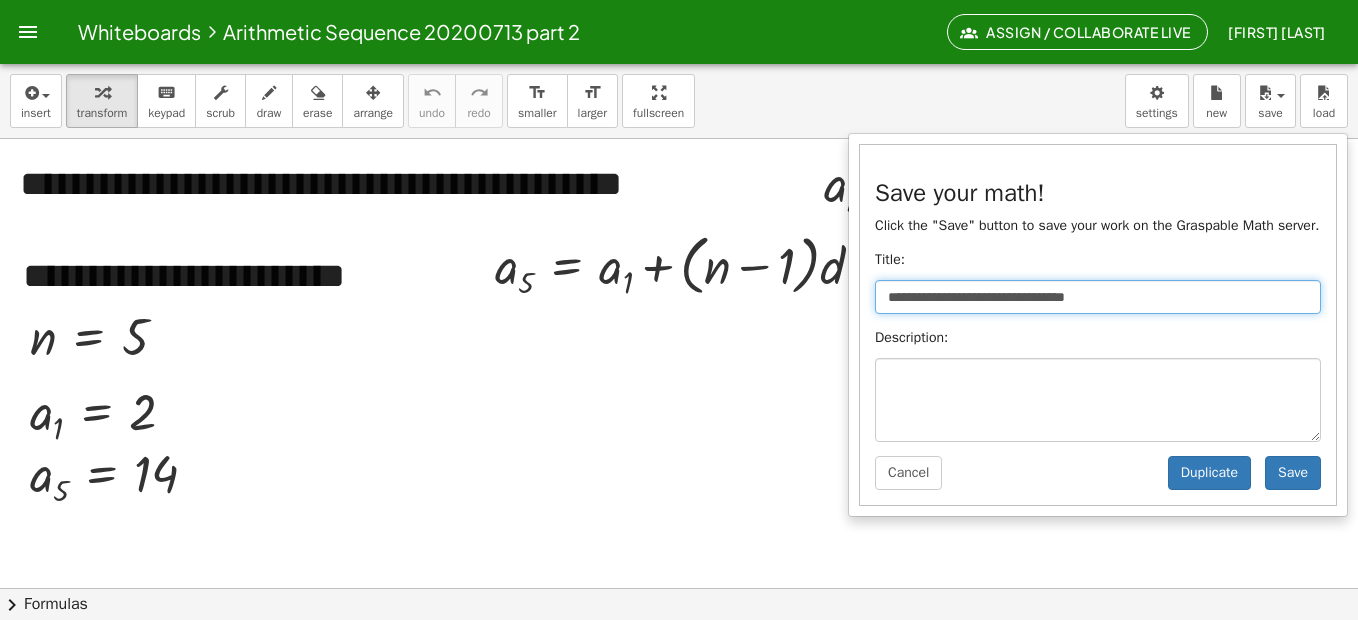 click on "**********" at bounding box center [1098, 297] 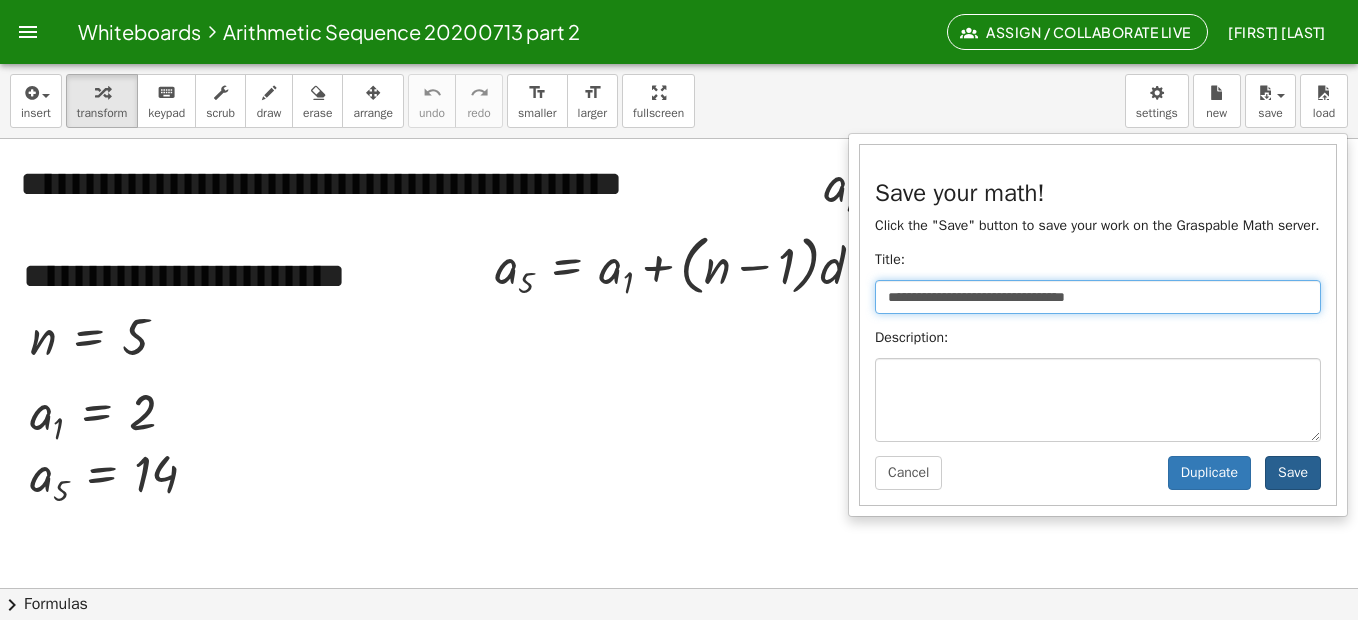 type on "**********" 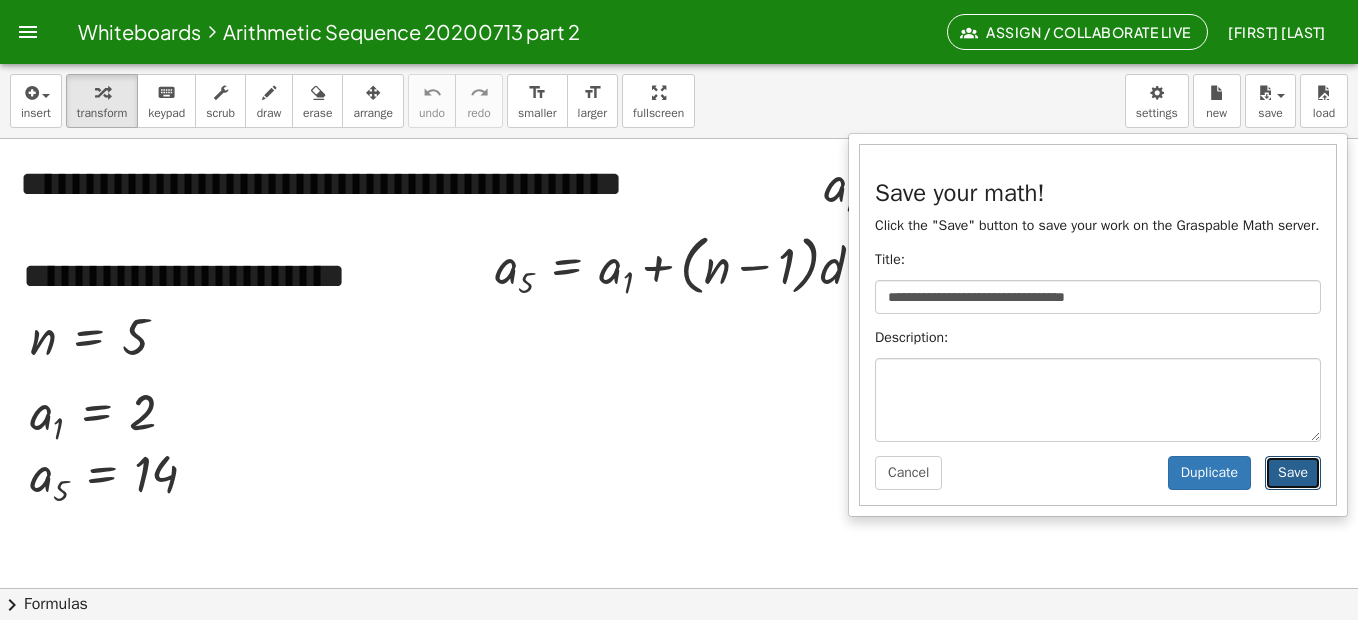 click on "Save" at bounding box center [1293, 473] 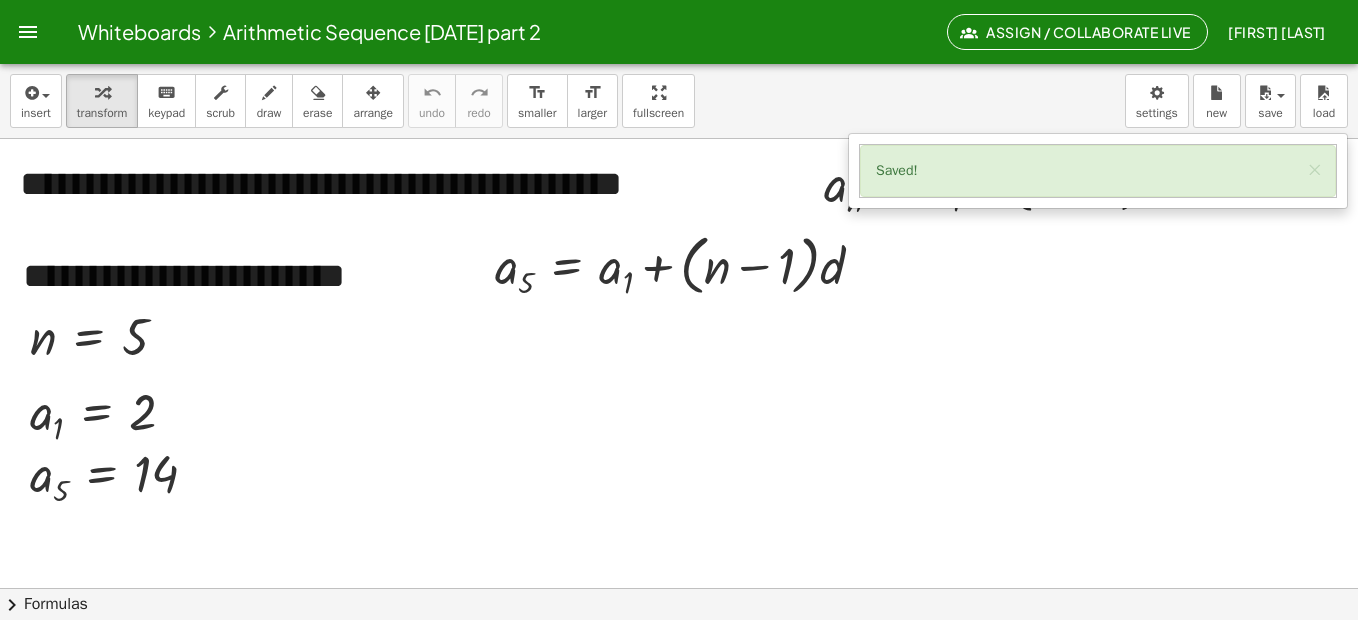 click on "Whiteboards" at bounding box center [139, 31] 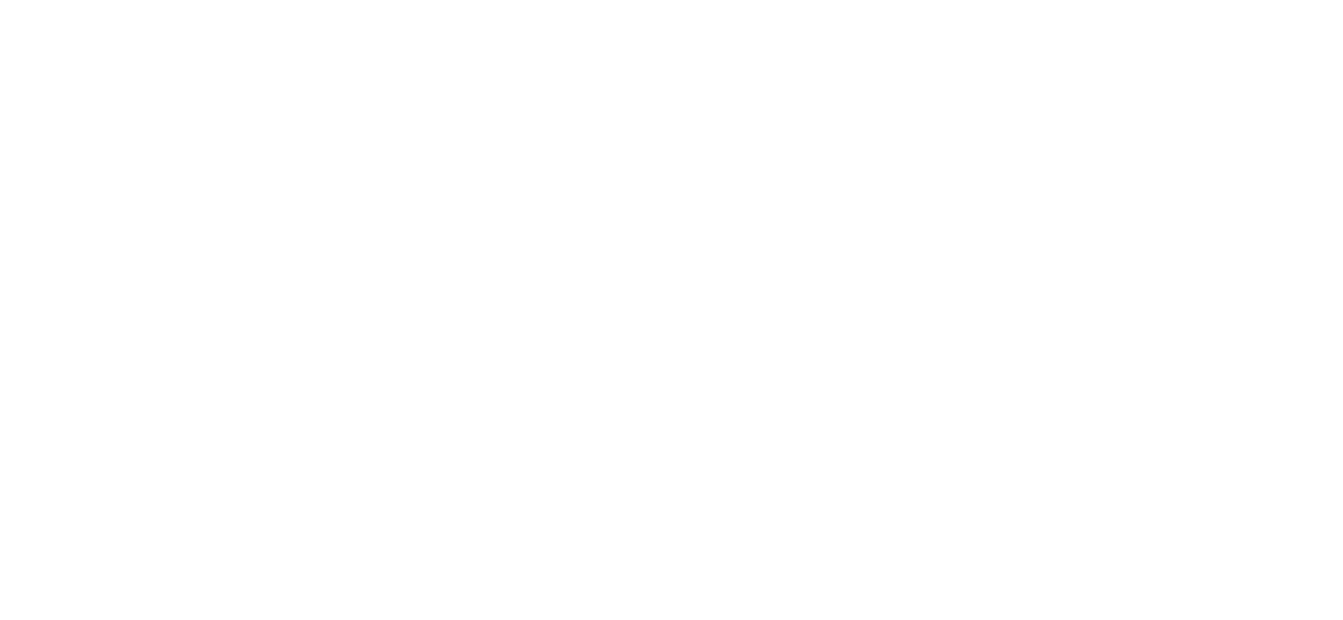 scroll, scrollTop: 0, scrollLeft: 0, axis: both 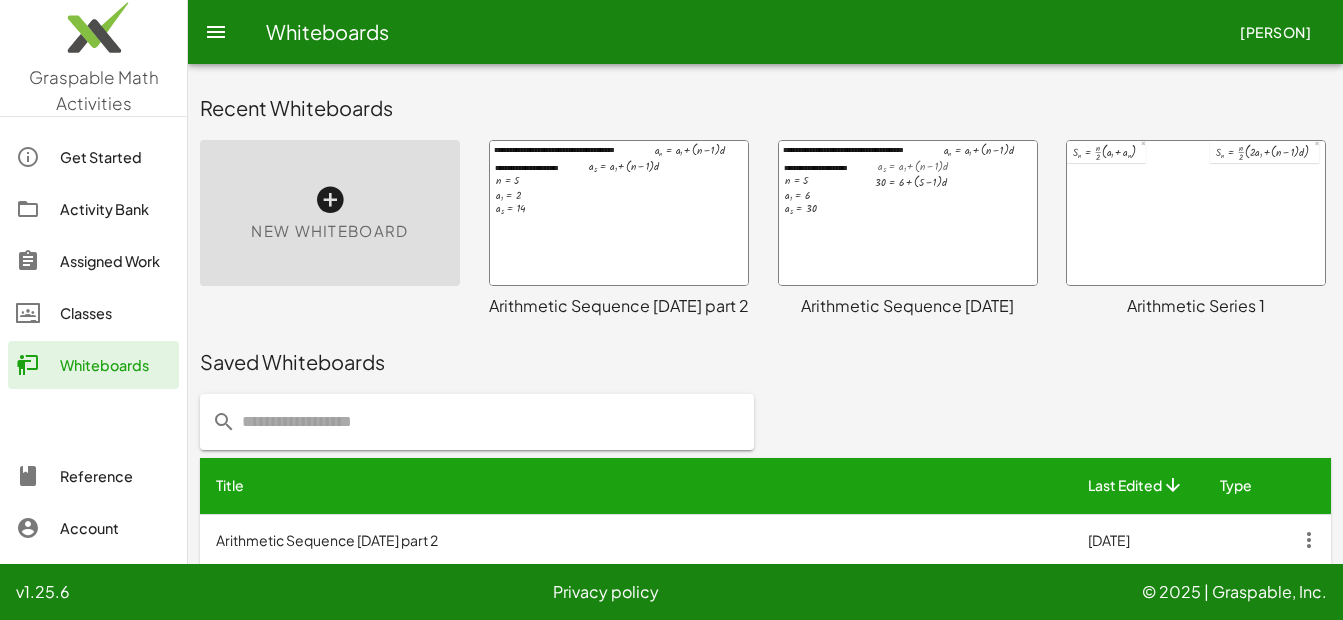 click at bounding box center [908, 213] 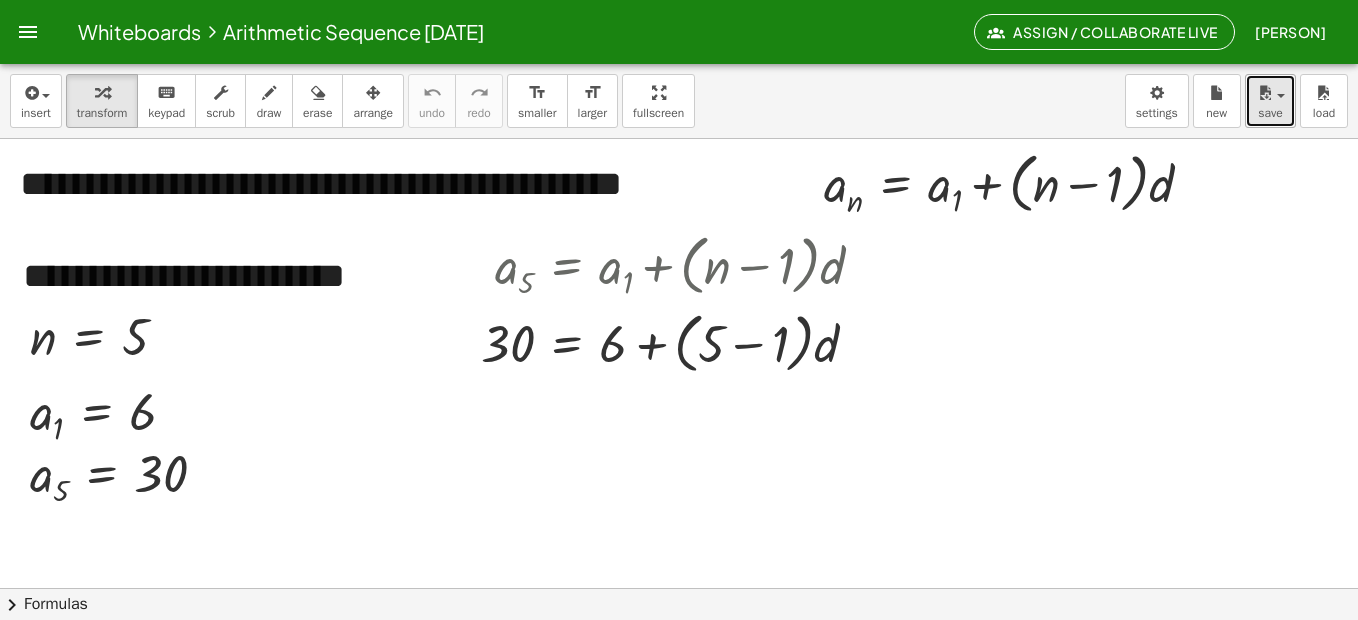 click on "save" at bounding box center (1270, 113) 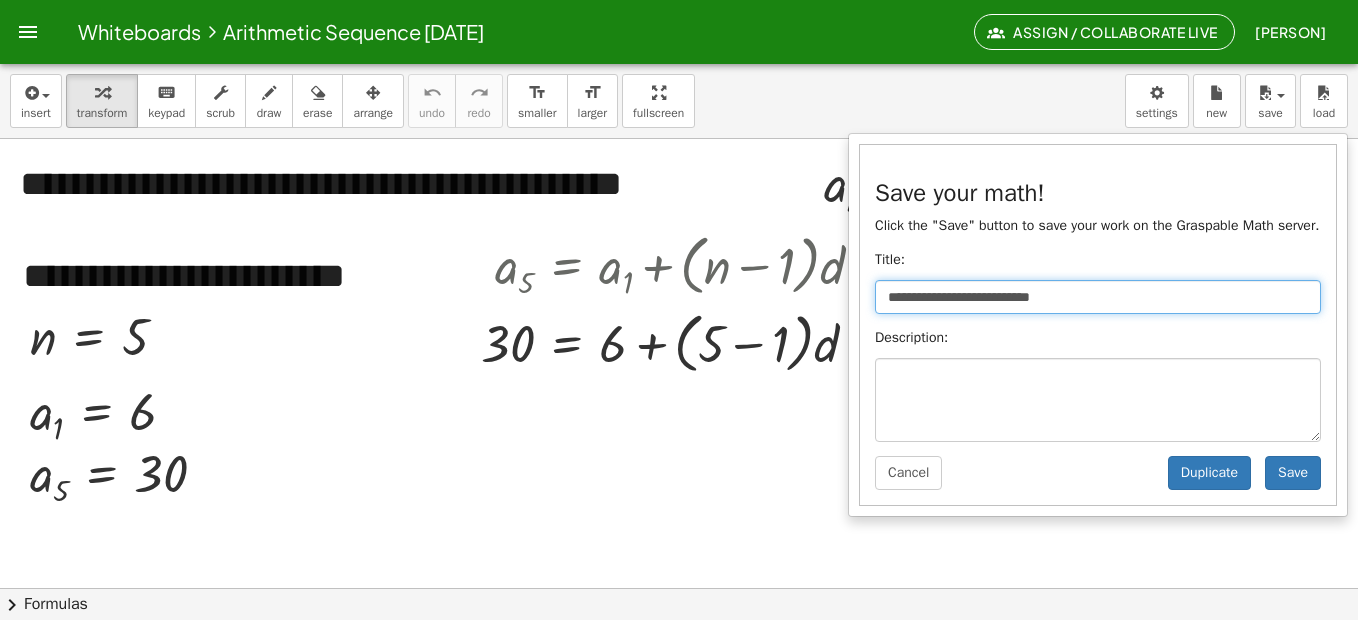 click on "**********" at bounding box center [1098, 297] 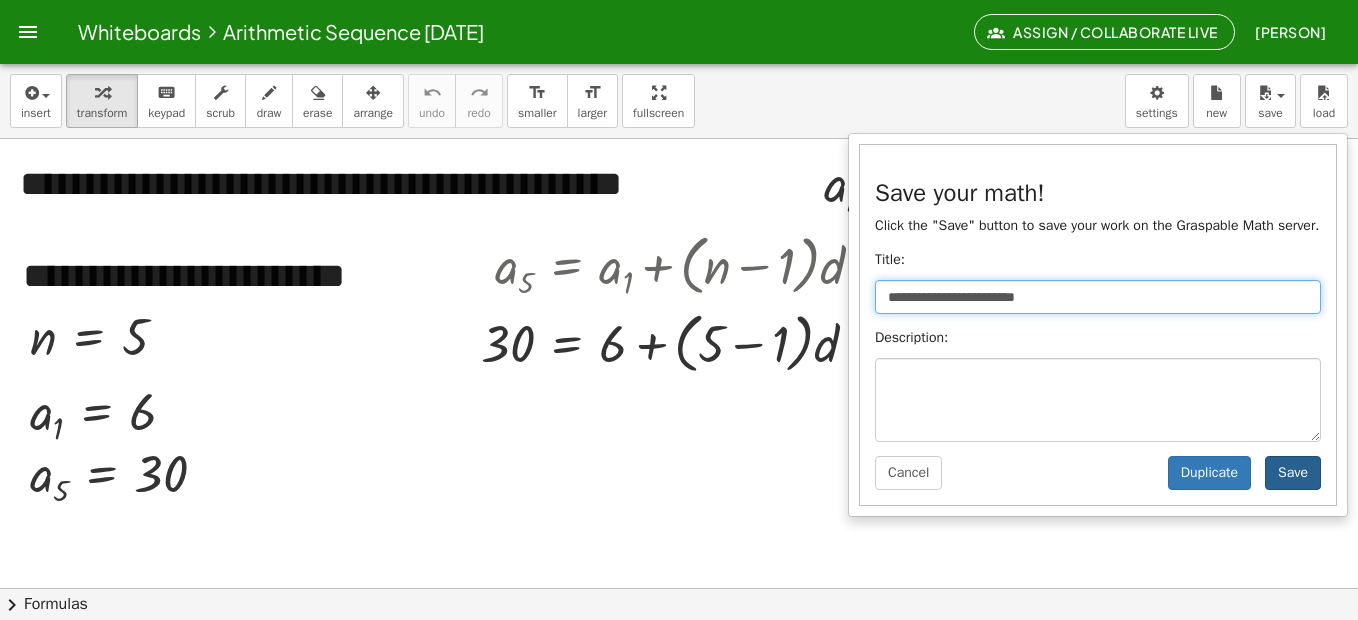 type on "**********" 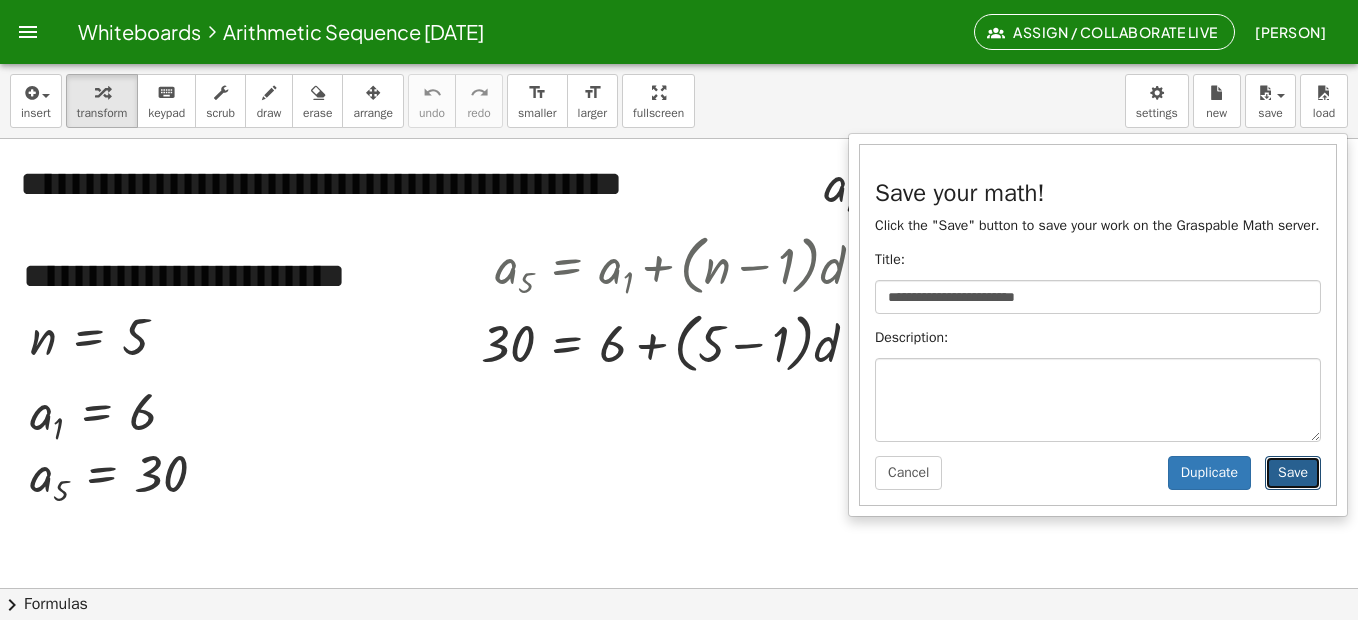 click on "Save" at bounding box center (1293, 473) 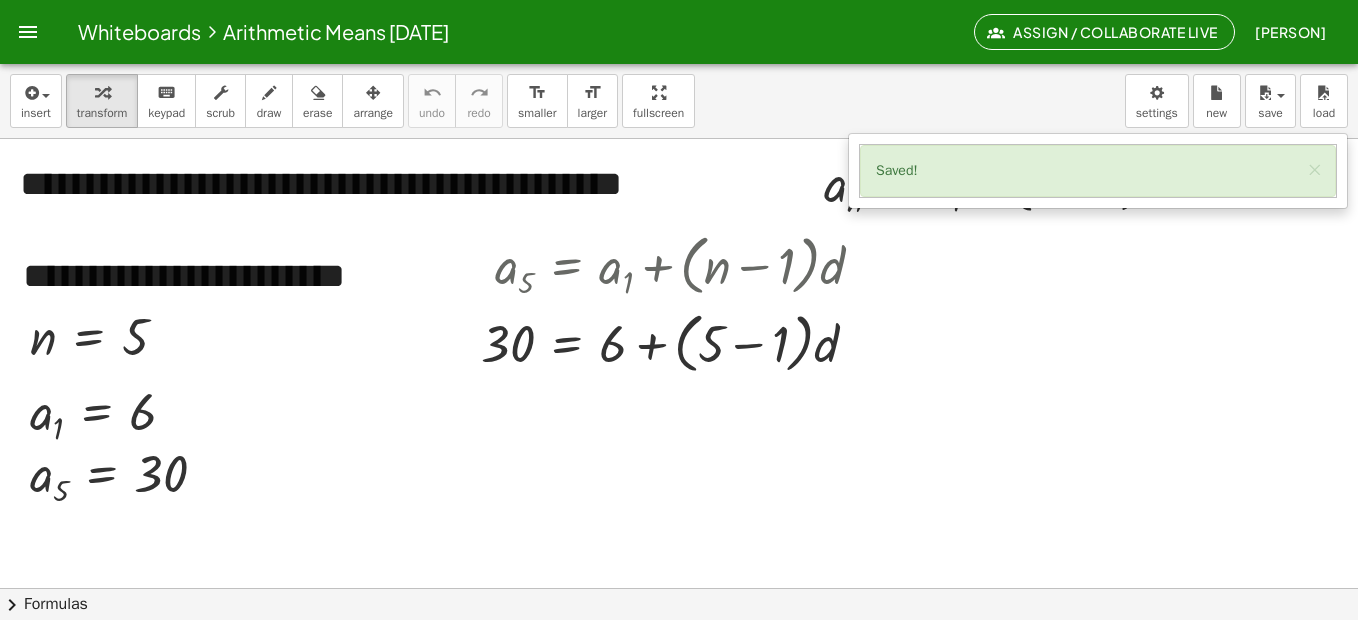 drag, startPoint x: 124, startPoint y: 54, endPoint x: 129, endPoint y: 35, distance: 19.646883 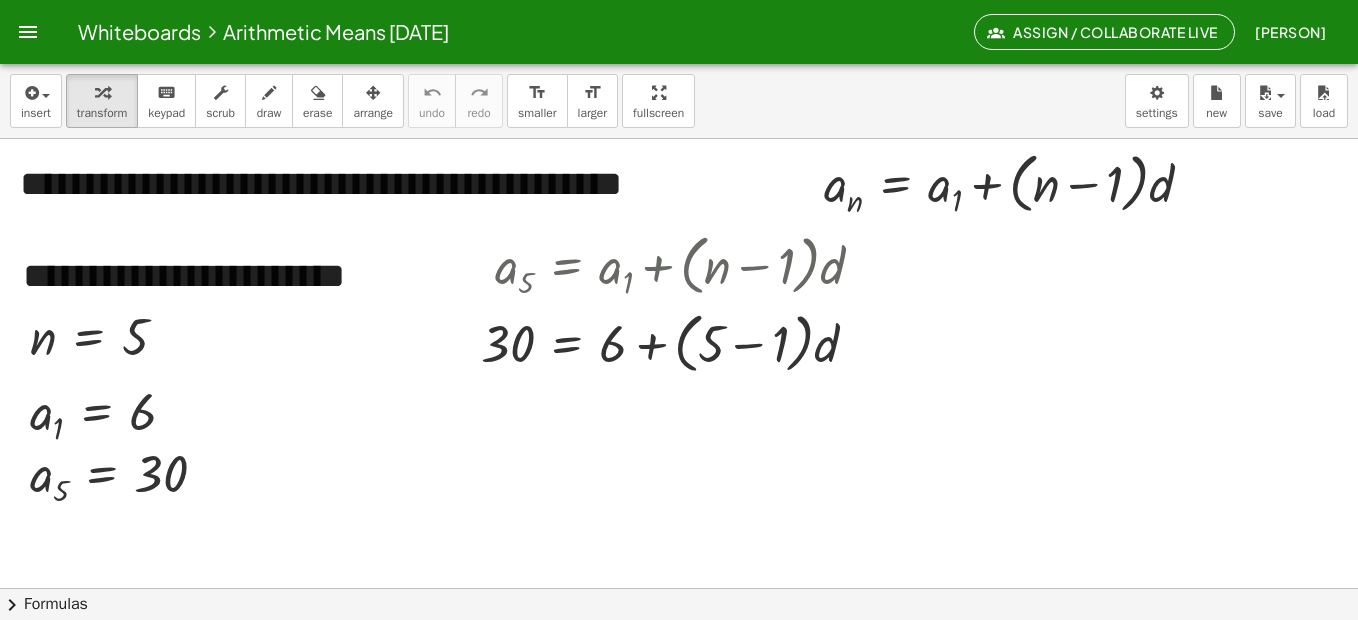 click on "Whiteboards" at bounding box center (139, 31) 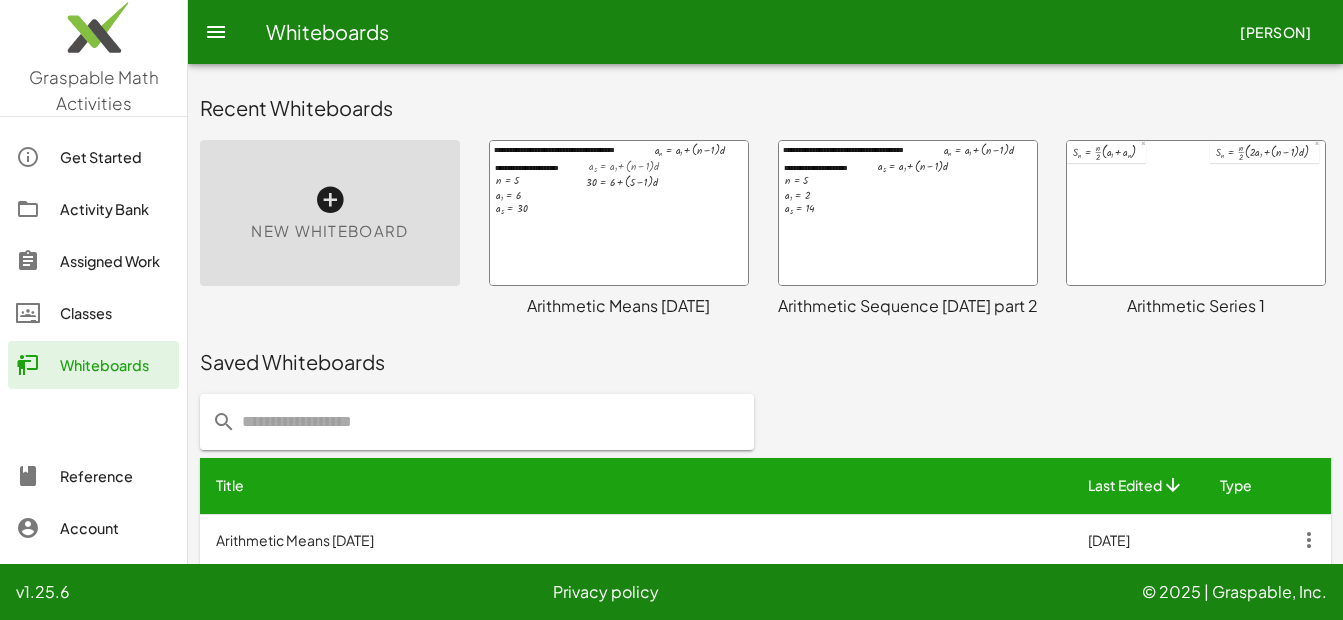 click at bounding box center [908, 213] 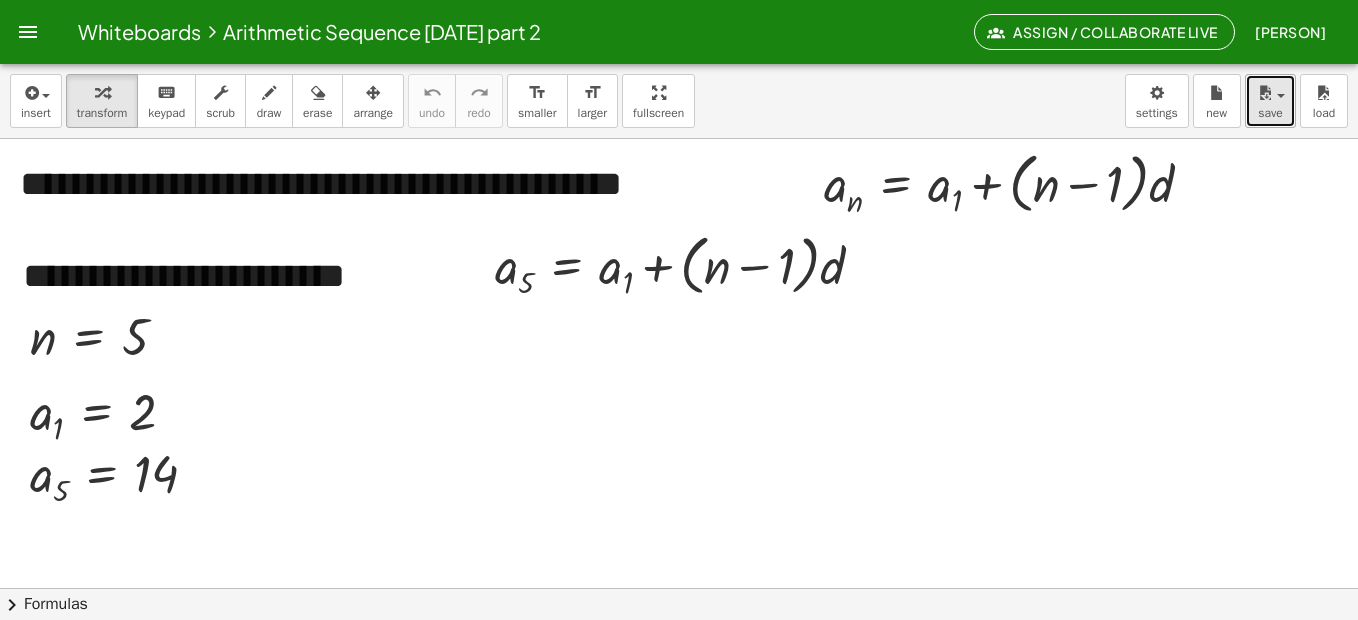 click on "save" at bounding box center [1270, 113] 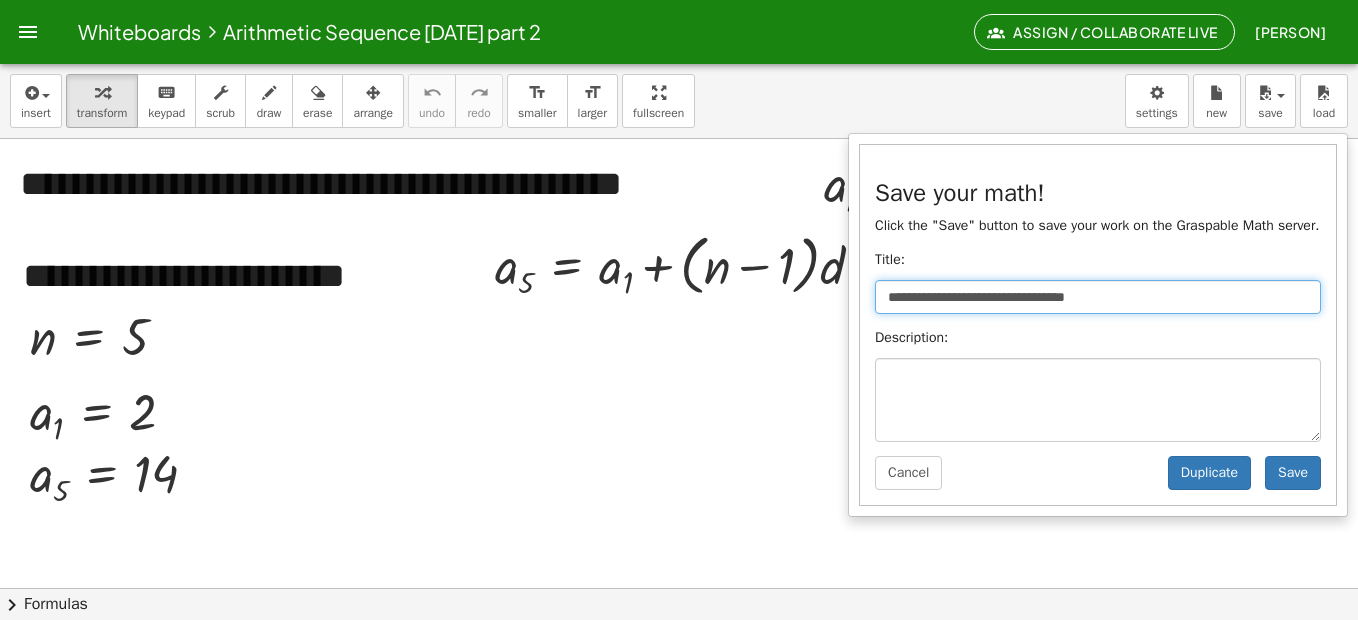 click on "**********" at bounding box center (1098, 297) 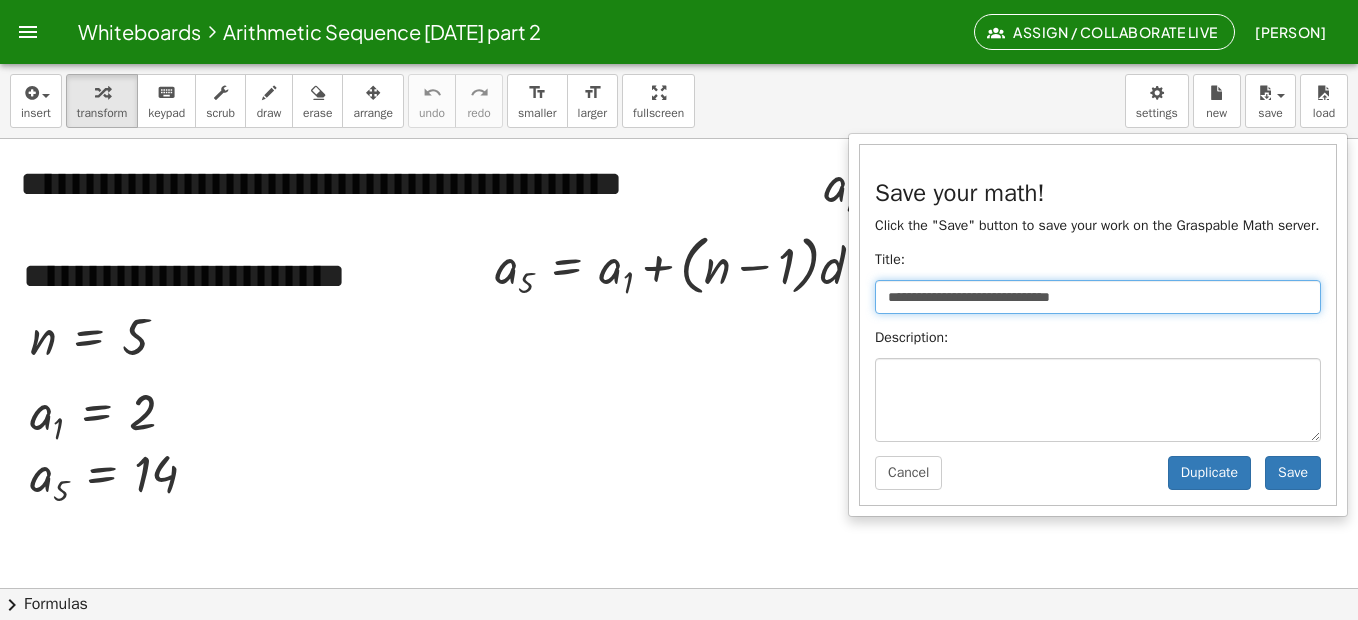 type on "**********" 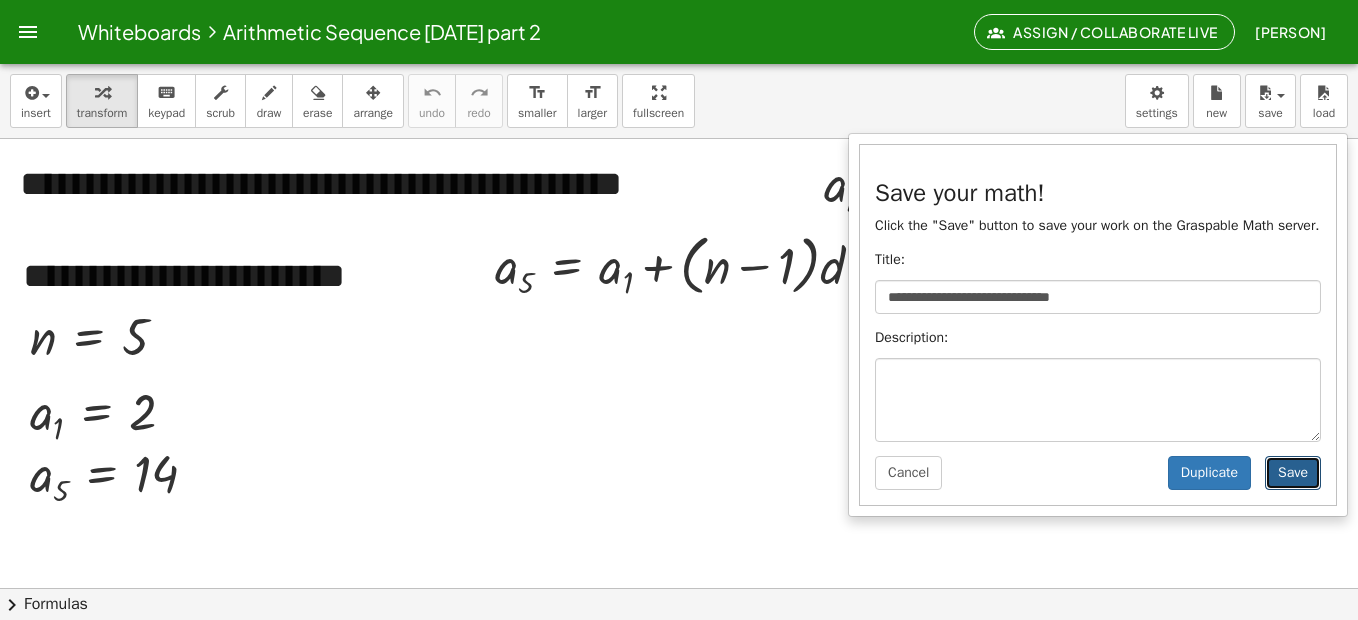 click on "Save" at bounding box center [1293, 473] 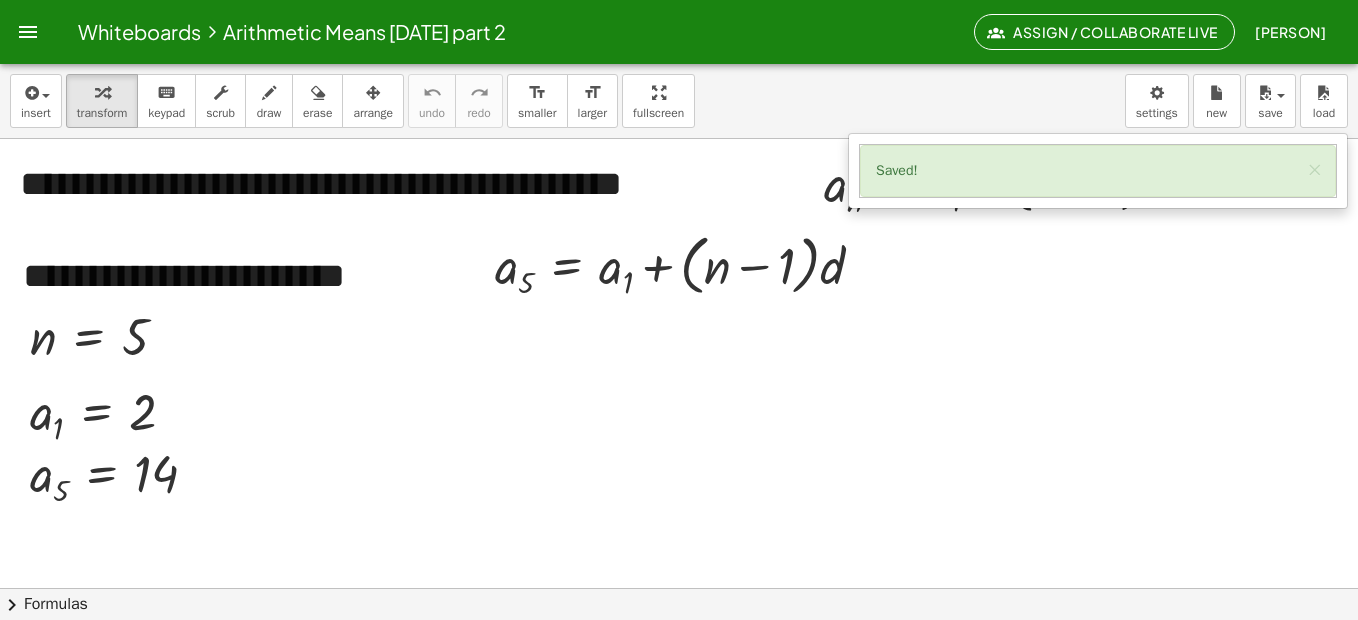 click on "Whiteboards" at bounding box center (139, 31) 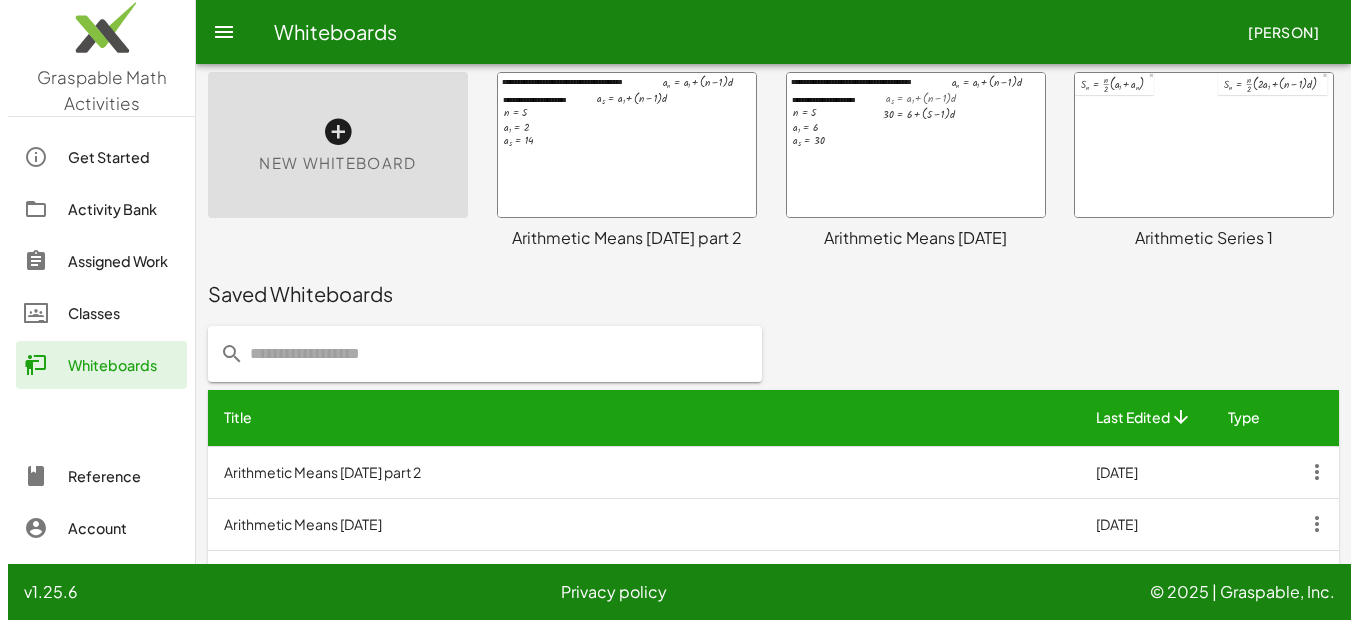 scroll, scrollTop: 0, scrollLeft: 0, axis: both 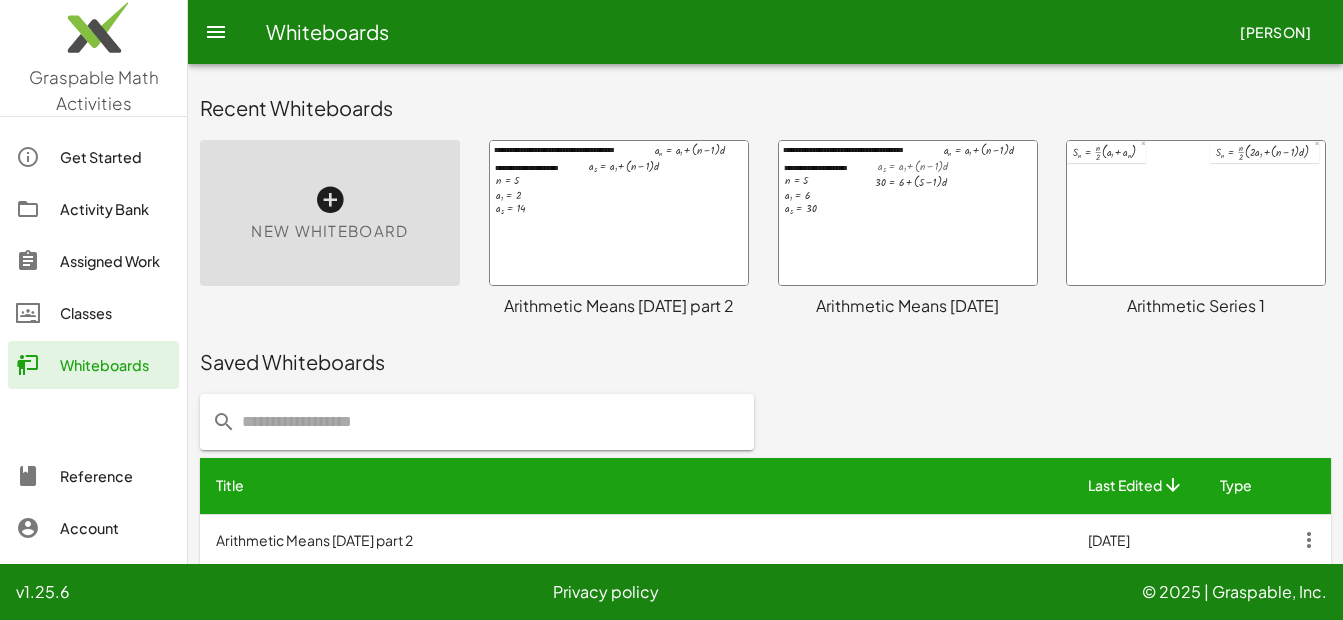 click at bounding box center (330, 200) 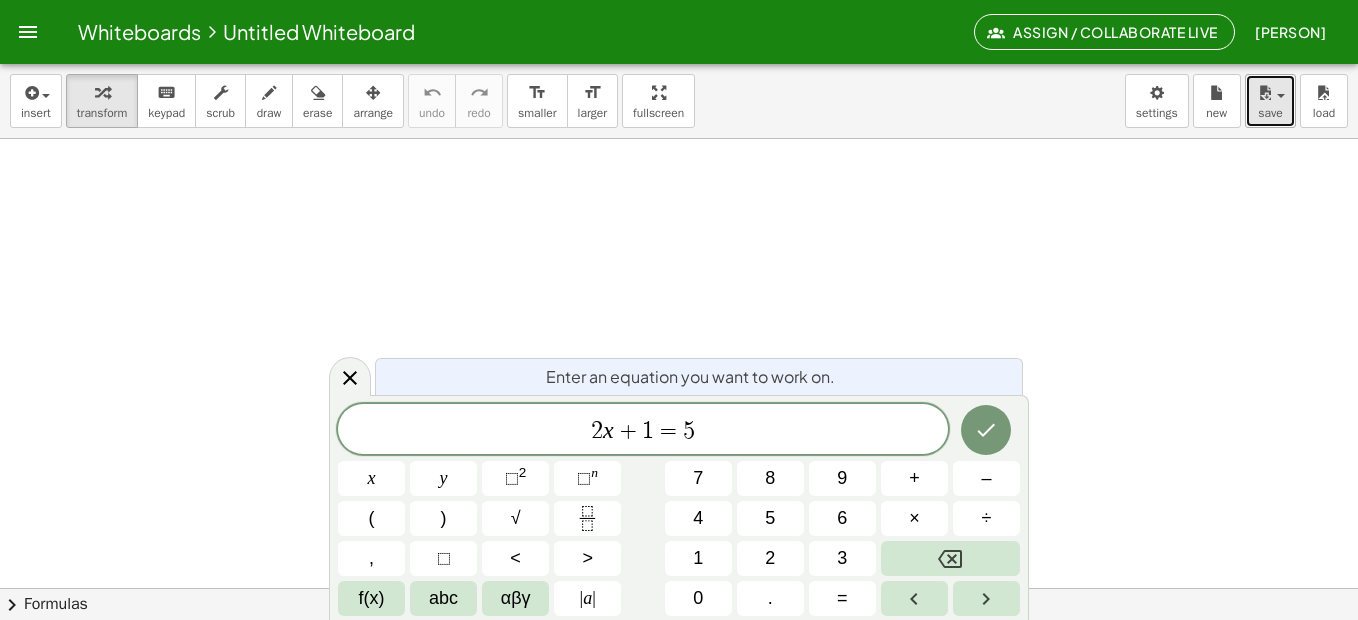 click on "save" at bounding box center [1270, 101] 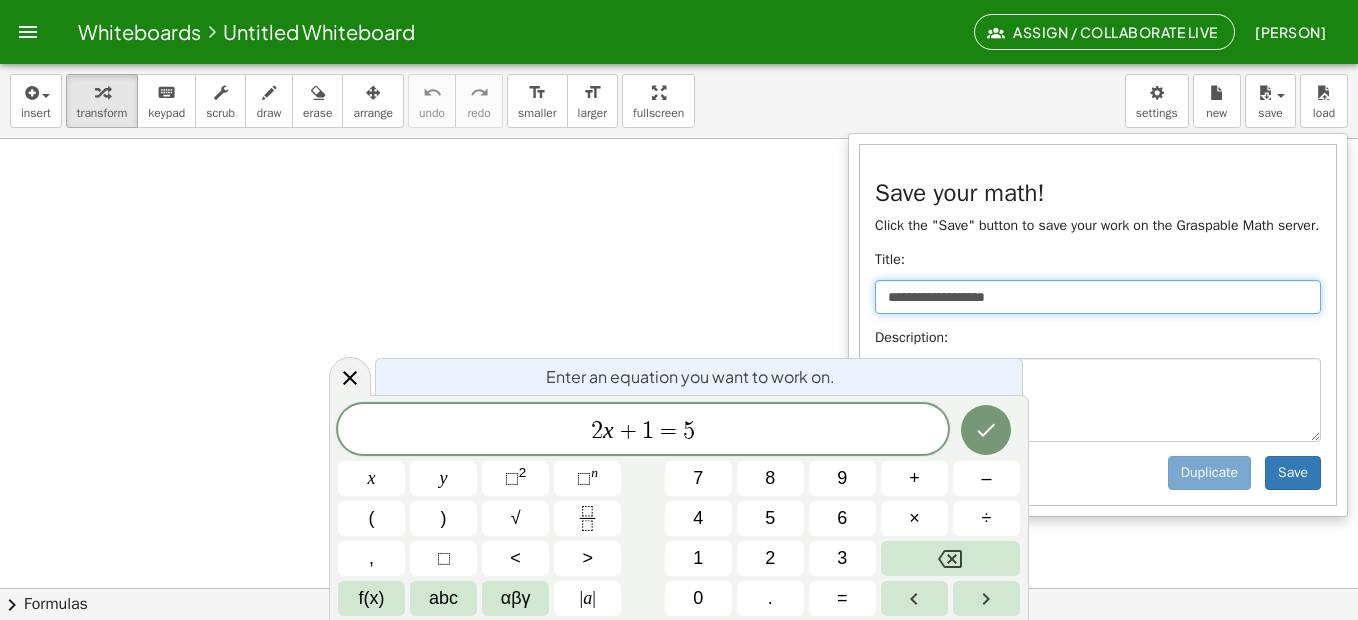 click on "**********" at bounding box center (1098, 297) 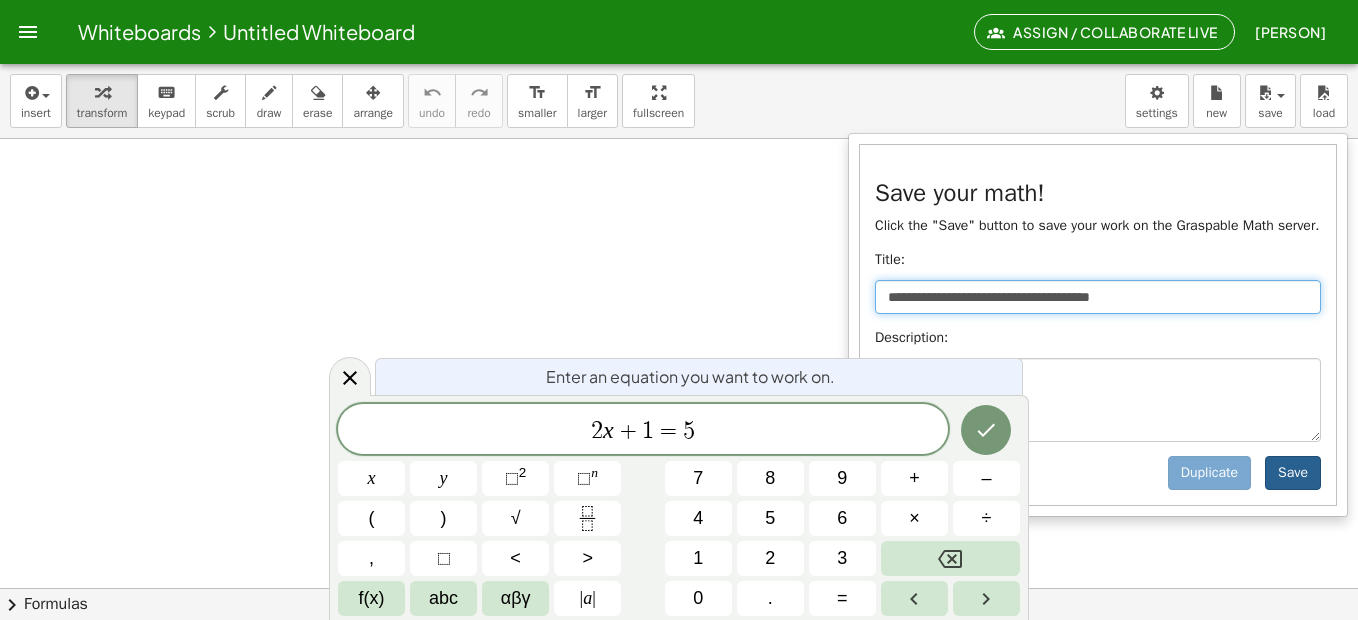 type on "**********" 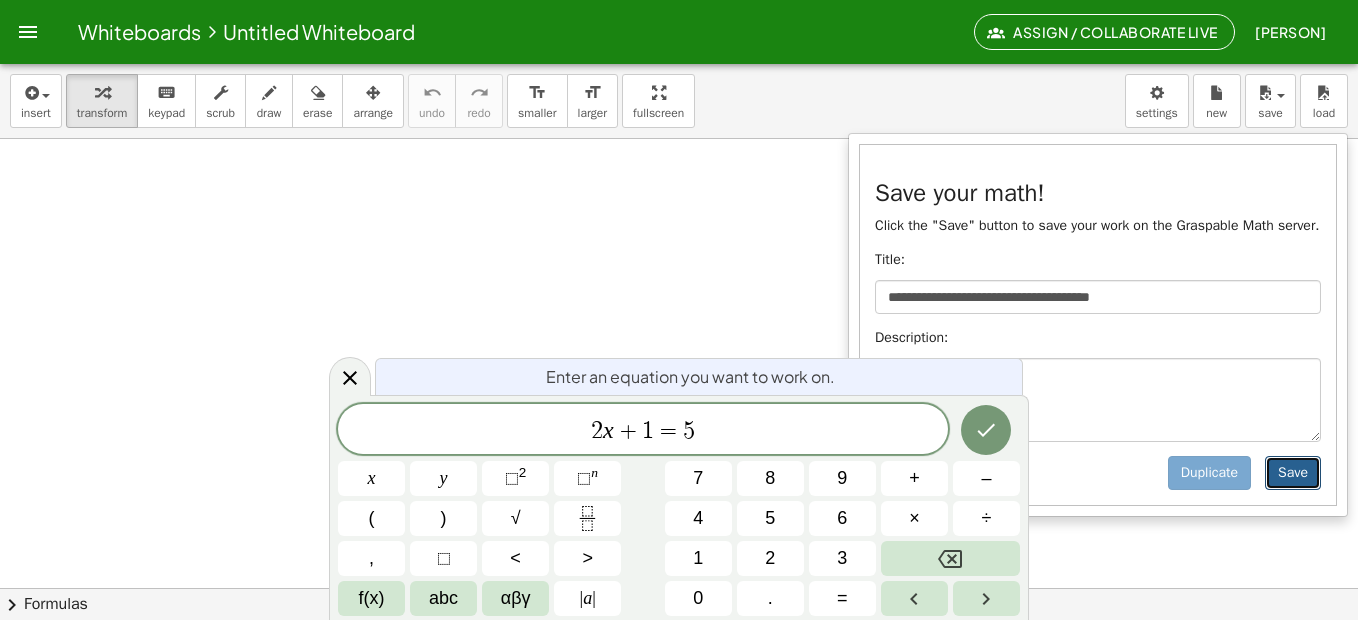click on "Save" at bounding box center [1293, 473] 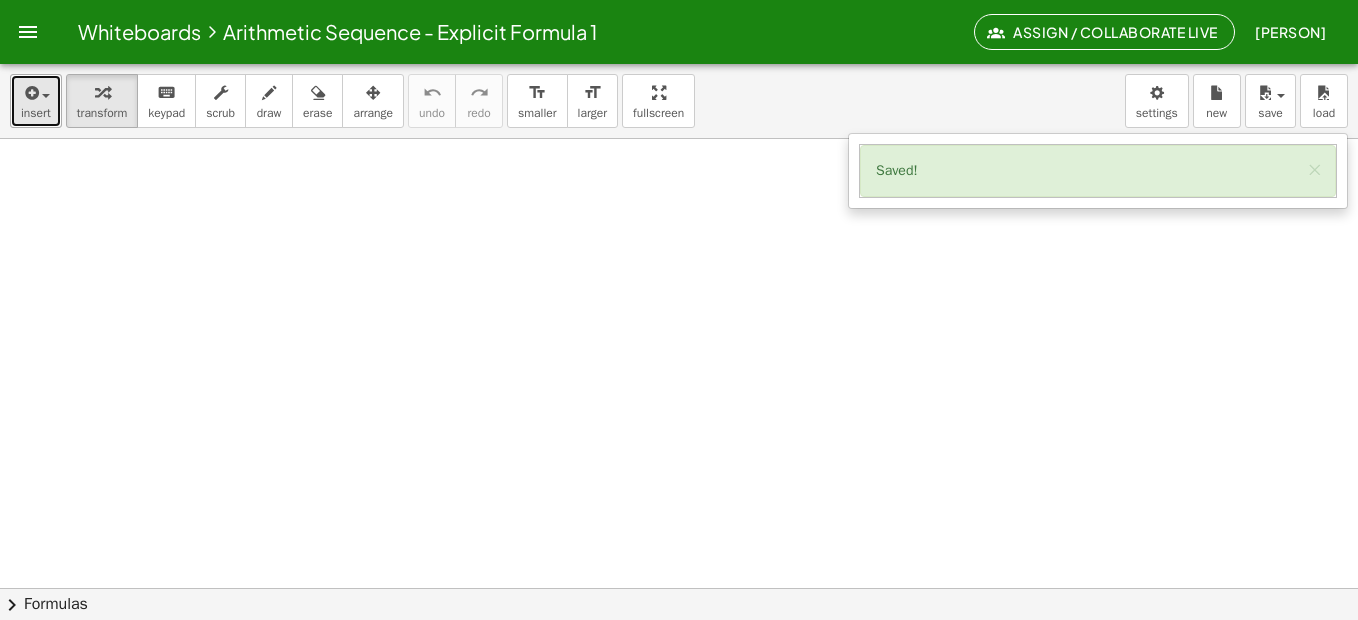 click at bounding box center [30, 93] 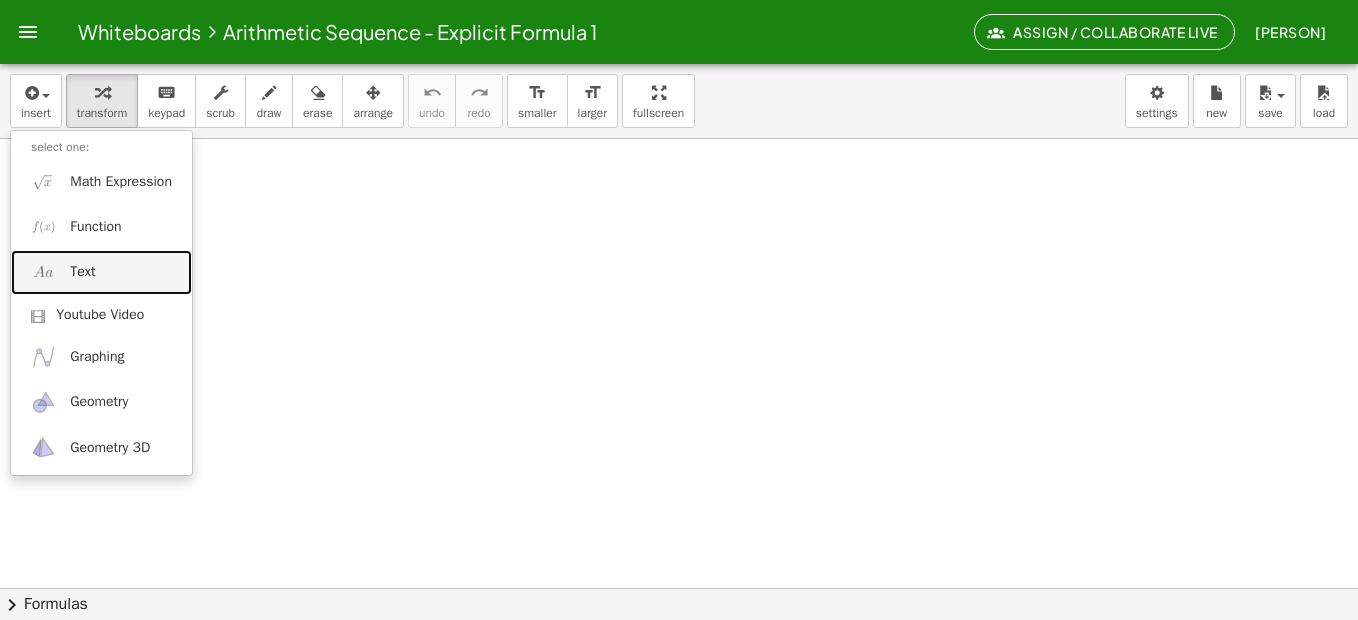 click on "Text" at bounding box center (101, 272) 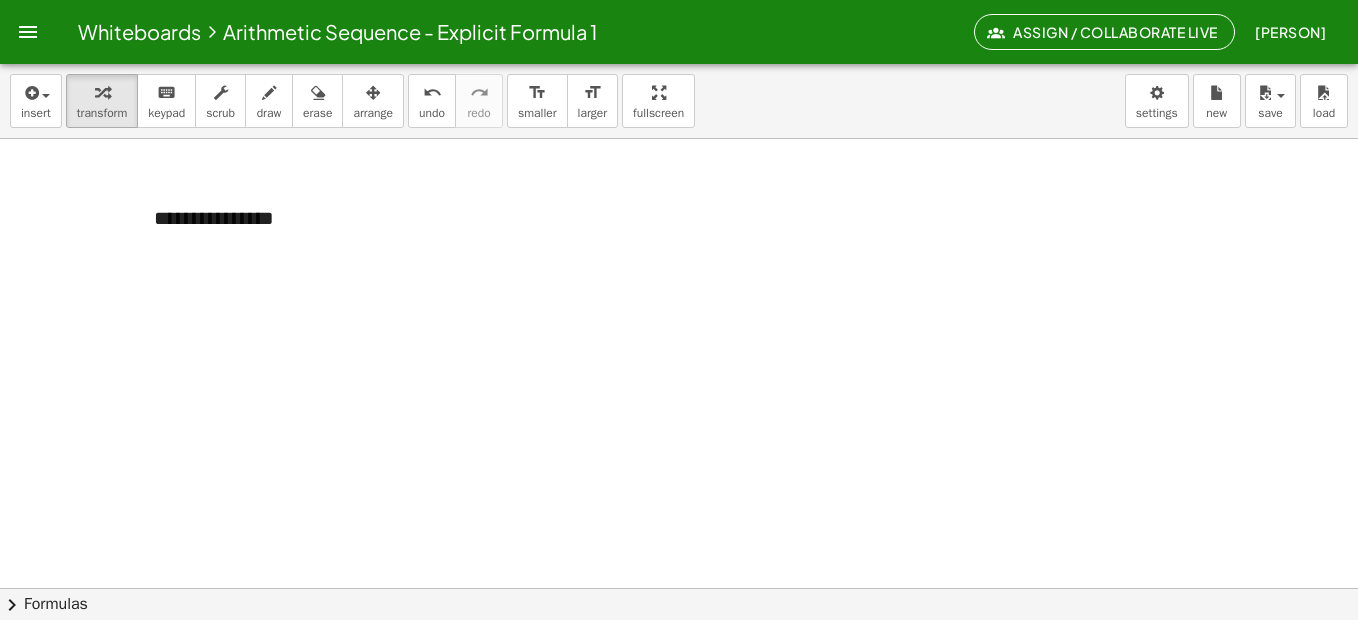 type 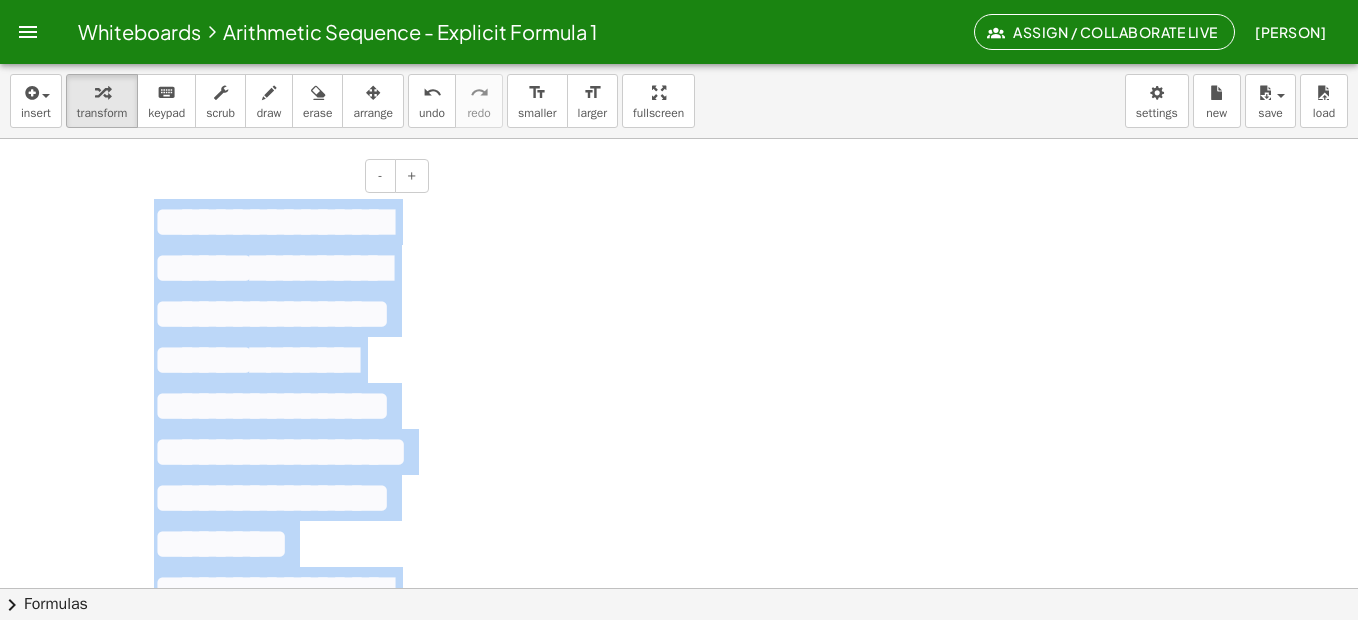 scroll, scrollTop: 0, scrollLeft: 0, axis: both 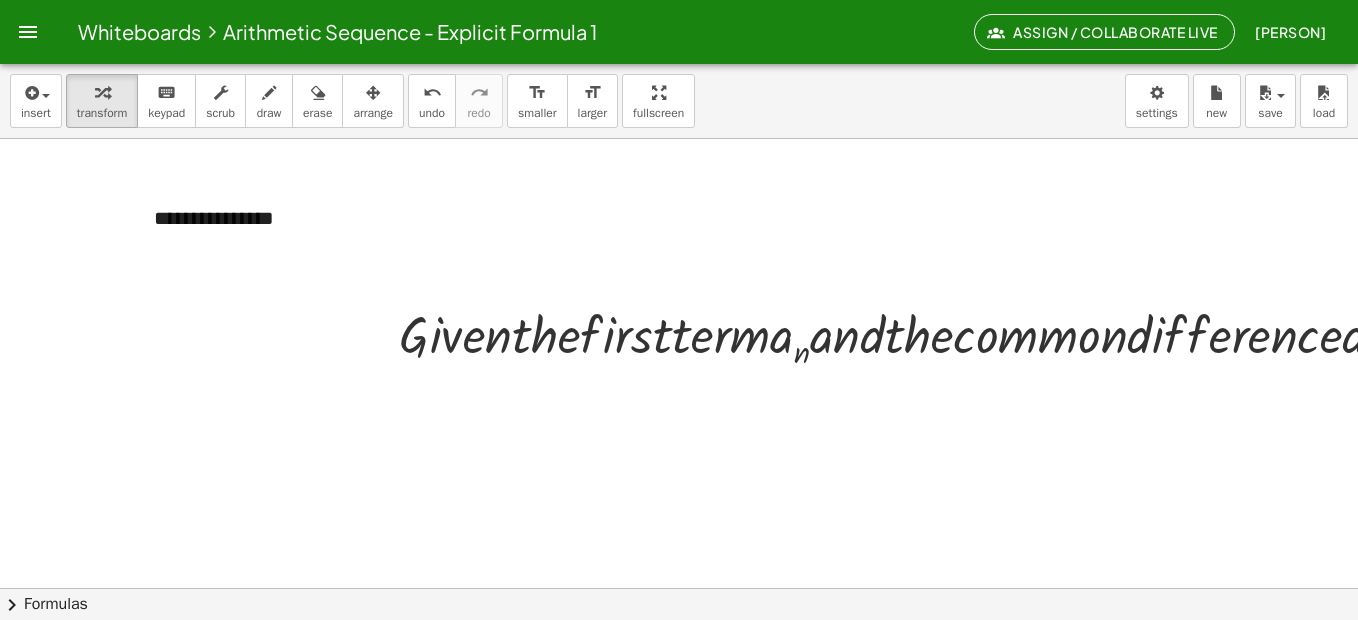 click at bounding box center [1603, 335] 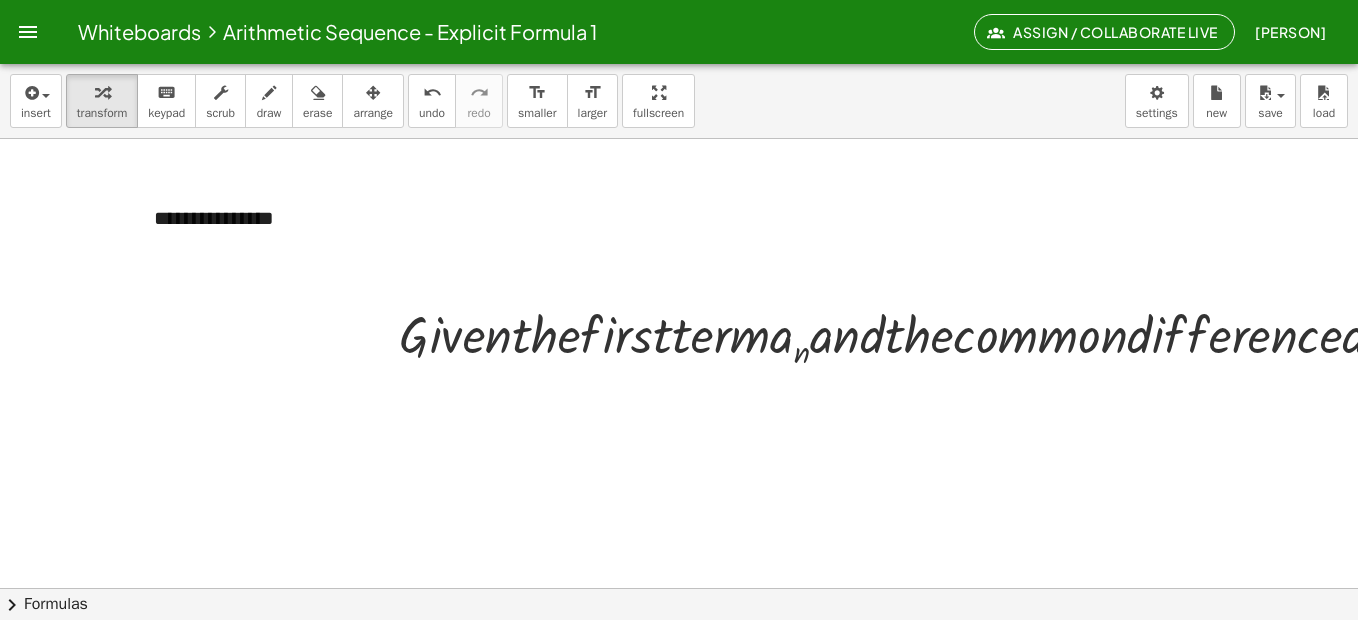 click at bounding box center [1603, 335] 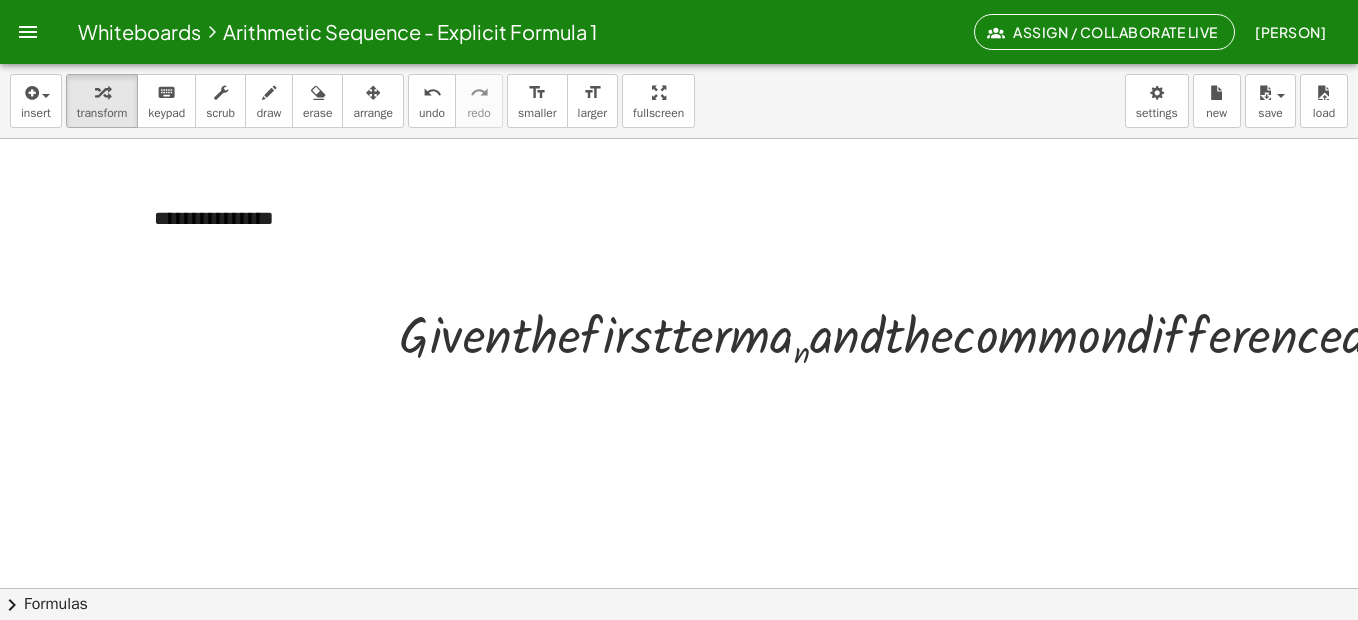 click at bounding box center [1603, 335] 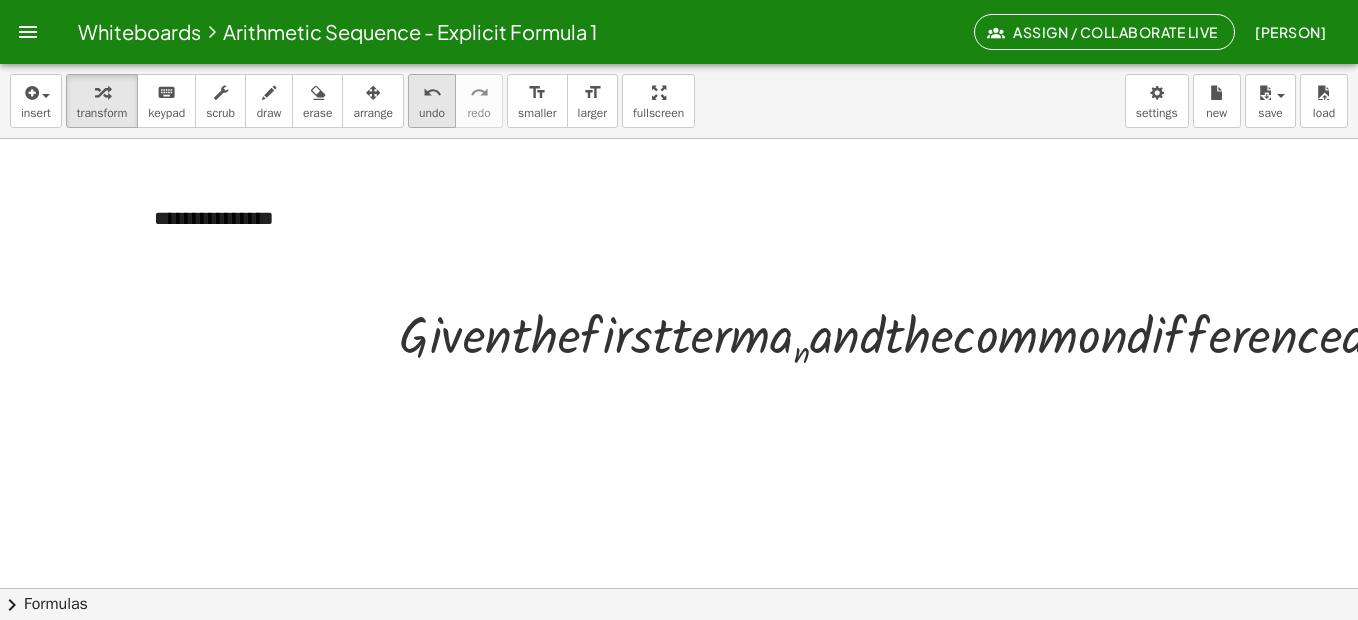 click on "undo" at bounding box center [432, 92] 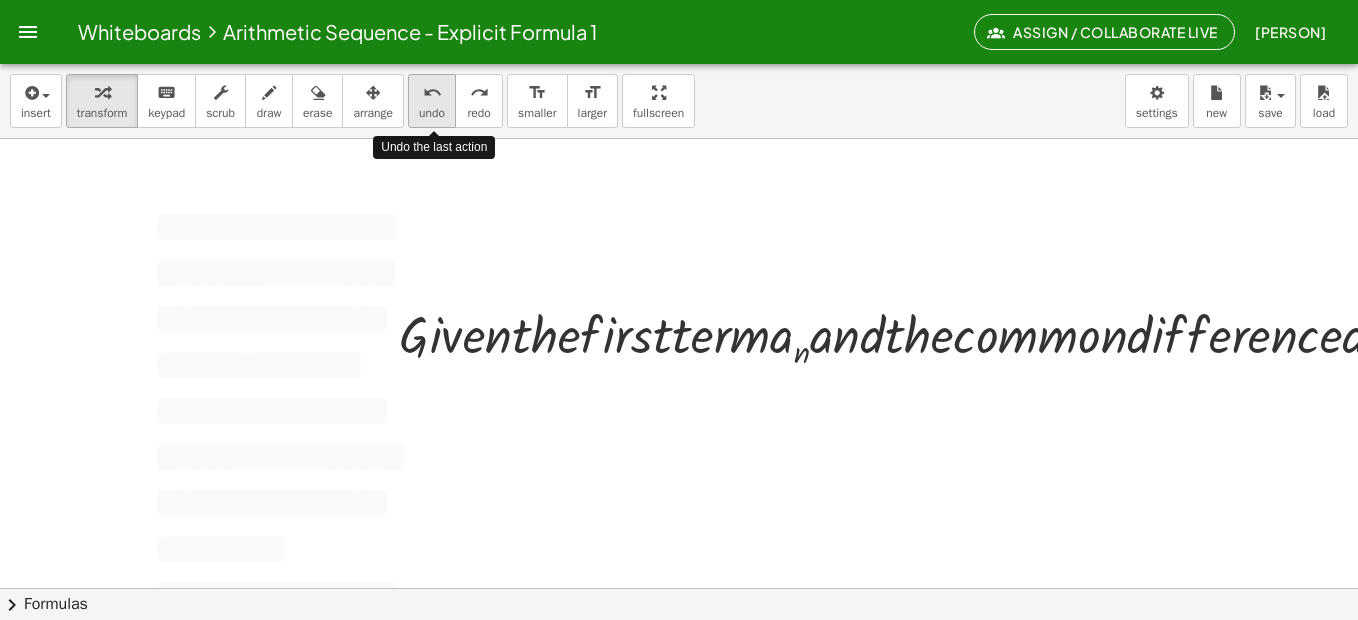 click on "undo" at bounding box center [432, 93] 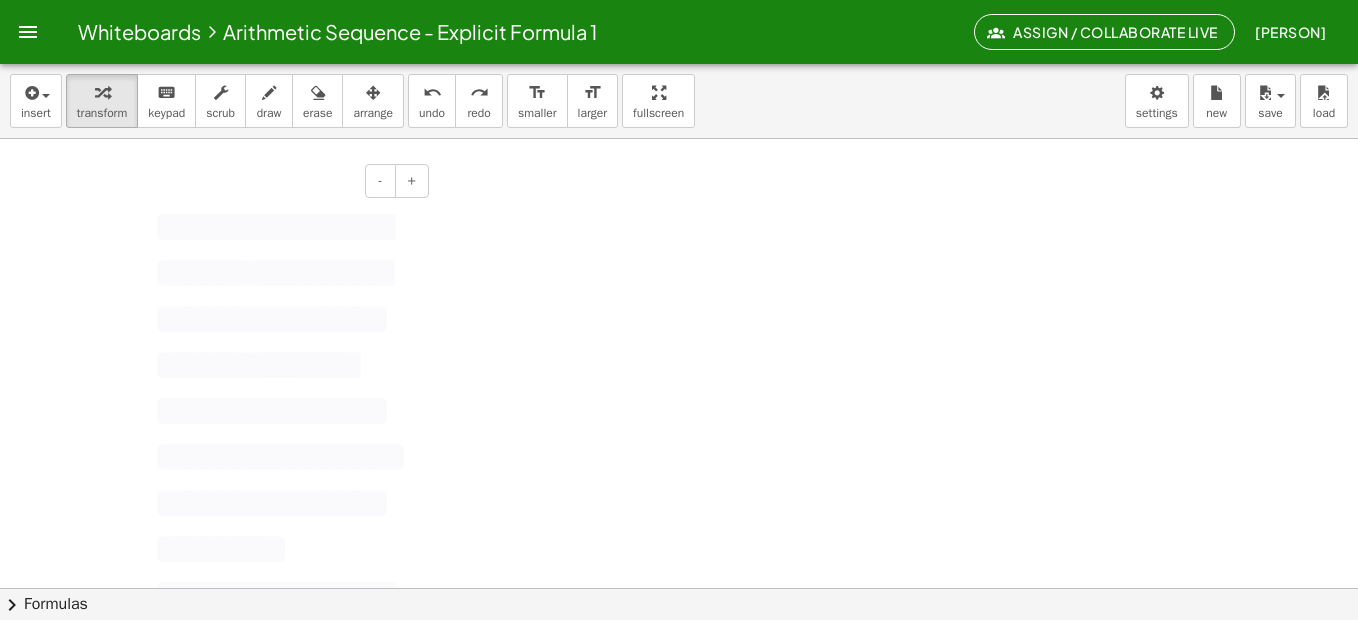 click on "**********" at bounding box center (272, 250) 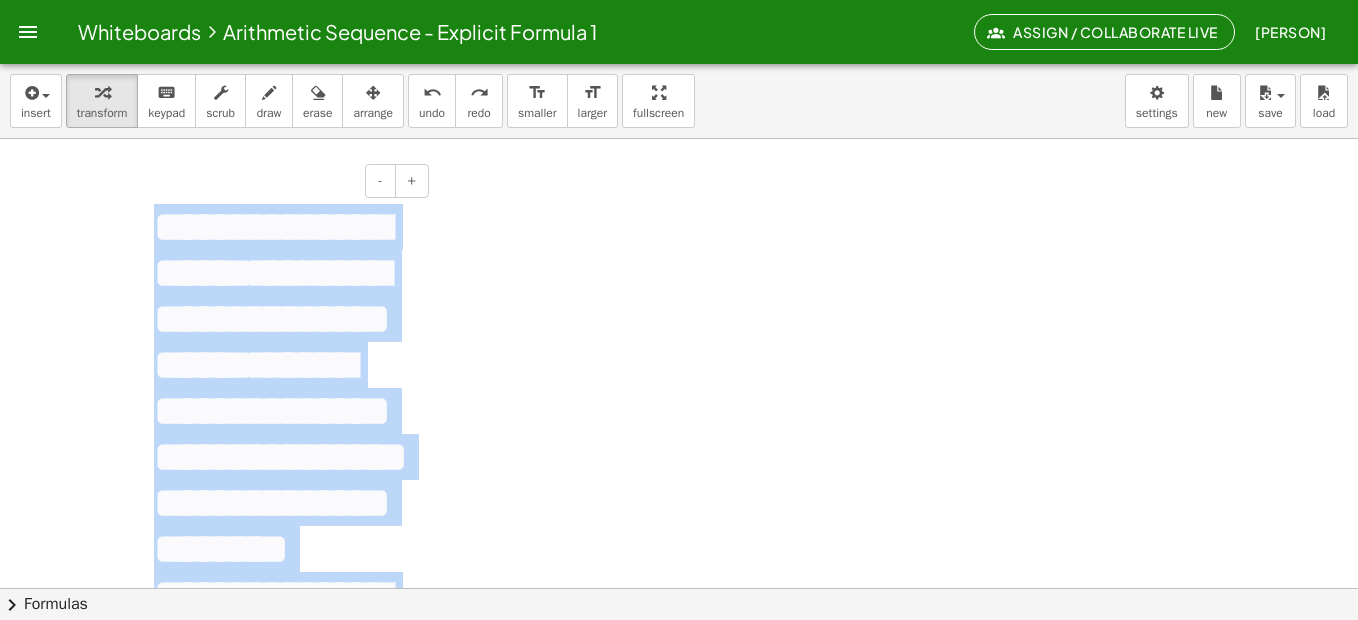 click on "**********" at bounding box center [284, 388] 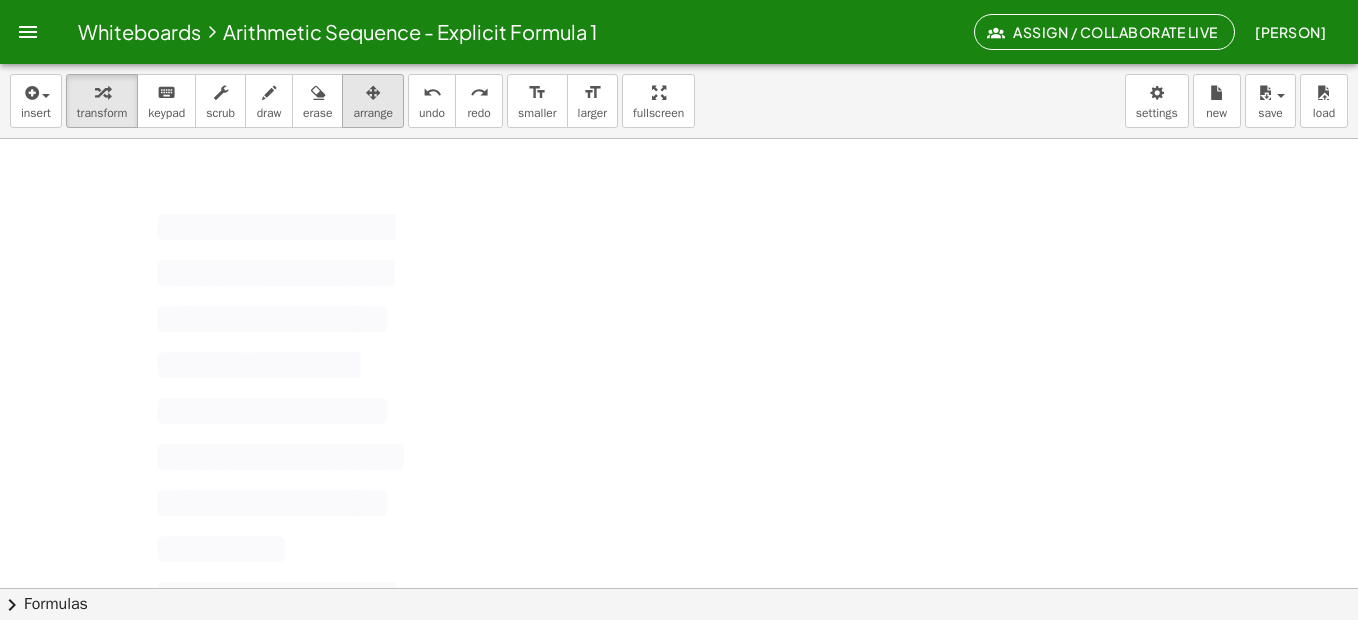 click at bounding box center (373, 93) 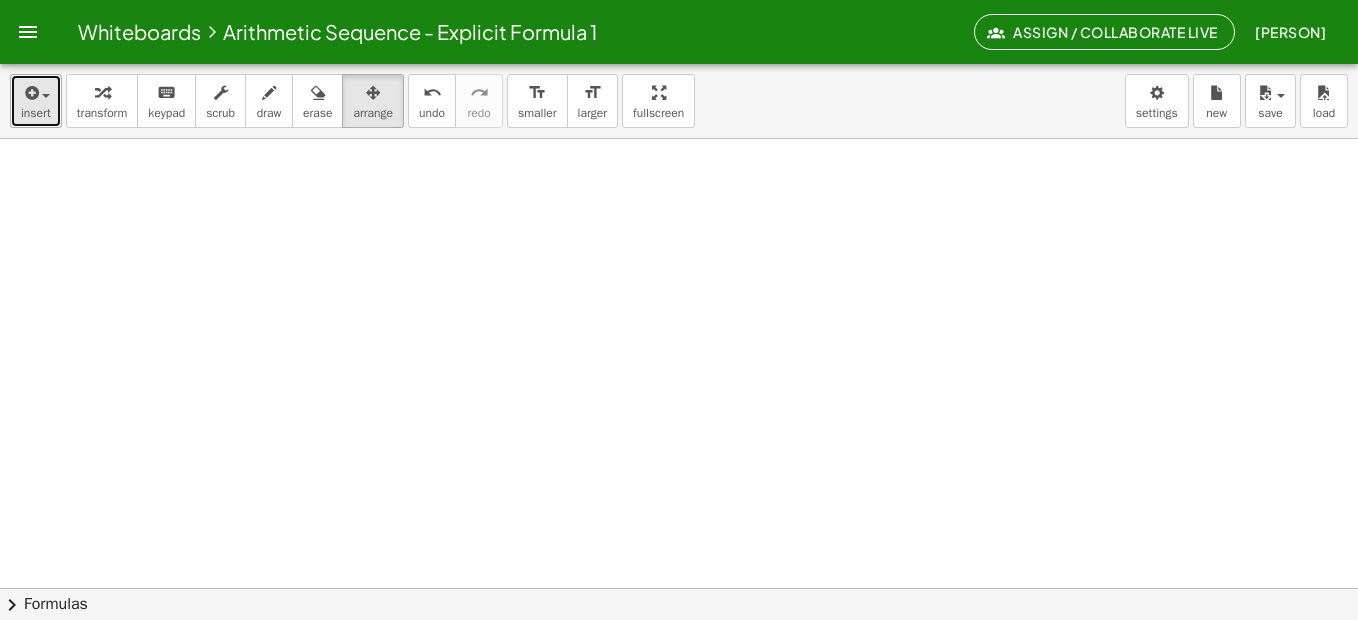 click at bounding box center [30, 93] 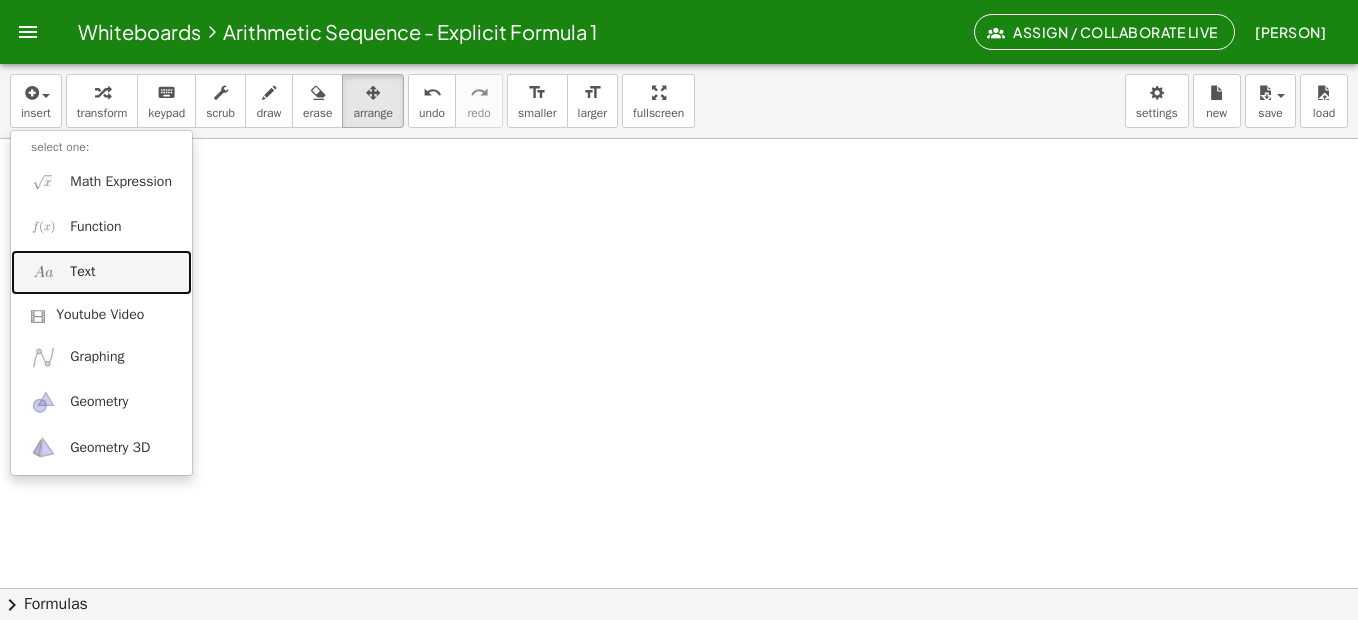 click on "Text" at bounding box center (82, 272) 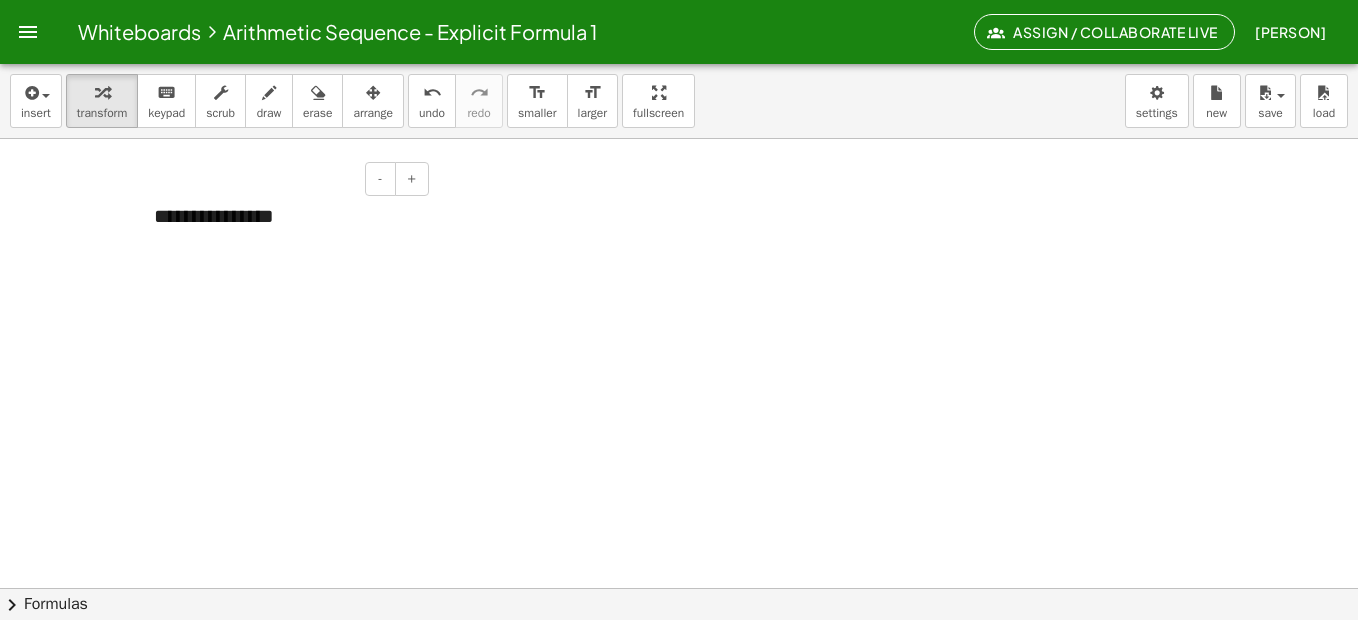 type 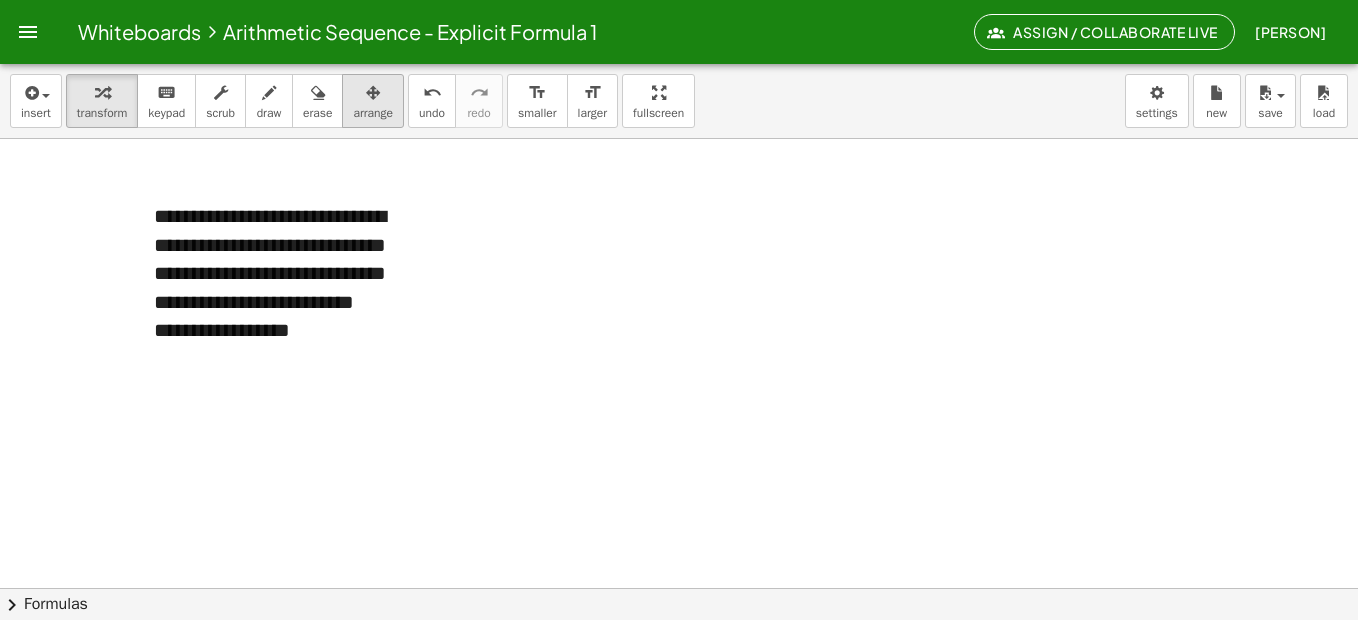 click at bounding box center (373, 92) 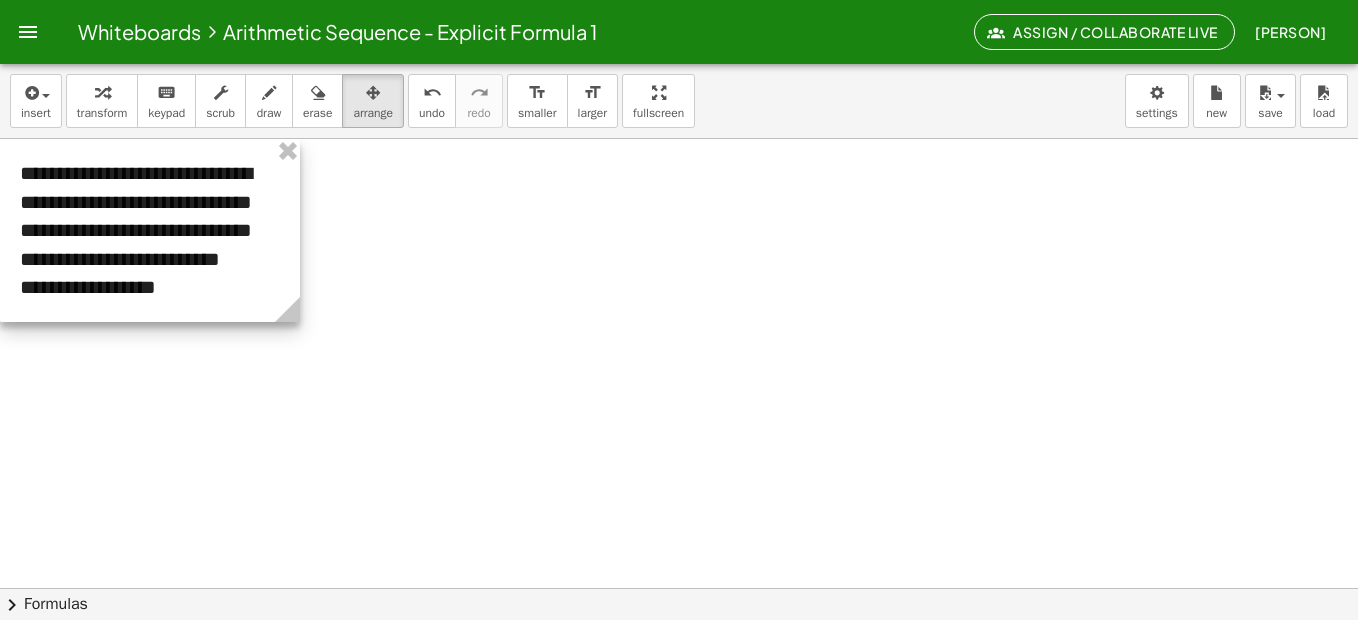 drag, startPoint x: 422, startPoint y: 279, endPoint x: 279, endPoint y: 220, distance: 154.69324 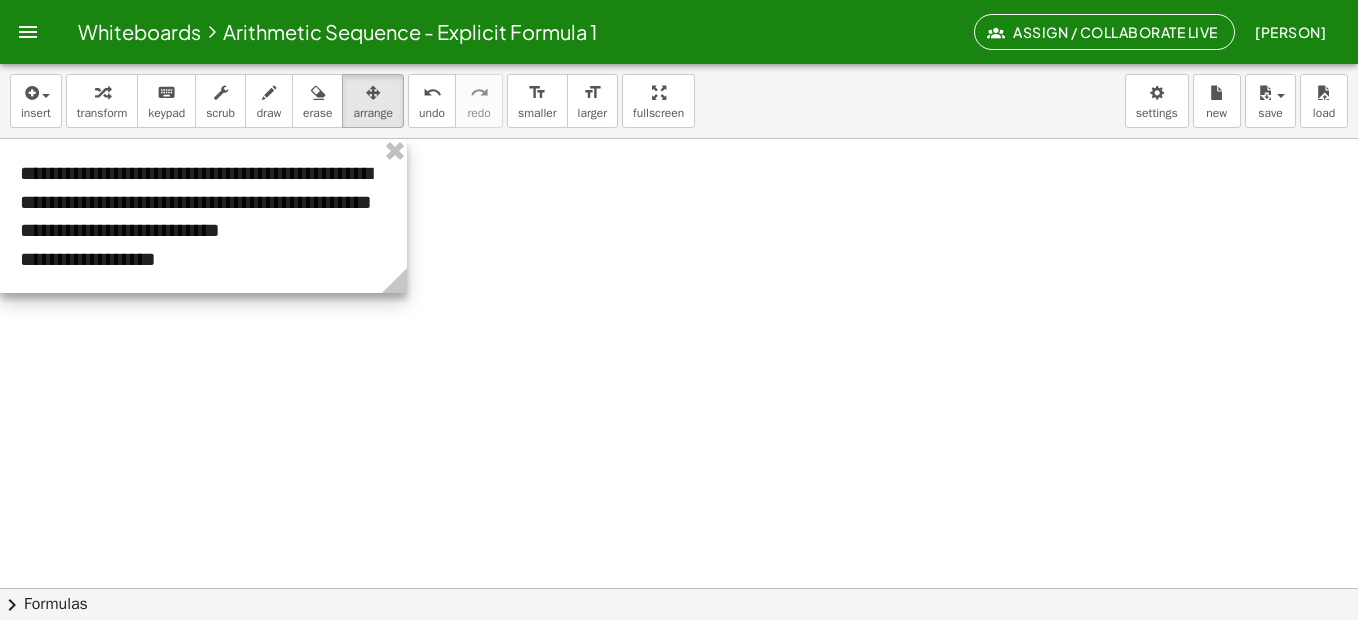 drag, startPoint x: 291, startPoint y: 315, endPoint x: 398, endPoint y: 310, distance: 107.11676 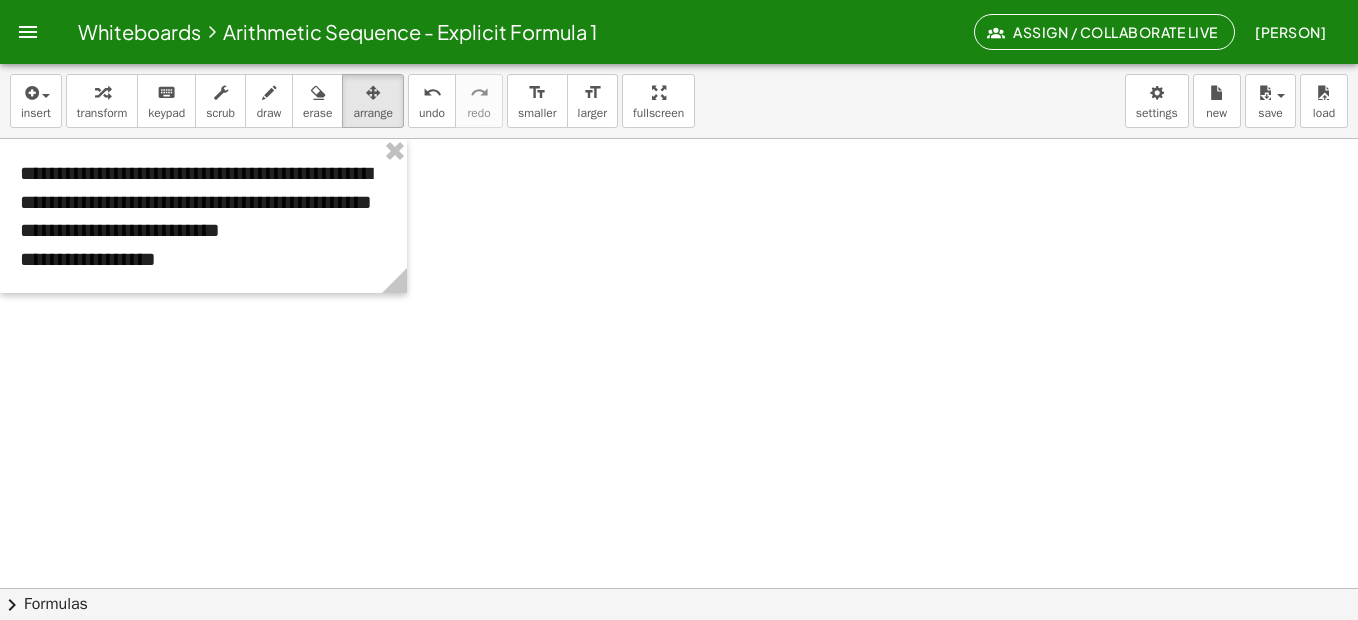 click at bounding box center (1413, 588) 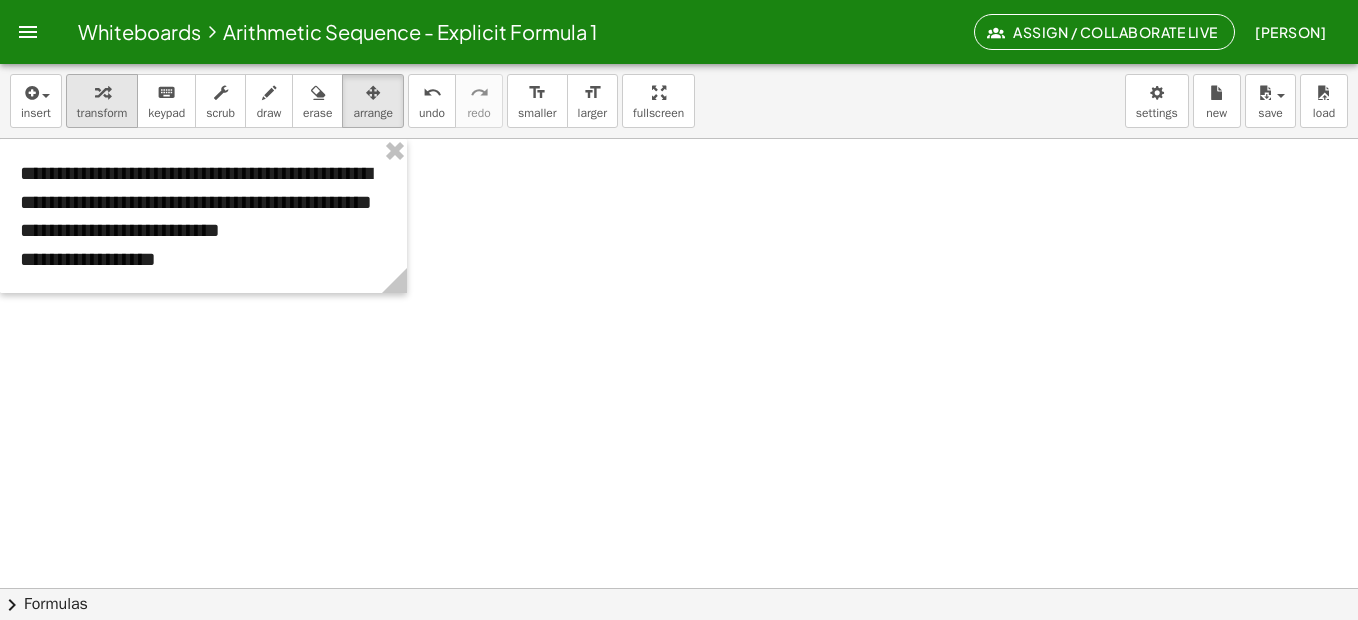 click at bounding box center (102, 92) 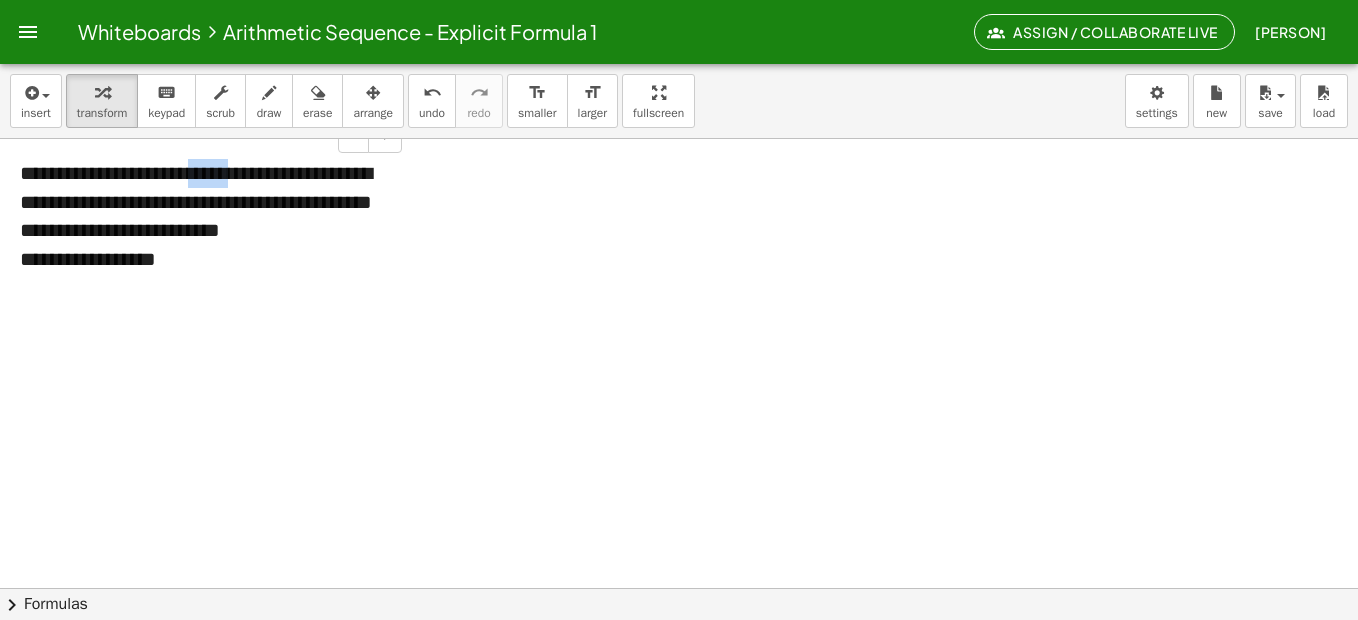 drag, startPoint x: 224, startPoint y: 179, endPoint x: 201, endPoint y: 175, distance: 23.345236 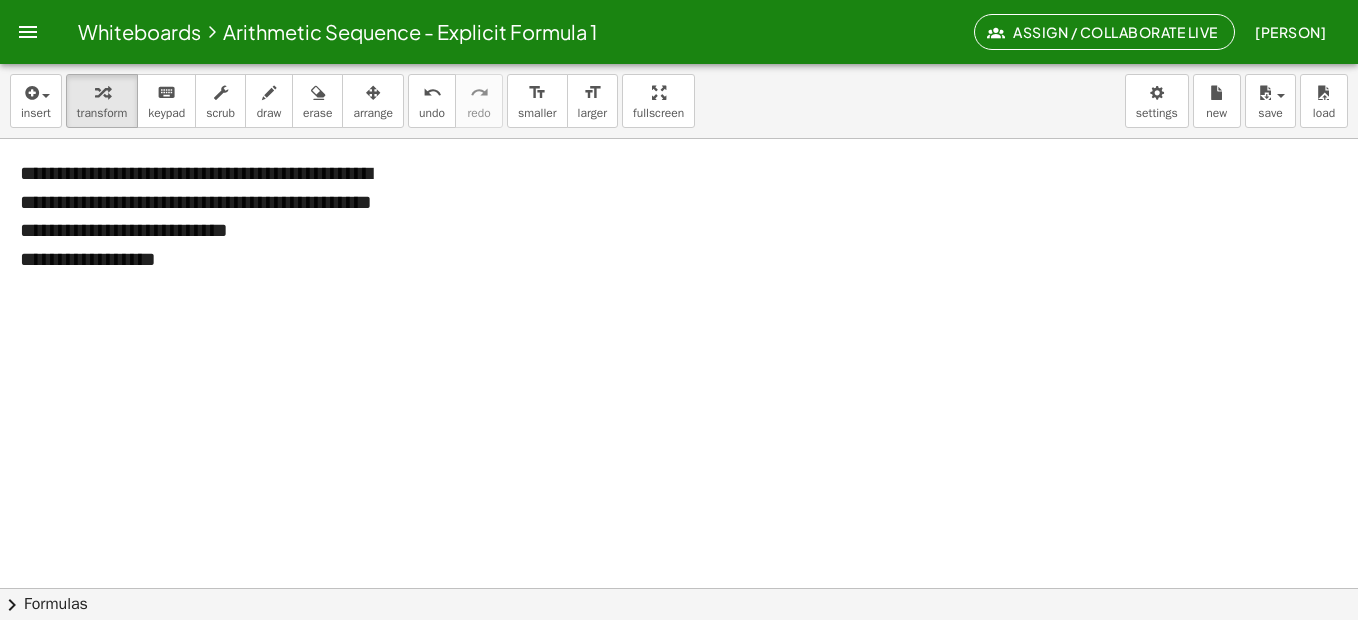 click at bounding box center [1413, 588] 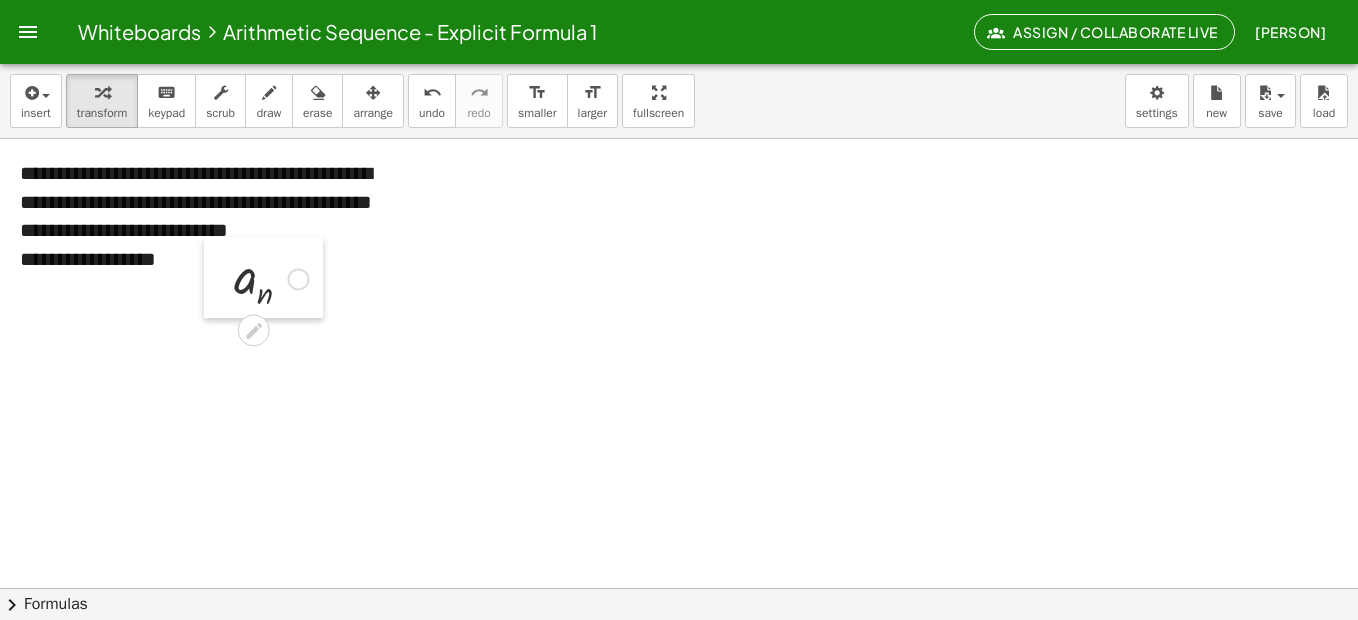 drag, startPoint x: 331, startPoint y: 396, endPoint x: 229, endPoint y: 269, distance: 162.88953 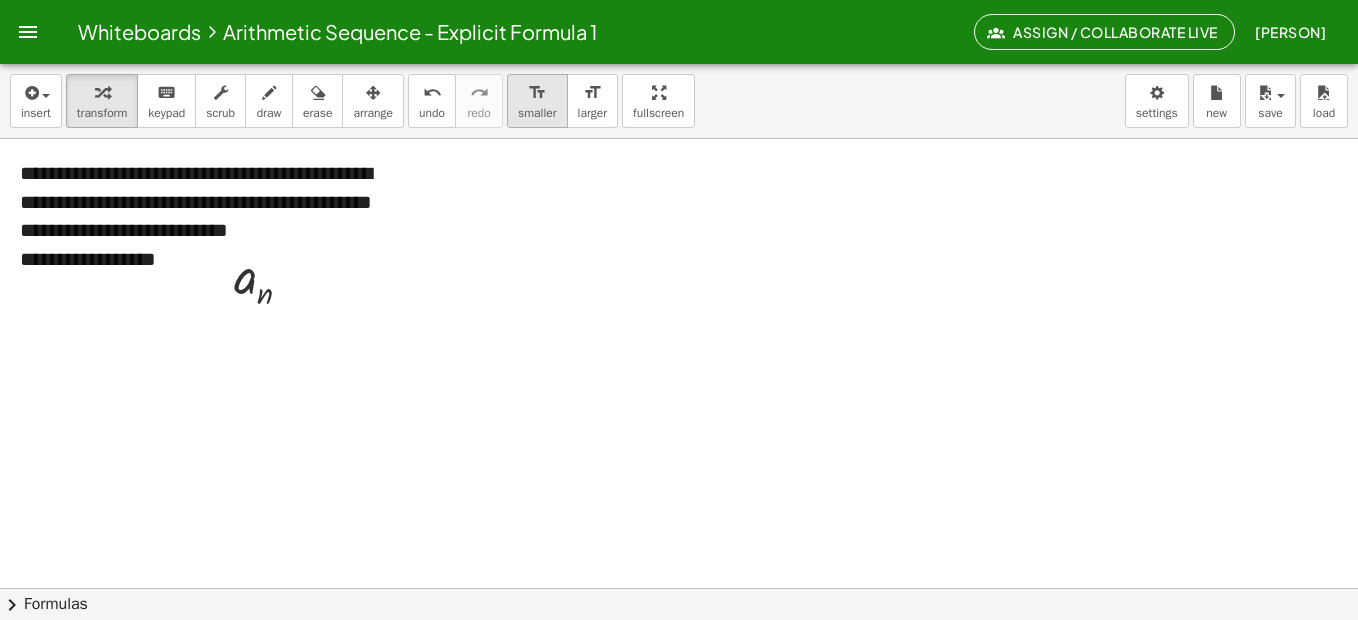 click on "smaller" at bounding box center (537, 113) 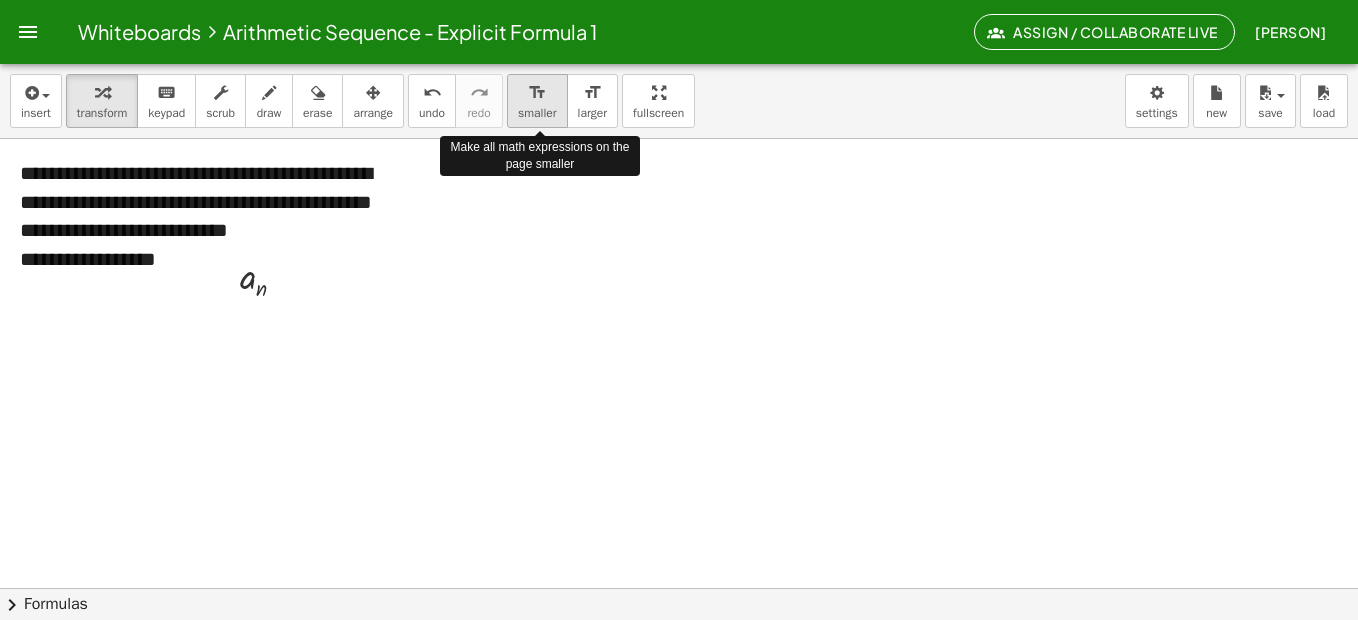 click on "smaller" at bounding box center [537, 113] 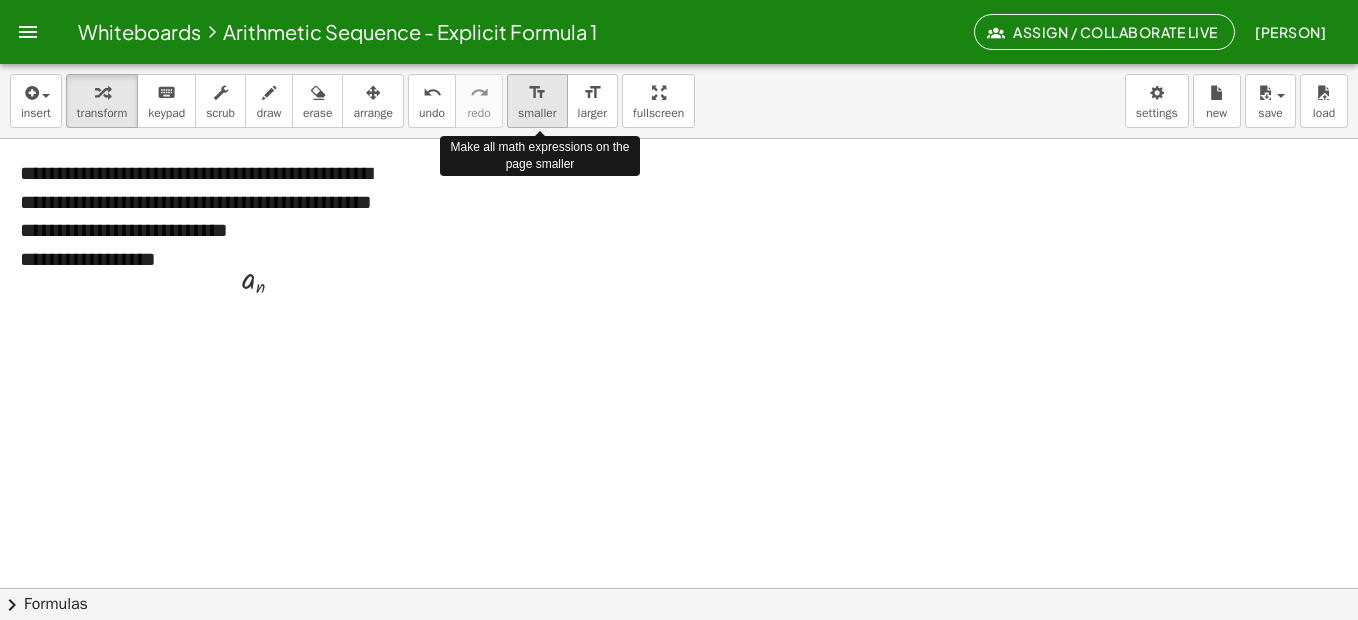 click on "smaller" at bounding box center (537, 113) 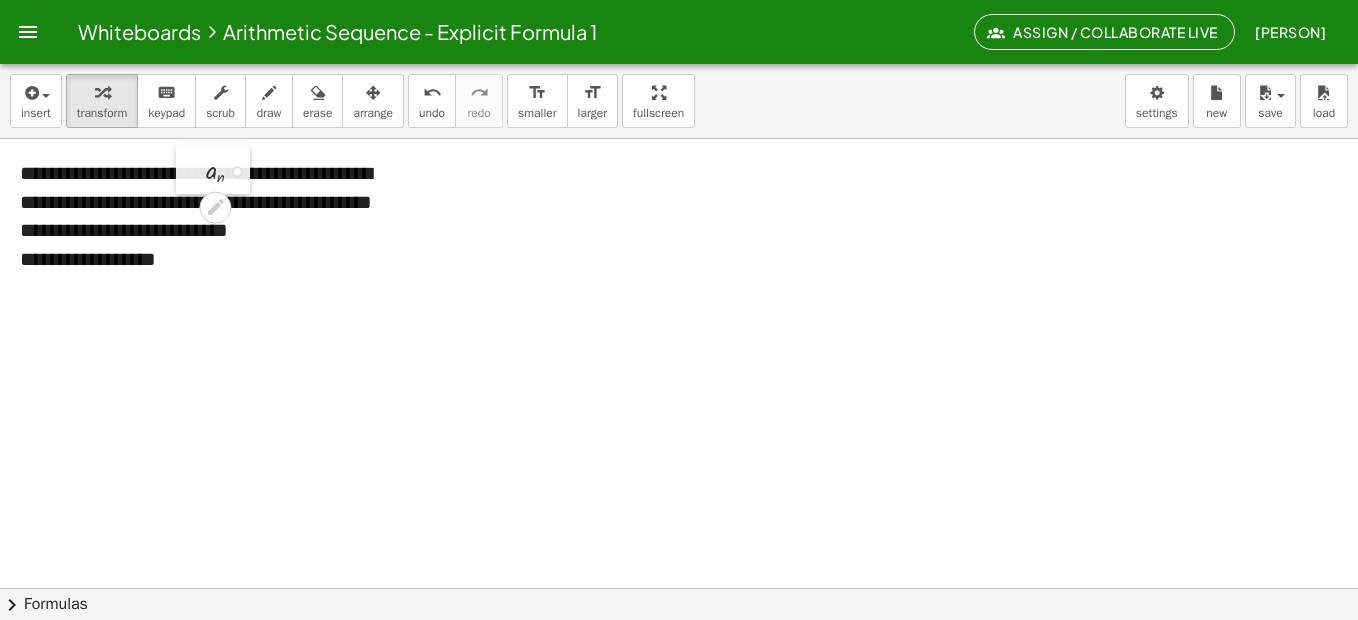drag, startPoint x: 229, startPoint y: 281, endPoint x: 191, endPoint y: 173, distance: 114.49017 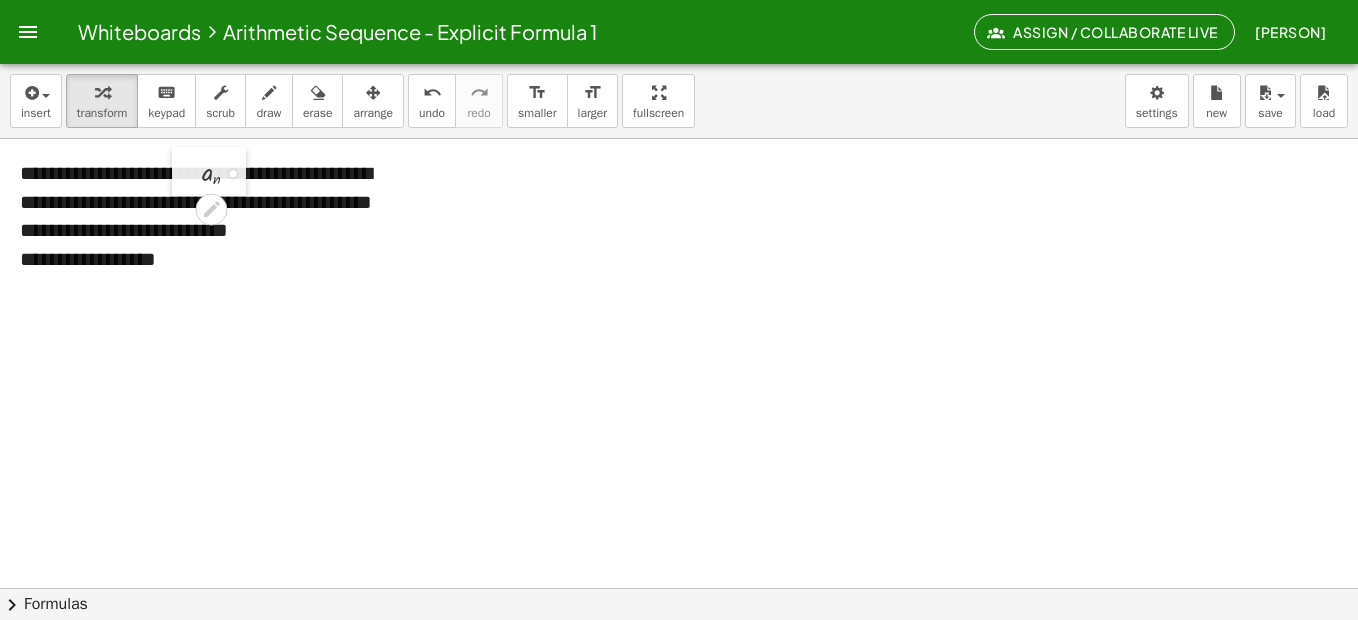 click at bounding box center [187, 171] 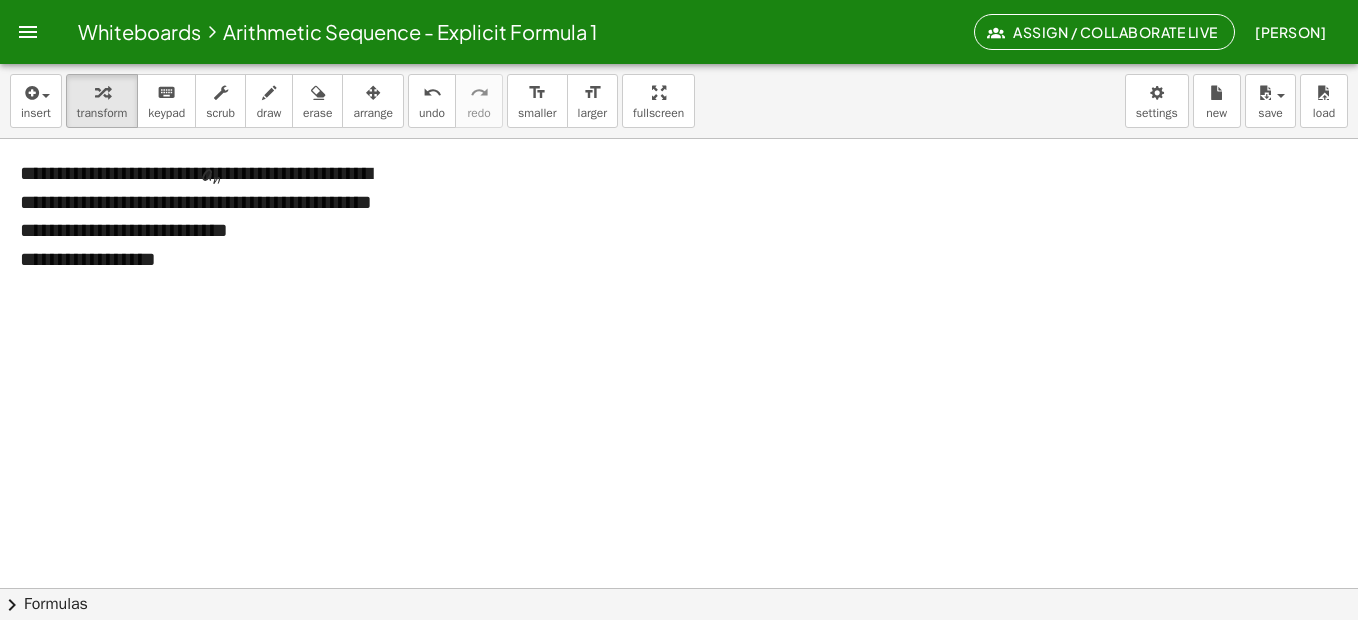 click at bounding box center (1413, 588) 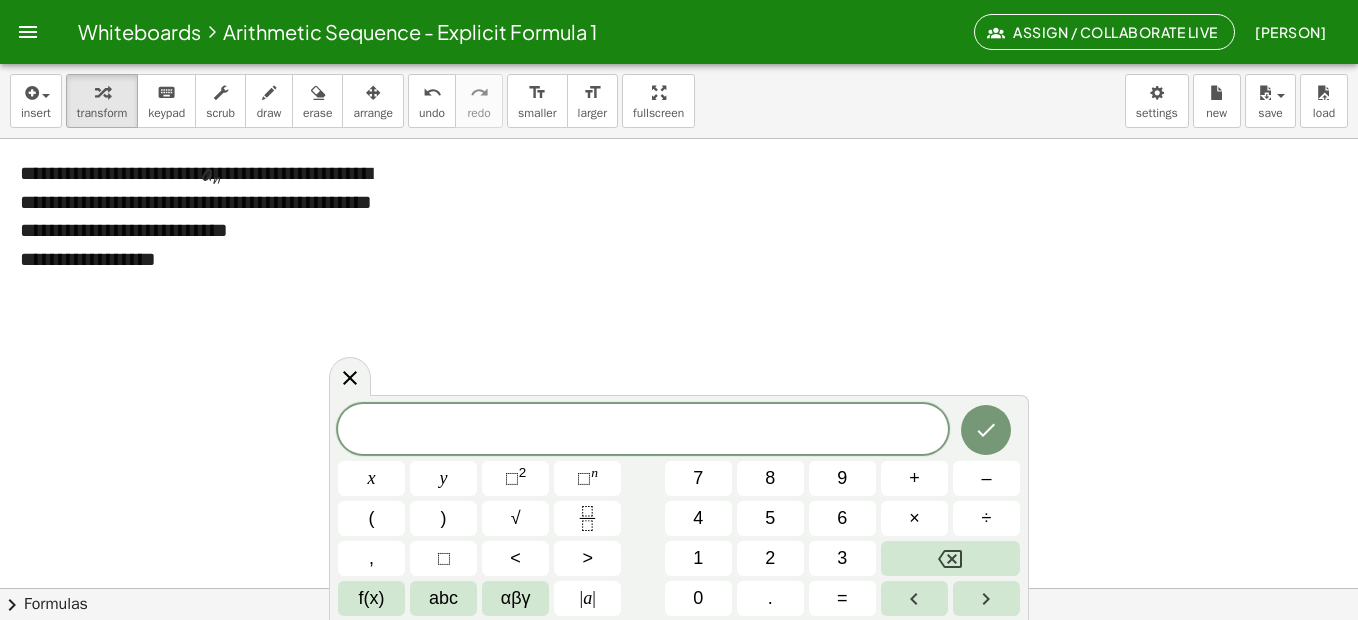 click at bounding box center [1413, 588] 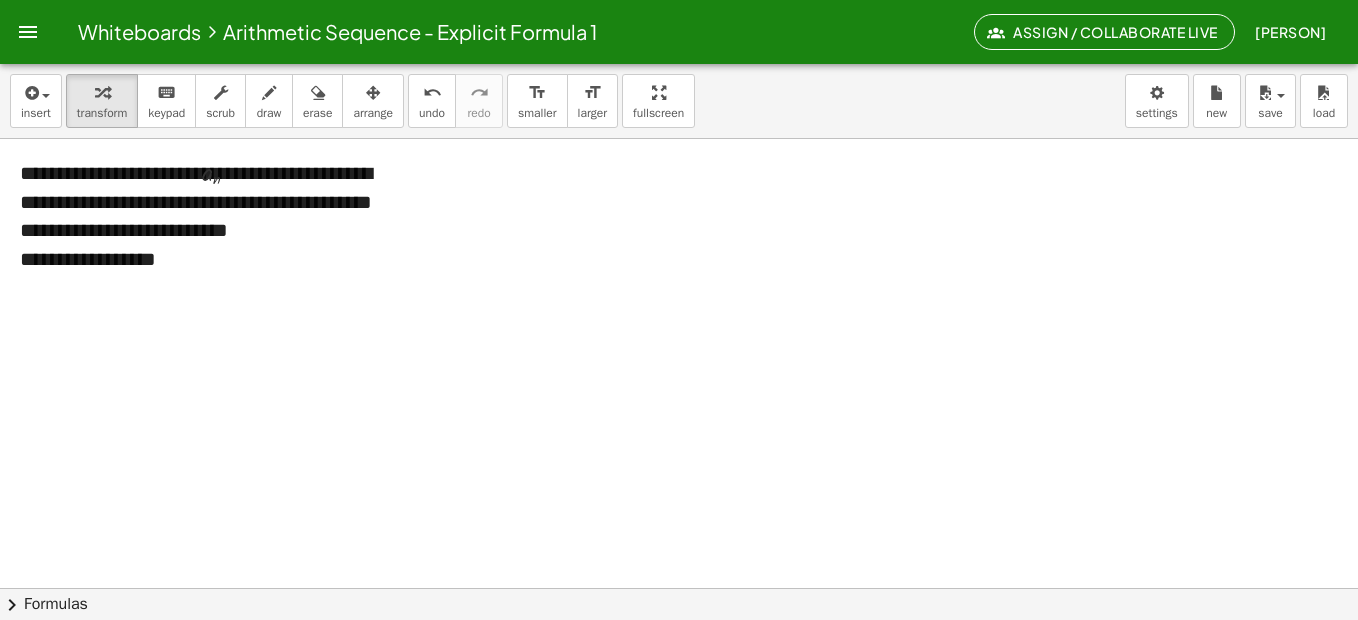 click at bounding box center (1413, 588) 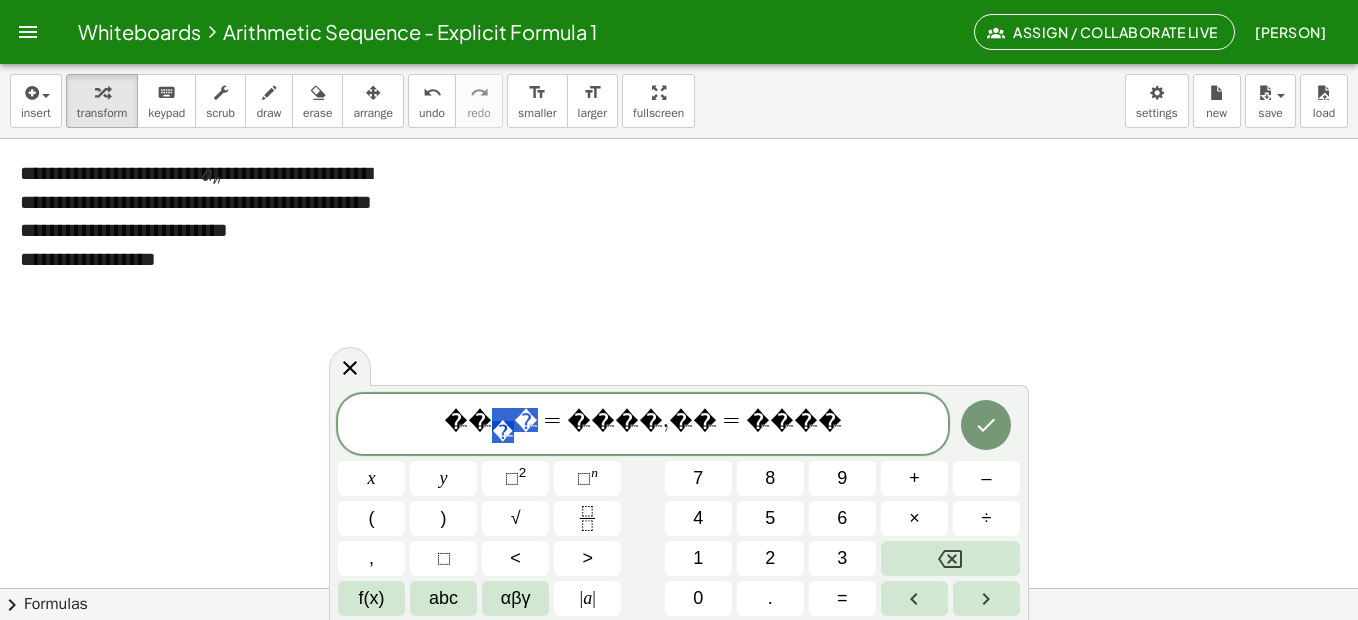 drag, startPoint x: 618, startPoint y: 422, endPoint x: 576, endPoint y: 422, distance: 42 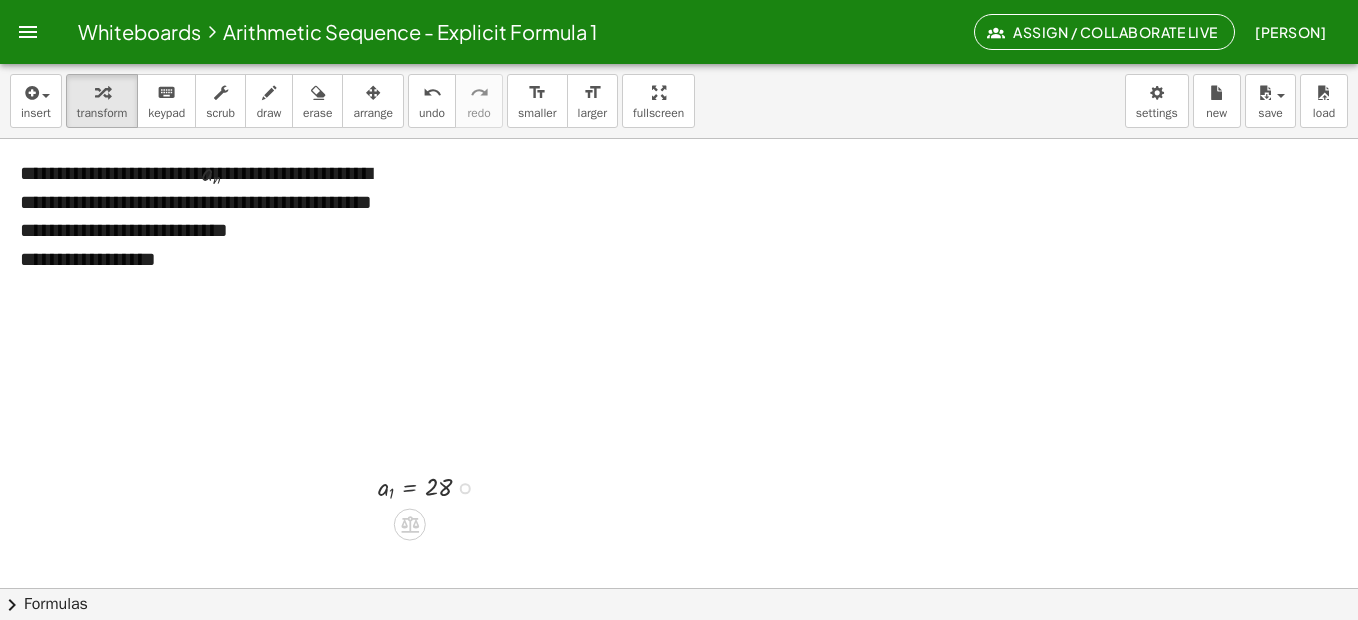 click at bounding box center (433, 486) 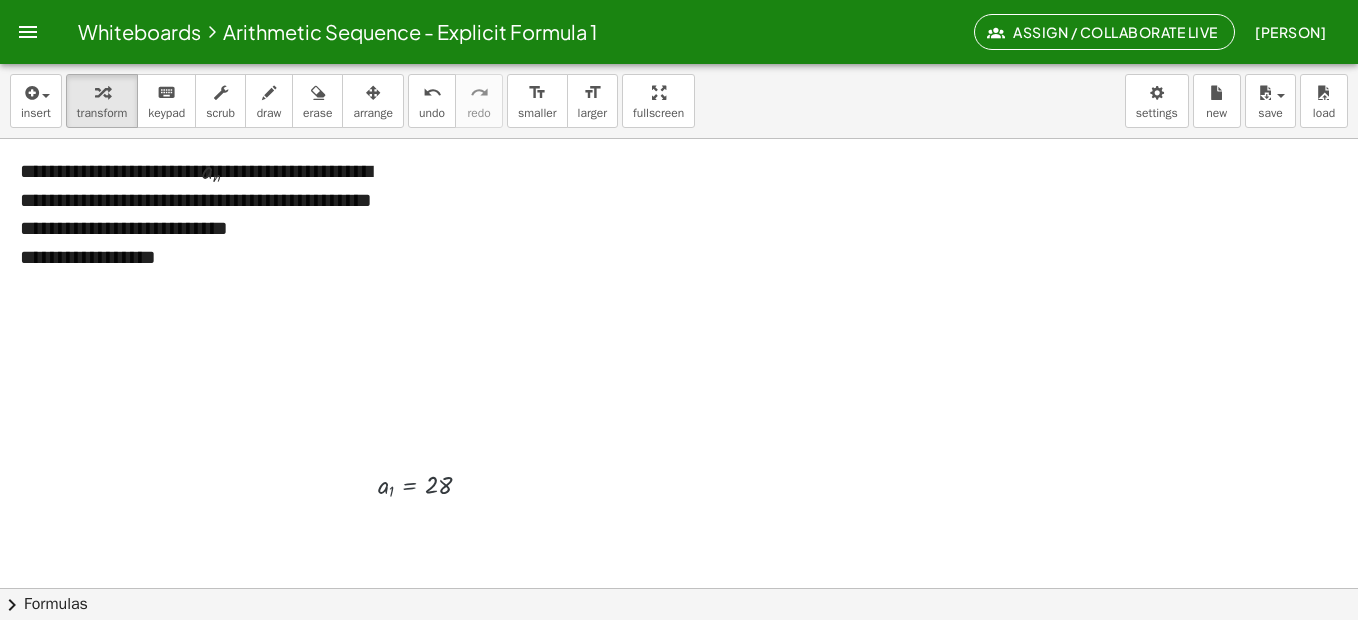 scroll, scrollTop: 0, scrollLeft: 0, axis: both 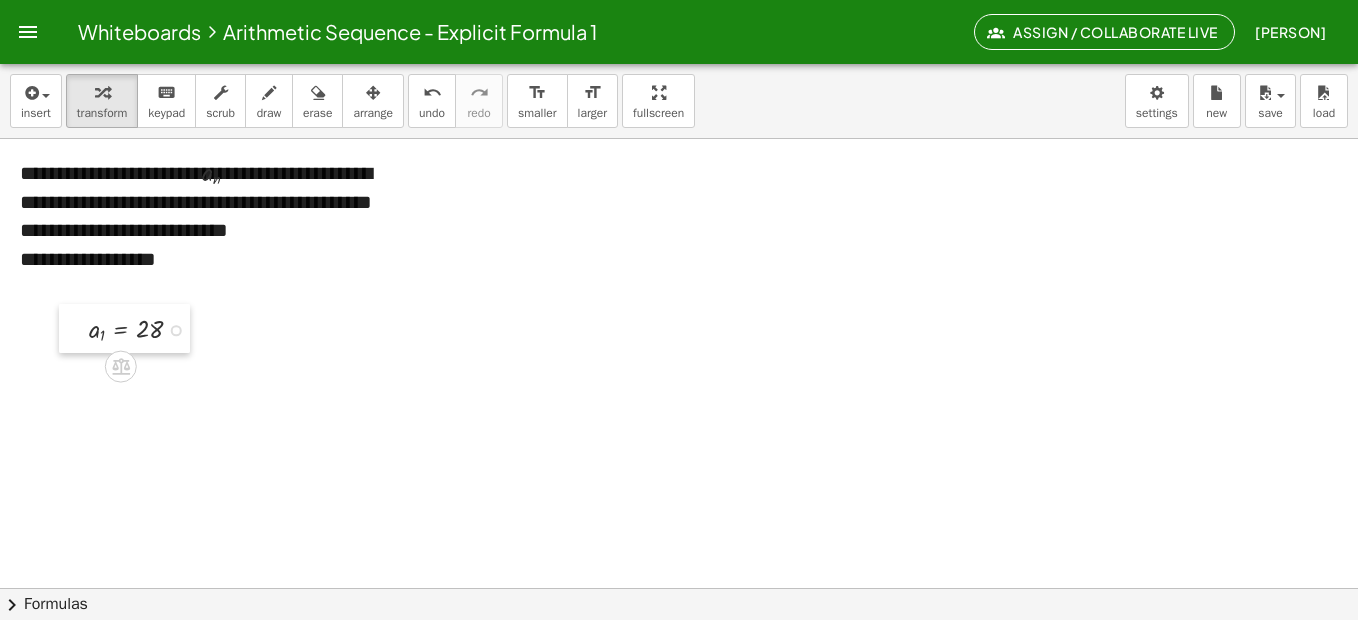 drag, startPoint x: 366, startPoint y: 469, endPoint x: 77, endPoint y: 311, distance: 329.3706 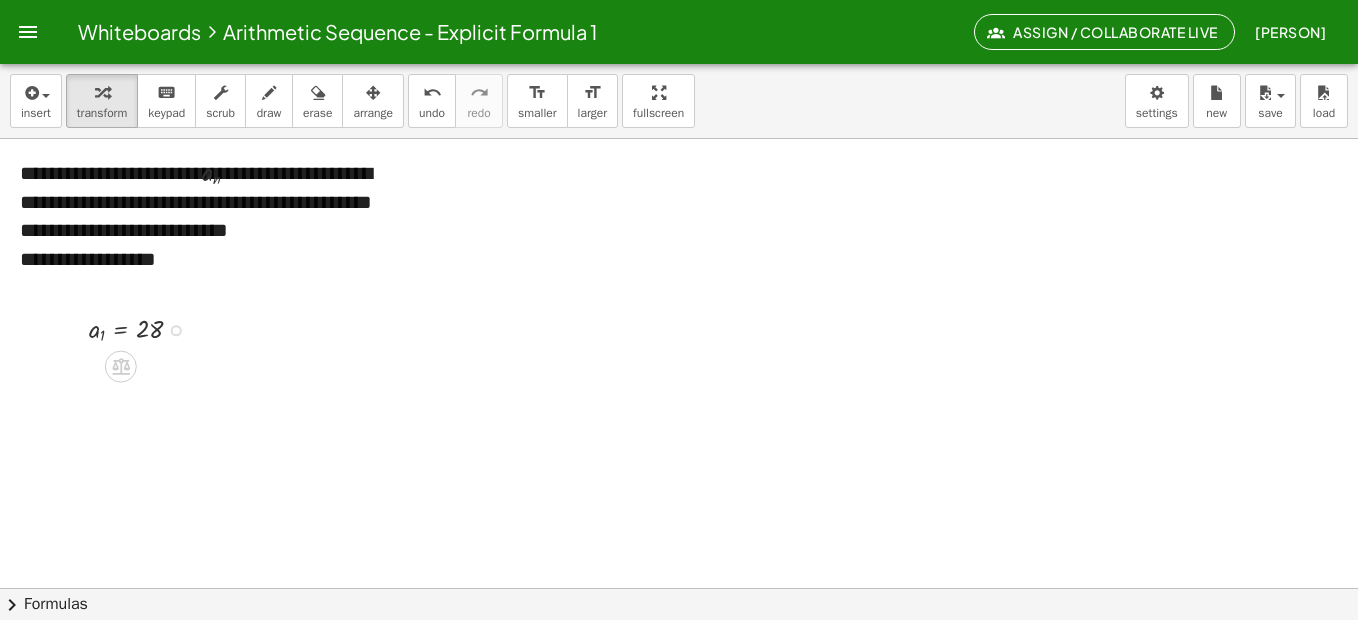 click at bounding box center [144, 328] 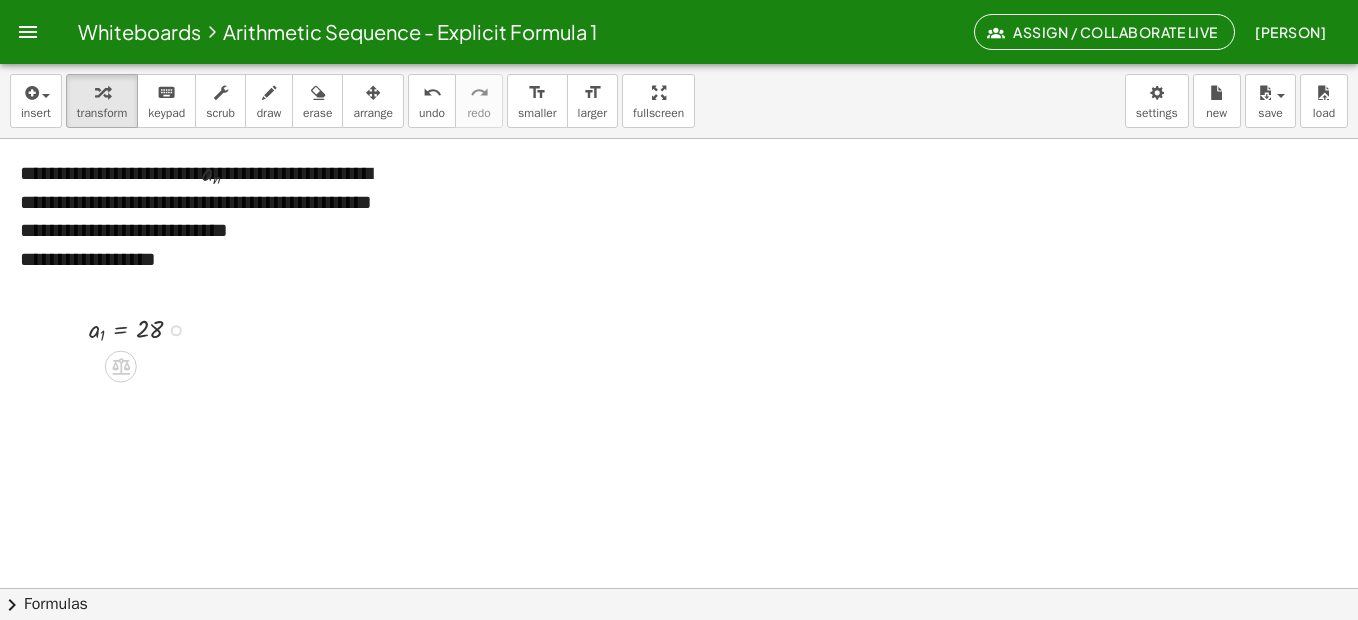 click at bounding box center [144, 328] 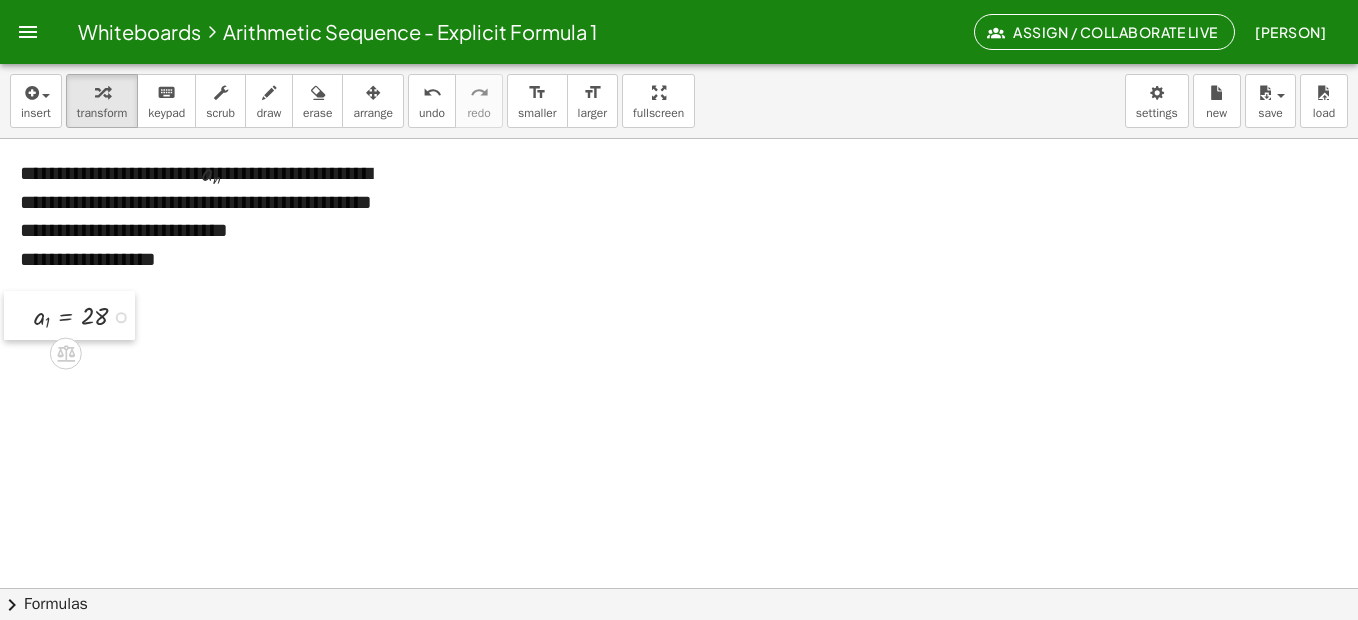 drag, startPoint x: 76, startPoint y: 321, endPoint x: 21, endPoint y: 308, distance: 56.515484 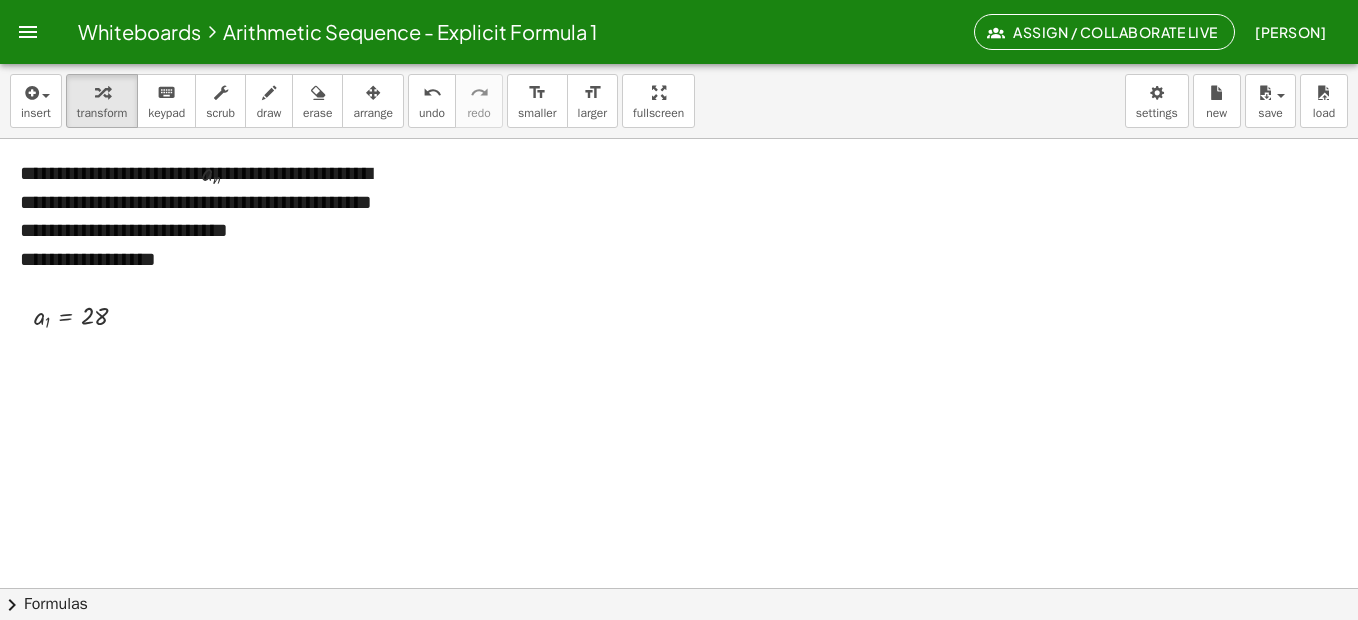 click at bounding box center (1413, 588) 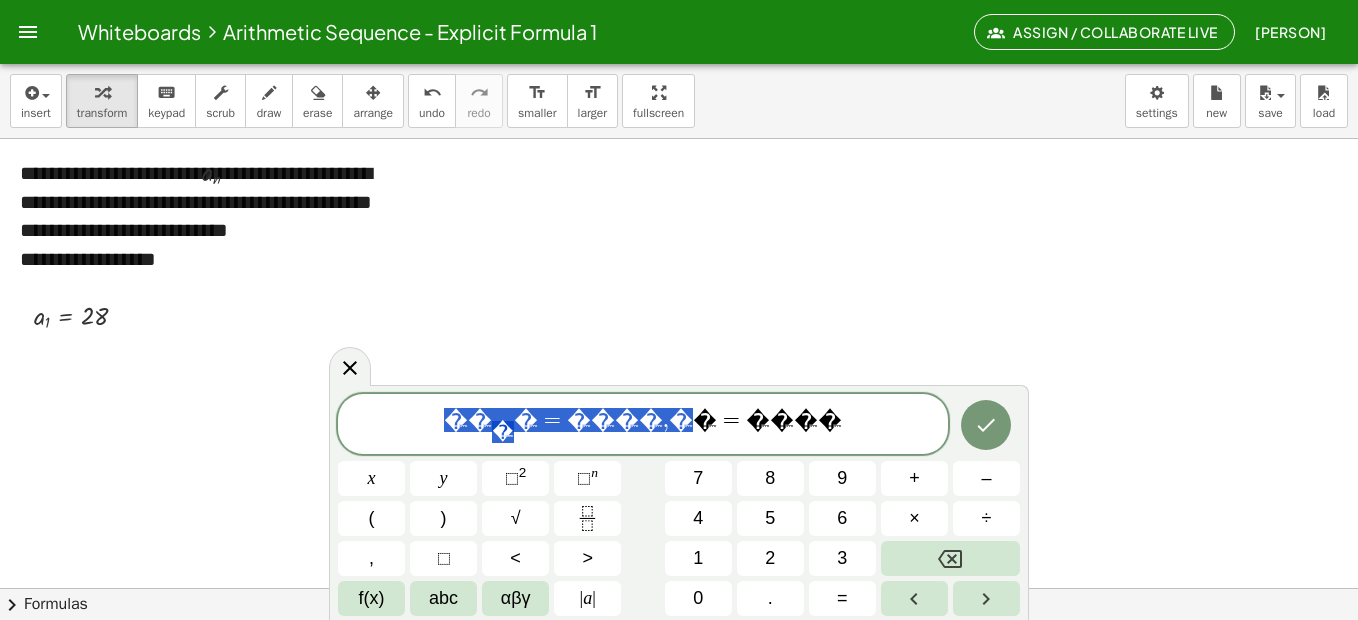 drag, startPoint x: 673, startPoint y: 420, endPoint x: 440, endPoint y: 389, distance: 235.05319 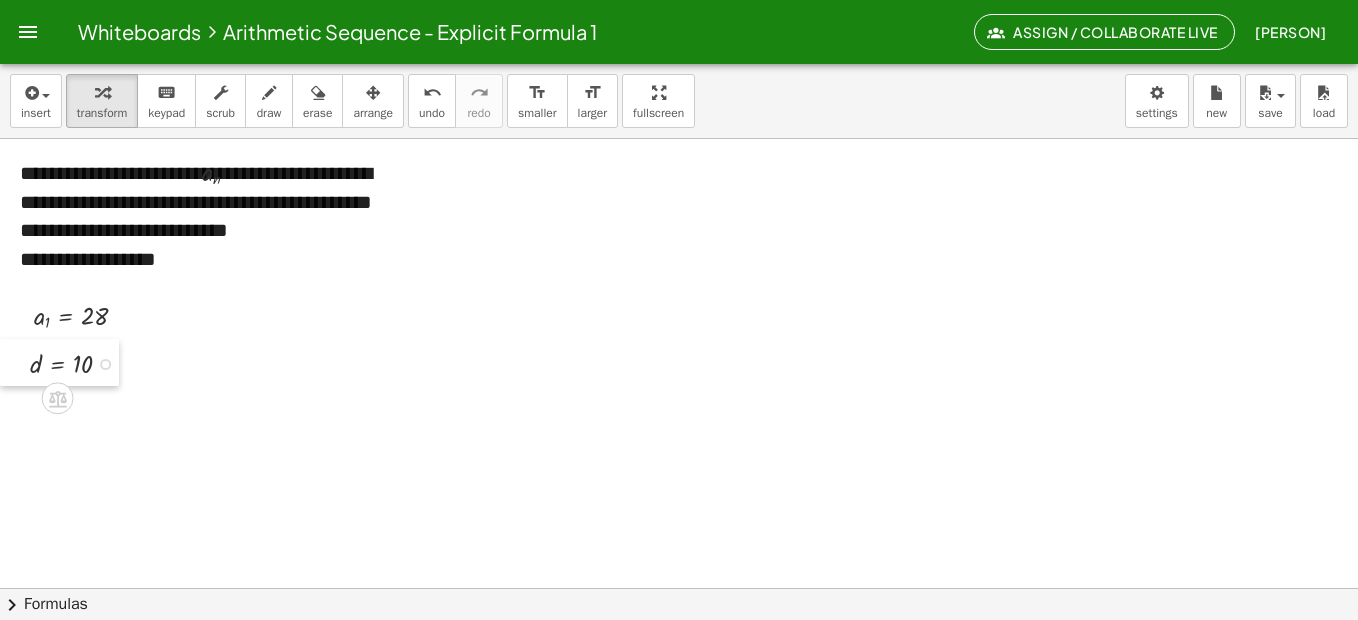 drag, startPoint x: 290, startPoint y: 367, endPoint x: 1, endPoint y: 371, distance: 289.02768 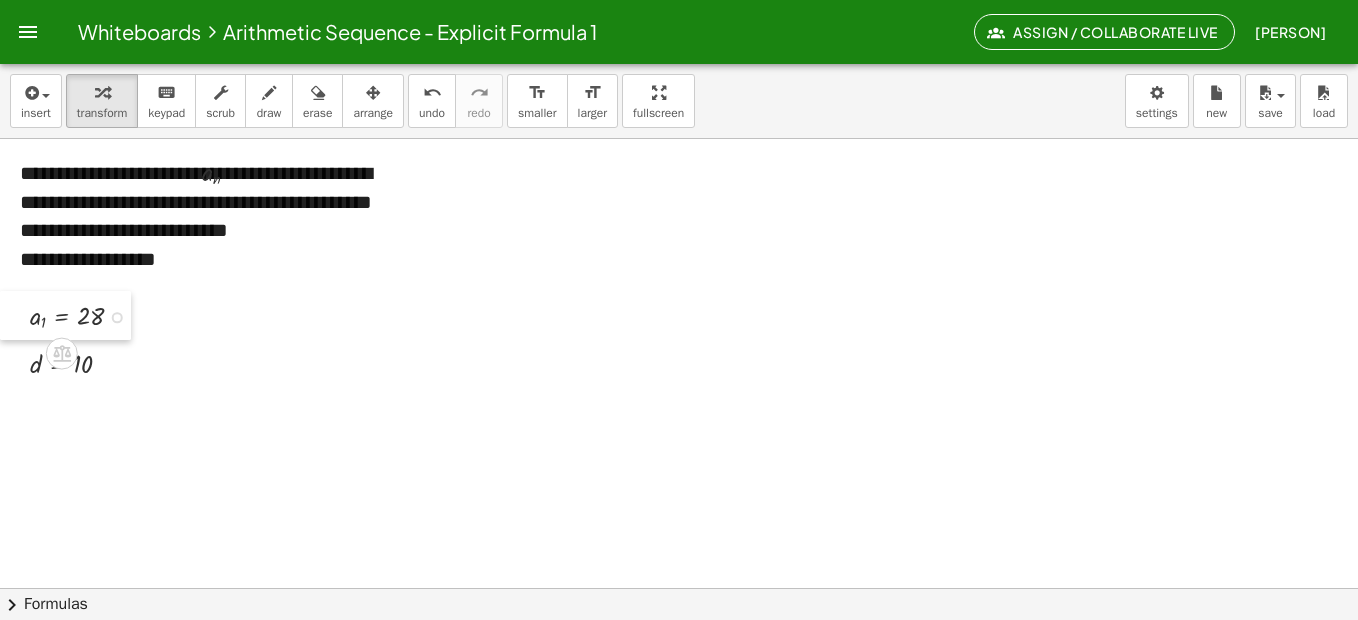 drag, startPoint x: 14, startPoint y: 321, endPoint x: -4, endPoint y: 321, distance: 18 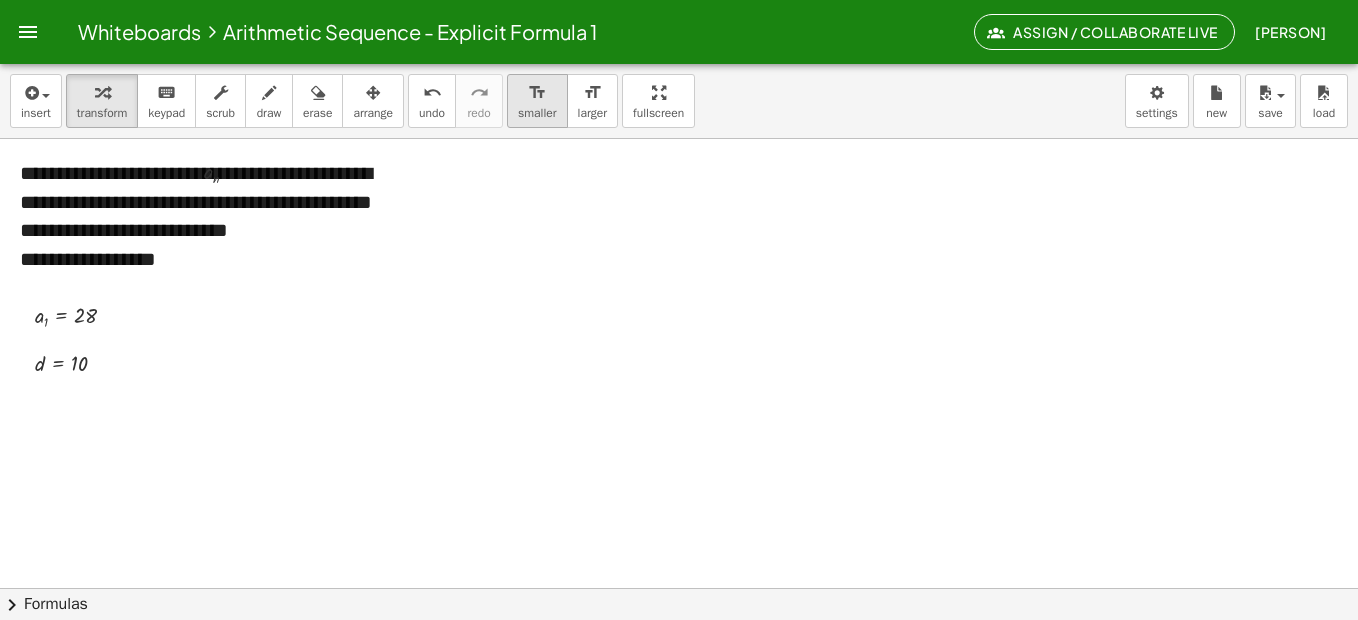 click on "format_size" at bounding box center [537, 93] 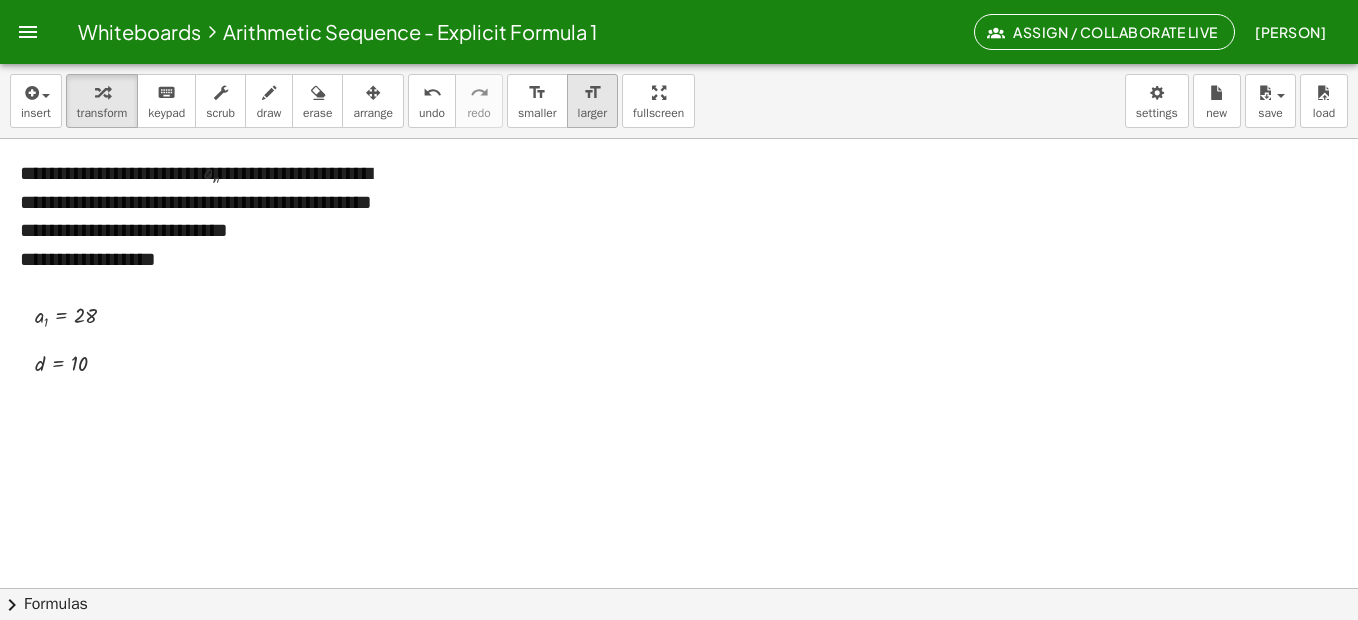 click on "larger" at bounding box center [592, 113] 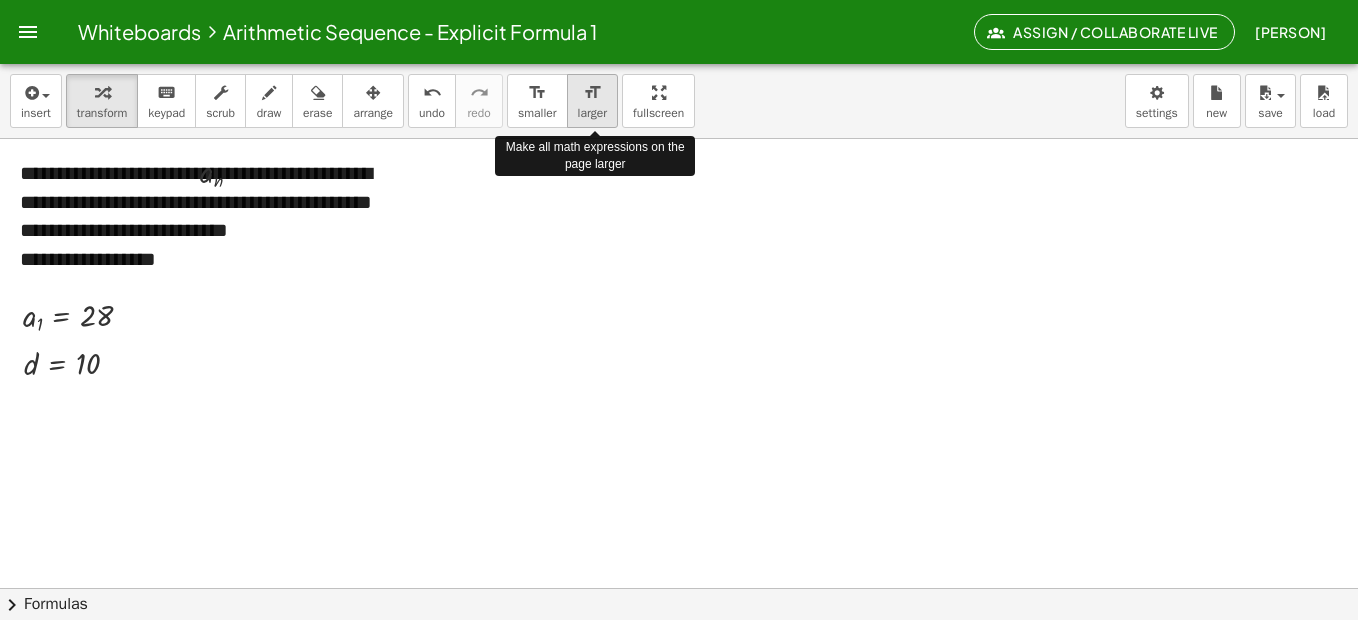 click on "larger" at bounding box center (592, 113) 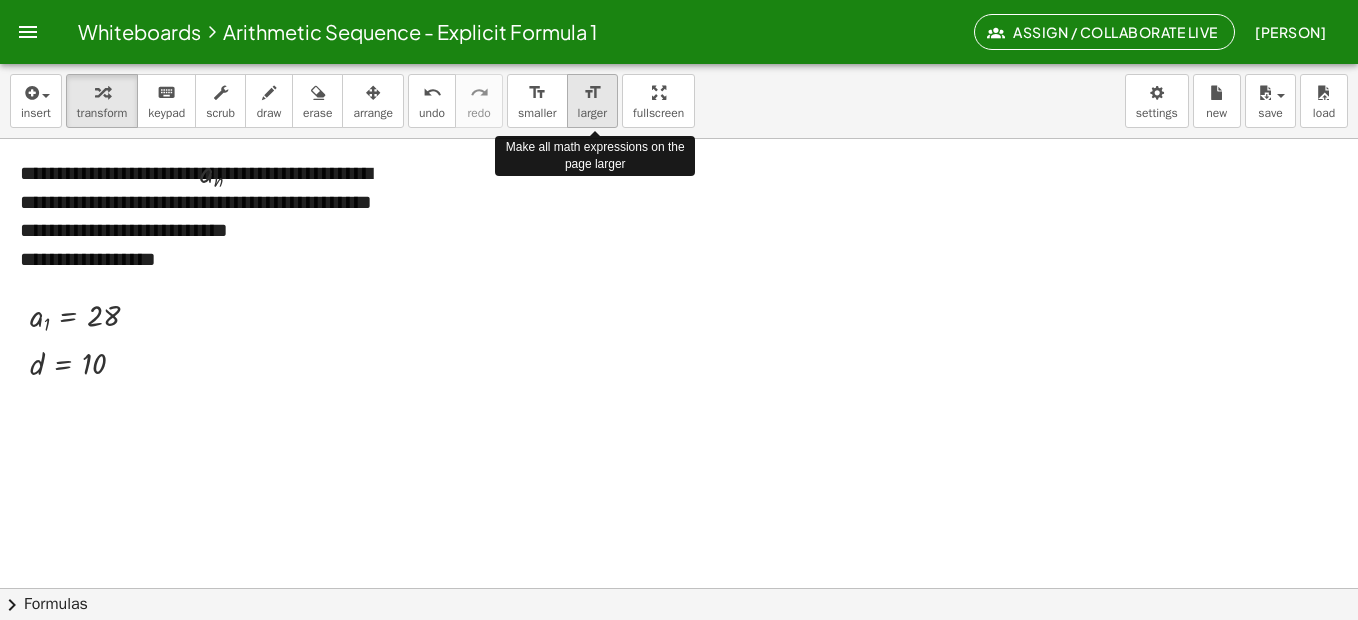 click on "larger" at bounding box center (592, 113) 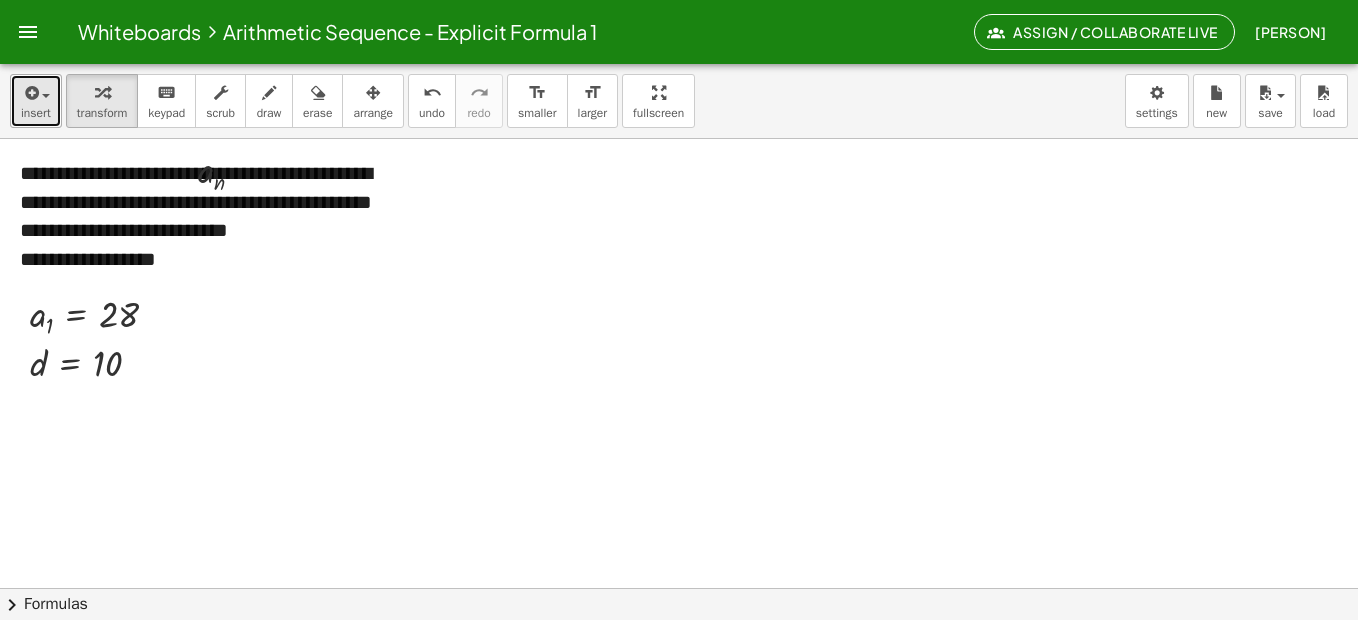 click on "insert" at bounding box center (36, 101) 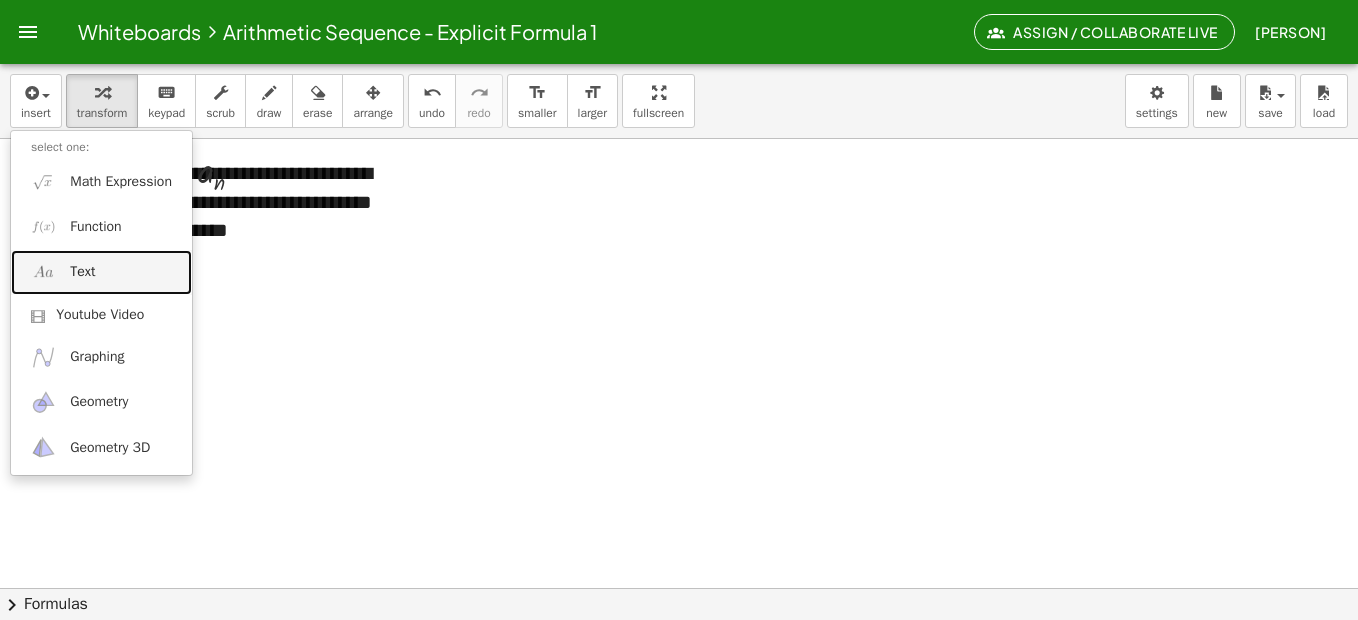 click on "Text" at bounding box center (82, 272) 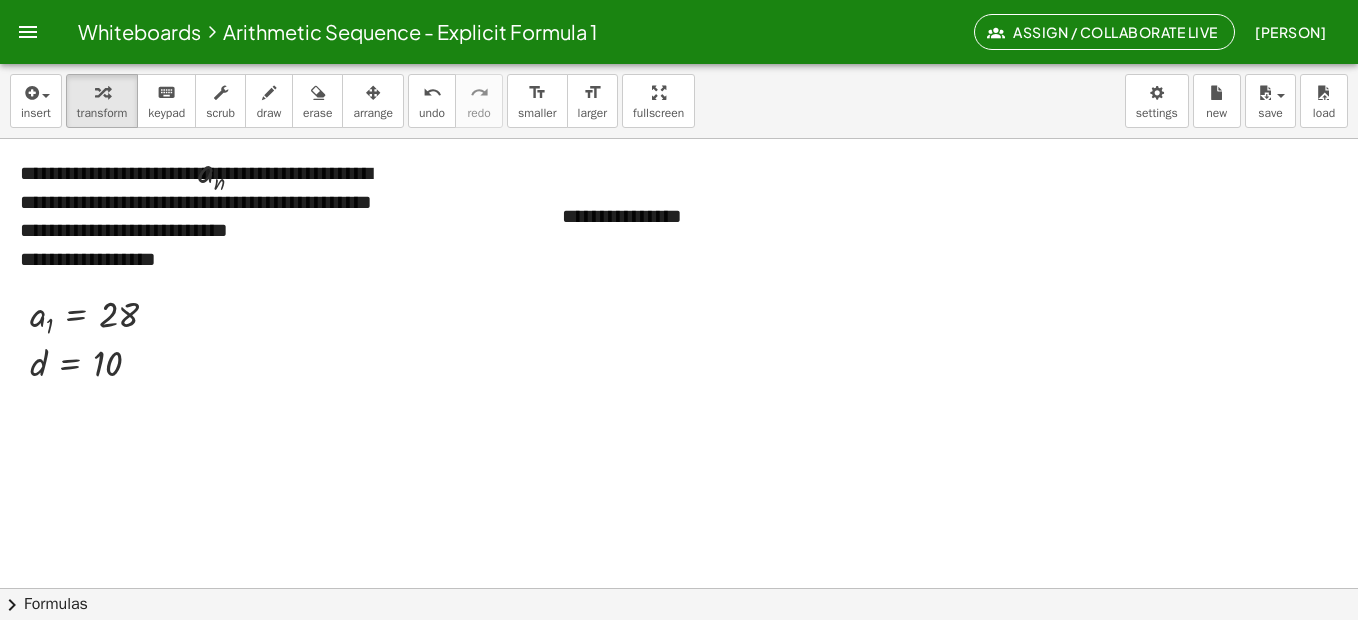 type 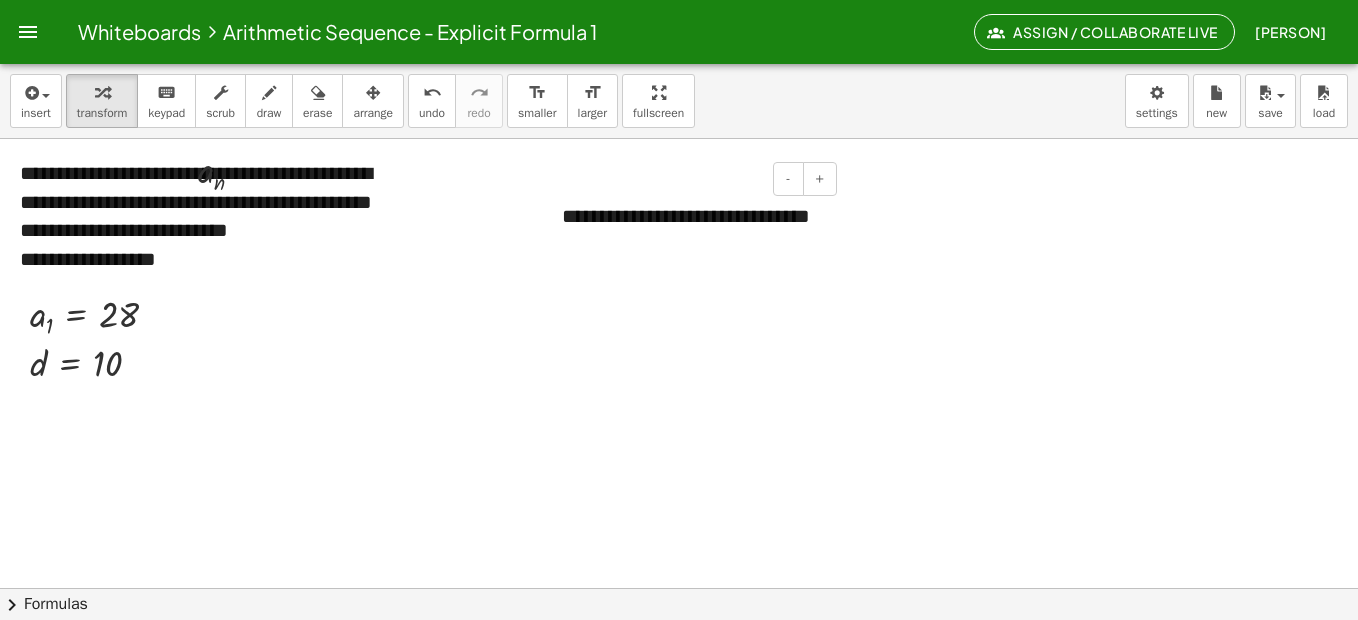 click on "**********" at bounding box center (692, 230) 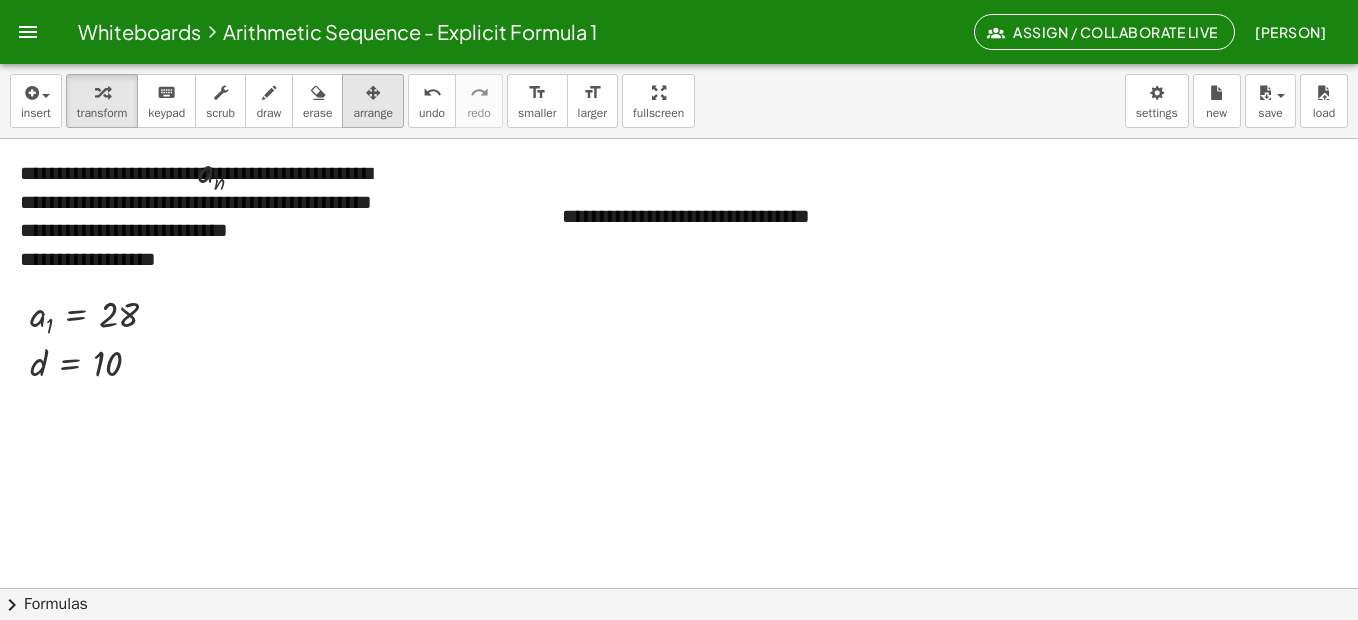 click on "arrange" at bounding box center (373, 101) 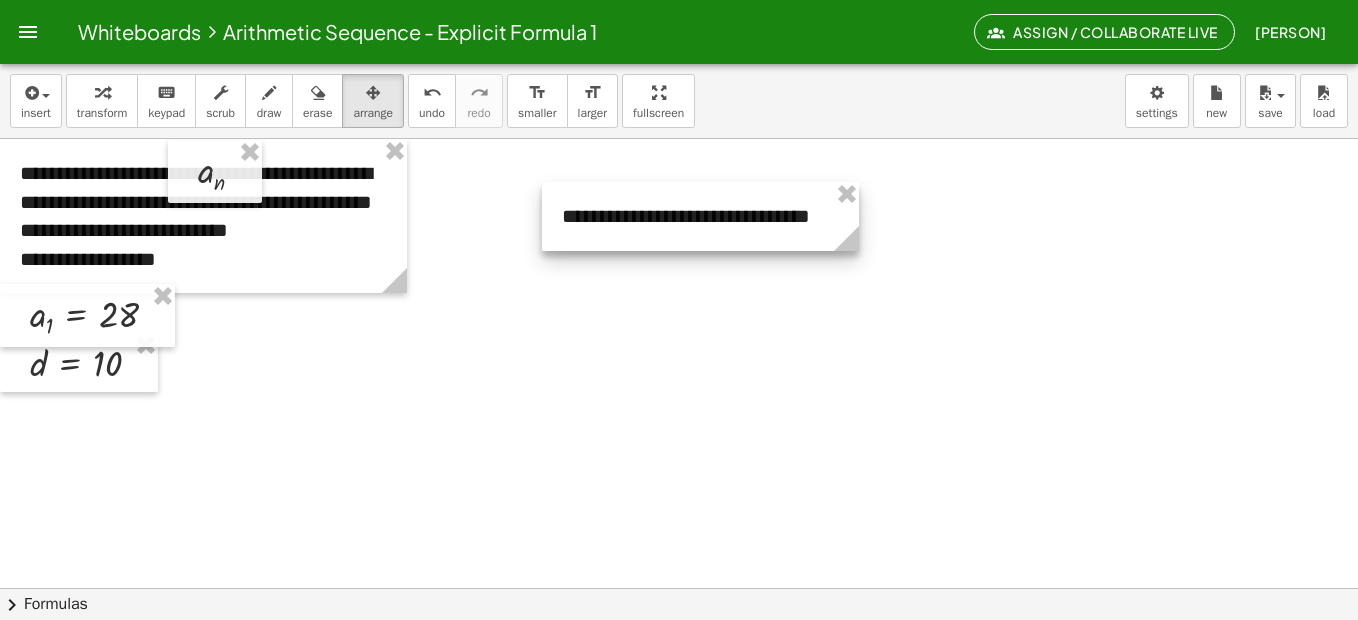 drag, startPoint x: 839, startPoint y: 268, endPoint x: 856, endPoint y: 267, distance: 17.029387 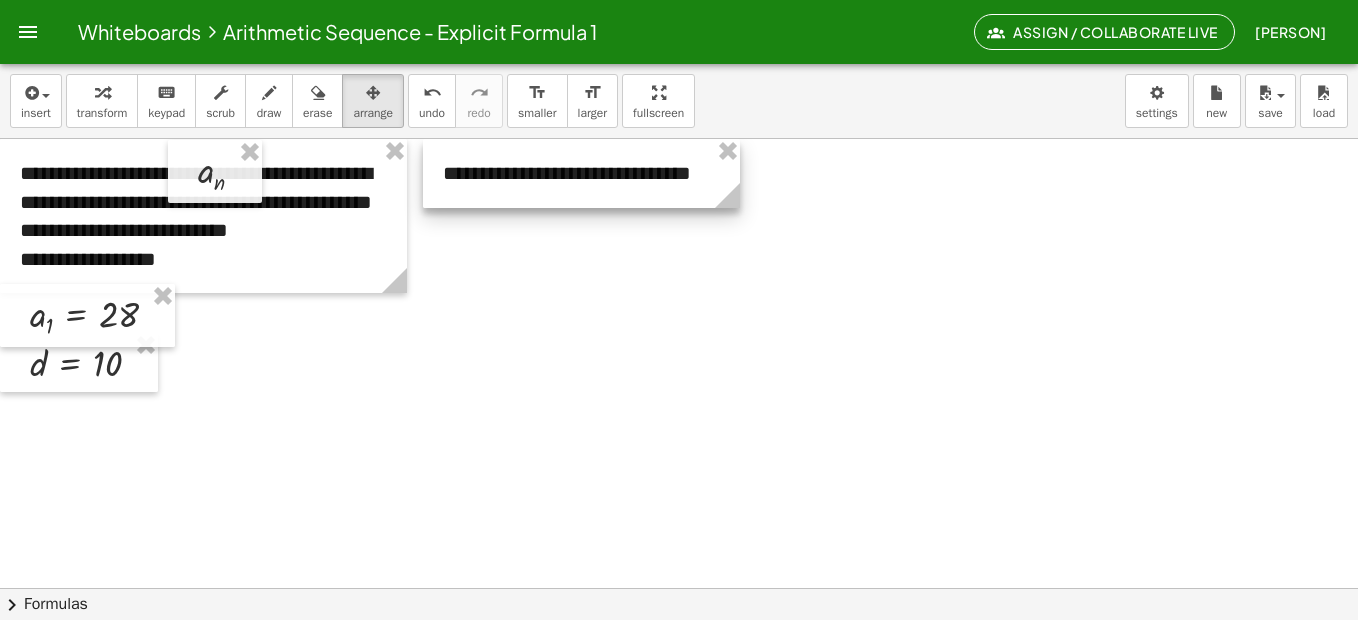 drag, startPoint x: 803, startPoint y: 247, endPoint x: 684, endPoint y: 182, distance: 135.59499 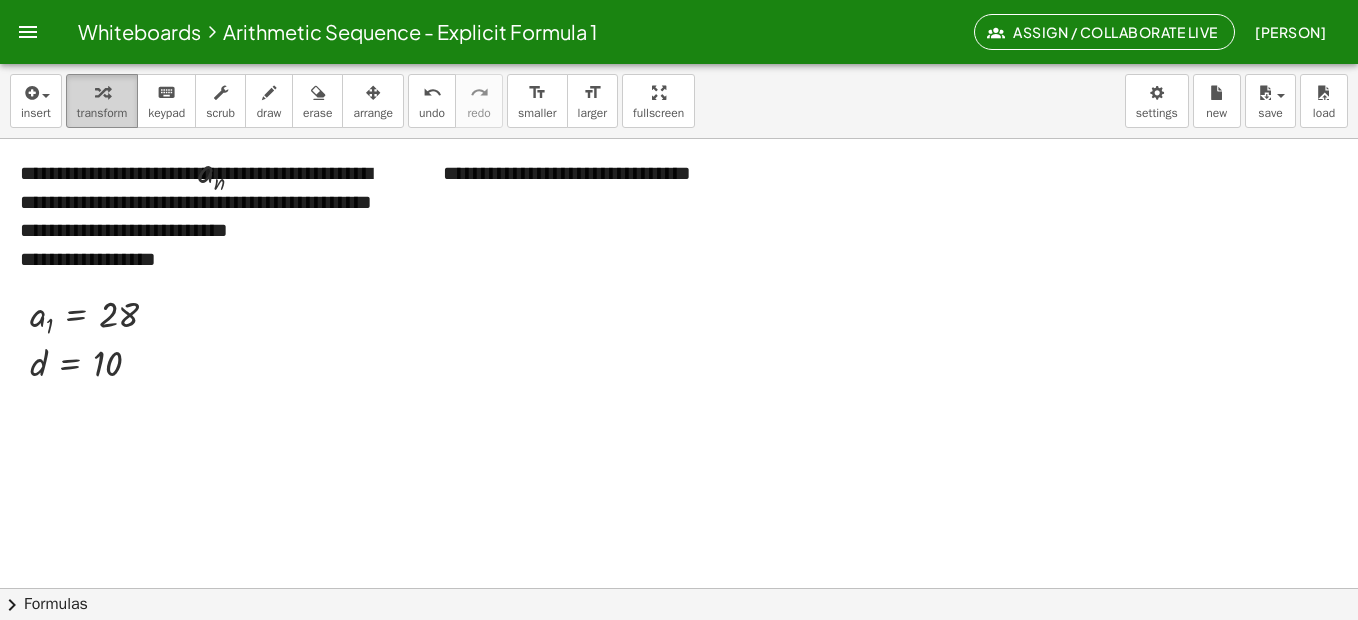 click at bounding box center (102, 92) 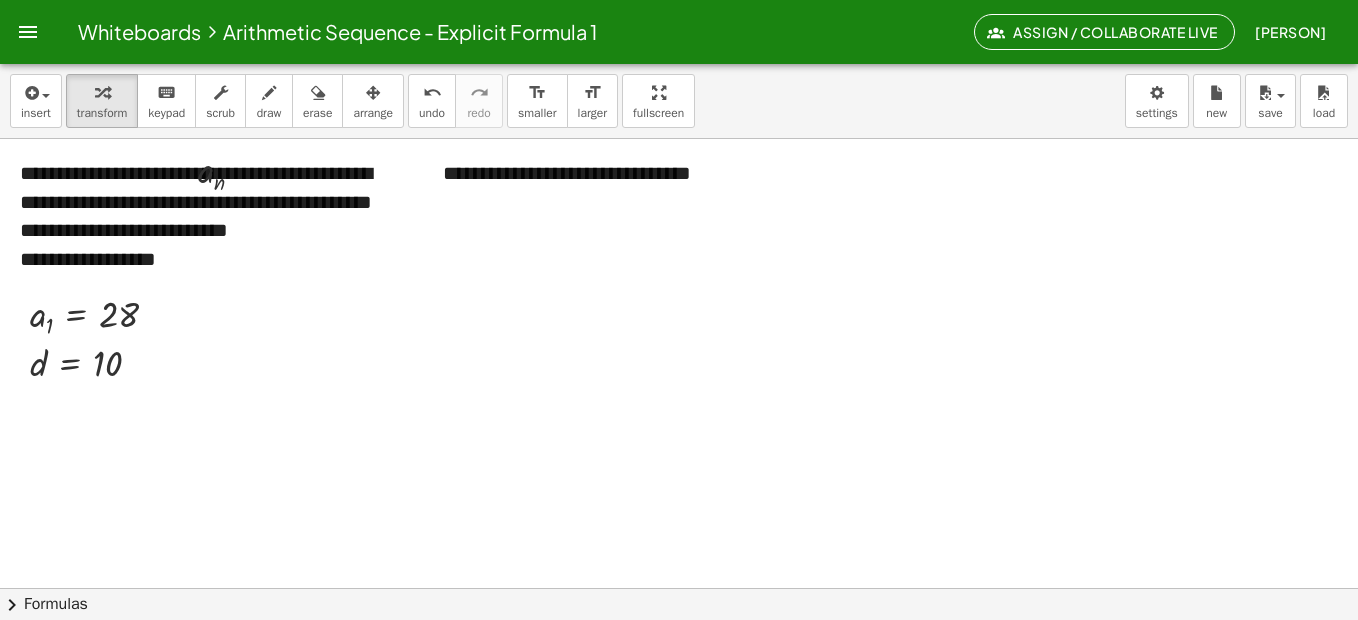 click at bounding box center [1413, 588] 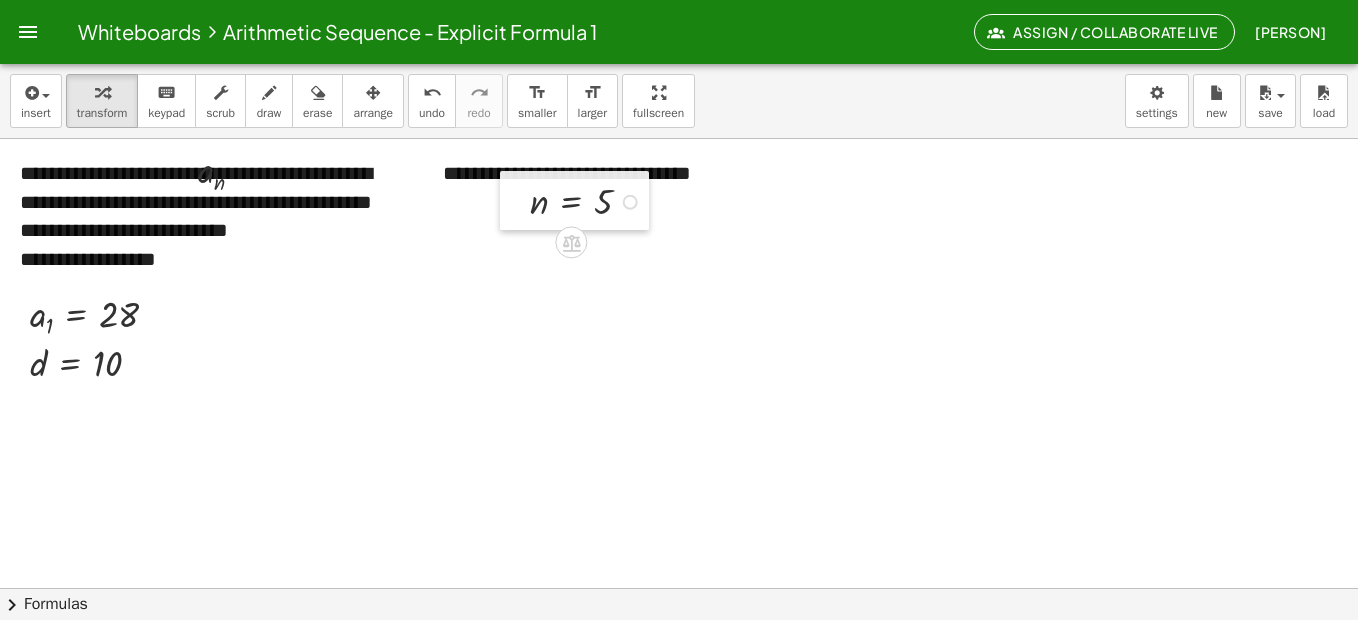 drag, startPoint x: 524, startPoint y: 317, endPoint x: 521, endPoint y: 184, distance: 133.03383 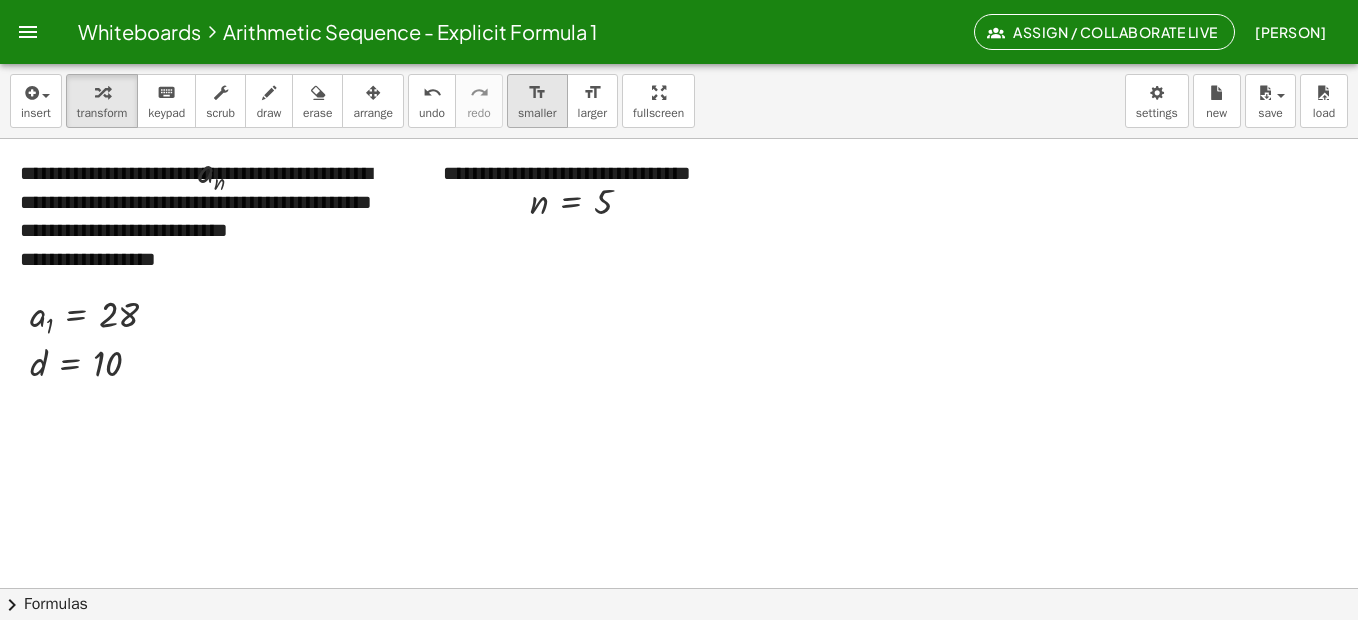 click on "smaller" at bounding box center (537, 113) 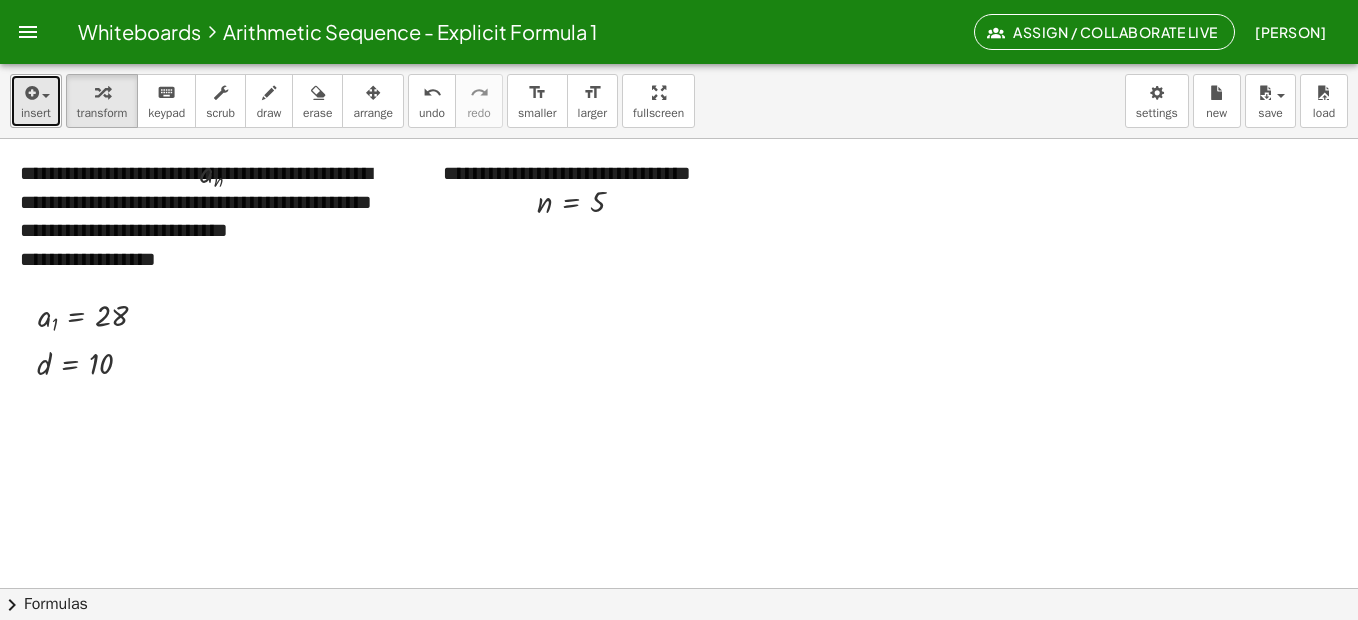 click on "insert" at bounding box center (36, 113) 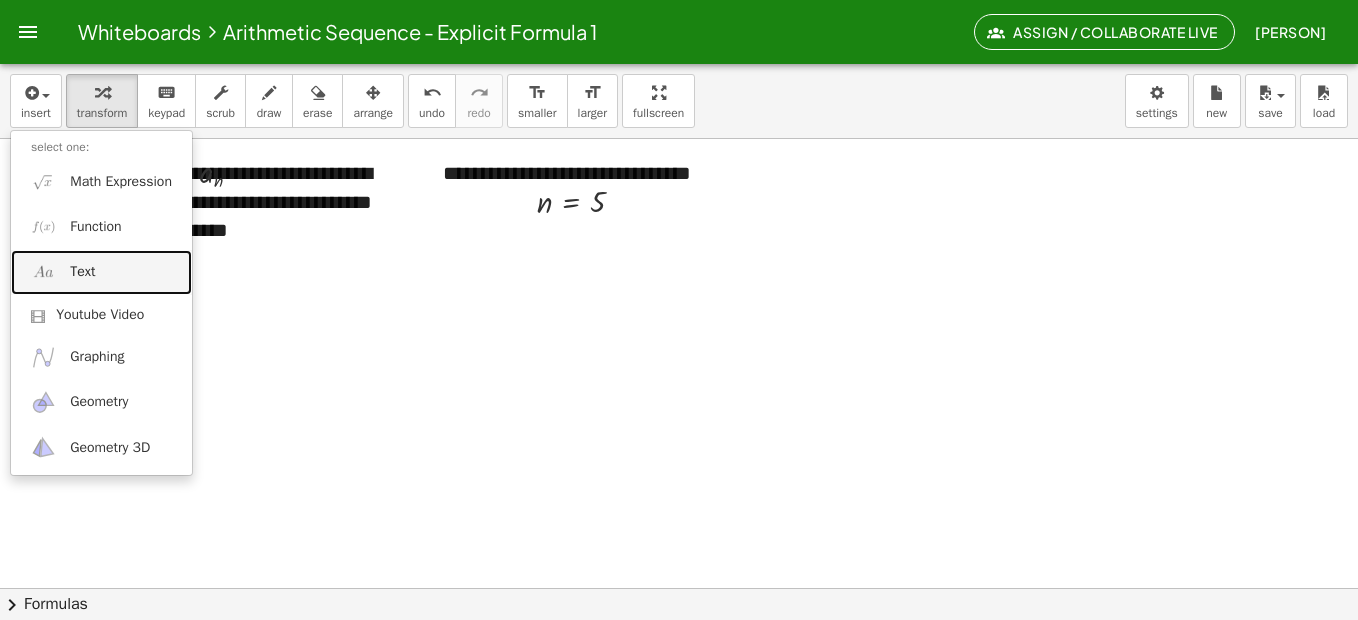 click on "Text" at bounding box center (101, 272) 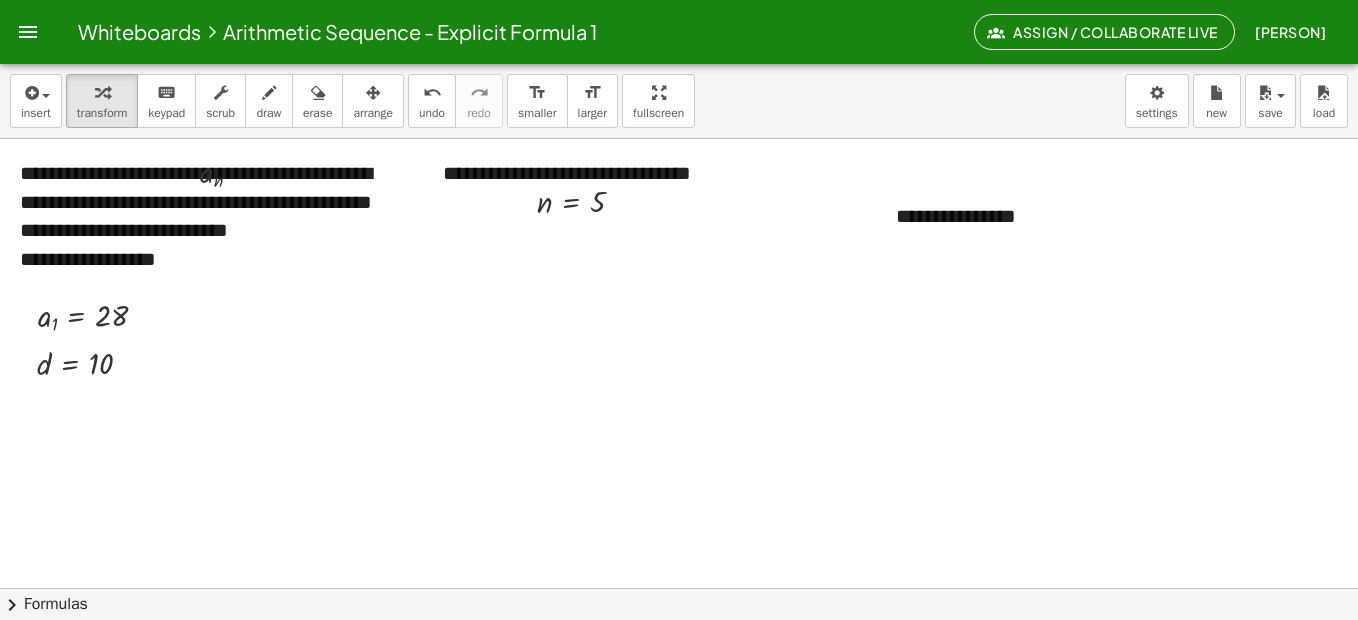 type 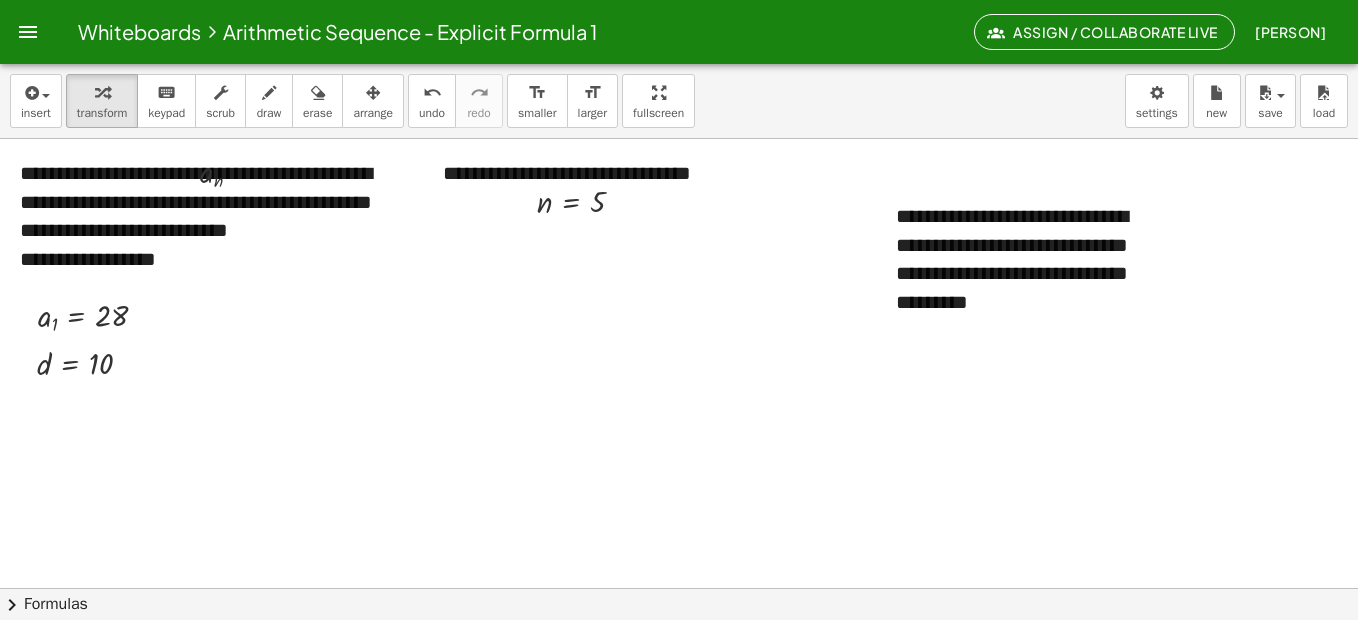 click at bounding box center [1413, 588] 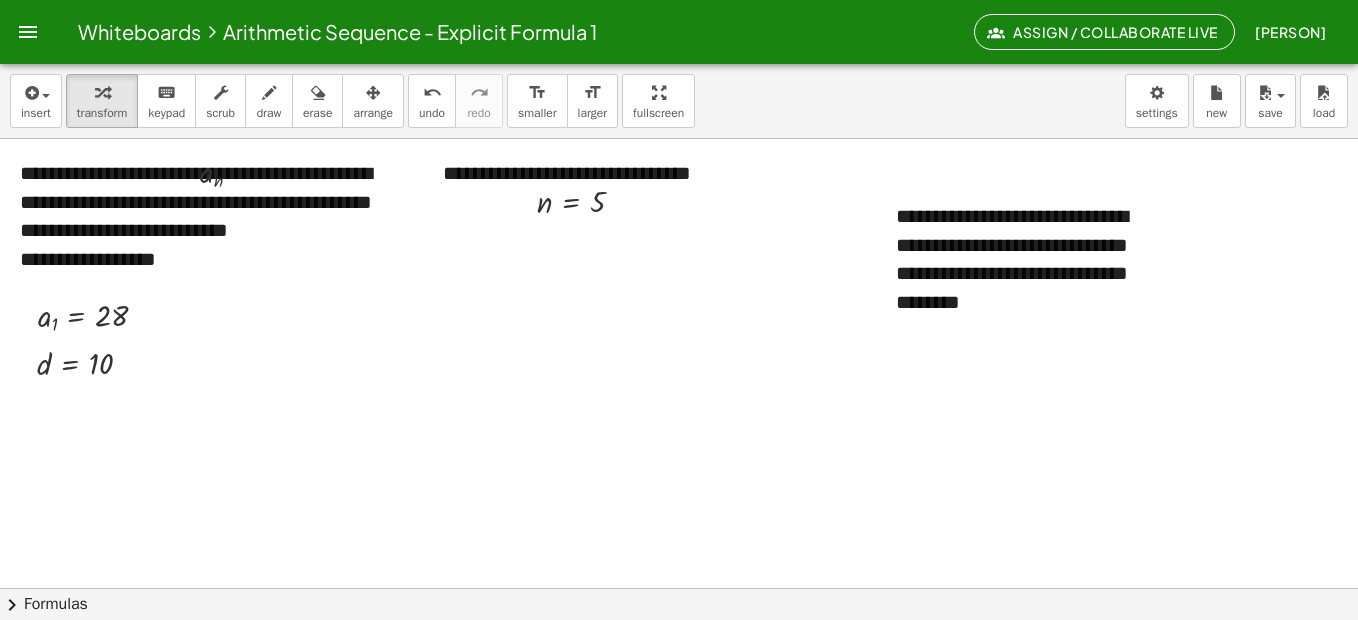 drag, startPoint x: 388, startPoint y: 105, endPoint x: 479, endPoint y: 120, distance: 92.22798 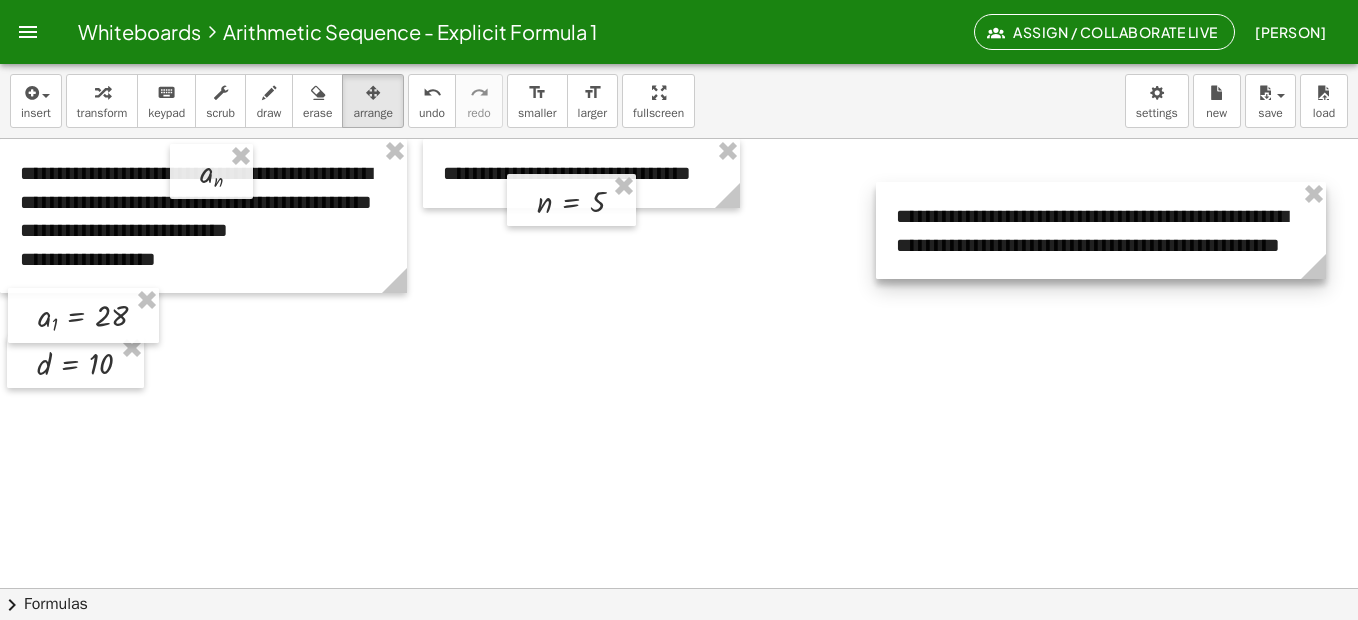 drag, startPoint x: 1176, startPoint y: 330, endPoint x: 1326, endPoint y: 304, distance: 152.23666 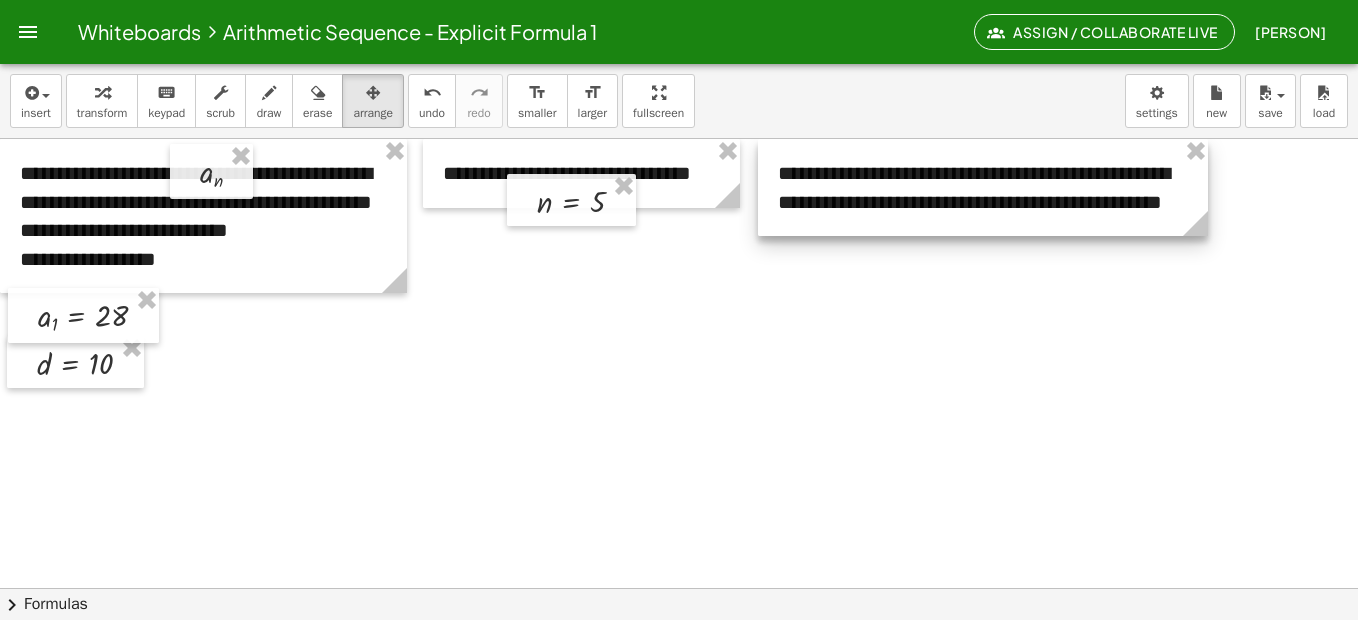 drag, startPoint x: 987, startPoint y: 192, endPoint x: 869, endPoint y: 139, distance: 129.3561 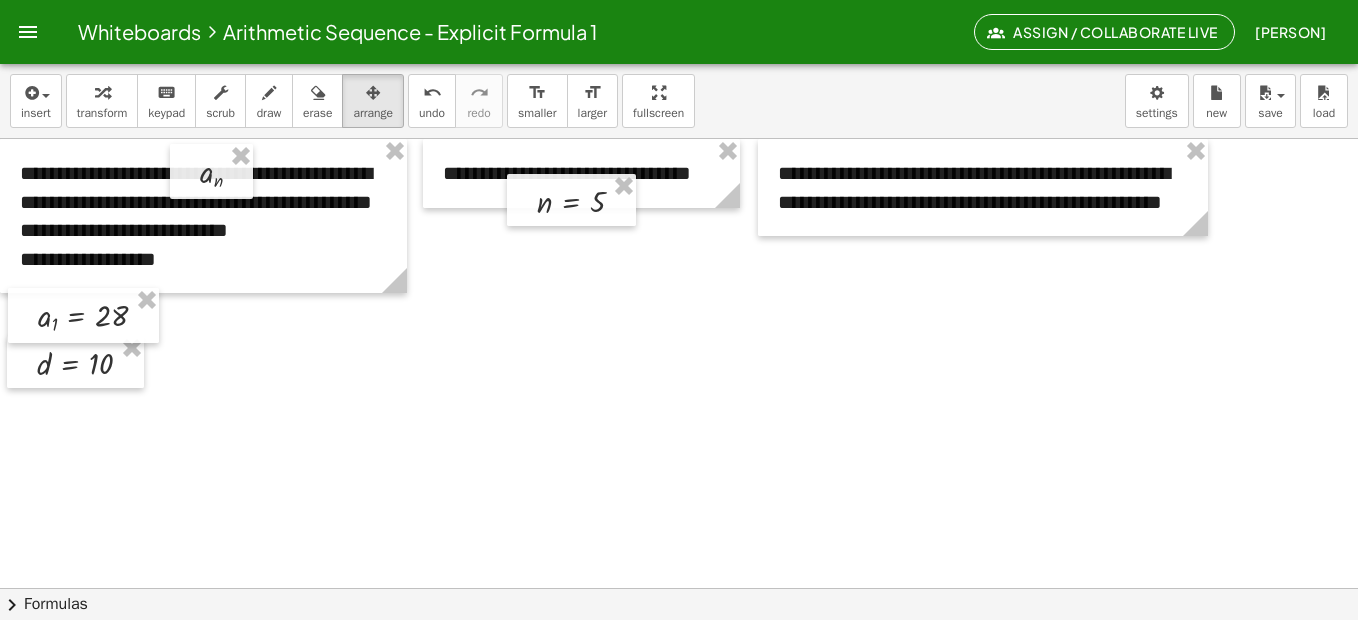 click at bounding box center [1413, 588] 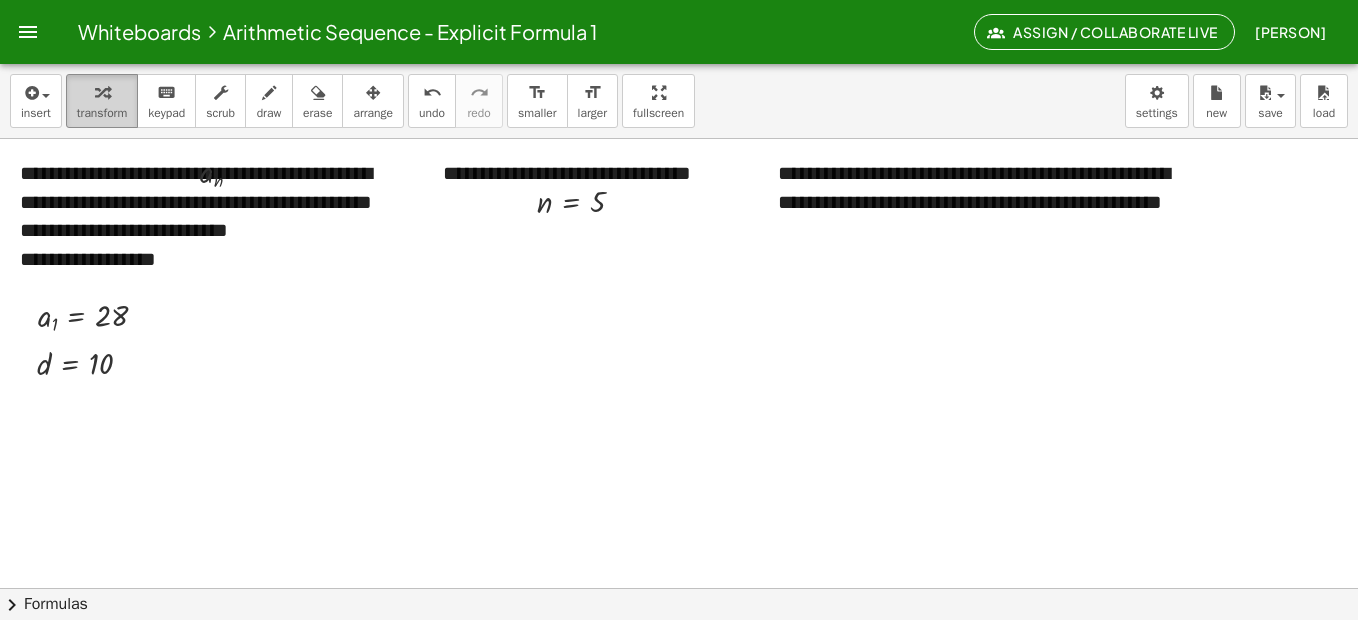click at bounding box center [102, 92] 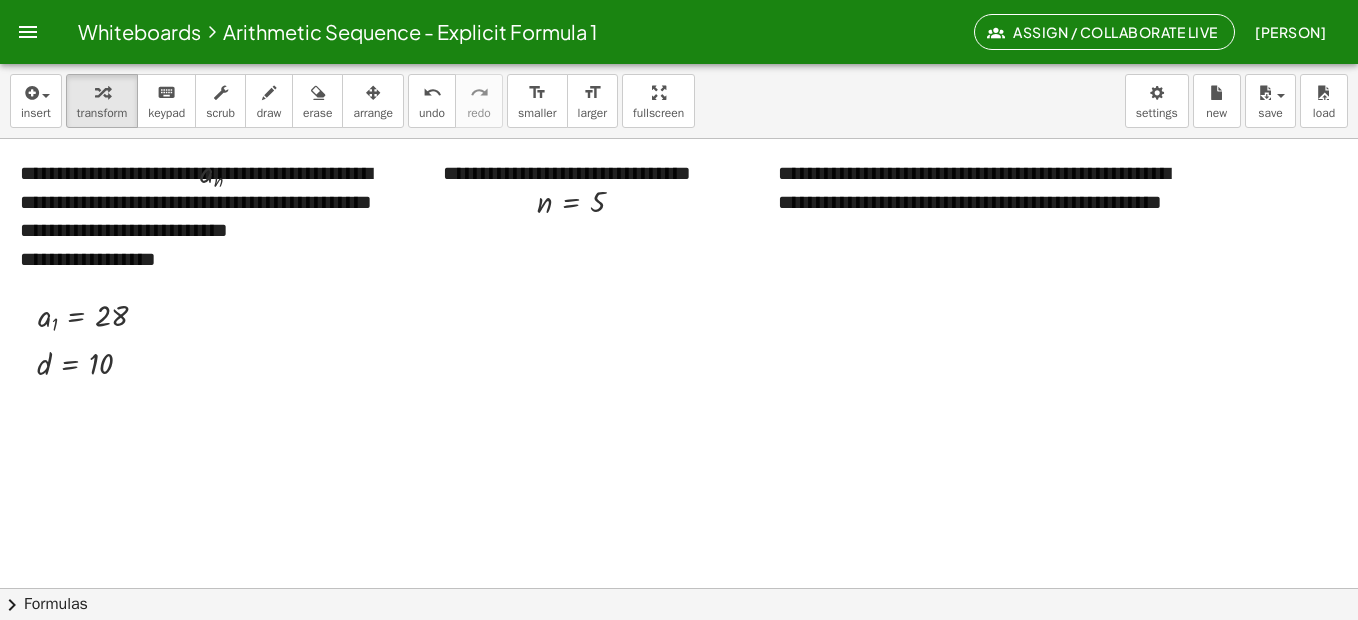 click at bounding box center [1413, 588] 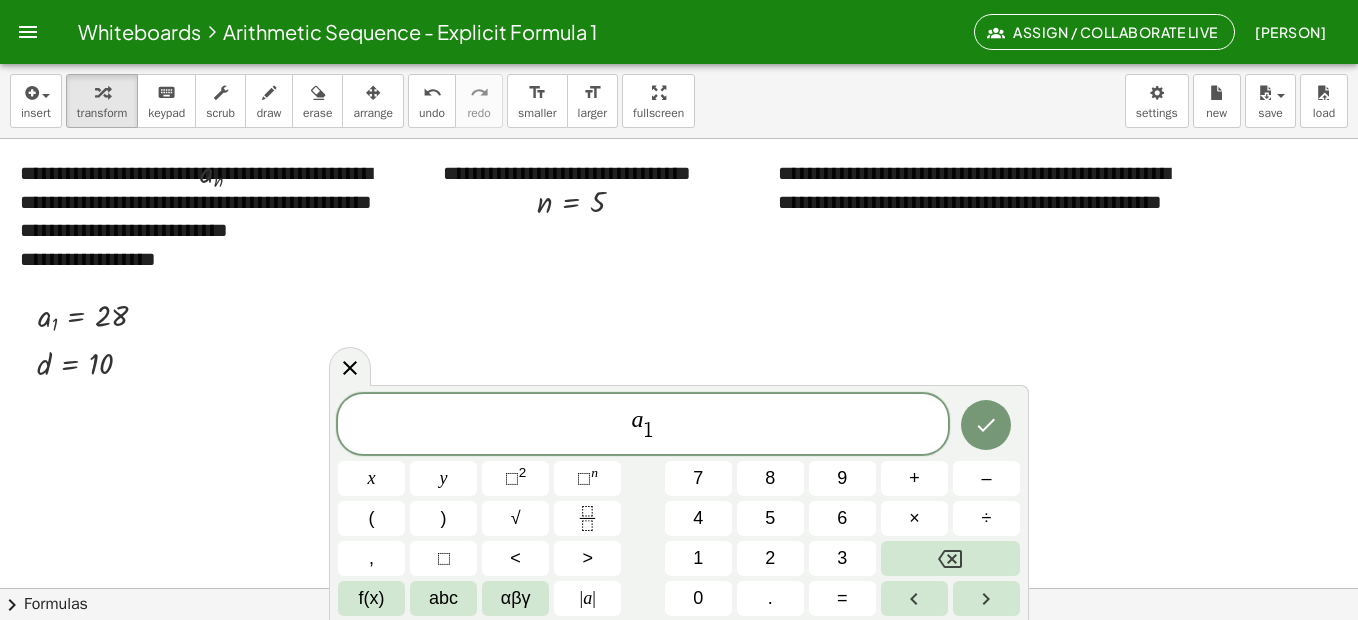 click at bounding box center [1413, 588] 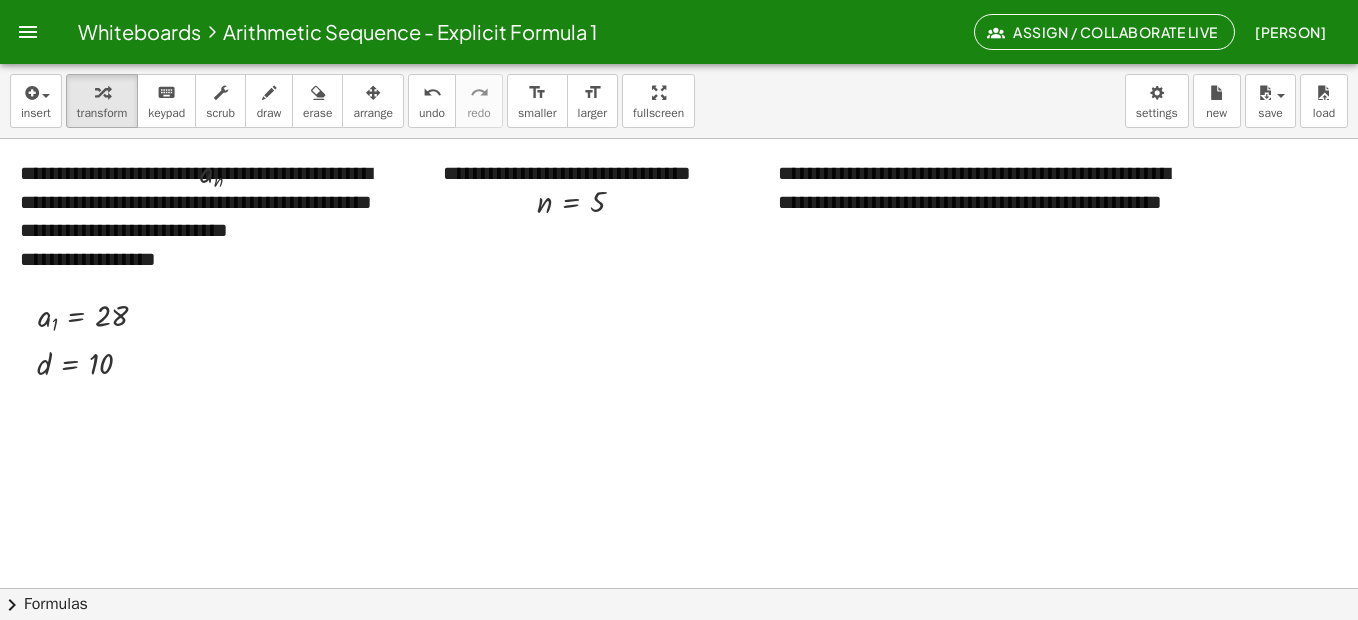 drag, startPoint x: 341, startPoint y: 309, endPoint x: 382, endPoint y: 322, distance: 43.011627 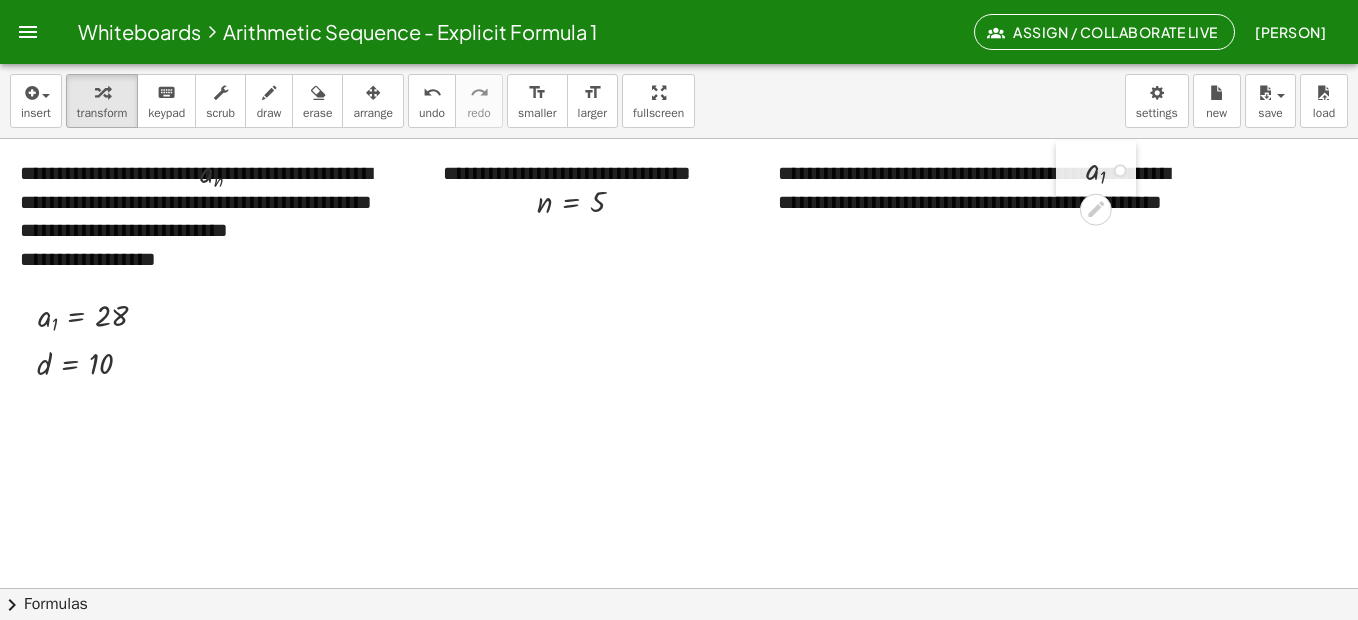 drag, startPoint x: 359, startPoint y: 324, endPoint x: 1072, endPoint y: 156, distance: 732.5251 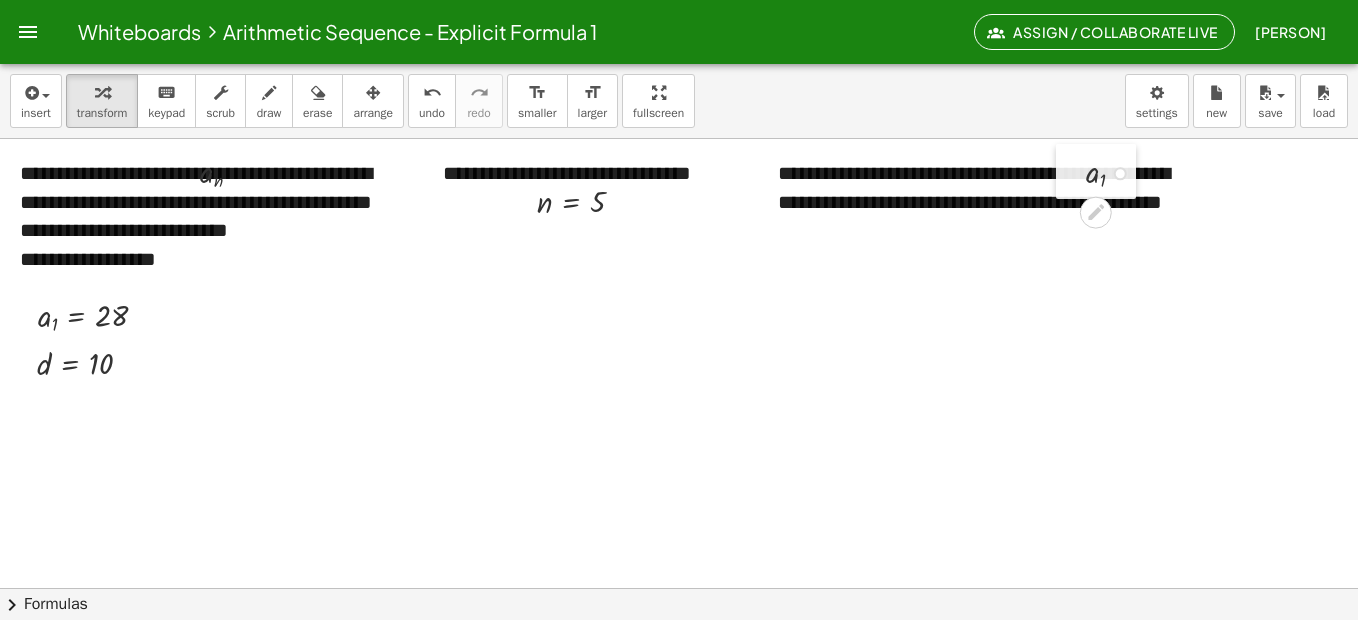 click at bounding box center [1071, 171] 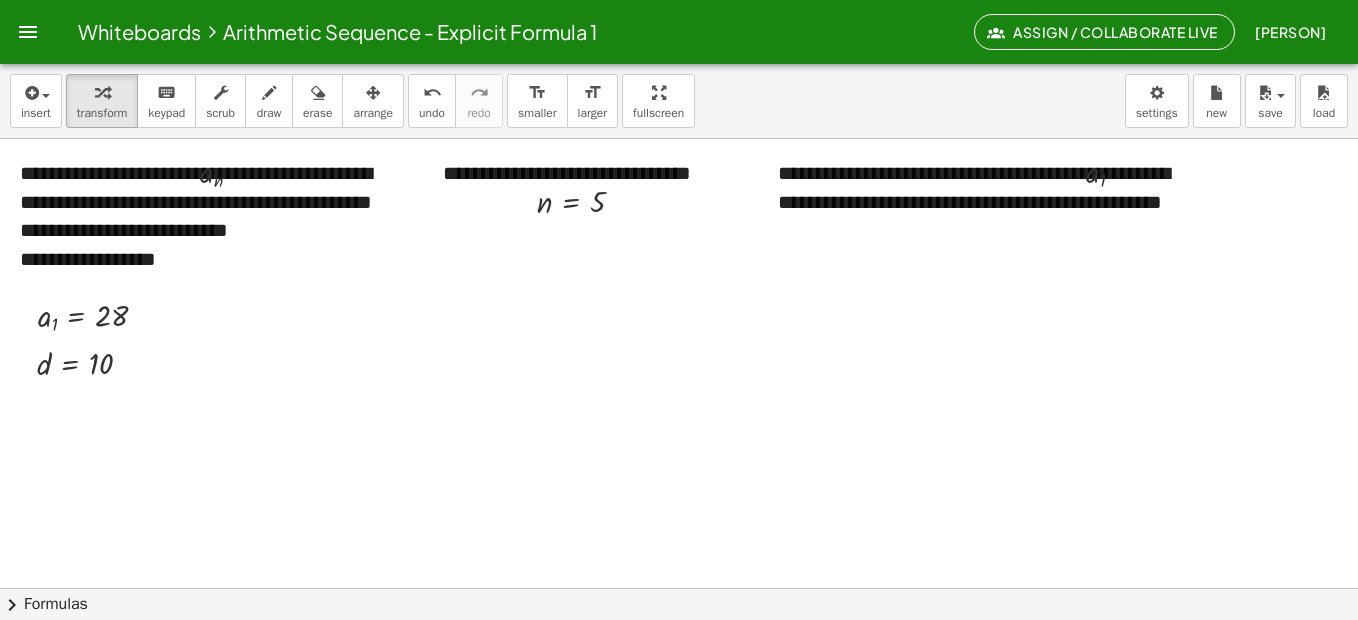 click at bounding box center [1413, 588] 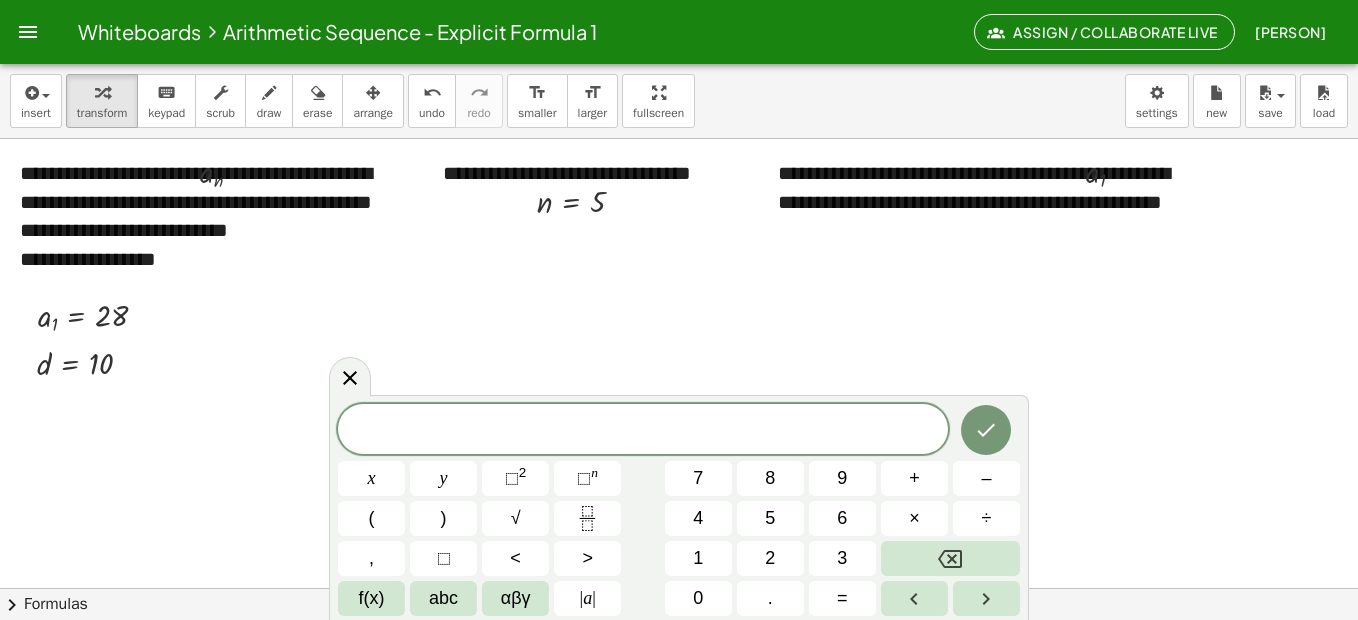 click at bounding box center (1413, 588) 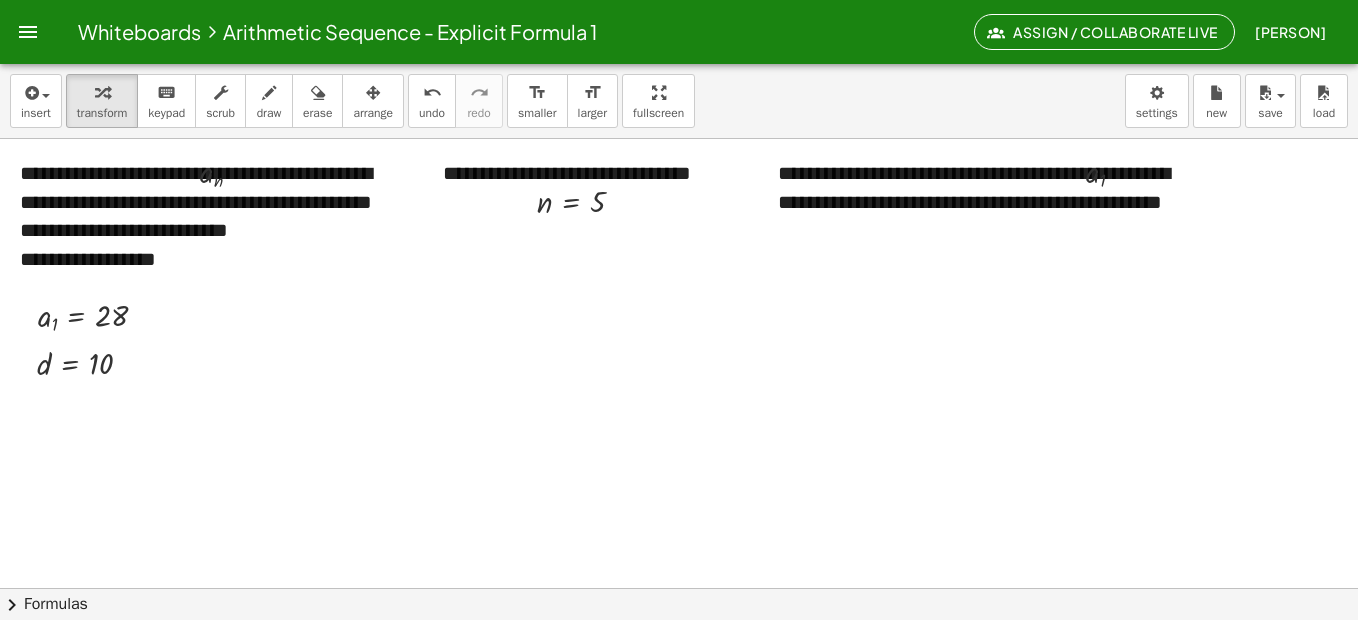 click at bounding box center (1413, 588) 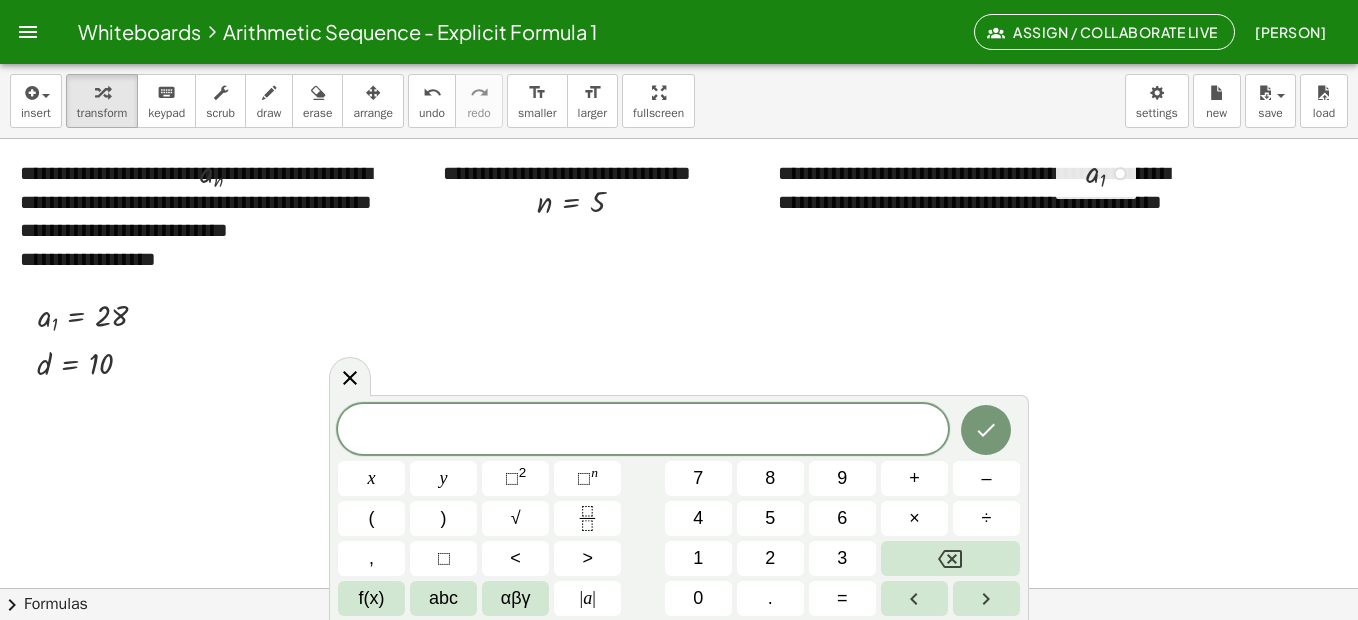 click at bounding box center [1113, 171] 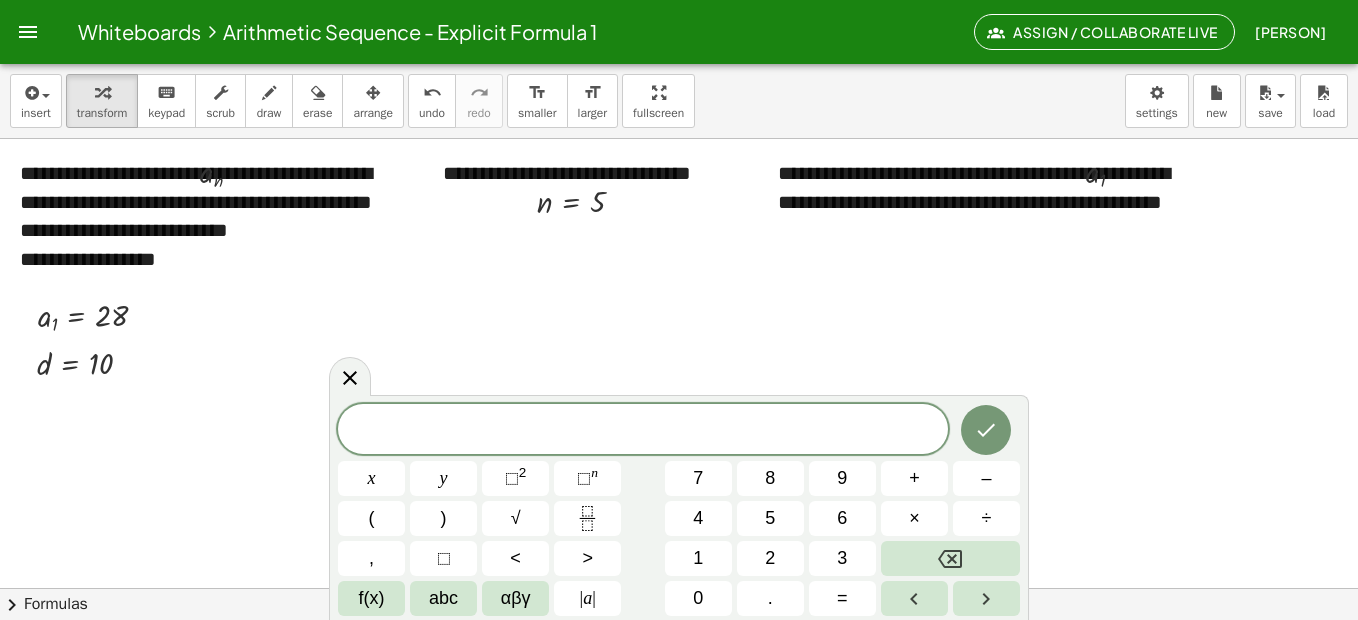 click at bounding box center [1413, 588] 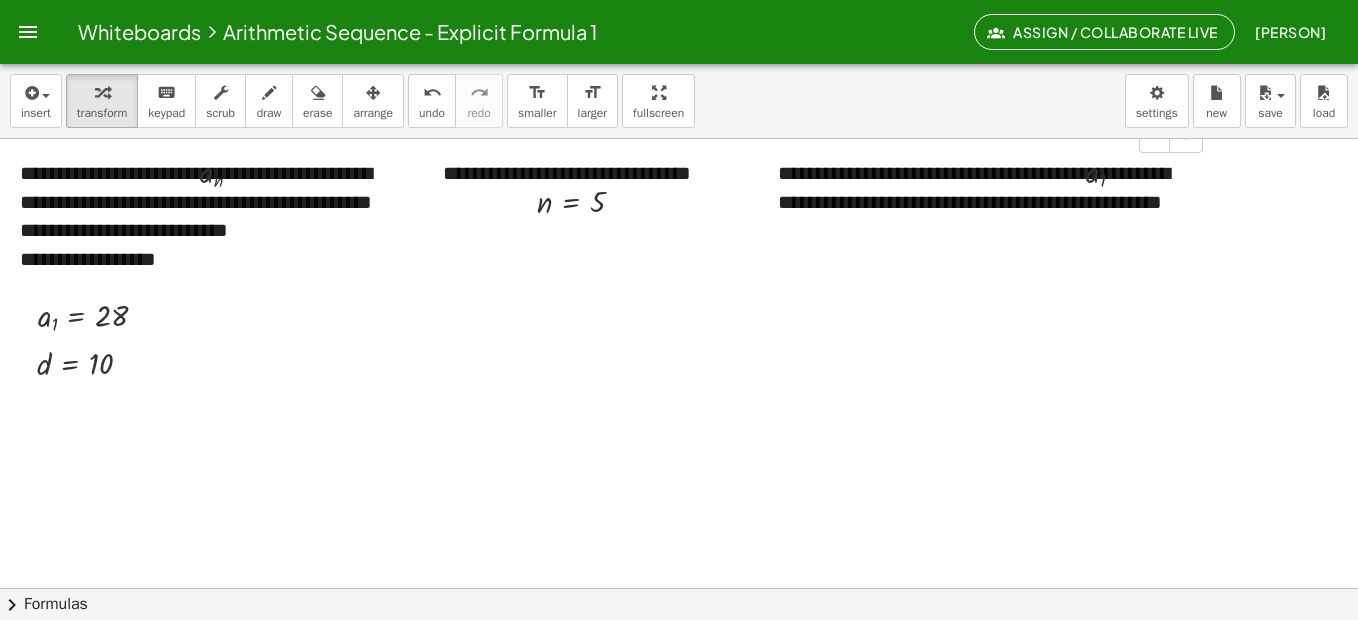 click on "**********" at bounding box center [983, 187] 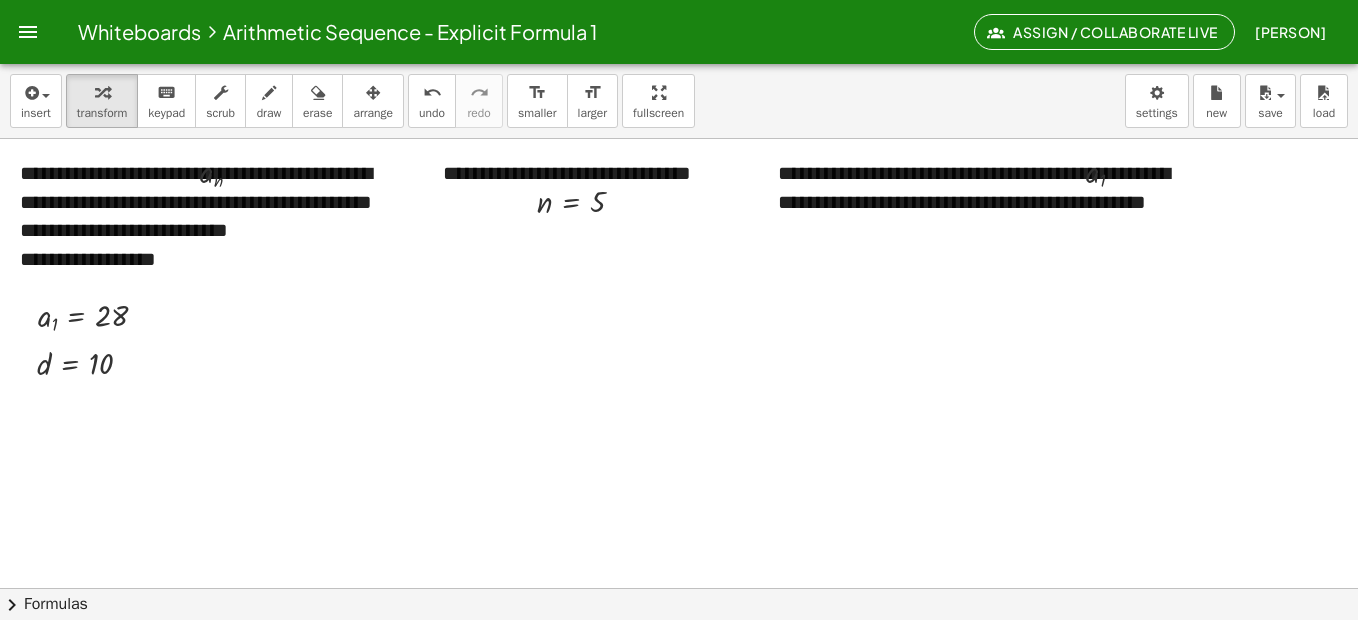 click at bounding box center (1413, 588) 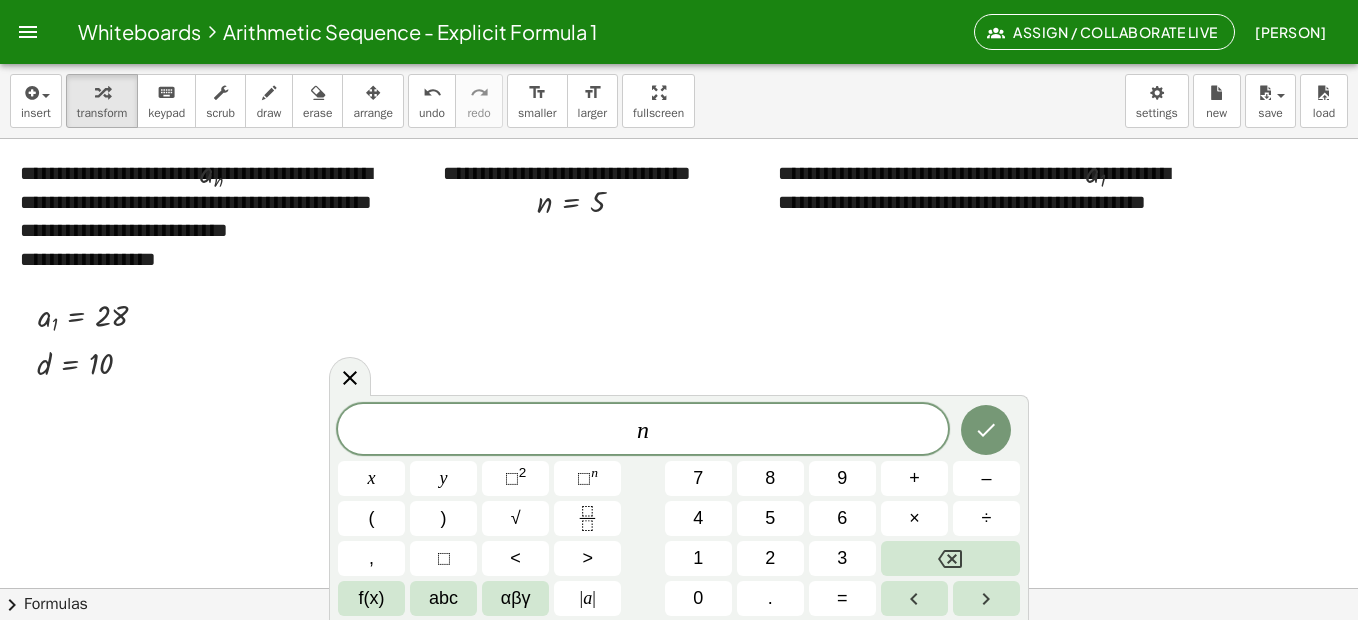 drag, startPoint x: 965, startPoint y: 333, endPoint x: 996, endPoint y: 280, distance: 61.400326 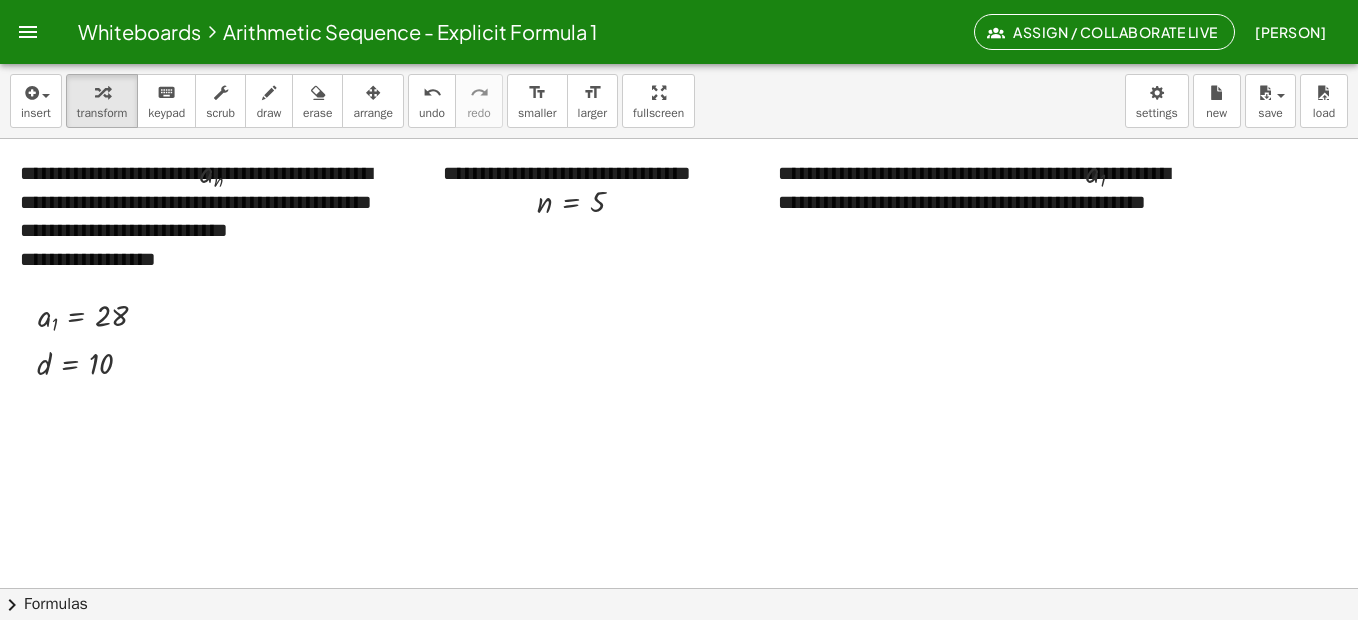 click at bounding box center [1413, 588] 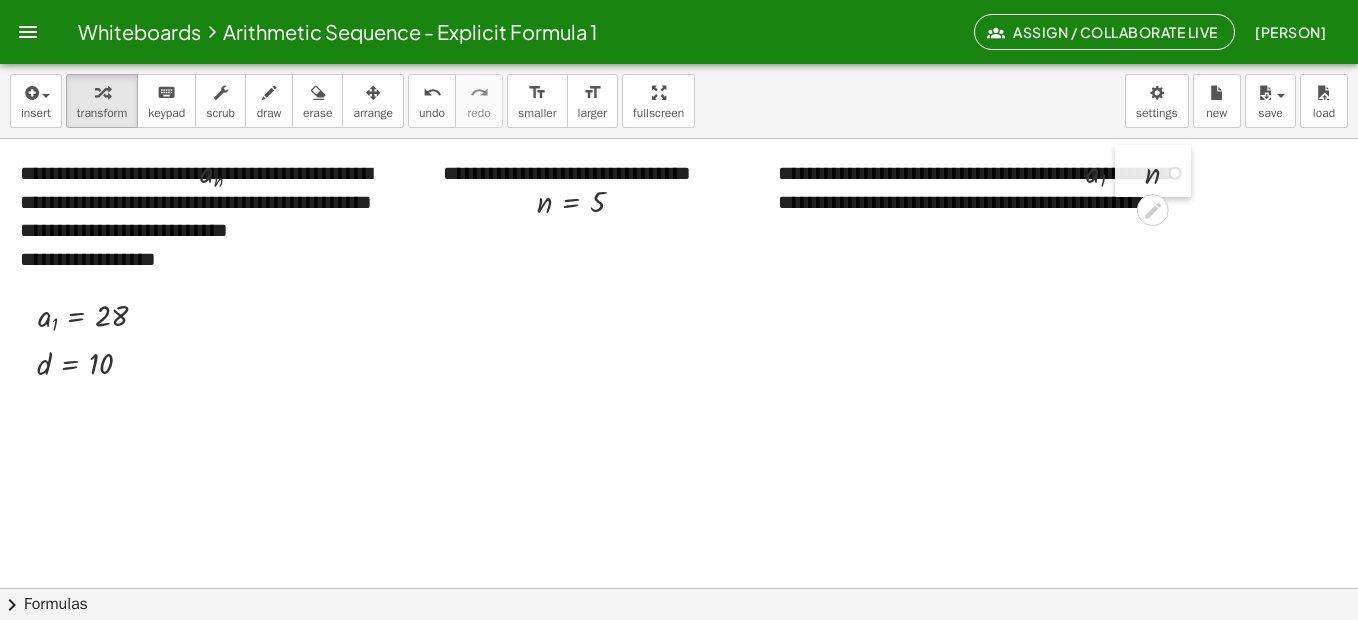 drag, startPoint x: 651, startPoint y: 393, endPoint x: 1115, endPoint y: 176, distance: 512.2353 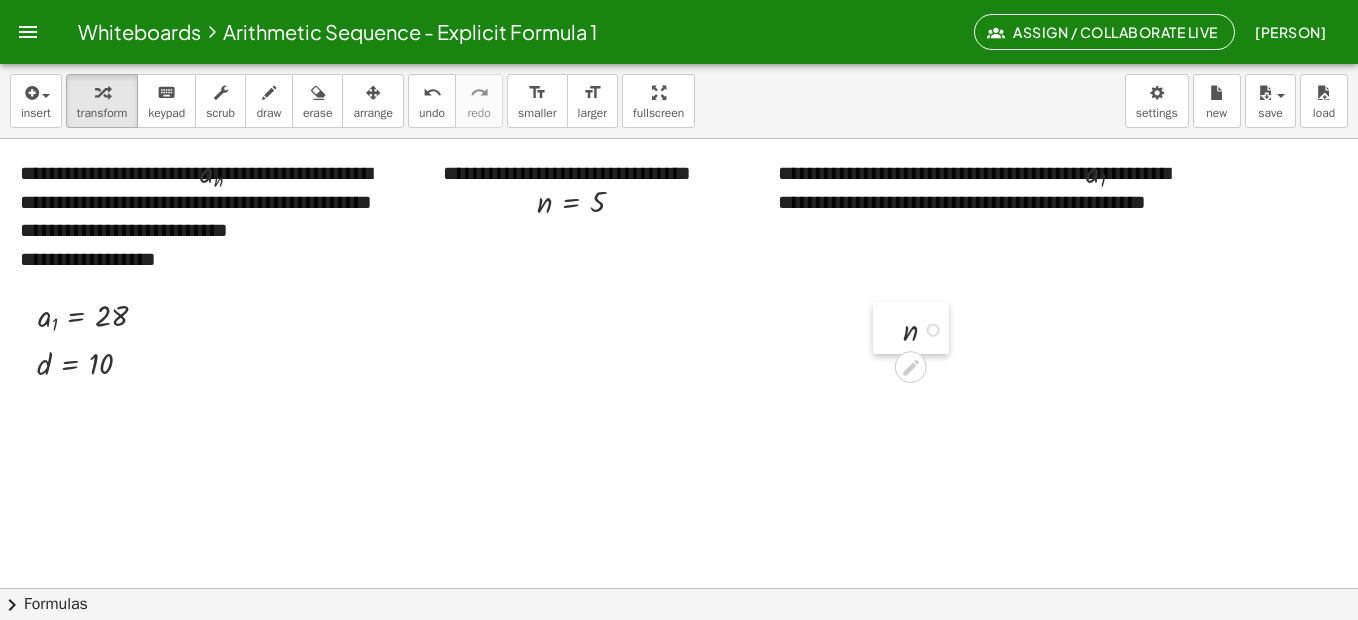drag, startPoint x: 1126, startPoint y: 163, endPoint x: 884, endPoint y: 320, distance: 288.46664 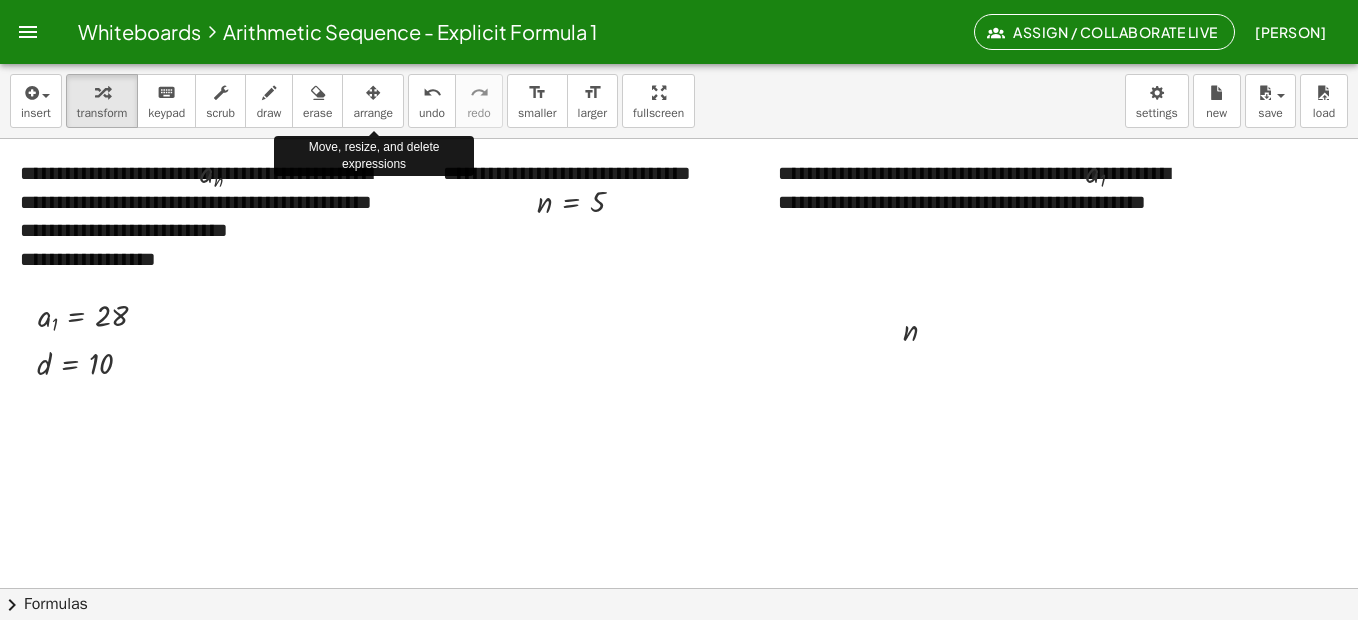 click on "arrange" at bounding box center [373, 113] 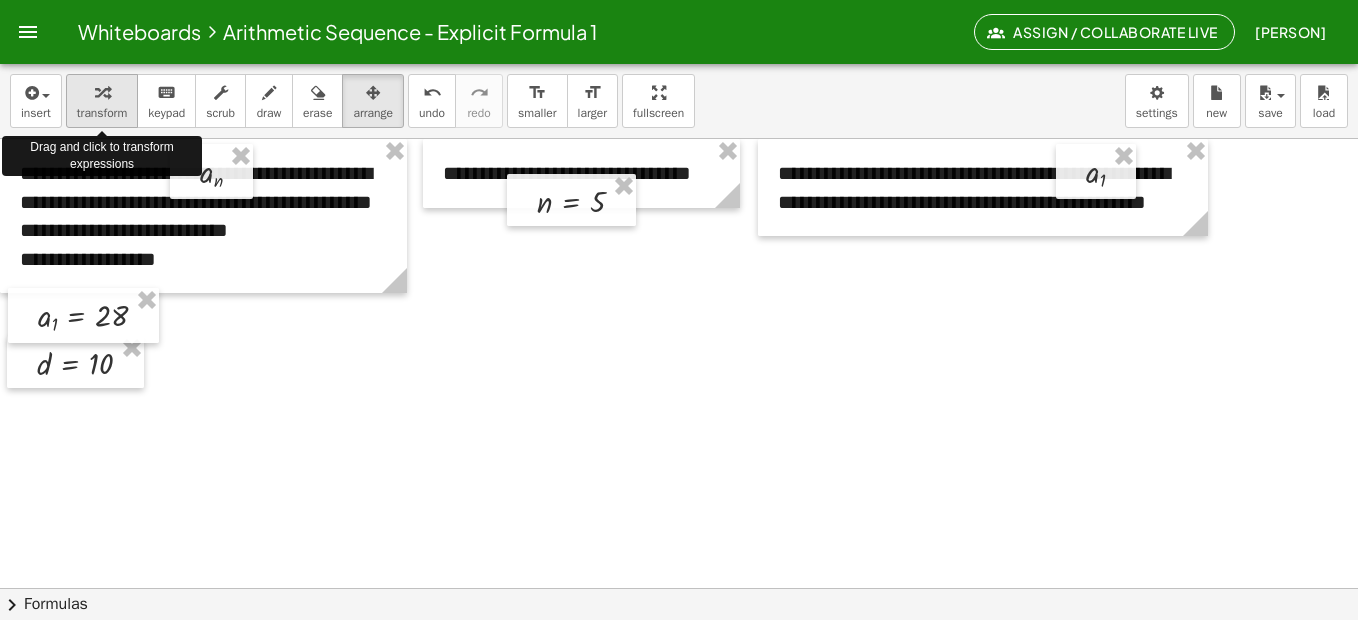 click at bounding box center [102, 92] 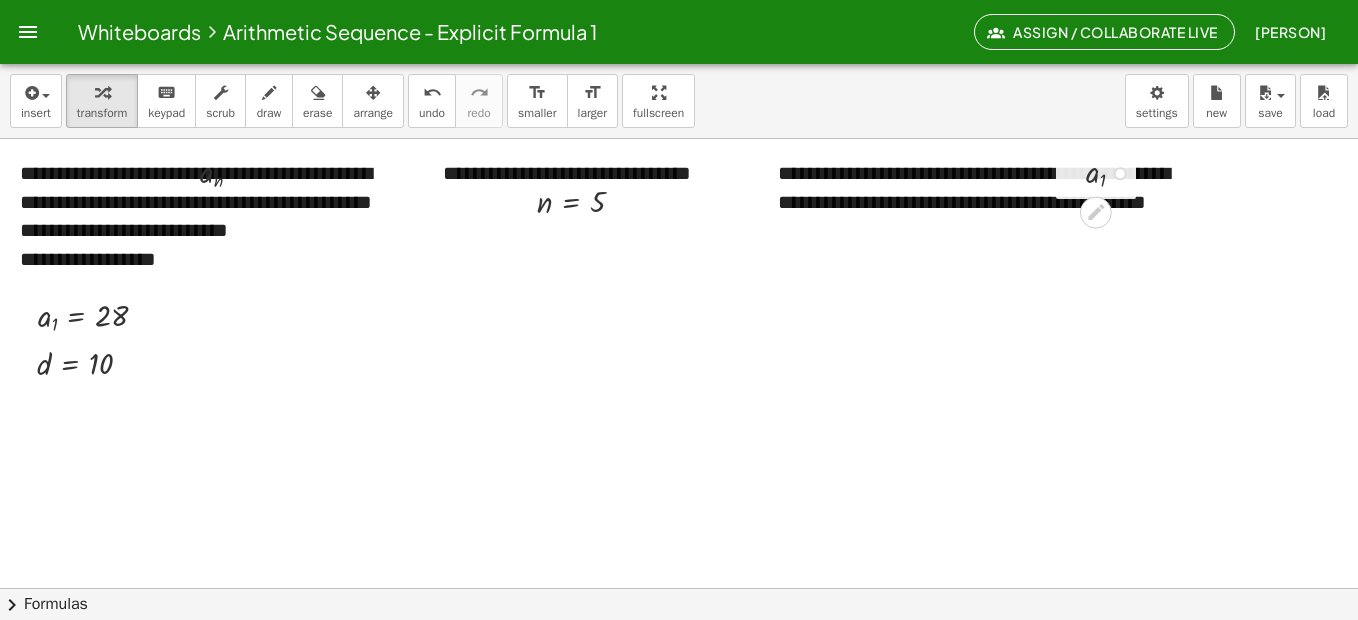click at bounding box center [1113, 171] 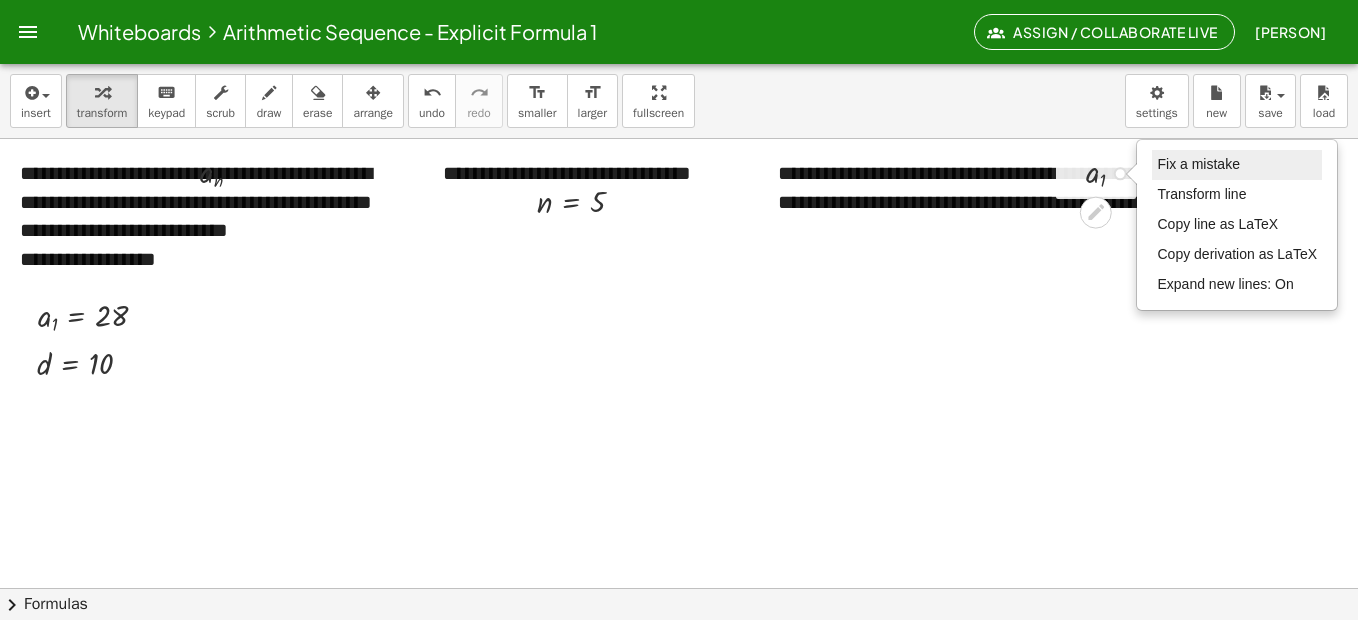 click on "Fix a mistake" at bounding box center [1198, 164] 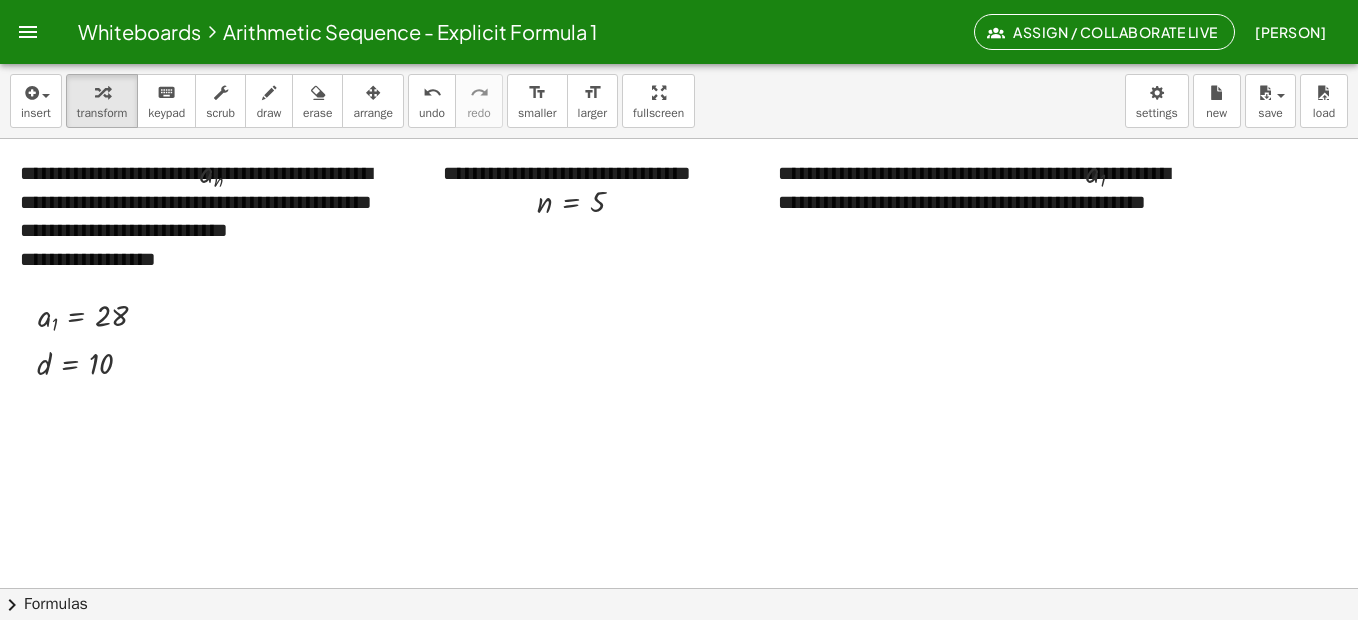 click at bounding box center [1413, 588] 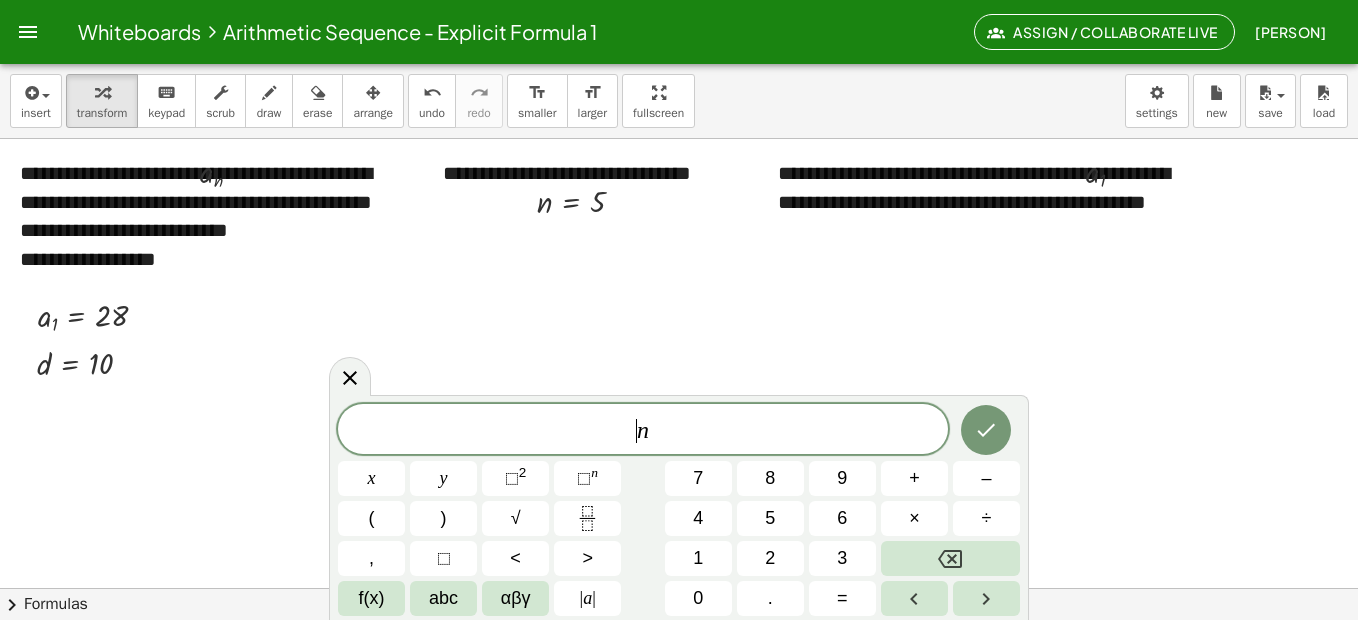 click on "​ n" at bounding box center (643, 431) 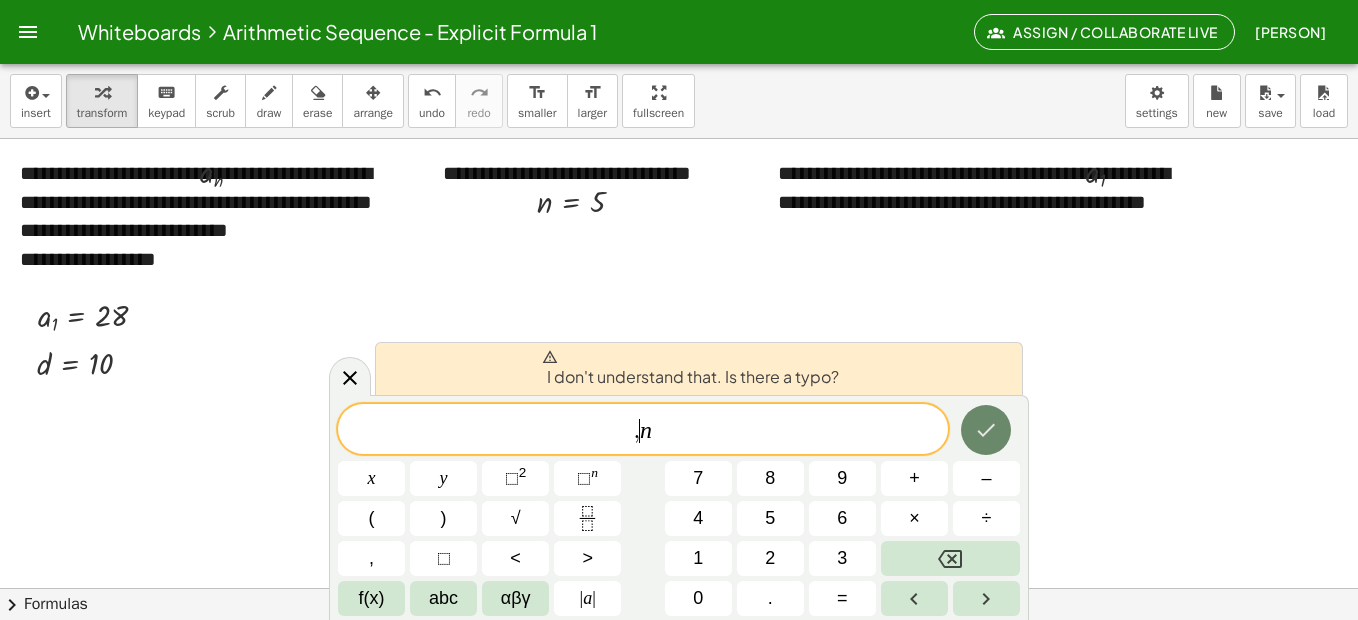 click 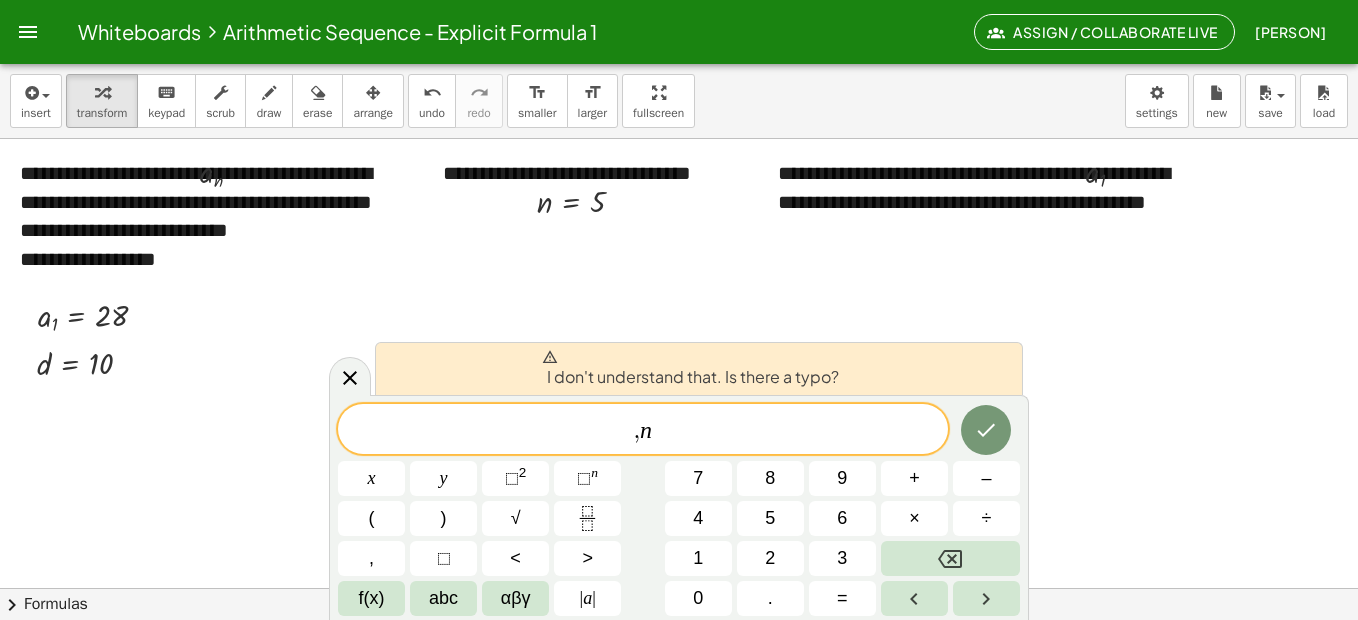click at bounding box center [690, 357] 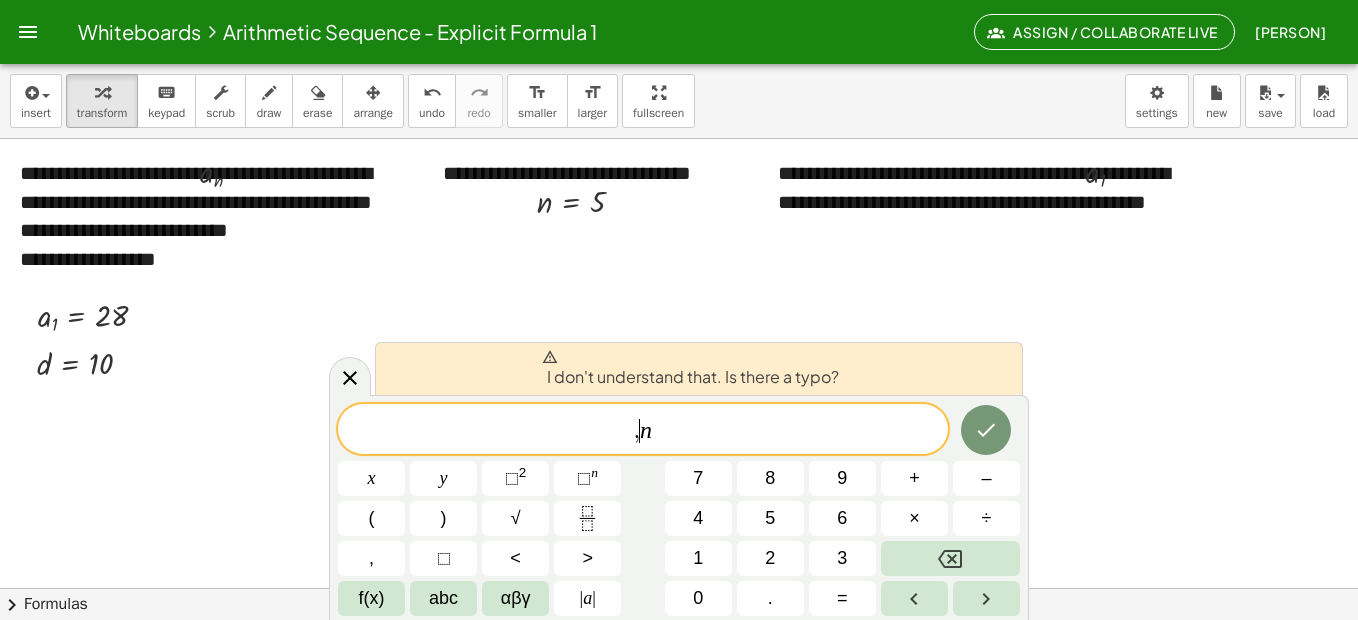 drag, startPoint x: 641, startPoint y: 431, endPoint x: 724, endPoint y: 437, distance: 83.21658 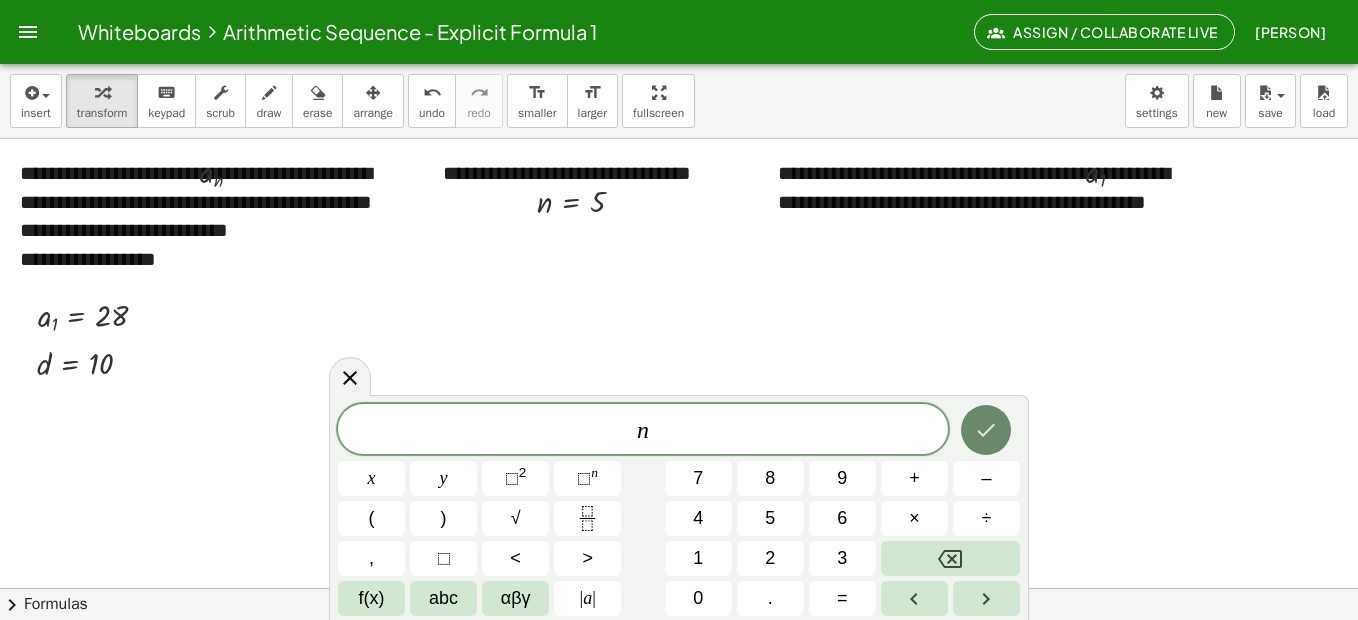 click 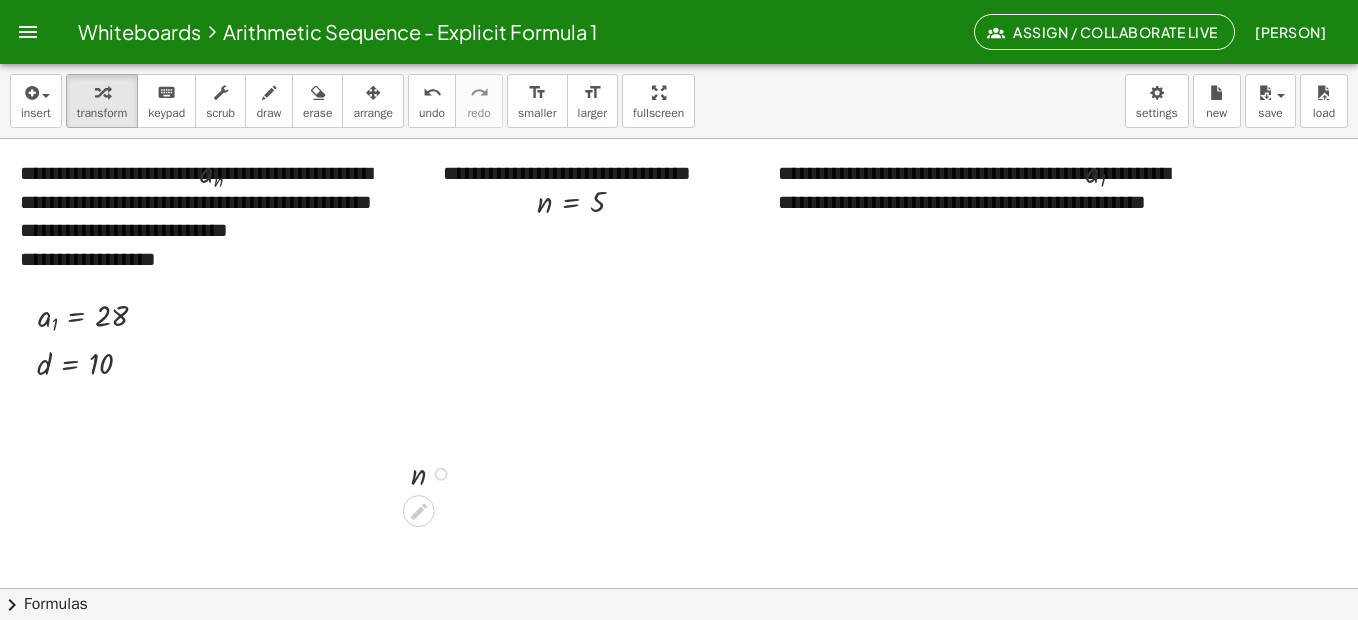 click on "**********" at bounding box center [1413, 588] 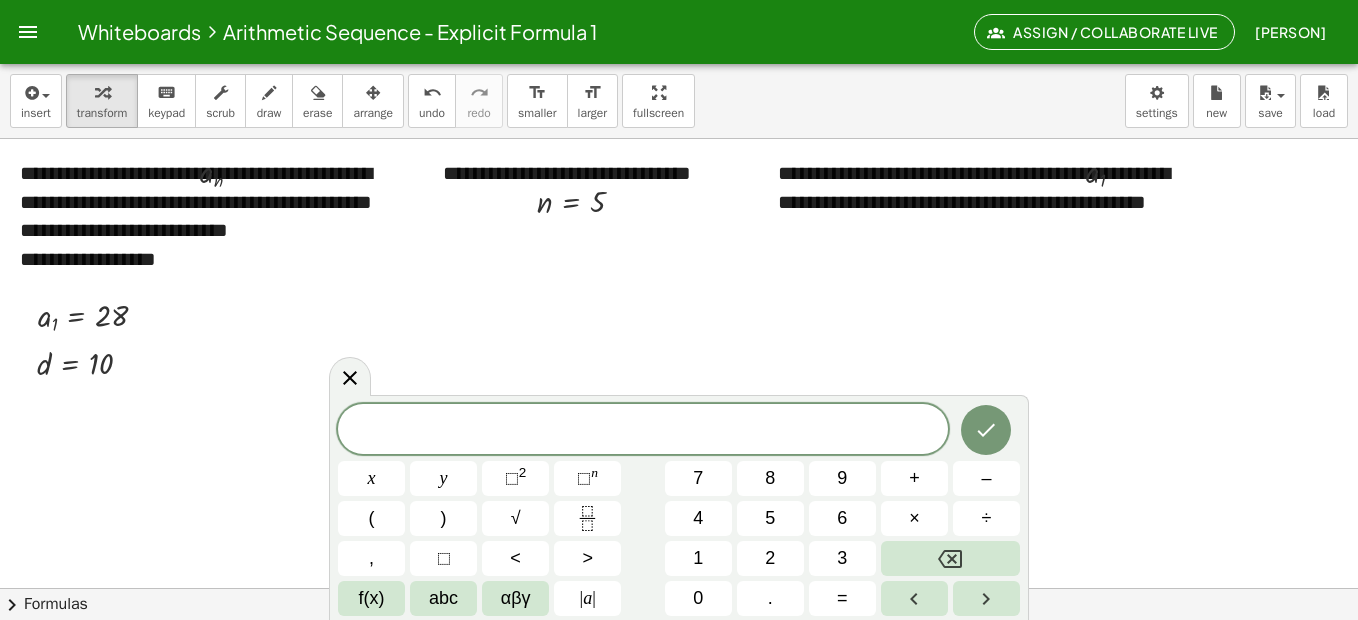 click at bounding box center [1413, 588] 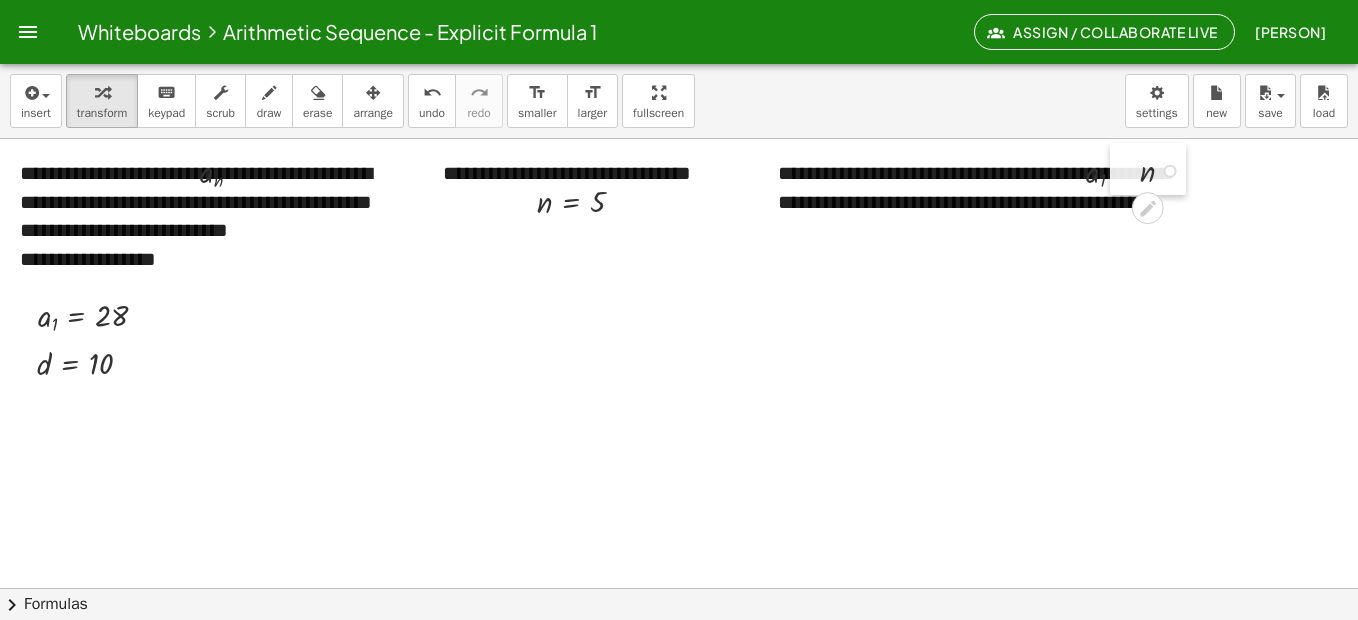 drag, startPoint x: 398, startPoint y: 462, endPoint x: 1127, endPoint y: 159, distance: 789.46185 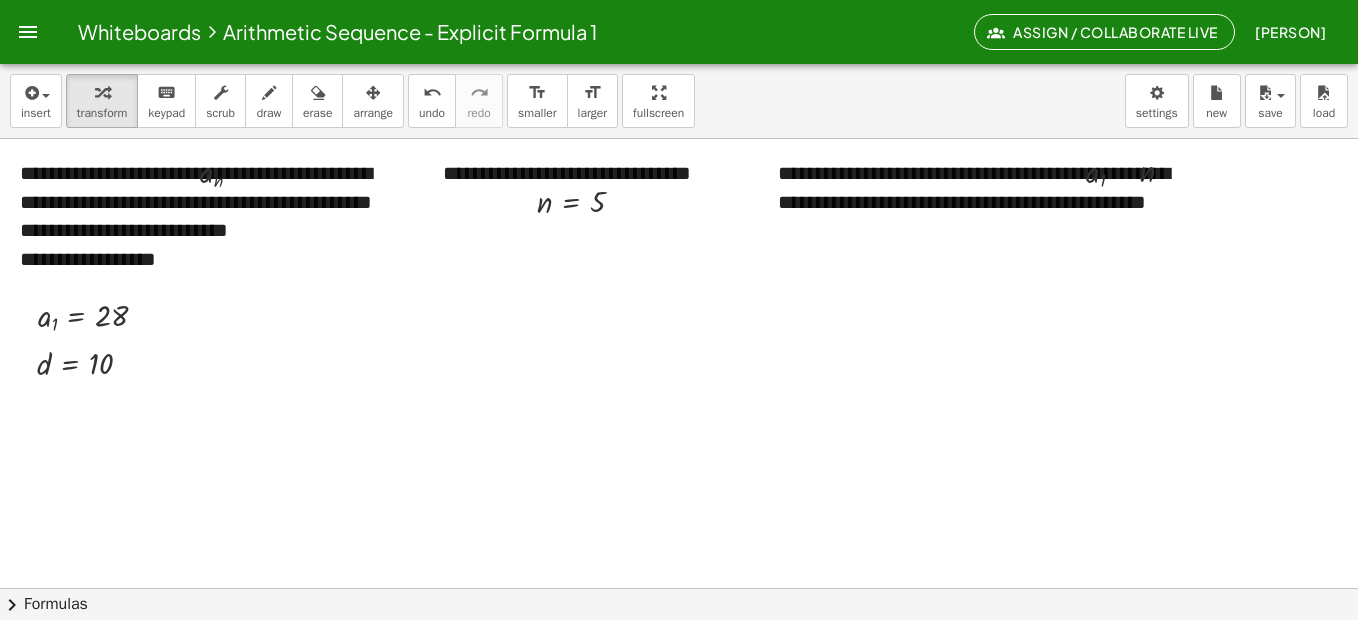 click at bounding box center (1413, 588) 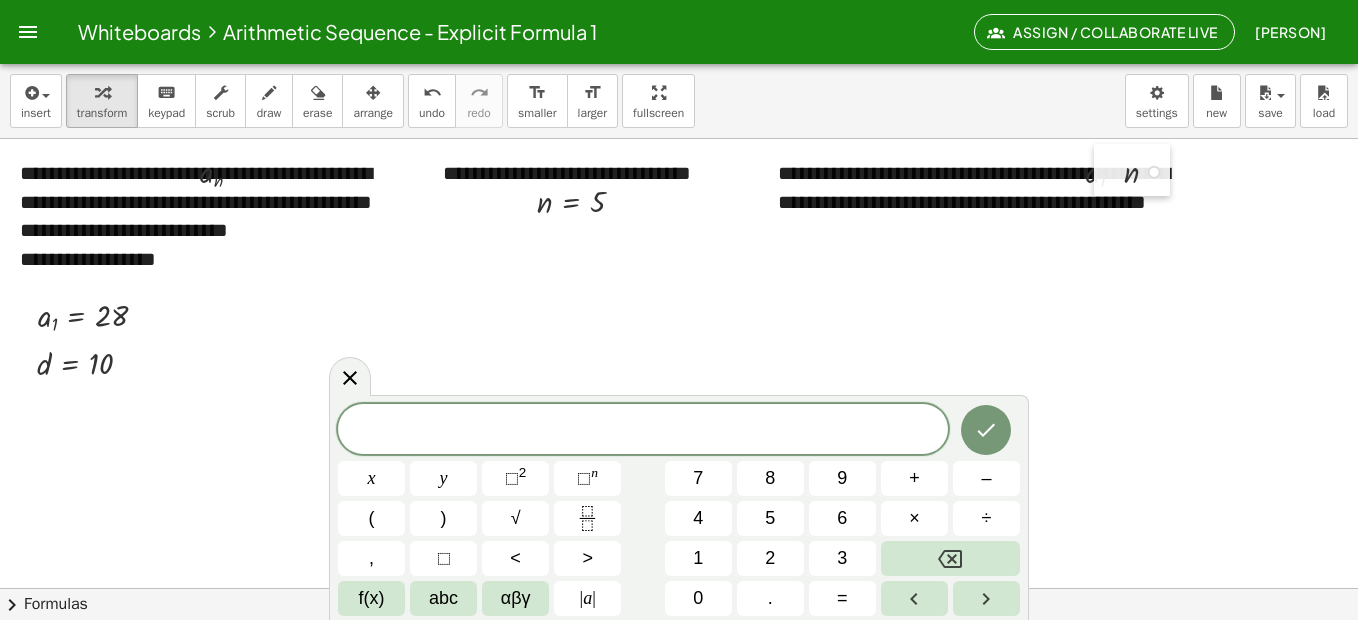 drag, startPoint x: 1122, startPoint y: 167, endPoint x: 1106, endPoint y: 168, distance: 16.03122 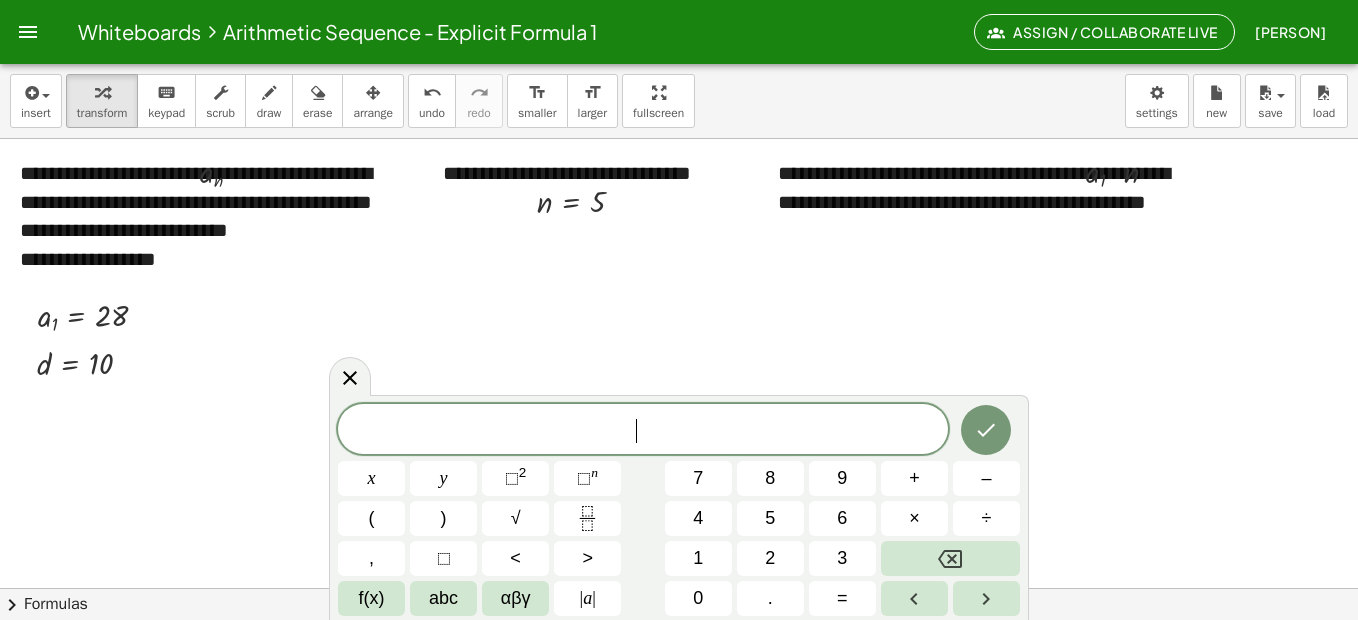 click at bounding box center (1413, 588) 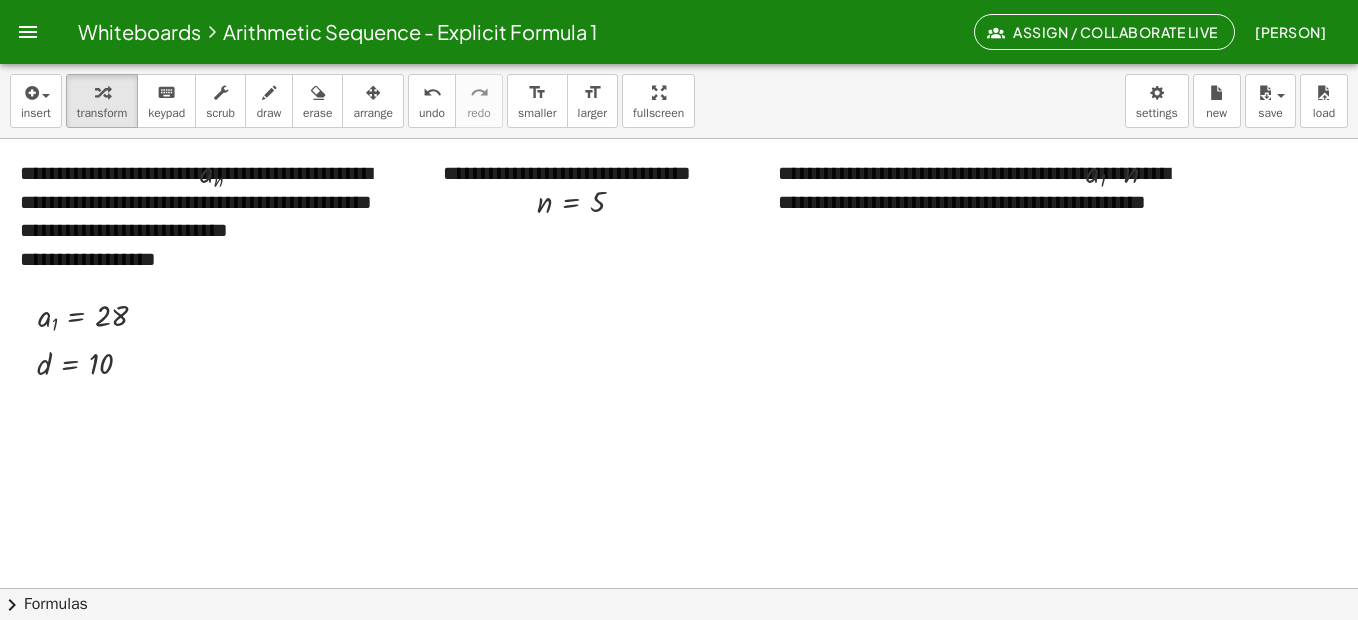 click at bounding box center [1413, 588] 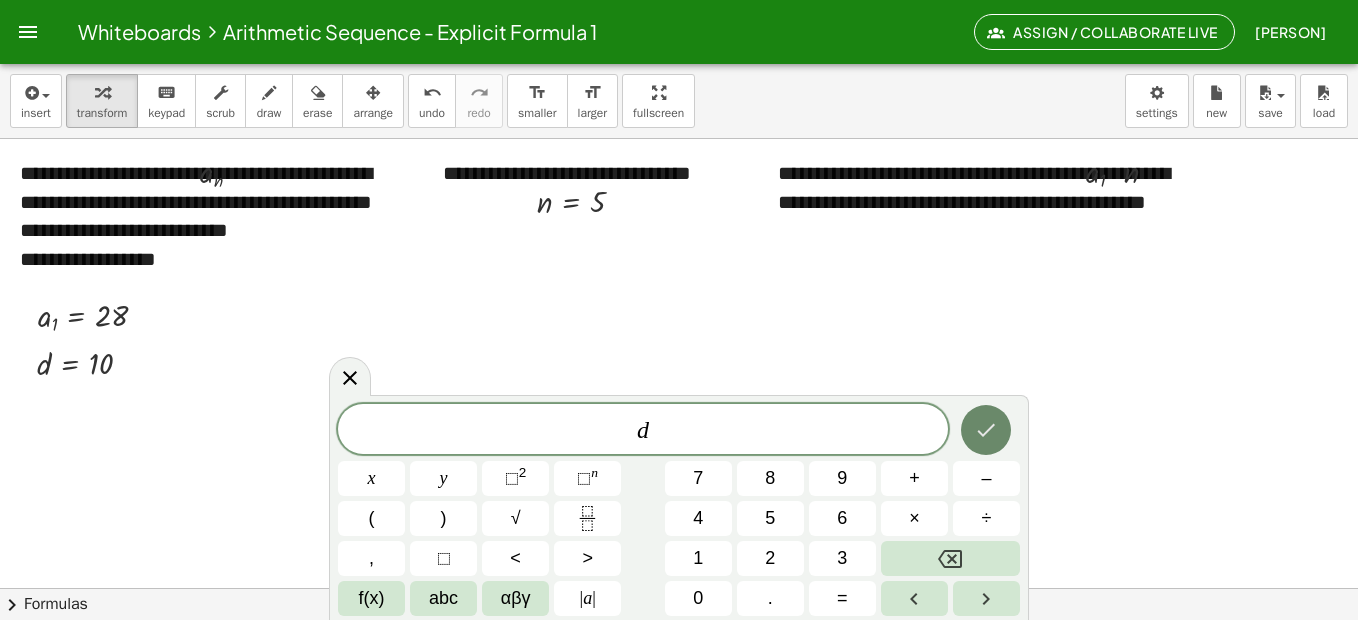 click at bounding box center [986, 430] 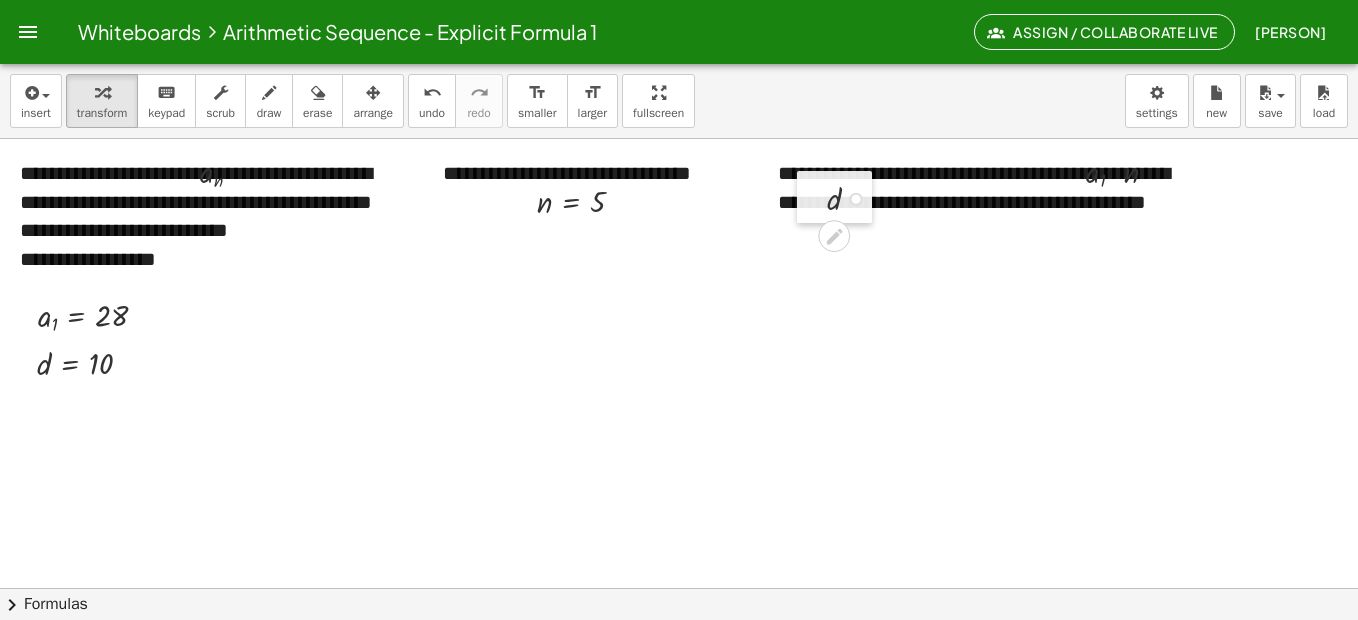 drag, startPoint x: 765, startPoint y: 336, endPoint x: 805, endPoint y: 191, distance: 150.41609 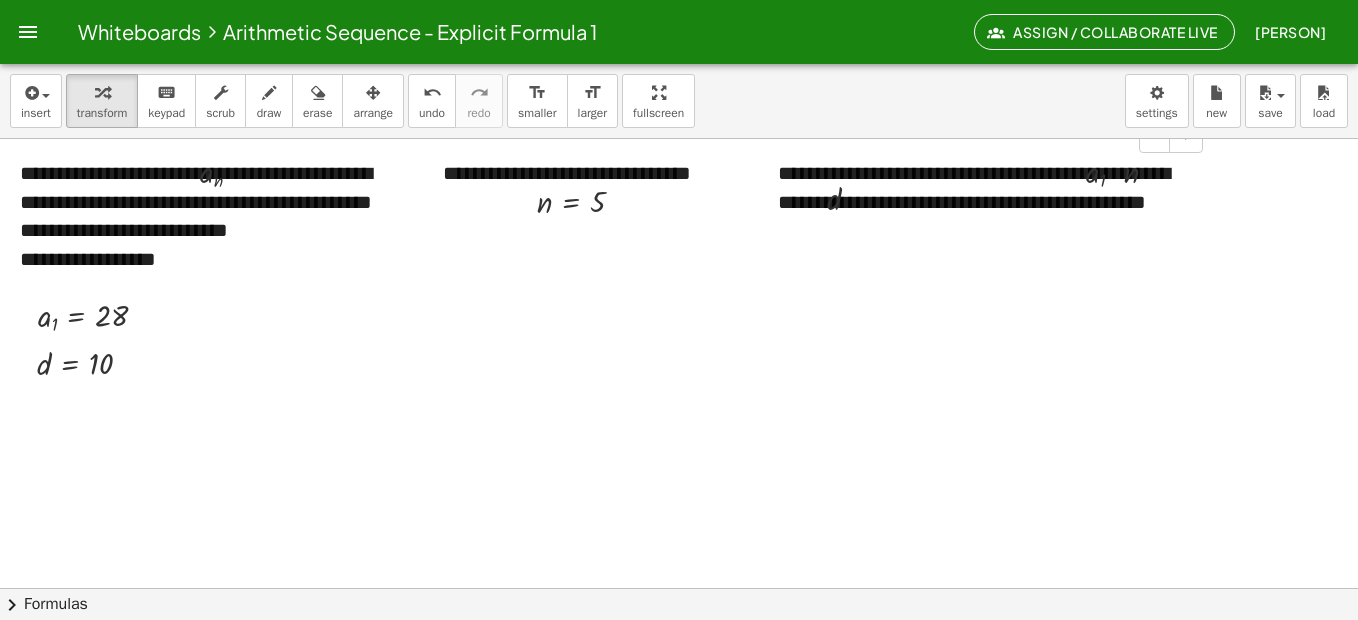 click on "**********" at bounding box center (983, 187) 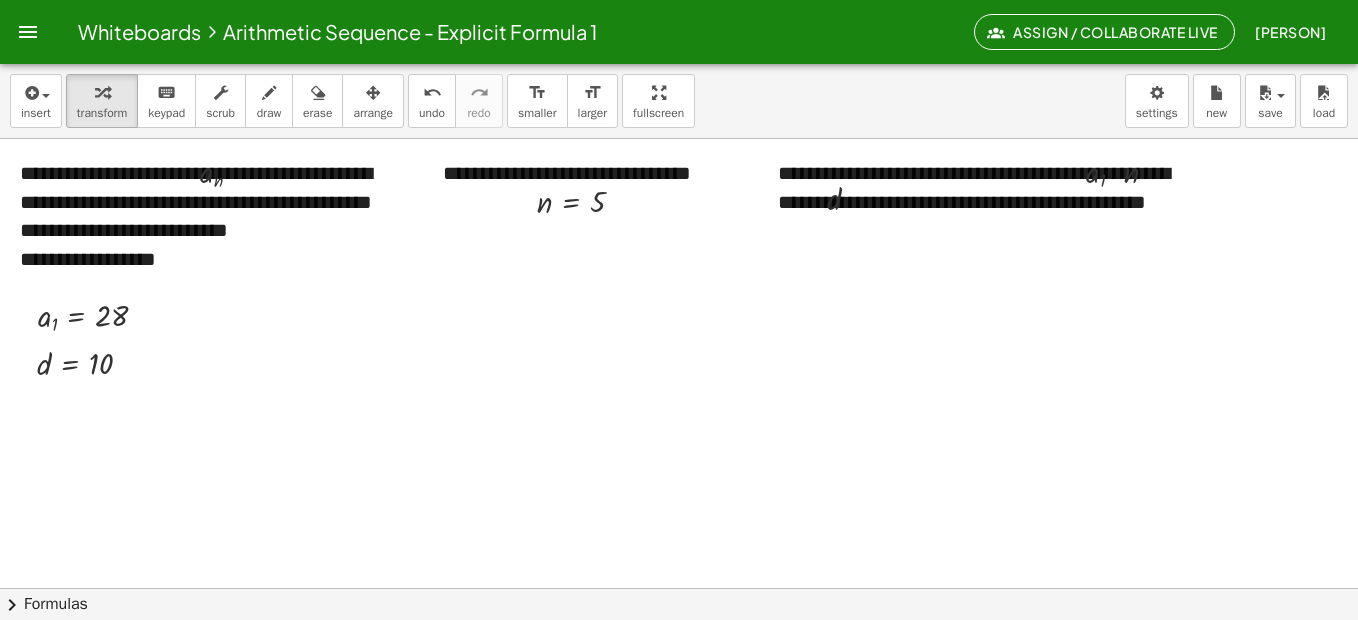 click at bounding box center [1413, 588] 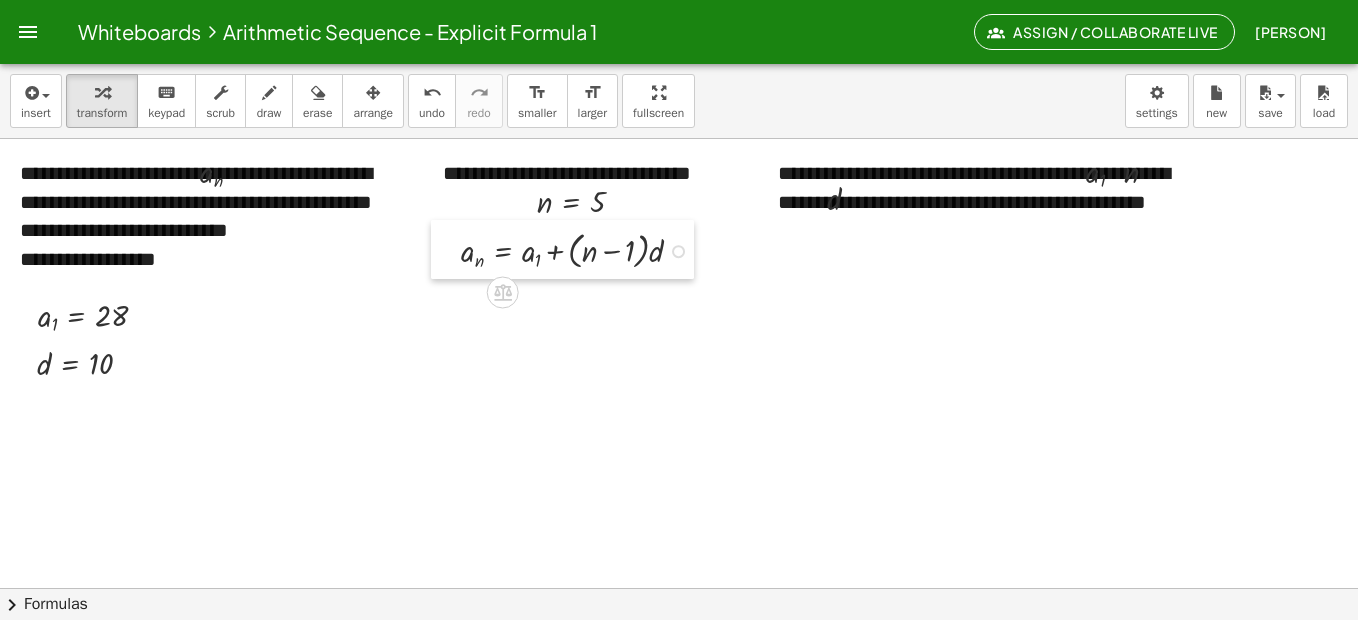drag, startPoint x: 372, startPoint y: 350, endPoint x: 444, endPoint y: 241, distance: 130.63307 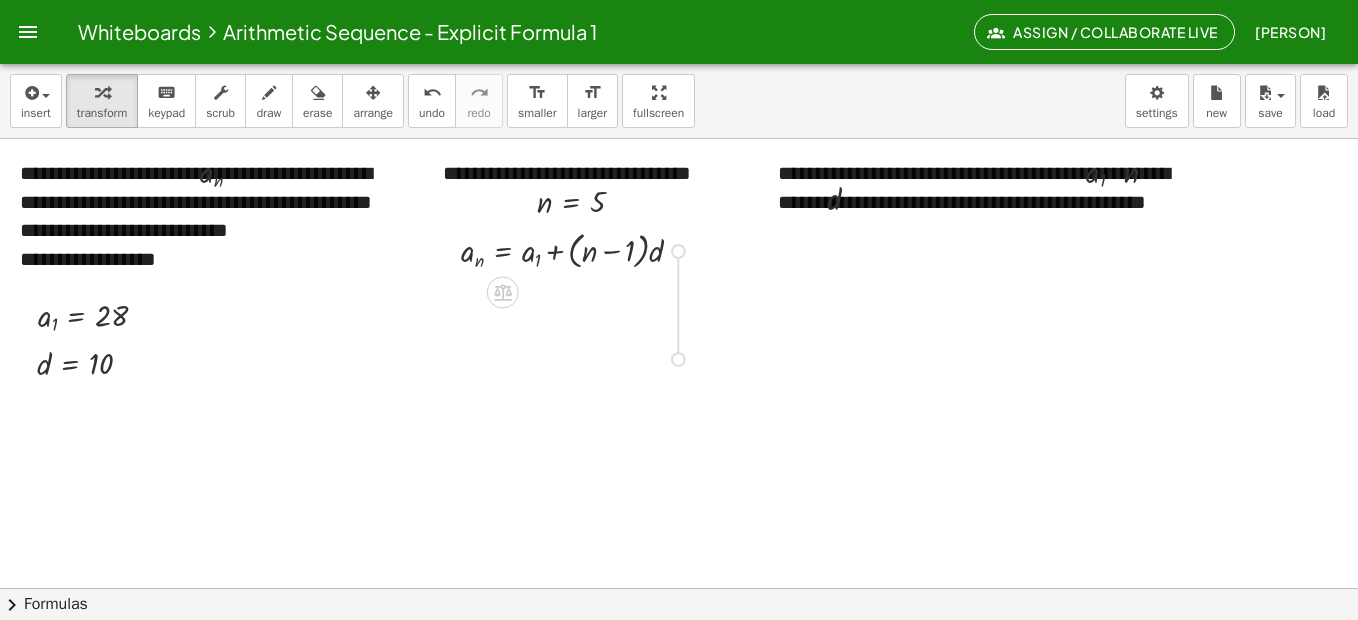 drag, startPoint x: 681, startPoint y: 255, endPoint x: 678, endPoint y: 368, distance: 113.03982 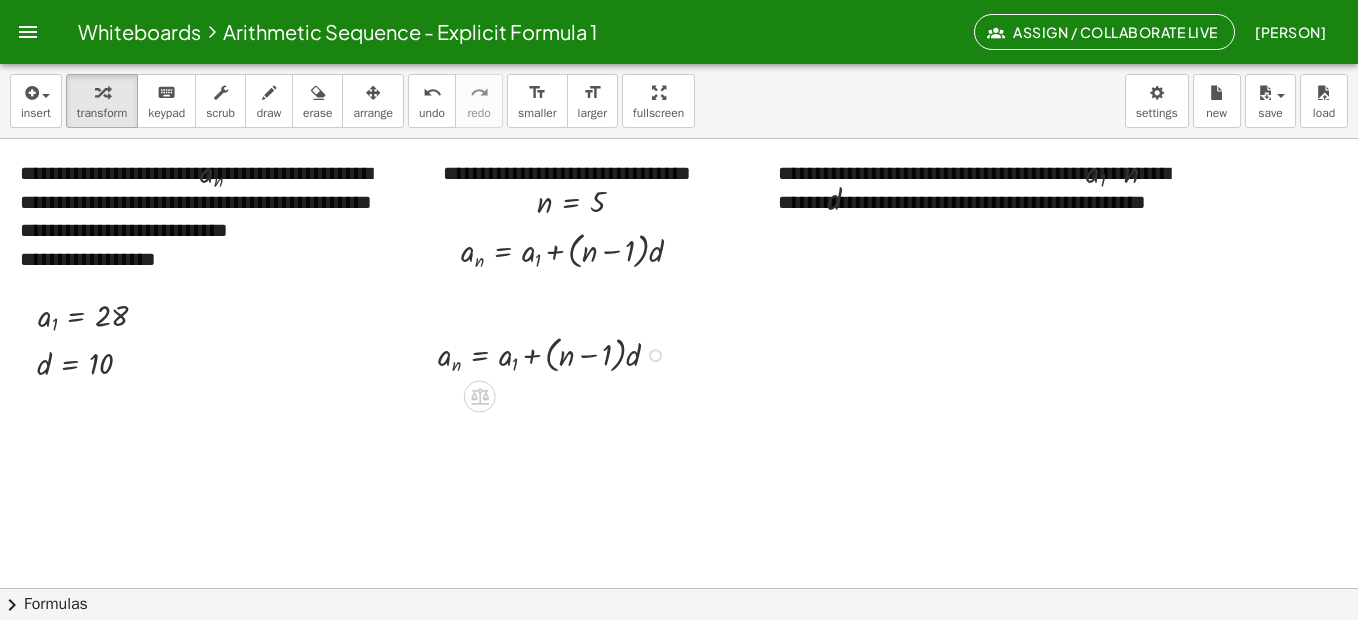 click at bounding box center (655, 355) 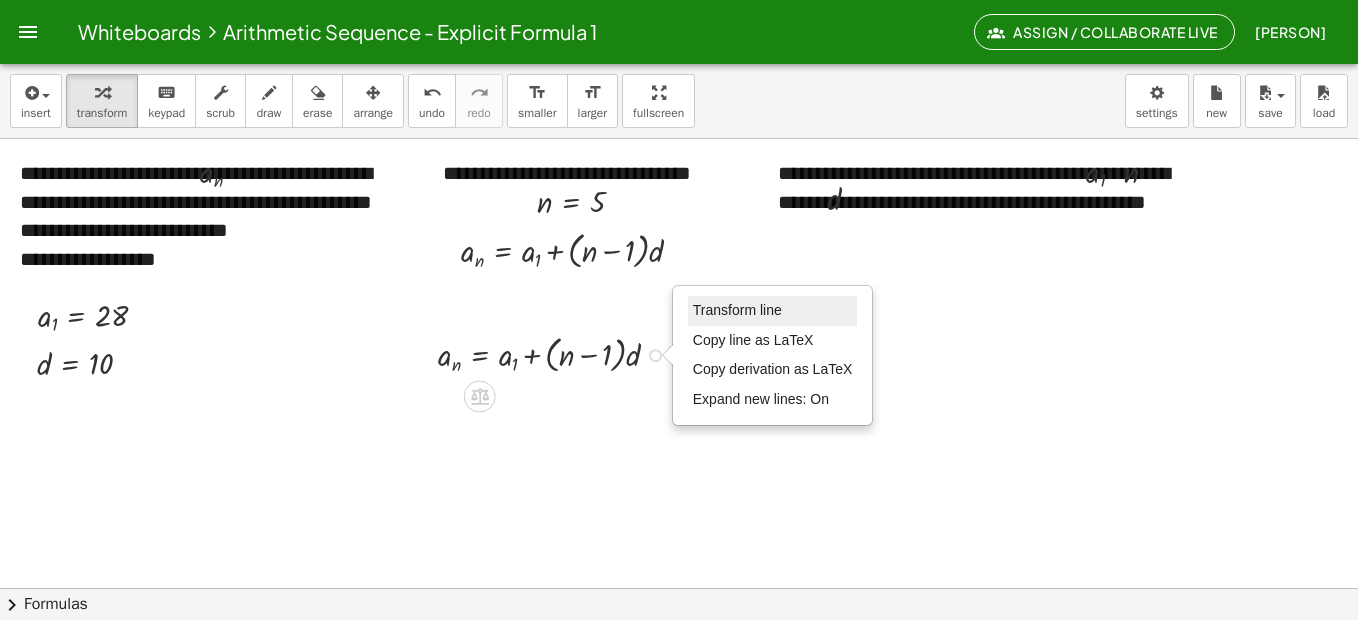 click on "Transform line" at bounding box center [737, 310] 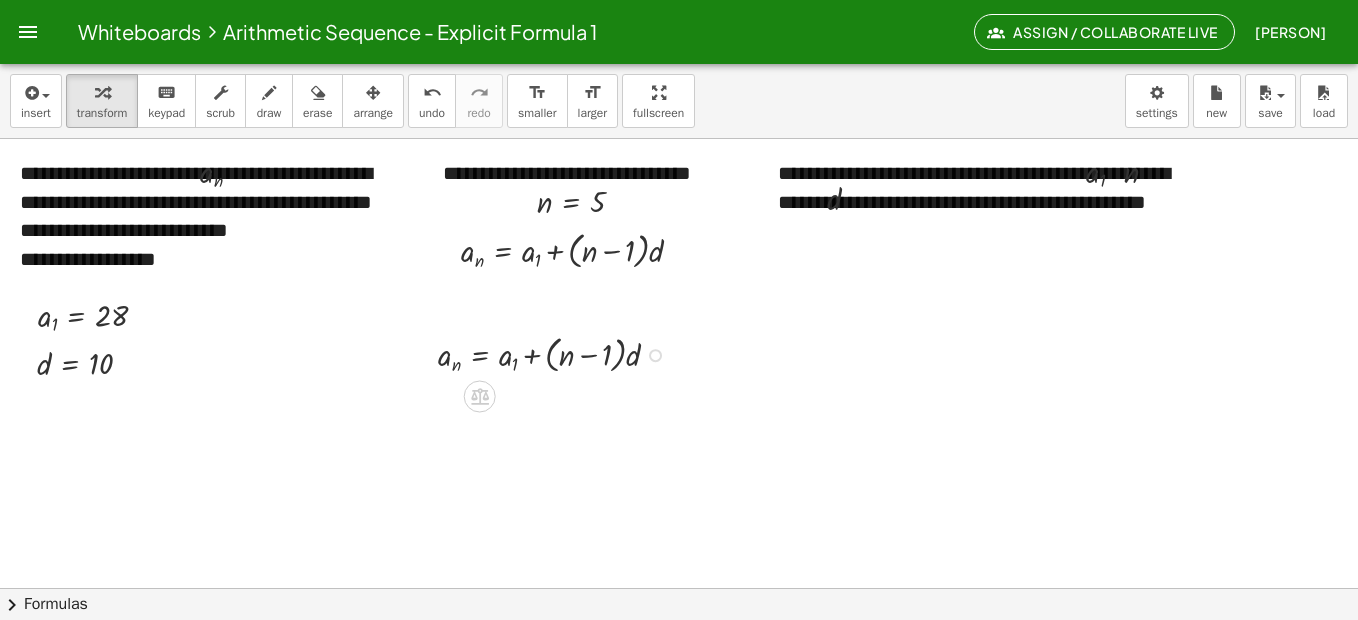 click on "Transform line Copy line as LaTeX Copy derivation as LaTeX Expand new lines: On" at bounding box center (655, 355) 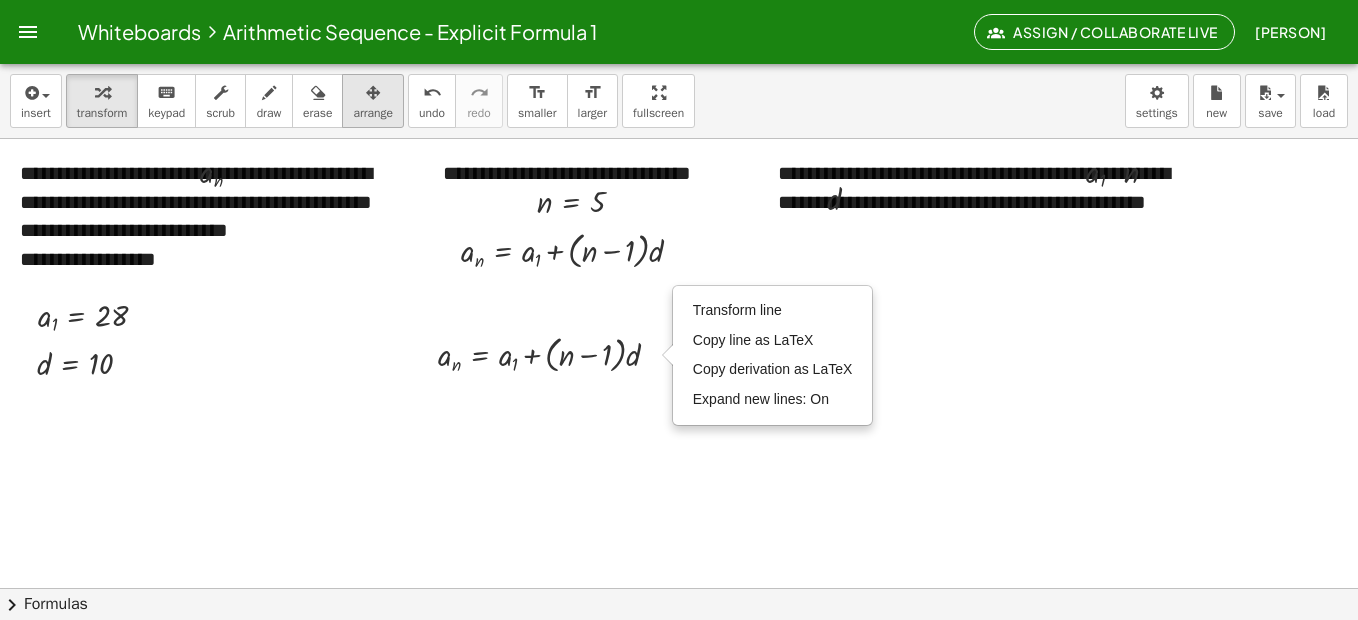 click at bounding box center (373, 93) 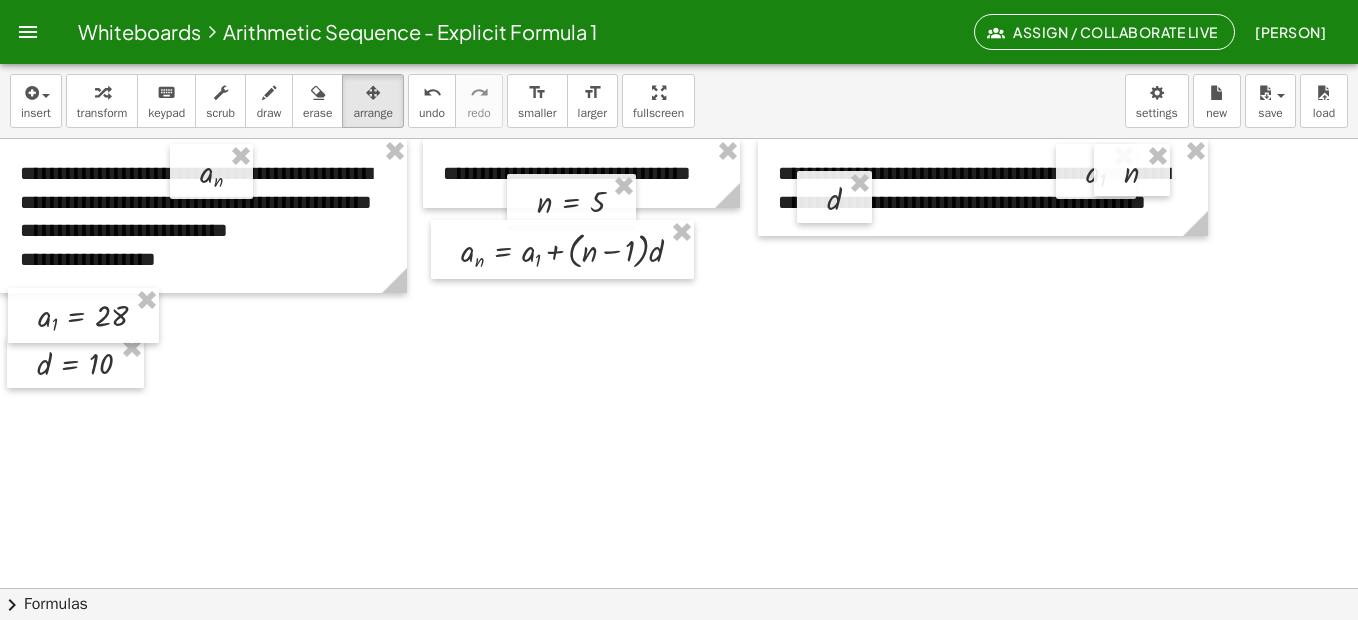 click at bounding box center (1413, 588) 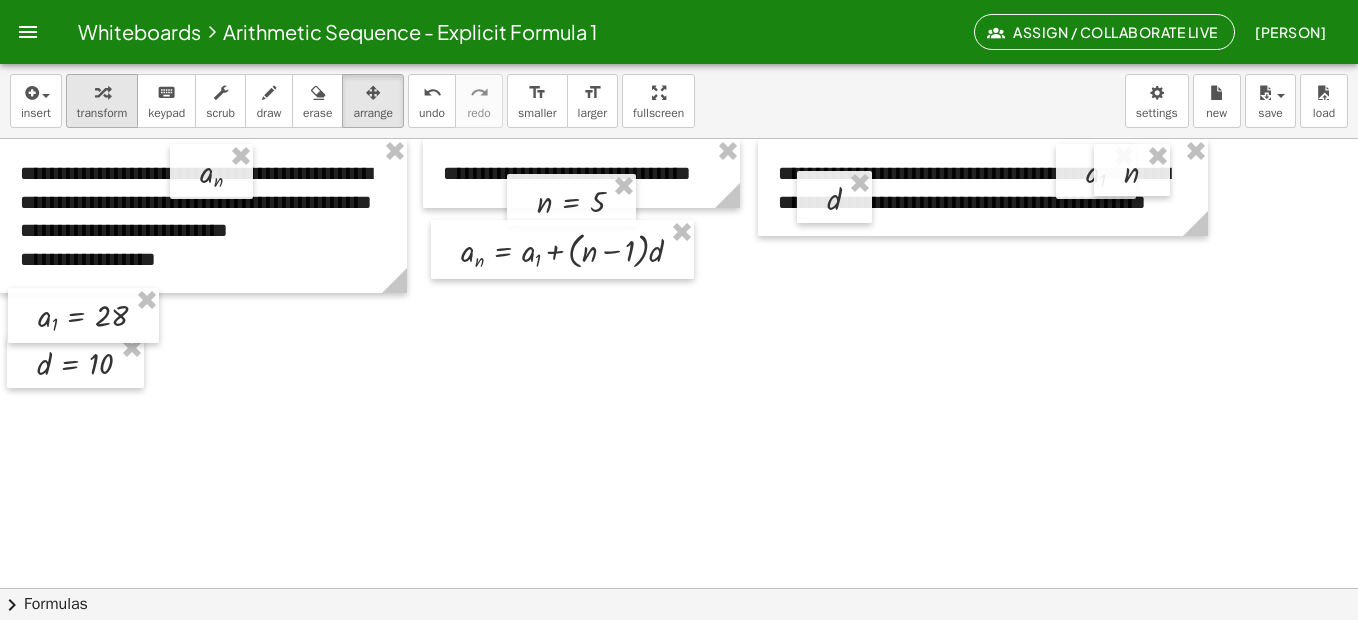 click on "transform" at bounding box center [102, 113] 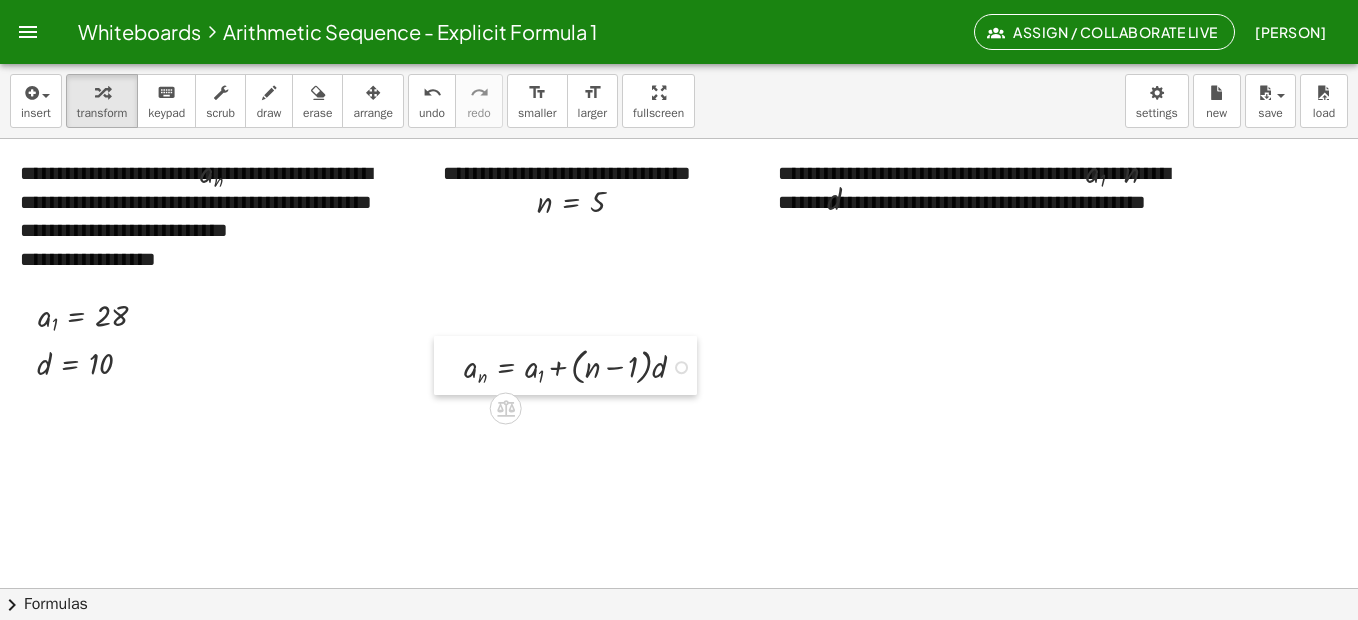 drag, startPoint x: 456, startPoint y: 244, endPoint x: 459, endPoint y: 349, distance: 105.04285 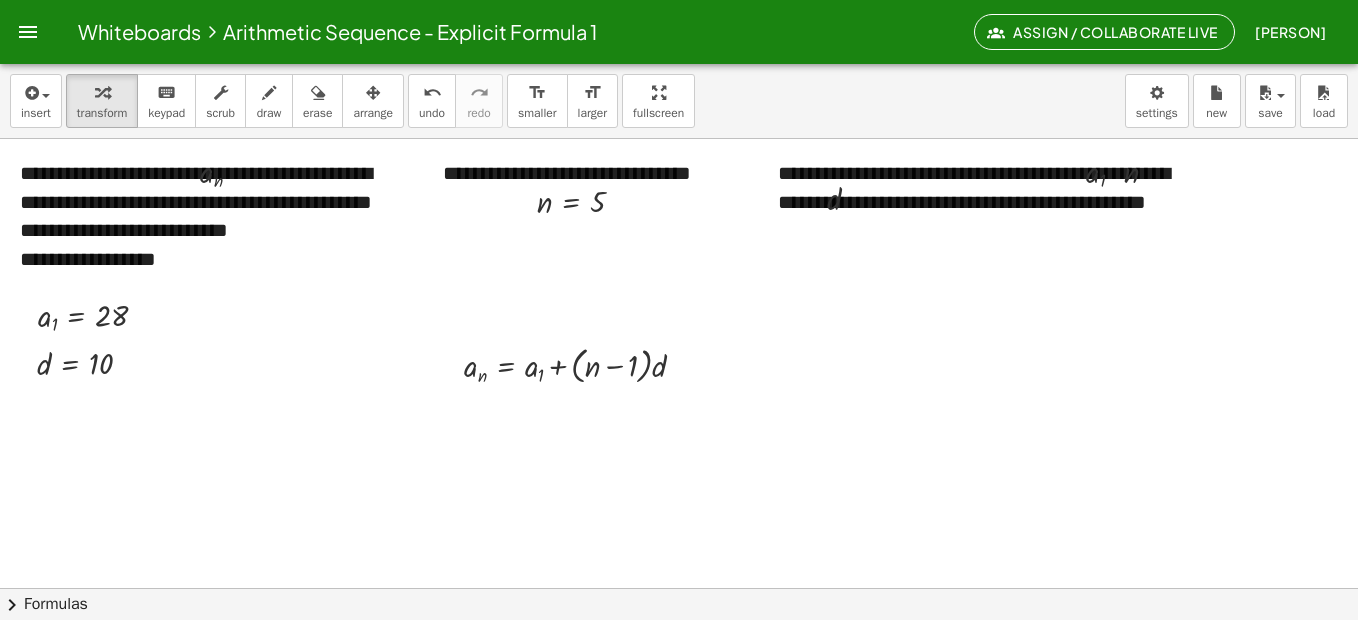 click at bounding box center (1413, 588) 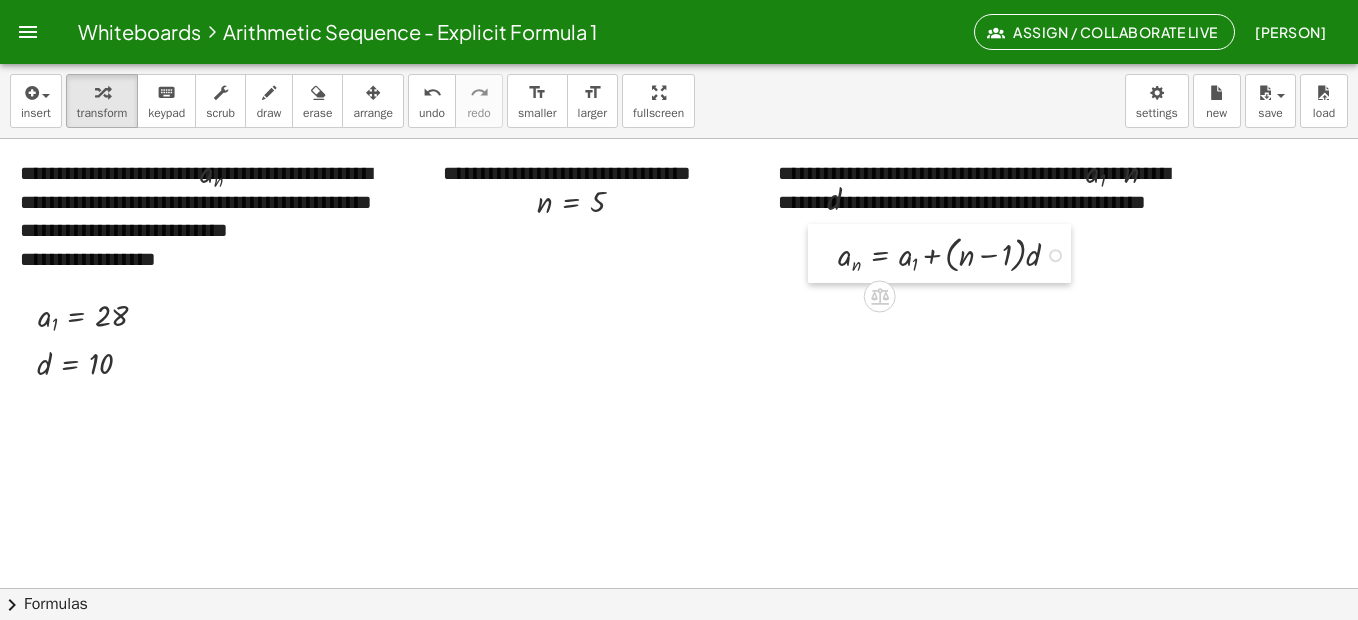 drag, startPoint x: 455, startPoint y: 349, endPoint x: 829, endPoint y: 238, distance: 390.12433 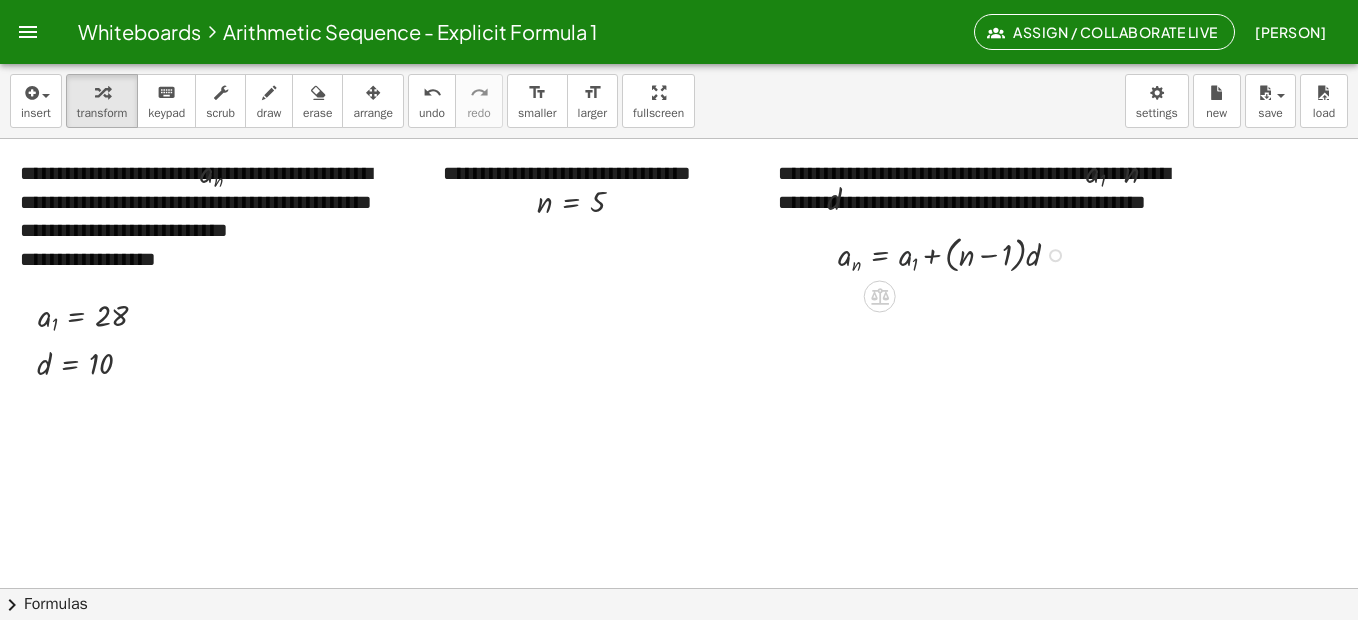 click at bounding box center (957, 253) 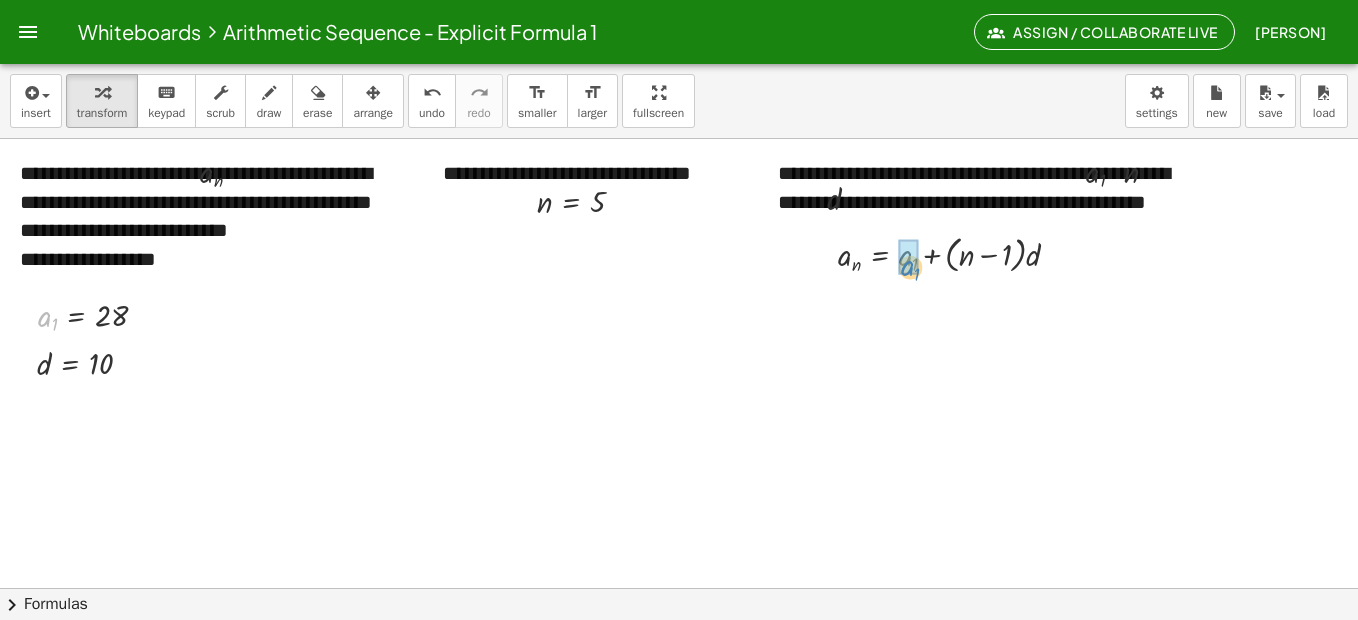 drag, startPoint x: 44, startPoint y: 321, endPoint x: 907, endPoint y: 270, distance: 864.5056 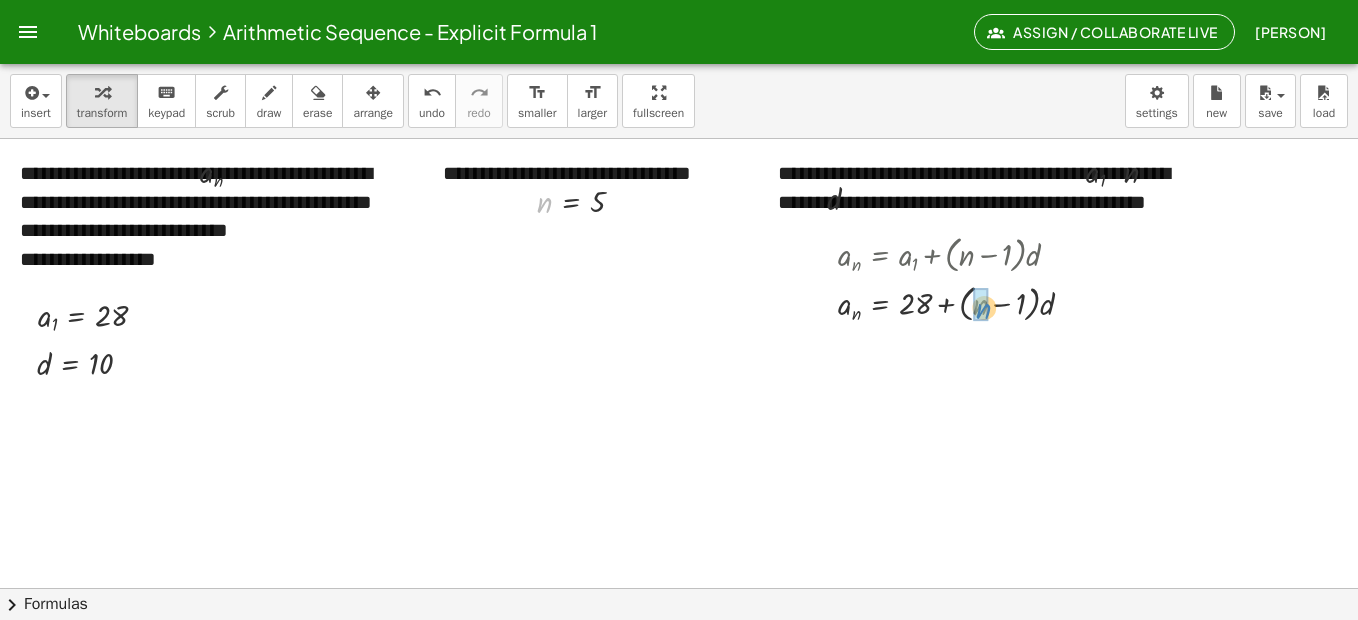 drag, startPoint x: 543, startPoint y: 206, endPoint x: 974, endPoint y: 308, distance: 442.90518 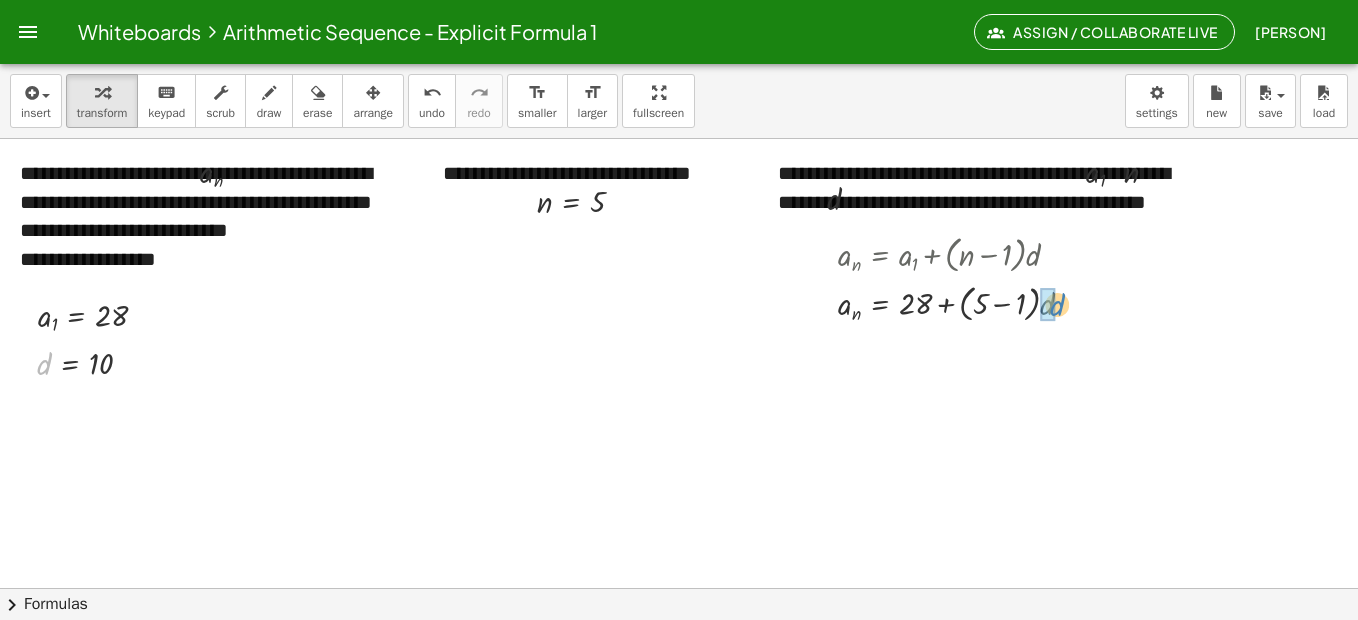 drag, startPoint x: 51, startPoint y: 365, endPoint x: 1056, endPoint y: 306, distance: 1006.73035 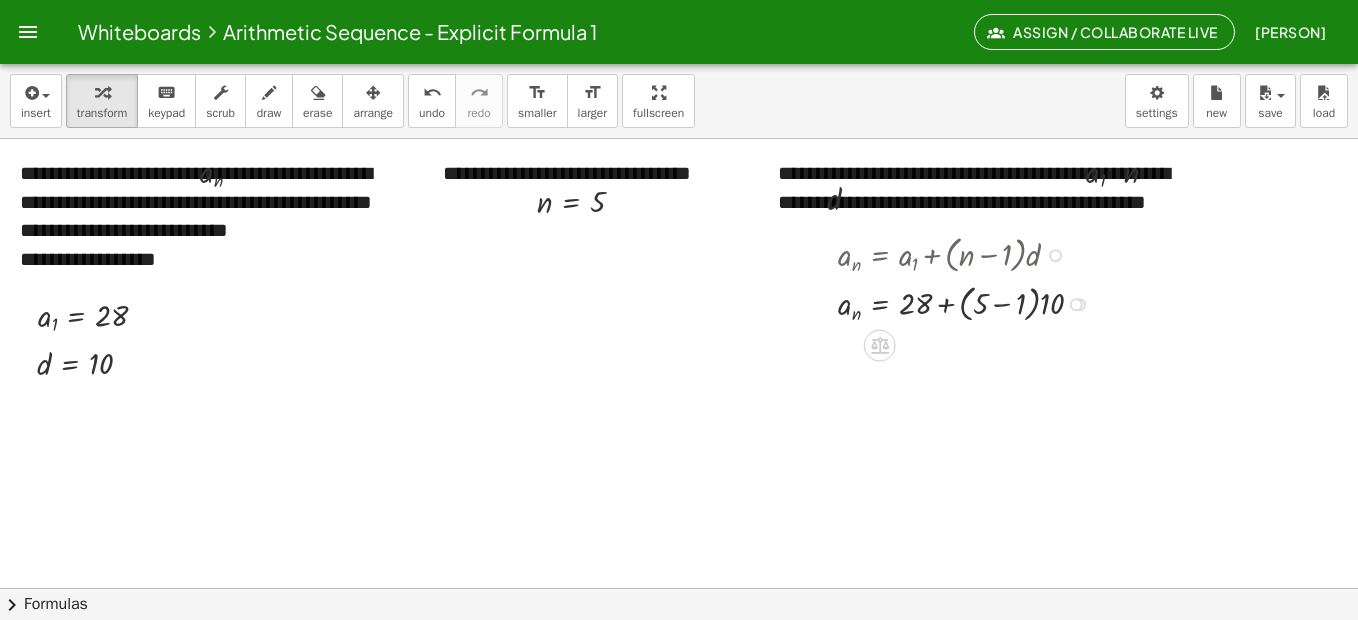 click at bounding box center (969, 302) 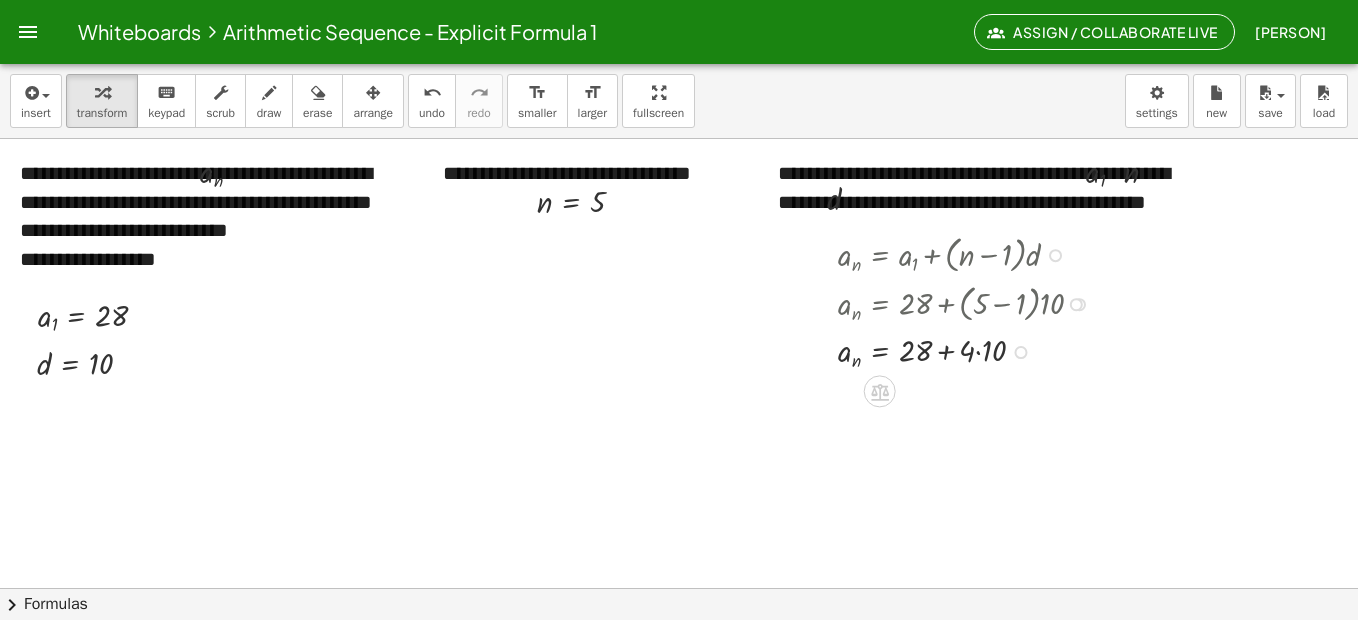 click at bounding box center (969, 350) 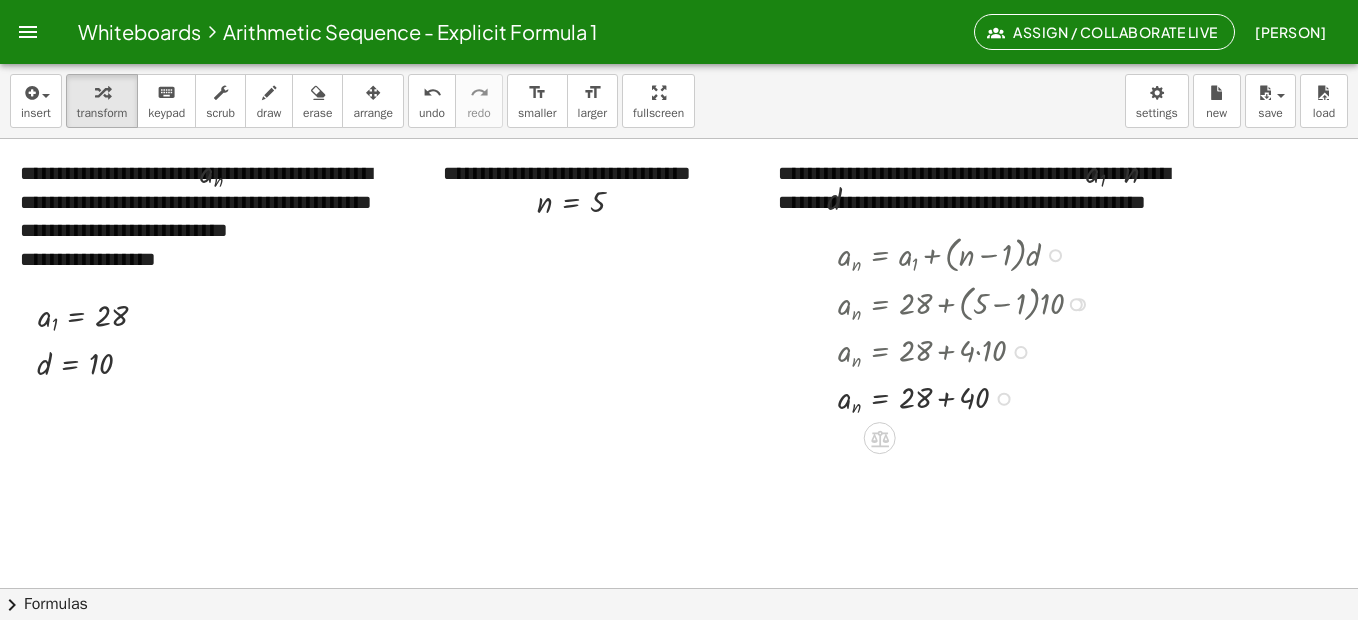 click at bounding box center (969, 397) 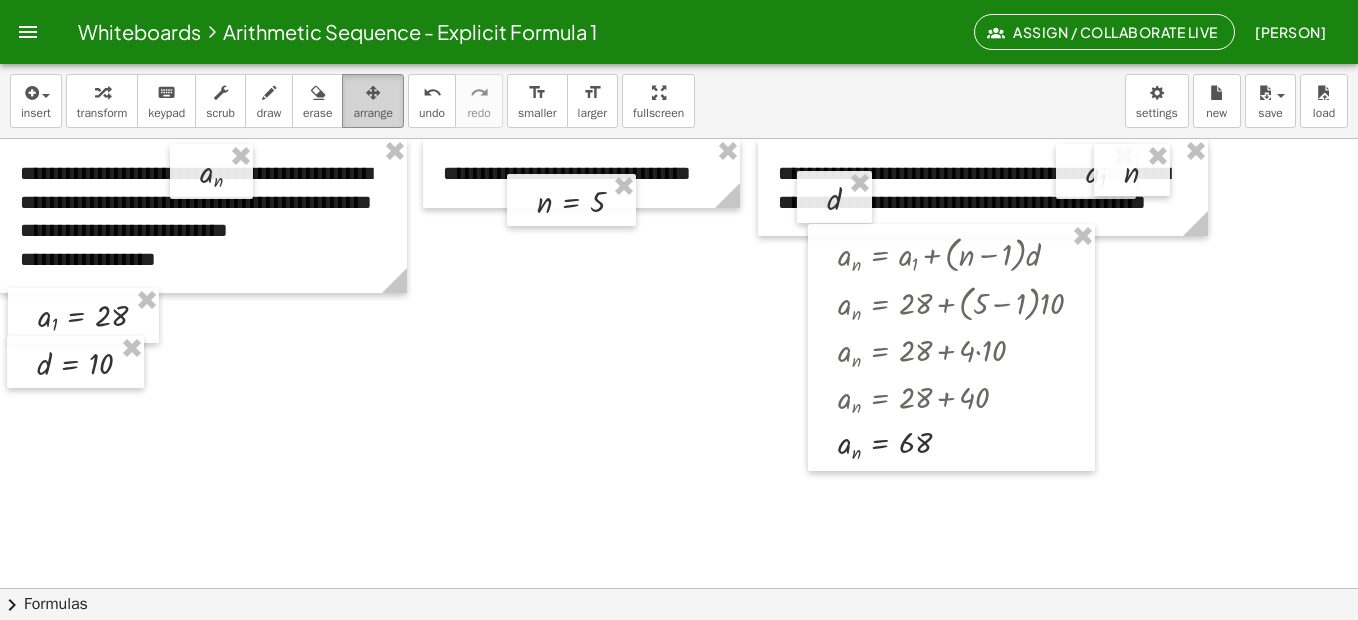 drag, startPoint x: 370, startPoint y: 105, endPoint x: 387, endPoint y: 104, distance: 17.029387 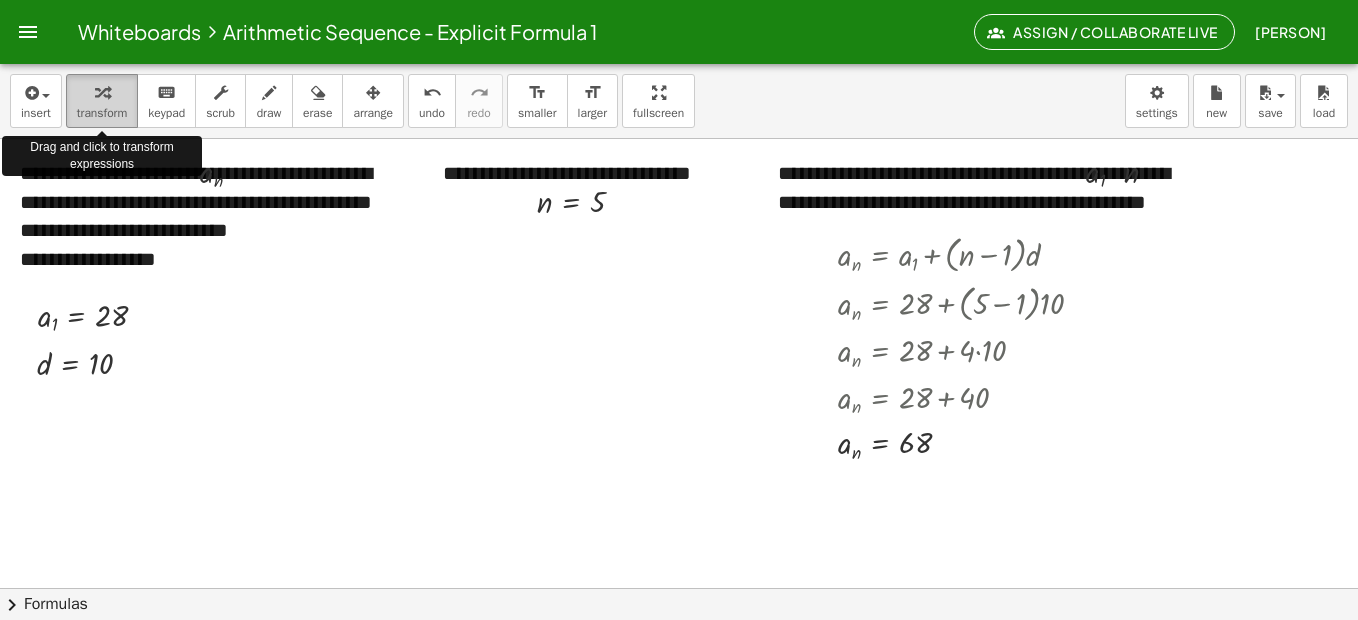 click at bounding box center [102, 92] 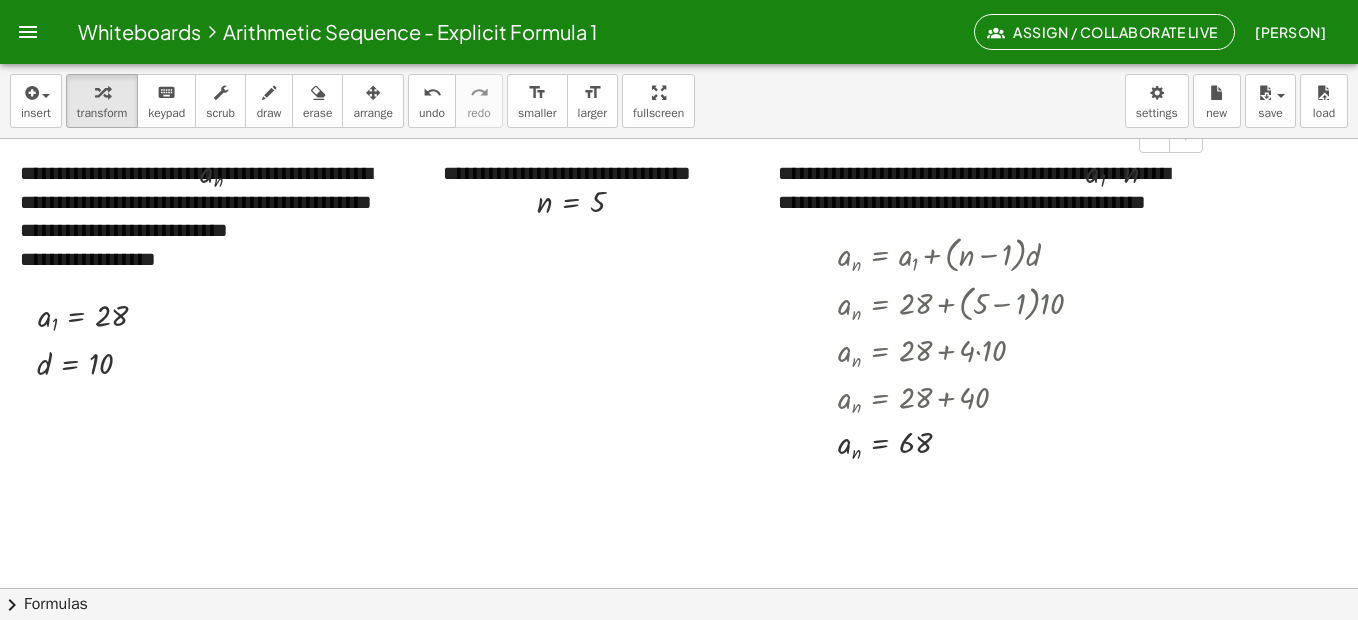 click on "**********" at bounding box center [983, 187] 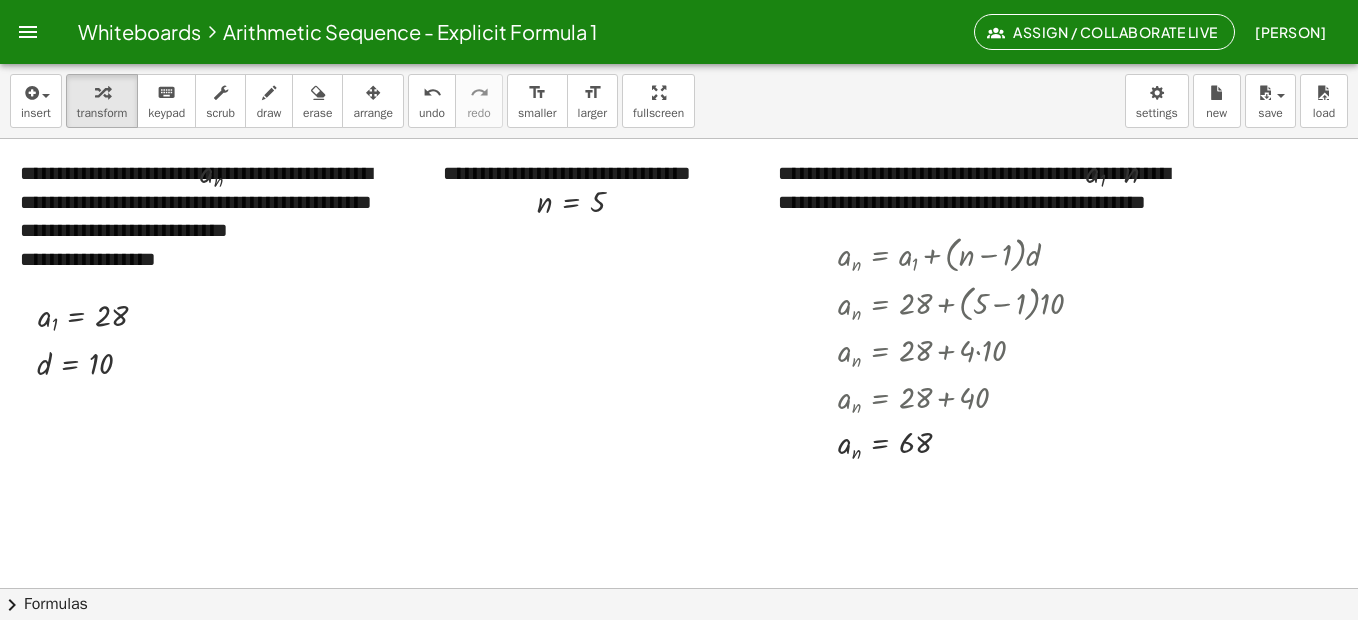 drag, startPoint x: 372, startPoint y: 97, endPoint x: 709, endPoint y: 121, distance: 337.85352 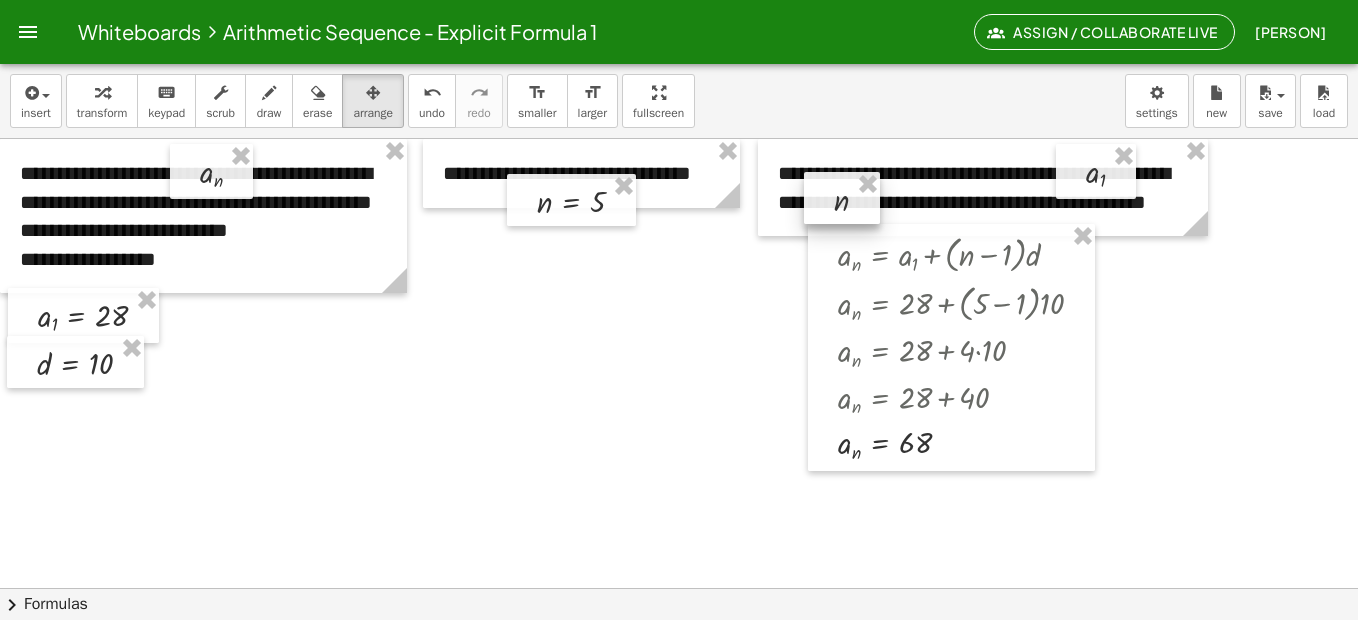 drag, startPoint x: 1124, startPoint y: 157, endPoint x: 835, endPoint y: 185, distance: 290.35324 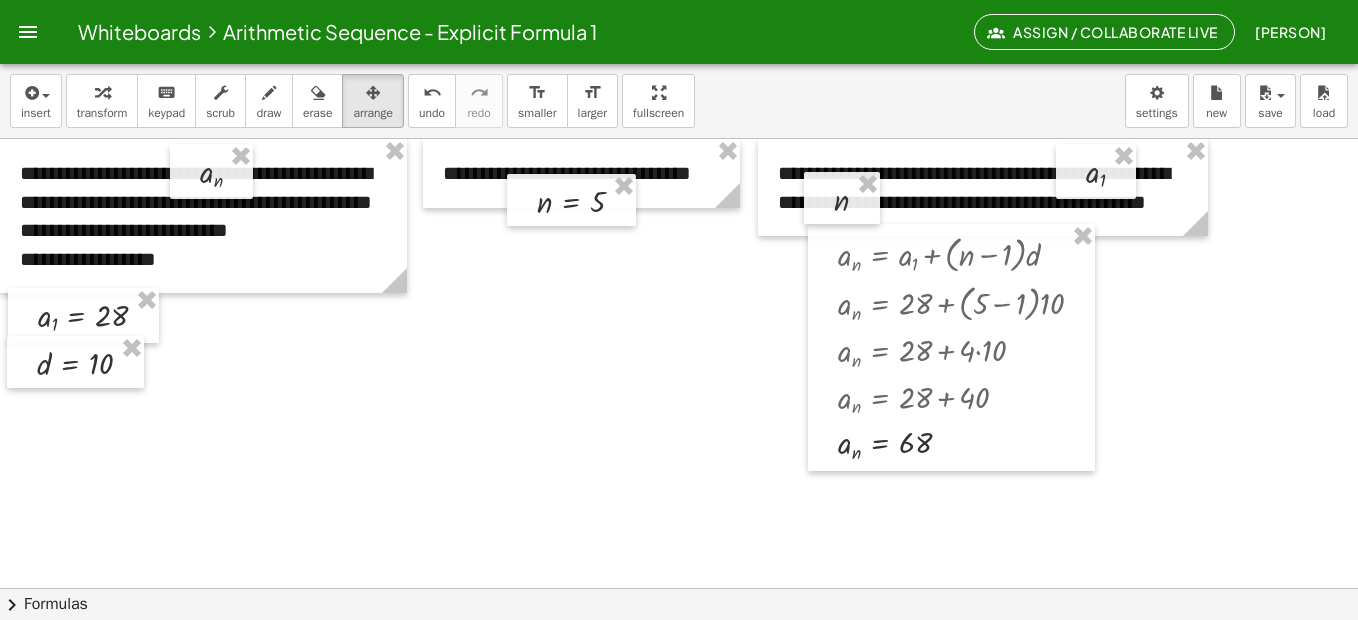 click at bounding box center [1413, 588] 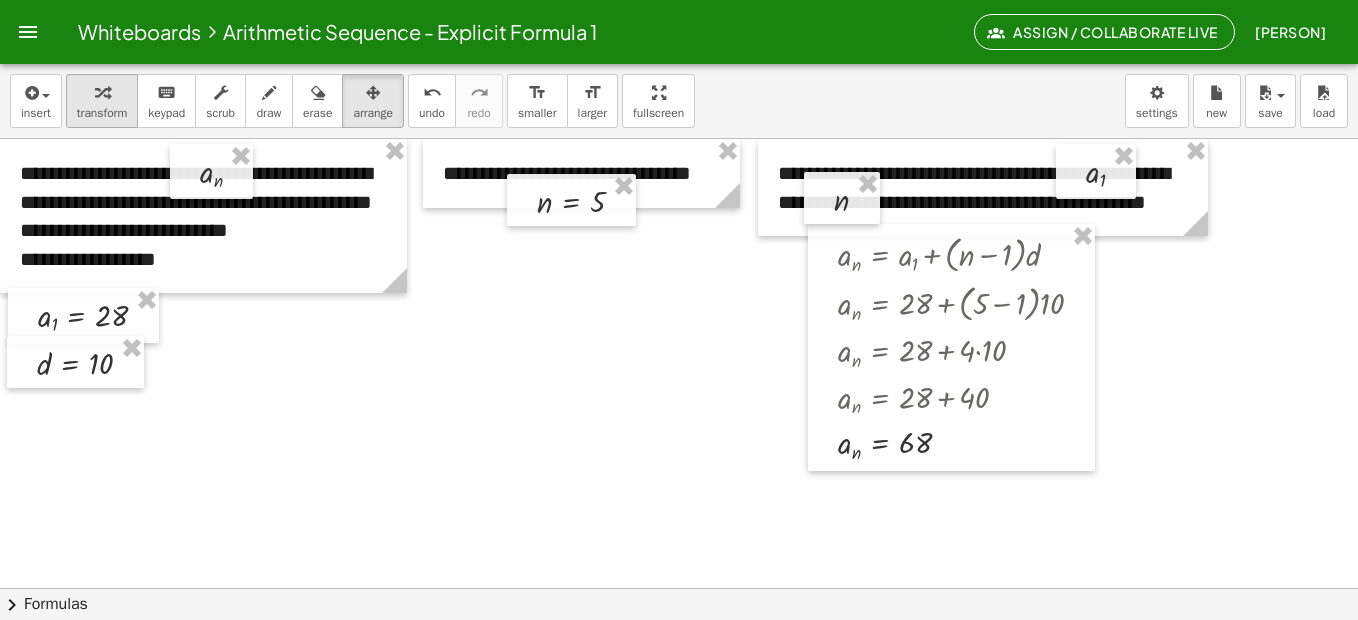drag, startPoint x: 113, startPoint y: 99, endPoint x: 314, endPoint y: 145, distance: 206.1965 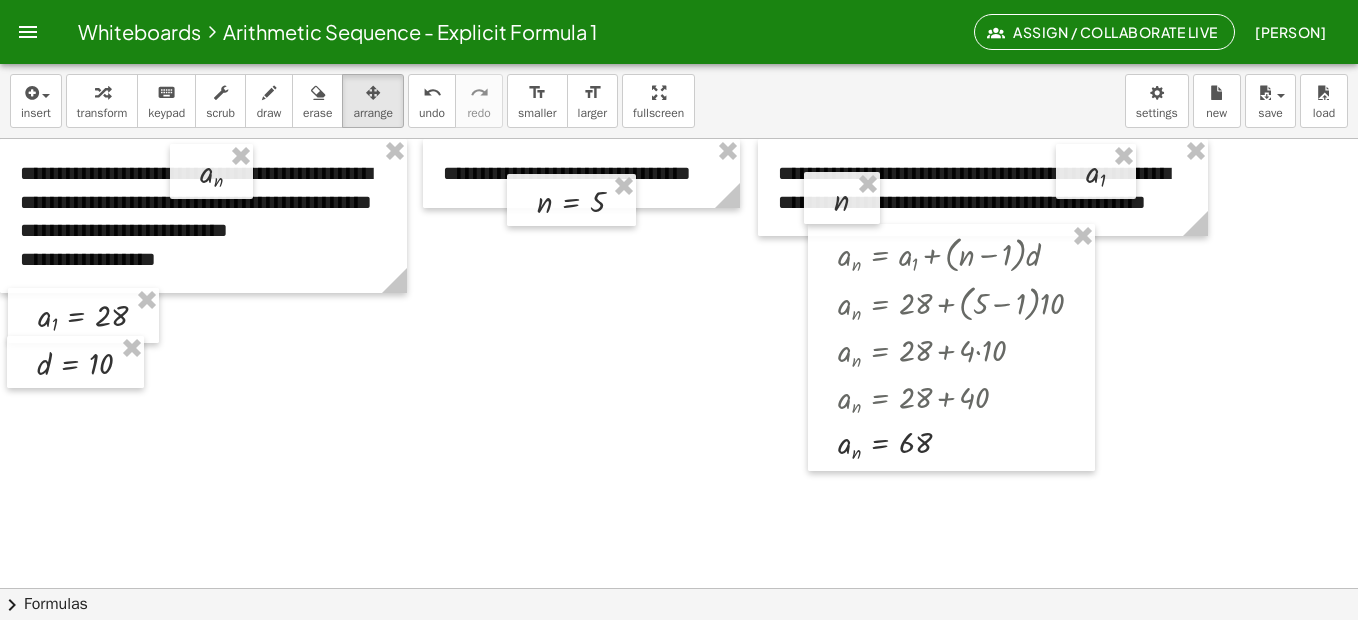 click at bounding box center (102, 92) 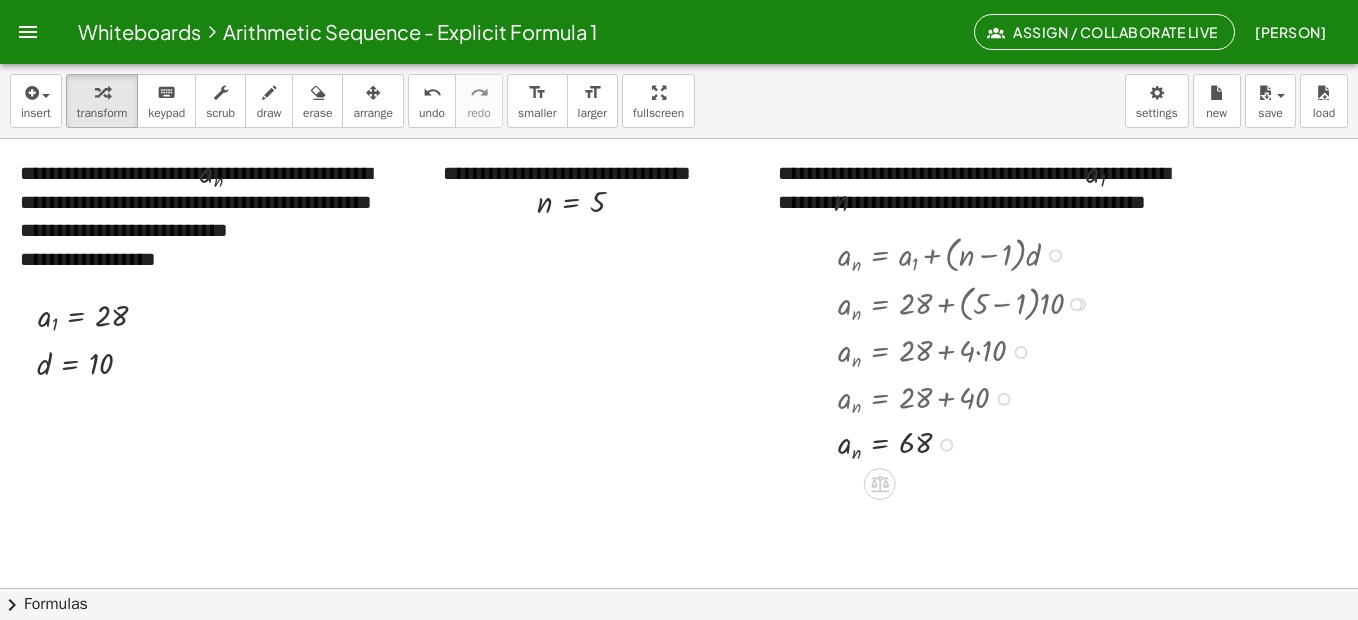 click at bounding box center [1055, 255] 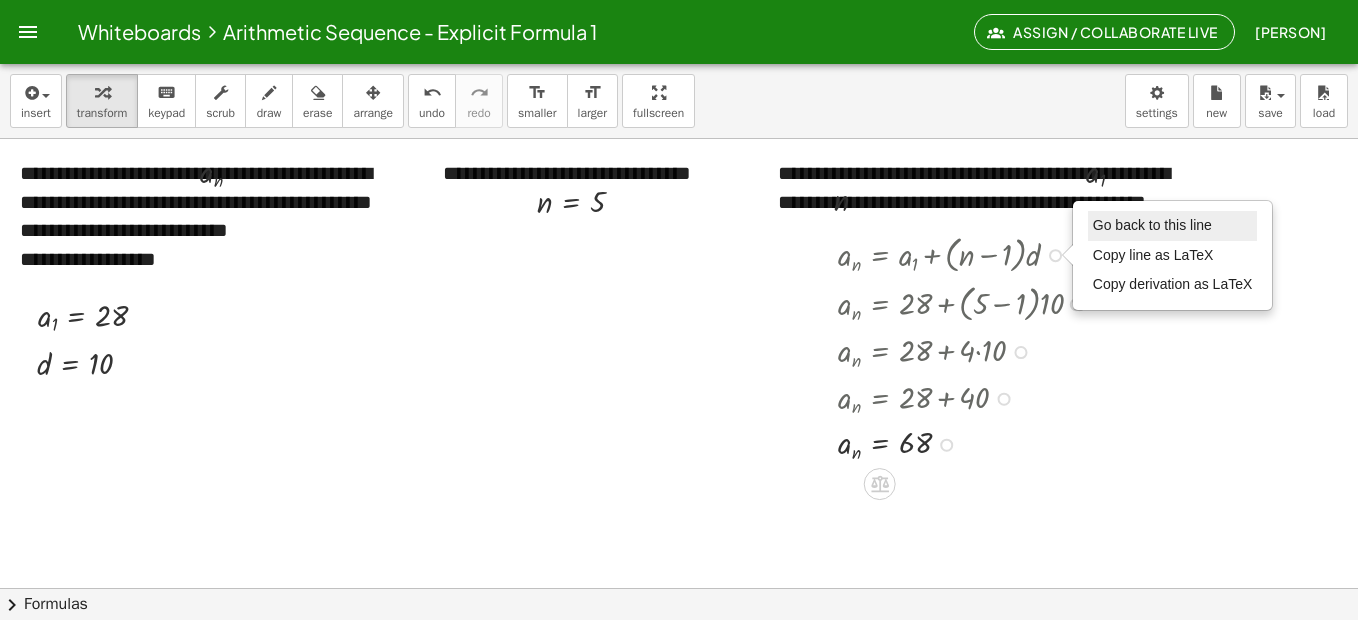 click on "Go back to this line" at bounding box center (1152, 225) 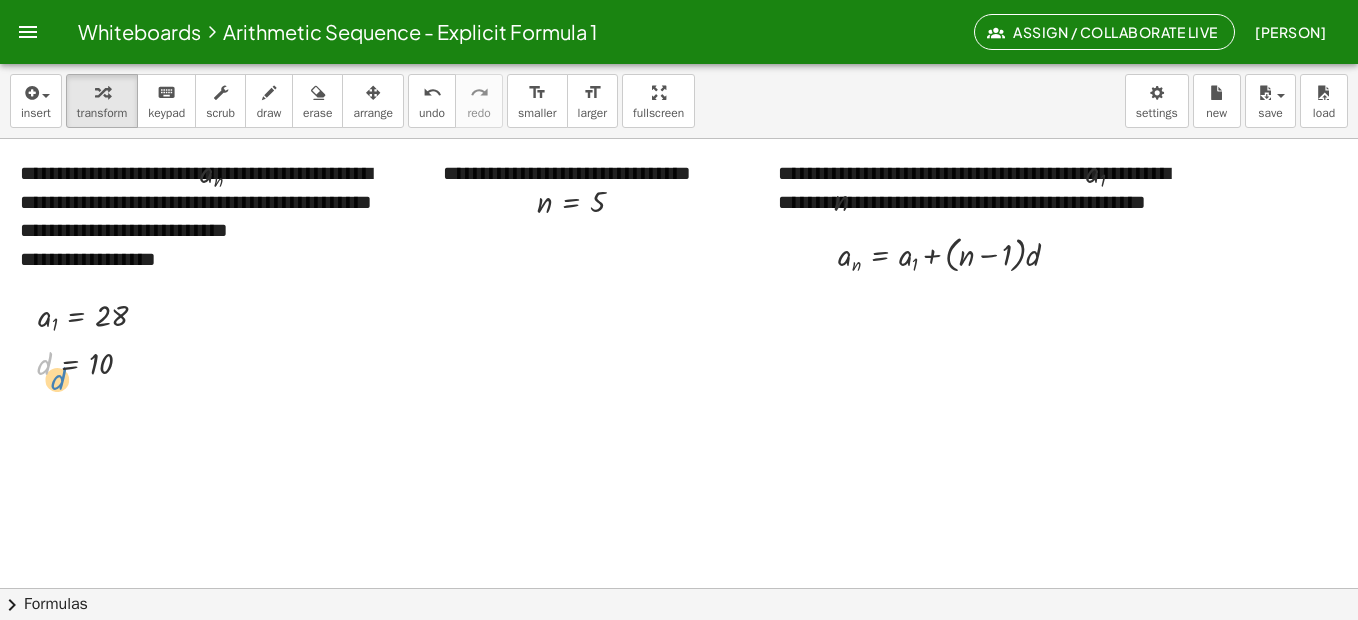 drag, startPoint x: 46, startPoint y: 362, endPoint x: -3, endPoint y: 354, distance: 49.648766 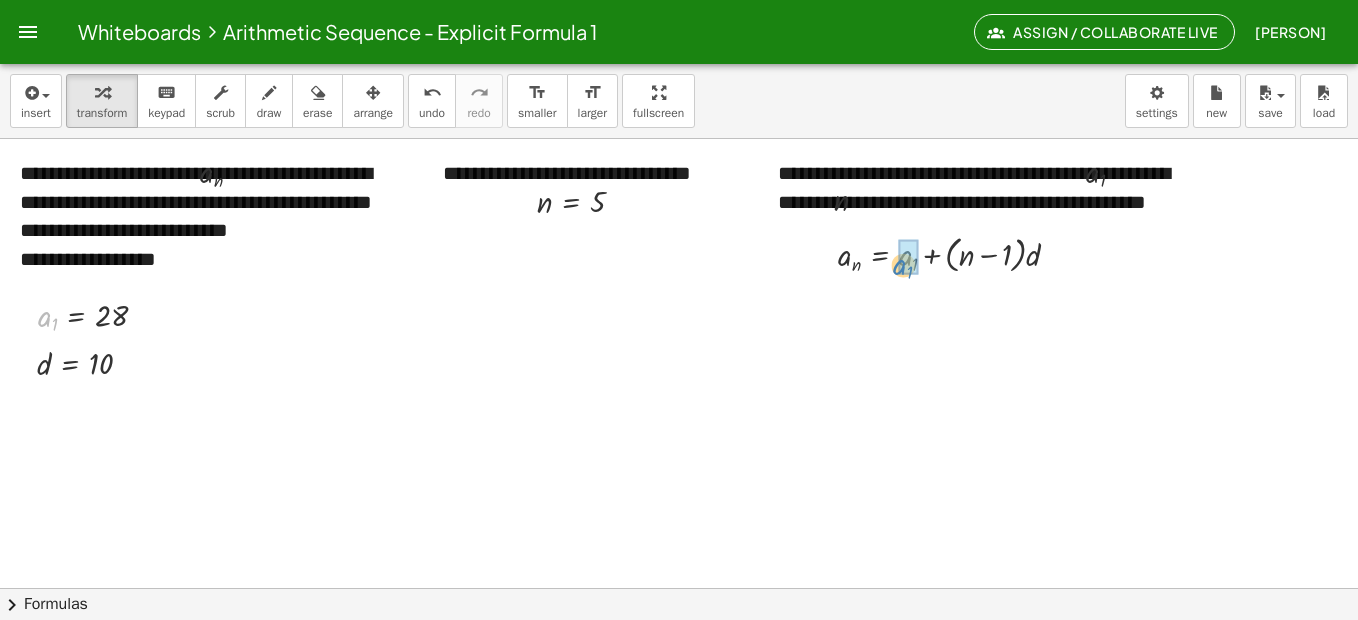 drag, startPoint x: 54, startPoint y: 324, endPoint x: 918, endPoint y: 268, distance: 865.8129 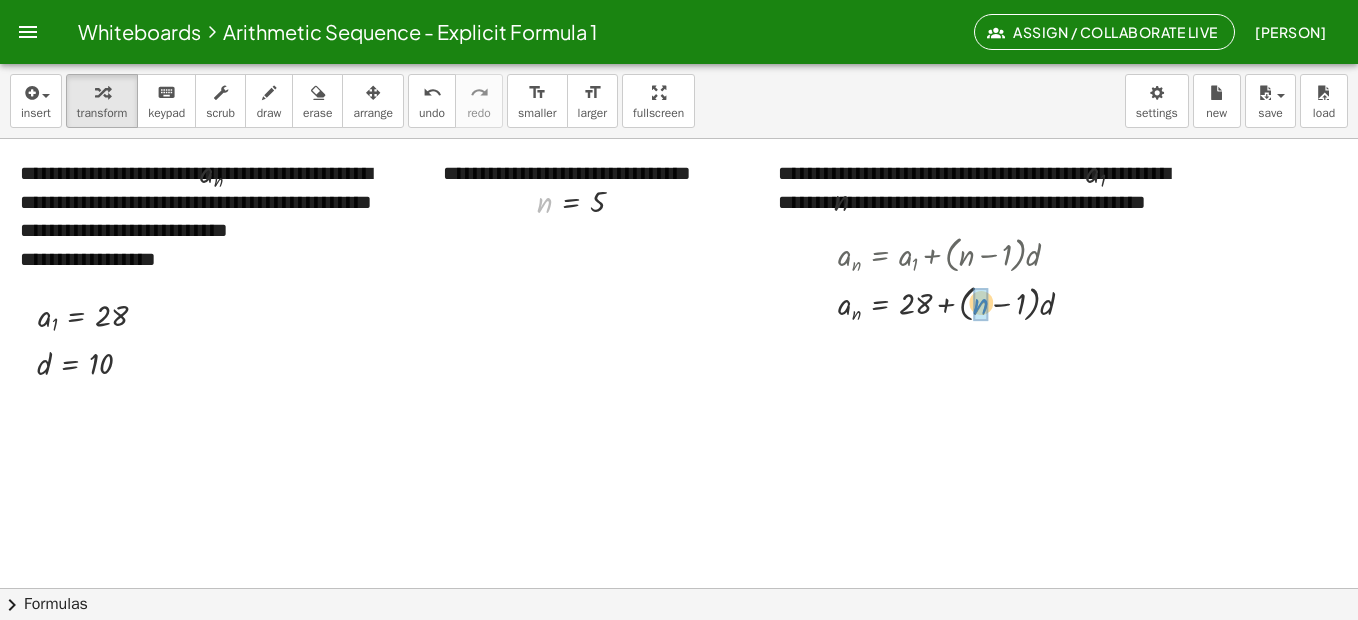 drag, startPoint x: 543, startPoint y: 203, endPoint x: 979, endPoint y: 304, distance: 447.54553 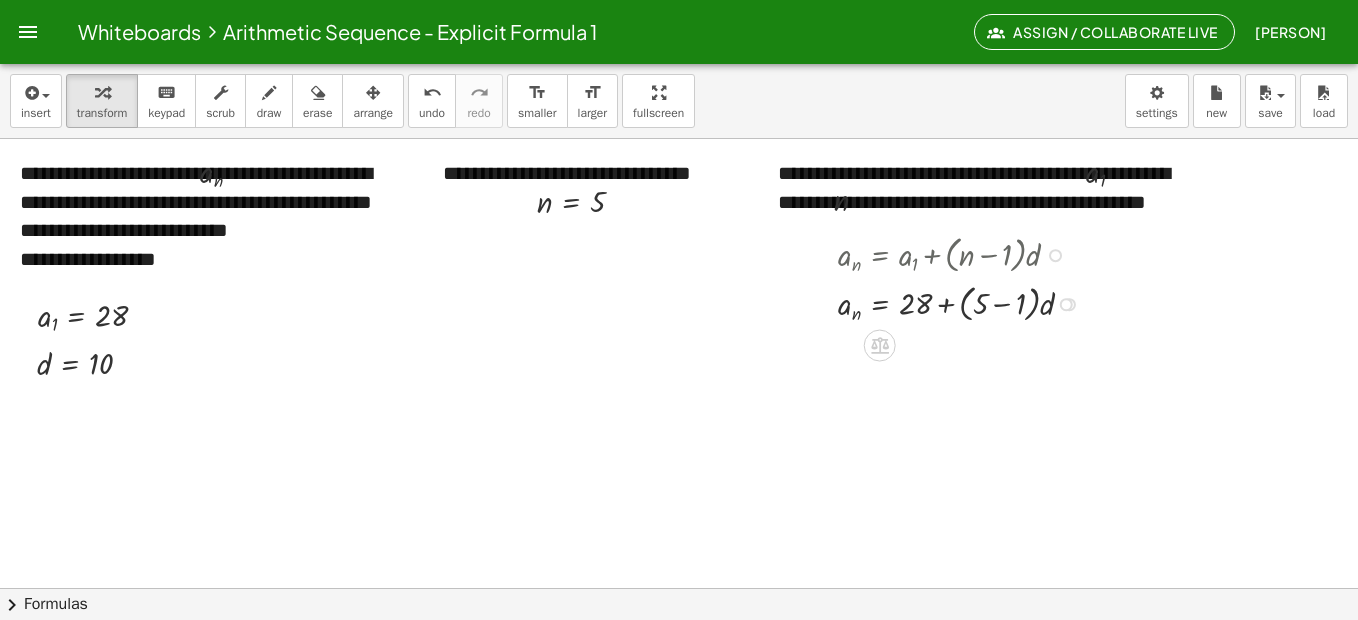 click at bounding box center (964, 302) 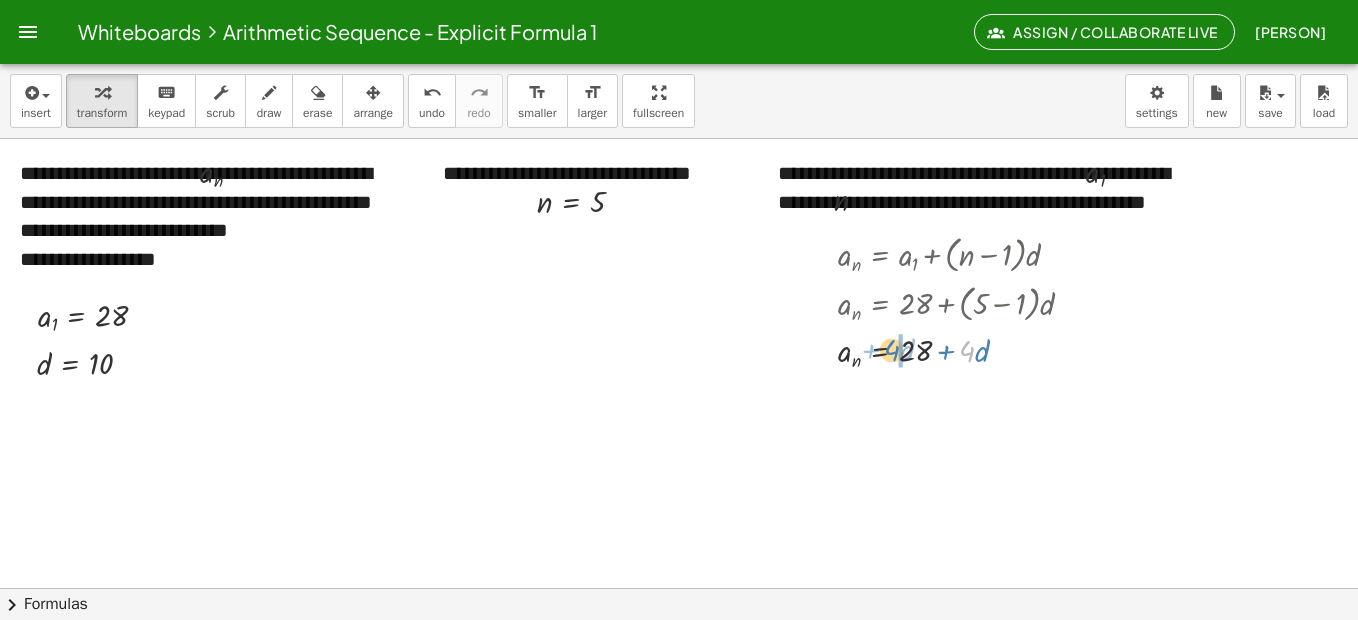 drag, startPoint x: 971, startPoint y: 353, endPoint x: 896, endPoint y: 352, distance: 75.00667 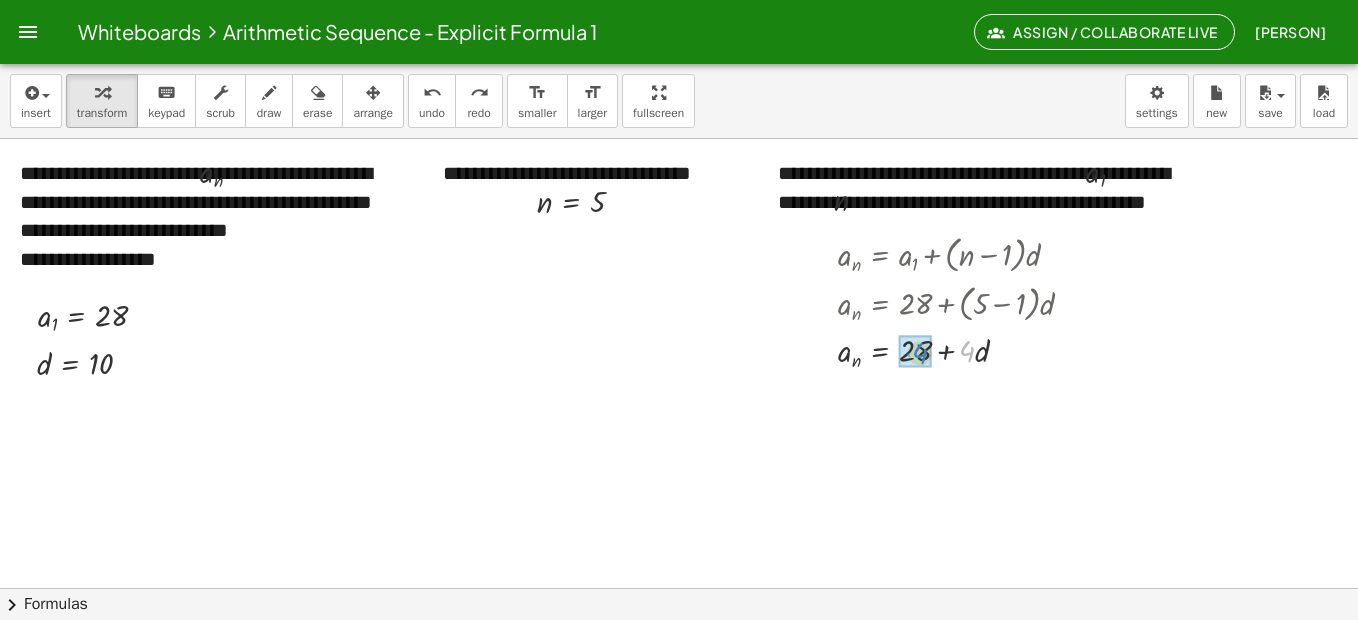 drag, startPoint x: 969, startPoint y: 352, endPoint x: 922, endPoint y: 354, distance: 47.042534 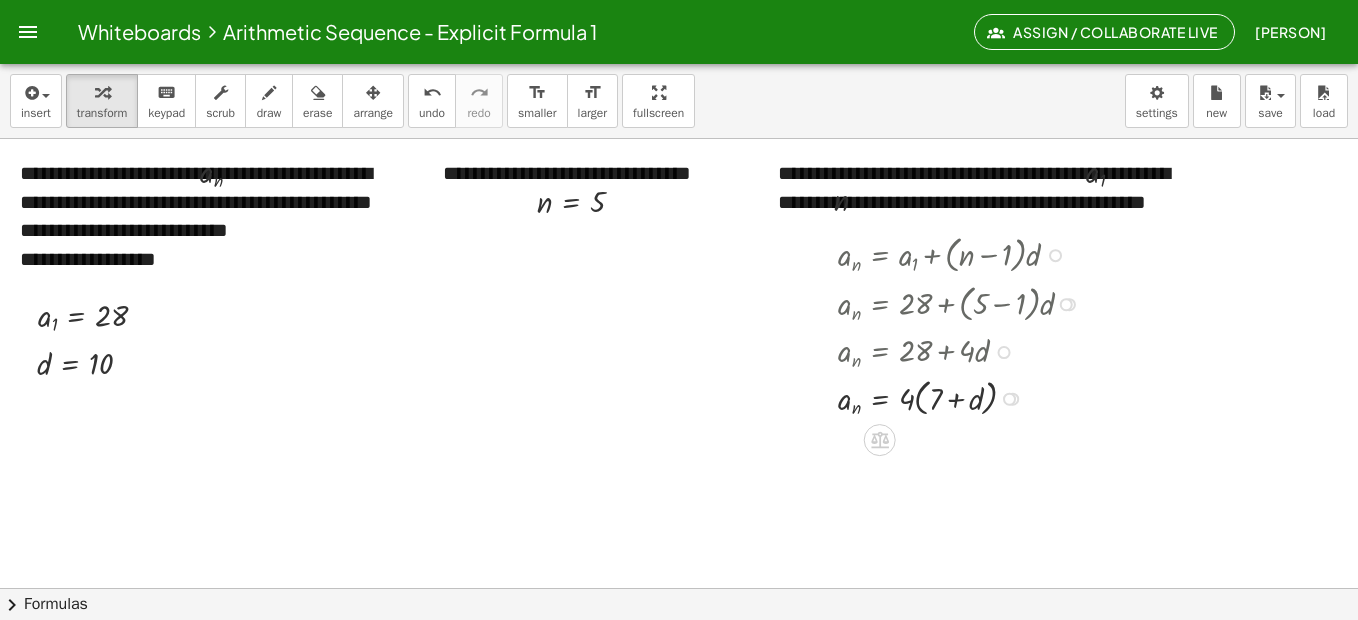 click at bounding box center (1055, 255) 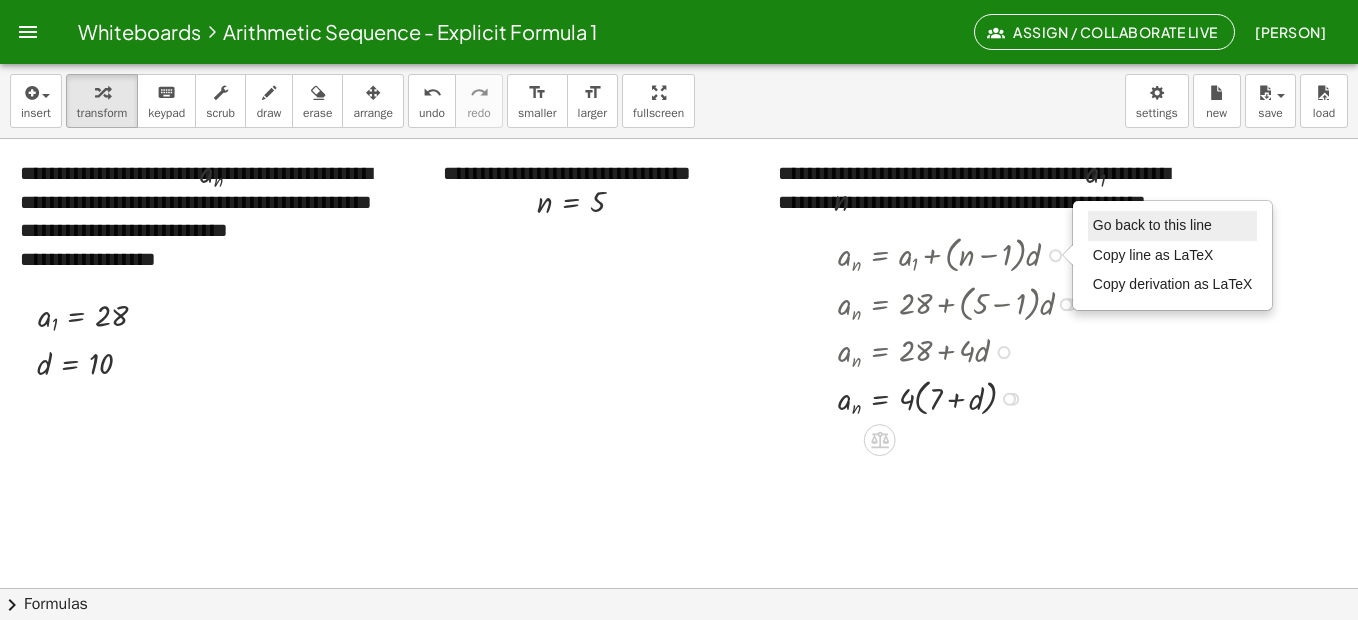 click on "Go back to this line" at bounding box center (1152, 225) 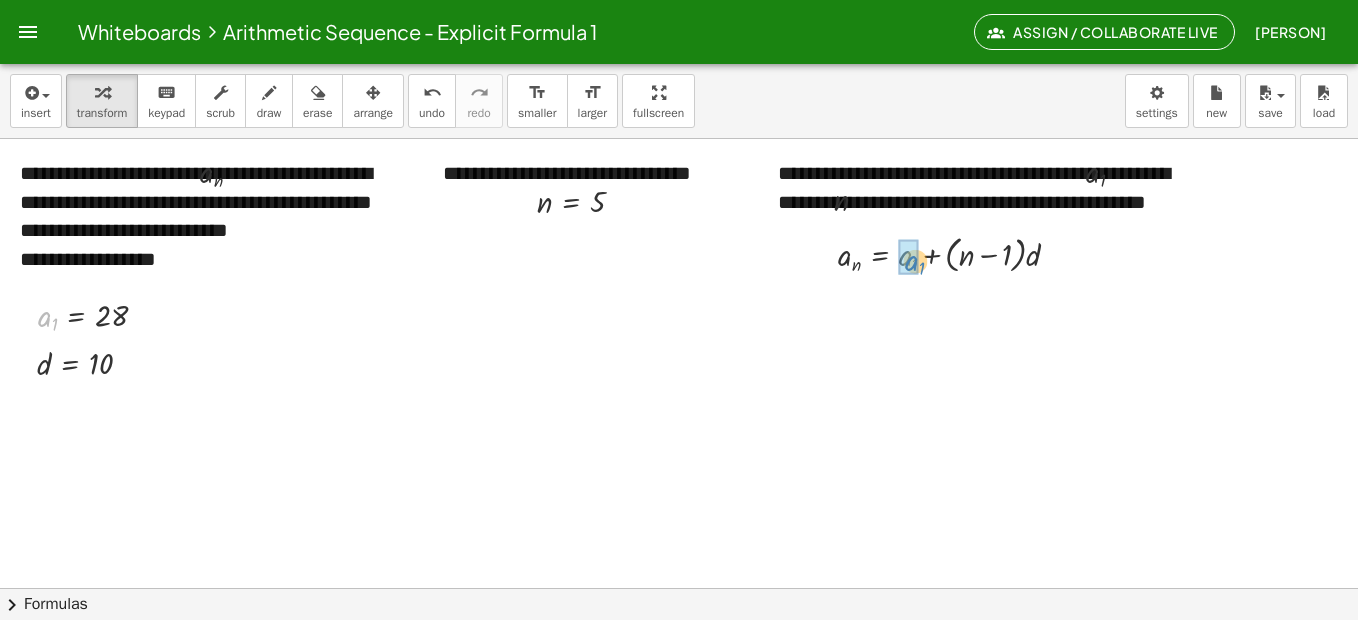 drag, startPoint x: 41, startPoint y: 321, endPoint x: 902, endPoint y: 264, distance: 862.8847 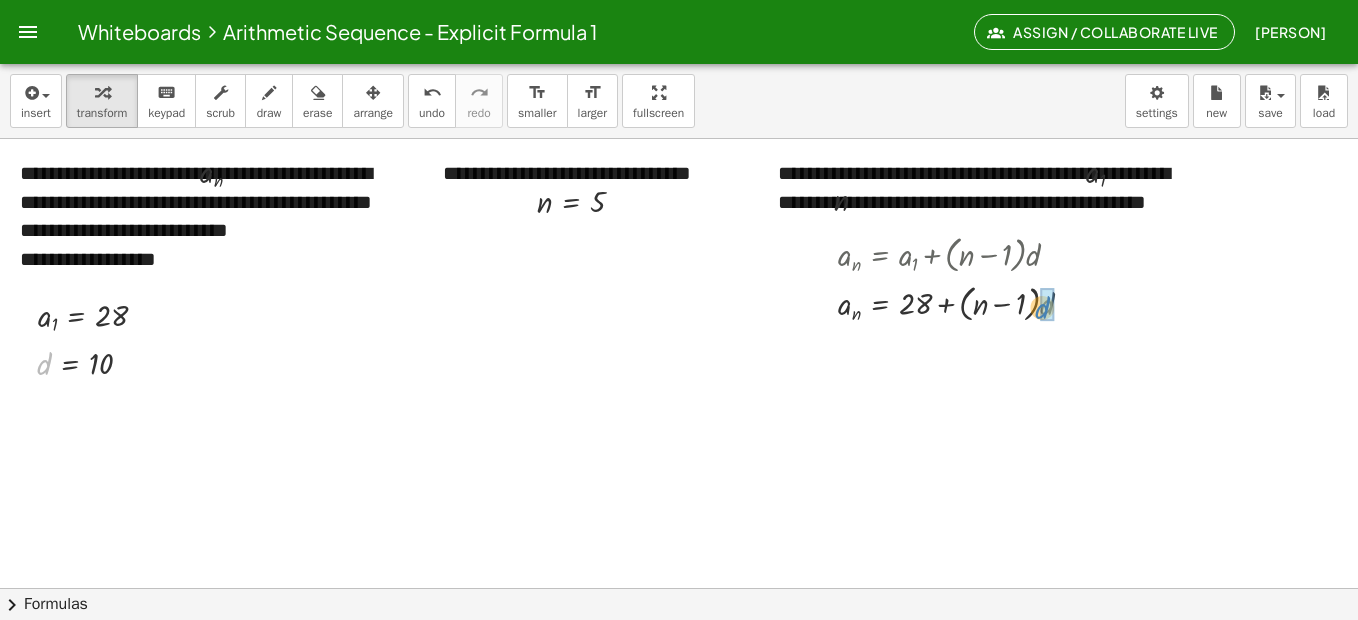 drag, startPoint x: 43, startPoint y: 361, endPoint x: 1040, endPoint y: 305, distance: 998.5715 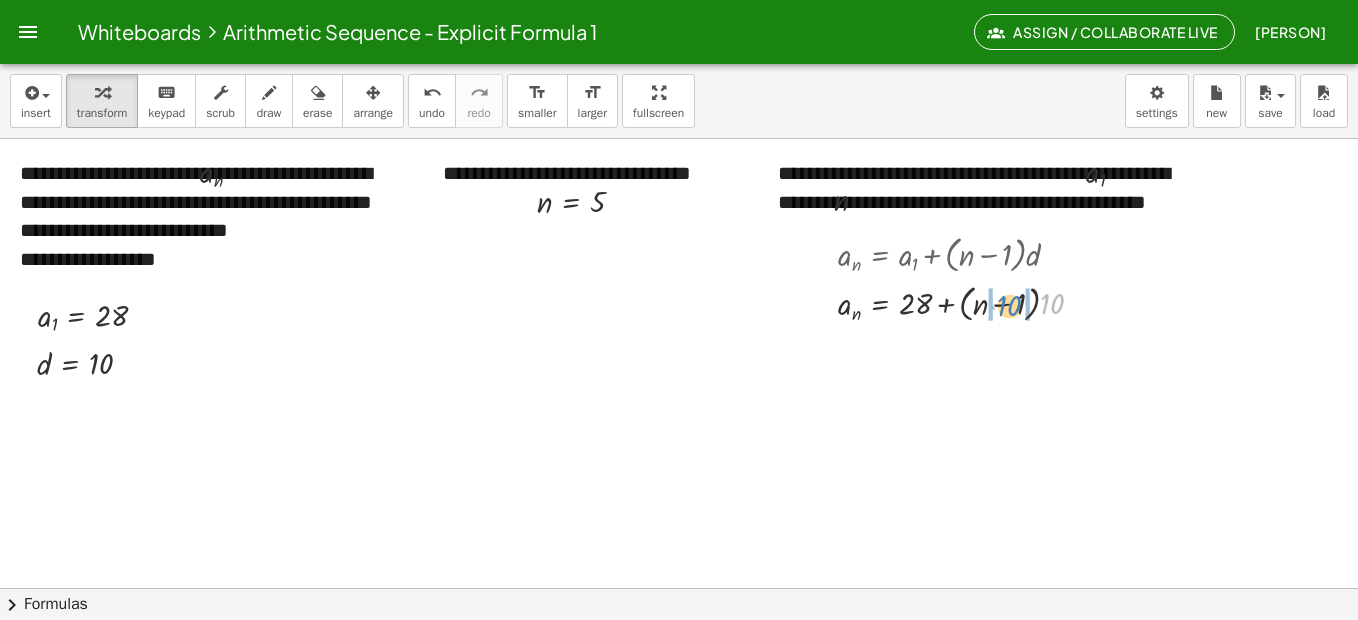 drag, startPoint x: 1056, startPoint y: 302, endPoint x: 1013, endPoint y: 304, distance: 43.046486 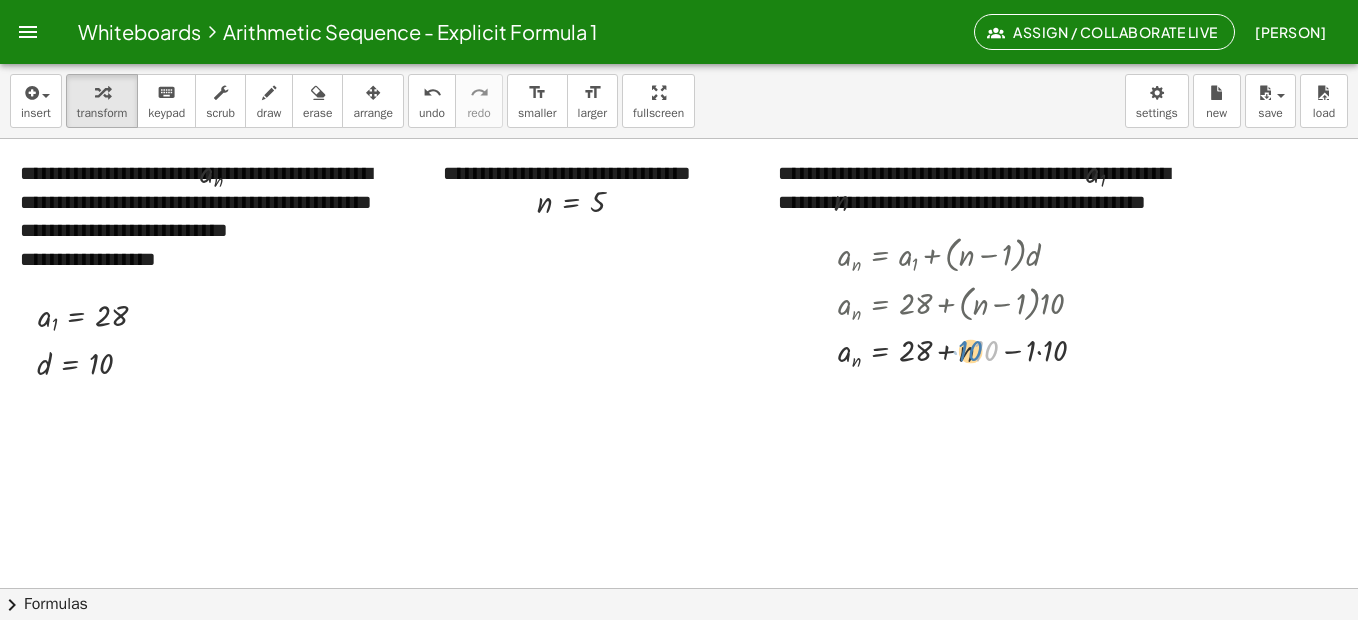 drag, startPoint x: 986, startPoint y: 353, endPoint x: 969, endPoint y: 354, distance: 17.029387 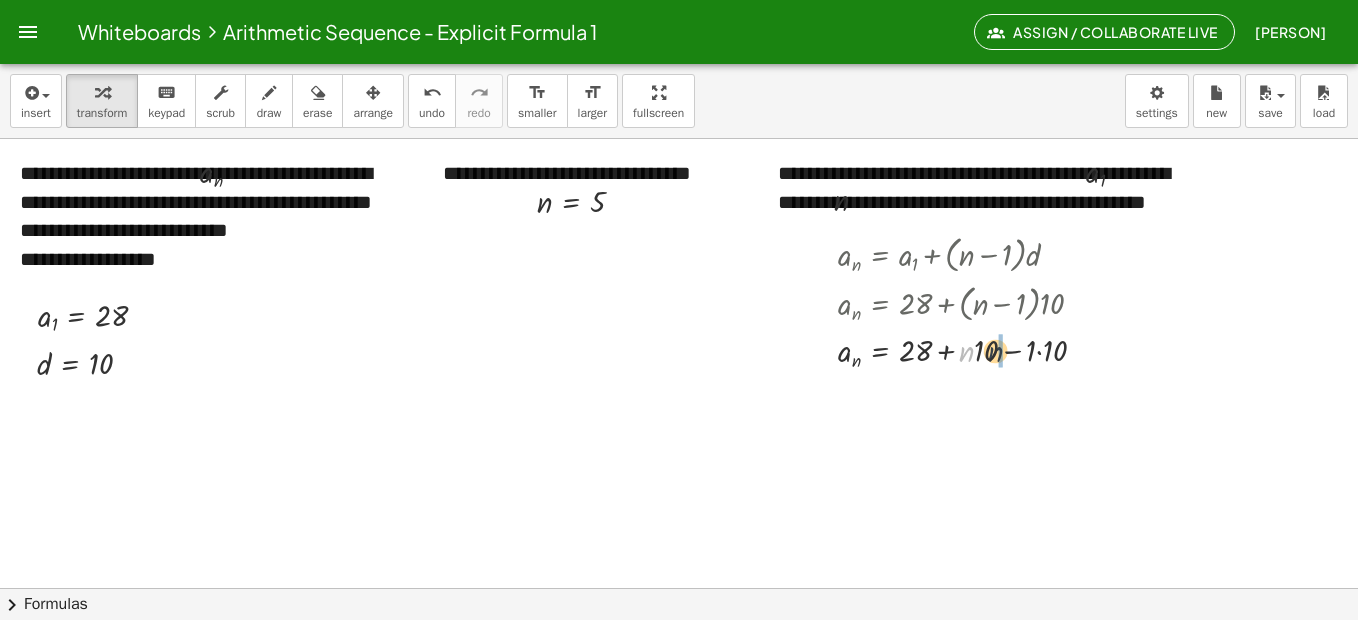 drag, startPoint x: 969, startPoint y: 353, endPoint x: 997, endPoint y: 353, distance: 28 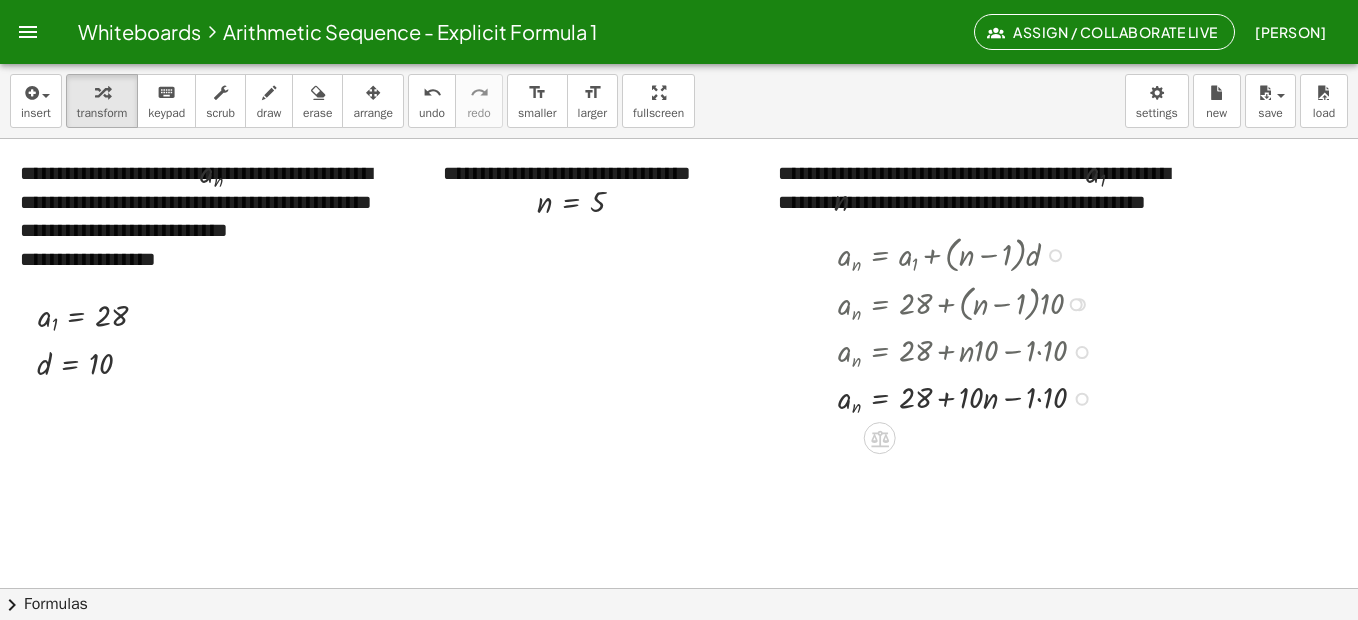 click at bounding box center [970, 397] 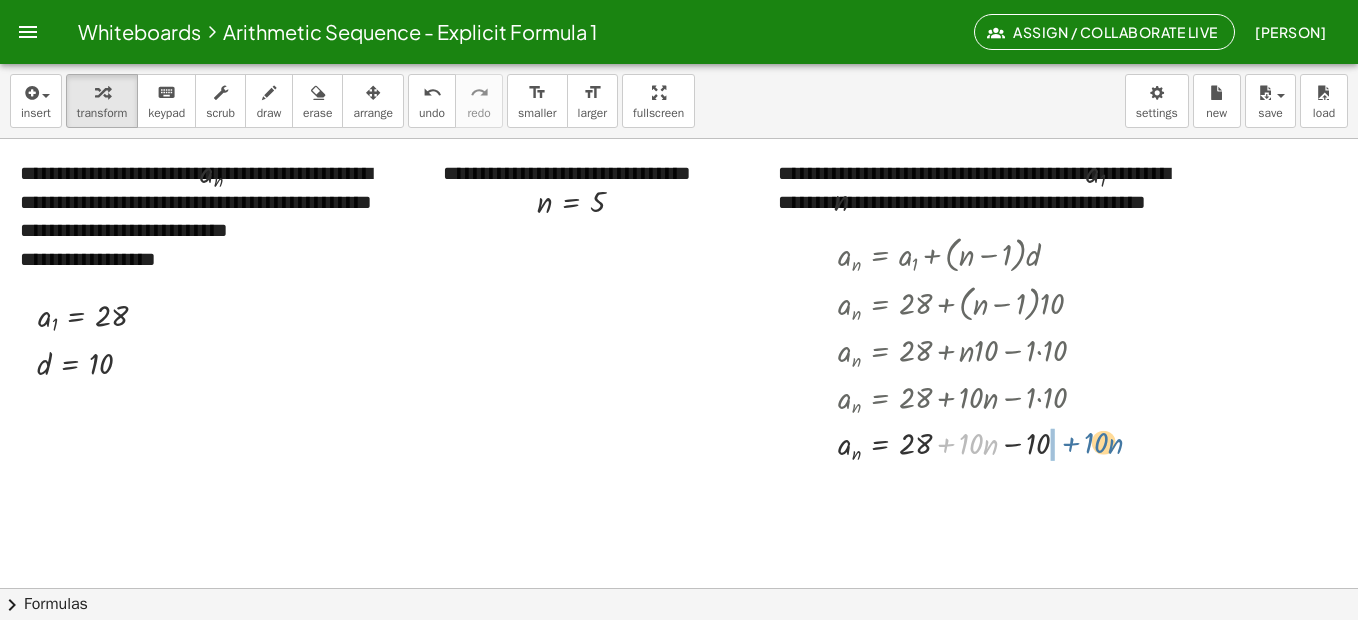 drag, startPoint x: 998, startPoint y: 442, endPoint x: 1063, endPoint y: 441, distance: 65.00769 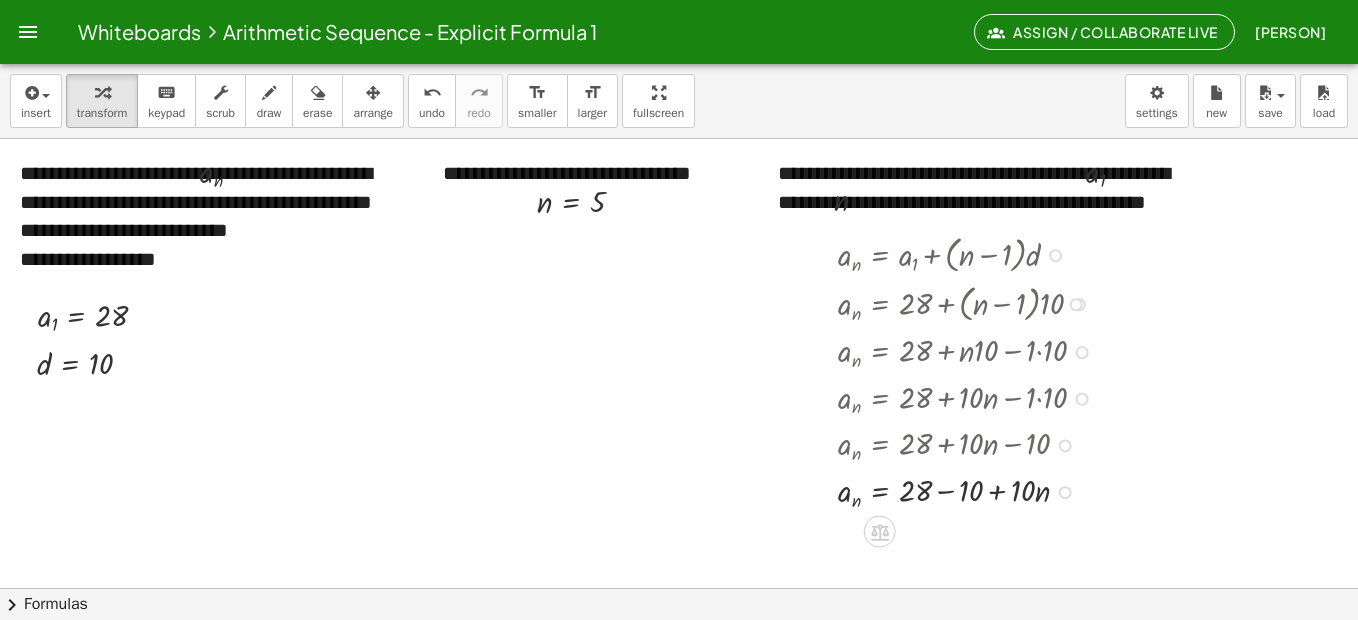 click at bounding box center [970, 490] 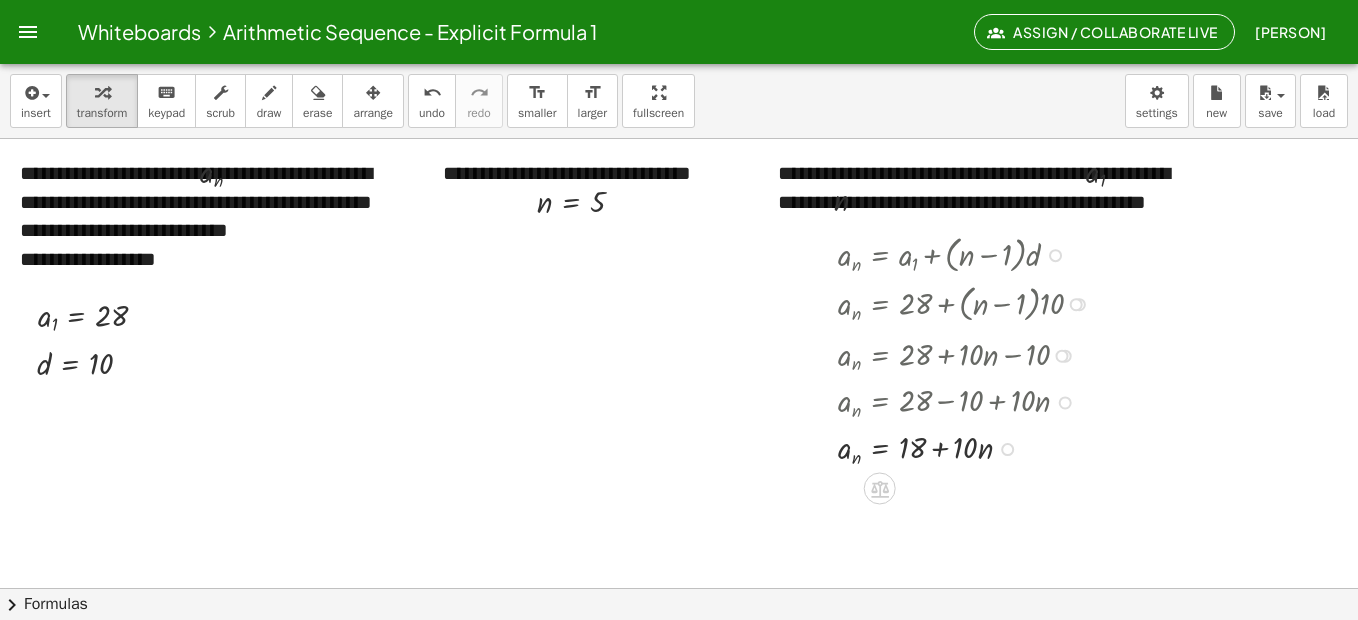 drag, startPoint x: 1071, startPoint y: 443, endPoint x: 1077, endPoint y: 350, distance: 93.193344 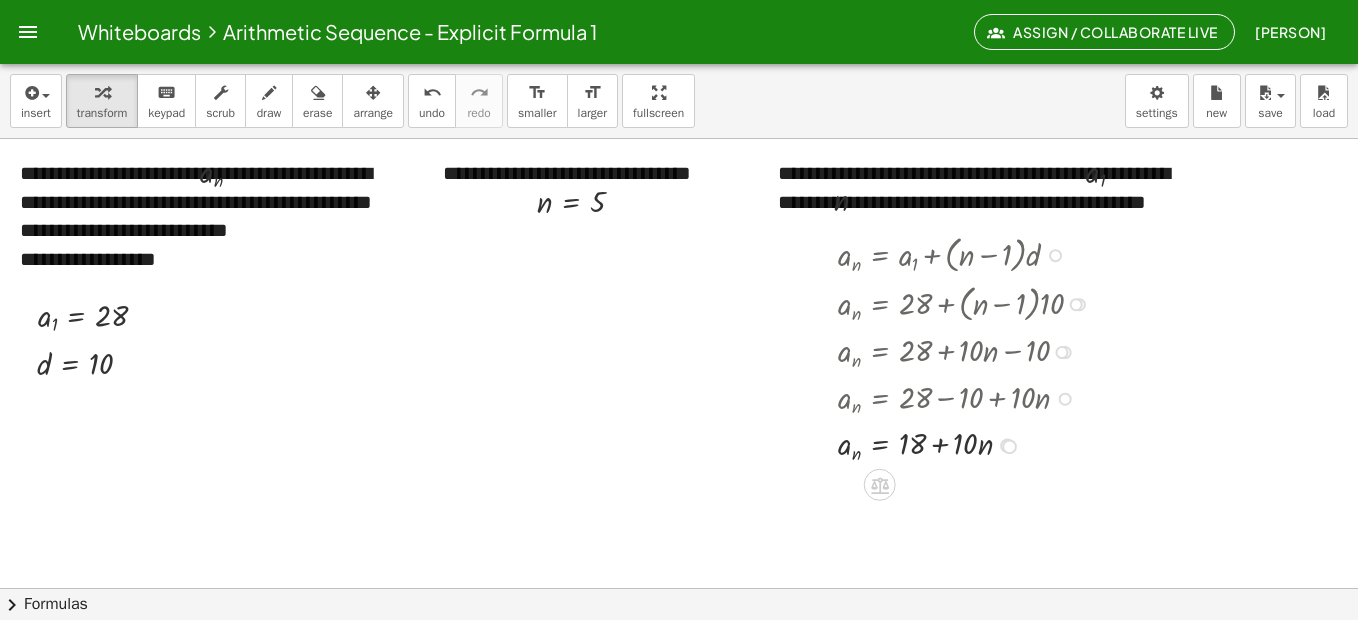 click on "a n = + + n · · 10 18 Go back to this line Copy line as LaTeX Copy derivation as LaTeX" at bounding box center [880, 446] 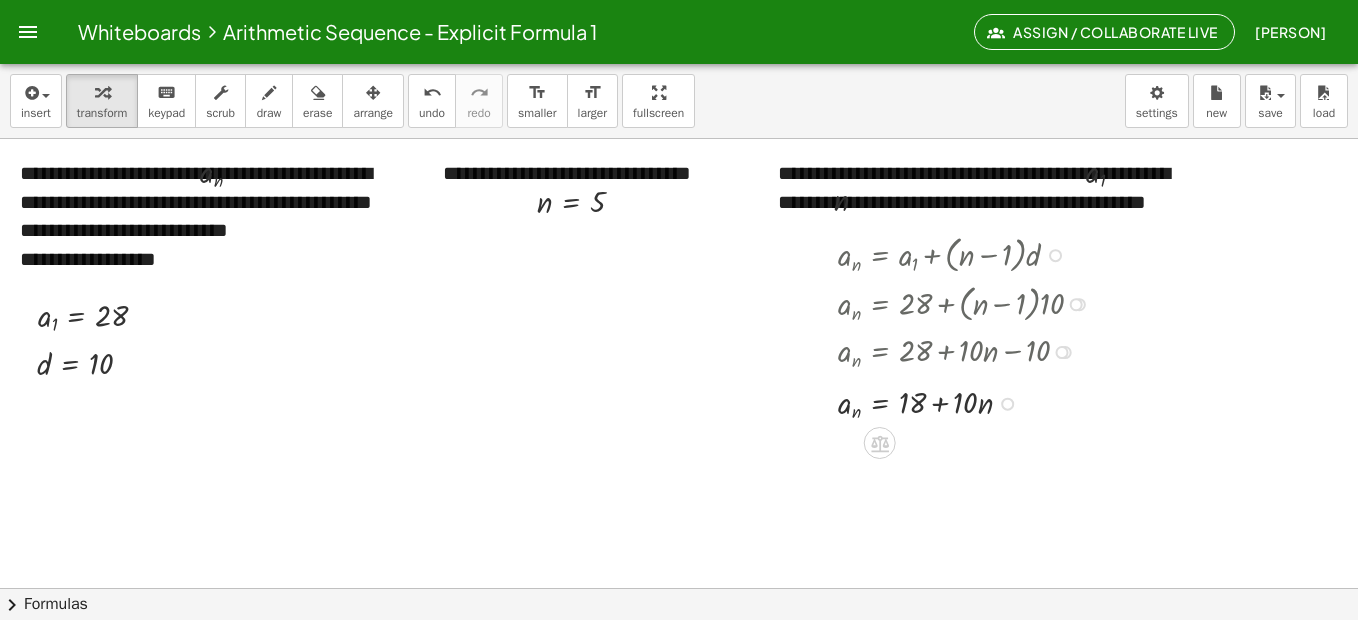 drag, startPoint x: 1009, startPoint y: 445, endPoint x: 1012, endPoint y: 397, distance: 48.09366 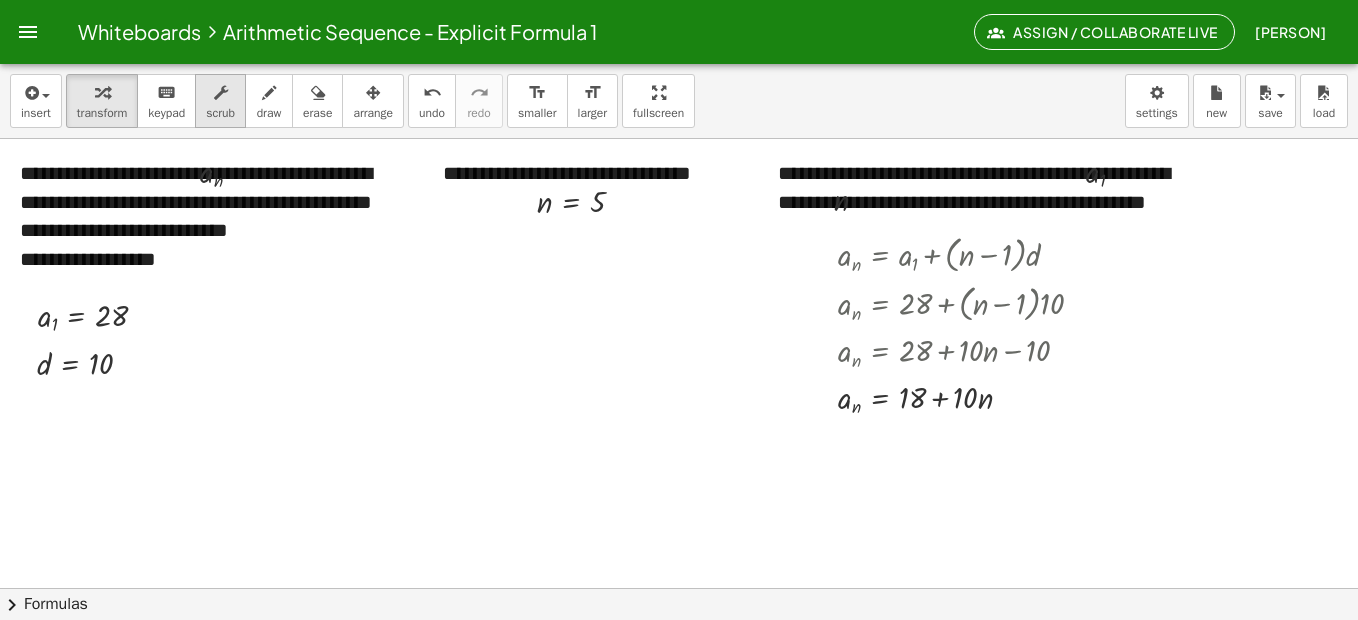 click at bounding box center [221, 93] 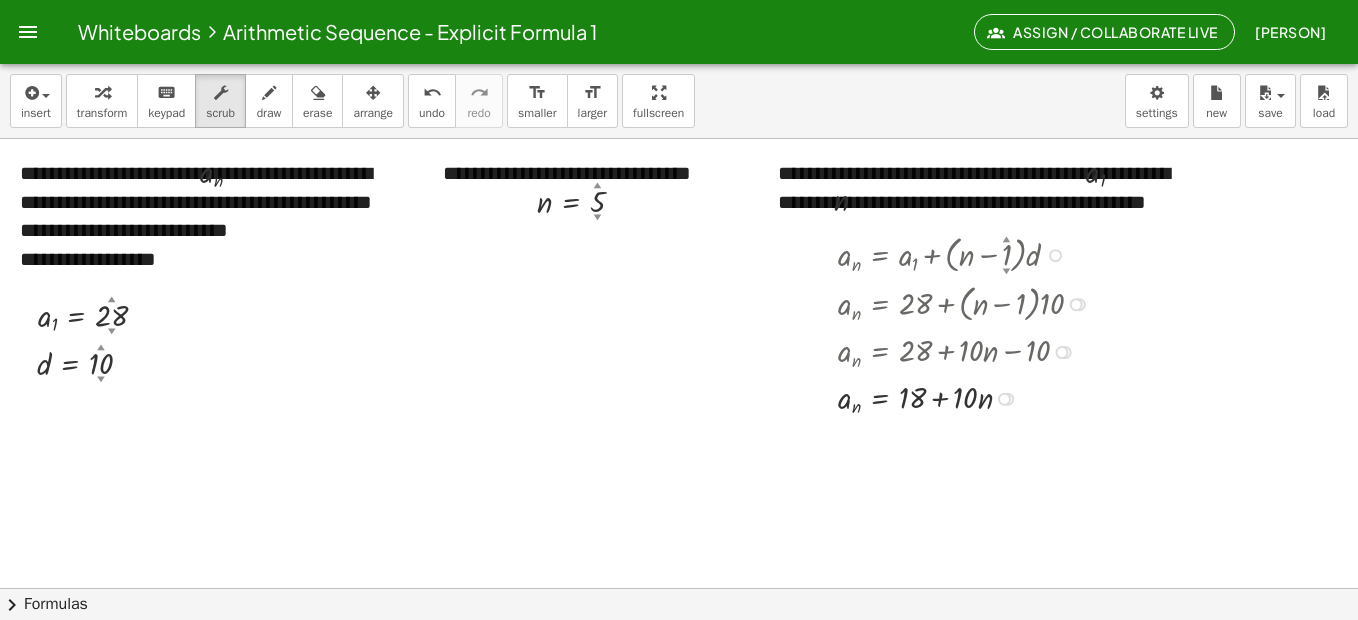 click at bounding box center (969, 397) 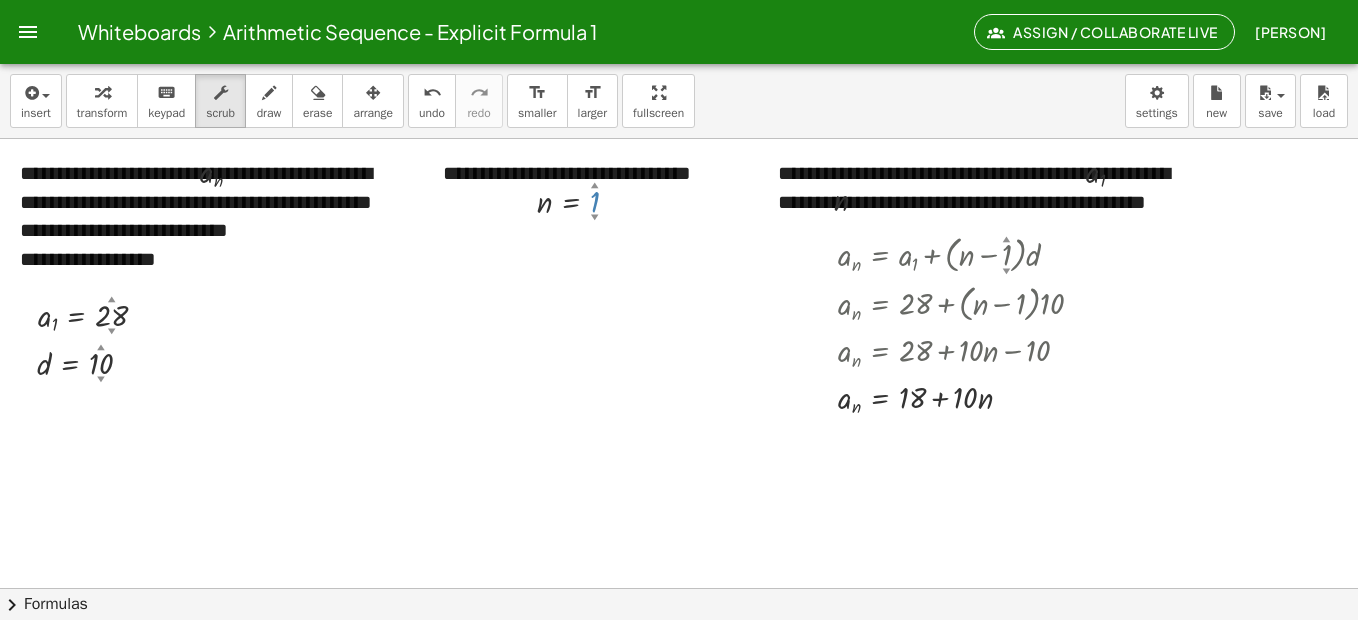 drag, startPoint x: 599, startPoint y: 201, endPoint x: 599, endPoint y: 245, distance: 44 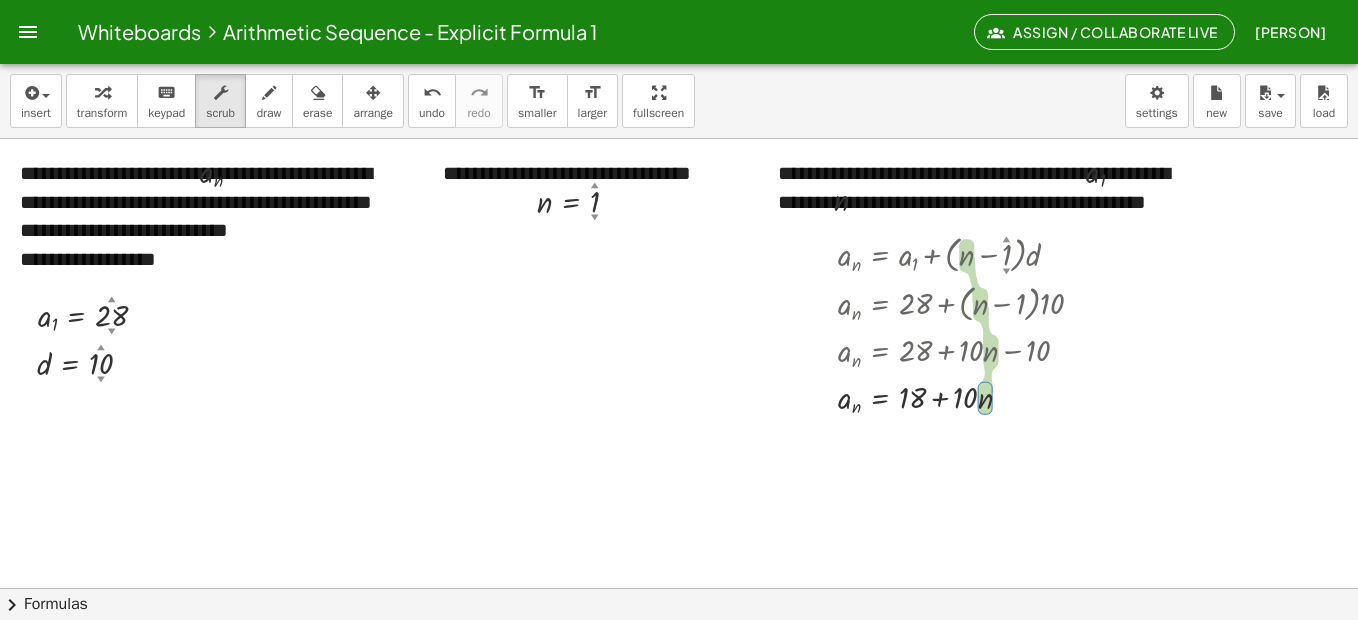 drag, startPoint x: 549, startPoint y: 203, endPoint x: 731, endPoint y: 332, distance: 223.0807 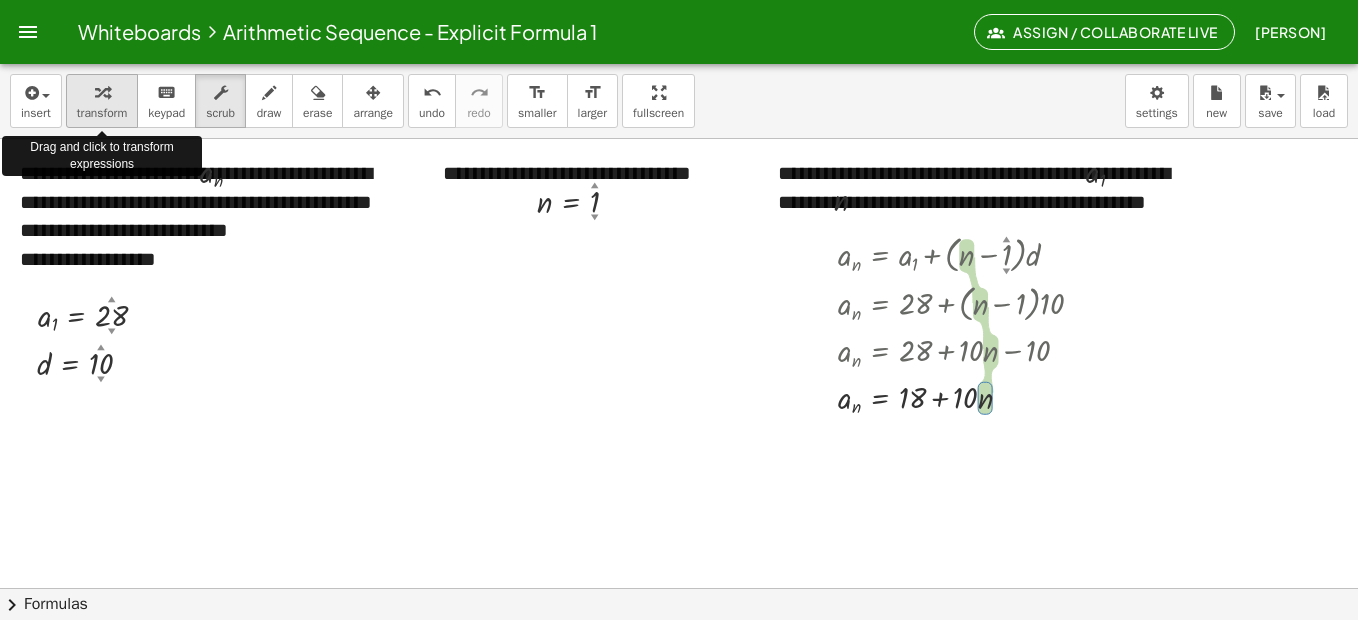 click on "transform" at bounding box center [102, 113] 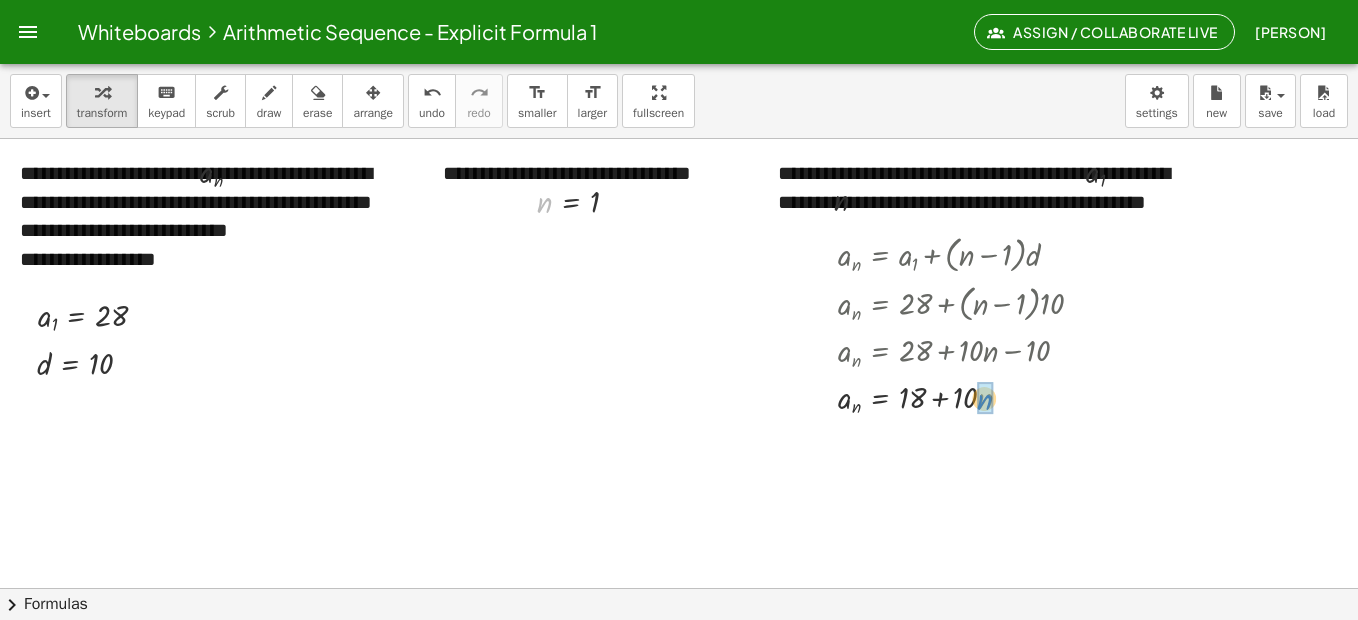 drag, startPoint x: 547, startPoint y: 202, endPoint x: 988, endPoint y: 399, distance: 483.00104 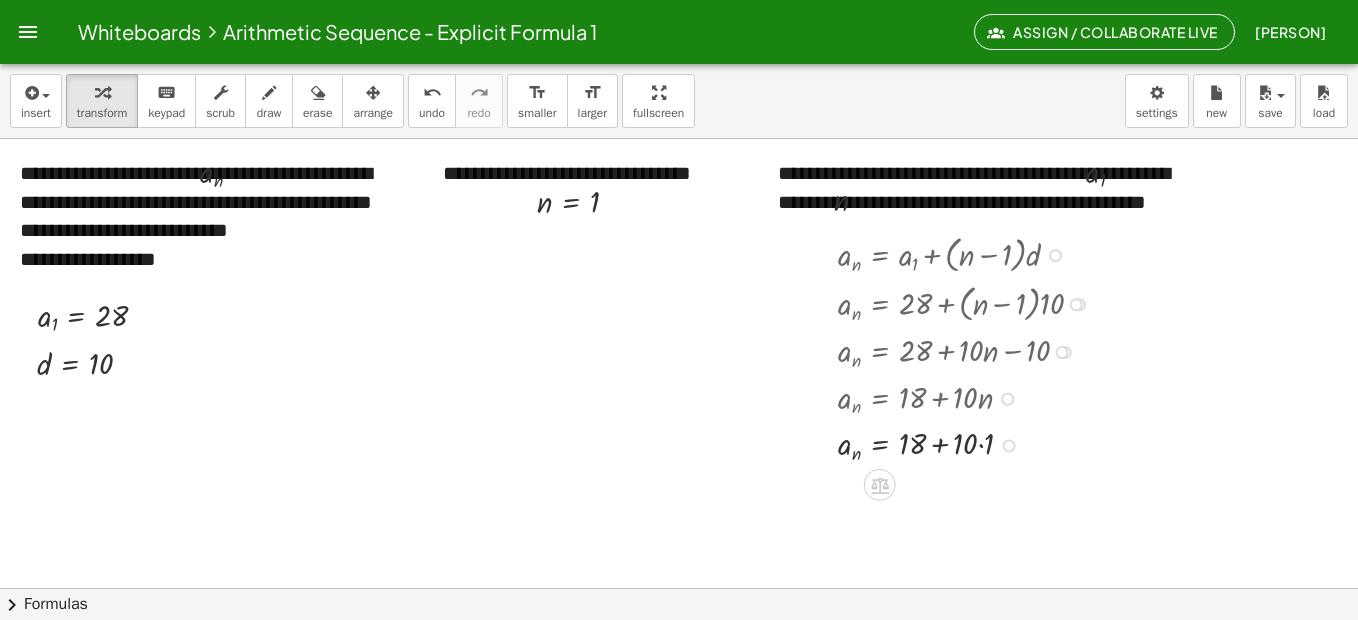 click at bounding box center (969, 443) 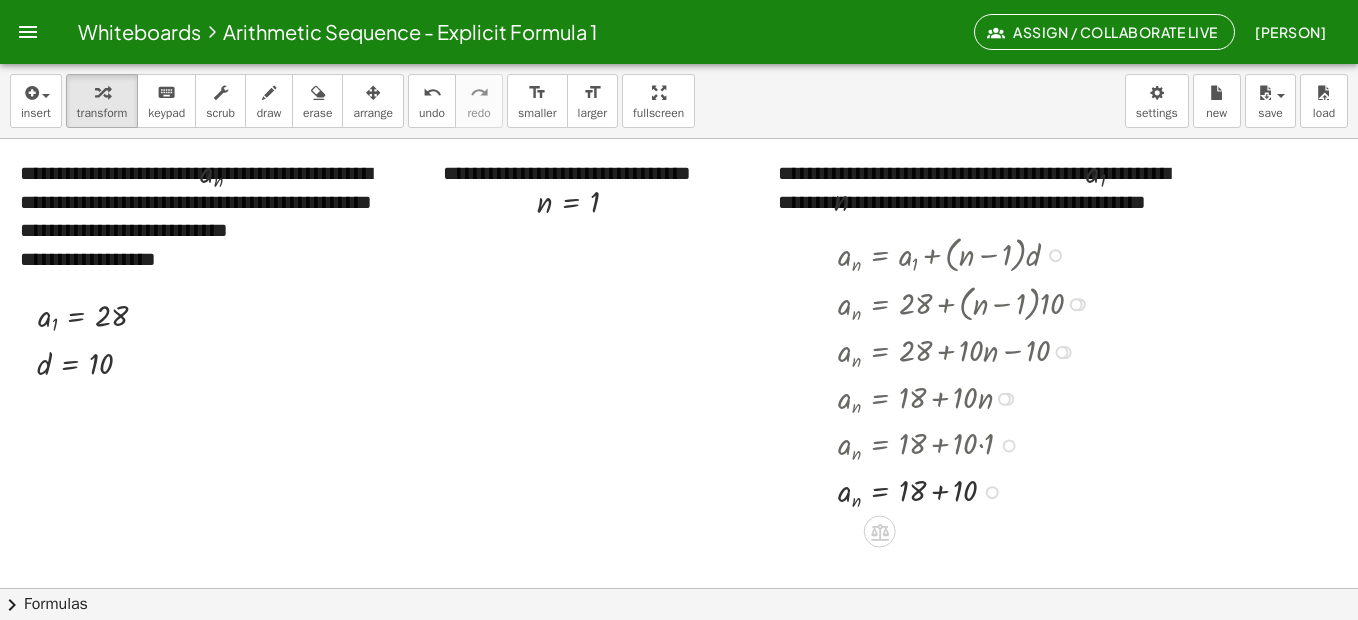 click at bounding box center (969, 490) 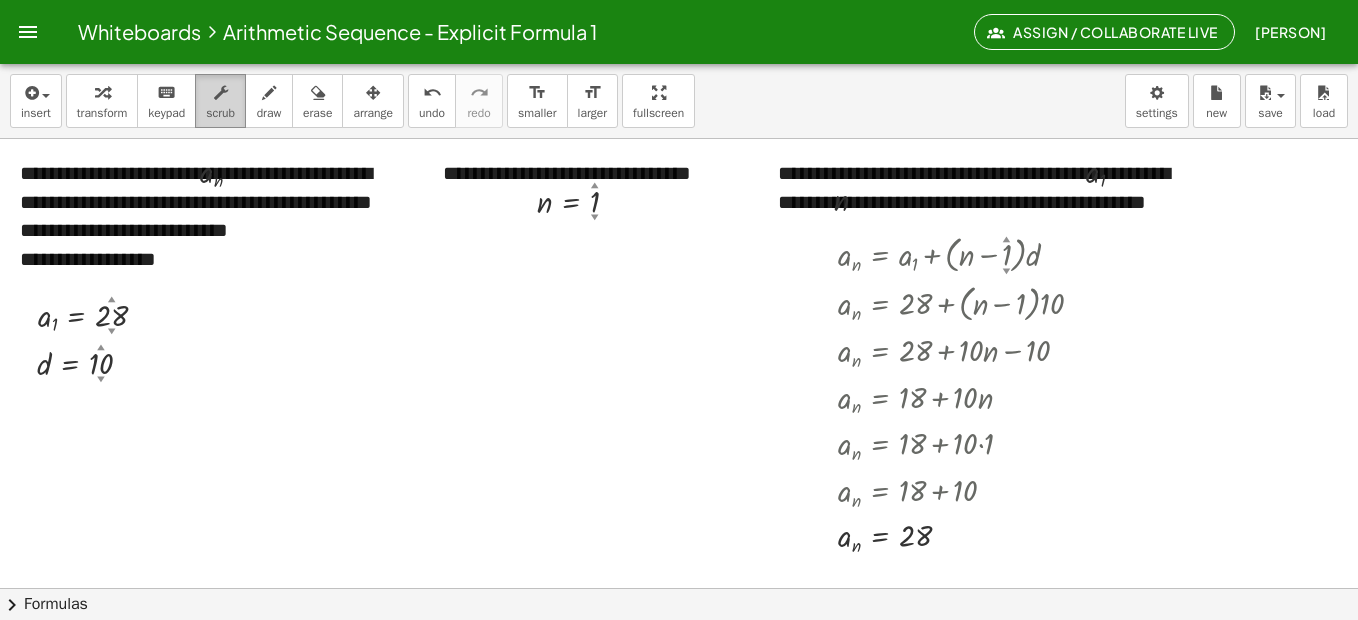 click on "scrub" at bounding box center (220, 113) 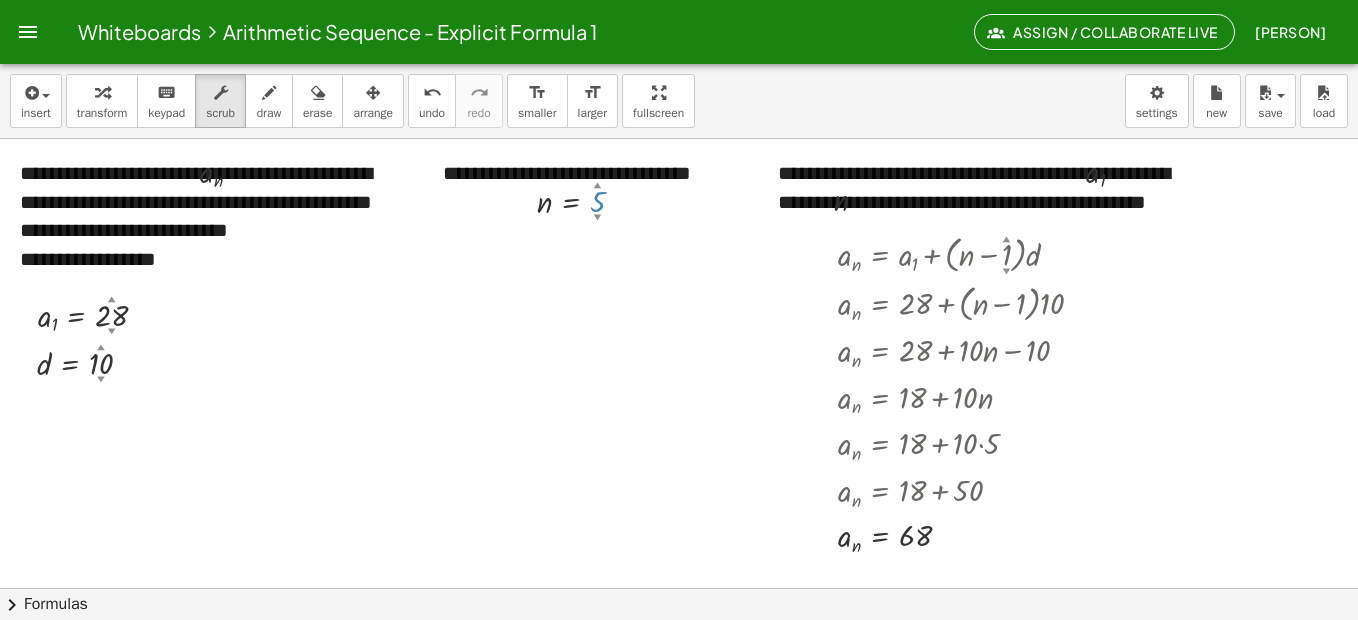 drag, startPoint x: 595, startPoint y: 204, endPoint x: 613, endPoint y: 159, distance: 48.466484 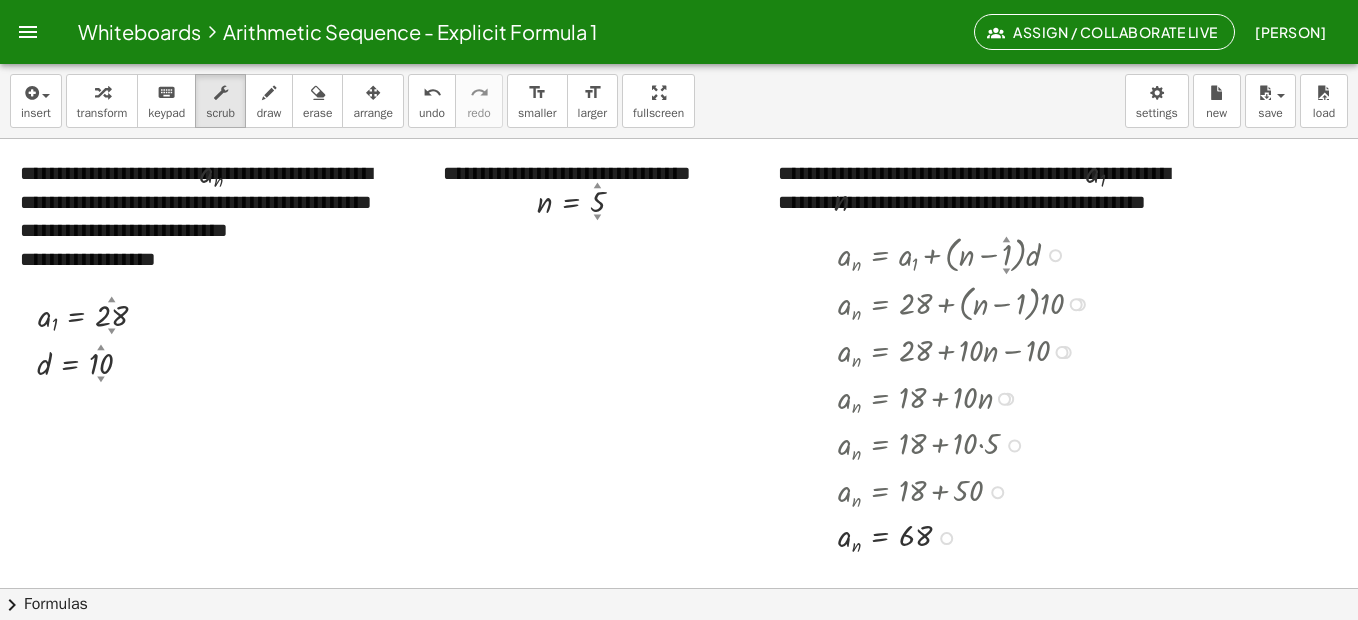 drag, startPoint x: 1003, startPoint y: 402, endPoint x: 1037, endPoint y: 438, distance: 49.517673 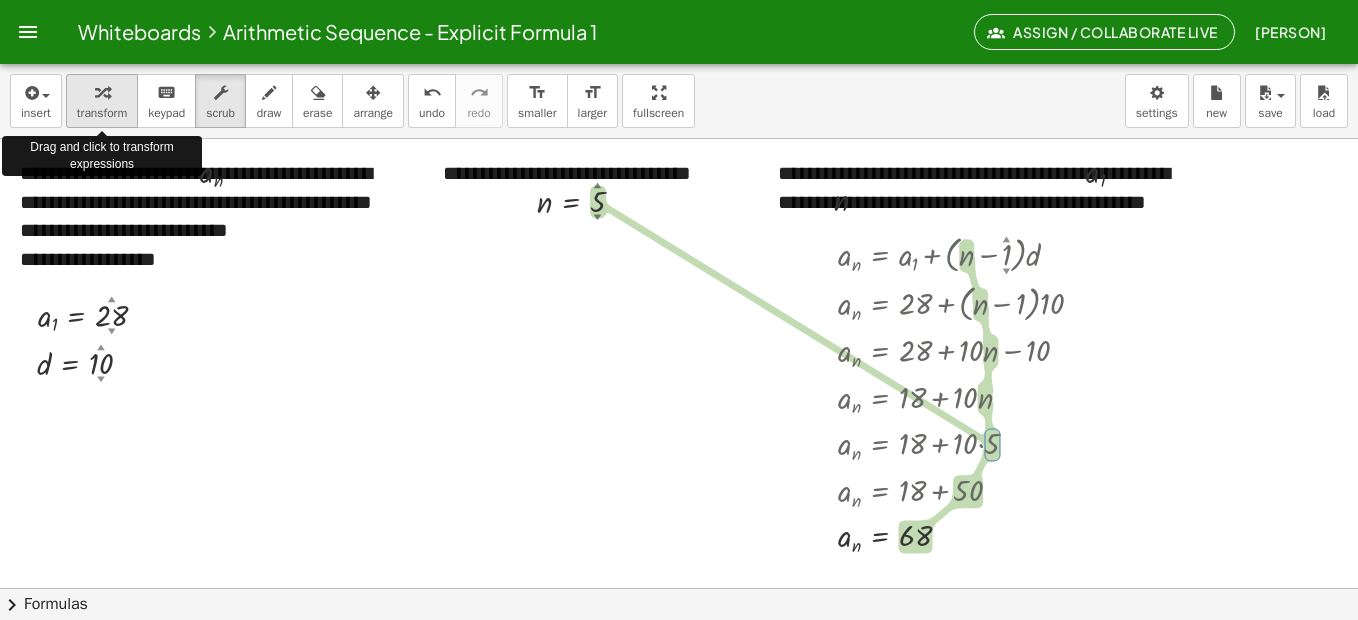 click at bounding box center (102, 93) 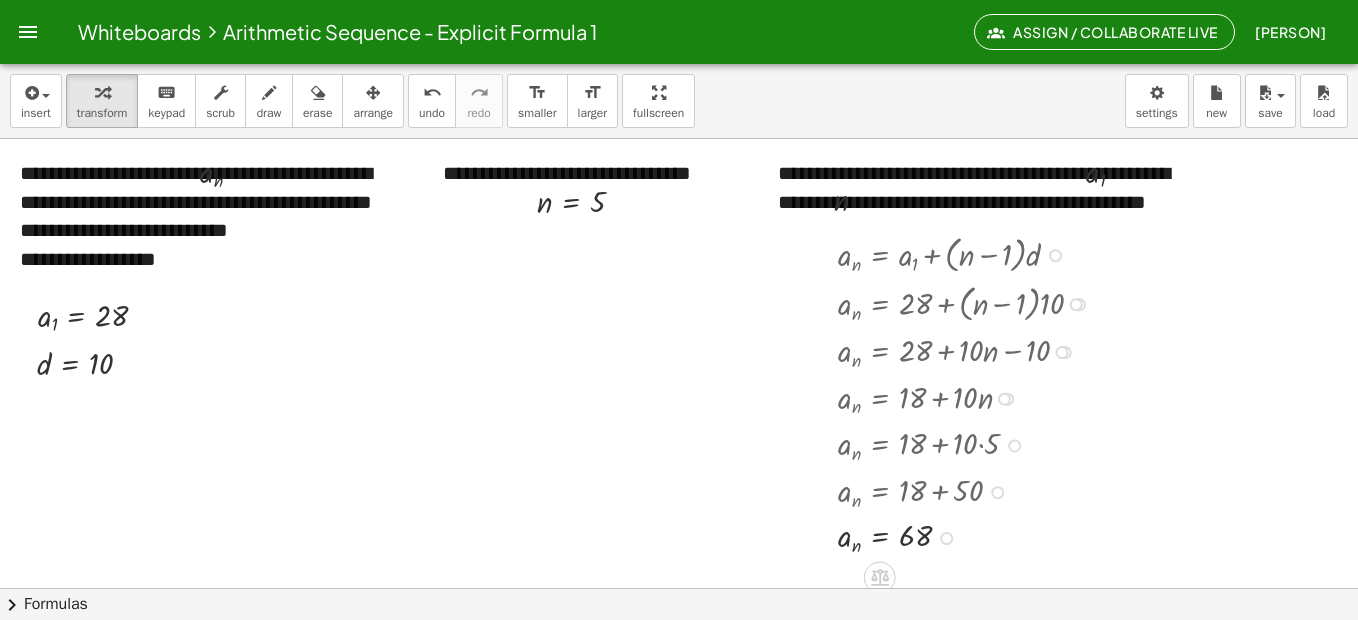 click at bounding box center [969, 397] 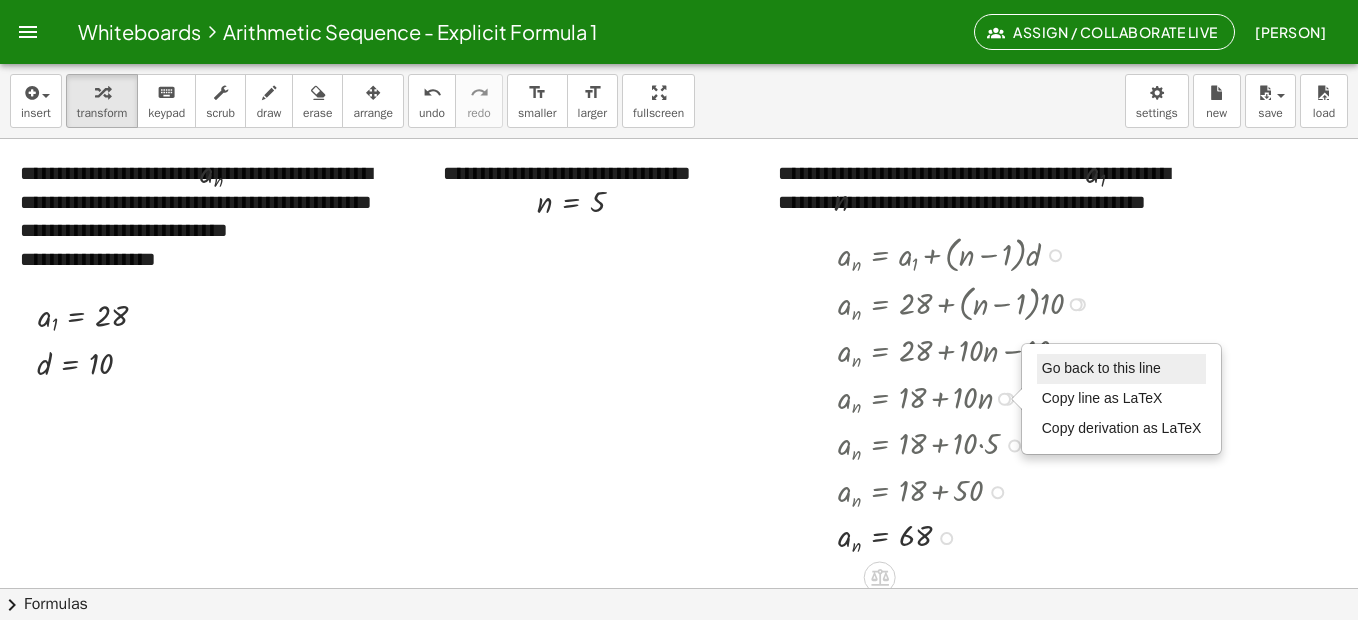 click on "Go back to this line" at bounding box center [1101, 368] 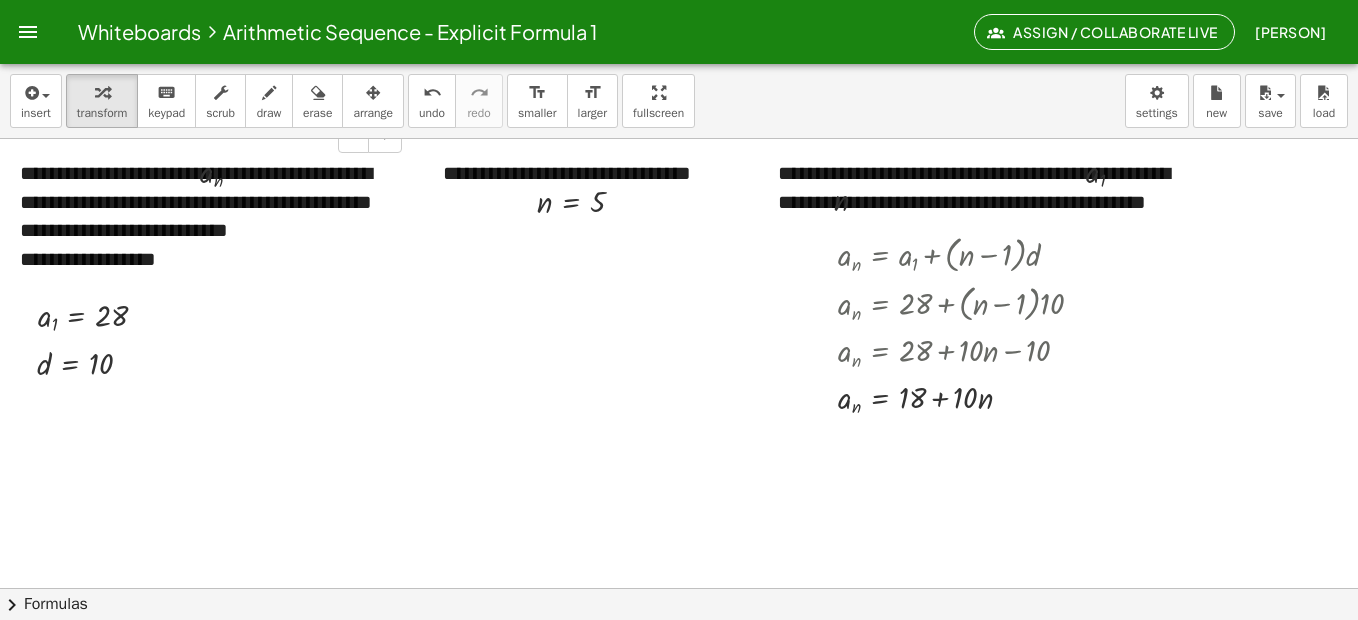 click on "**********" at bounding box center [203, 202] 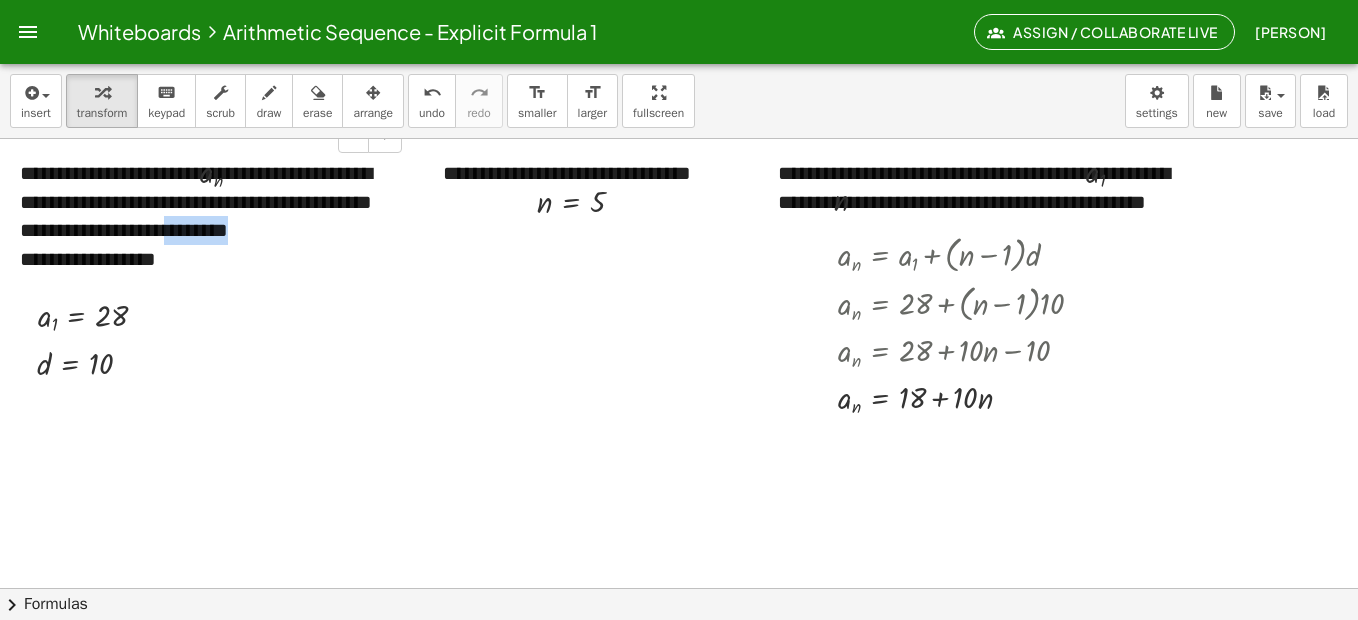 drag, startPoint x: 289, startPoint y: 229, endPoint x: 220, endPoint y: 230, distance: 69.00725 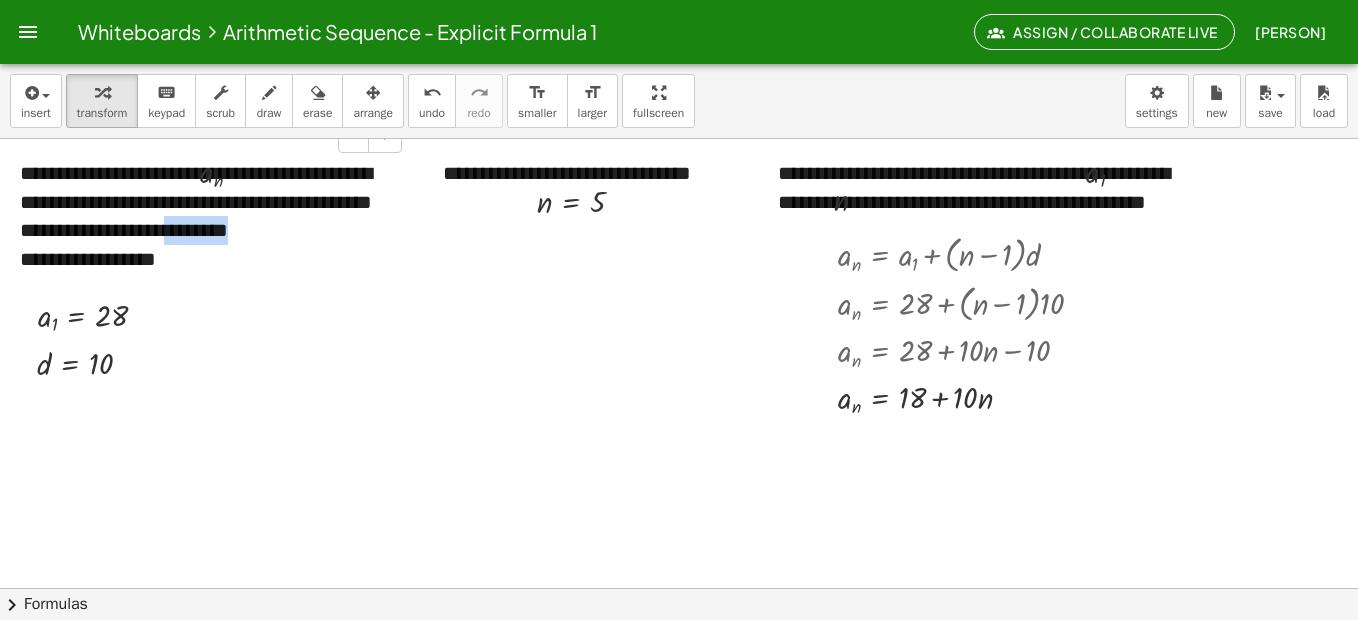 click on "**********" at bounding box center [203, 202] 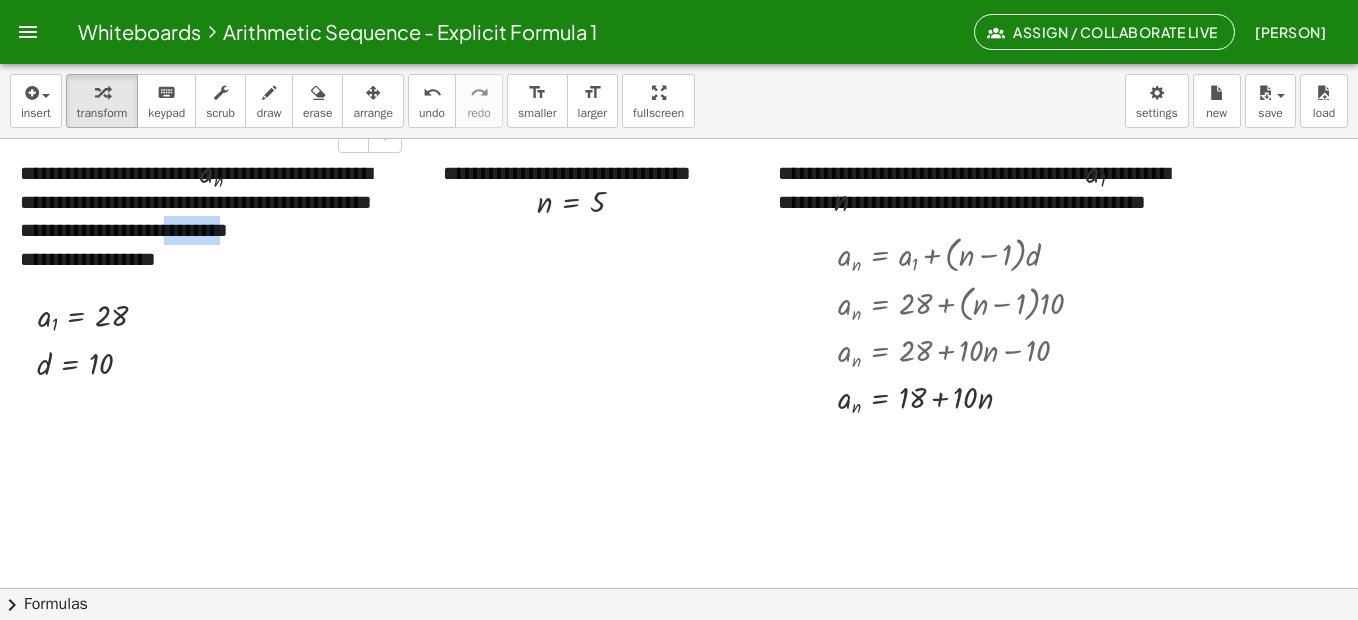 drag, startPoint x: 286, startPoint y: 230, endPoint x: 220, endPoint y: 229, distance: 66.007576 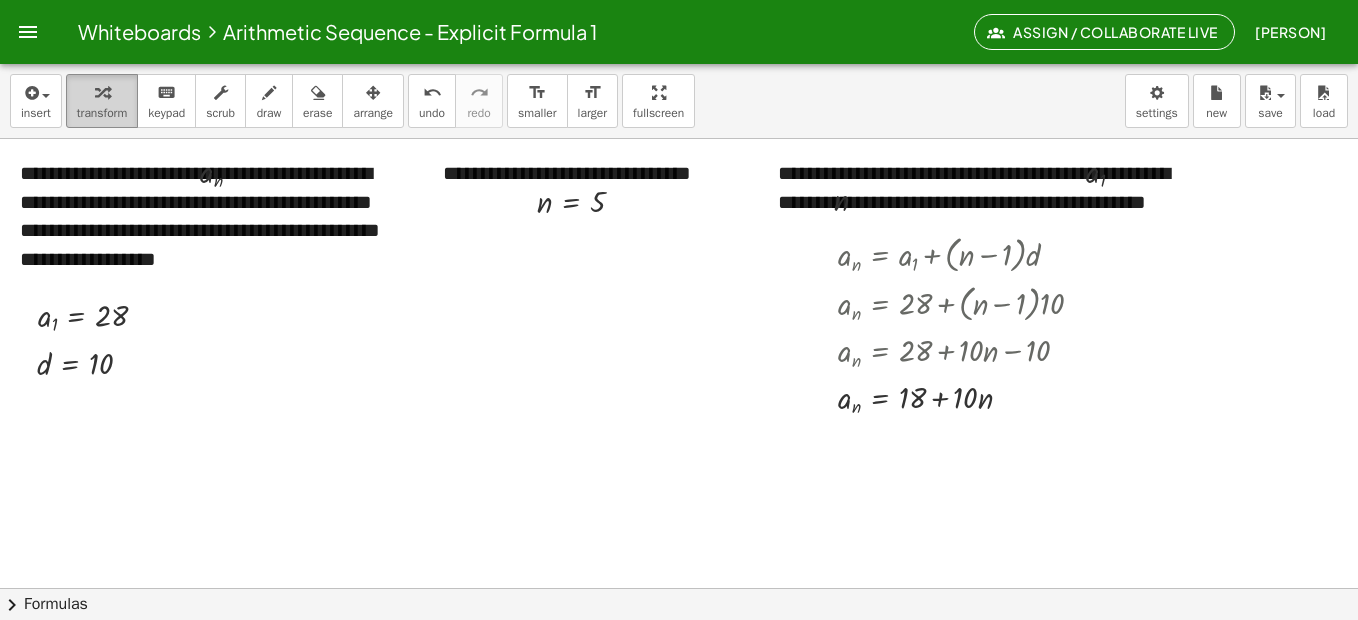click at bounding box center [102, 93] 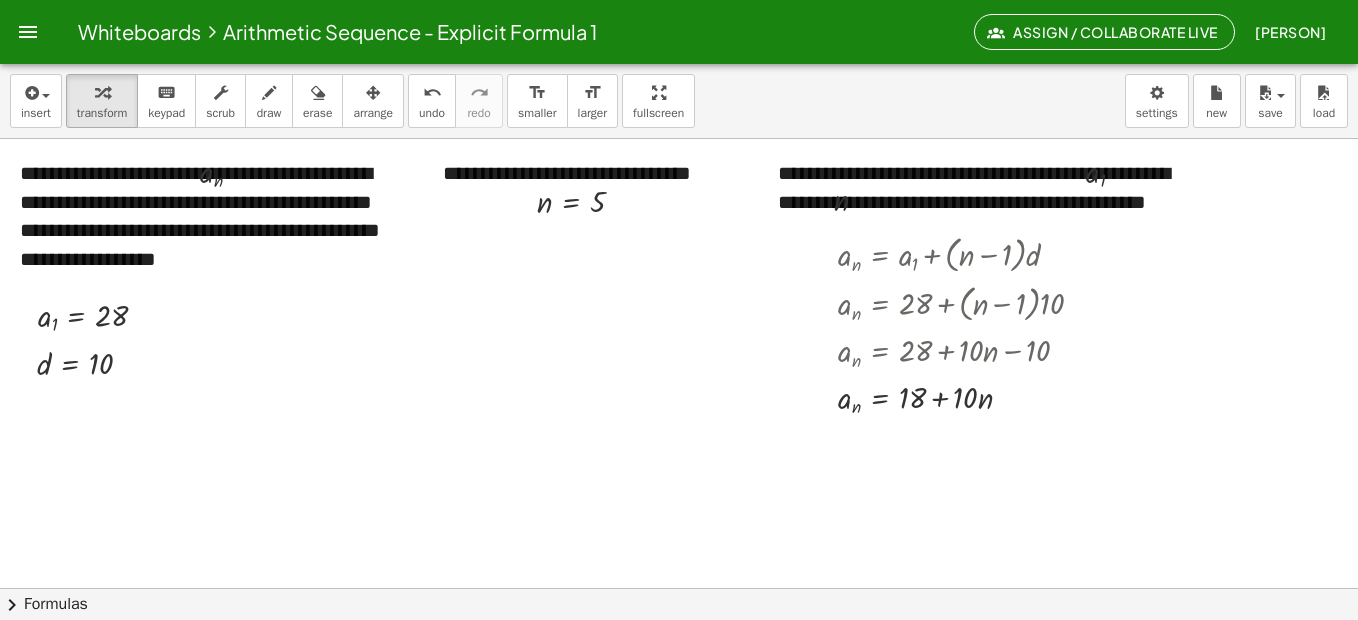 click at bounding box center (1413, 588) 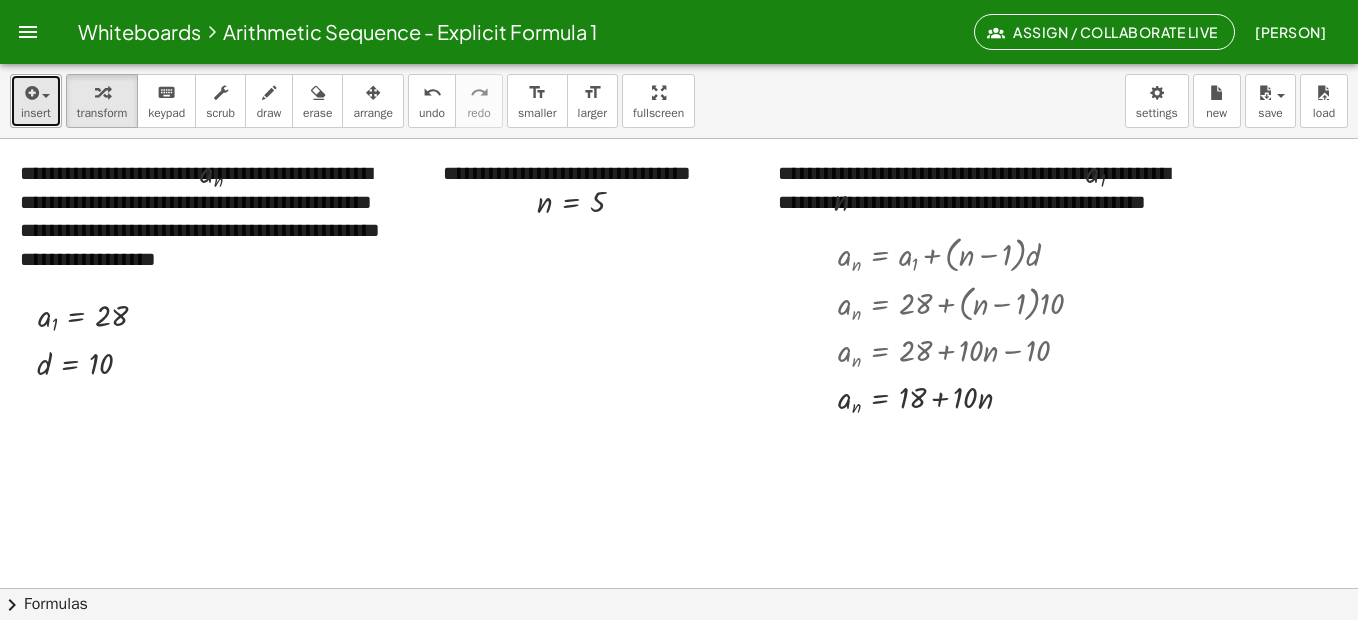 click at bounding box center (30, 93) 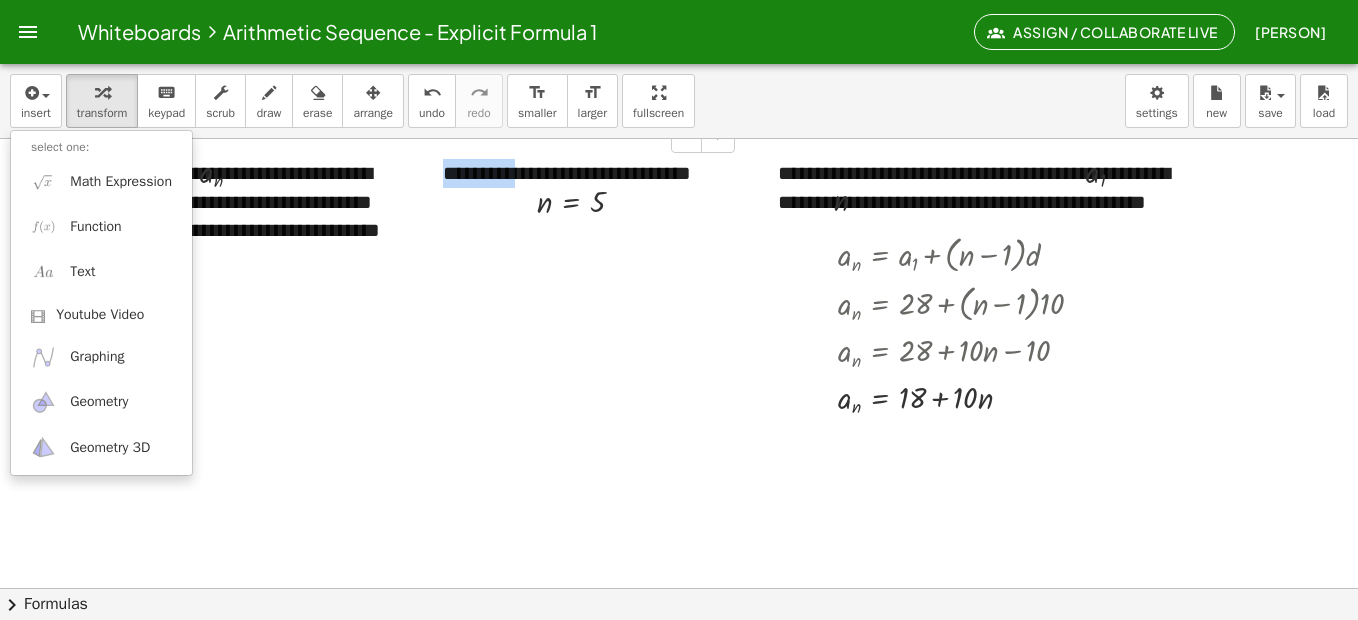 drag, startPoint x: 527, startPoint y: 171, endPoint x: 443, endPoint y: 176, distance: 84.14868 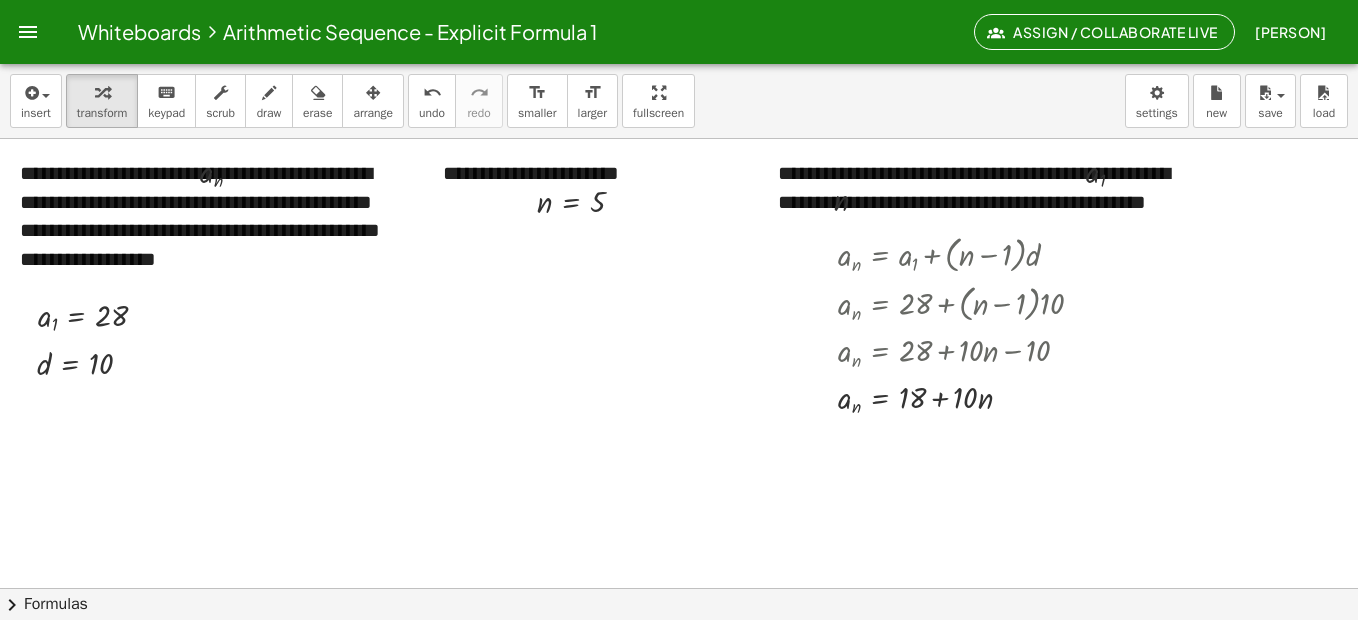 click at bounding box center (1413, 588) 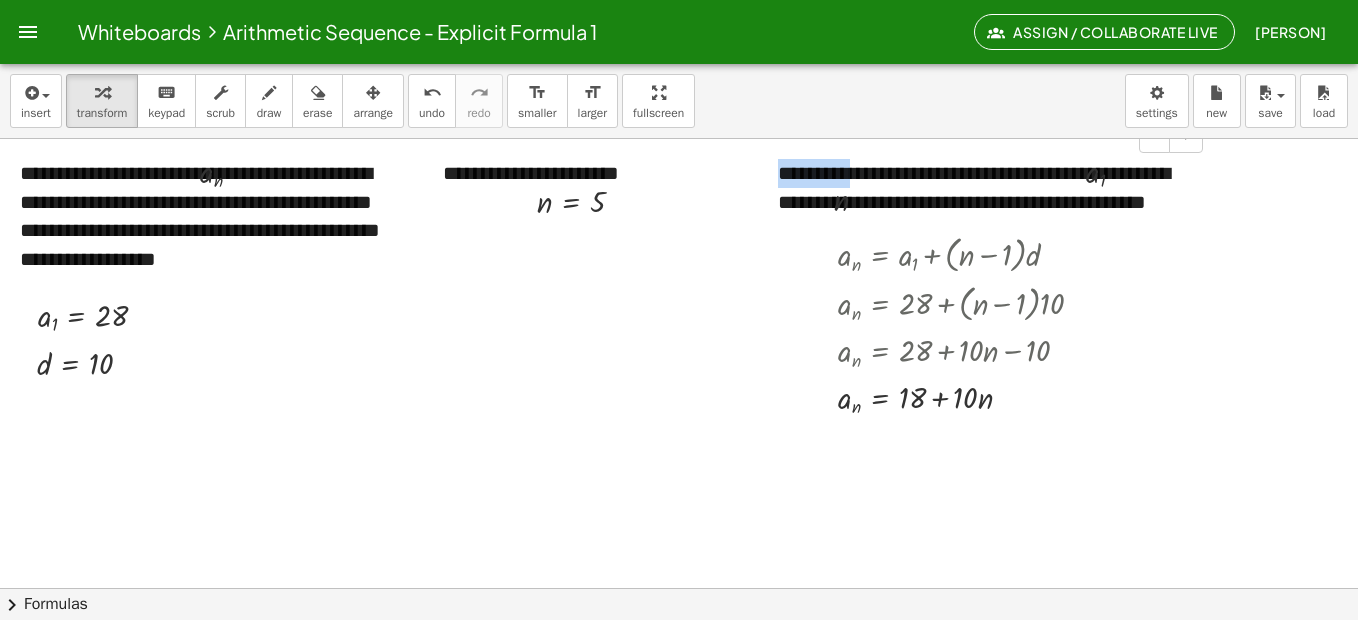 drag, startPoint x: 865, startPoint y: 169, endPoint x: 775, endPoint y: 174, distance: 90.13878 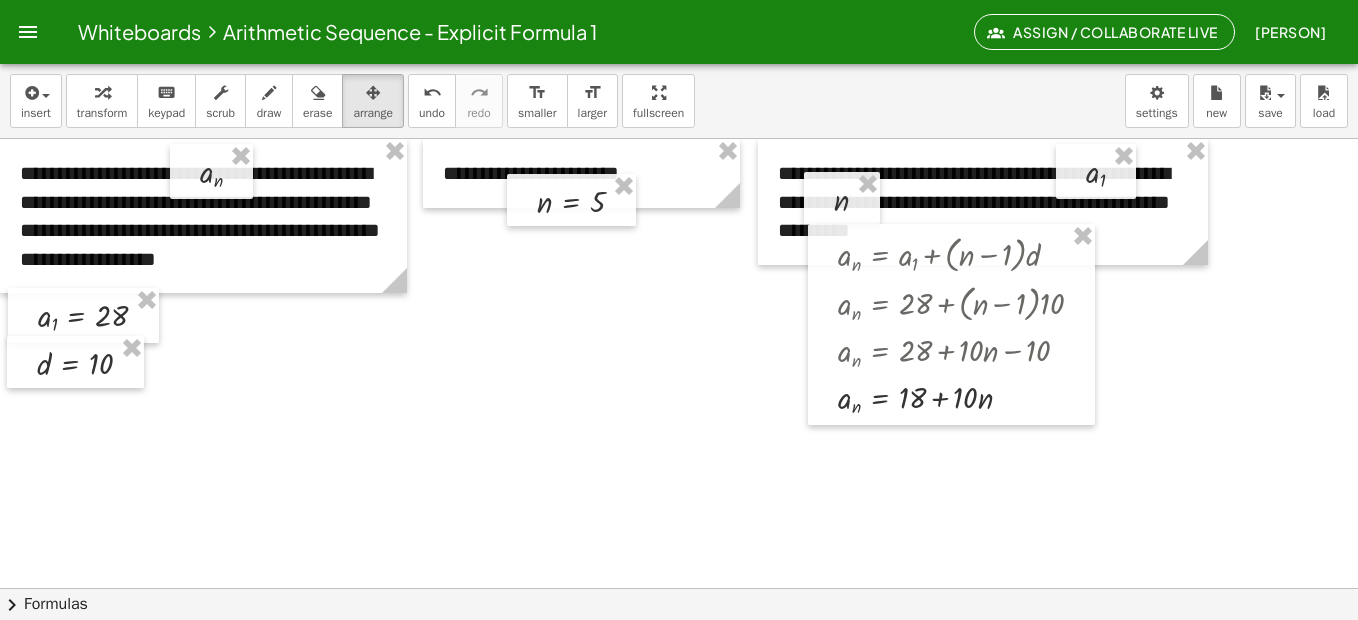 drag, startPoint x: 376, startPoint y: 106, endPoint x: 694, endPoint y: 174, distance: 325.18918 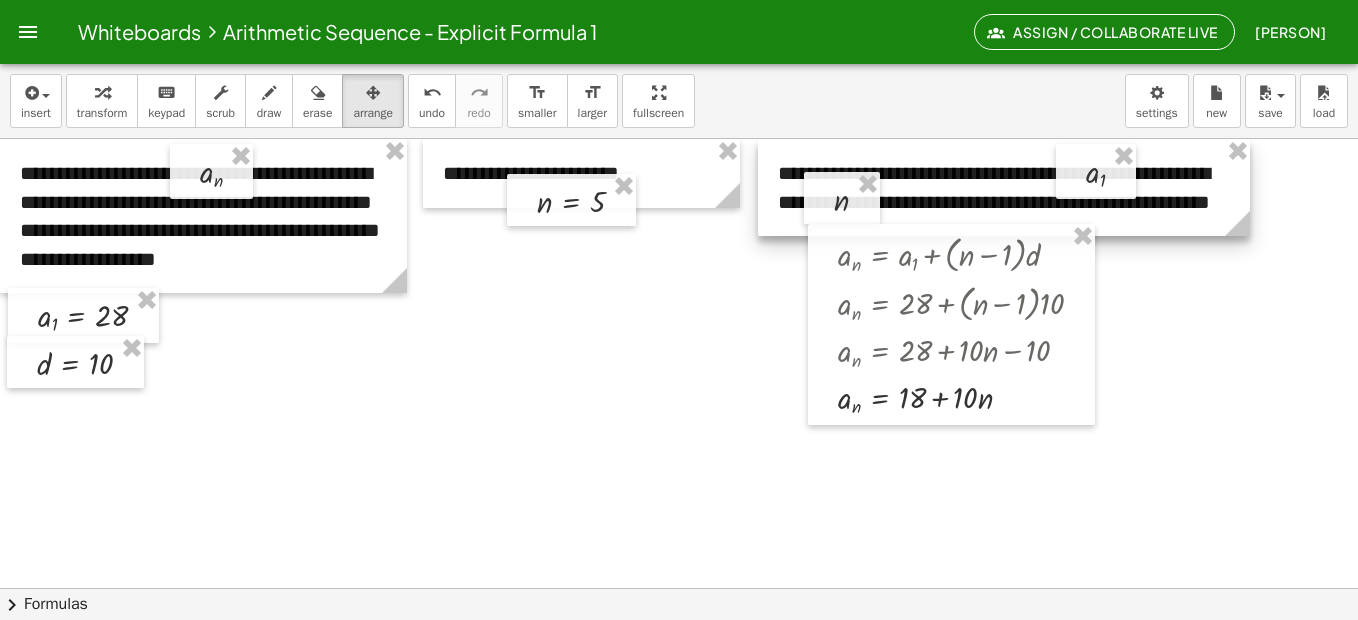 drag, startPoint x: 1200, startPoint y: 254, endPoint x: 1242, endPoint y: 254, distance: 42 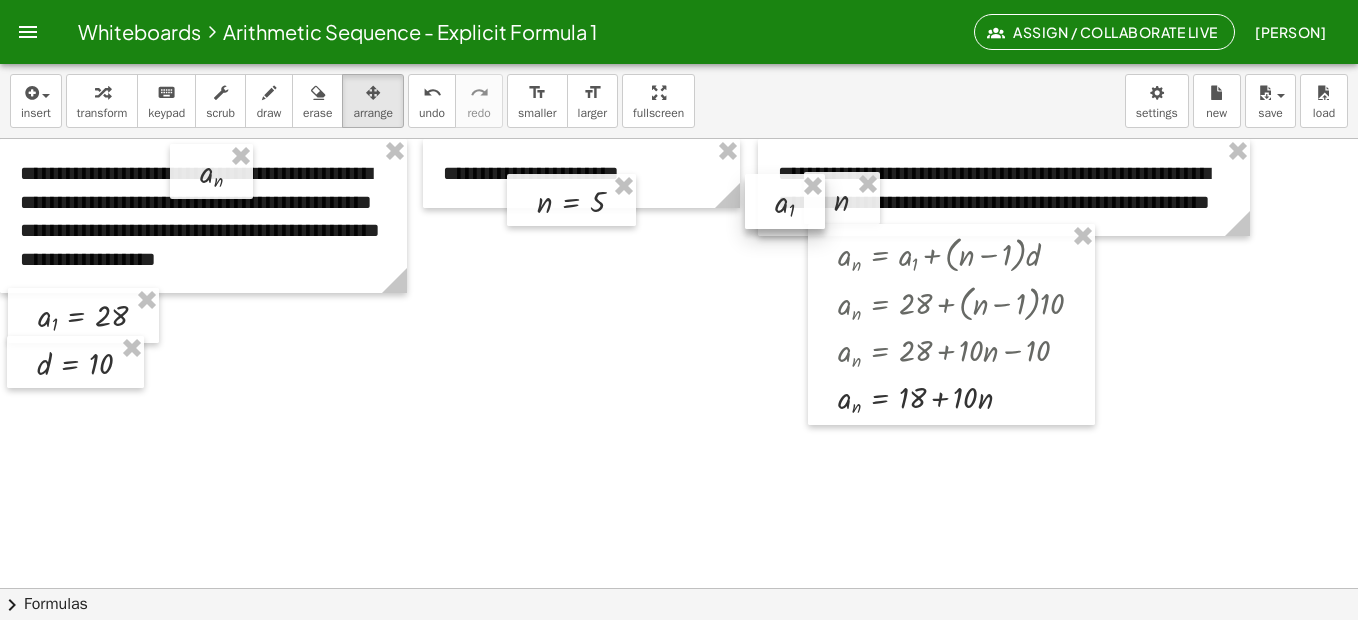 drag, startPoint x: 1087, startPoint y: 158, endPoint x: 777, endPoint y: 188, distance: 311.44824 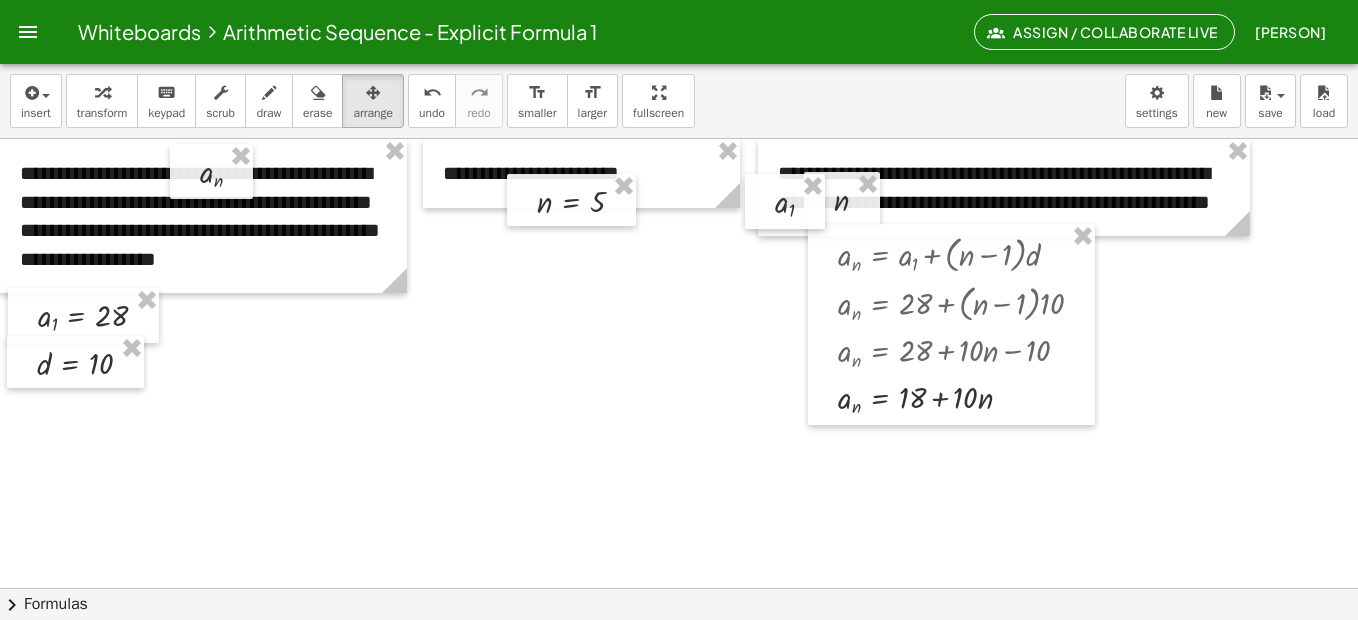 click at bounding box center [1413, 588] 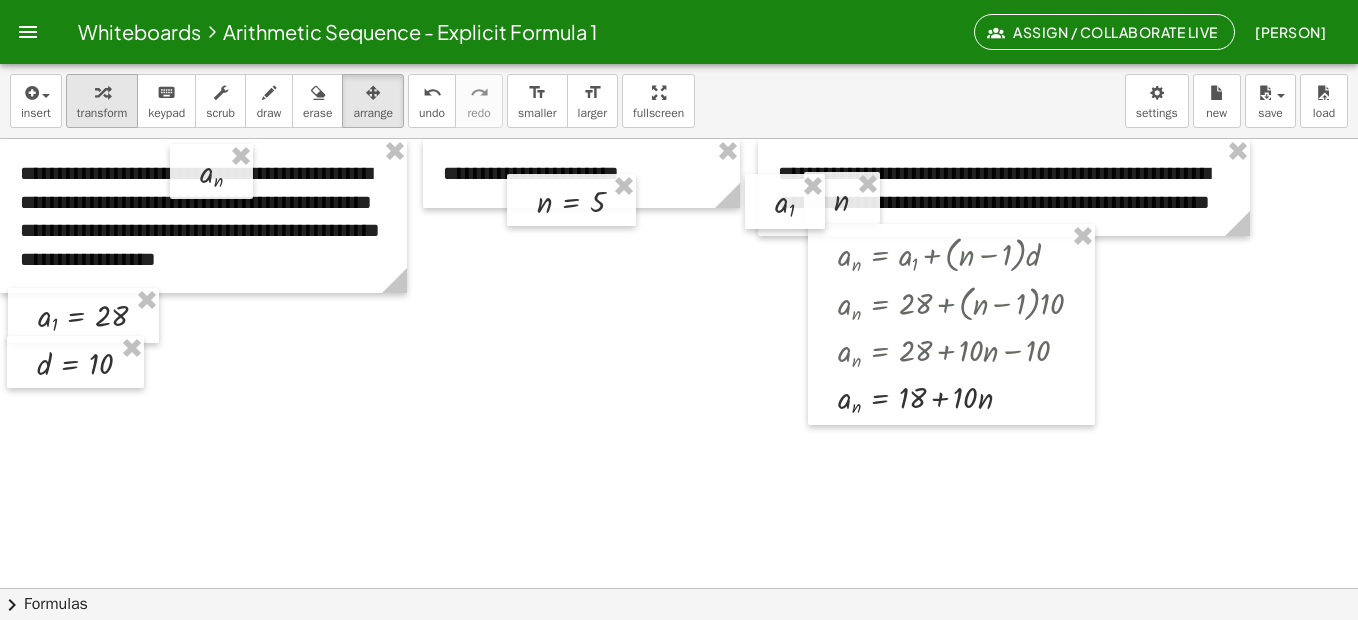 click at bounding box center [102, 93] 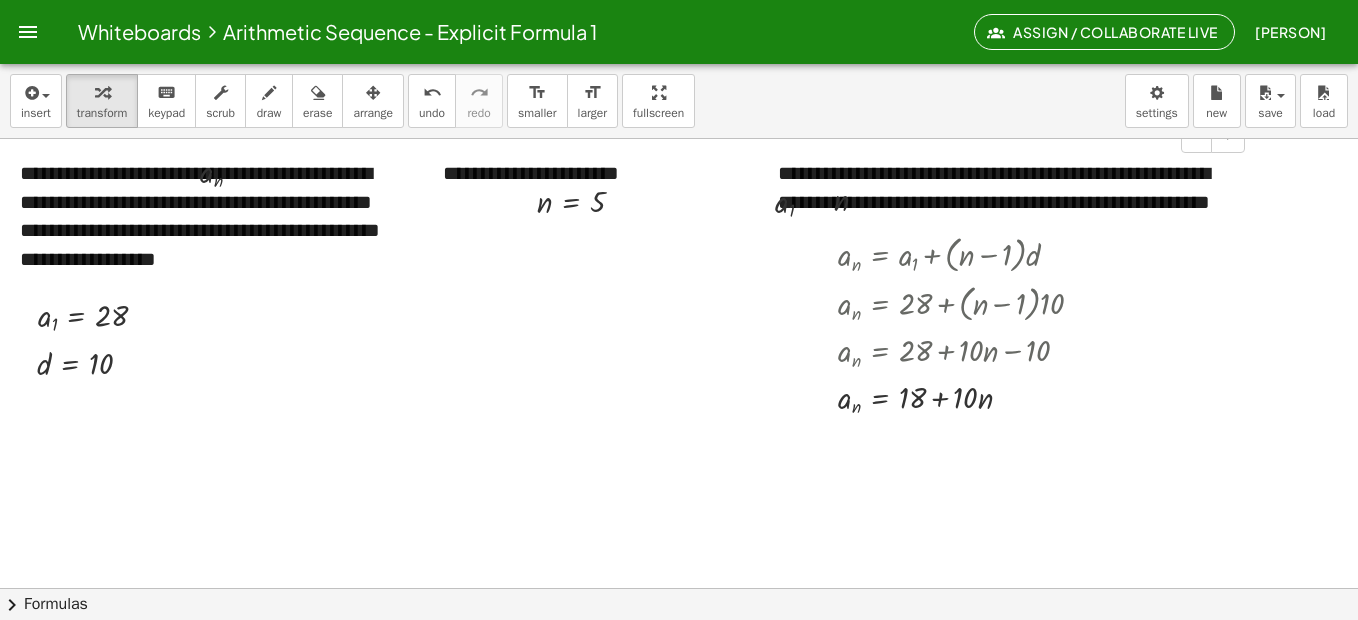 click on "**********" at bounding box center (1004, 187) 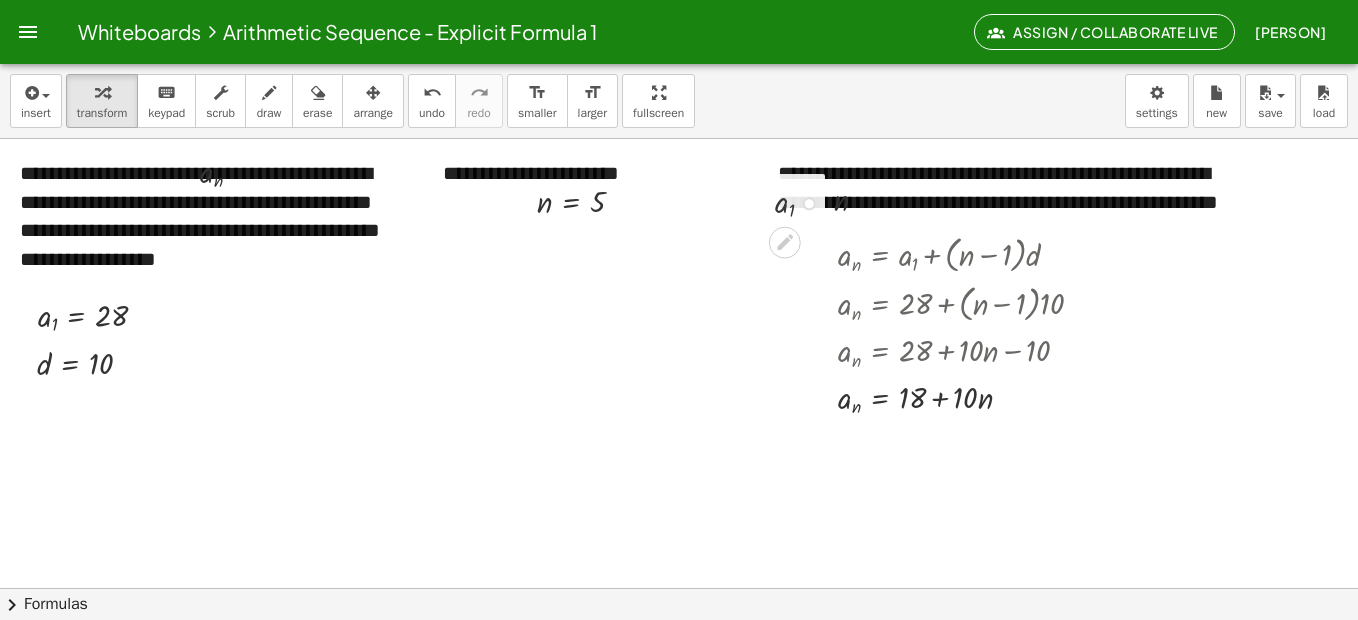 click at bounding box center [802, 201] 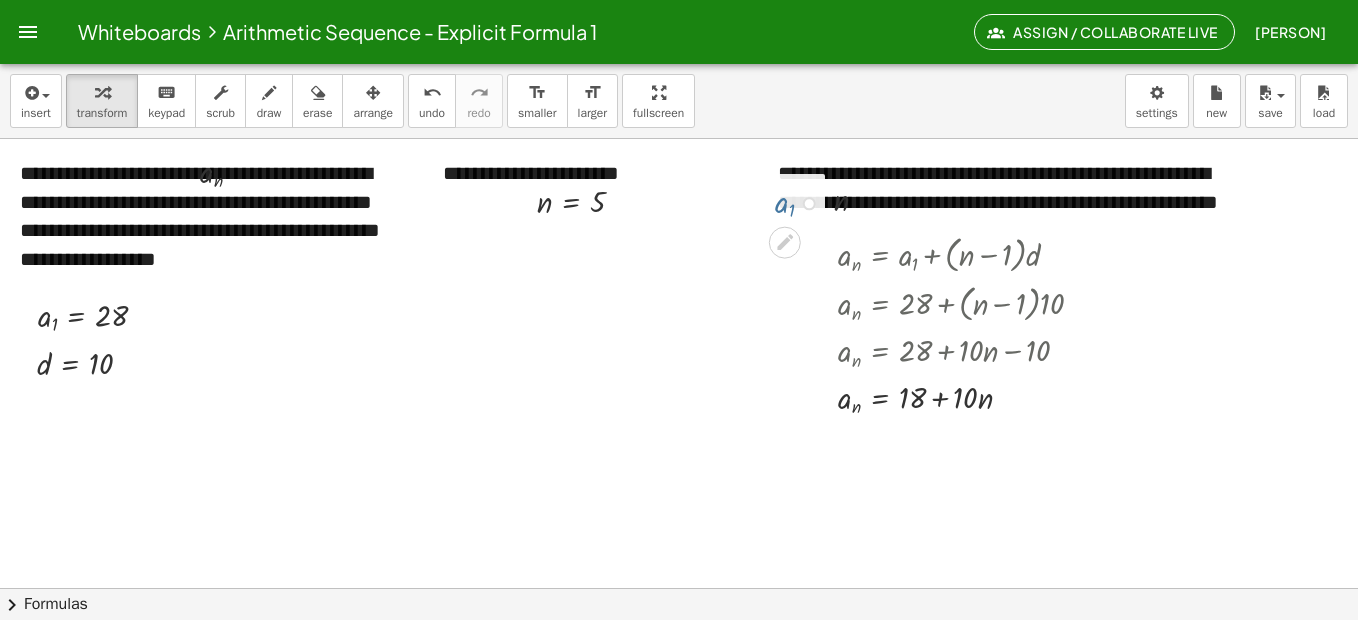 click at bounding box center (802, 201) 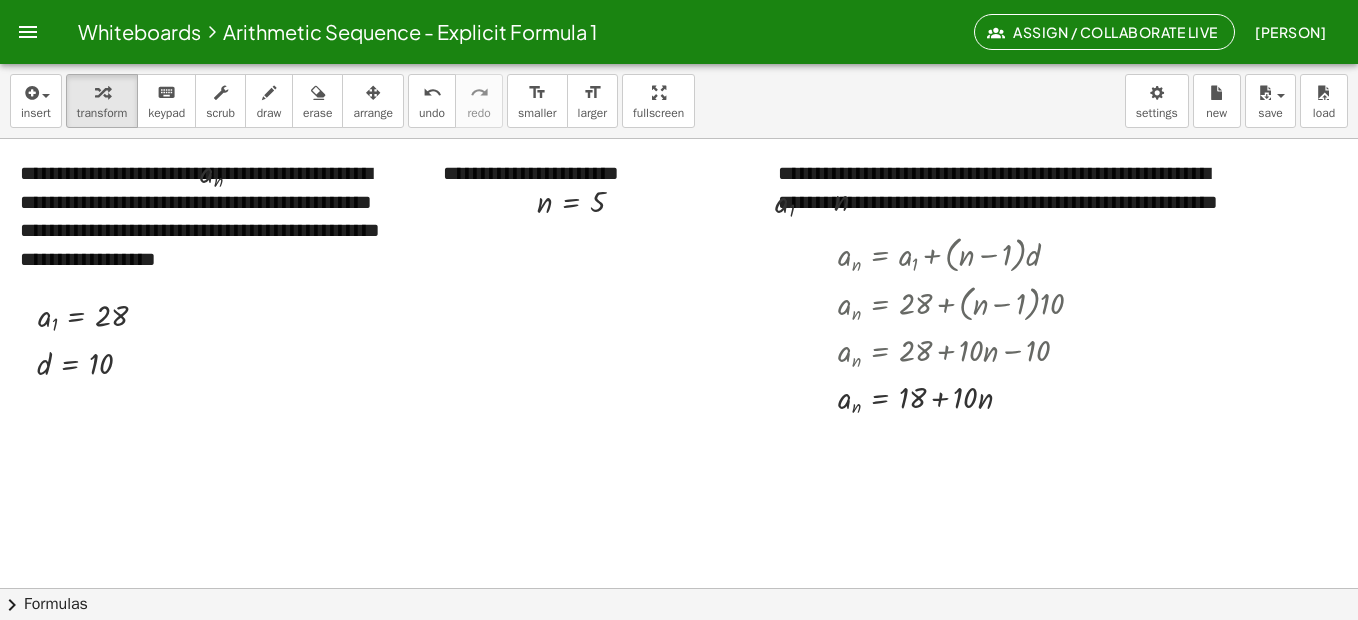 drag, startPoint x: 385, startPoint y: 106, endPoint x: 536, endPoint y: 130, distance: 152.89539 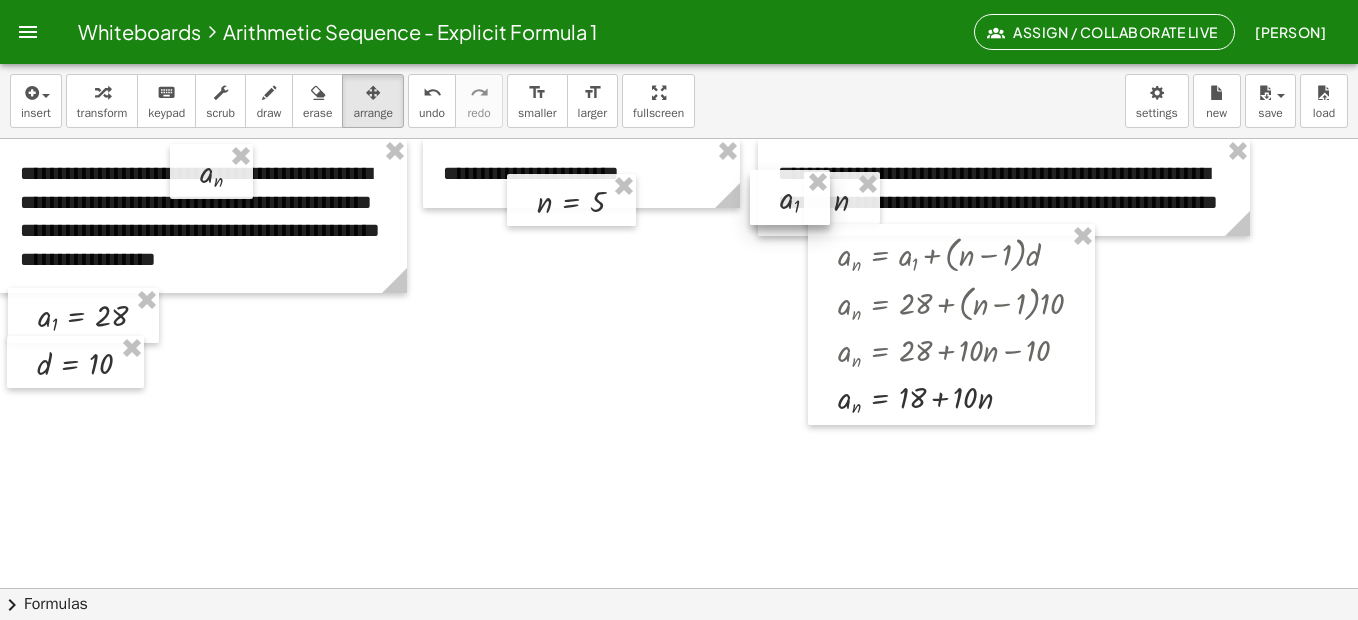 click at bounding box center [790, 197] 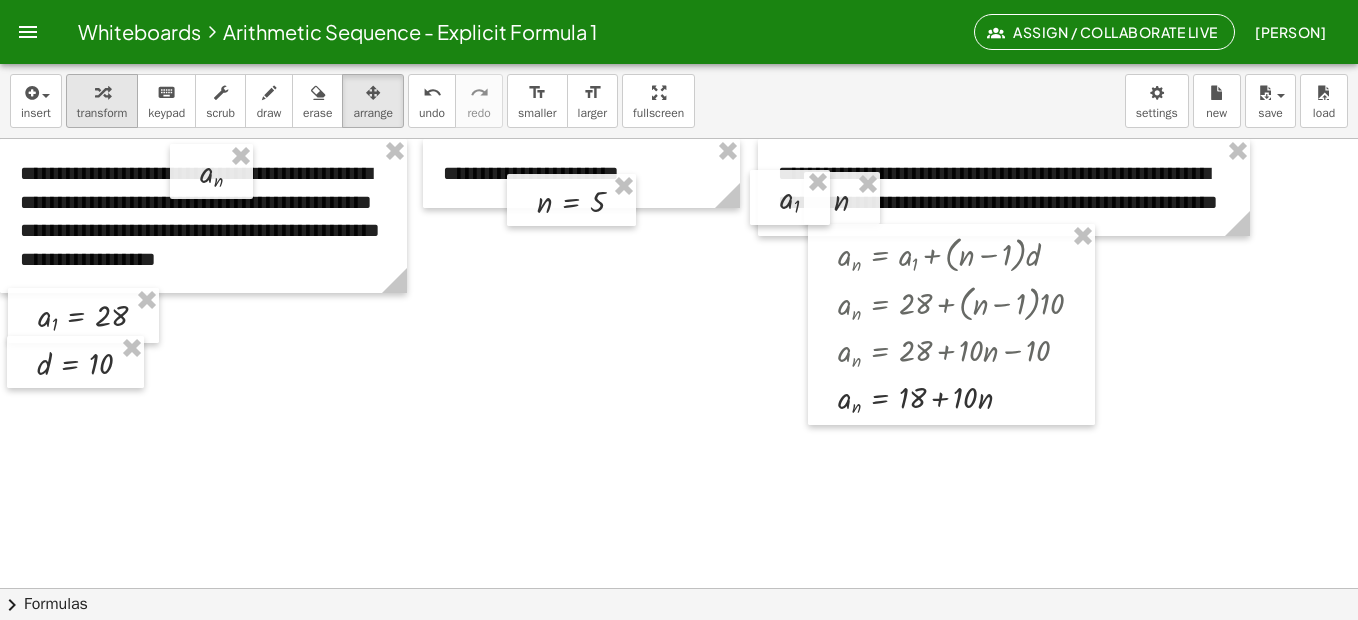 click at bounding box center [102, 93] 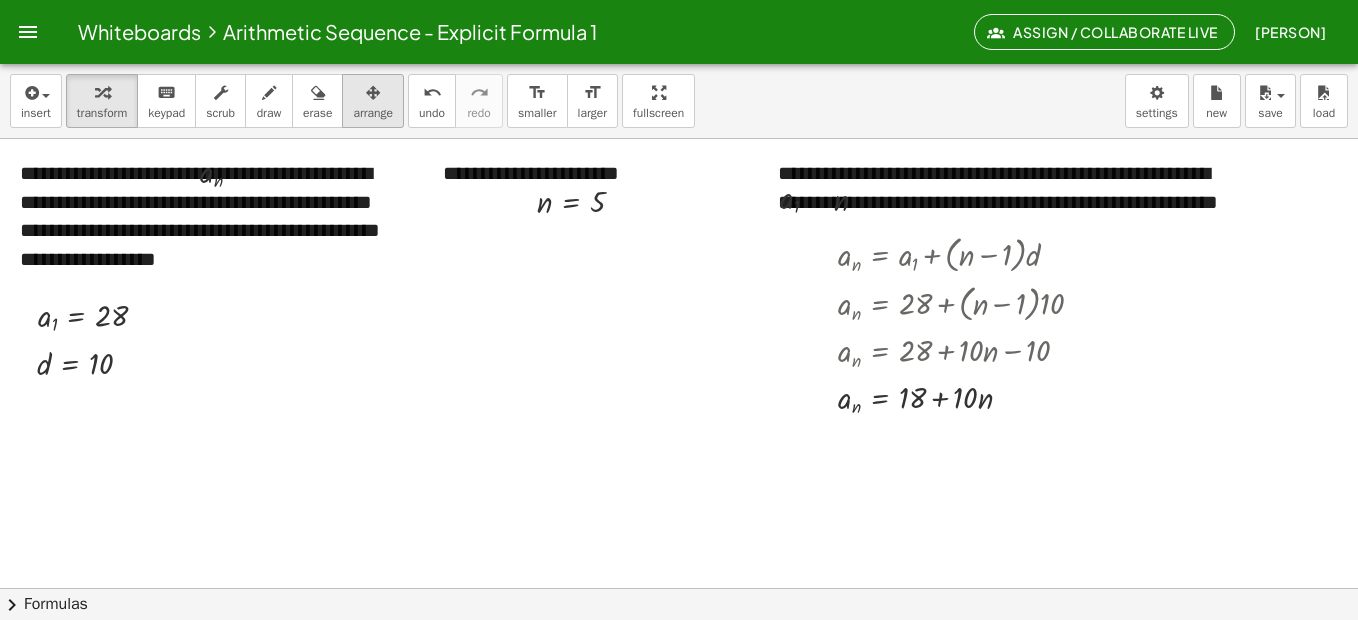 click on "arrange" at bounding box center (373, 113) 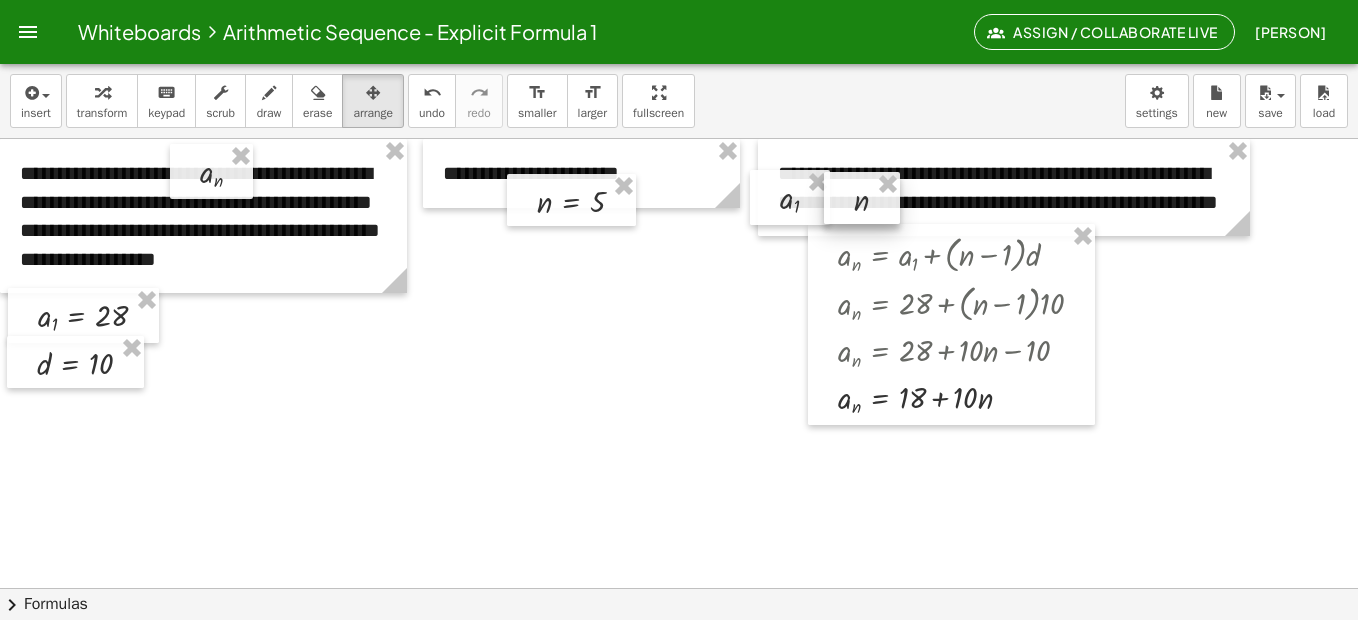 drag, startPoint x: 846, startPoint y: 191, endPoint x: 866, endPoint y: 191, distance: 20 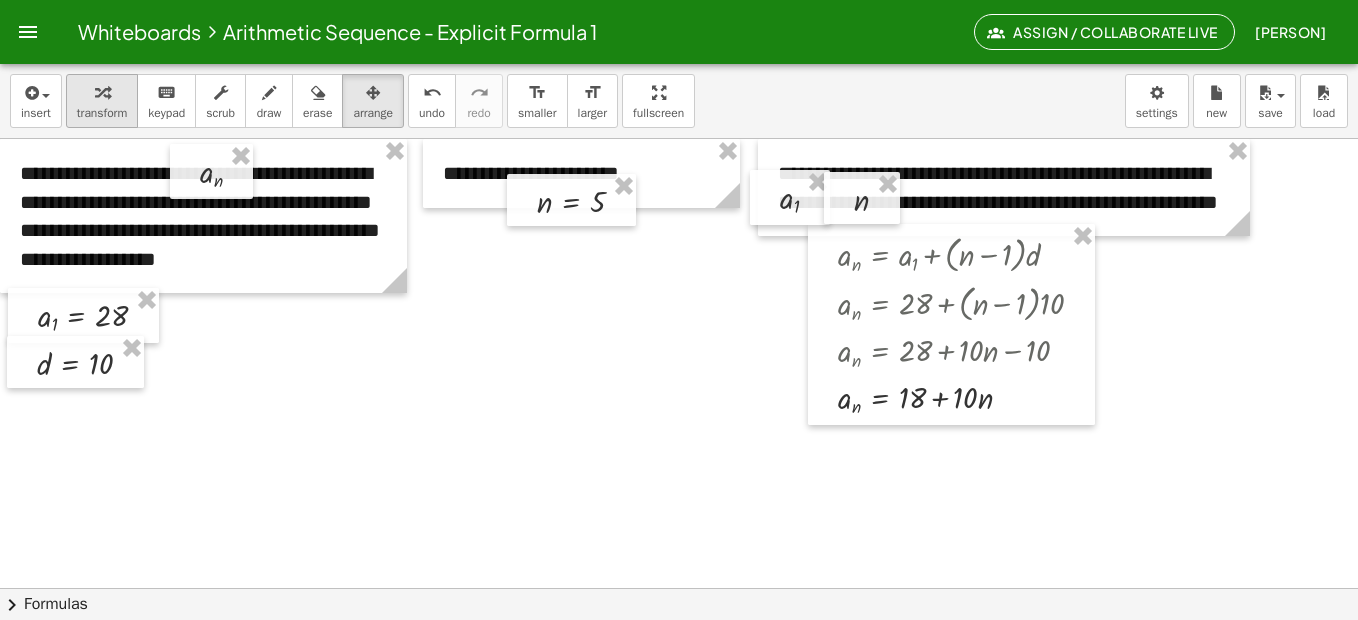 click on "transform" at bounding box center [102, 113] 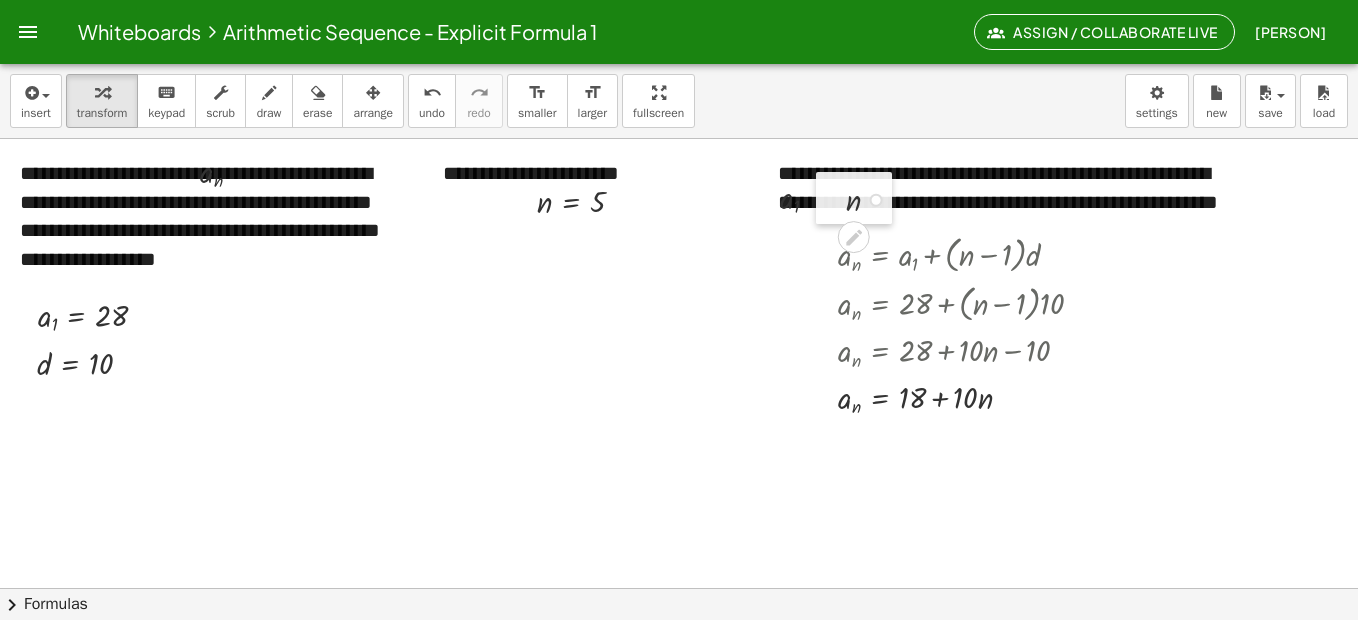 click at bounding box center [831, 198] 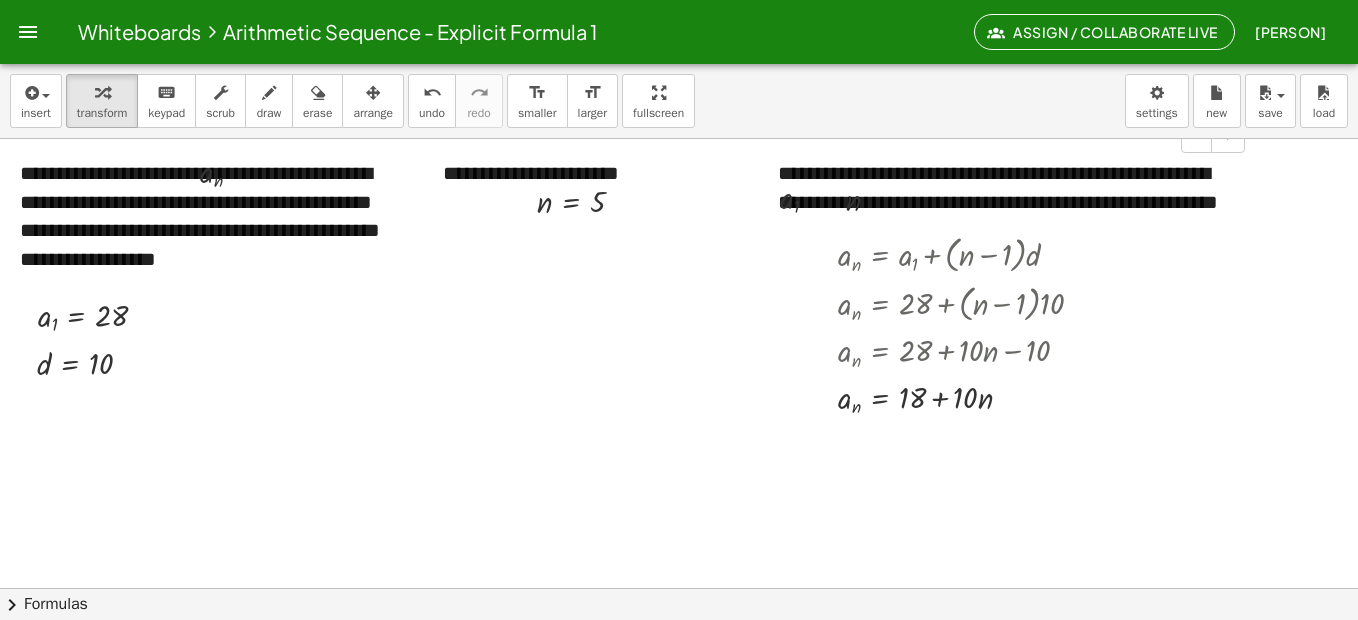 click on "**********" at bounding box center [1004, 187] 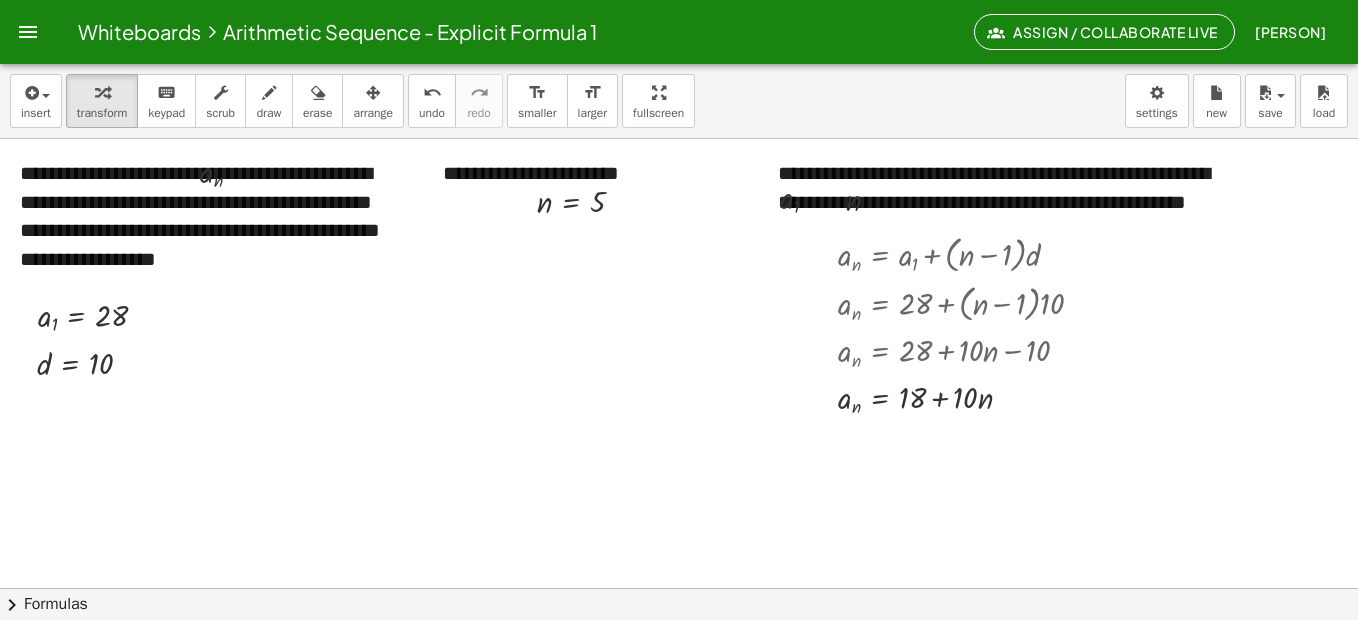 click at bounding box center [1413, 588] 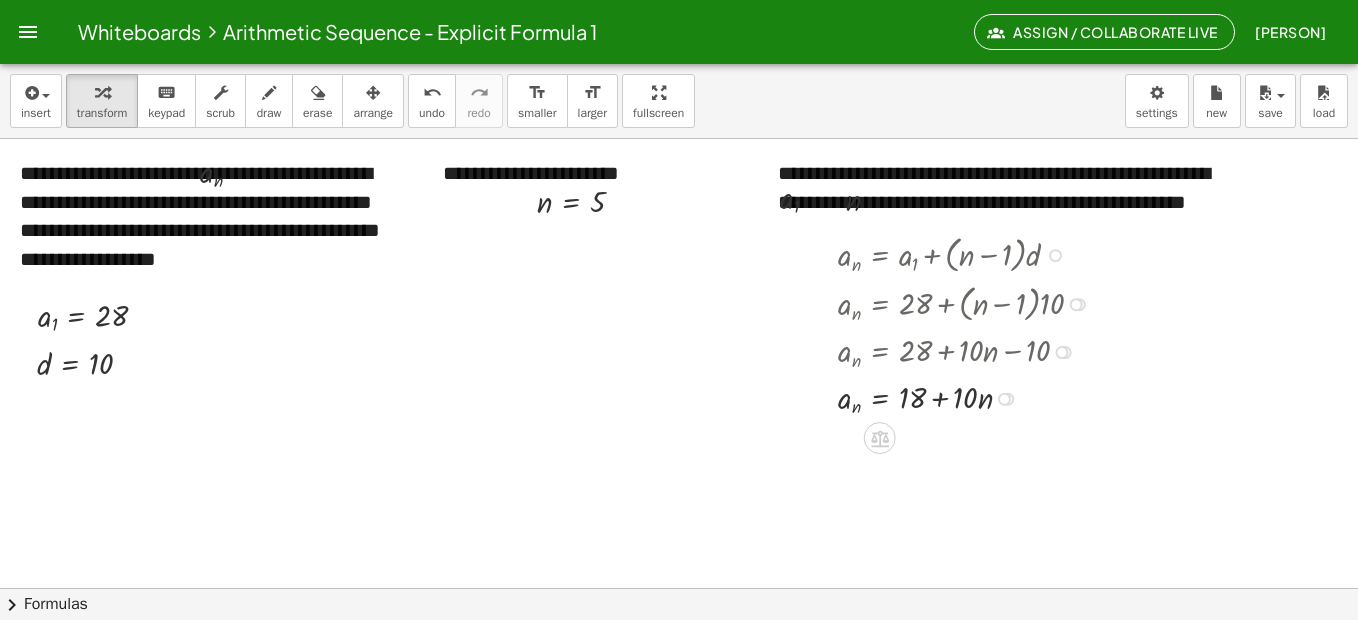 click at bounding box center [1055, 255] 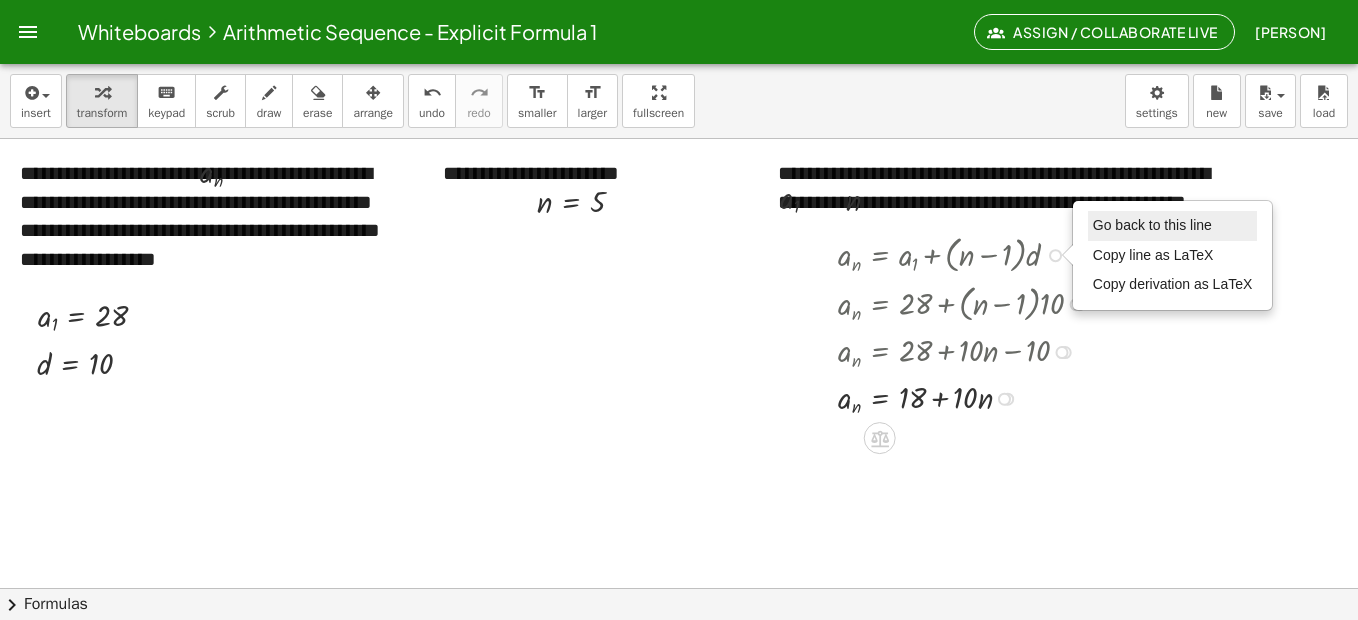 click on "Go back to this line" at bounding box center (1152, 225) 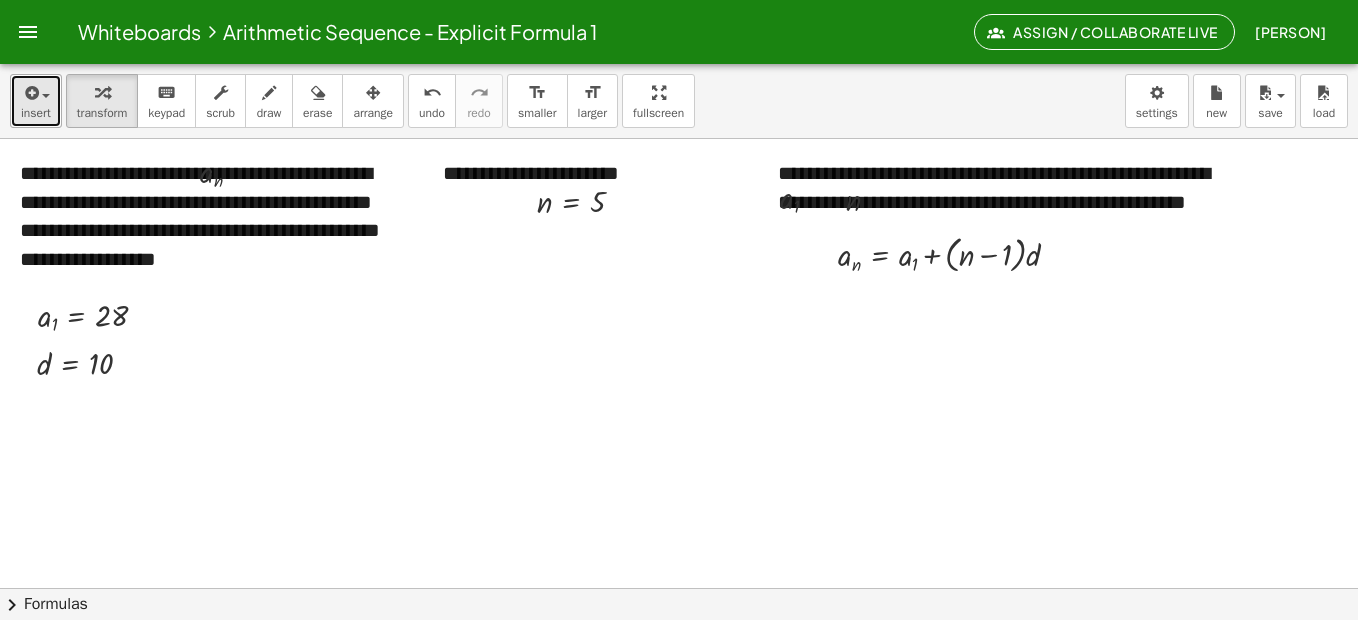 click at bounding box center [30, 93] 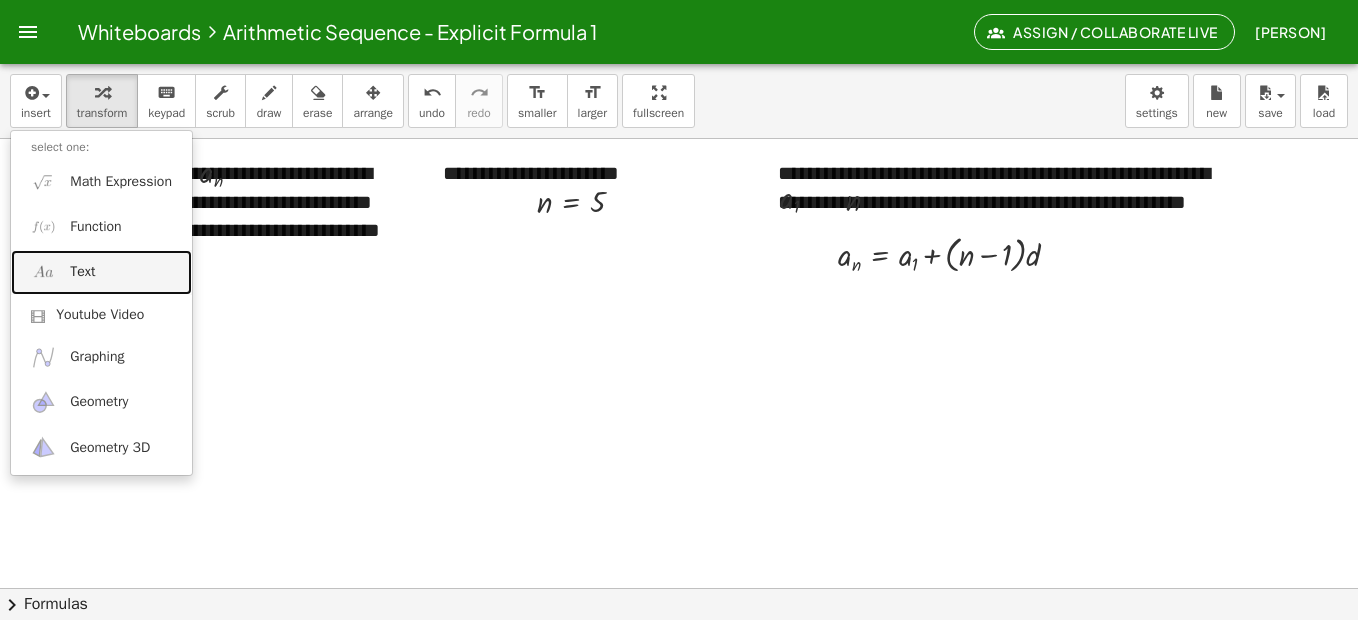 click on "Text" at bounding box center [101, 272] 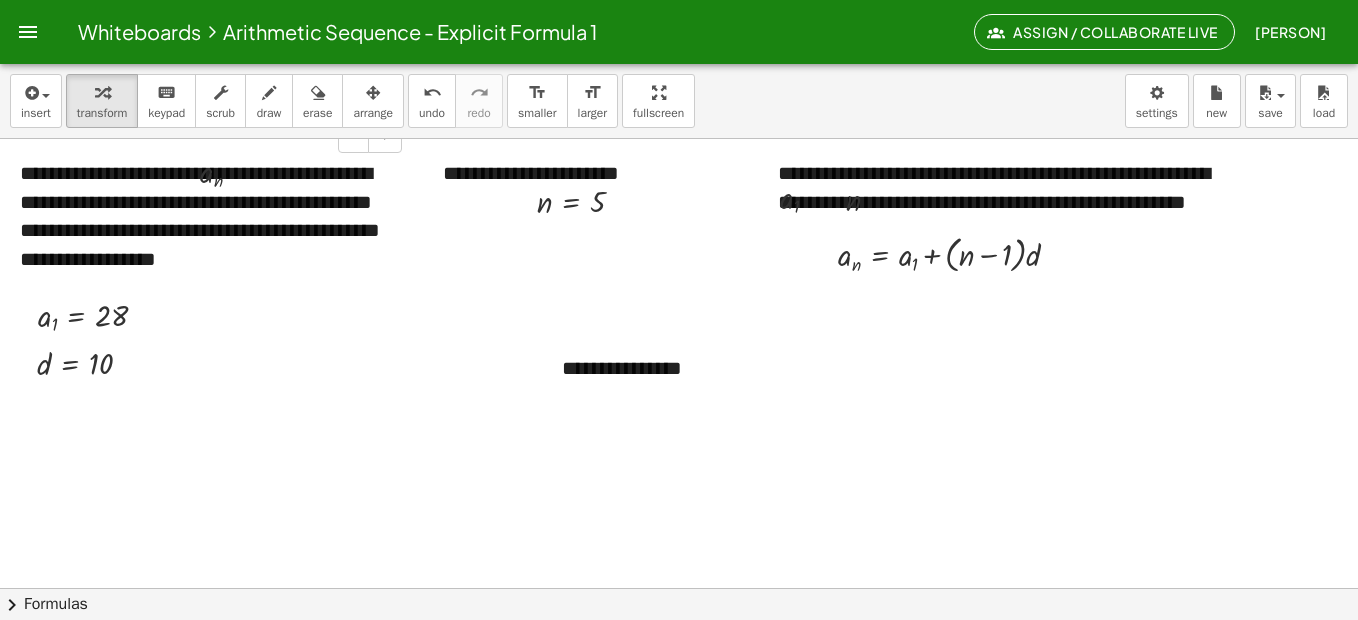 type 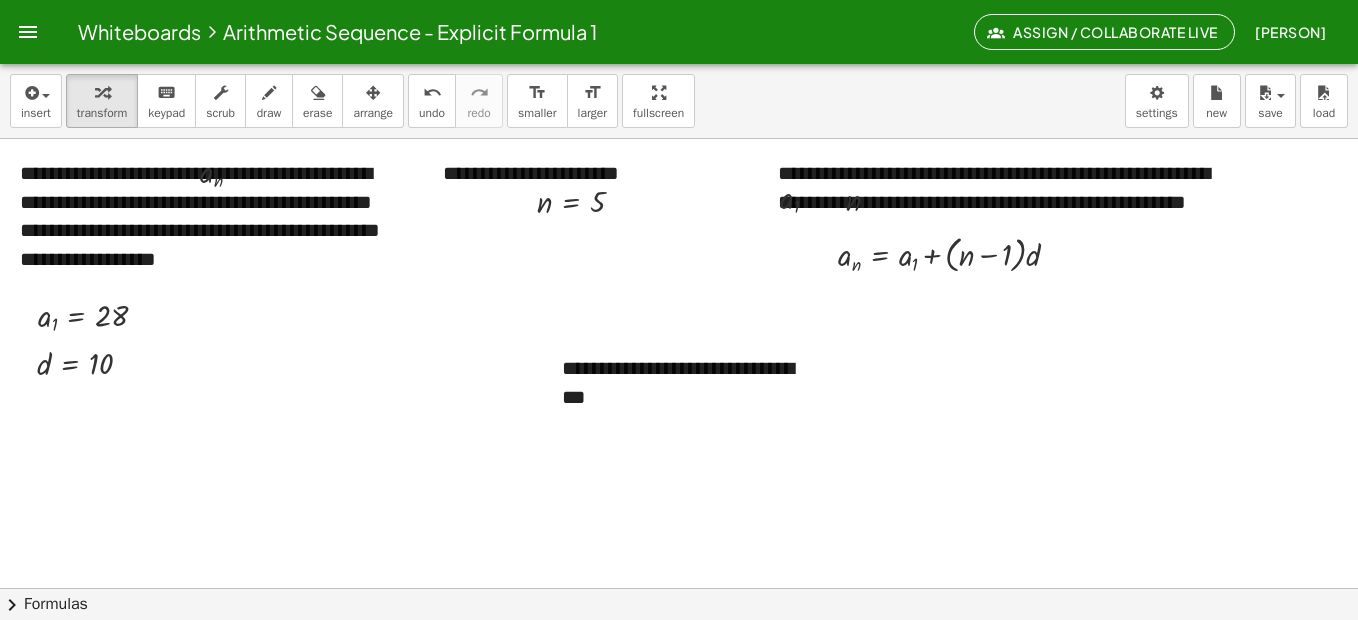 drag, startPoint x: 734, startPoint y: 526, endPoint x: 761, endPoint y: 525, distance: 27.018513 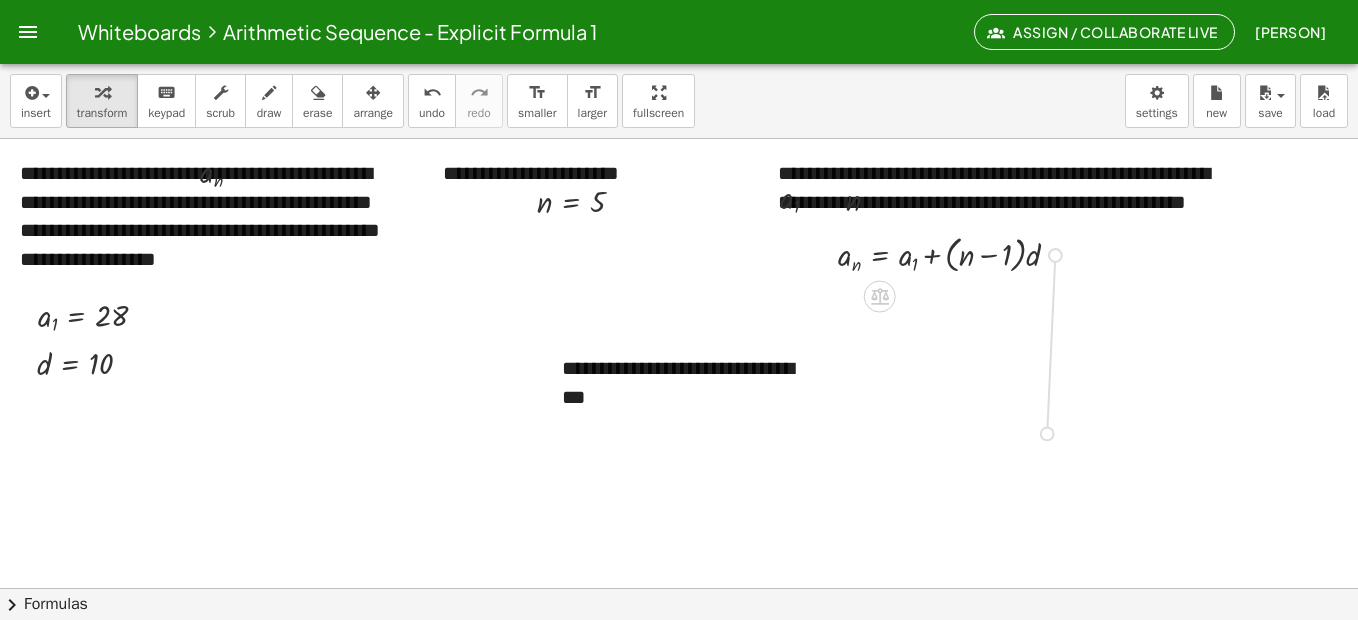 drag, startPoint x: 1057, startPoint y: 253, endPoint x: 1049, endPoint y: 436, distance: 183.17477 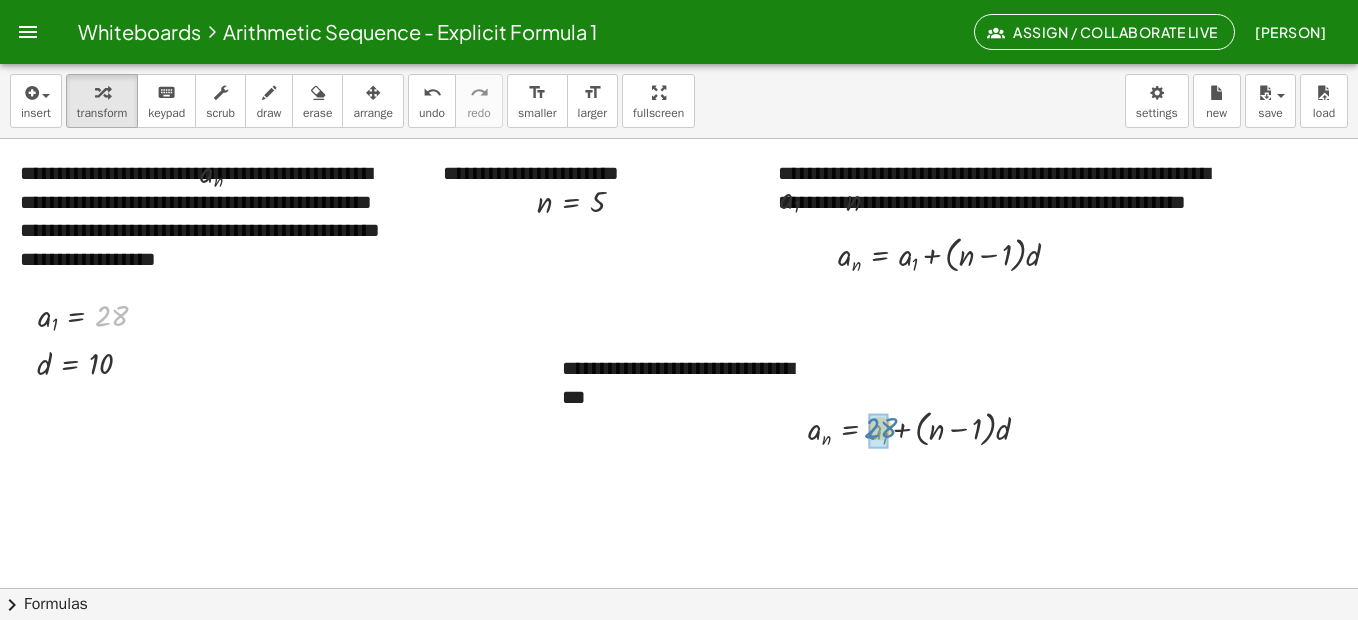 drag, startPoint x: 117, startPoint y: 317, endPoint x: 885, endPoint y: 429, distance: 776.1237 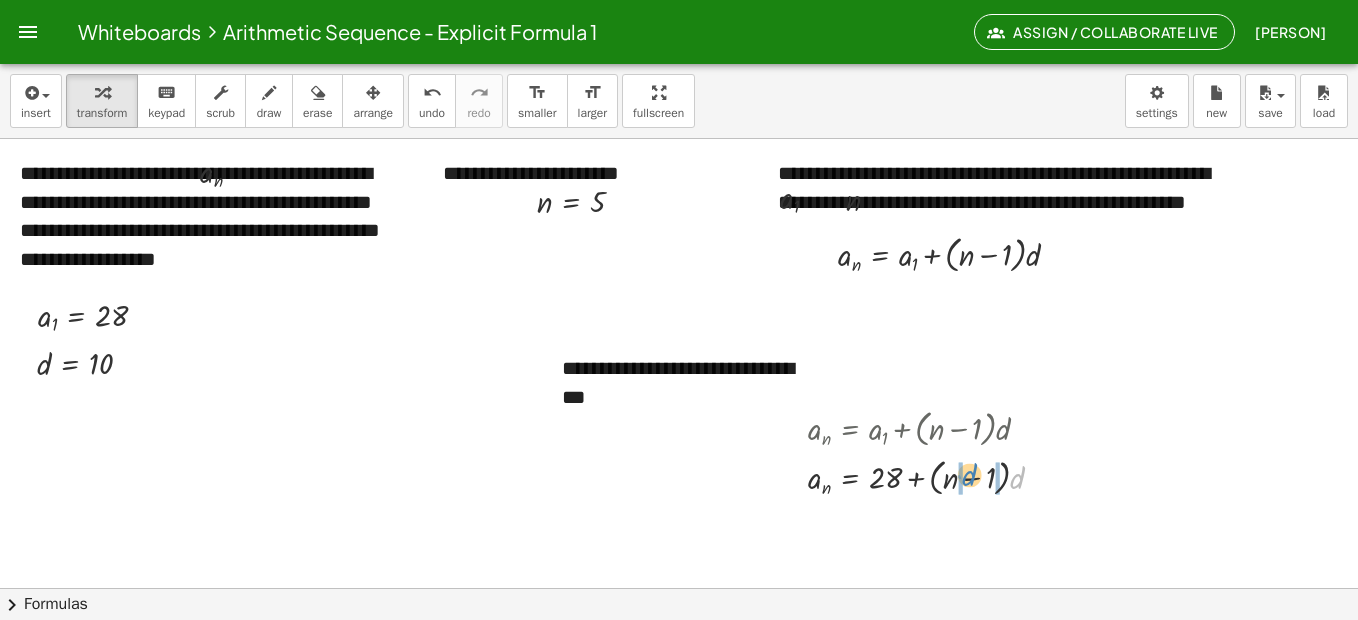 drag, startPoint x: 1017, startPoint y: 482, endPoint x: 969, endPoint y: 479, distance: 48.09366 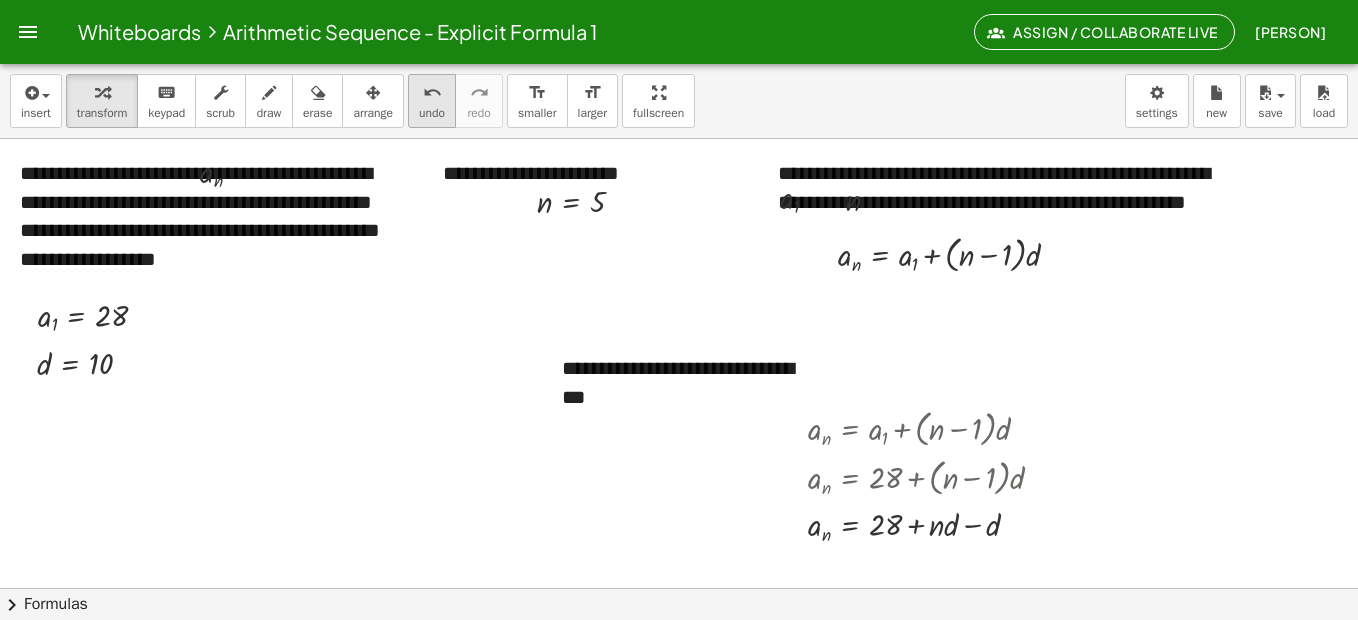 click on "undo" at bounding box center [432, 113] 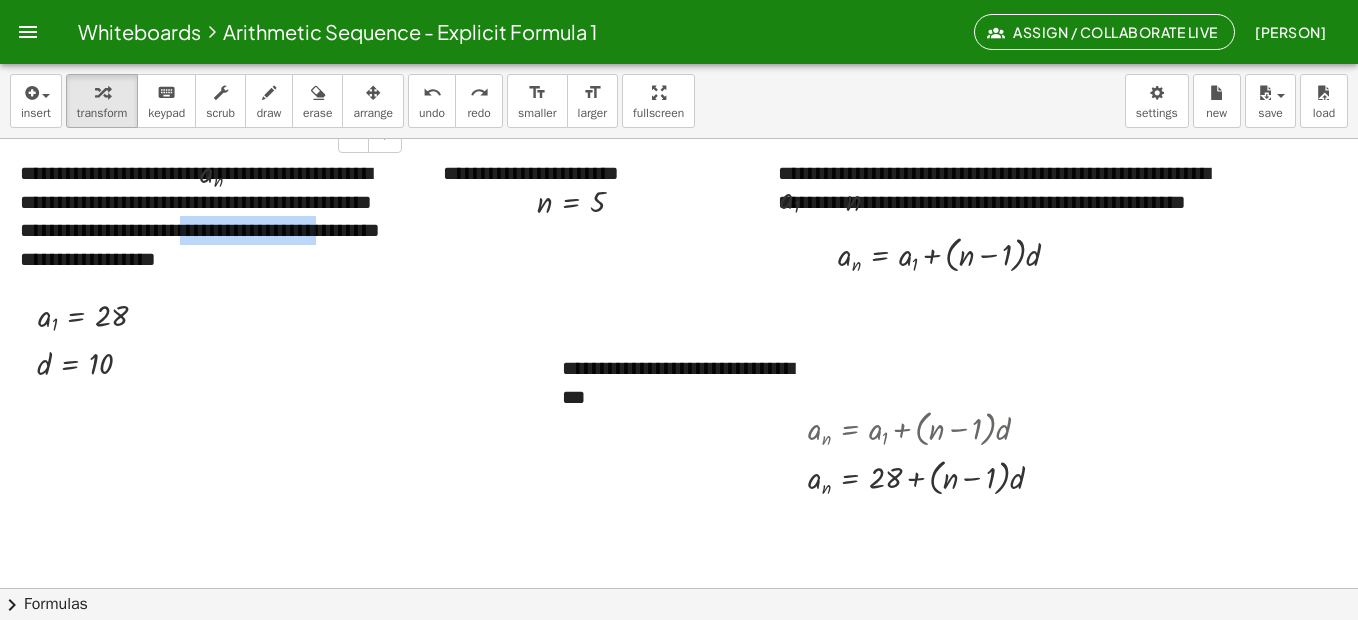 drag, startPoint x: 382, startPoint y: 232, endPoint x: 231, endPoint y: 233, distance: 151.00331 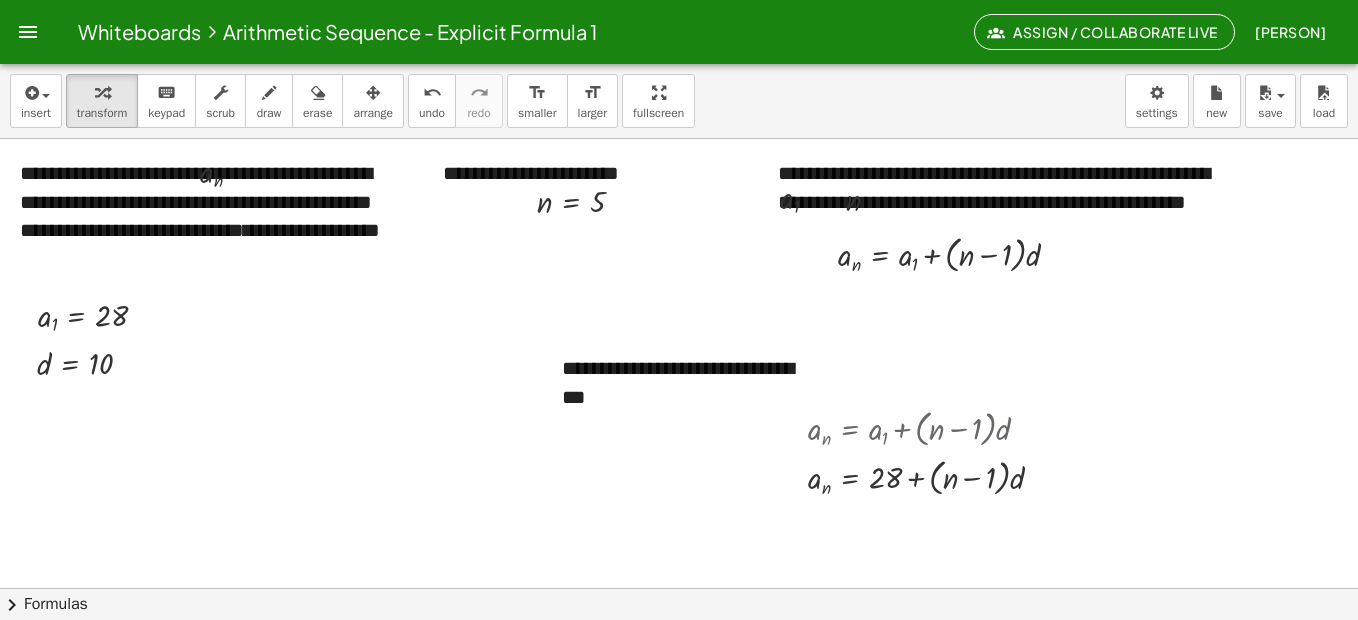 click at bounding box center [1413, 588] 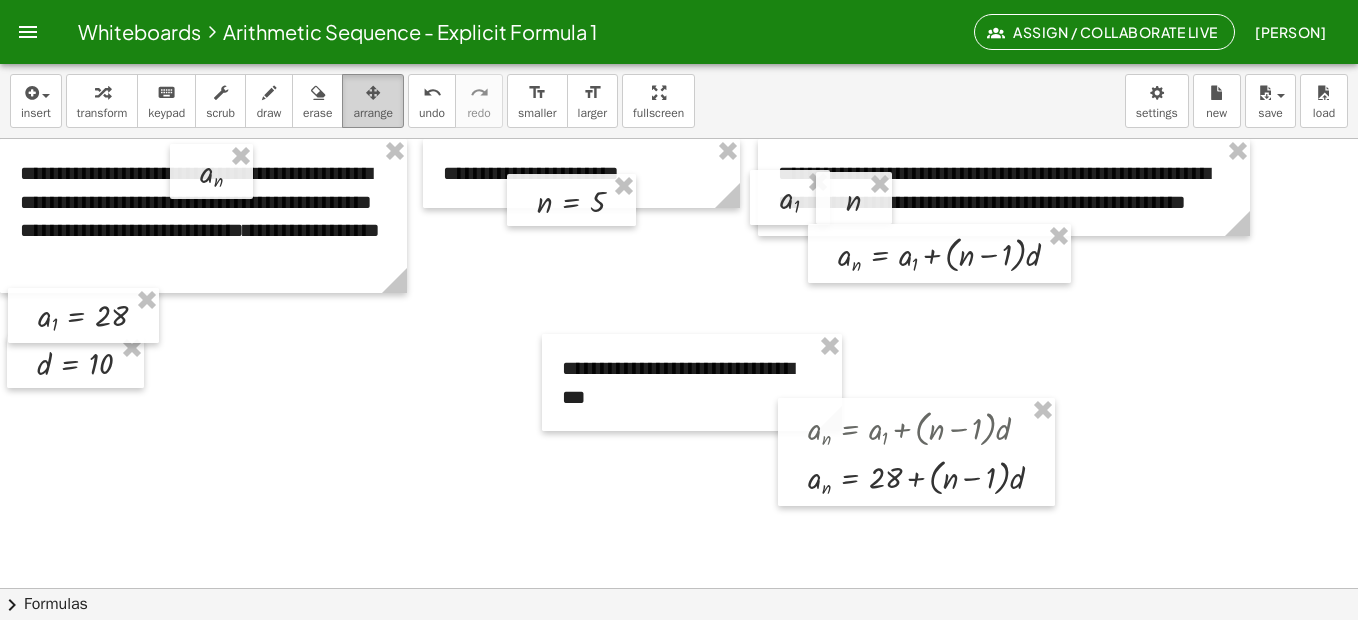 click at bounding box center [373, 93] 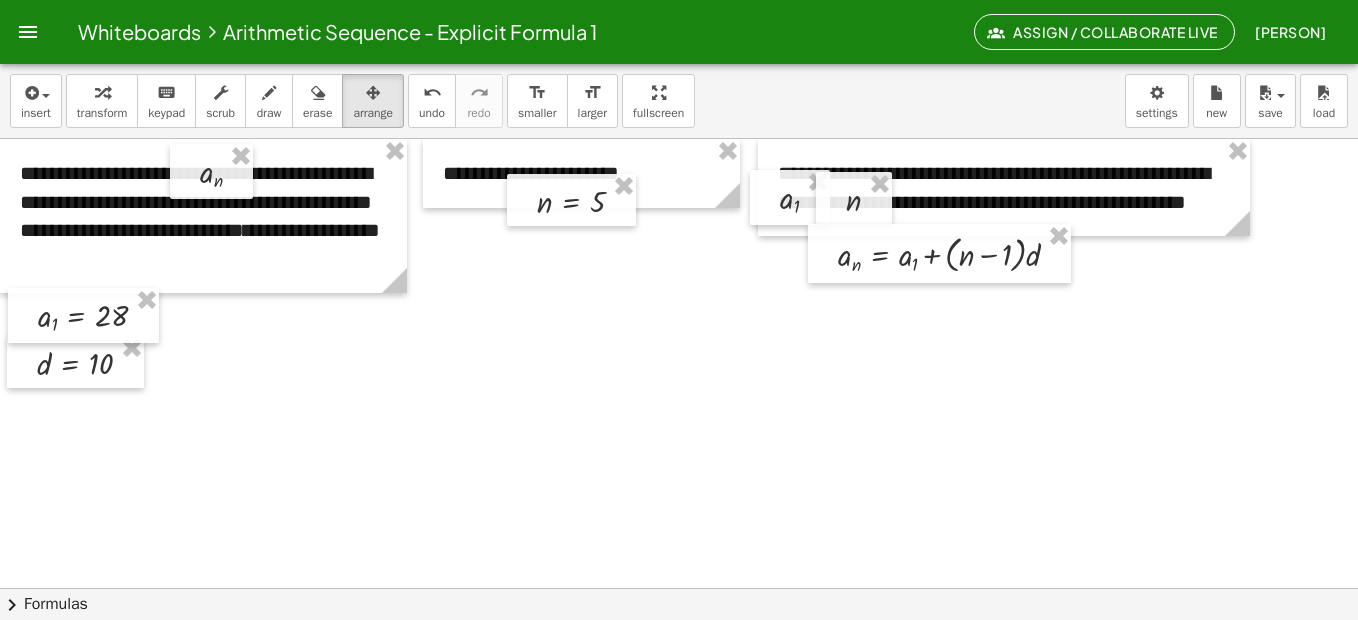 click at bounding box center [1413, 588] 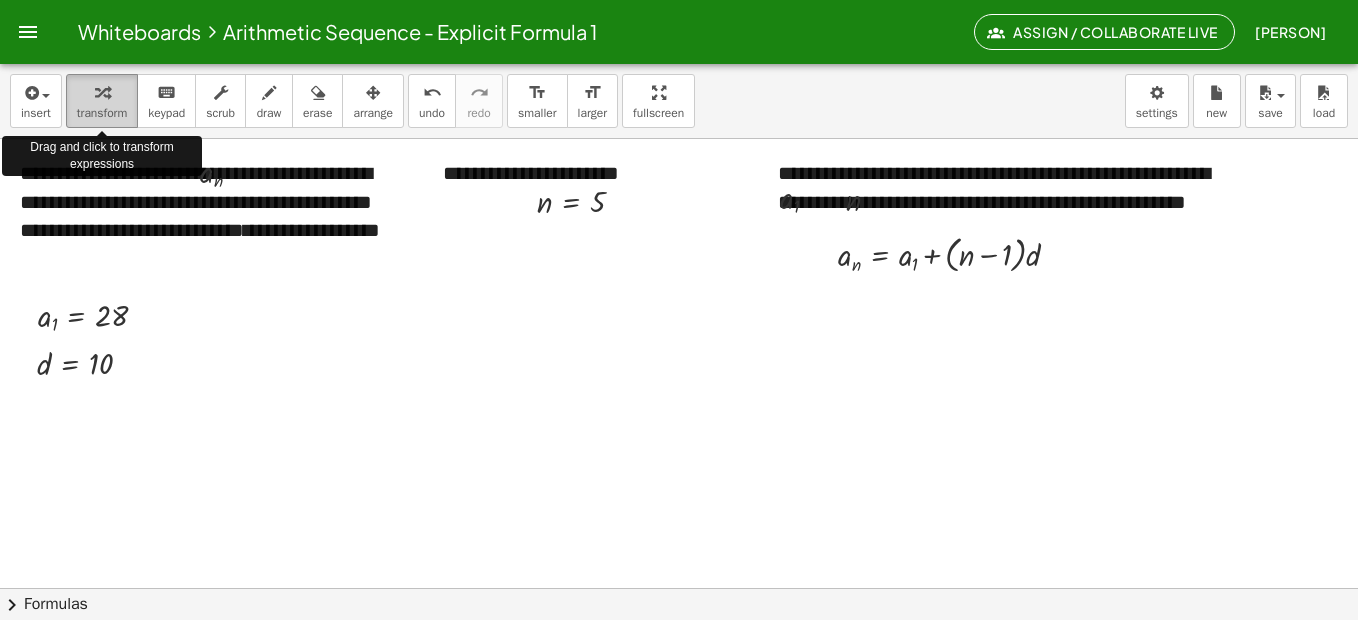 click at bounding box center (102, 93) 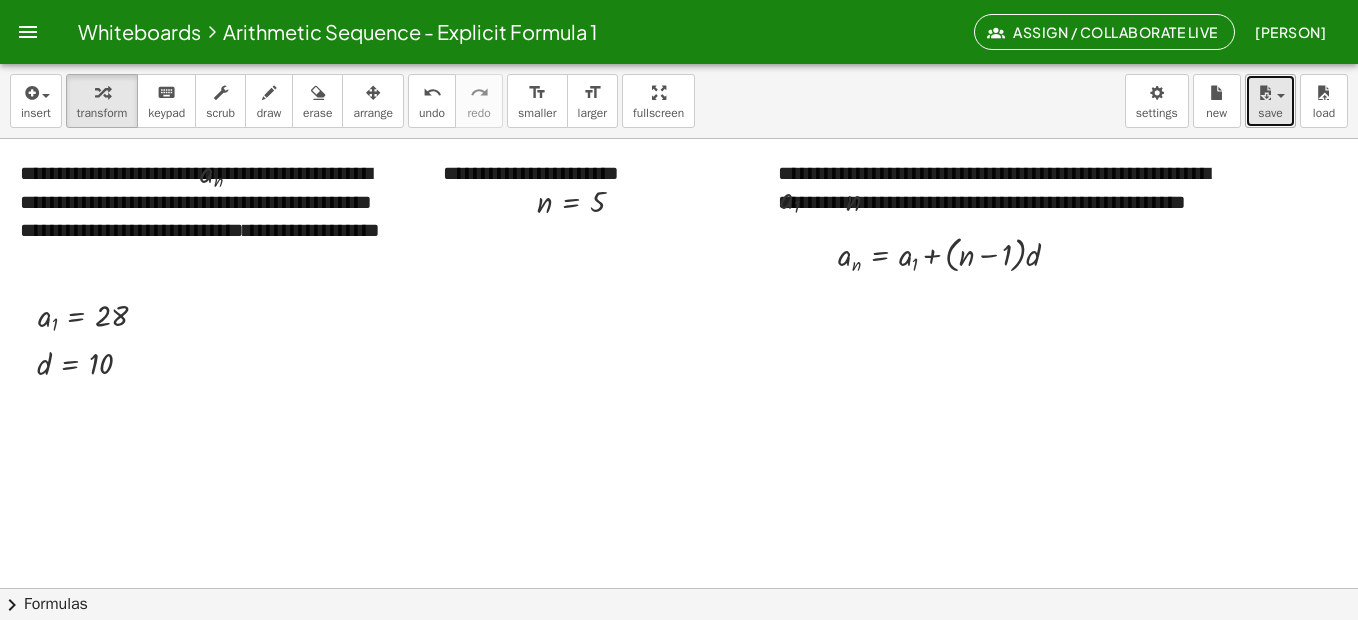 click on "save" at bounding box center [1270, 113] 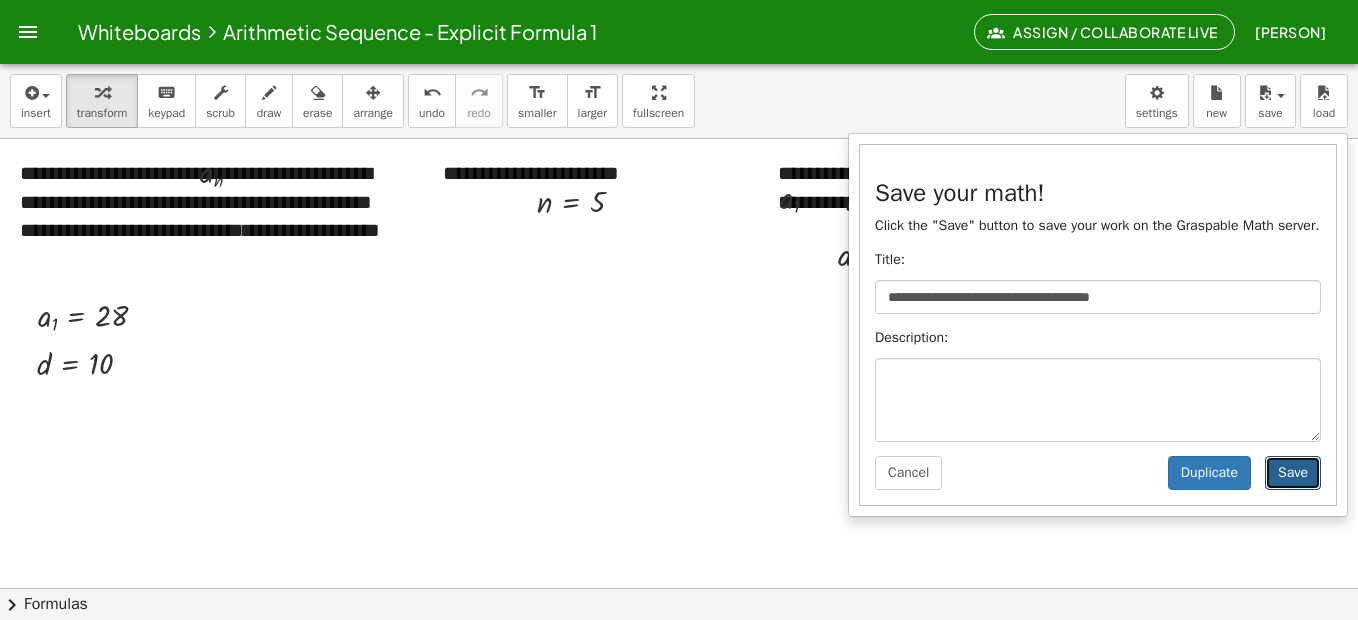 click on "Save" at bounding box center [1293, 473] 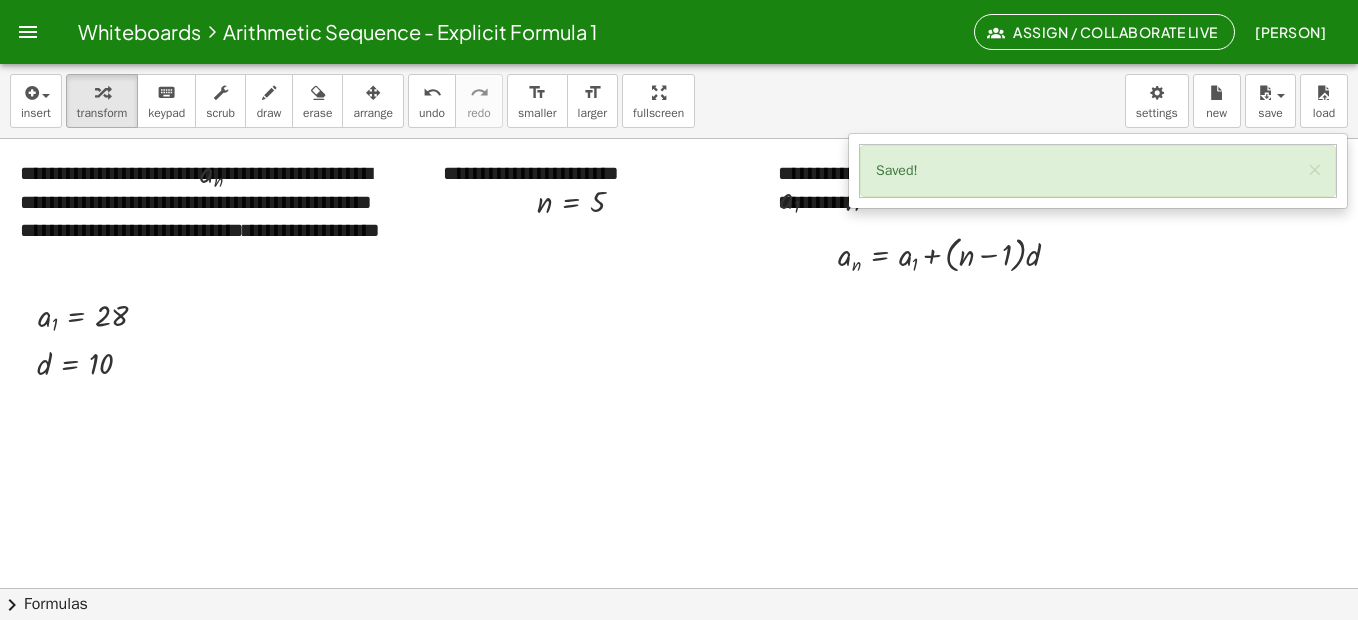 click at bounding box center (1413, 588) 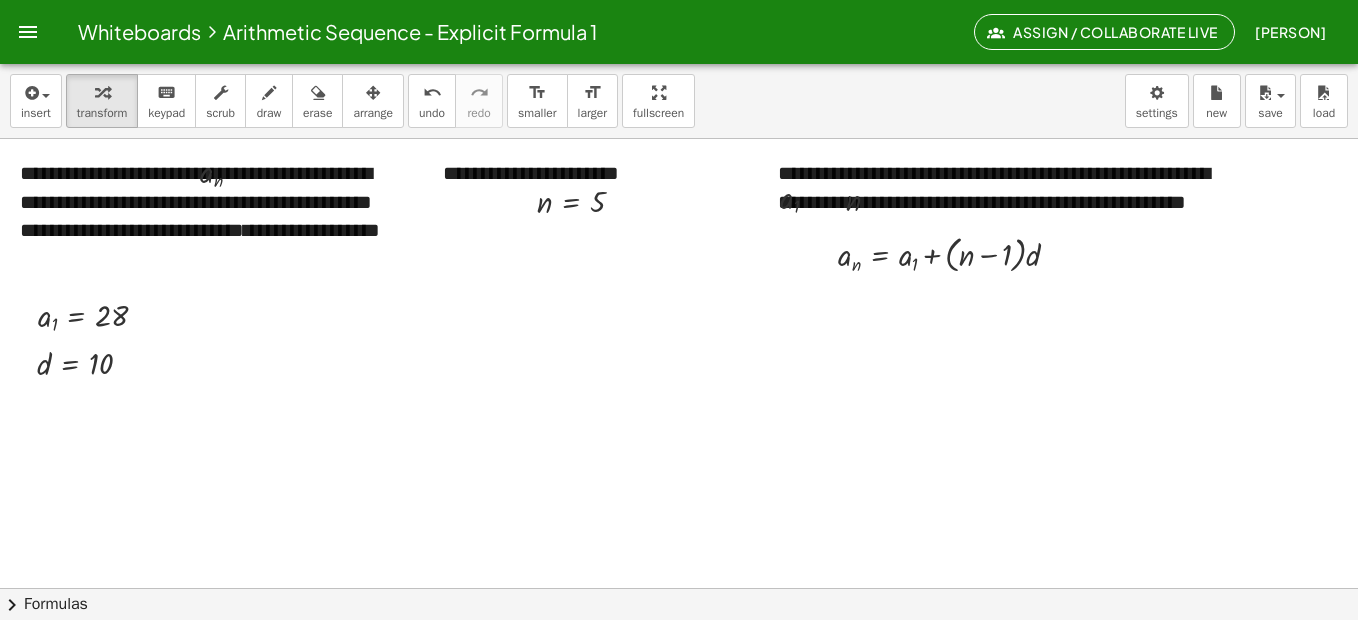 click at bounding box center (1413, 588) 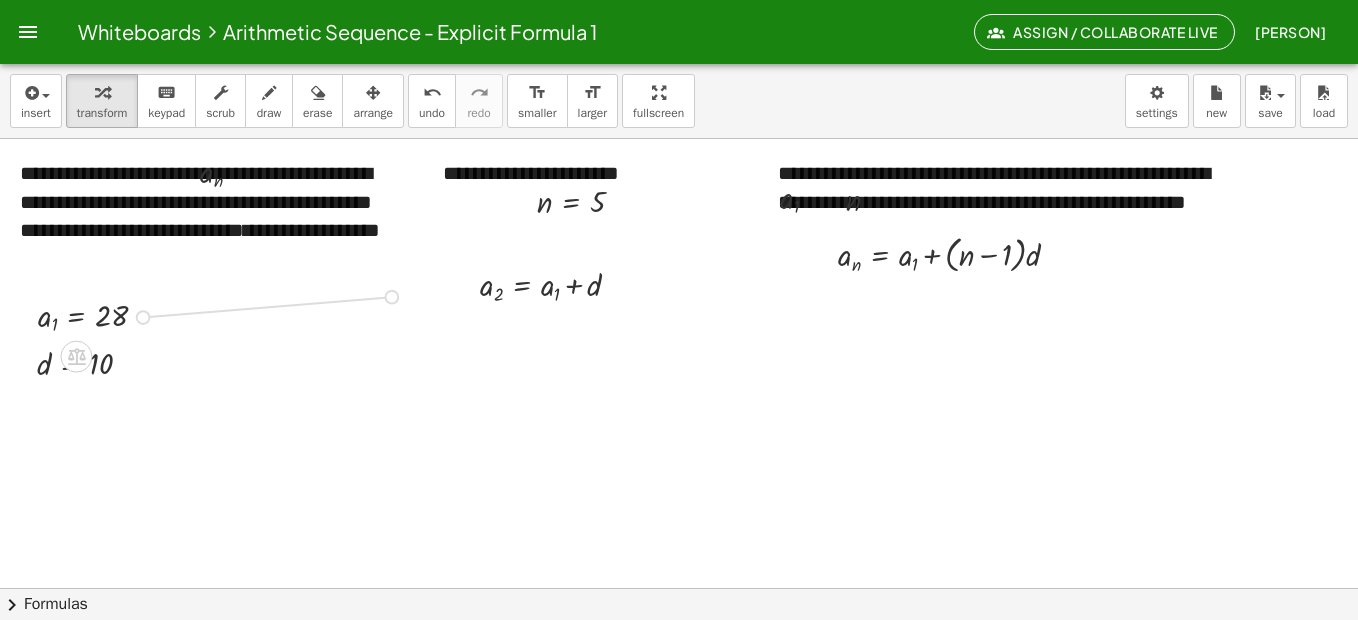 drag, startPoint x: 143, startPoint y: 322, endPoint x: 392, endPoint y: 299, distance: 250.06 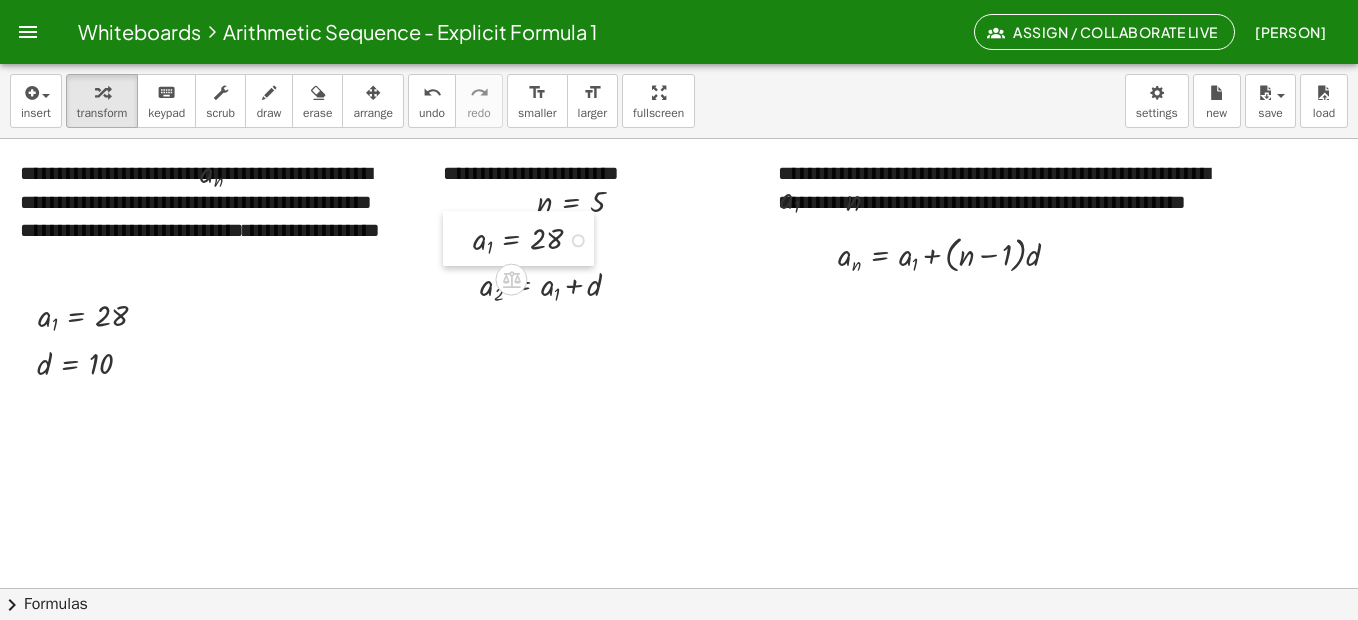drag, startPoint x: 266, startPoint y: 289, endPoint x: 472, endPoint y: 238, distance: 212.21922 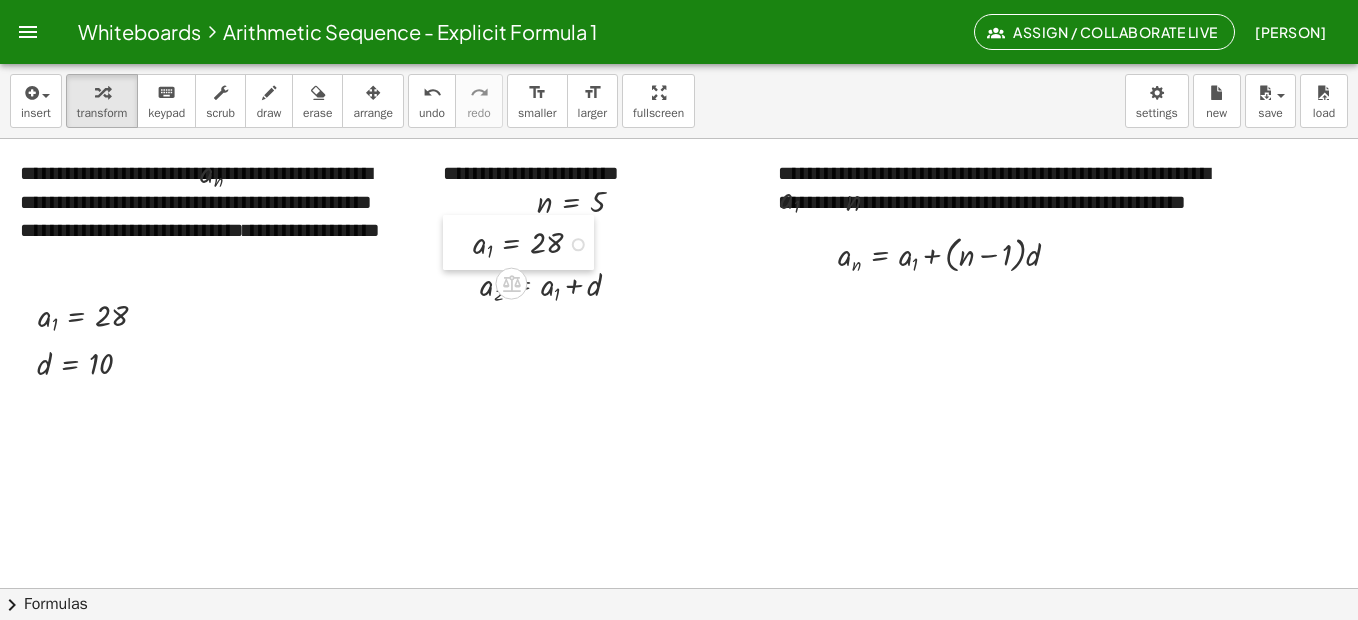 click at bounding box center [458, 242] 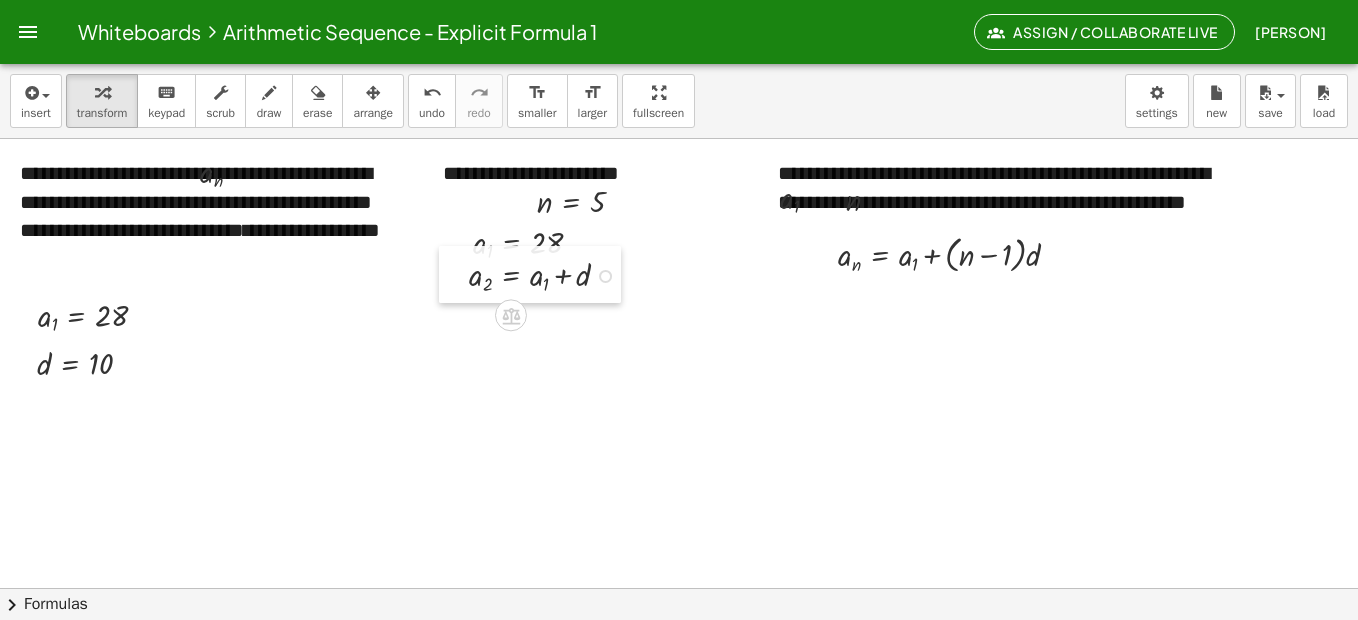 drag, startPoint x: 463, startPoint y: 294, endPoint x: 452, endPoint y: 284, distance: 14.866069 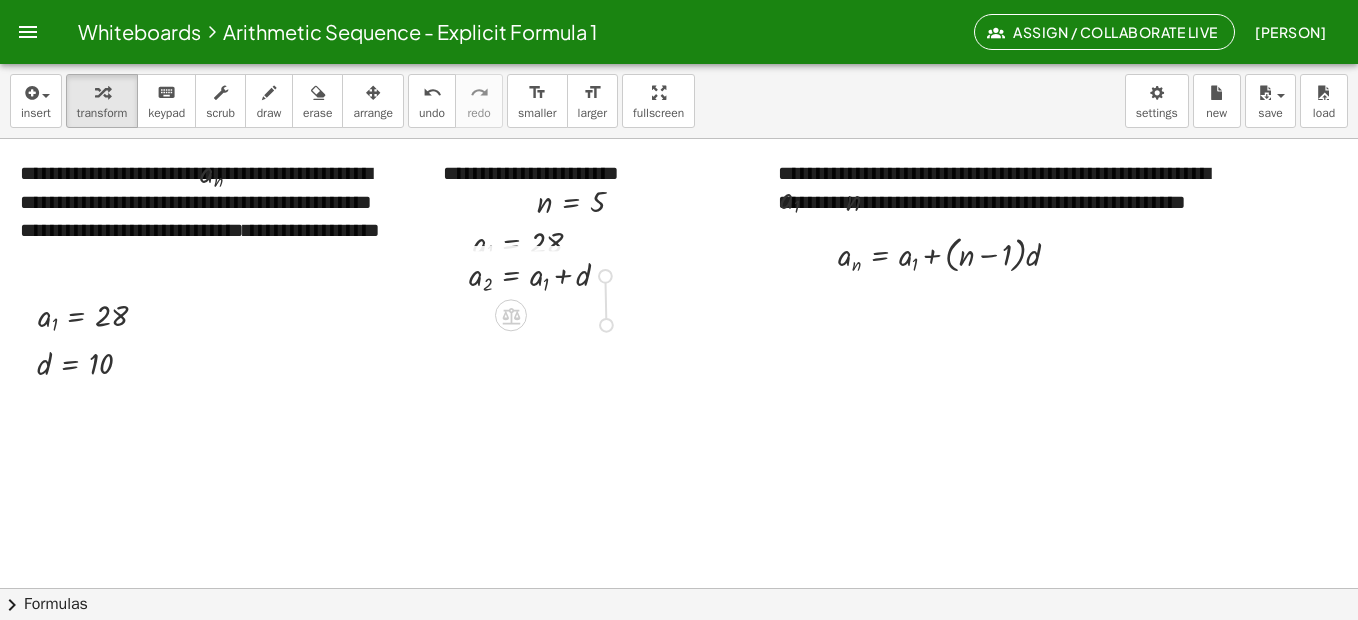 drag, startPoint x: 608, startPoint y: 281, endPoint x: 606, endPoint y: 337, distance: 56.0357 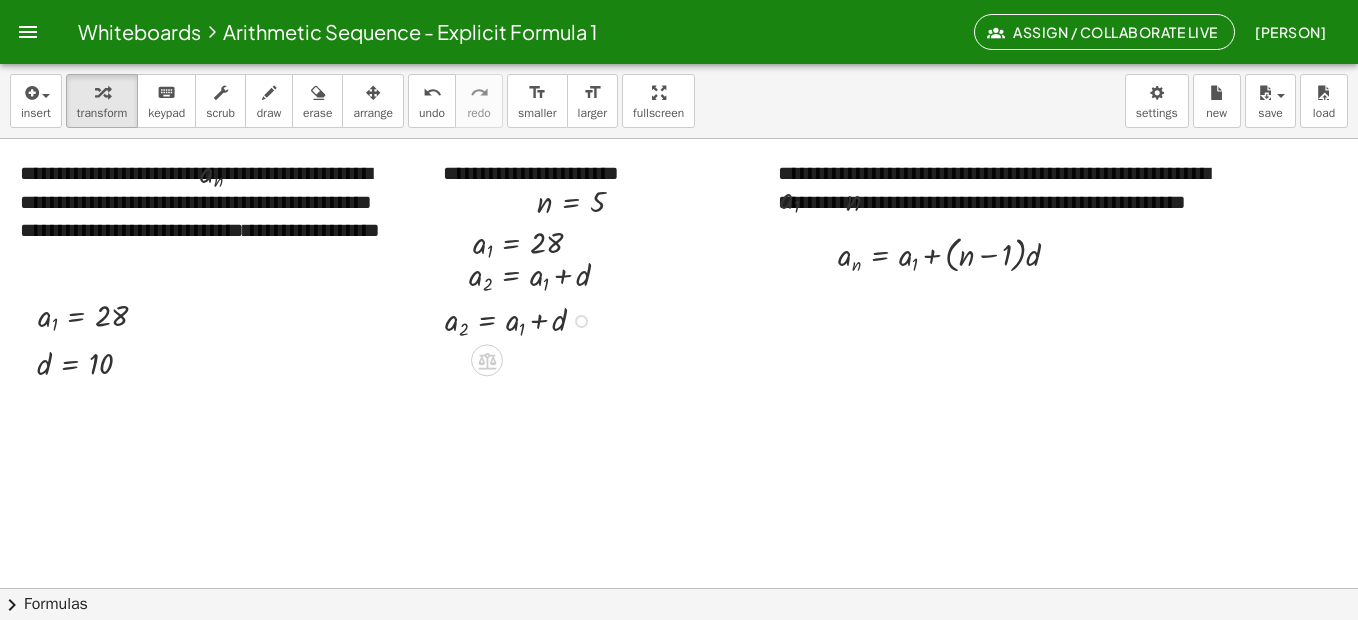 click at bounding box center [581, 321] 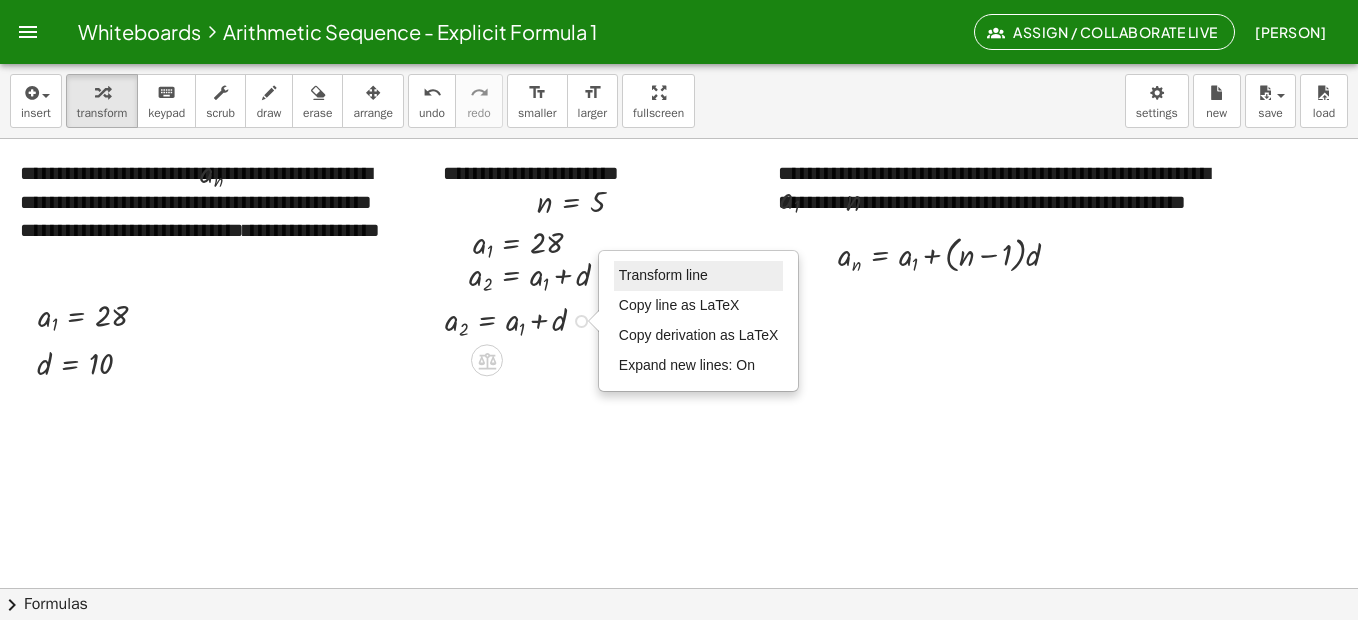 click on "Transform line" at bounding box center [663, 275] 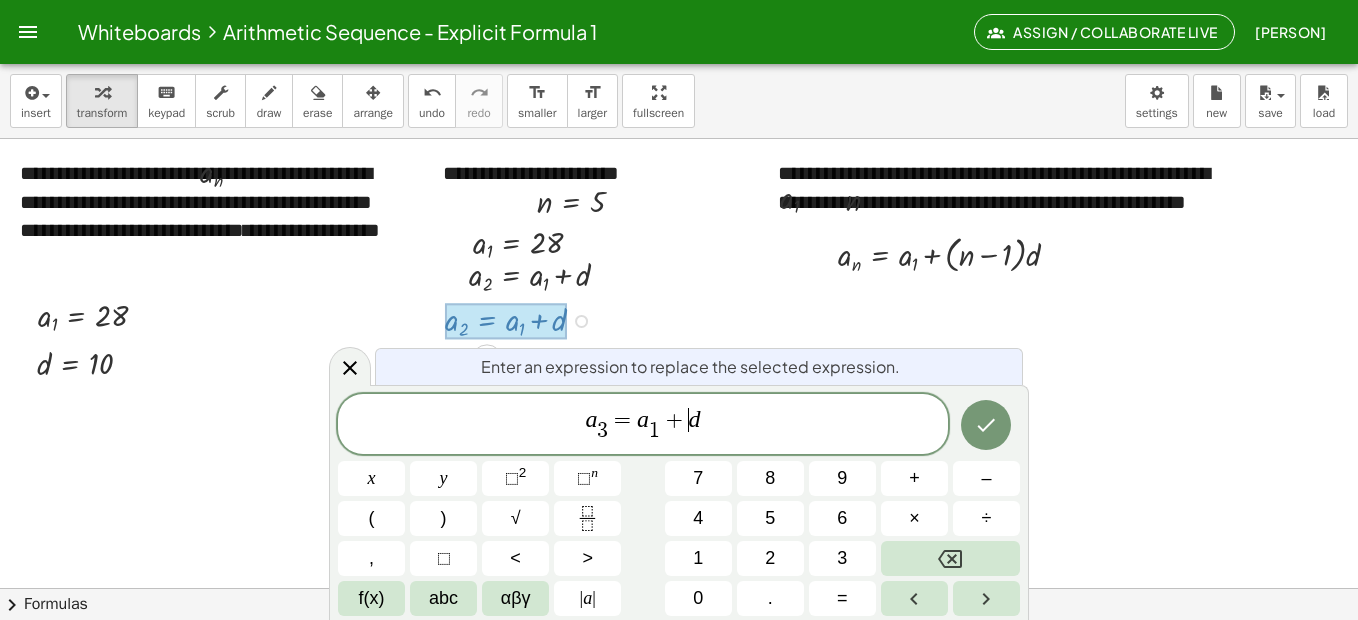 click on "+" at bounding box center (674, 420) 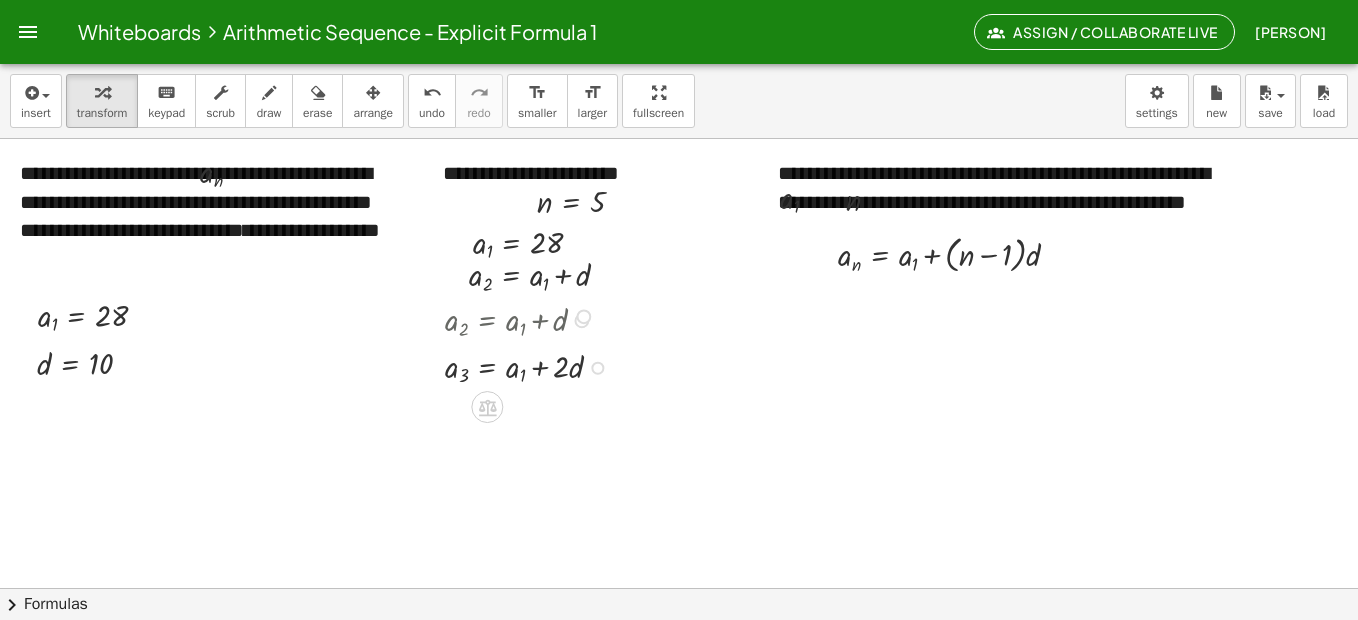 click on "a 2 = + a 1 + d" at bounding box center [487, 321] 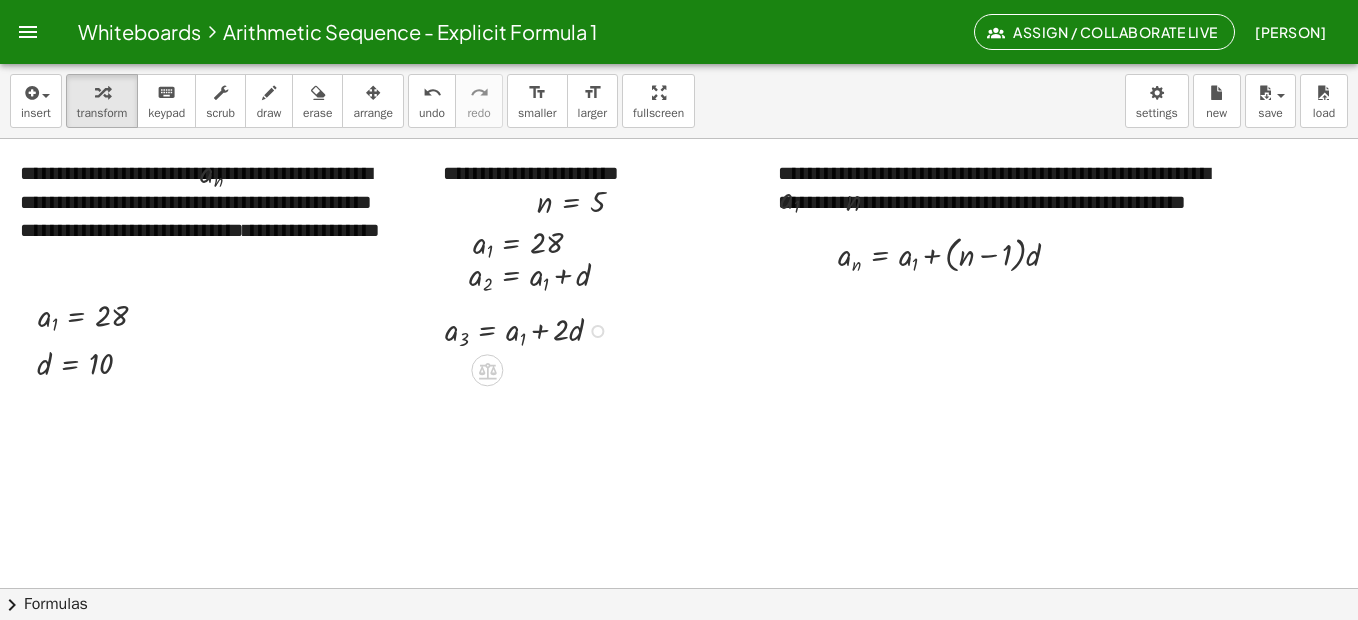 drag, startPoint x: 596, startPoint y: 367, endPoint x: 596, endPoint y: 323, distance: 44 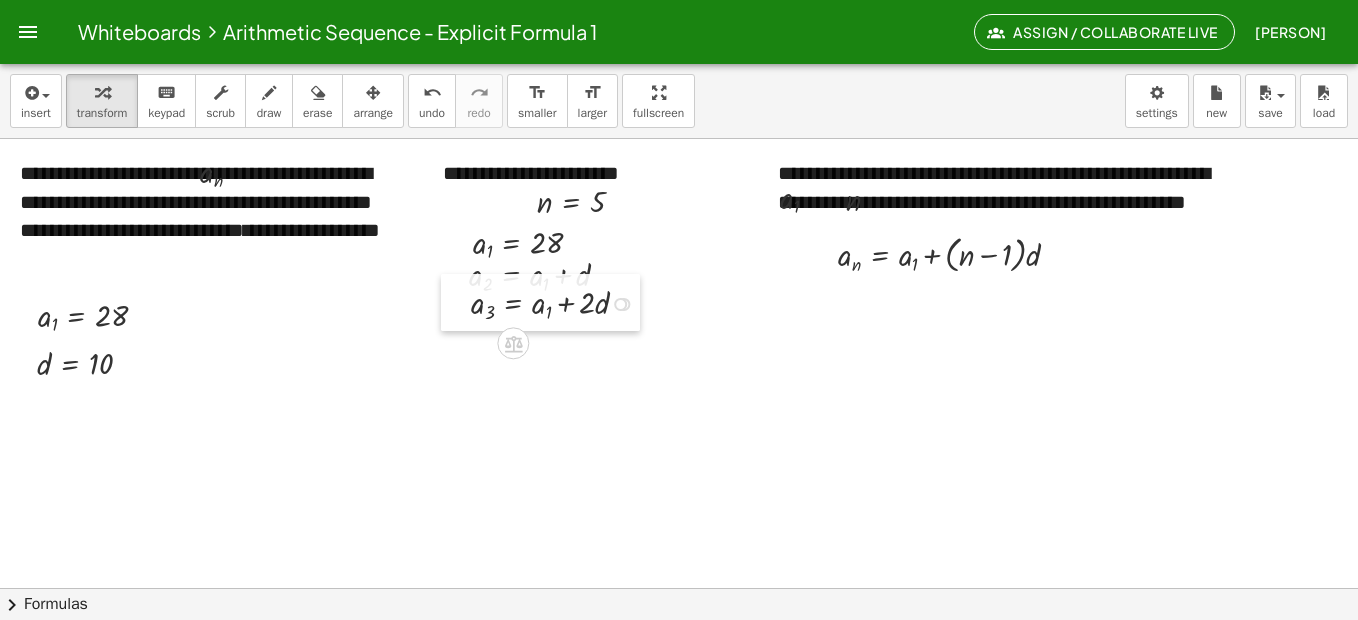 drag, startPoint x: 429, startPoint y: 305, endPoint x: 455, endPoint y: 288, distance: 31.06445 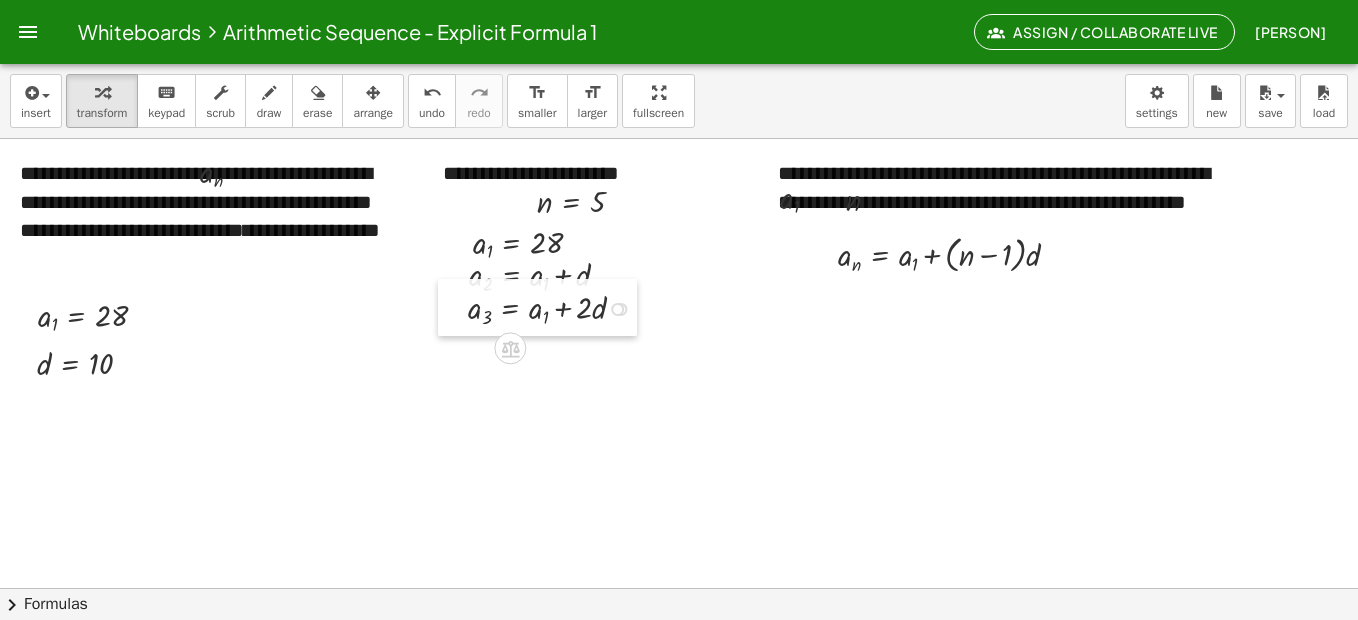 click at bounding box center (453, 307) 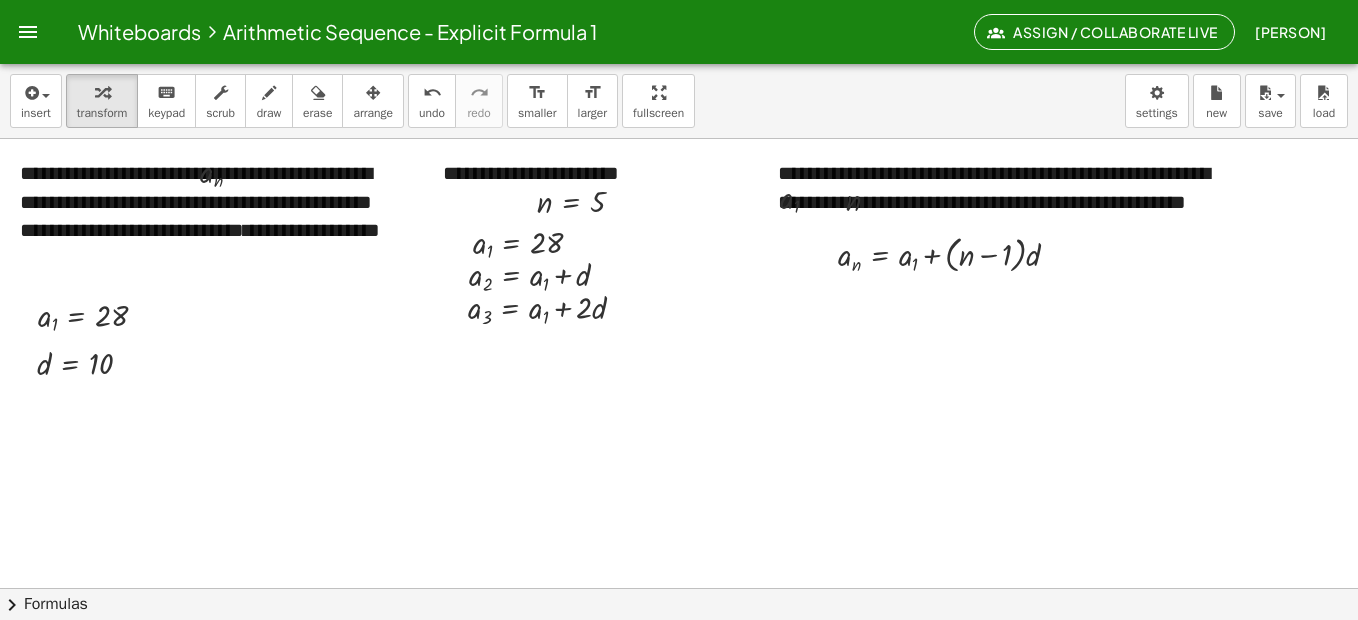 click at bounding box center [1413, 588] 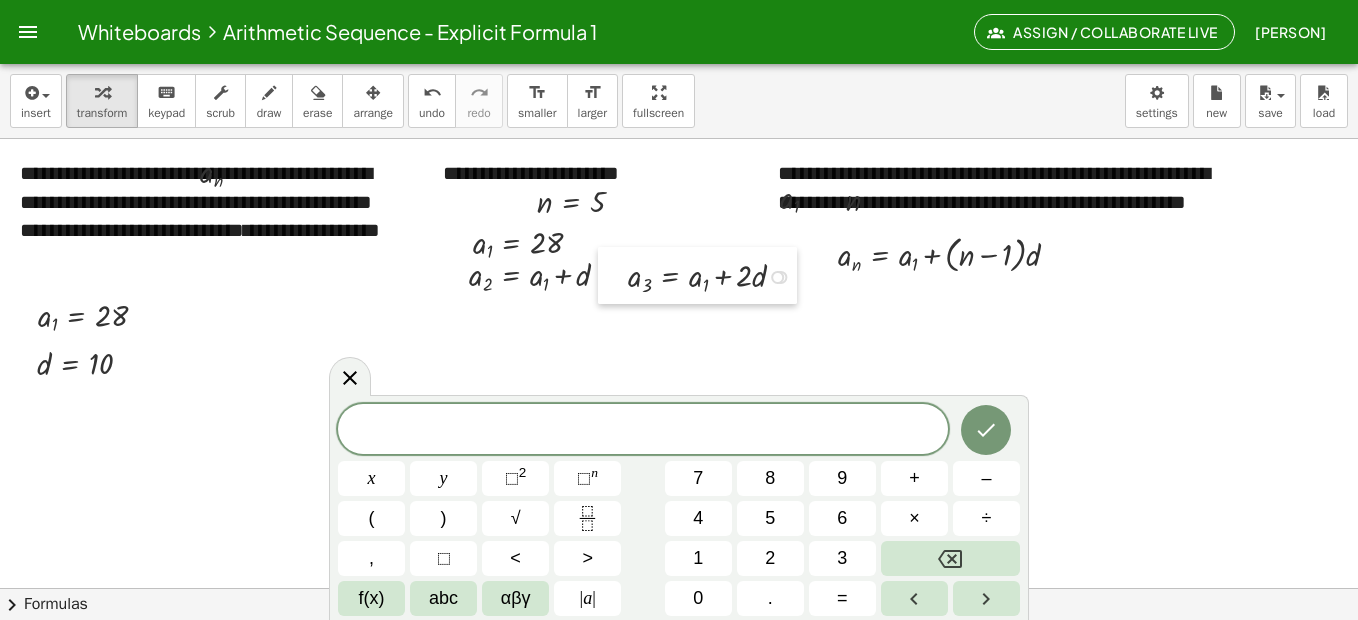 drag, startPoint x: 454, startPoint y: 292, endPoint x: 614, endPoint y: 260, distance: 163.16862 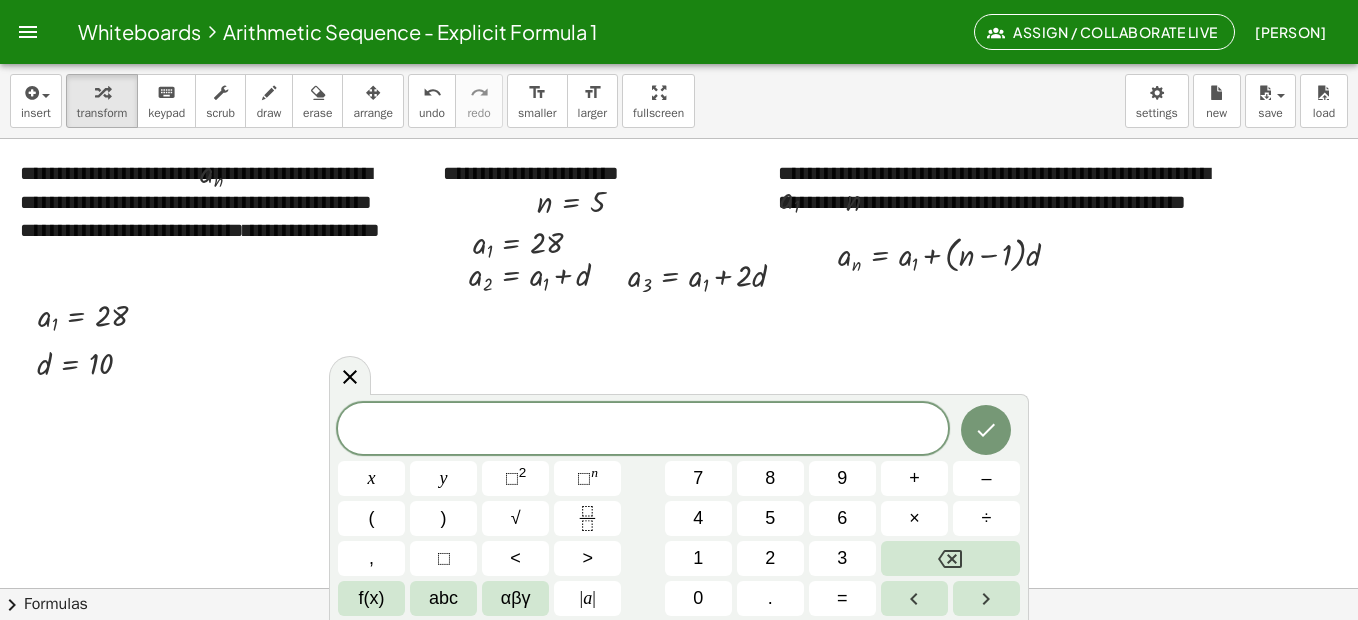 drag, startPoint x: 337, startPoint y: 382, endPoint x: 408, endPoint y: 375, distance: 71.34424 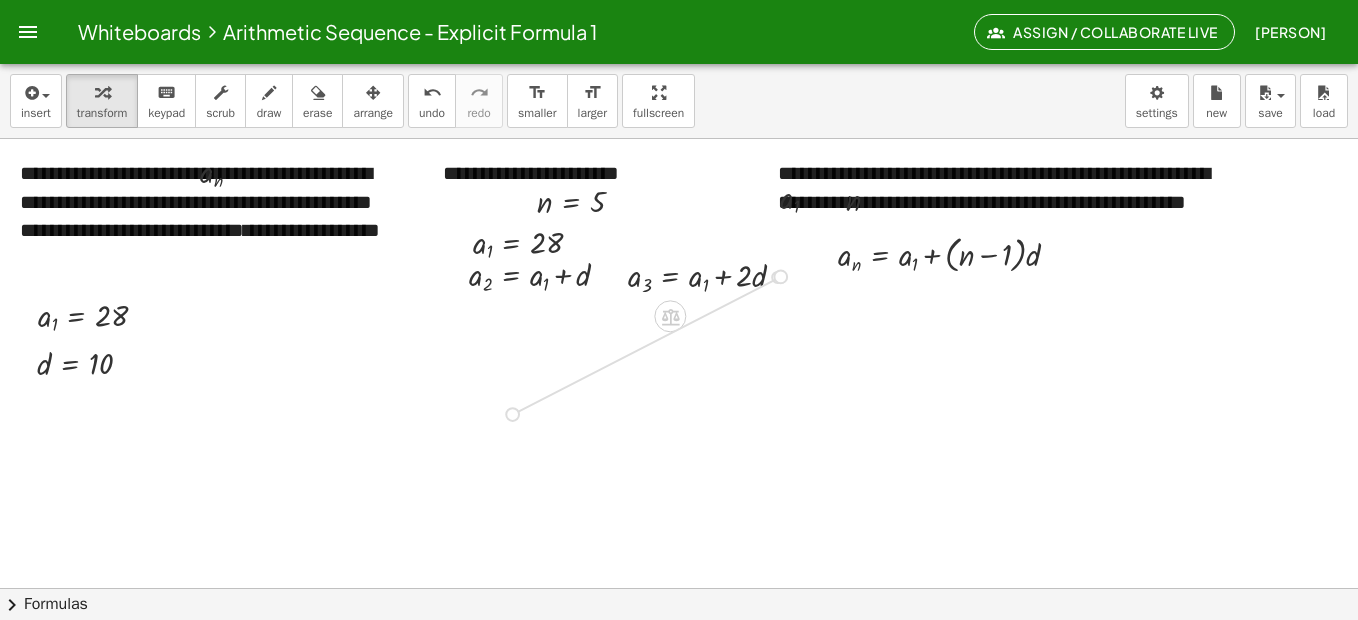 drag, startPoint x: 784, startPoint y: 276, endPoint x: 516, endPoint y: 419, distance: 303.7647 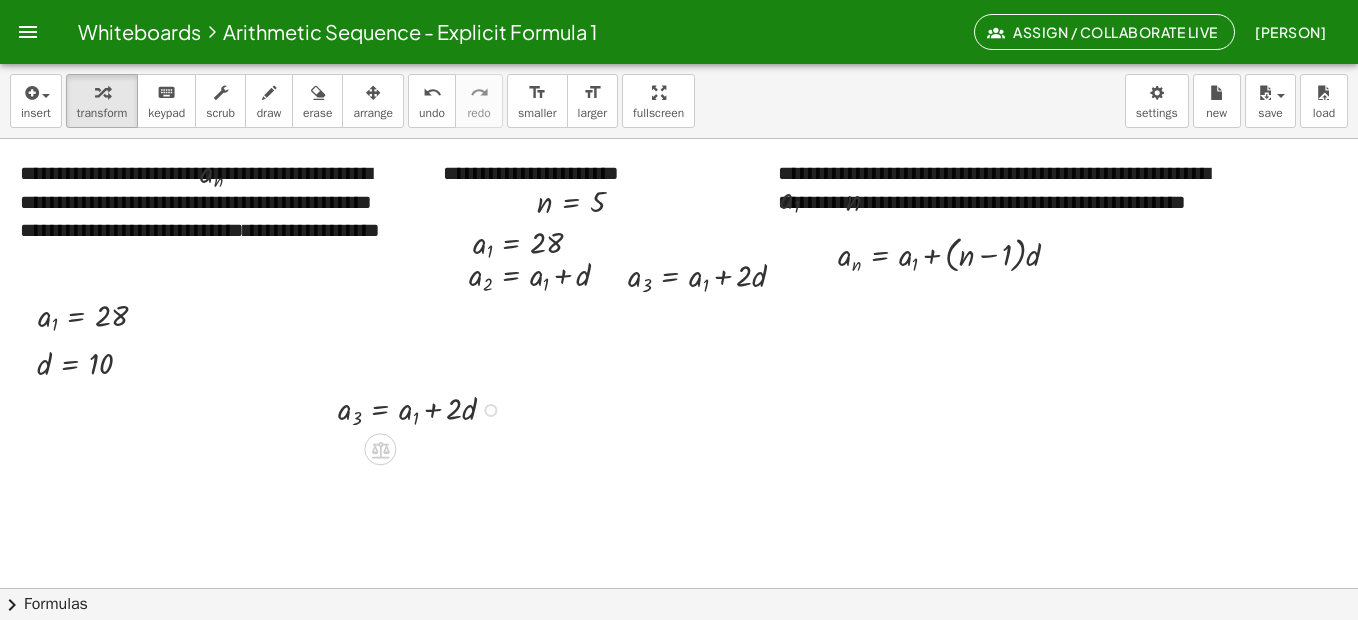 click at bounding box center (424, 408) 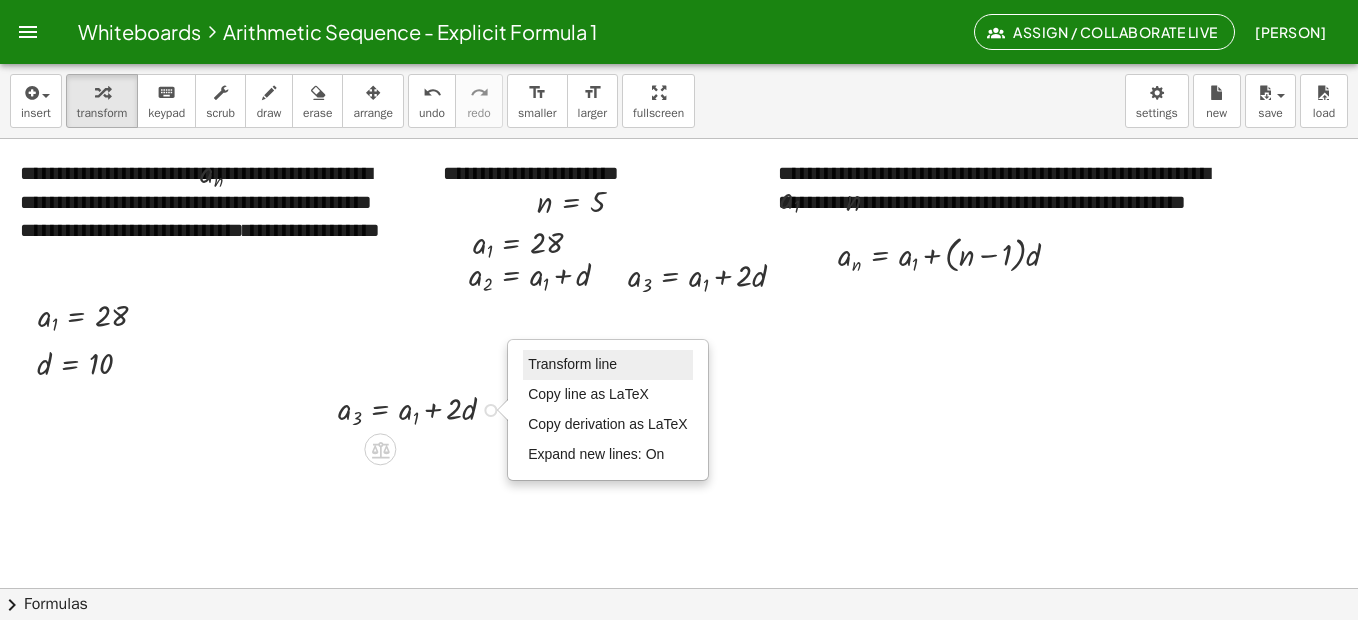 click on "Transform line" at bounding box center [572, 364] 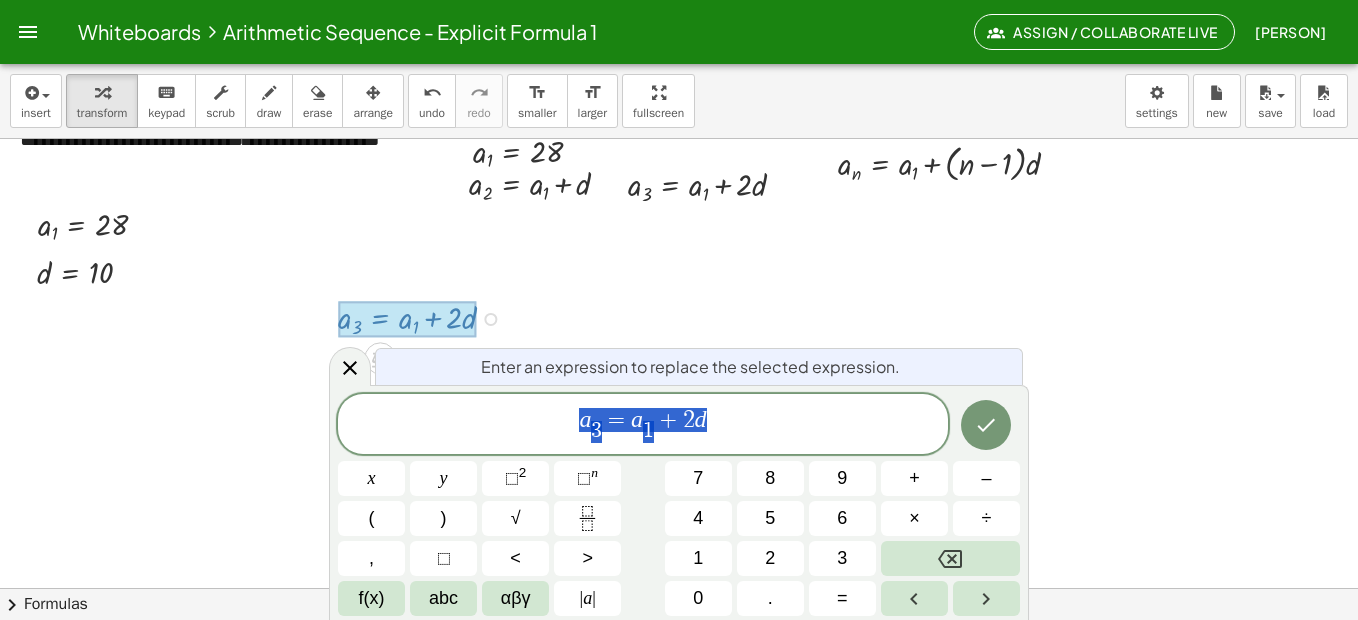 scroll, scrollTop: 92, scrollLeft: 0, axis: vertical 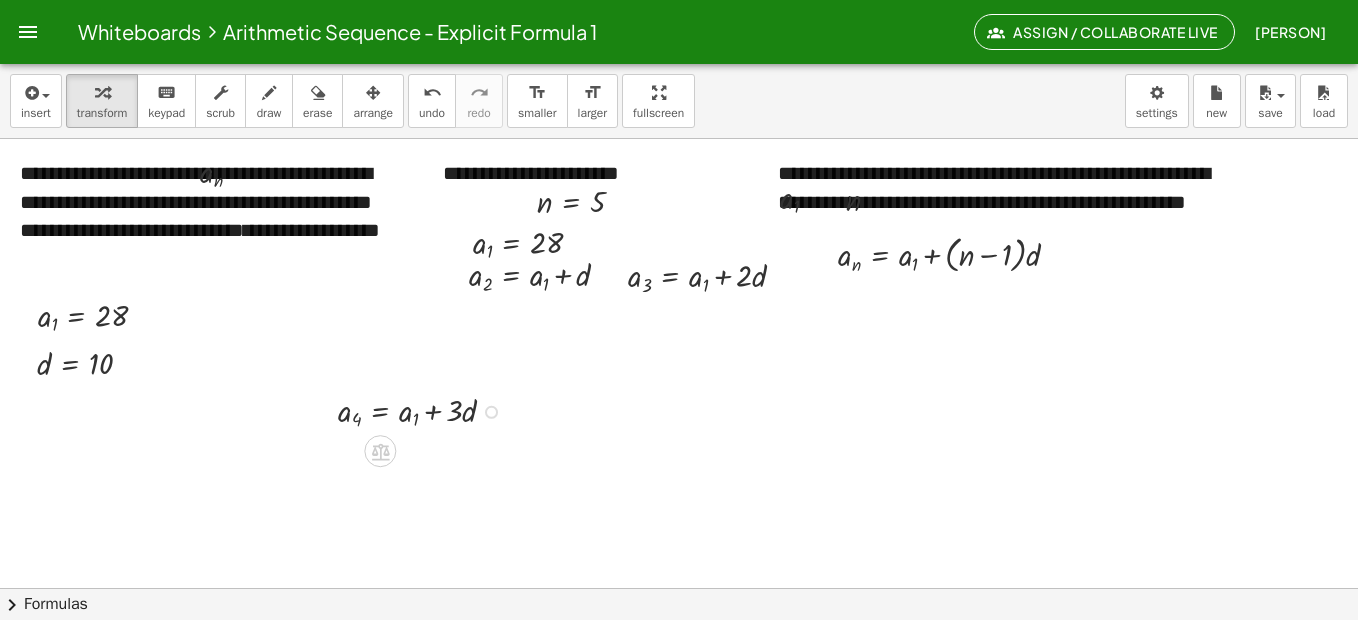 drag, startPoint x: 493, startPoint y: 456, endPoint x: 492, endPoint y: 418, distance: 38.013157 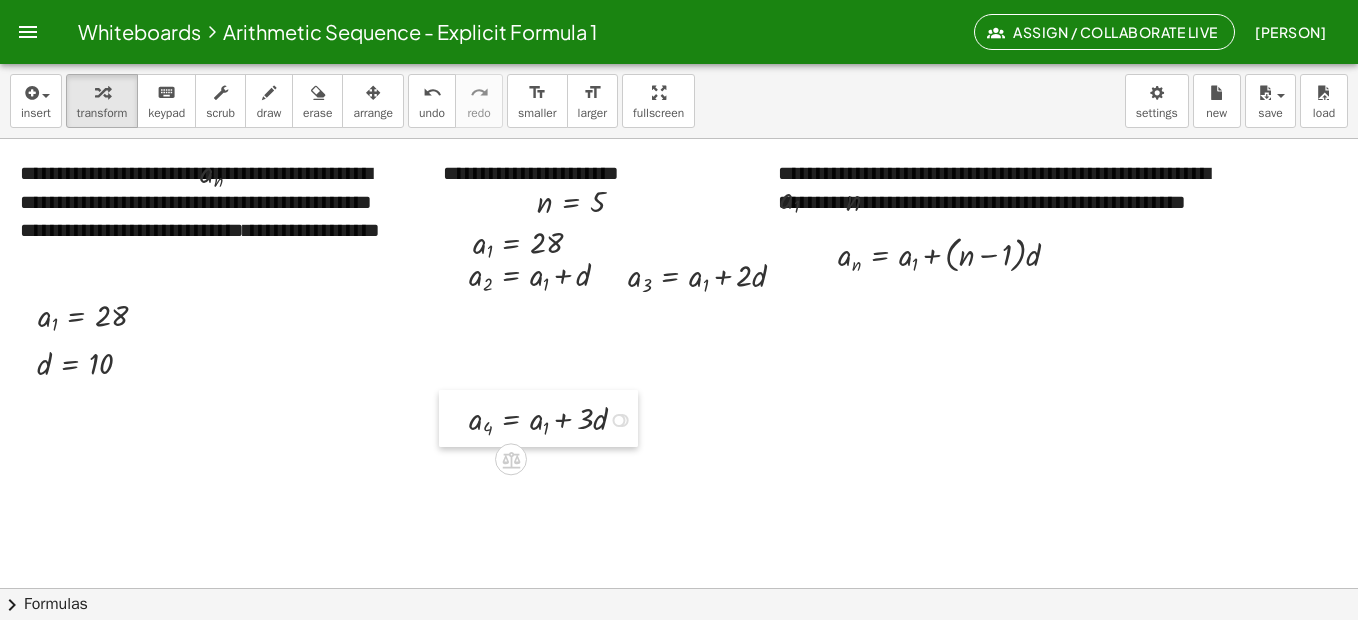 drag, startPoint x: 321, startPoint y: 411, endPoint x: 452, endPoint y: 421, distance: 131.38112 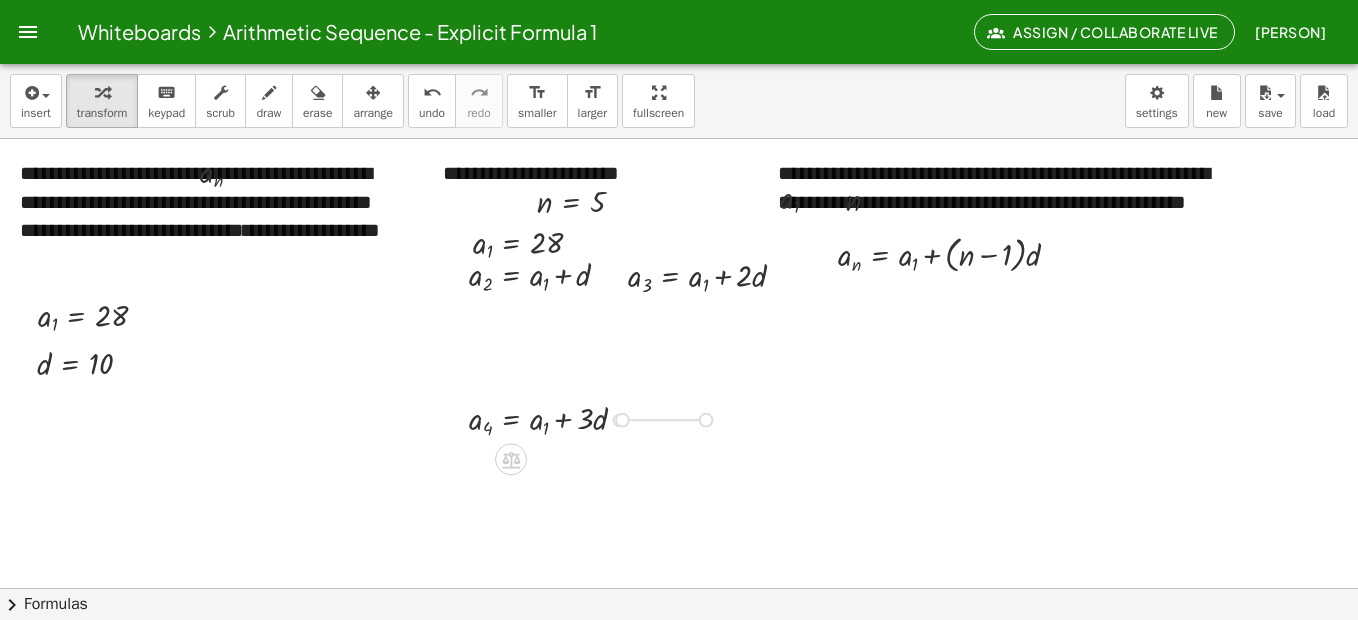 drag, startPoint x: 622, startPoint y: 422, endPoint x: 708, endPoint y: 424, distance: 86.023254 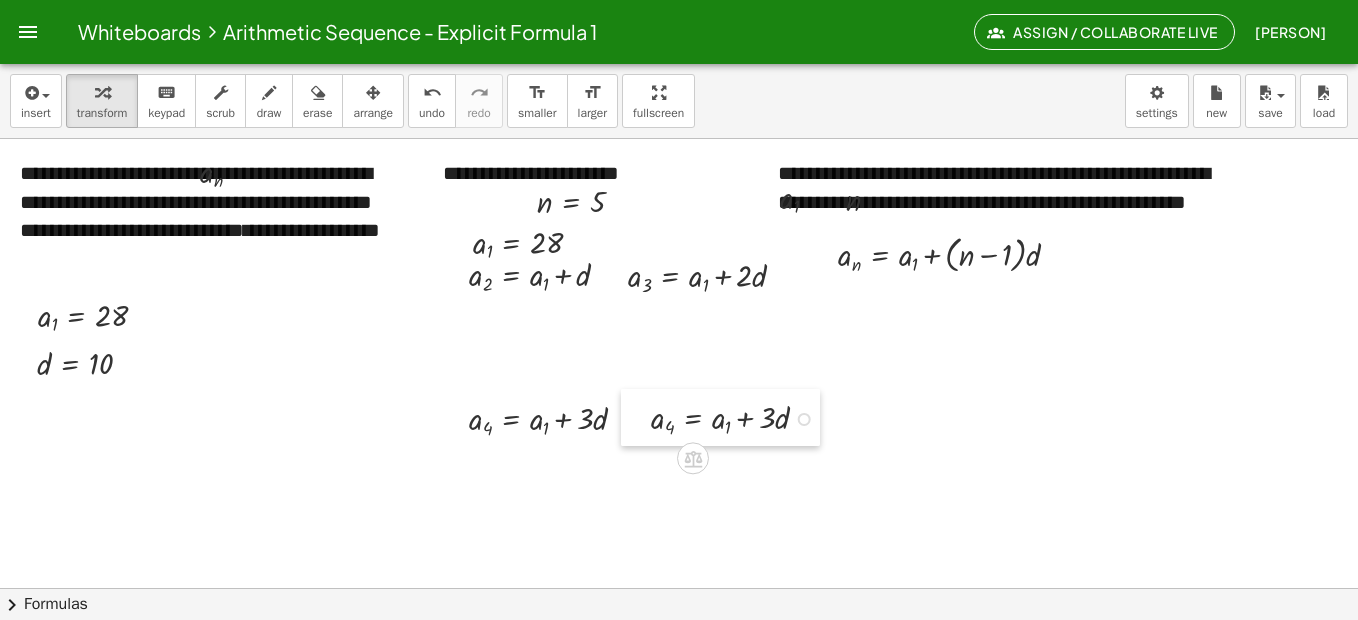 drag, startPoint x: 507, startPoint y: 416, endPoint x: 628, endPoint y: 420, distance: 121.0661 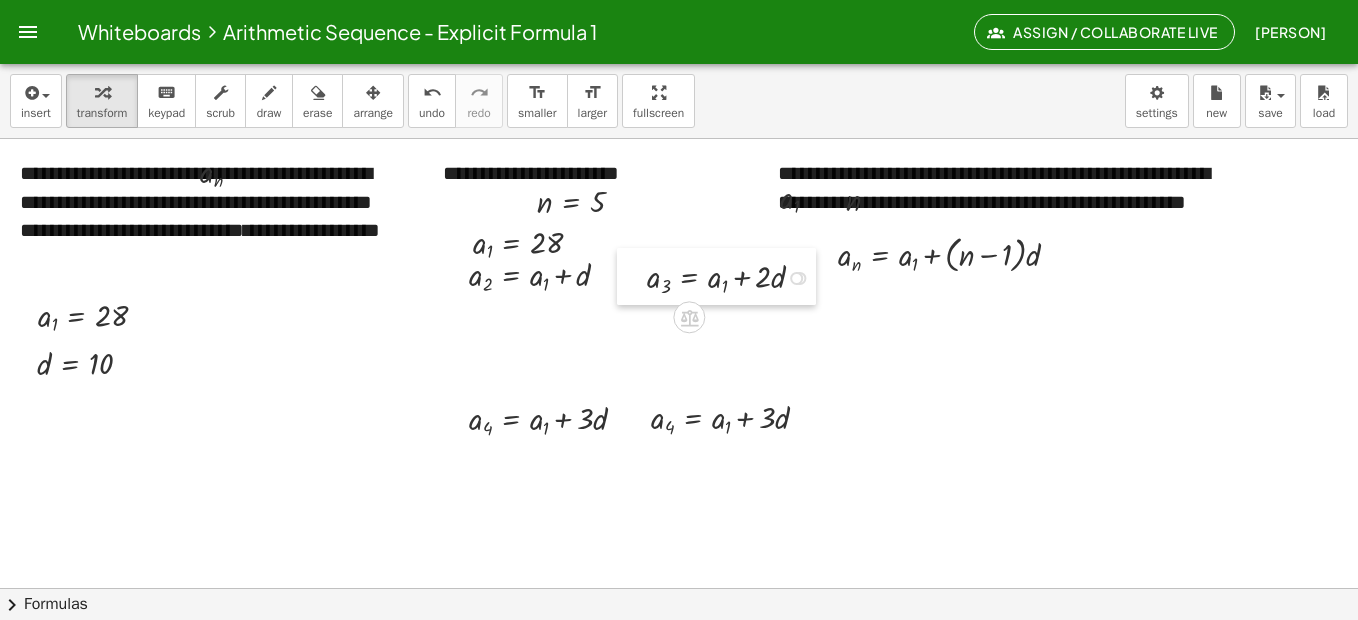 drag, startPoint x: 620, startPoint y: 273, endPoint x: 639, endPoint y: 274, distance: 19.026299 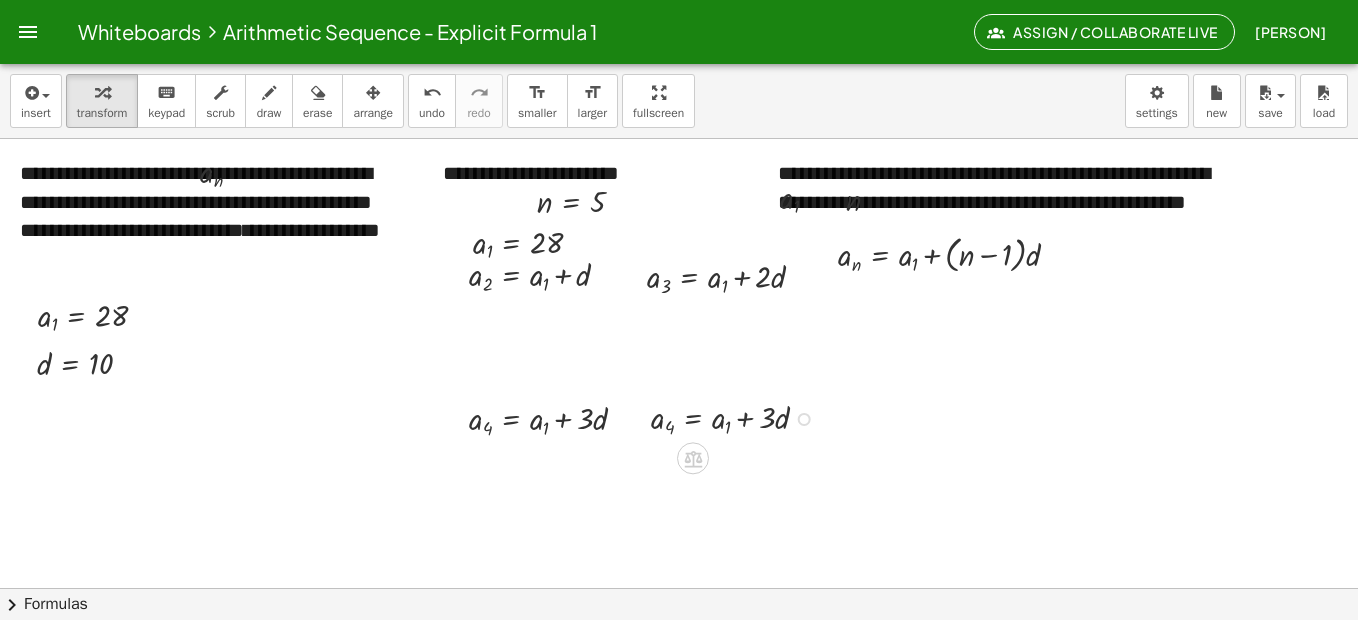 click at bounding box center [804, 419] 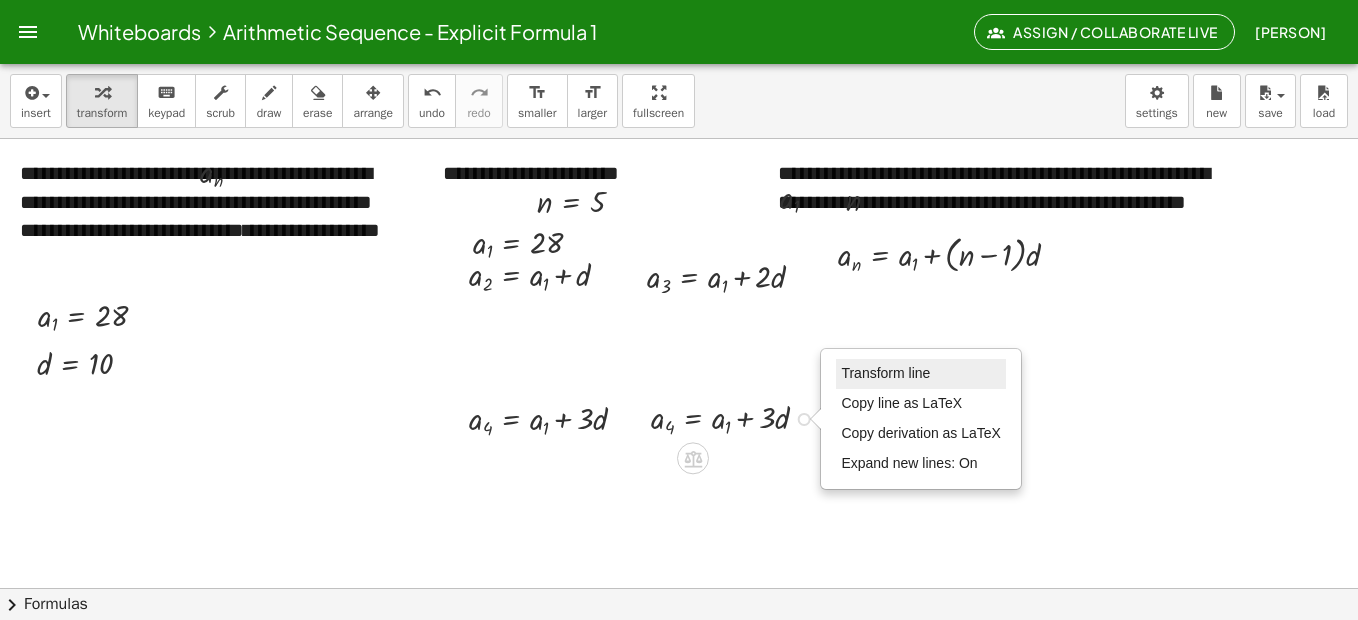 click on "Transform line" at bounding box center [885, 373] 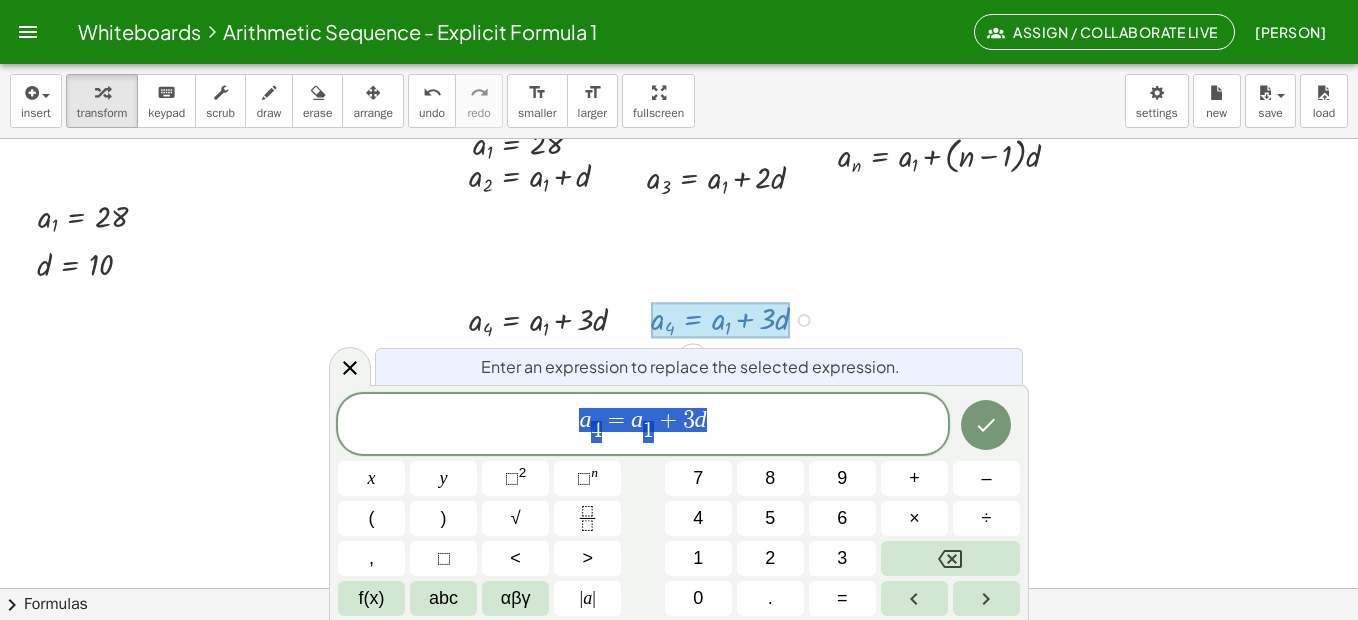 scroll, scrollTop: 101, scrollLeft: 0, axis: vertical 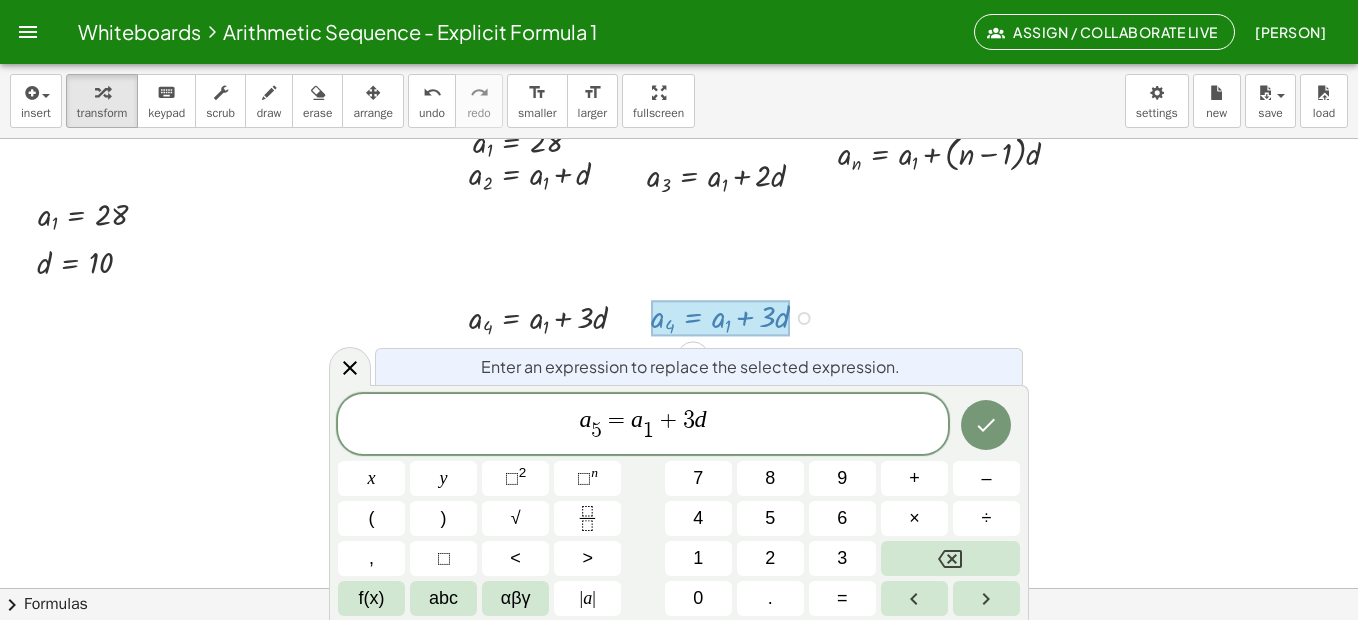 click on "d" at bounding box center (701, 419) 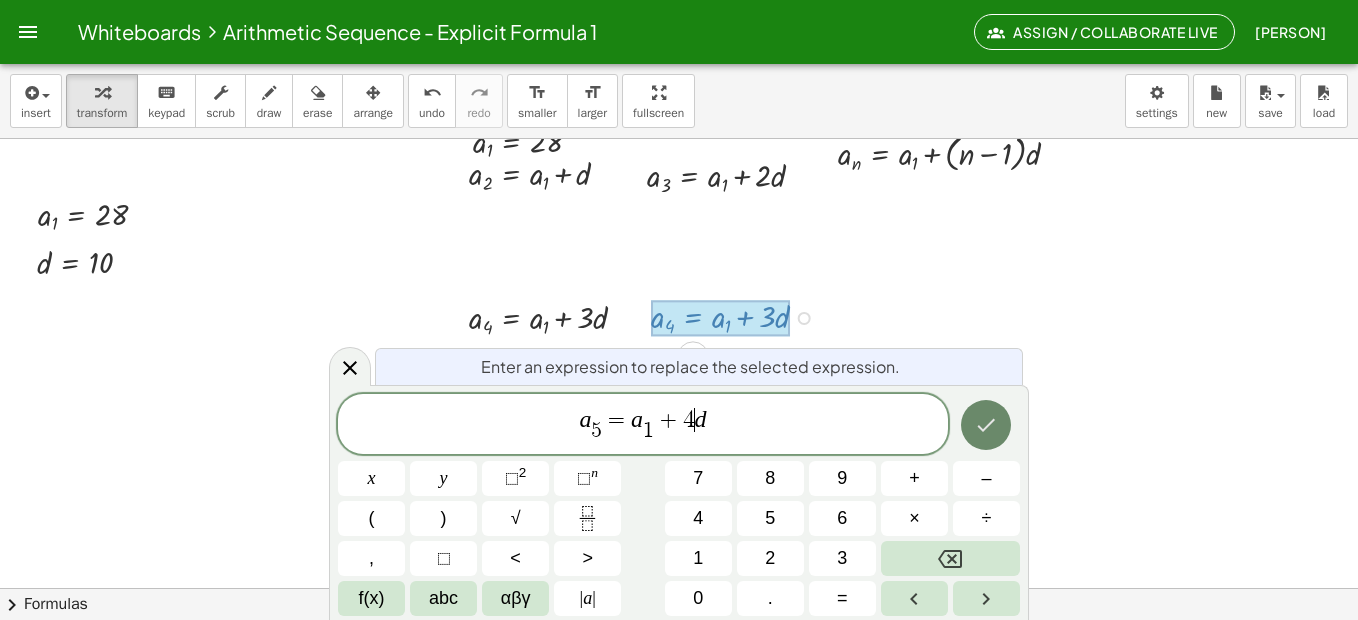 click 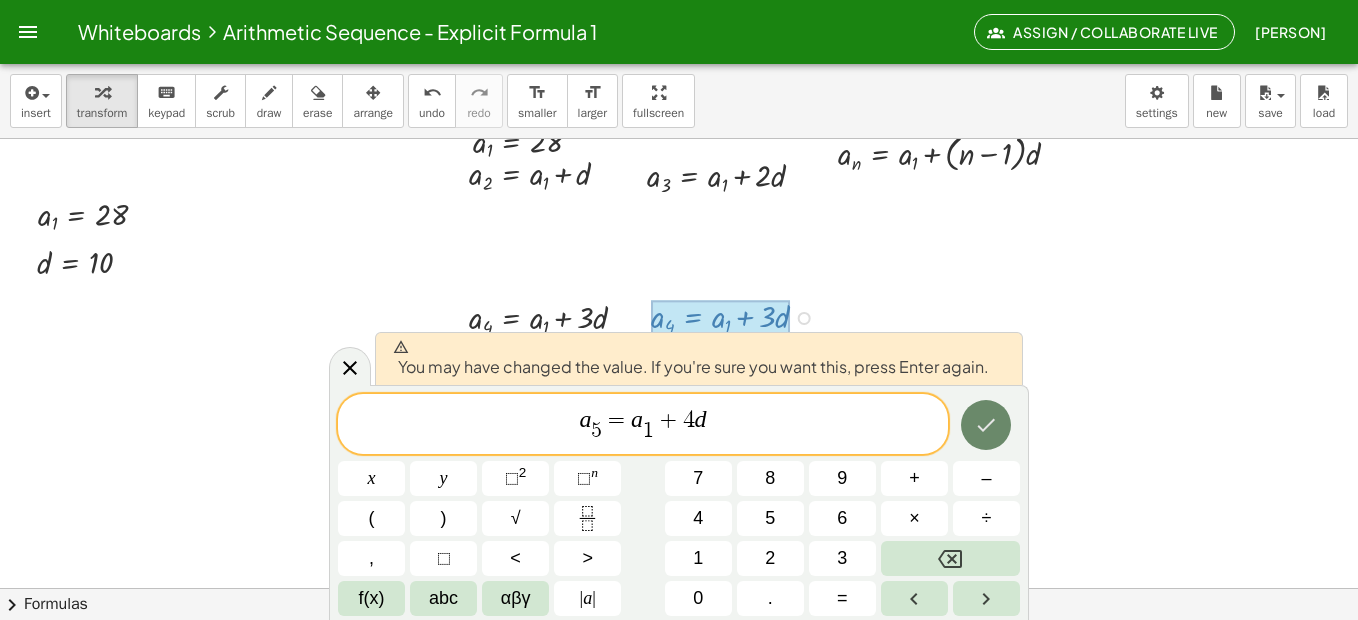 click 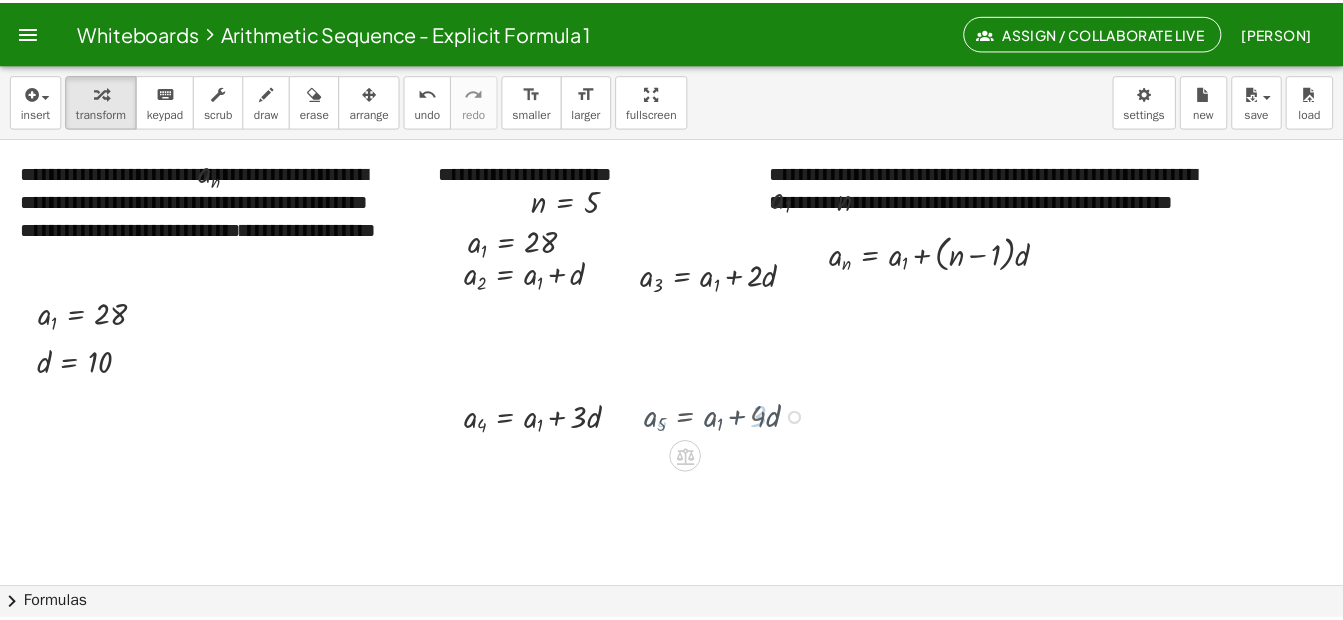 scroll, scrollTop: 0, scrollLeft: 0, axis: both 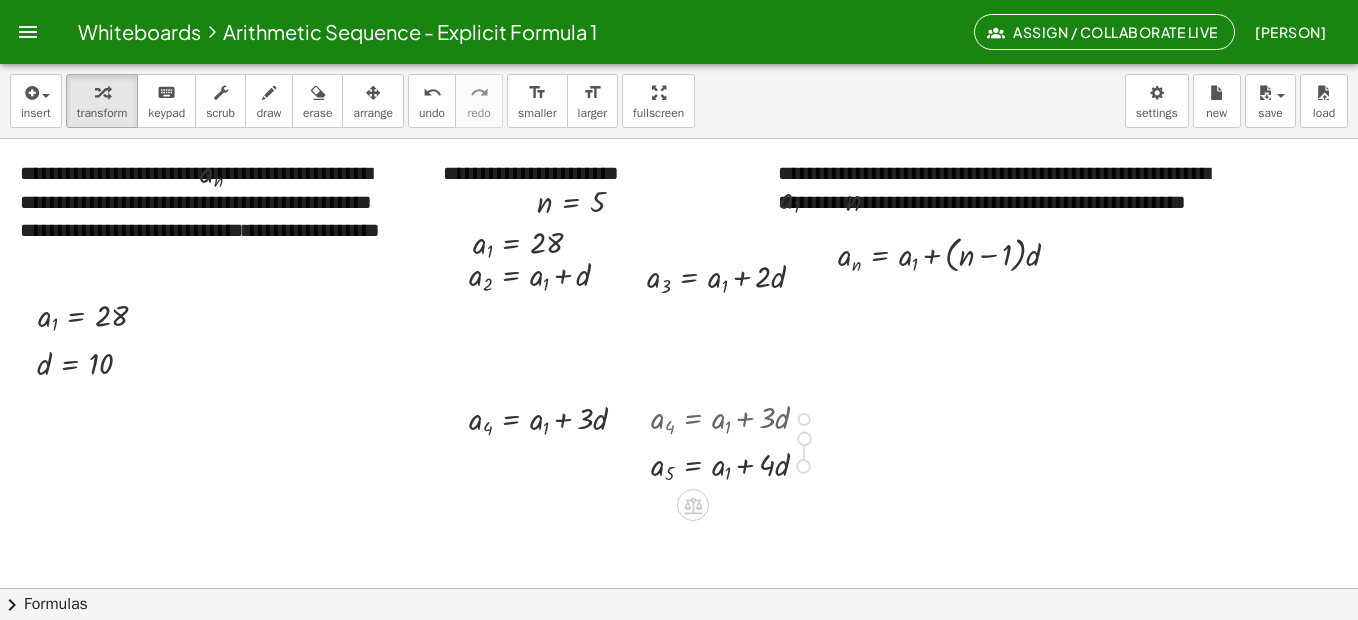drag, startPoint x: 801, startPoint y: 472, endPoint x: 809, endPoint y: 439, distance: 33.955853 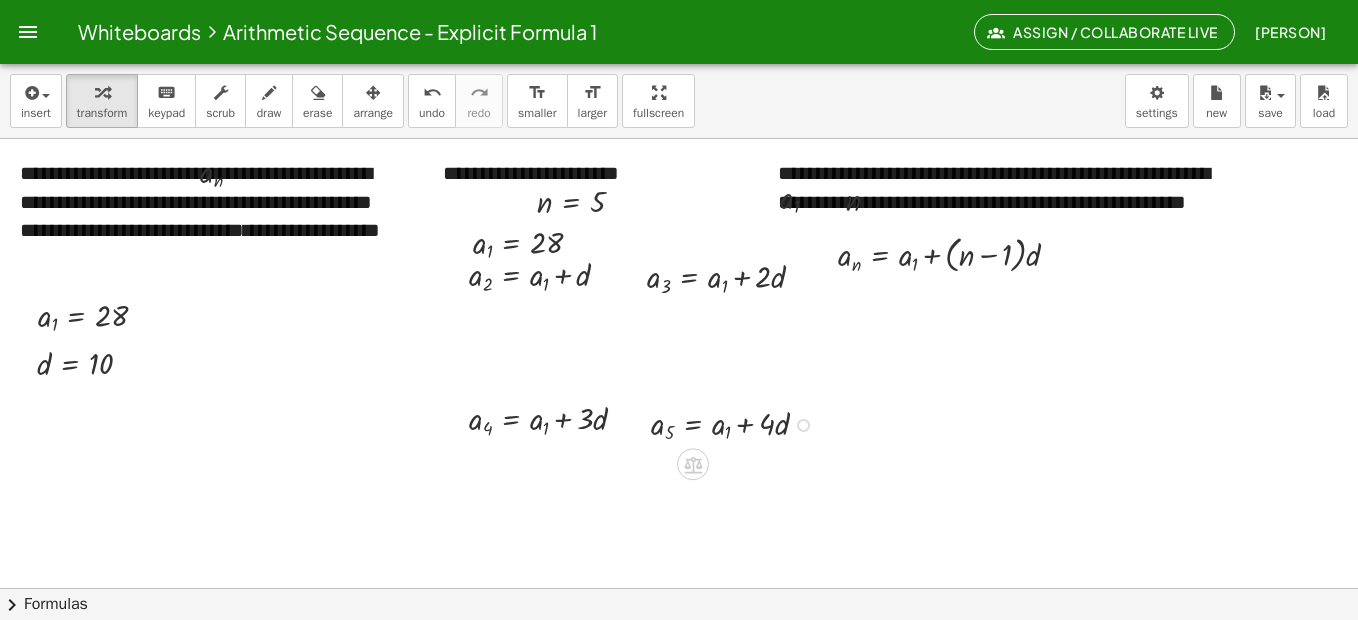 drag, startPoint x: 804, startPoint y: 466, endPoint x: 808, endPoint y: 419, distance: 47.169907 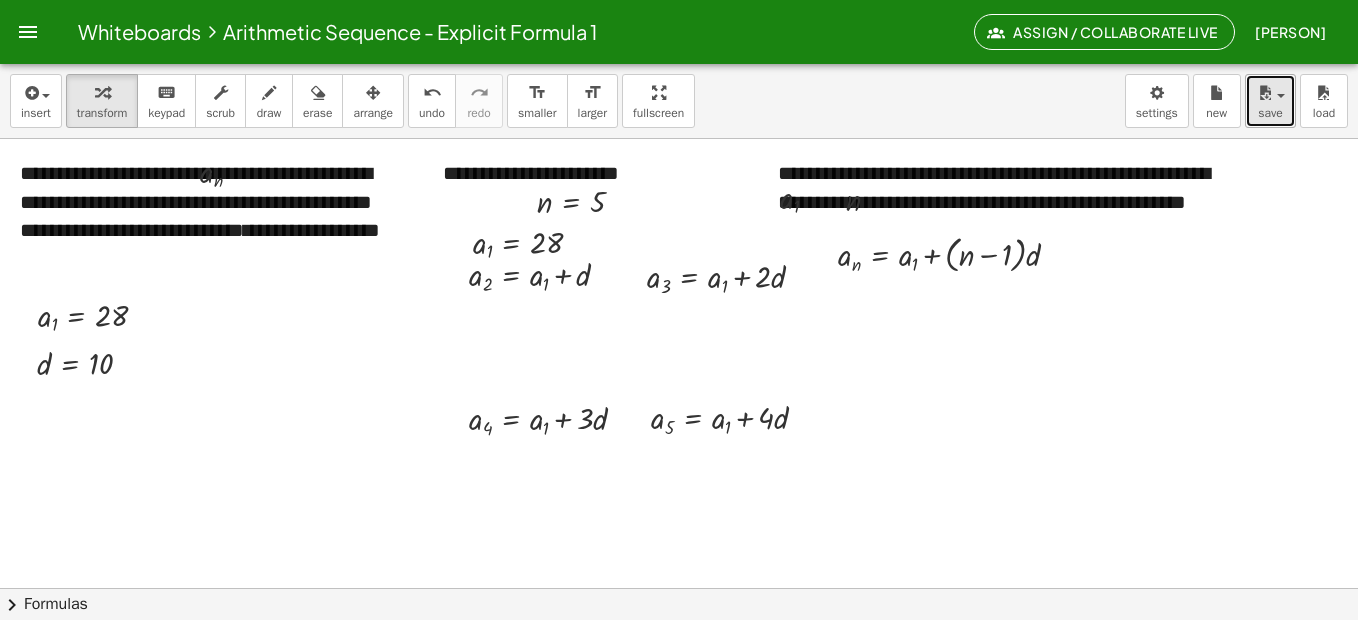 click at bounding box center [1275, 95] 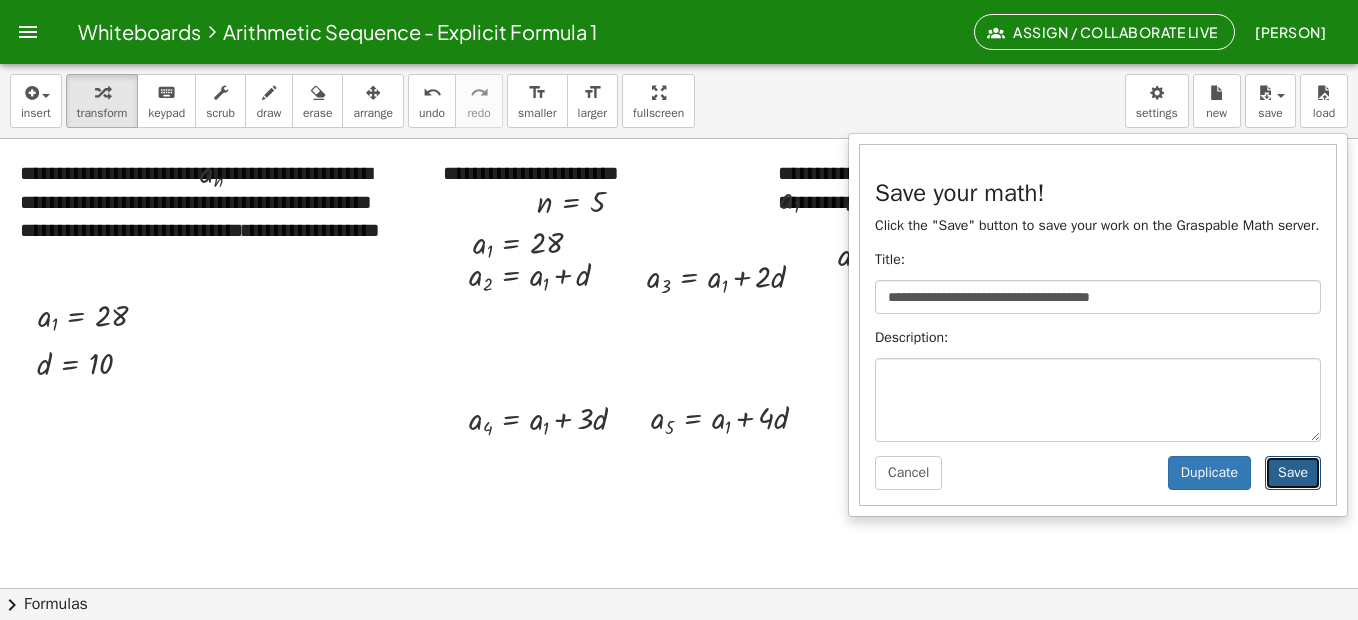 click on "Save" at bounding box center [1293, 473] 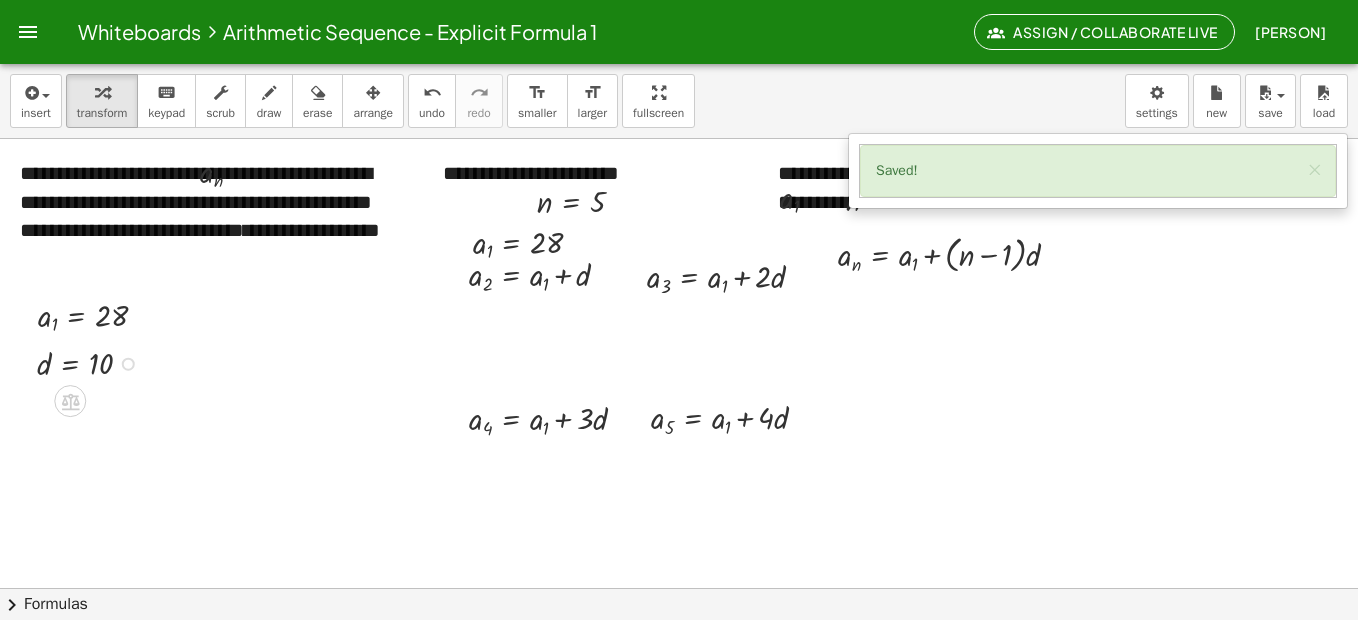 click at bounding box center (93, 362) 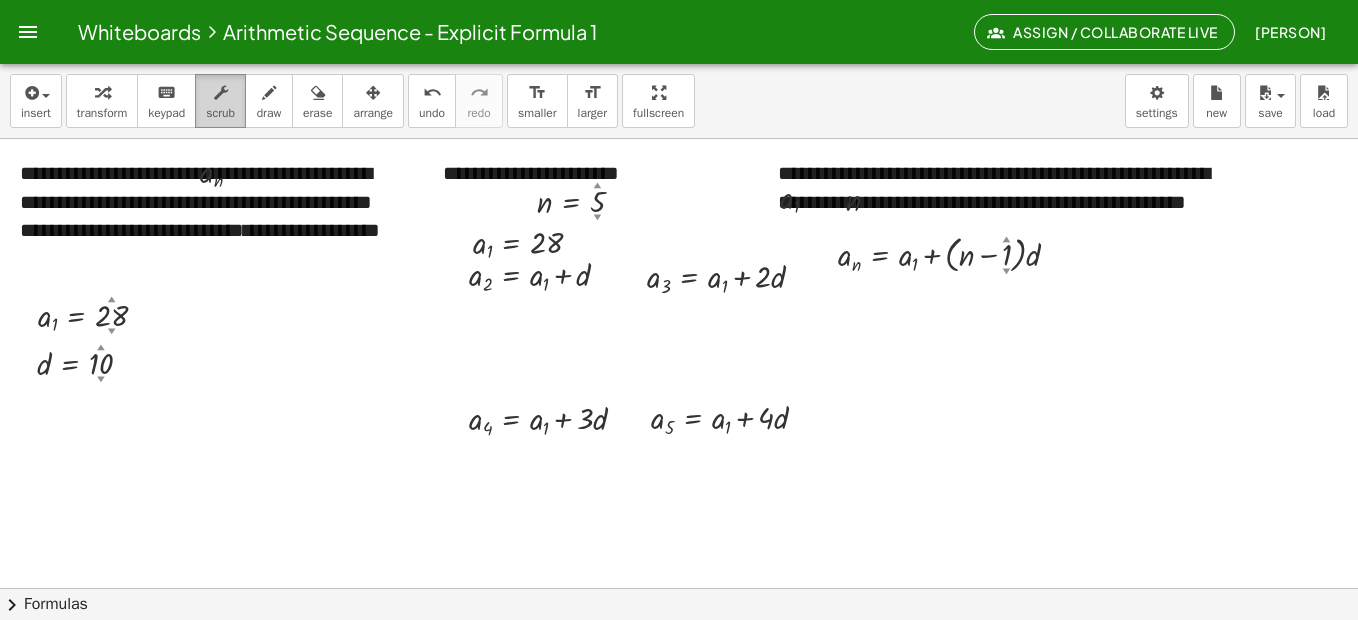 click on "scrub" at bounding box center (220, 113) 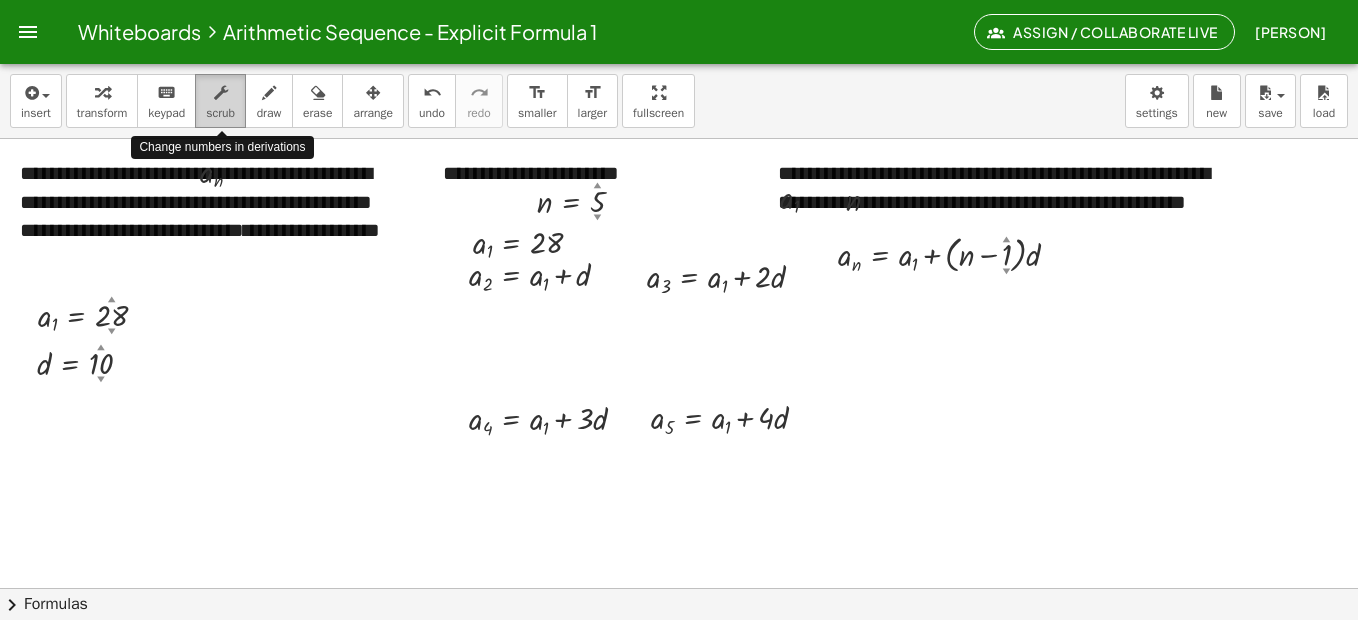 click on "scrub" at bounding box center [220, 113] 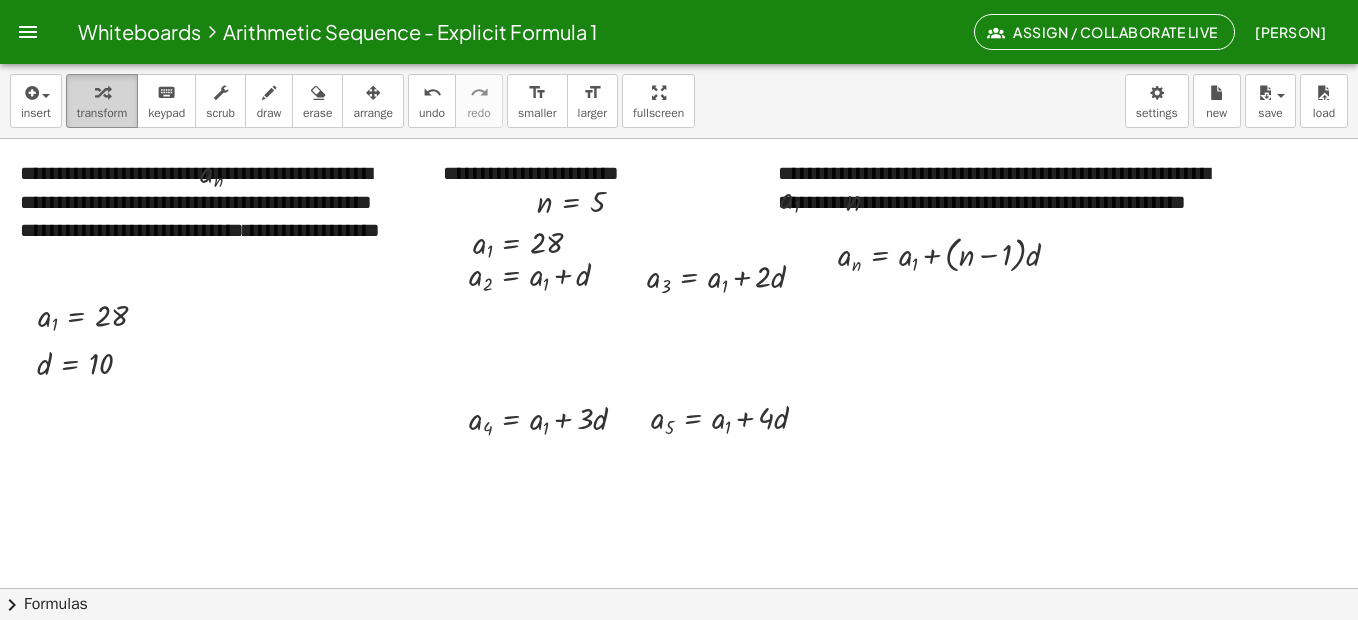 click at bounding box center (102, 93) 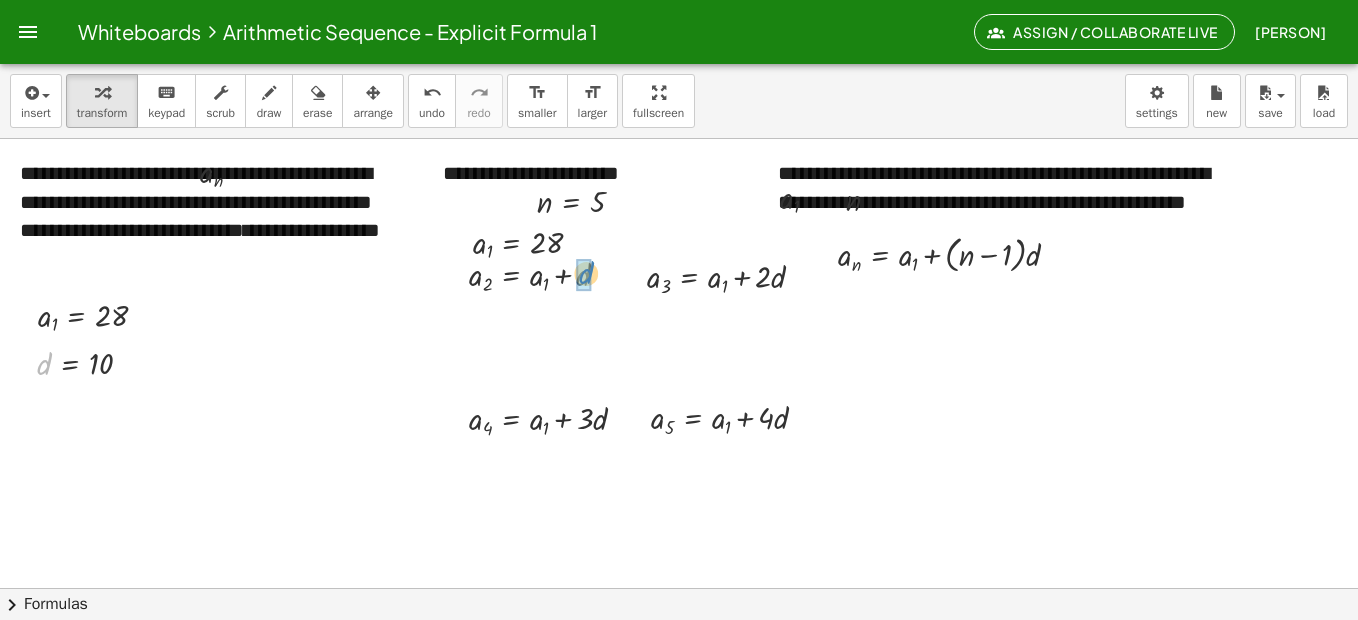 drag, startPoint x: 44, startPoint y: 369, endPoint x: 585, endPoint y: 279, distance: 548.43506 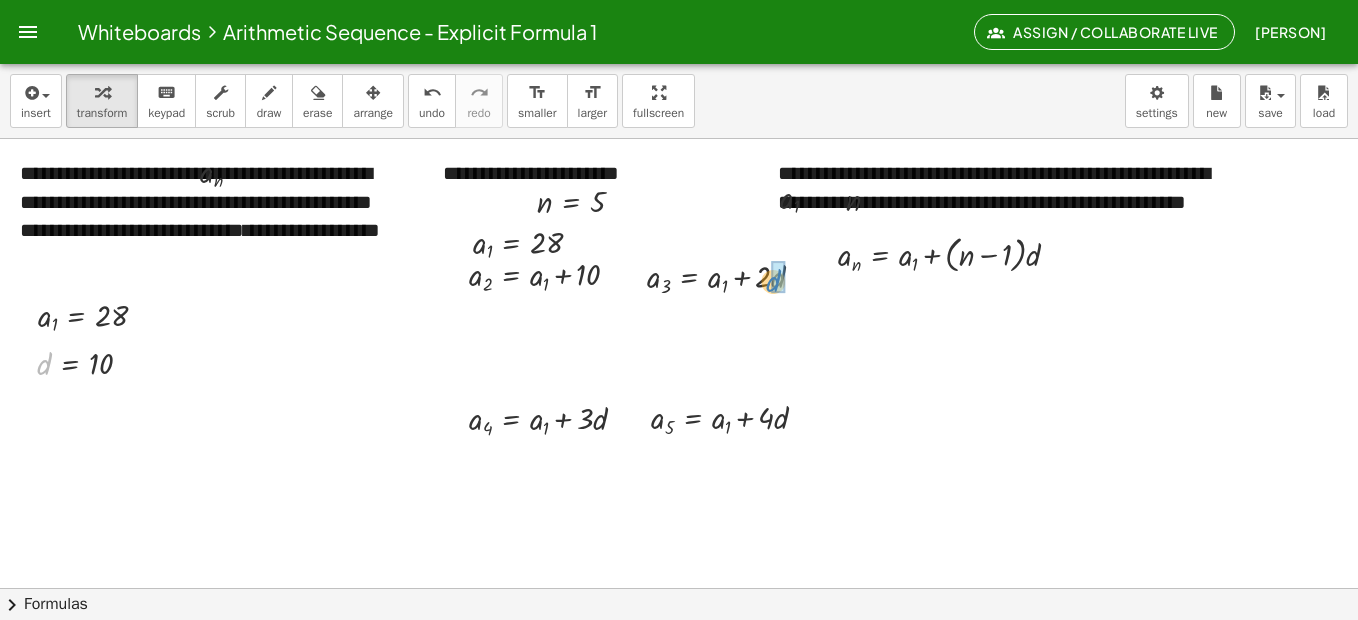 drag, startPoint x: 45, startPoint y: 365, endPoint x: 773, endPoint y: 283, distance: 732.6036 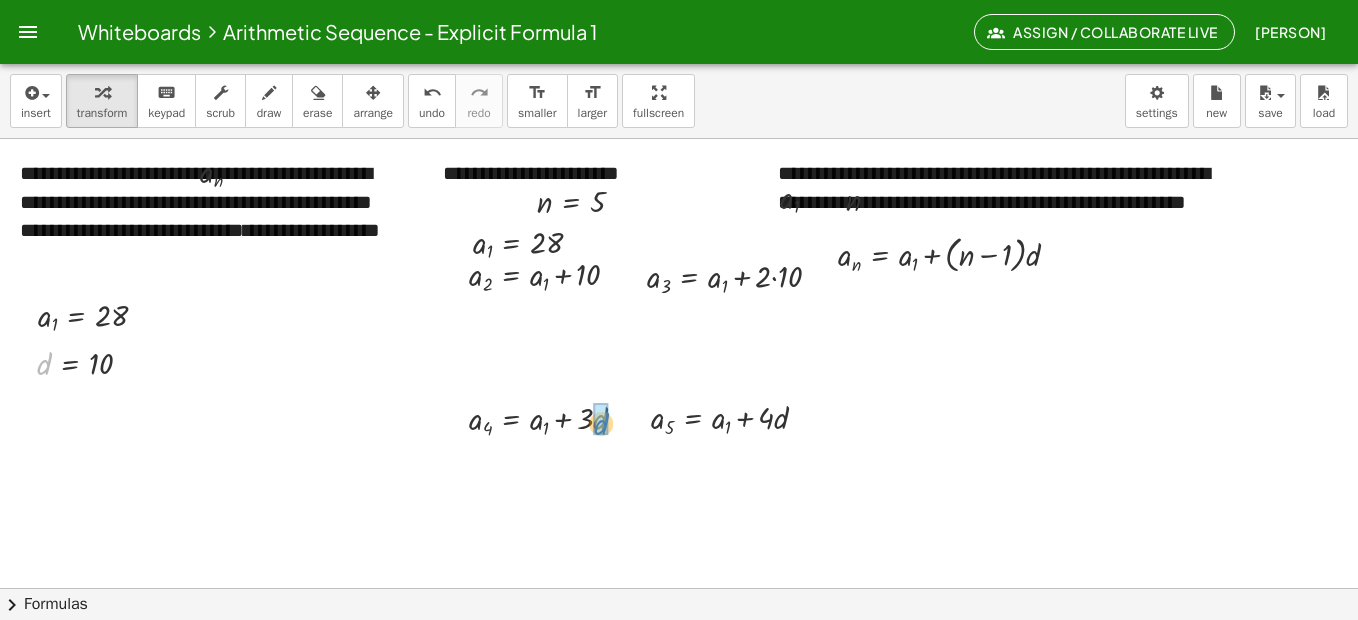 drag, startPoint x: 45, startPoint y: 369, endPoint x: 602, endPoint y: 429, distance: 560.2223 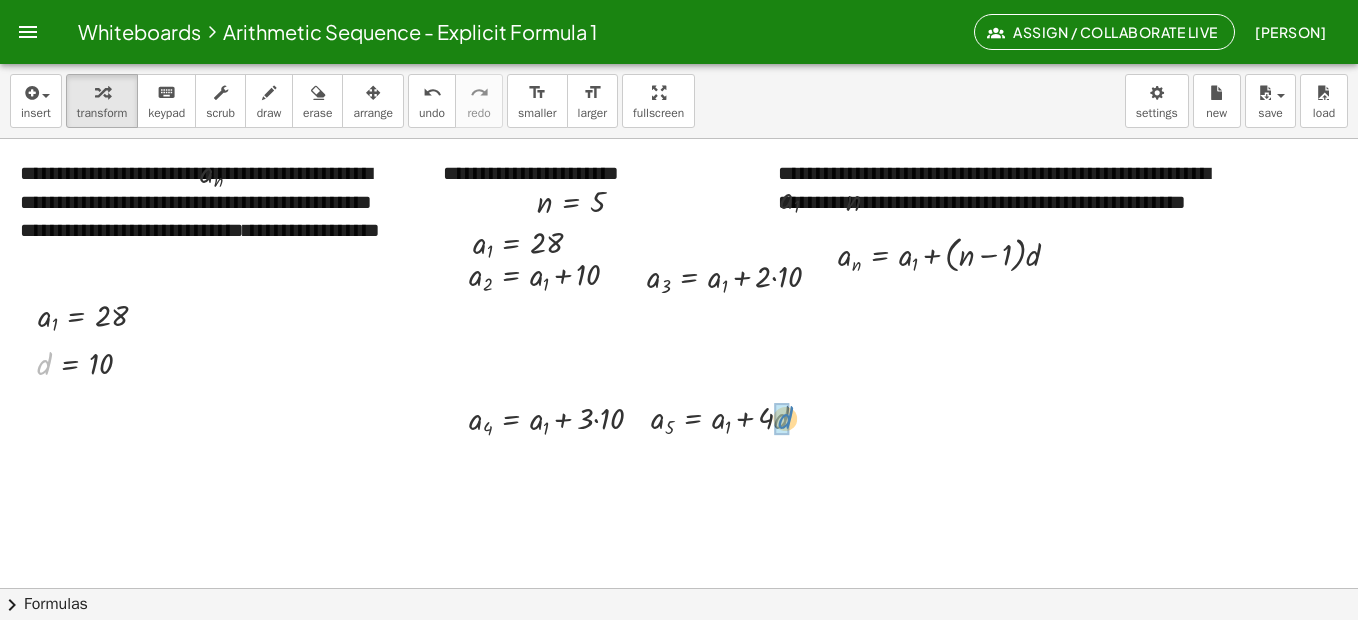 drag, startPoint x: 44, startPoint y: 368, endPoint x: 783, endPoint y: 422, distance: 740.97034 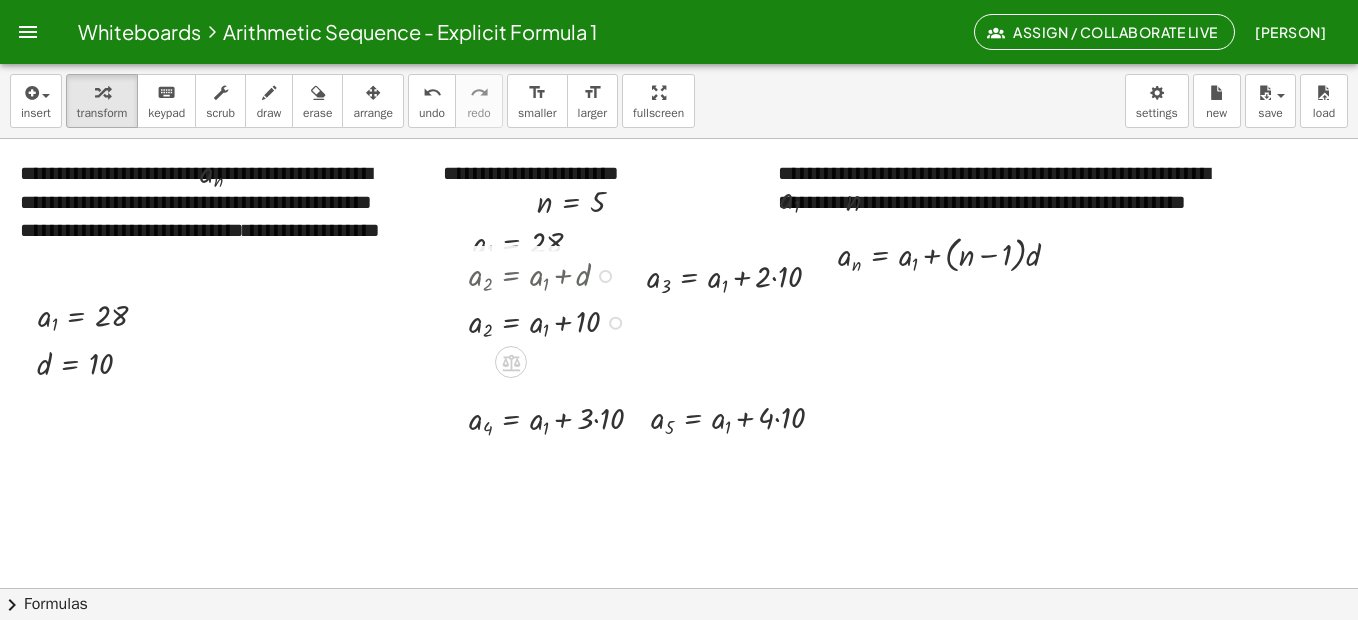 drag, startPoint x: 611, startPoint y: 280, endPoint x: 610, endPoint y: 336, distance: 56.008926 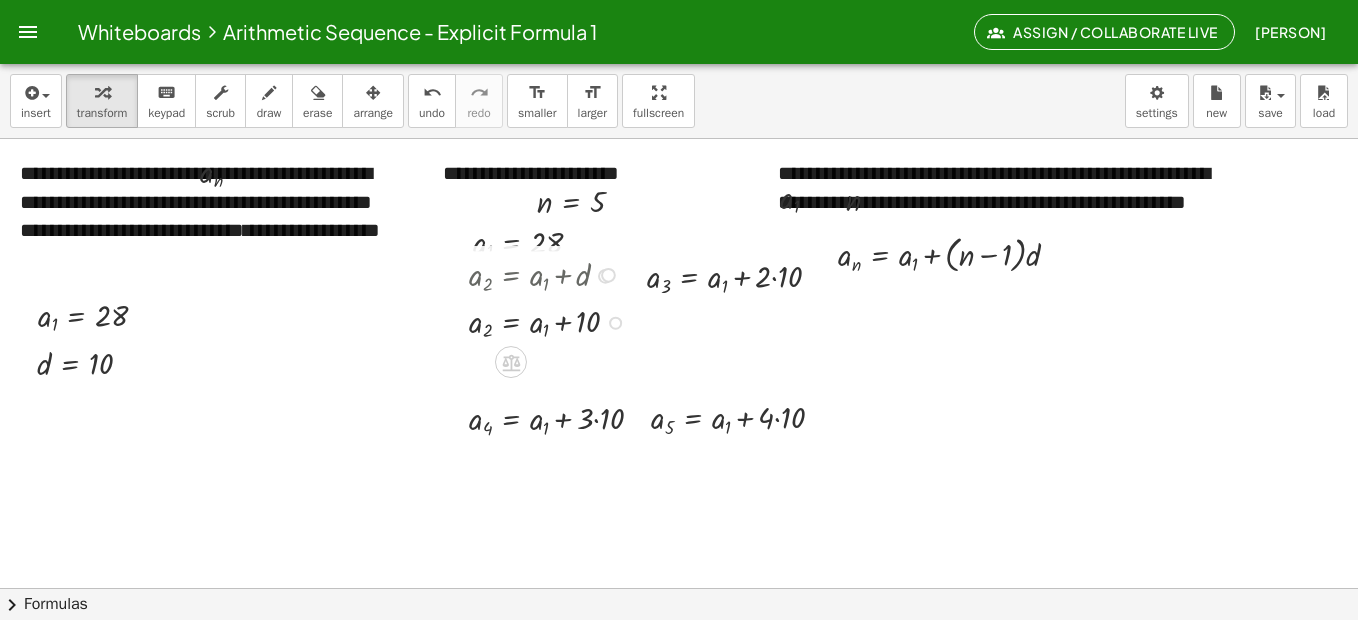 click at bounding box center [605, 276] 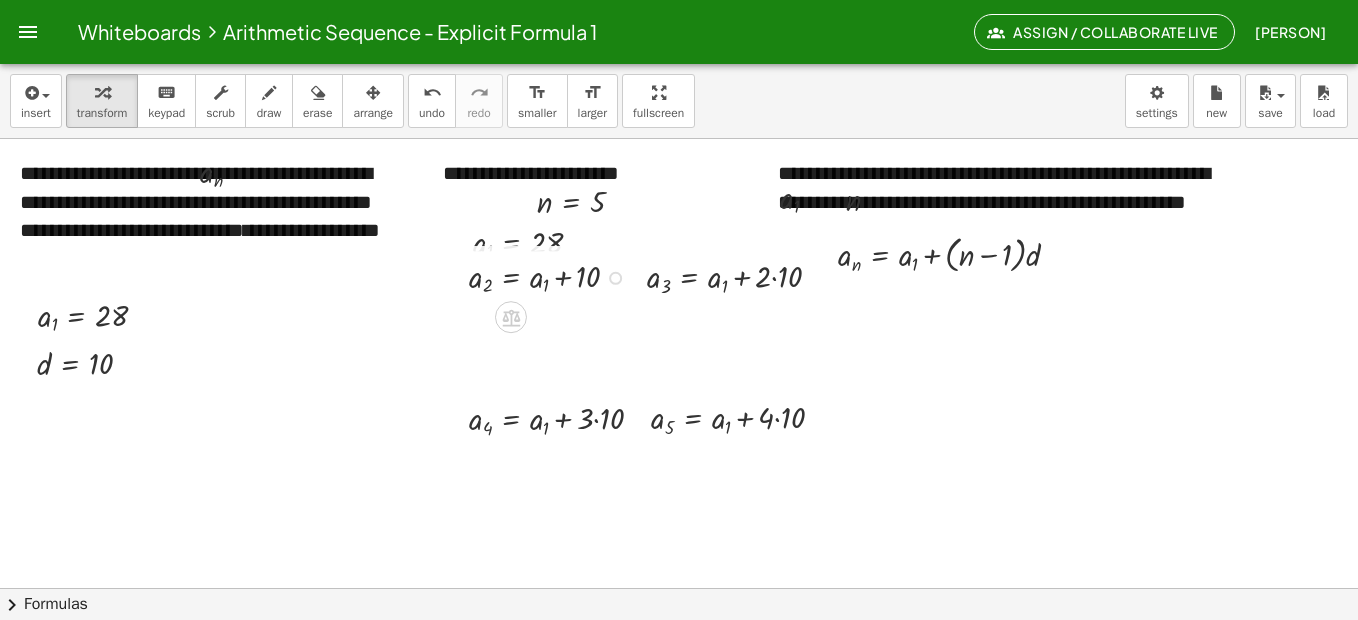 drag, startPoint x: 618, startPoint y: 322, endPoint x: 614, endPoint y: 271, distance: 51.156624 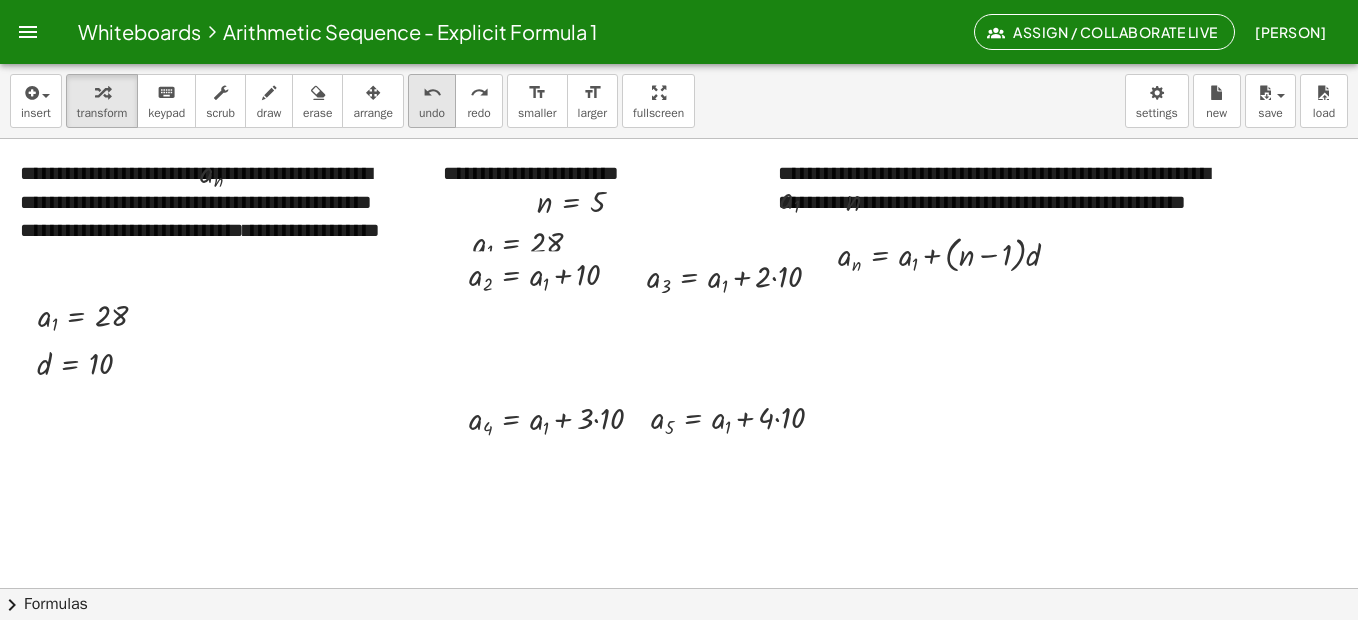 click on "undo" at bounding box center [432, 113] 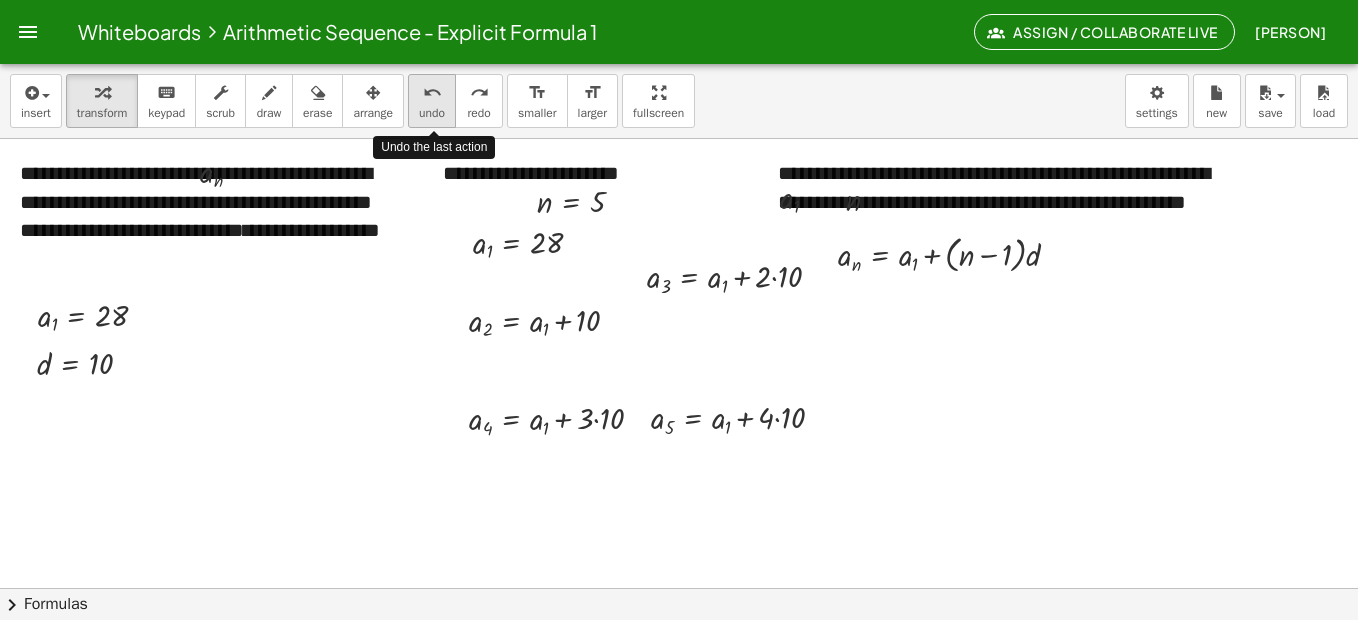 click on "undo" at bounding box center [432, 113] 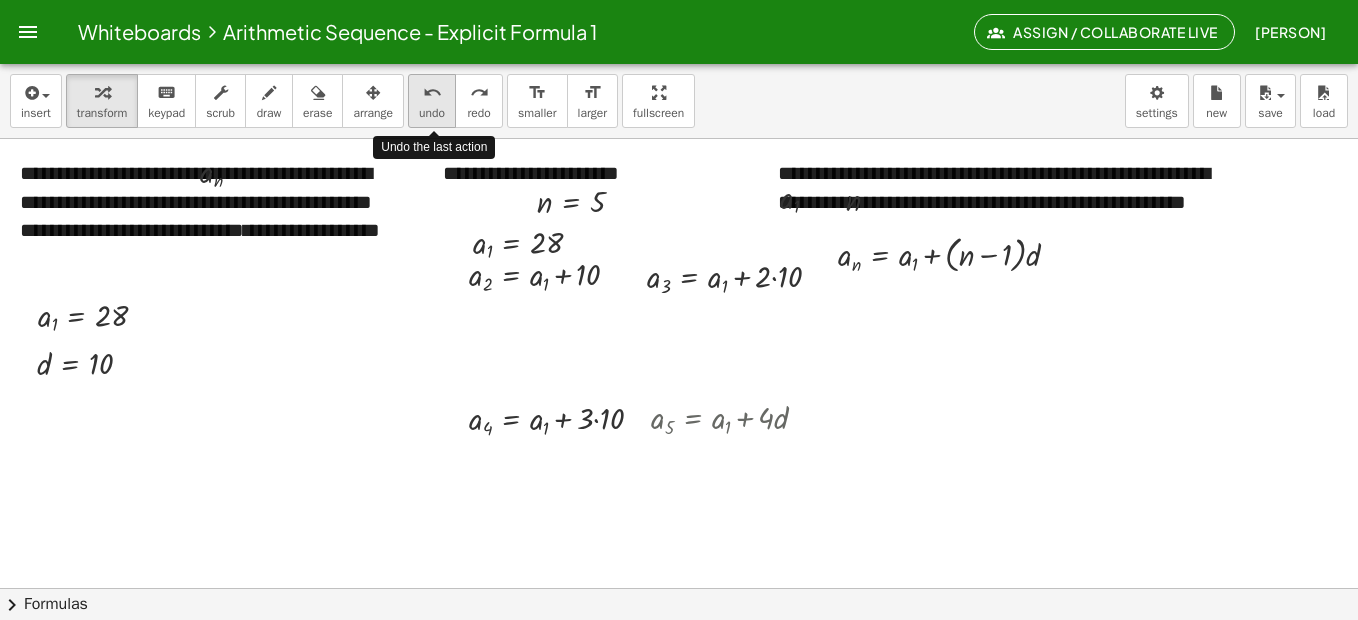 click on "undo" at bounding box center (432, 113) 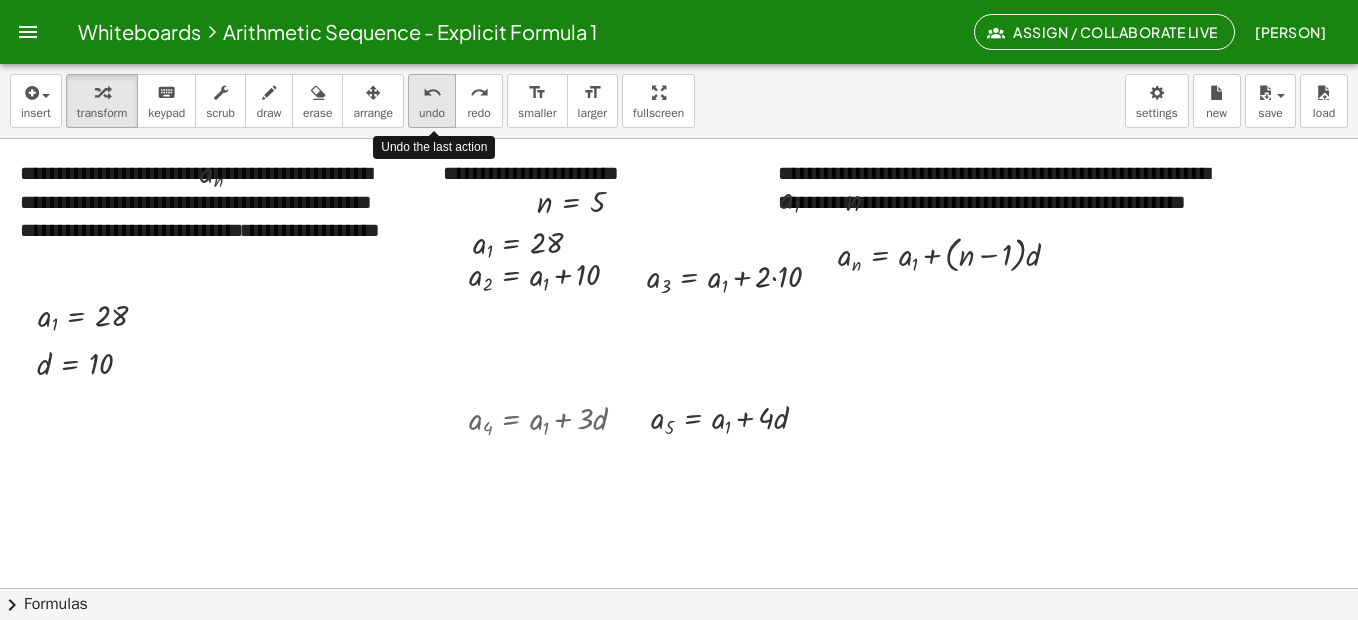 click on "undo" at bounding box center [432, 113] 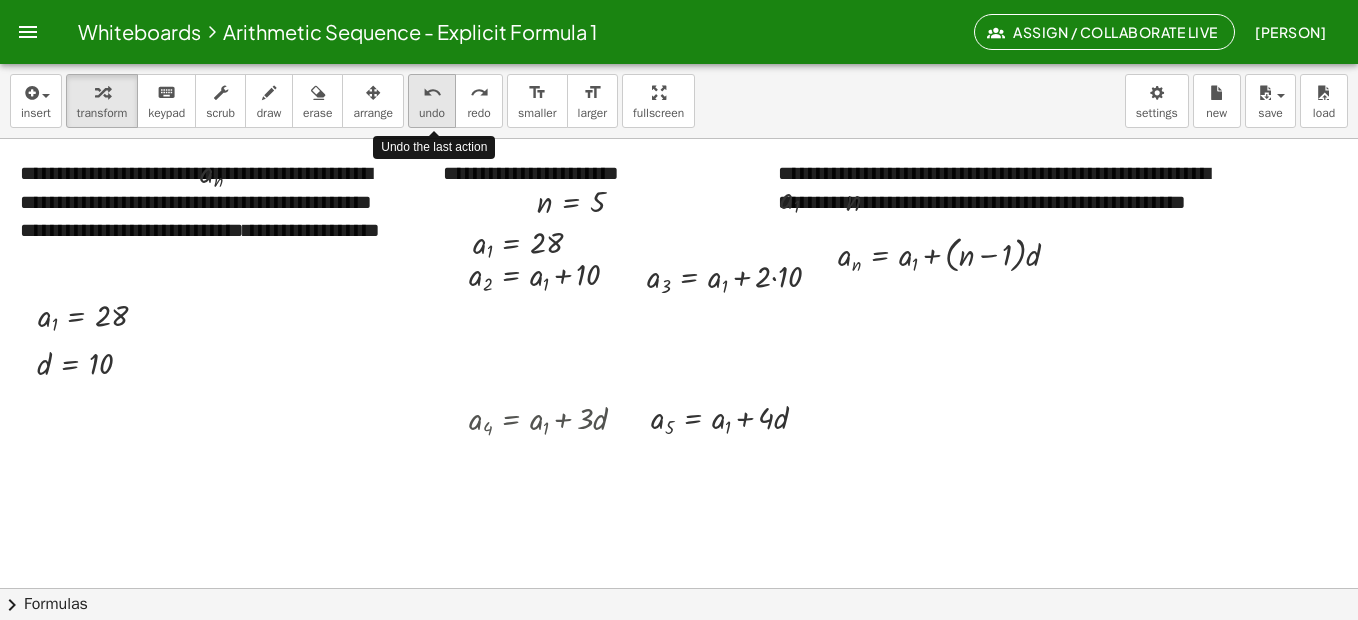 click on "undo" at bounding box center (432, 113) 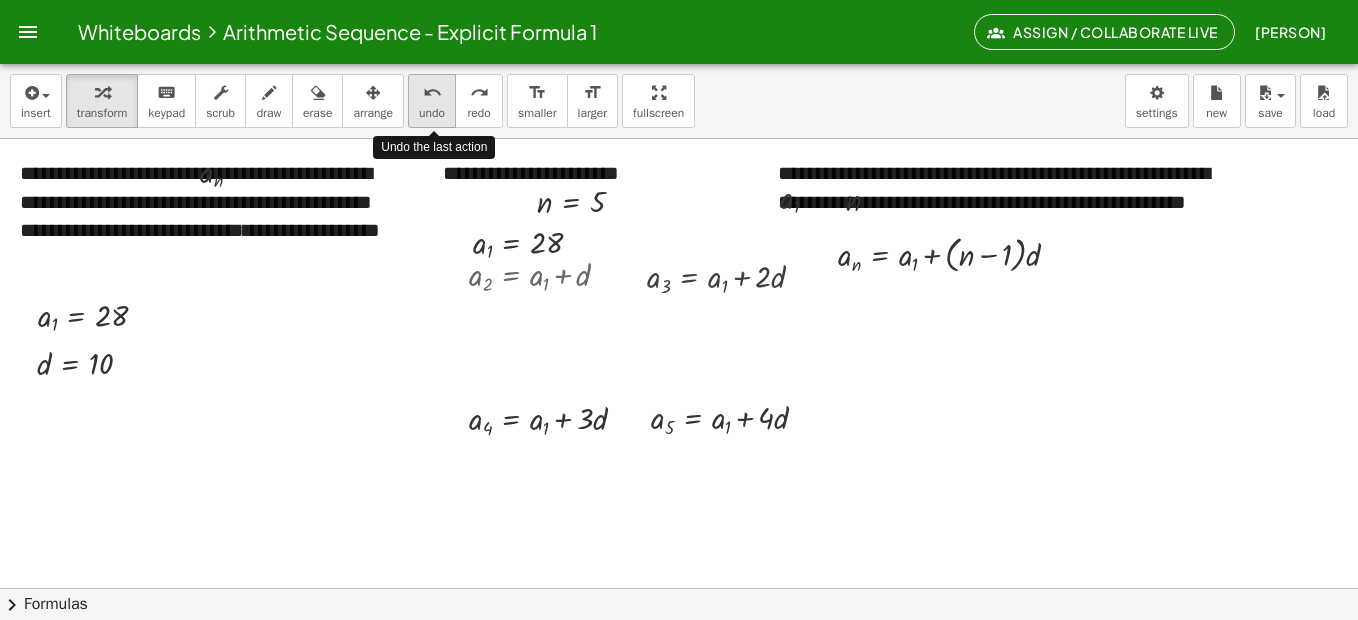 click on "undo" at bounding box center [432, 113] 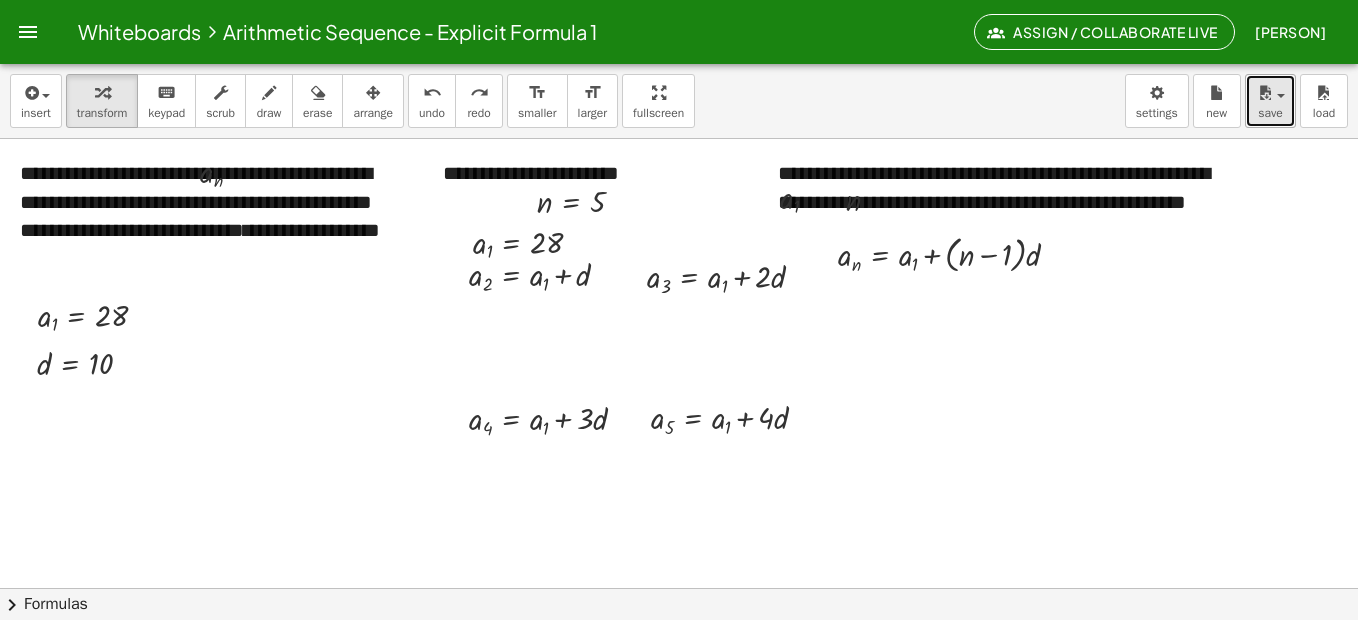 click on "save" at bounding box center (1270, 113) 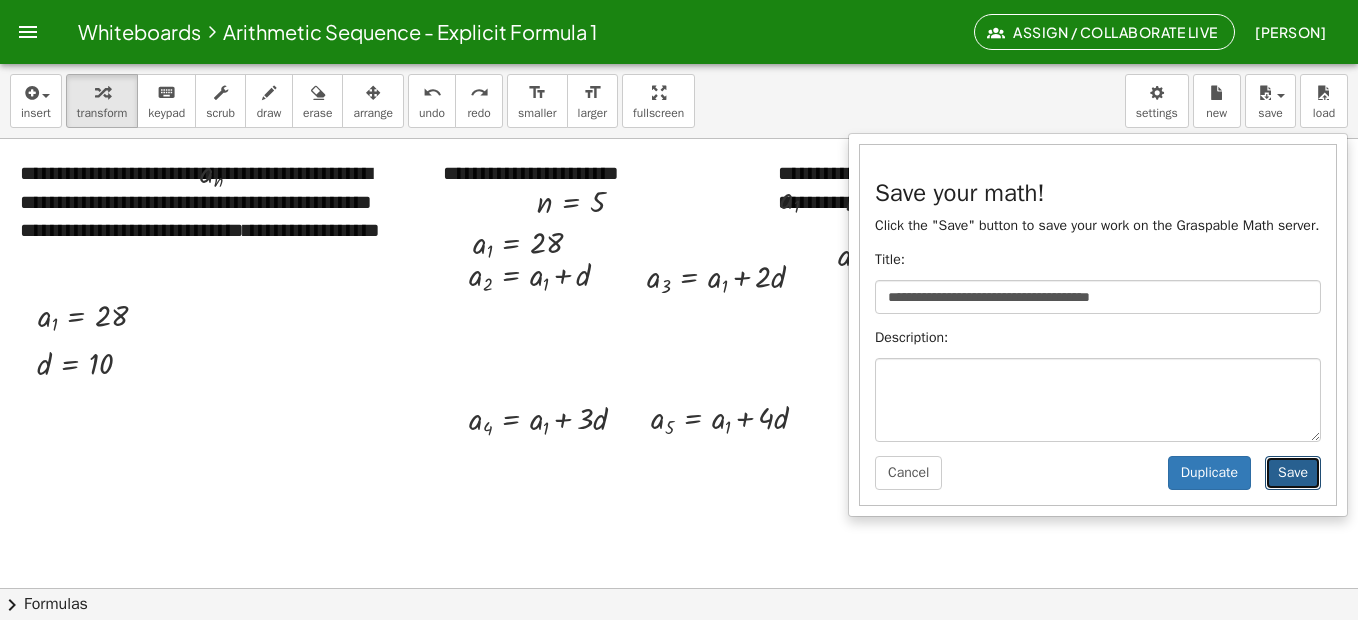 click on "Save" at bounding box center [1293, 473] 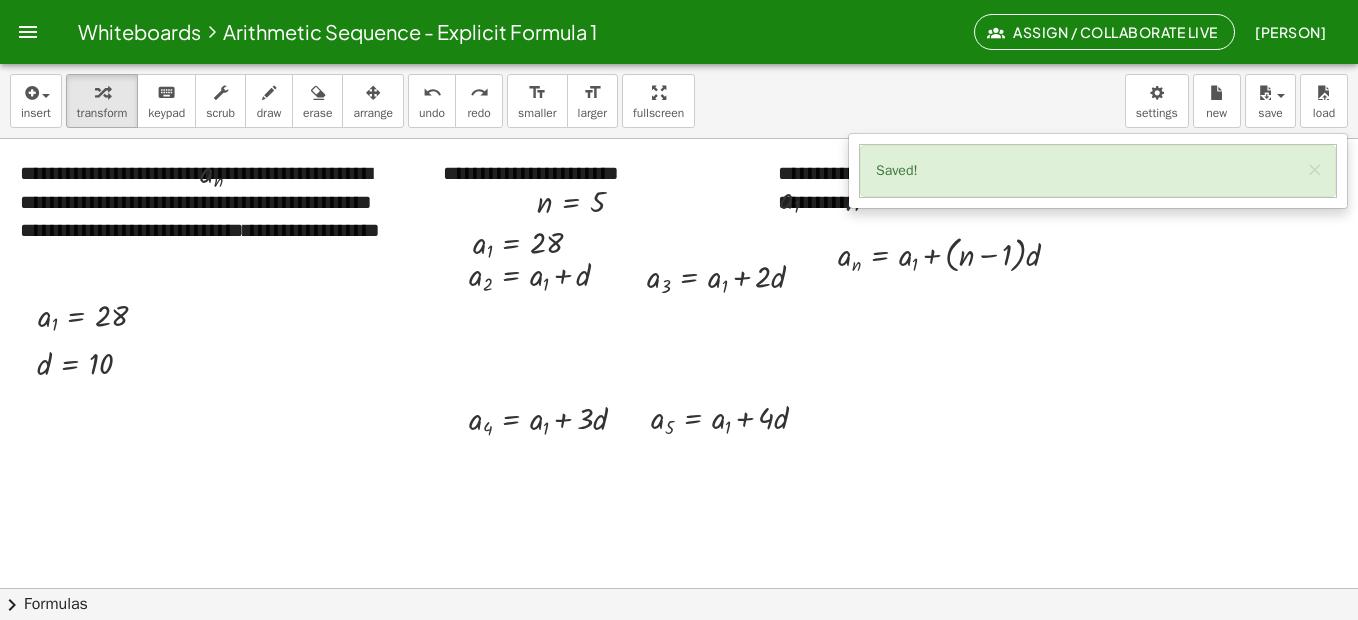 click at bounding box center [1413, 588] 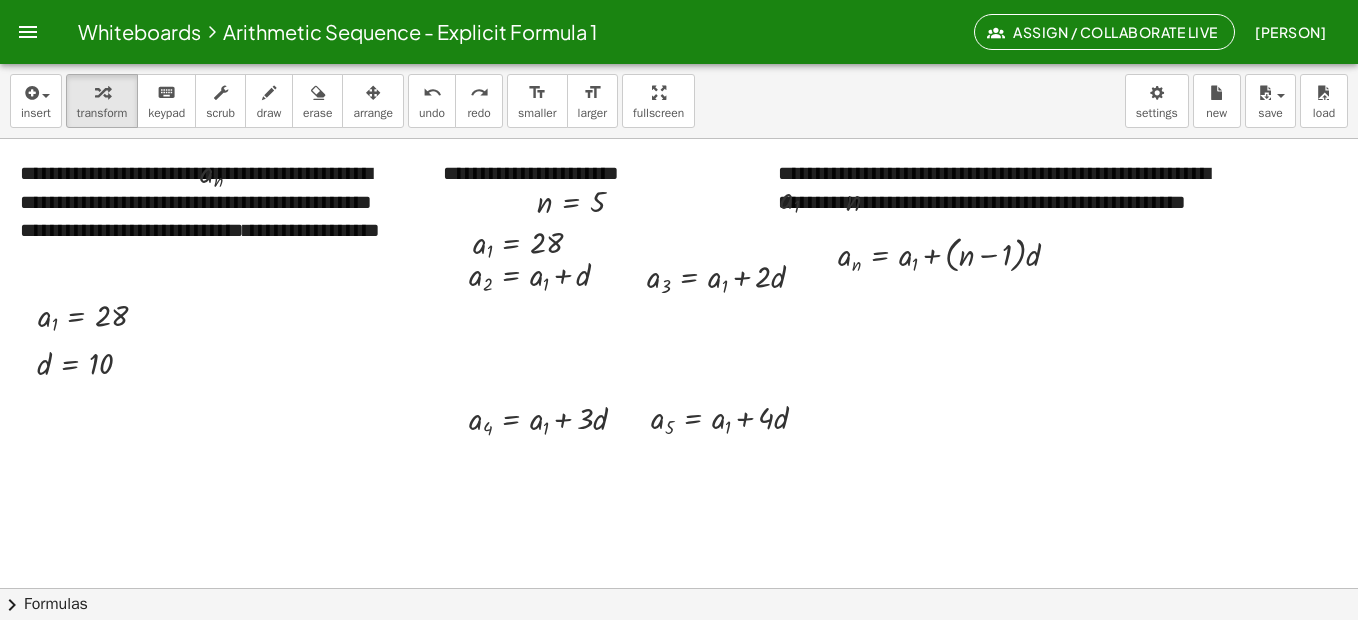 click on "Whiteboards" at bounding box center [139, 31] 